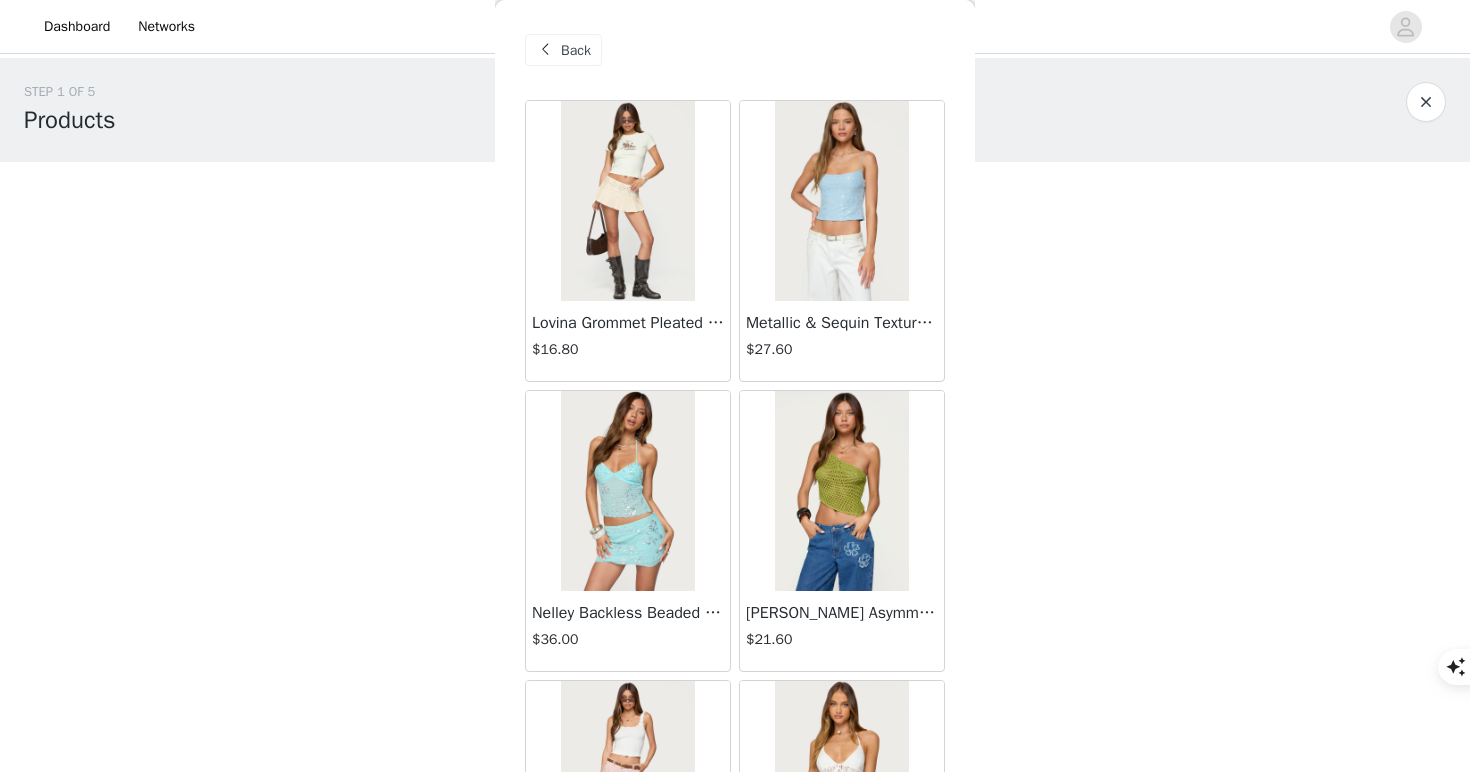scroll, scrollTop: 315, scrollLeft: 0, axis: vertical 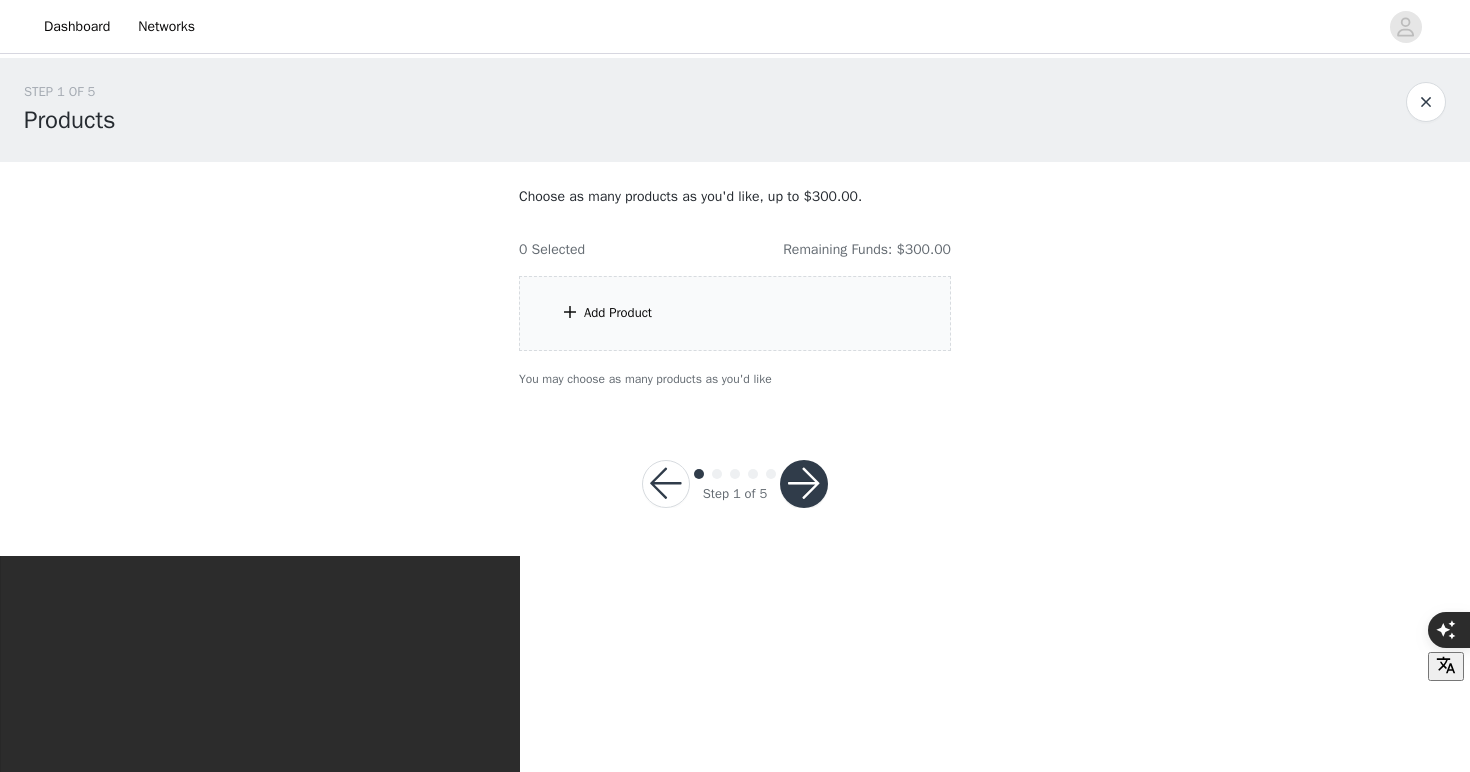 click on "Add Product" at bounding box center (735, 313) 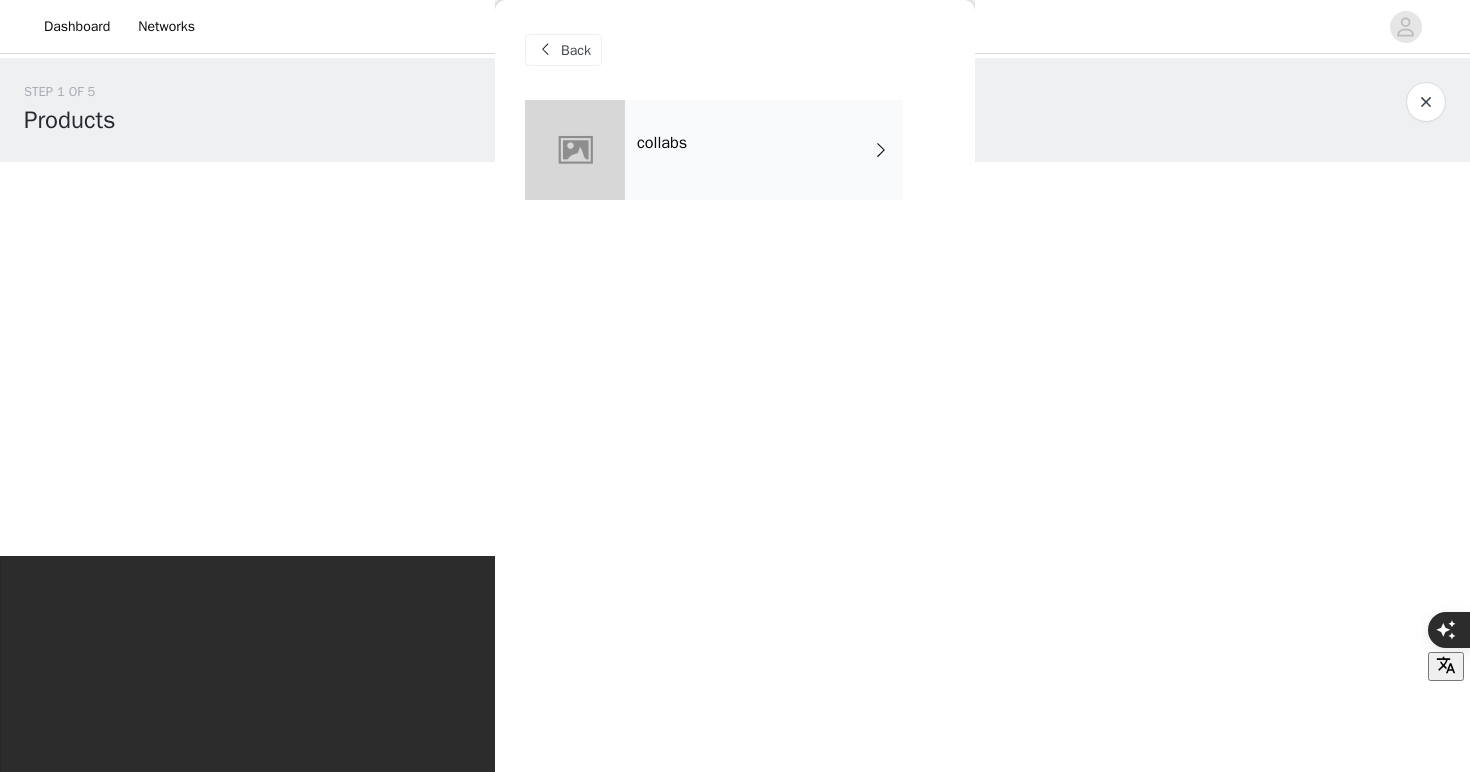 click on "collabs" at bounding box center [764, 150] 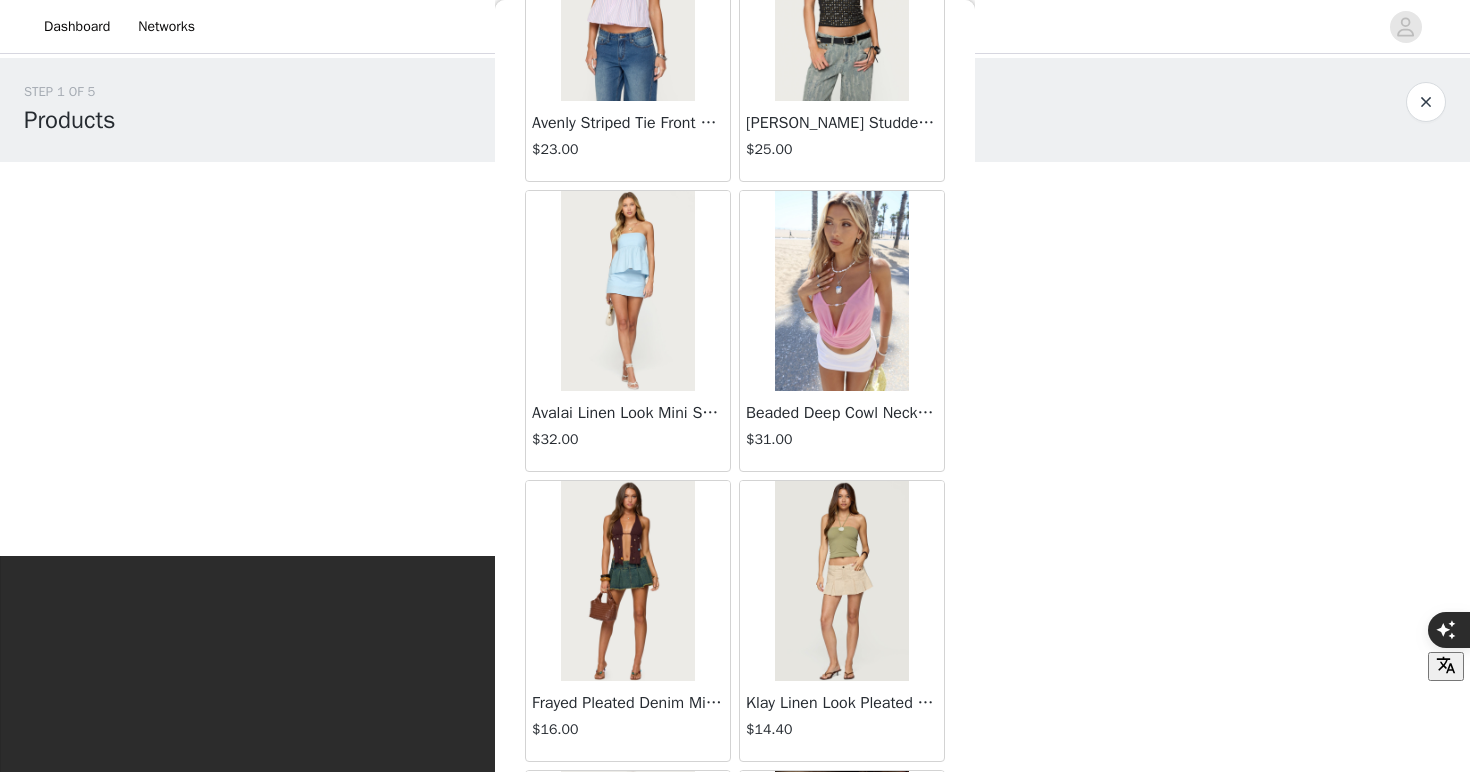 scroll, scrollTop: 2288, scrollLeft: 0, axis: vertical 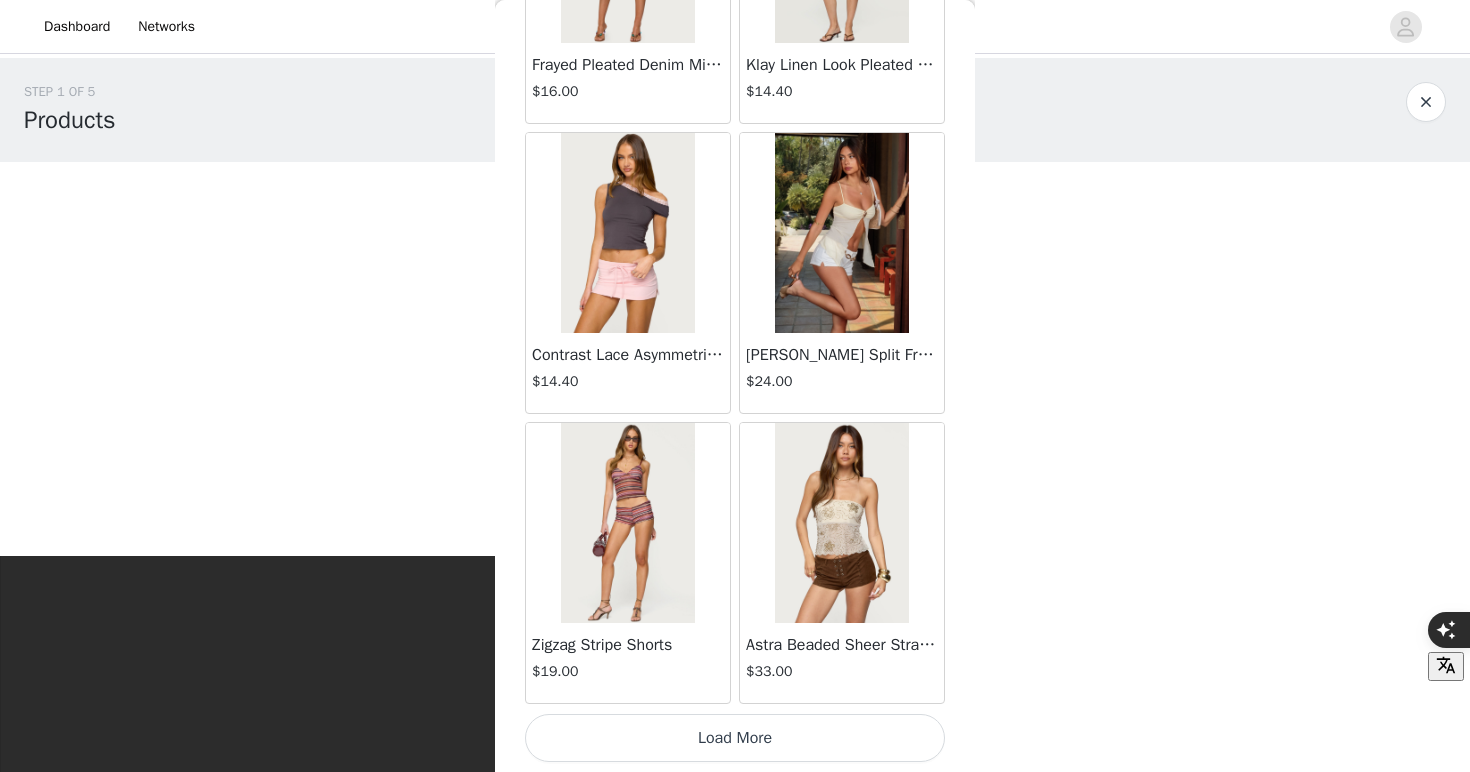 click on "Load More" at bounding box center (735, 738) 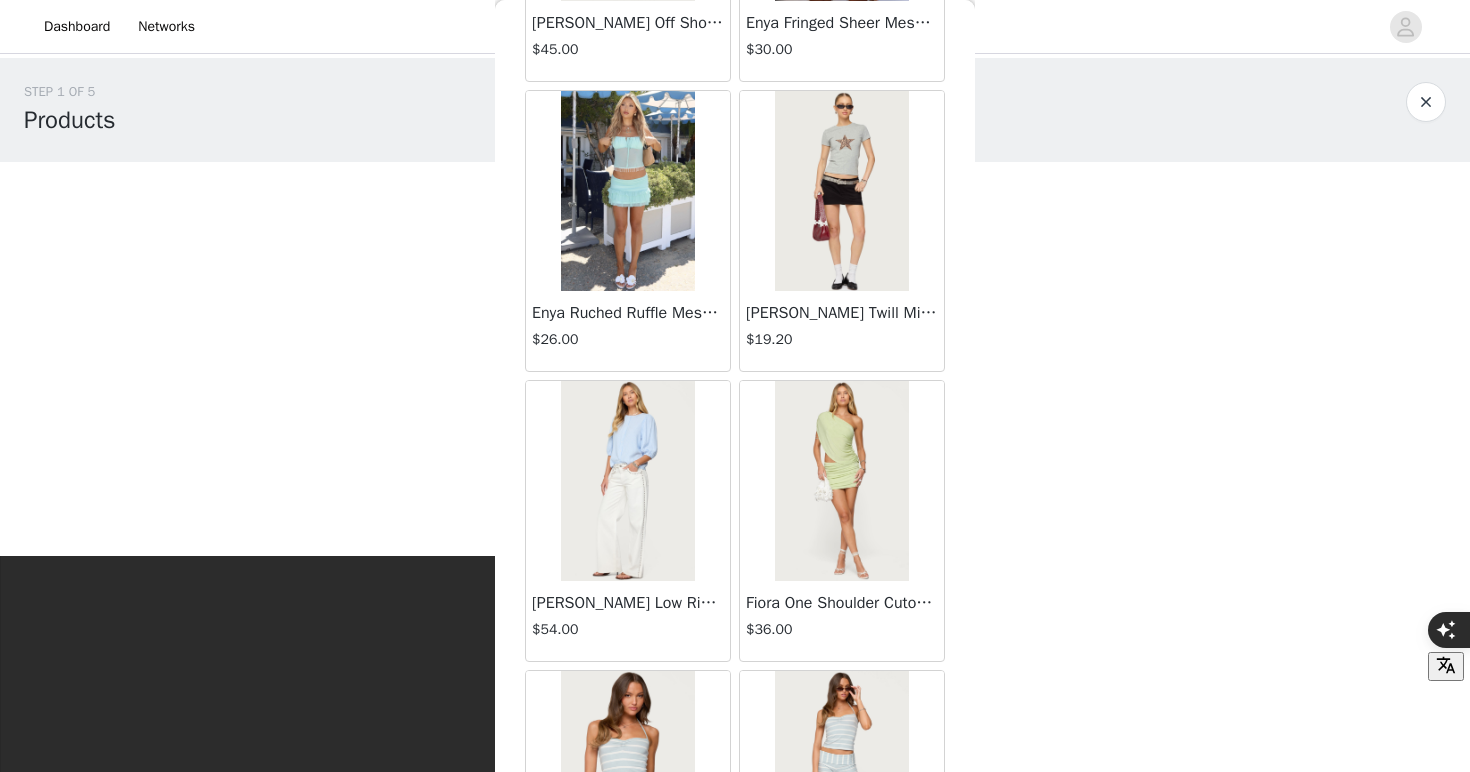 scroll, scrollTop: 5188, scrollLeft: 0, axis: vertical 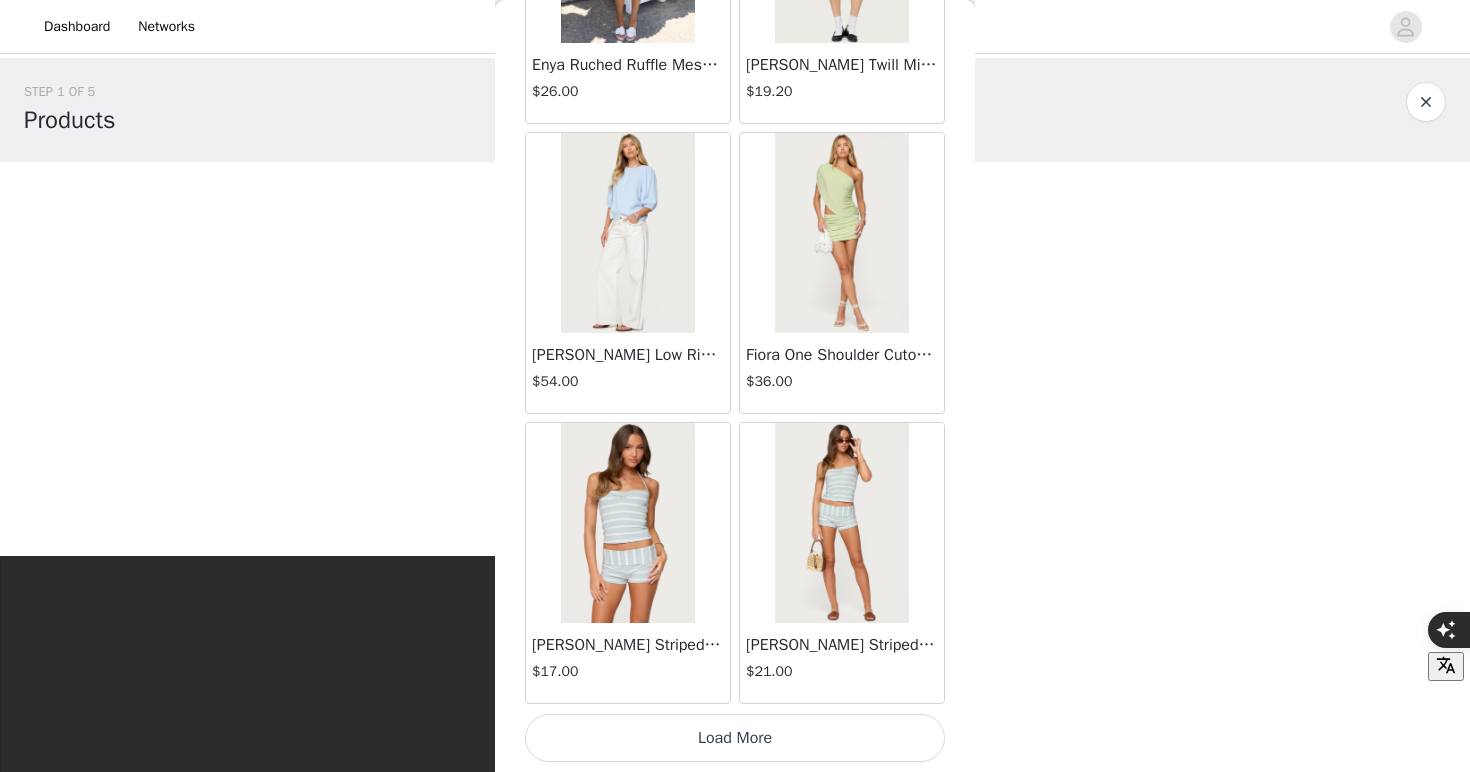 click on "Load More" at bounding box center (735, 738) 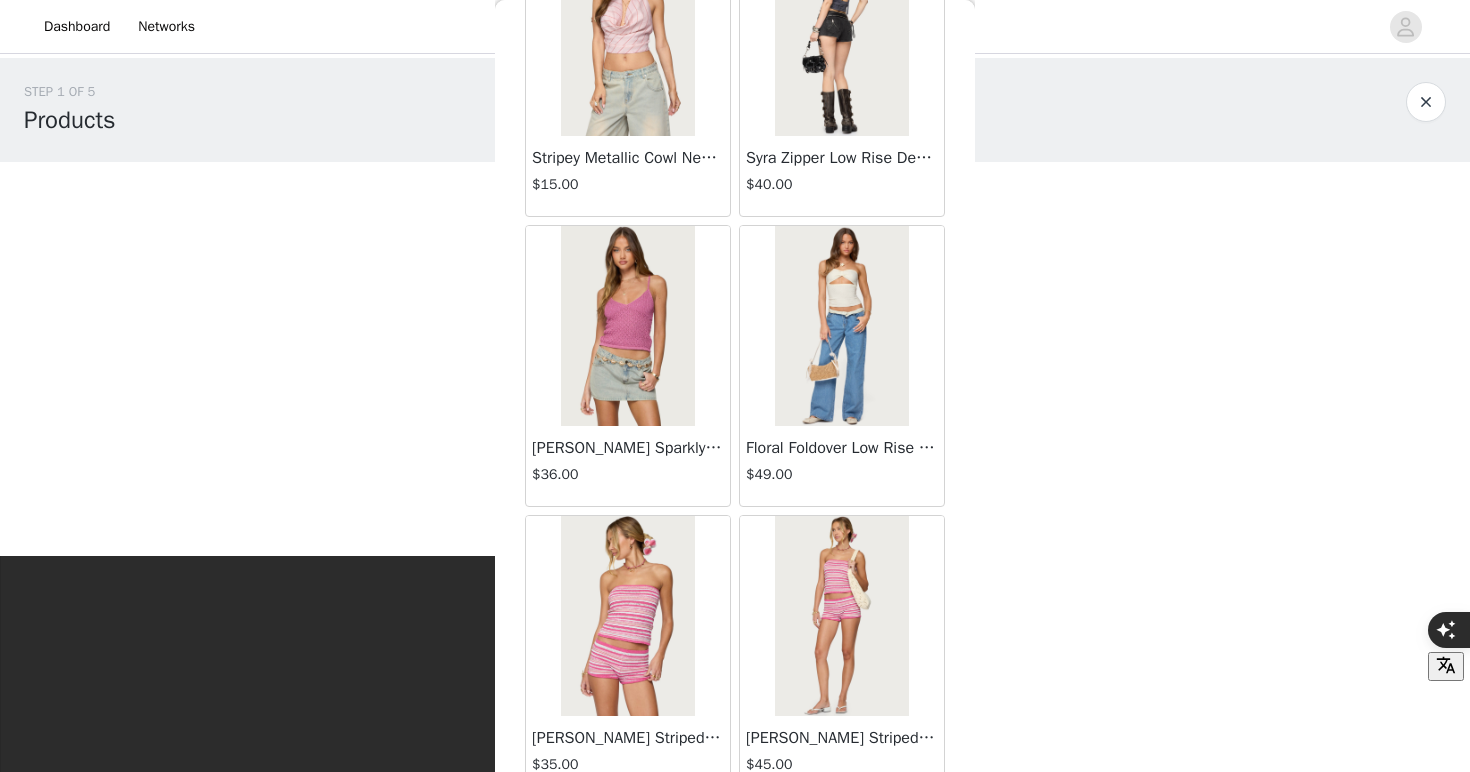 scroll, scrollTop: 8088, scrollLeft: 0, axis: vertical 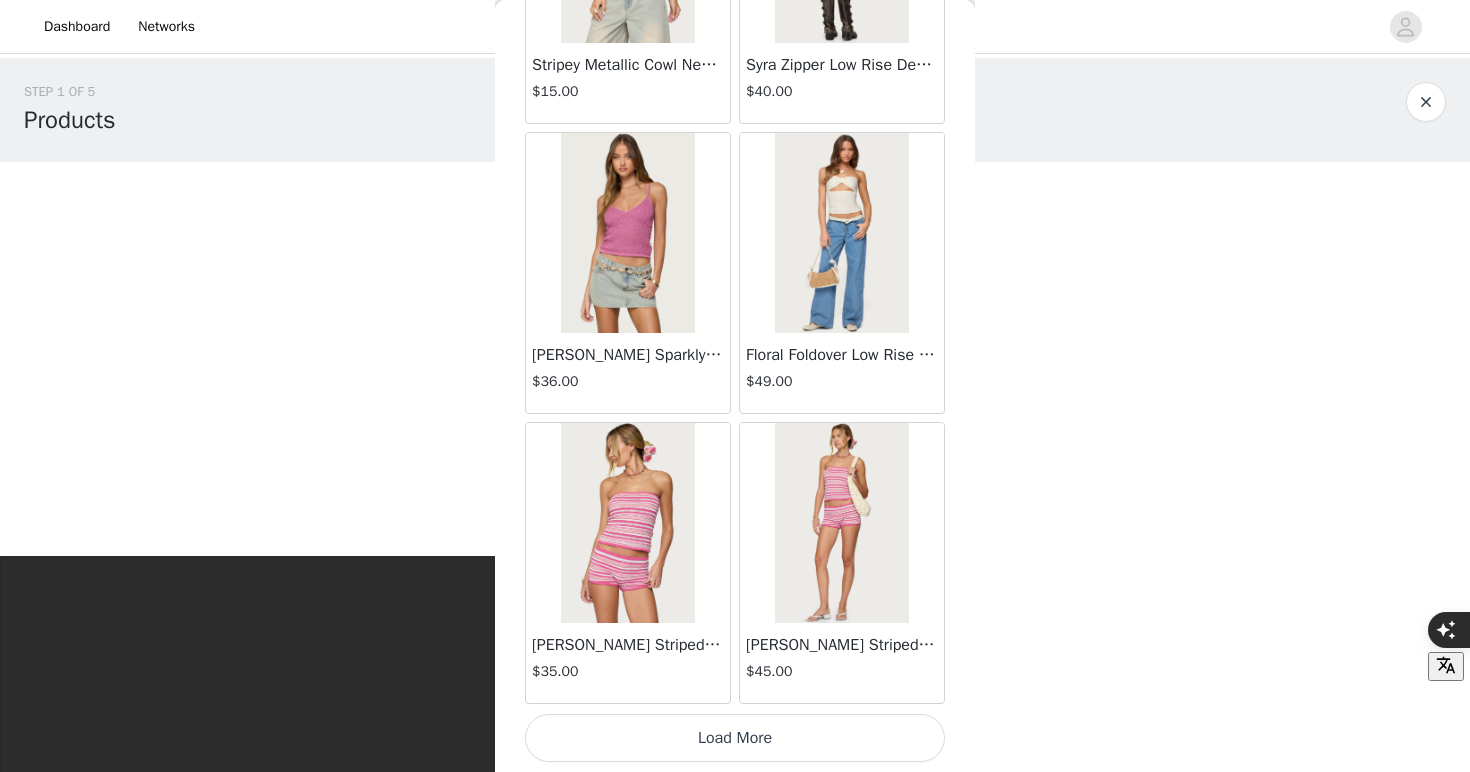 click on "Load More" at bounding box center [735, 738] 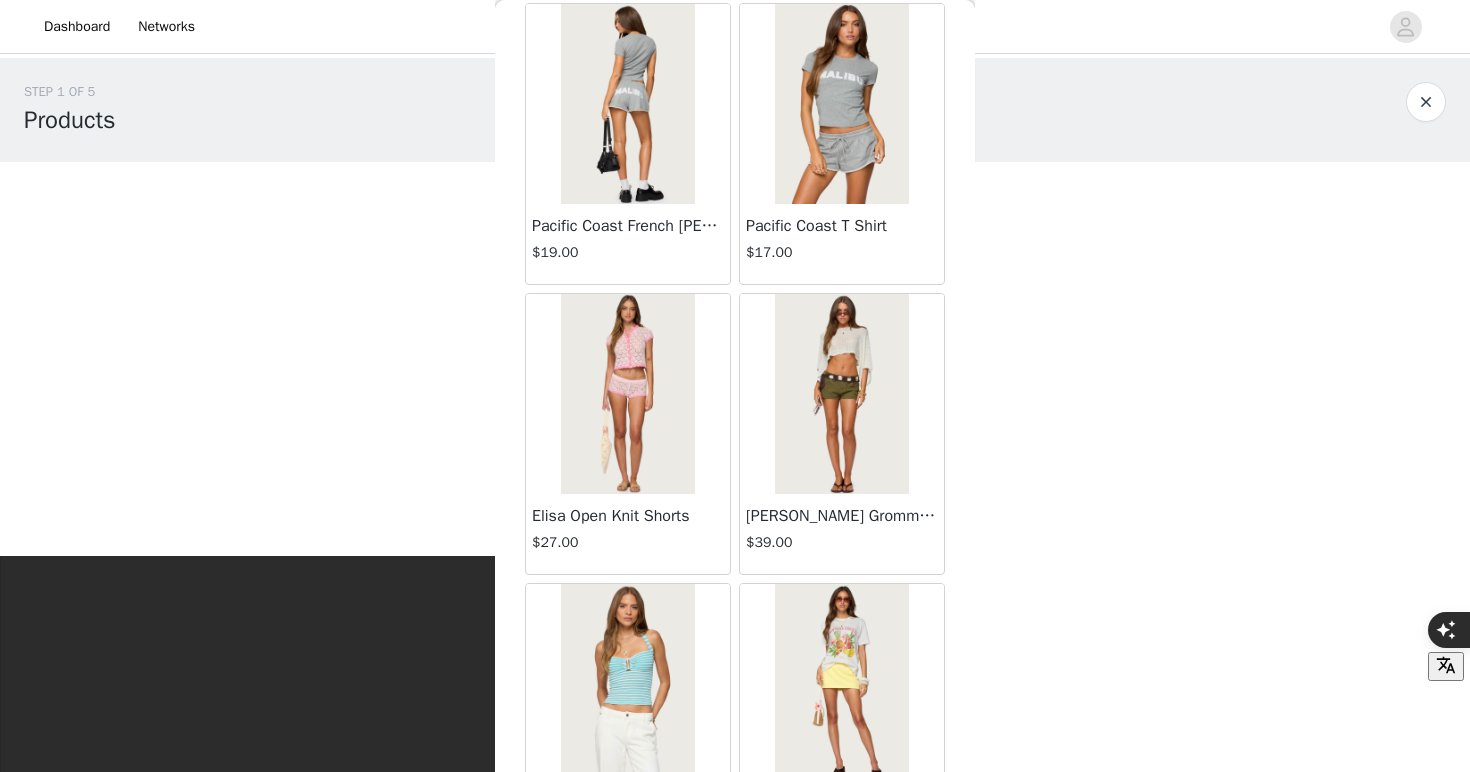 scroll, scrollTop: 10988, scrollLeft: 0, axis: vertical 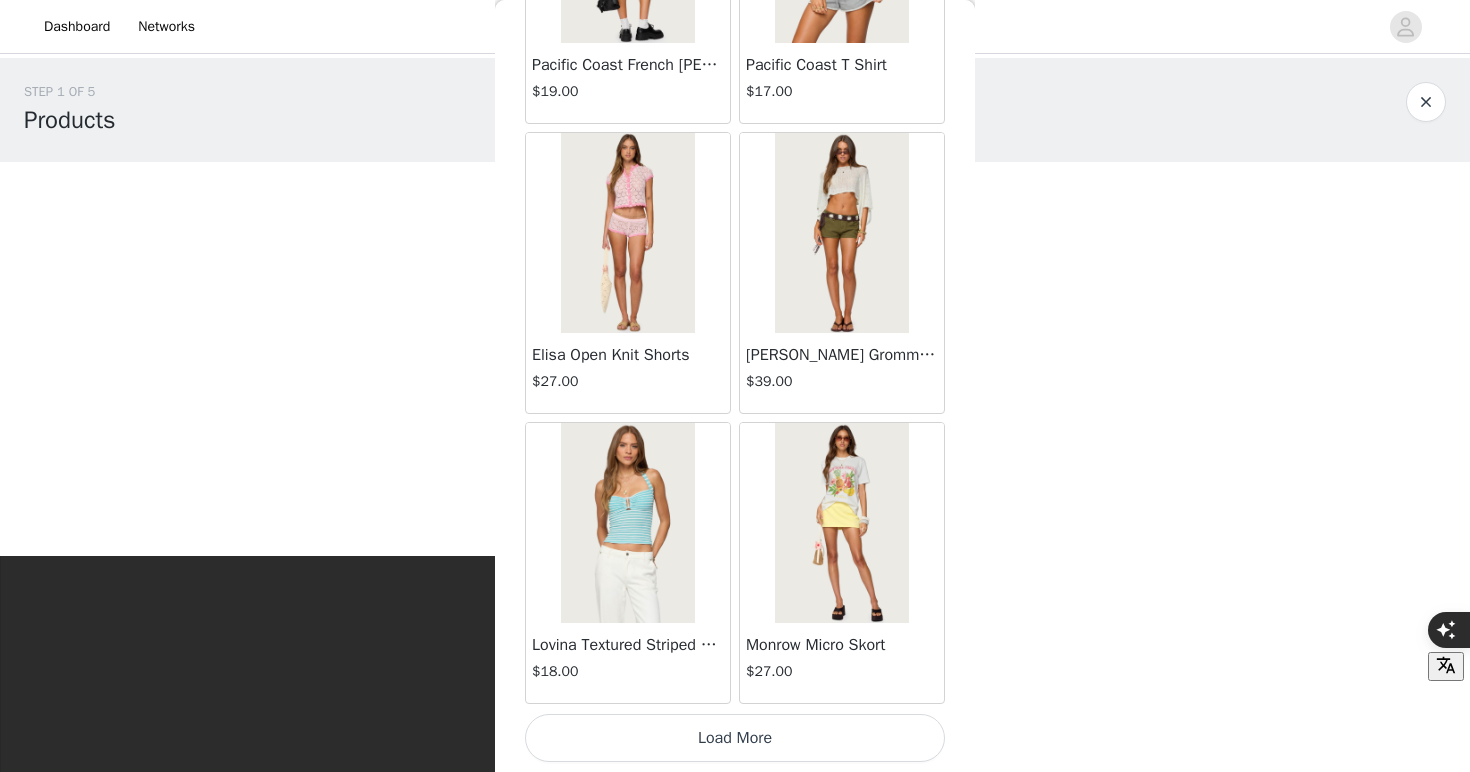 click on "Load More" at bounding box center (735, 738) 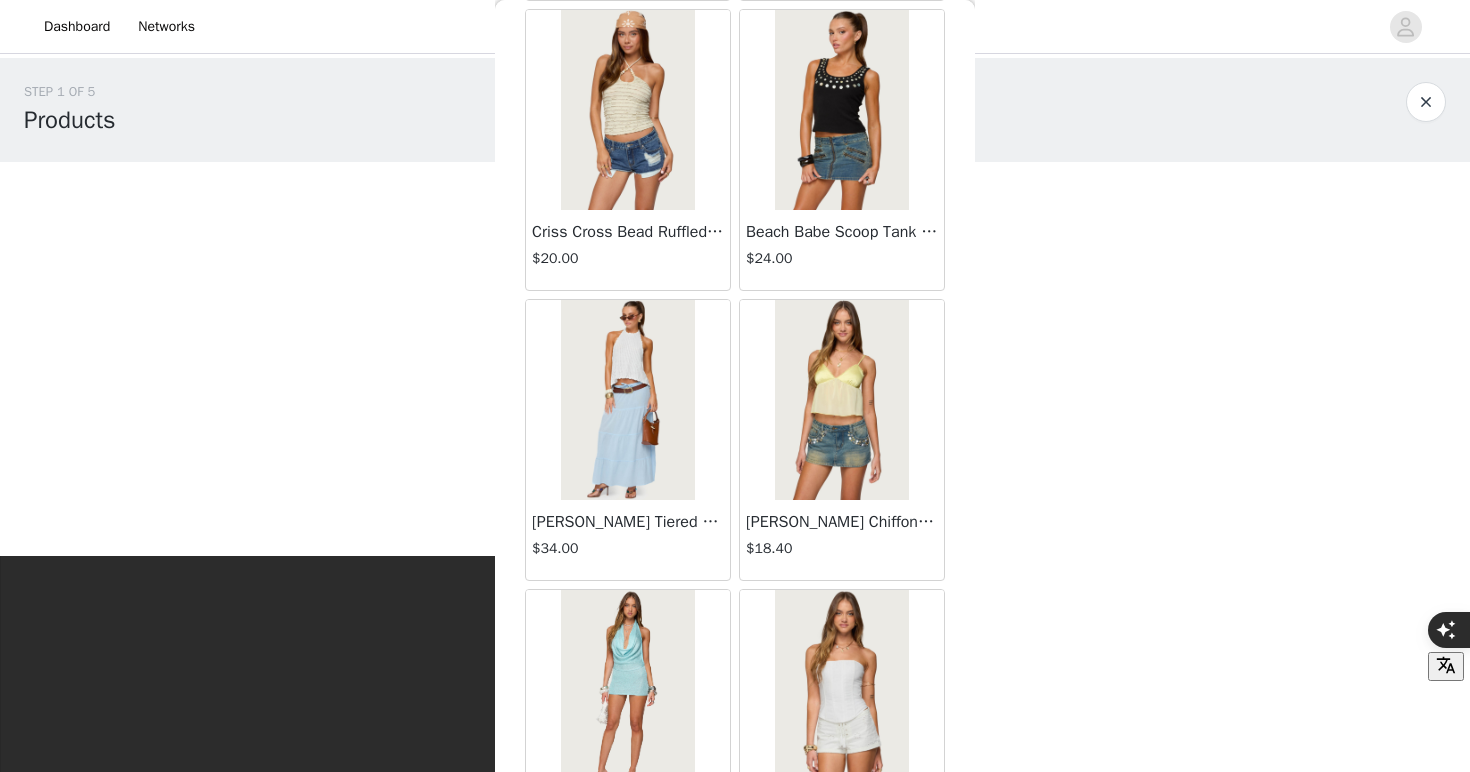 scroll, scrollTop: 13888, scrollLeft: 0, axis: vertical 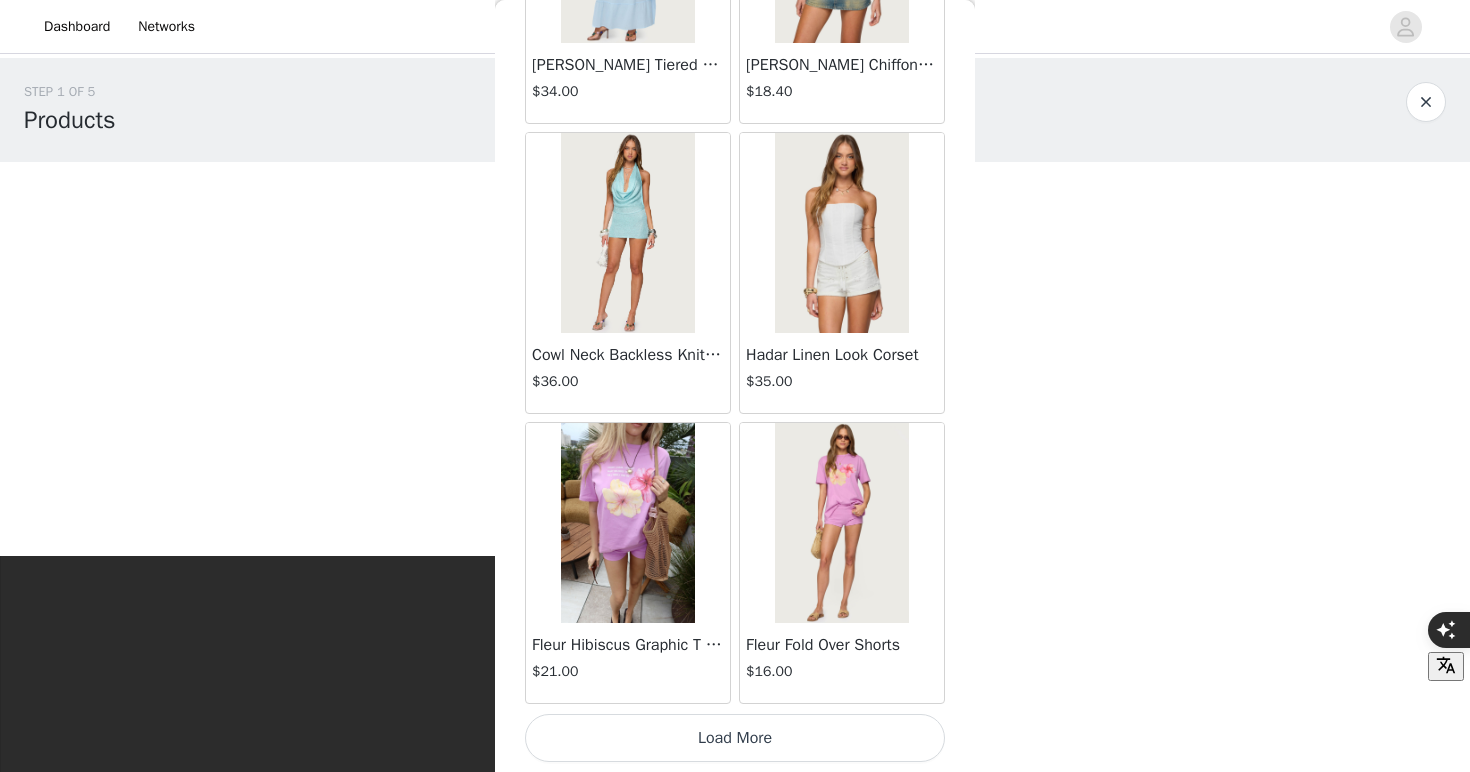 click on "Load More" at bounding box center [735, 738] 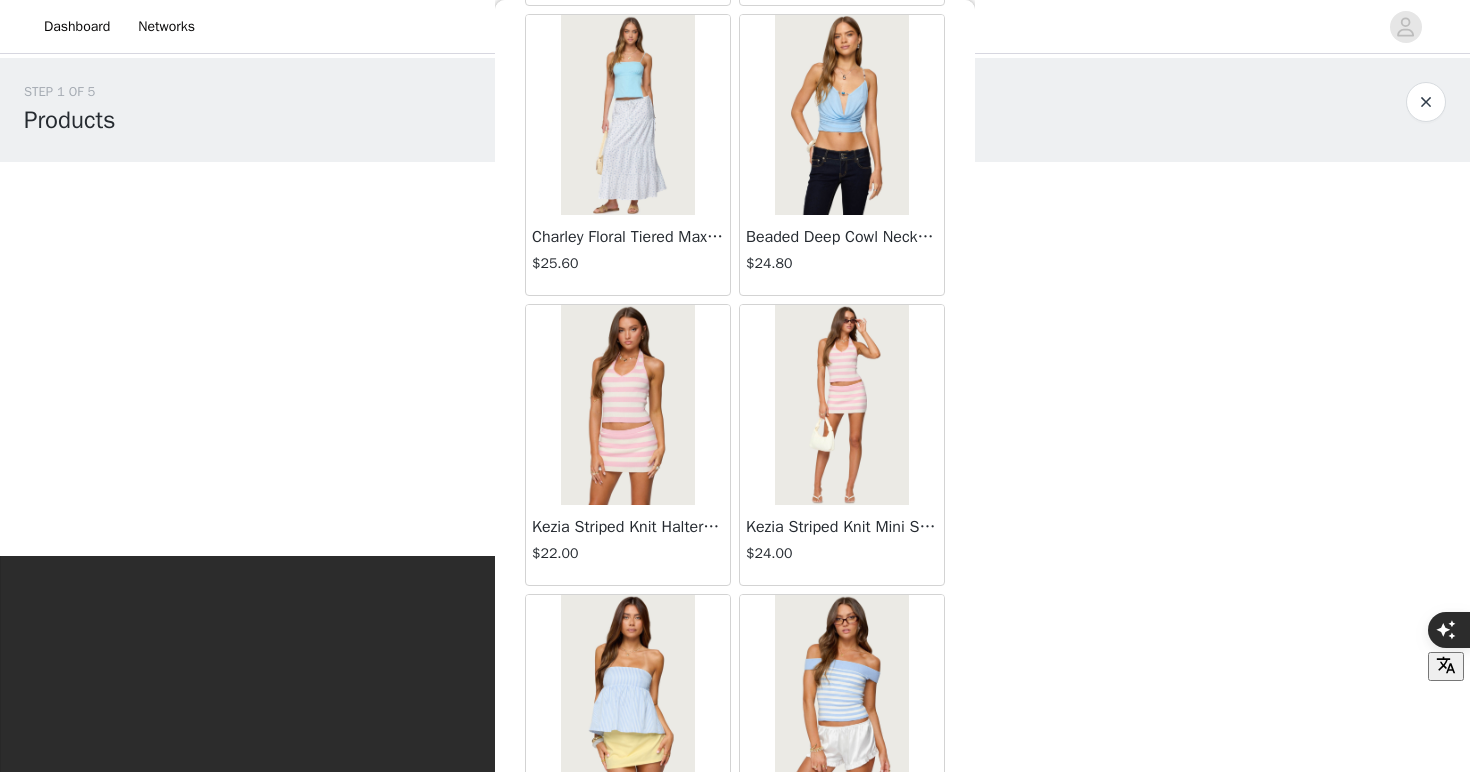 scroll, scrollTop: 16788, scrollLeft: 0, axis: vertical 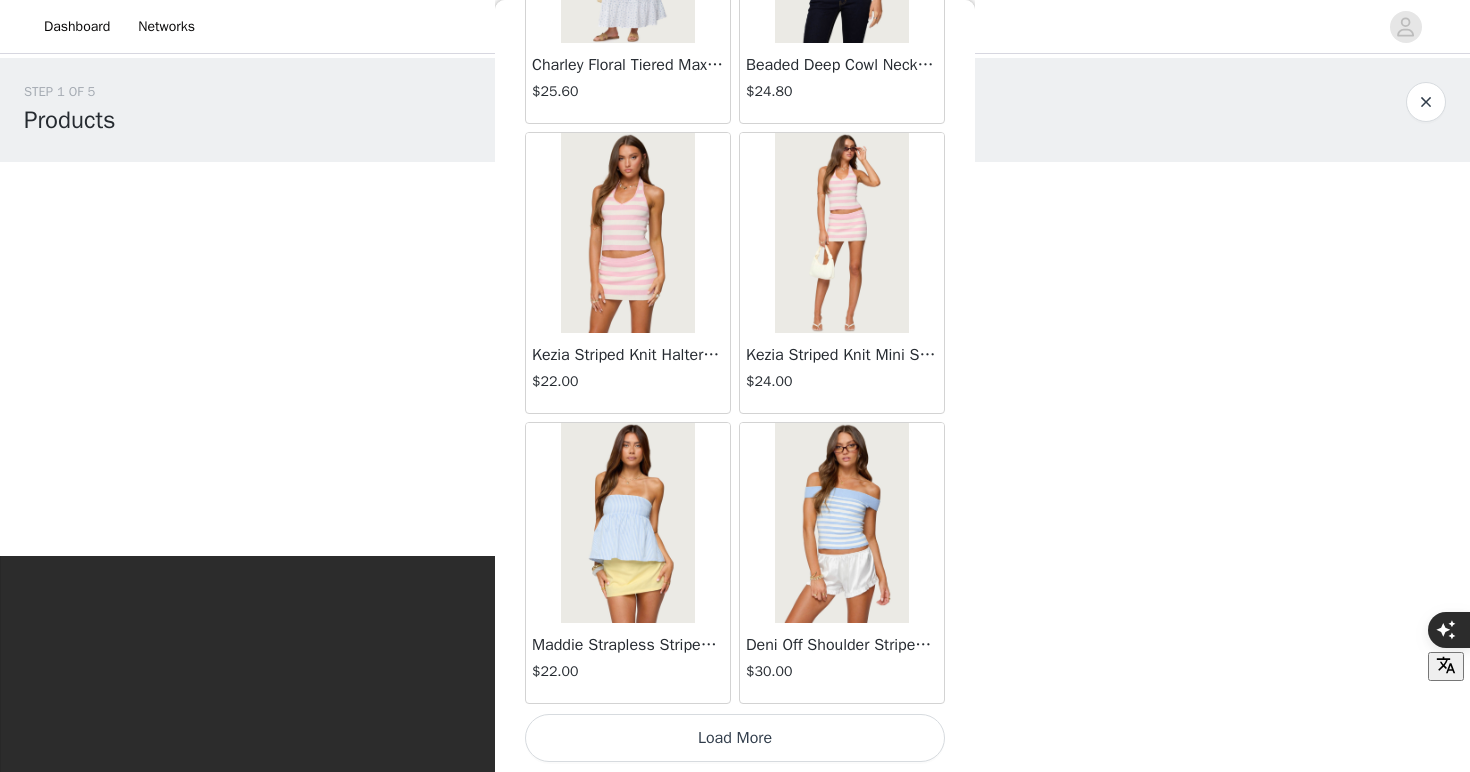 click on "Load More" at bounding box center (735, 738) 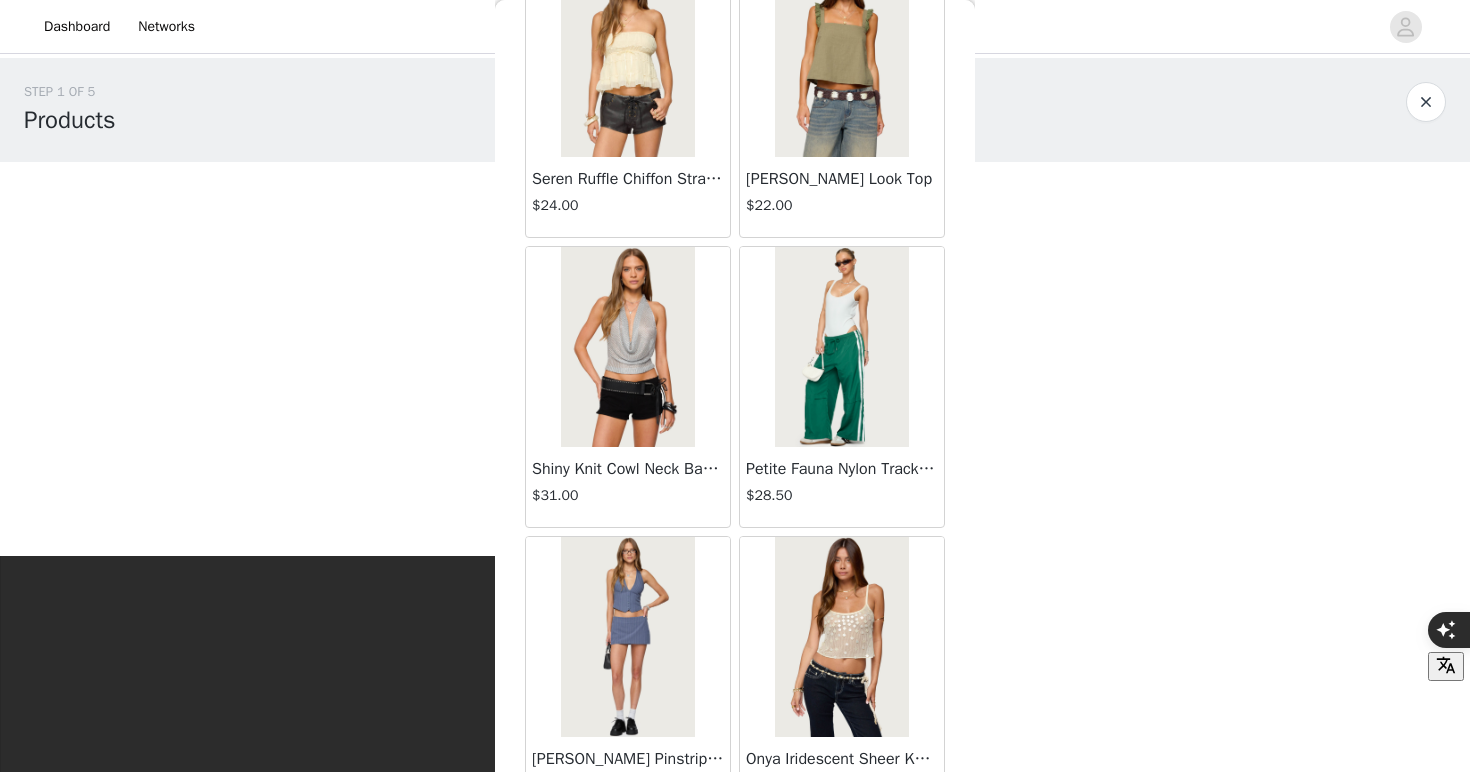 scroll, scrollTop: 19688, scrollLeft: 0, axis: vertical 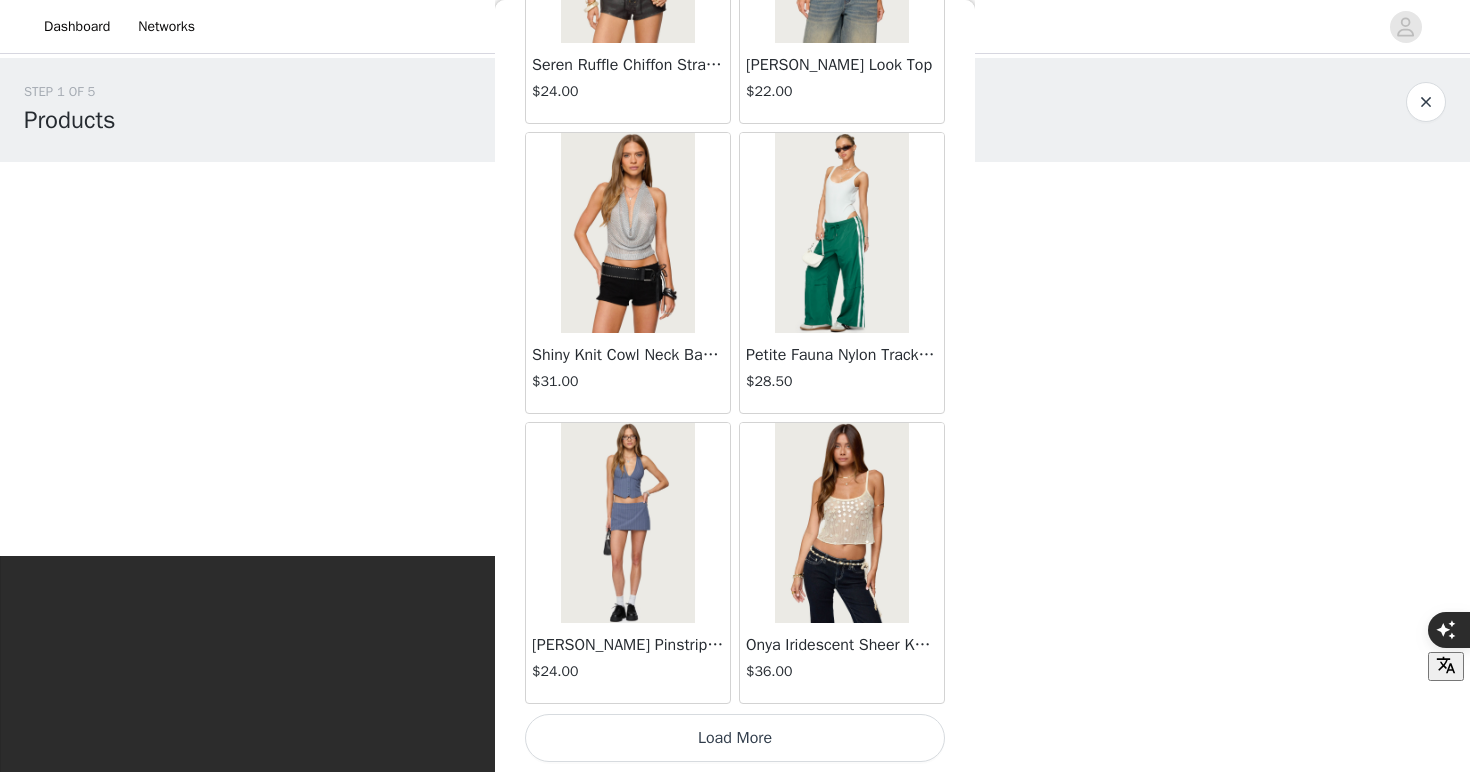 click on "Load More" at bounding box center (735, 738) 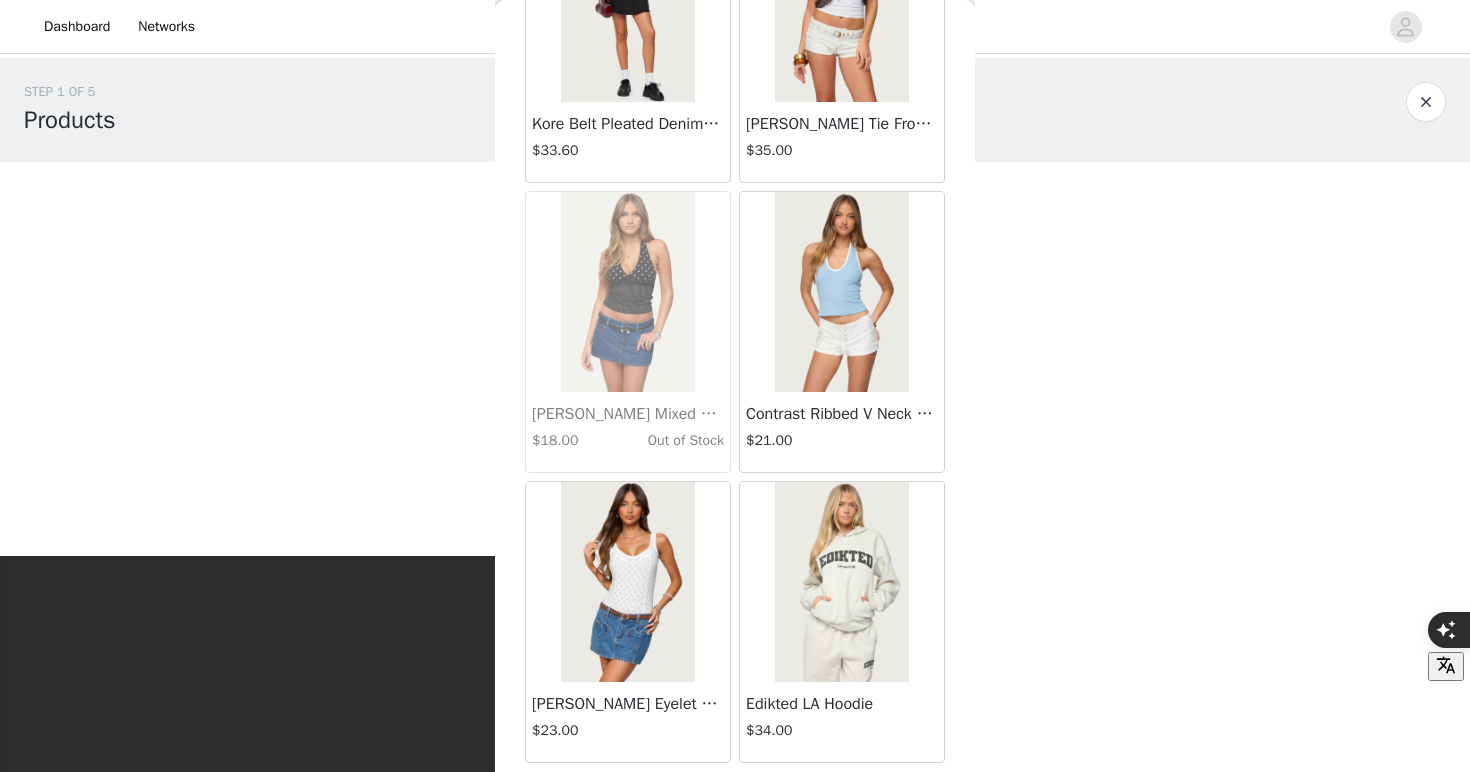 scroll, scrollTop: 22588, scrollLeft: 0, axis: vertical 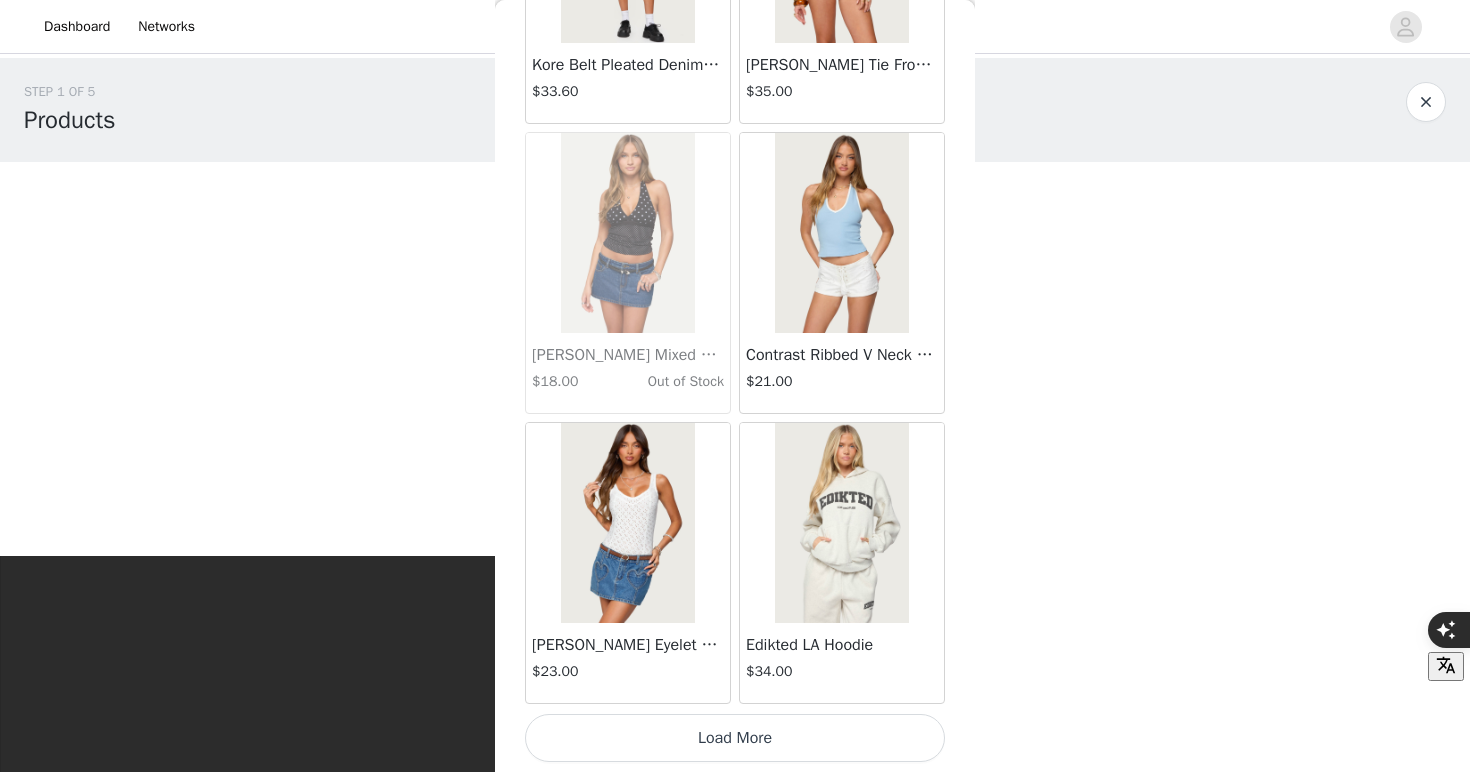 click on "Load More" at bounding box center (735, 738) 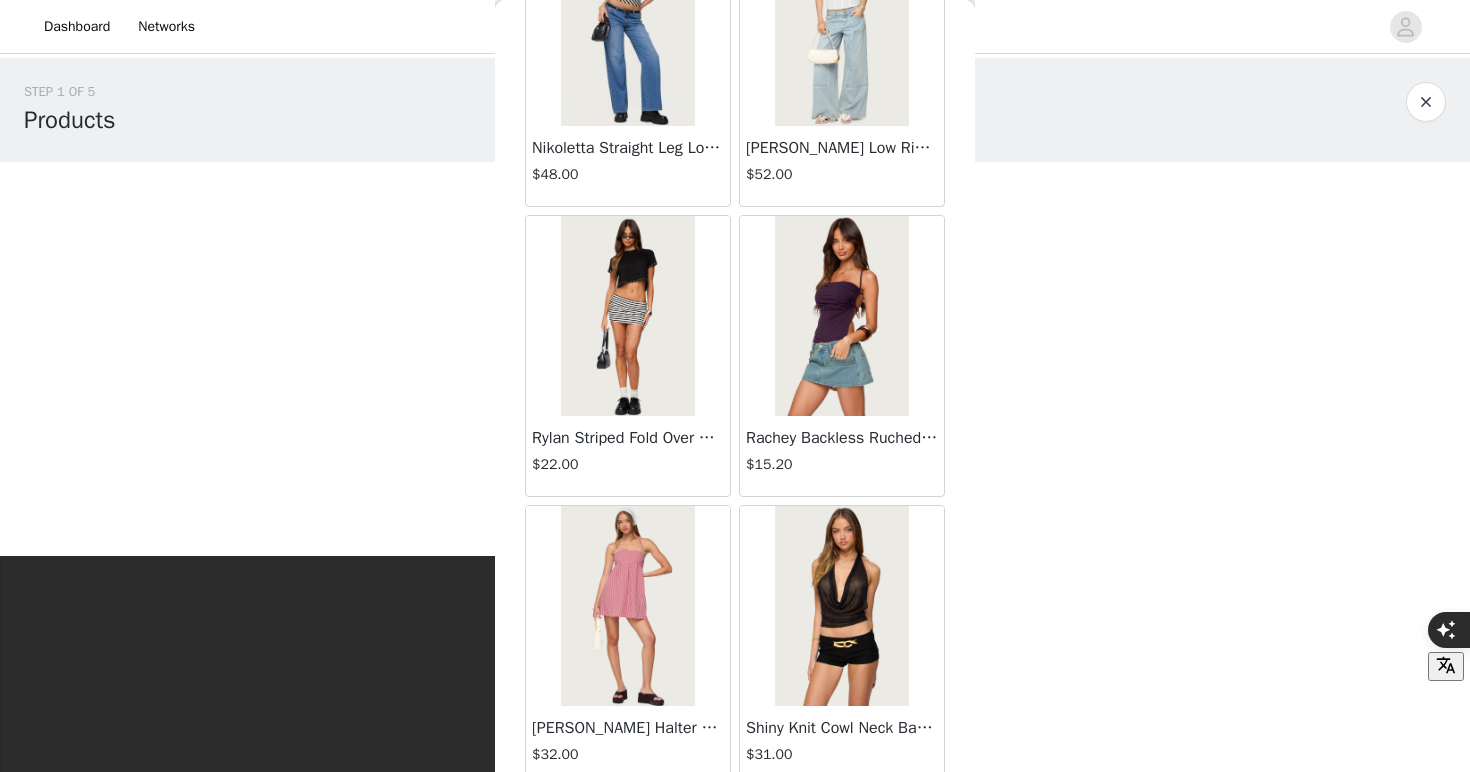 scroll, scrollTop: 25488, scrollLeft: 0, axis: vertical 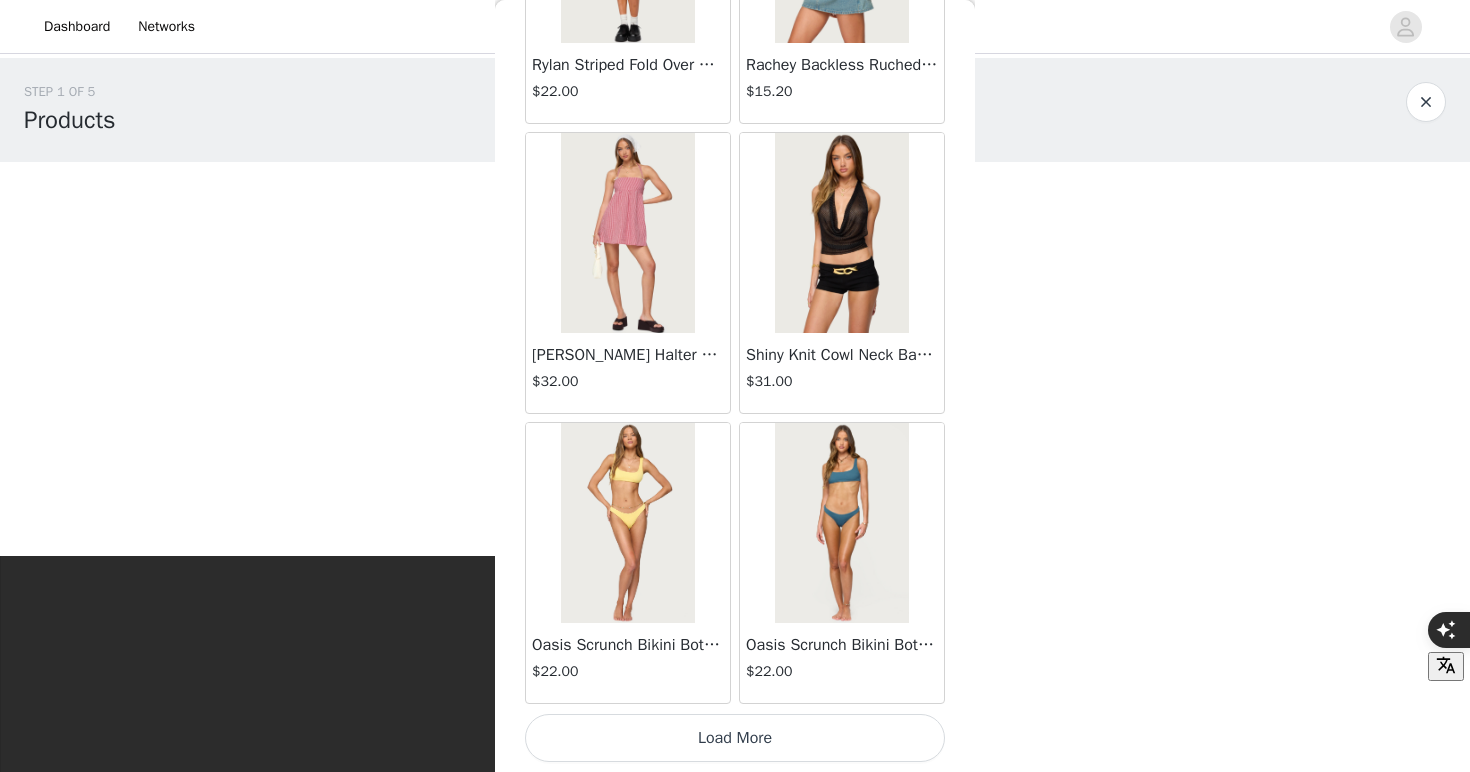 click on "Load More" at bounding box center [735, 738] 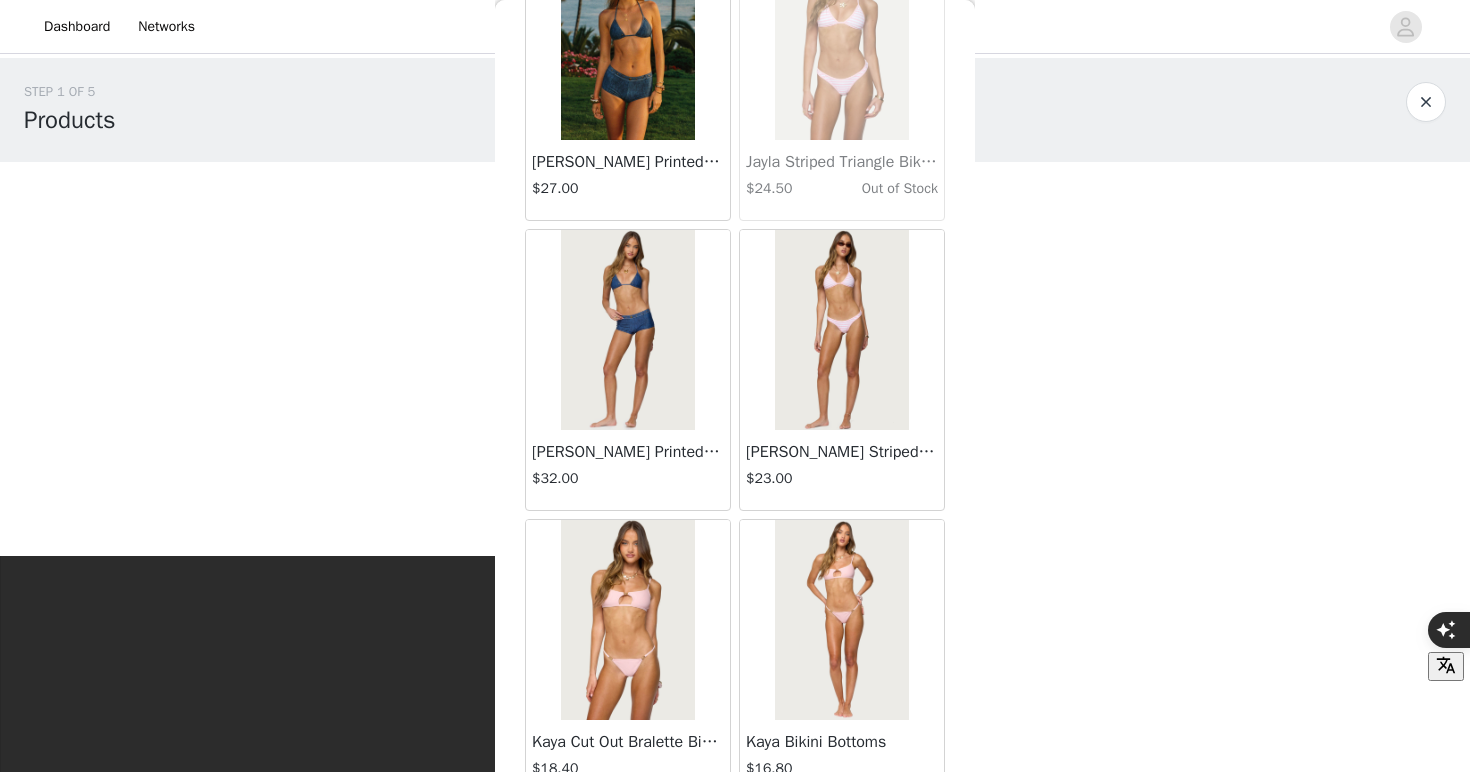 scroll, scrollTop: 28388, scrollLeft: 0, axis: vertical 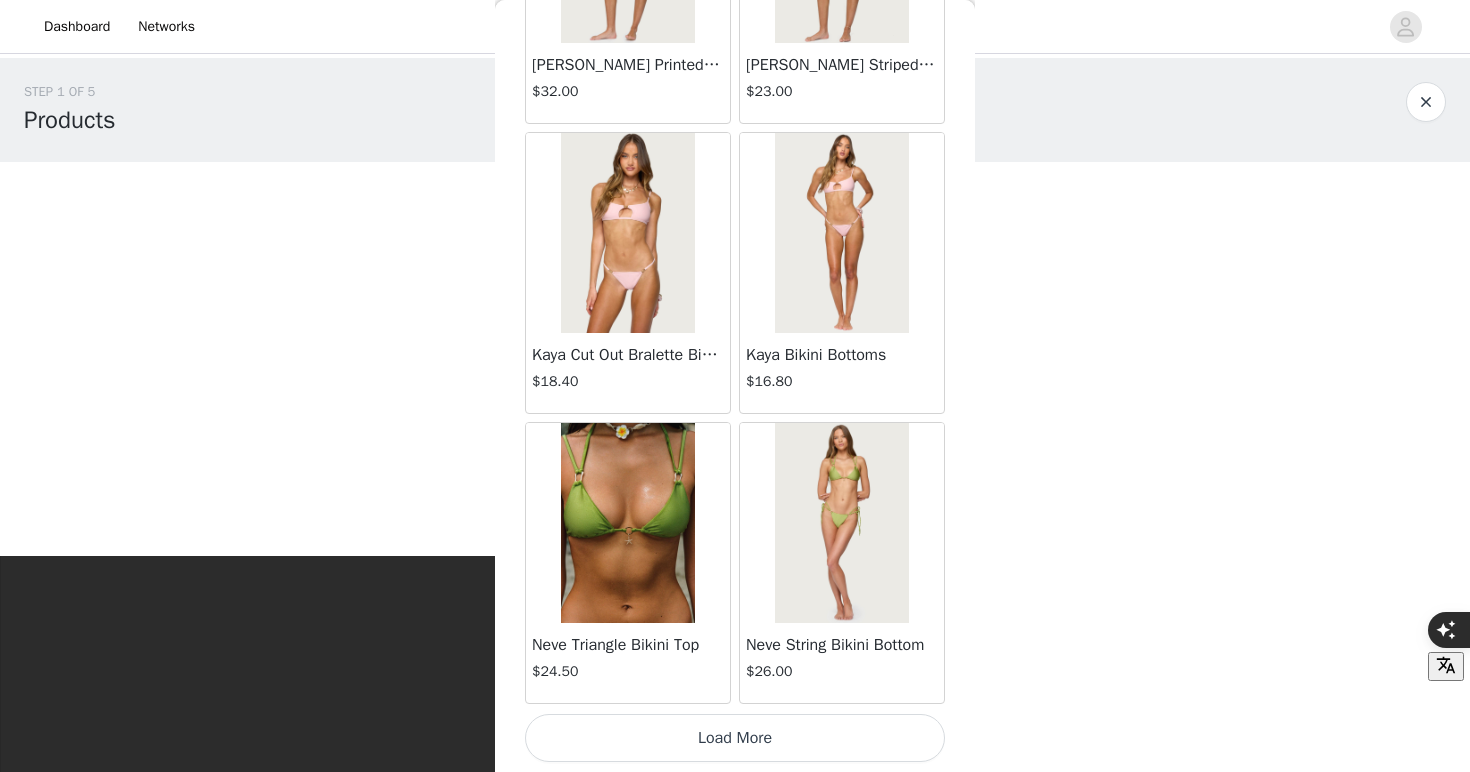 click on "Load More" at bounding box center (735, 738) 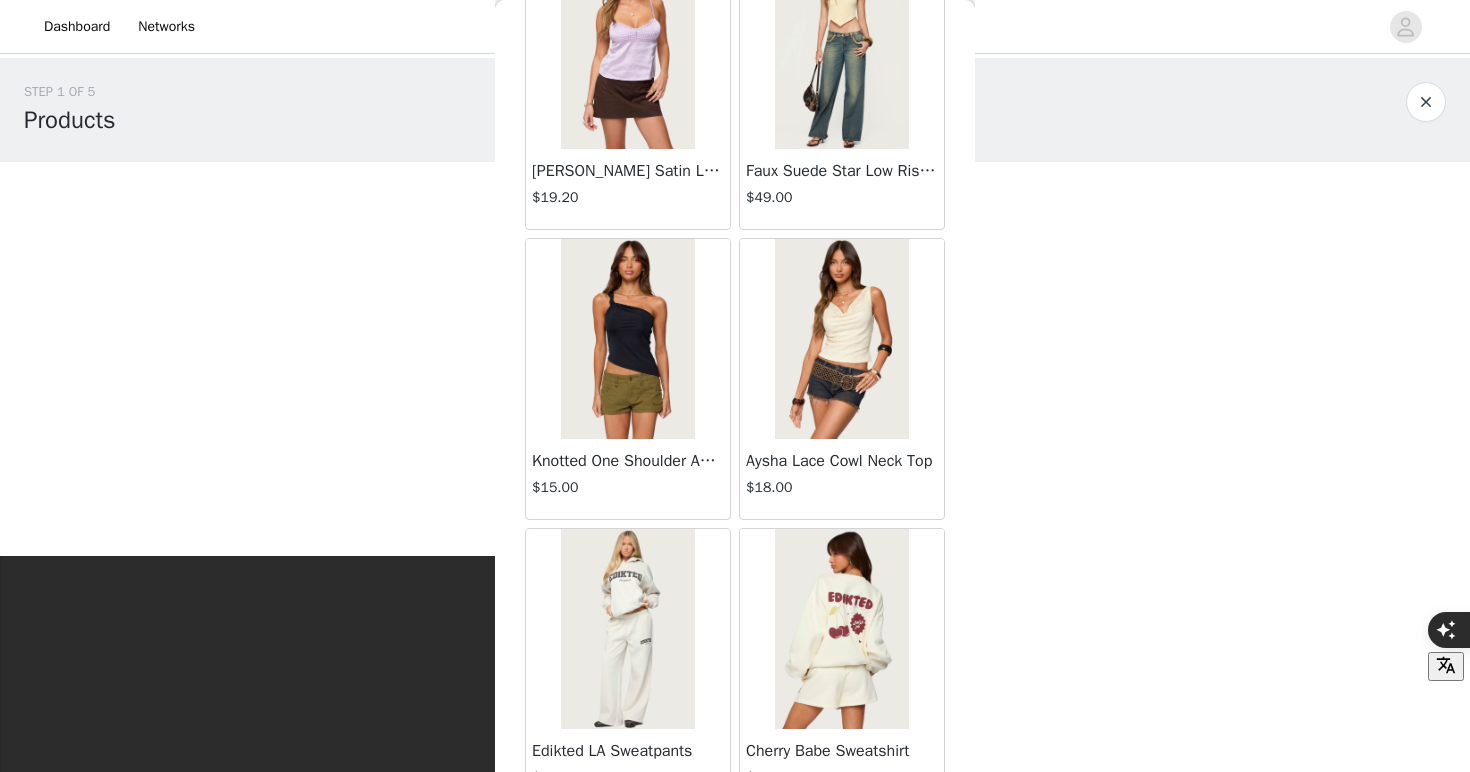 scroll, scrollTop: 31288, scrollLeft: 0, axis: vertical 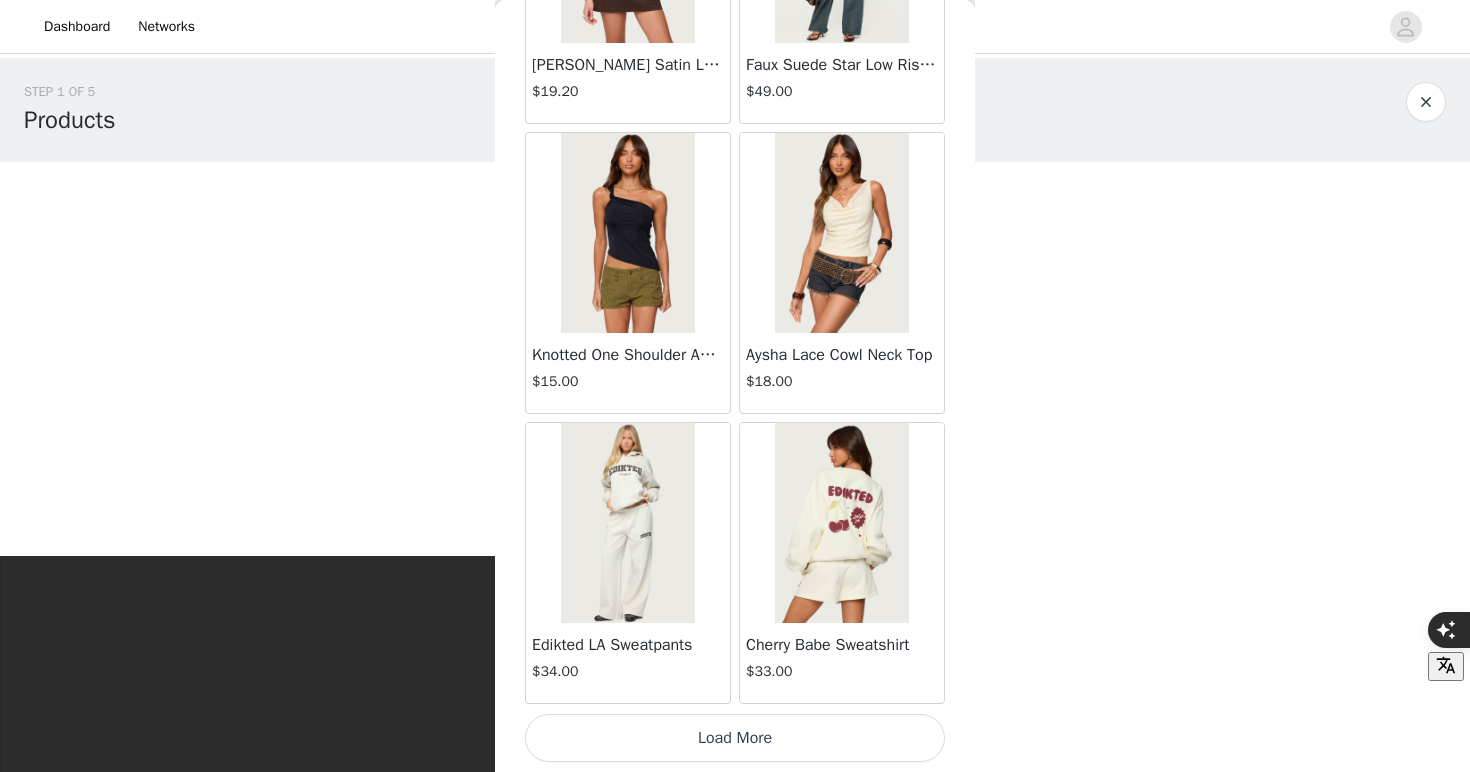 click on "Load More" at bounding box center [735, 738] 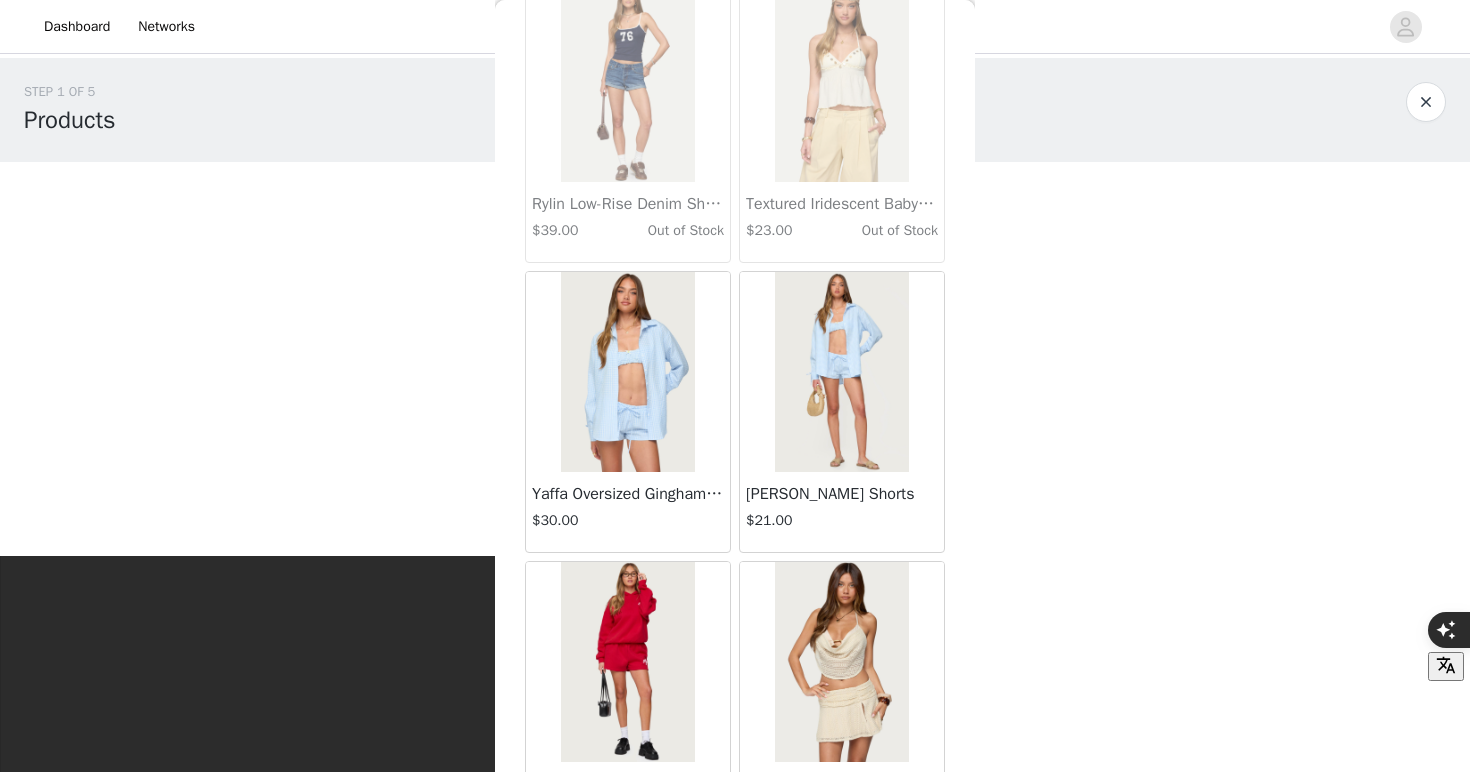 scroll, scrollTop: 33765, scrollLeft: 0, axis: vertical 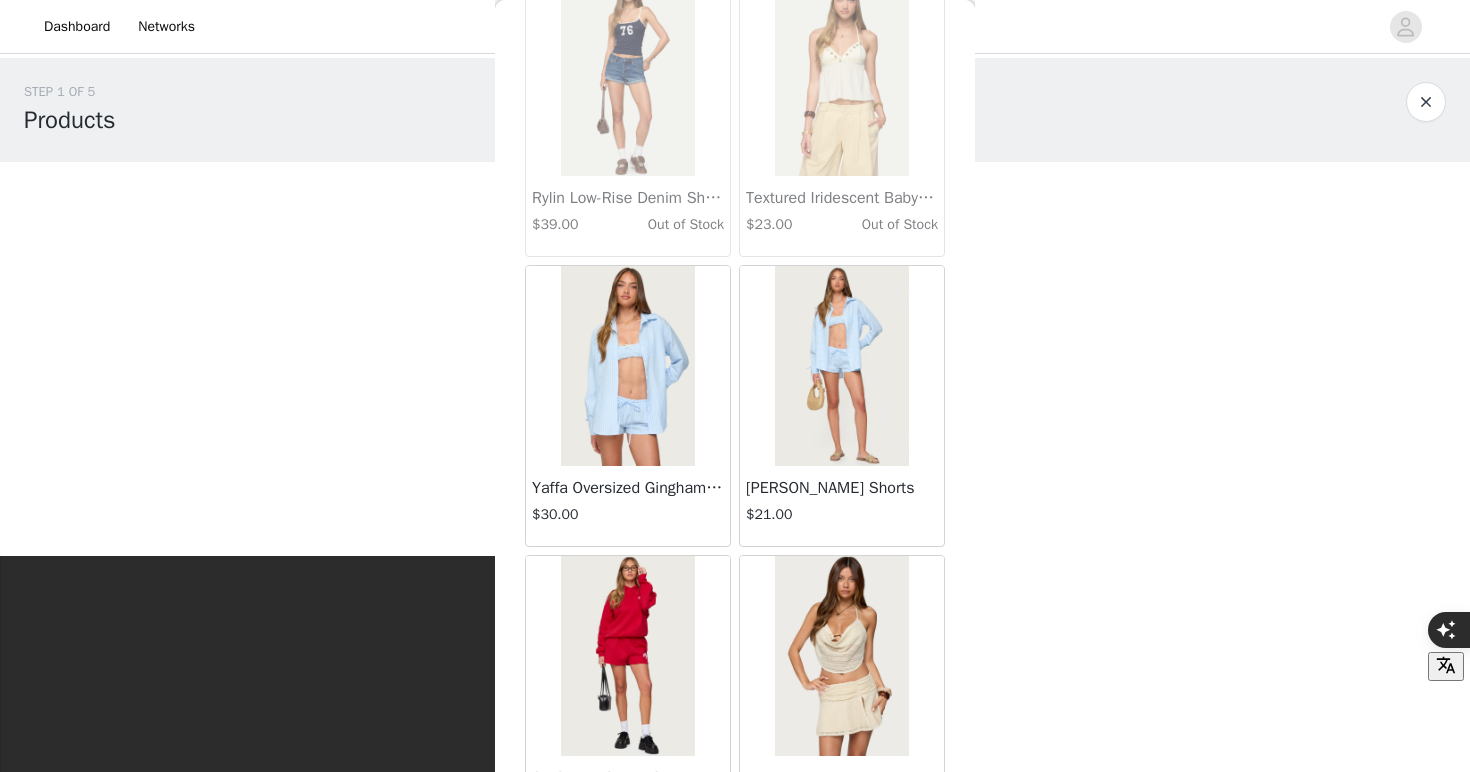 click on "Yaffa Oversized Gingham Button Up Shirt" at bounding box center (628, 488) 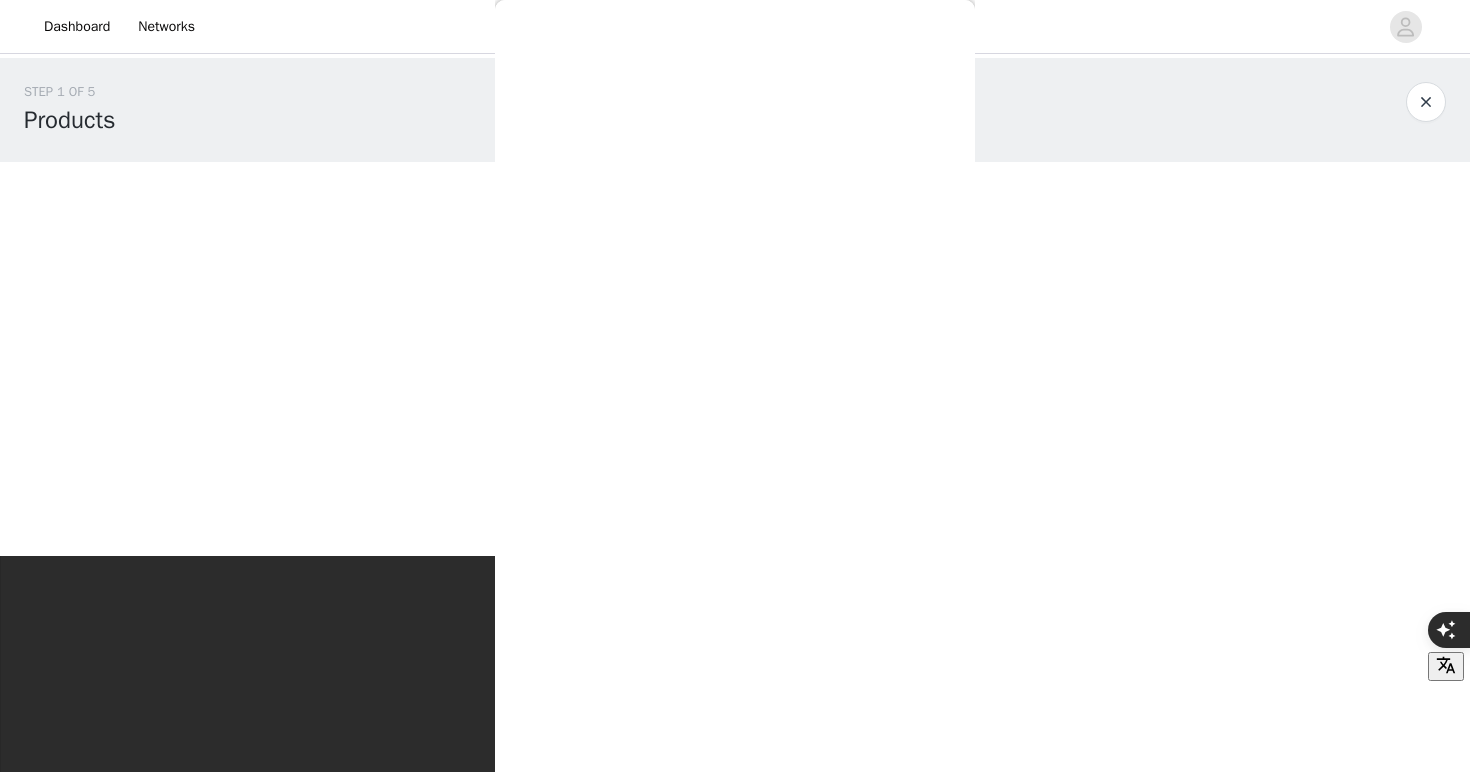 scroll, scrollTop: 0, scrollLeft: 0, axis: both 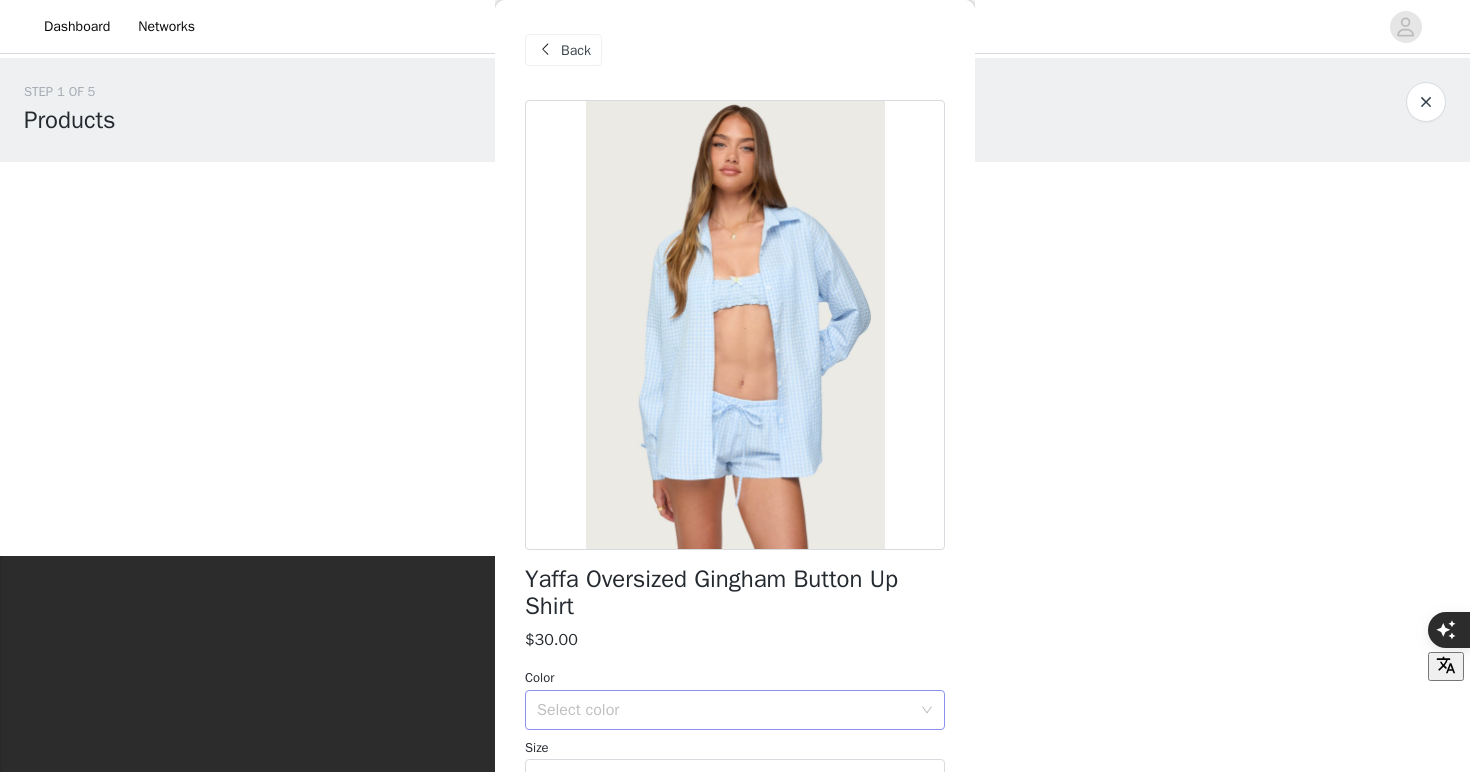 click on "Select color" at bounding box center [724, 710] 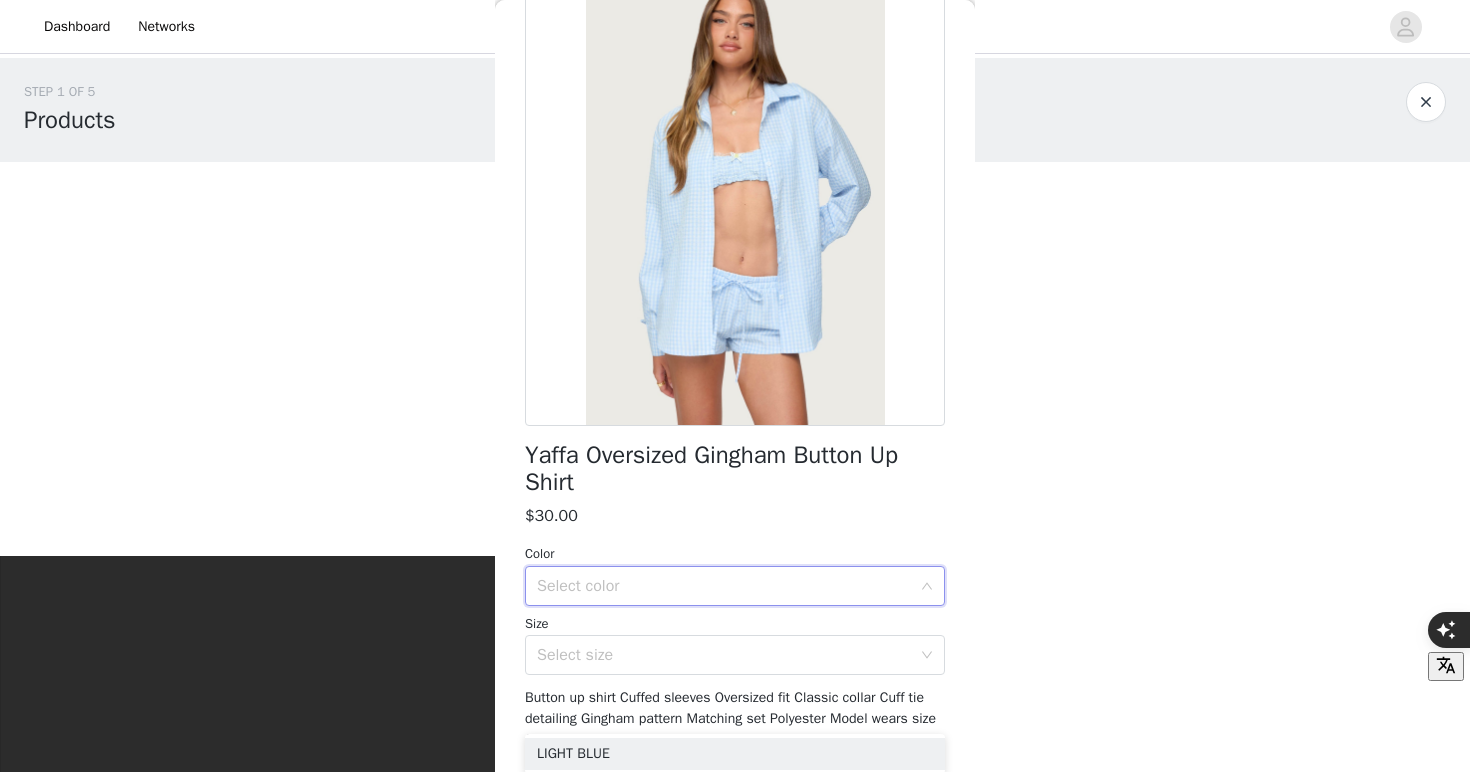 scroll, scrollTop: 147, scrollLeft: 0, axis: vertical 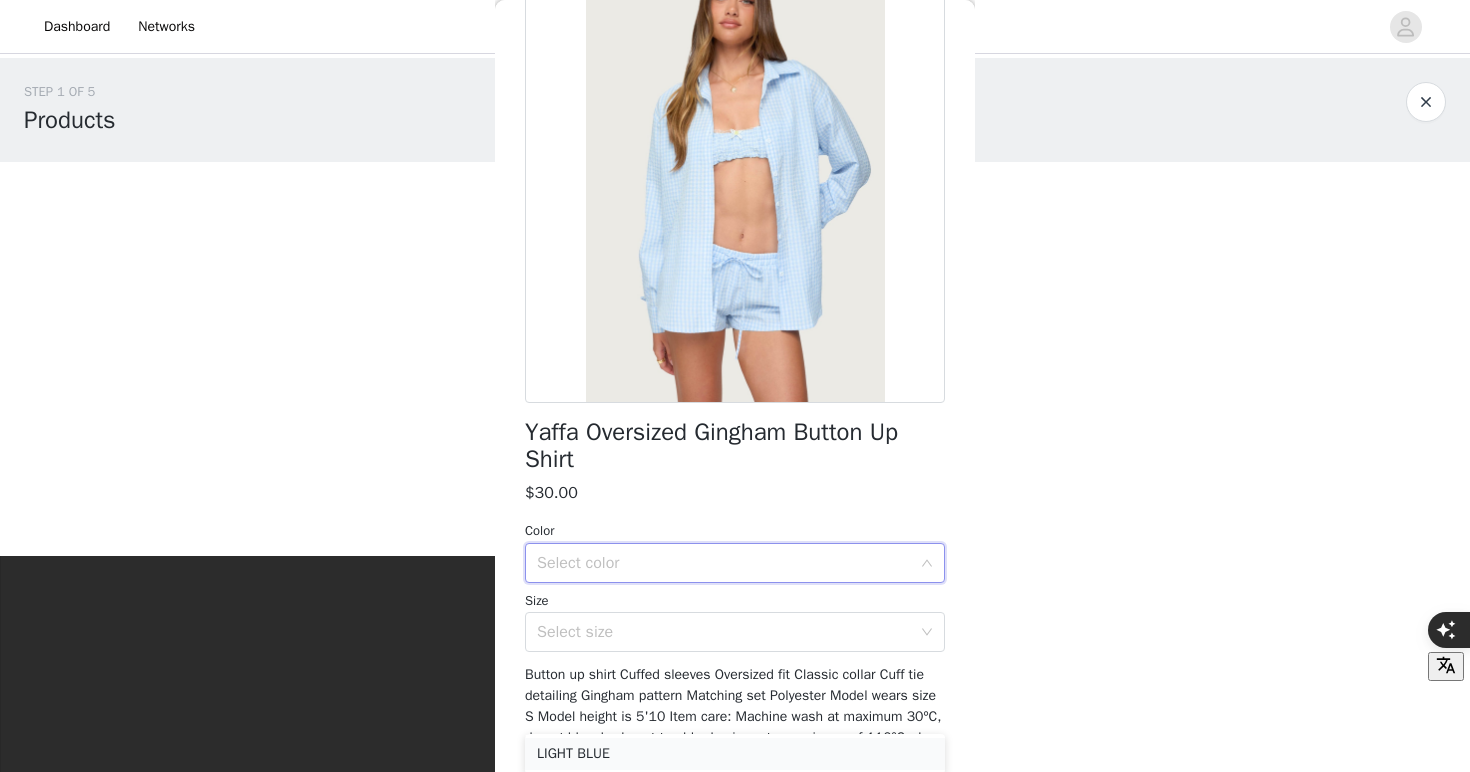 click on "LIGHT BLUE" at bounding box center (735, 754) 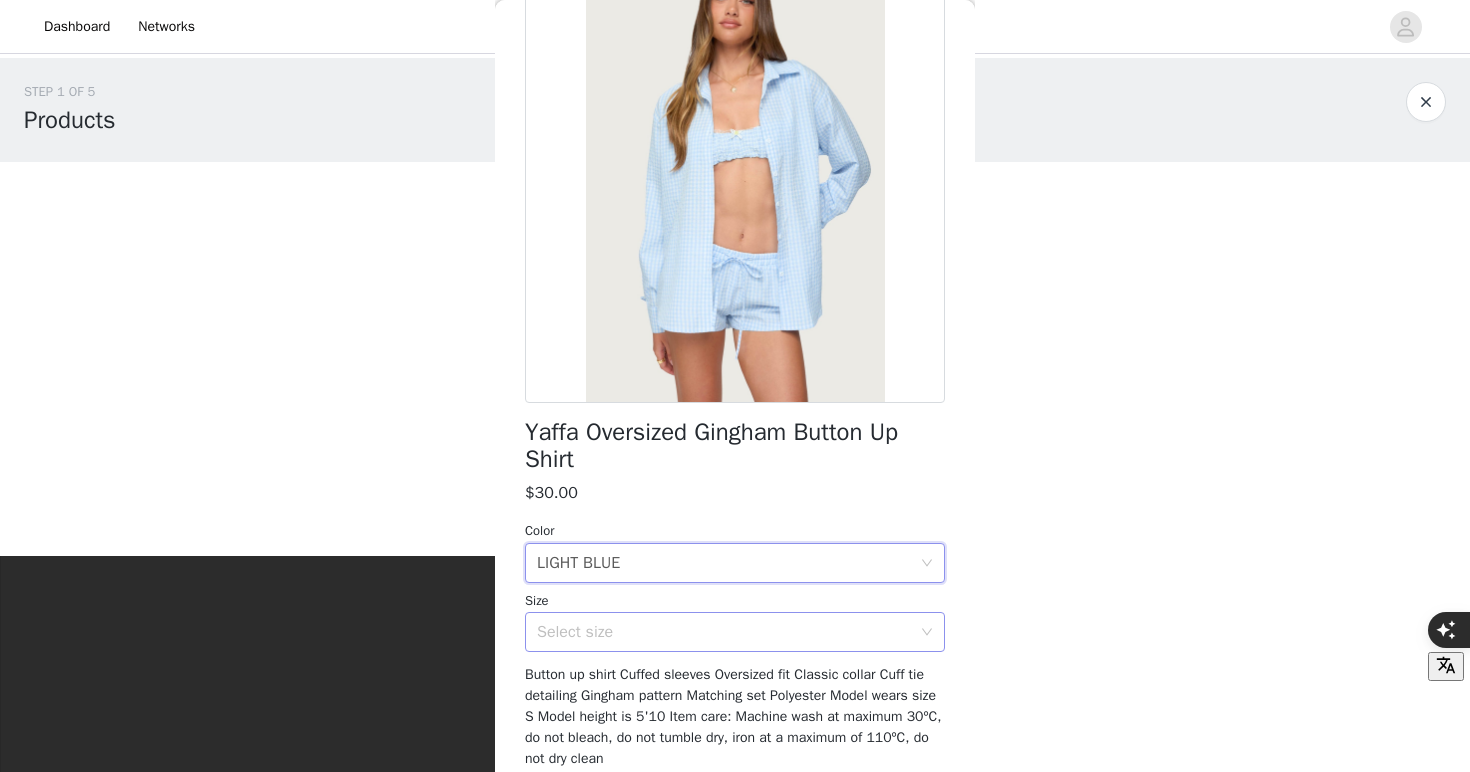 click on "Select size" at bounding box center (724, 632) 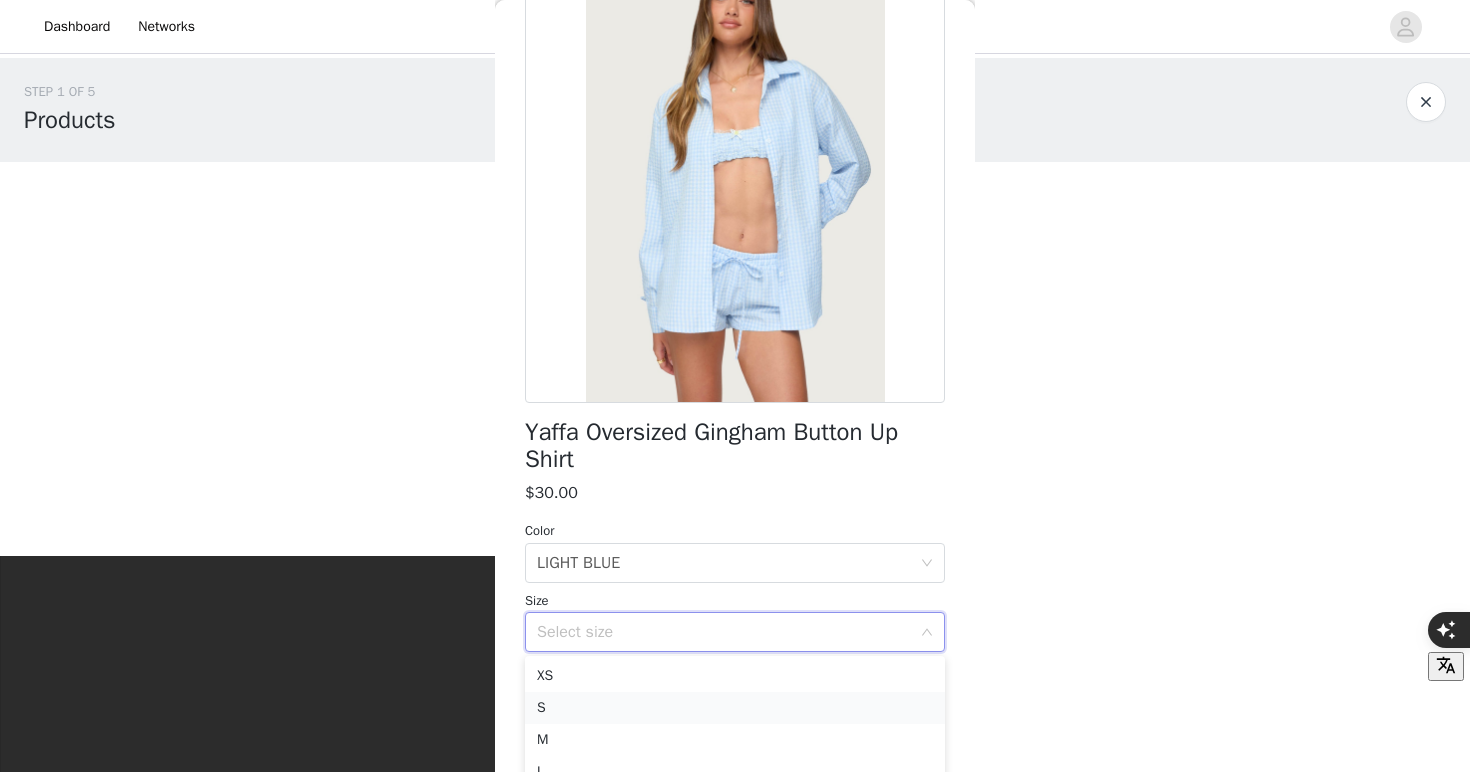 click on "S" at bounding box center (735, 708) 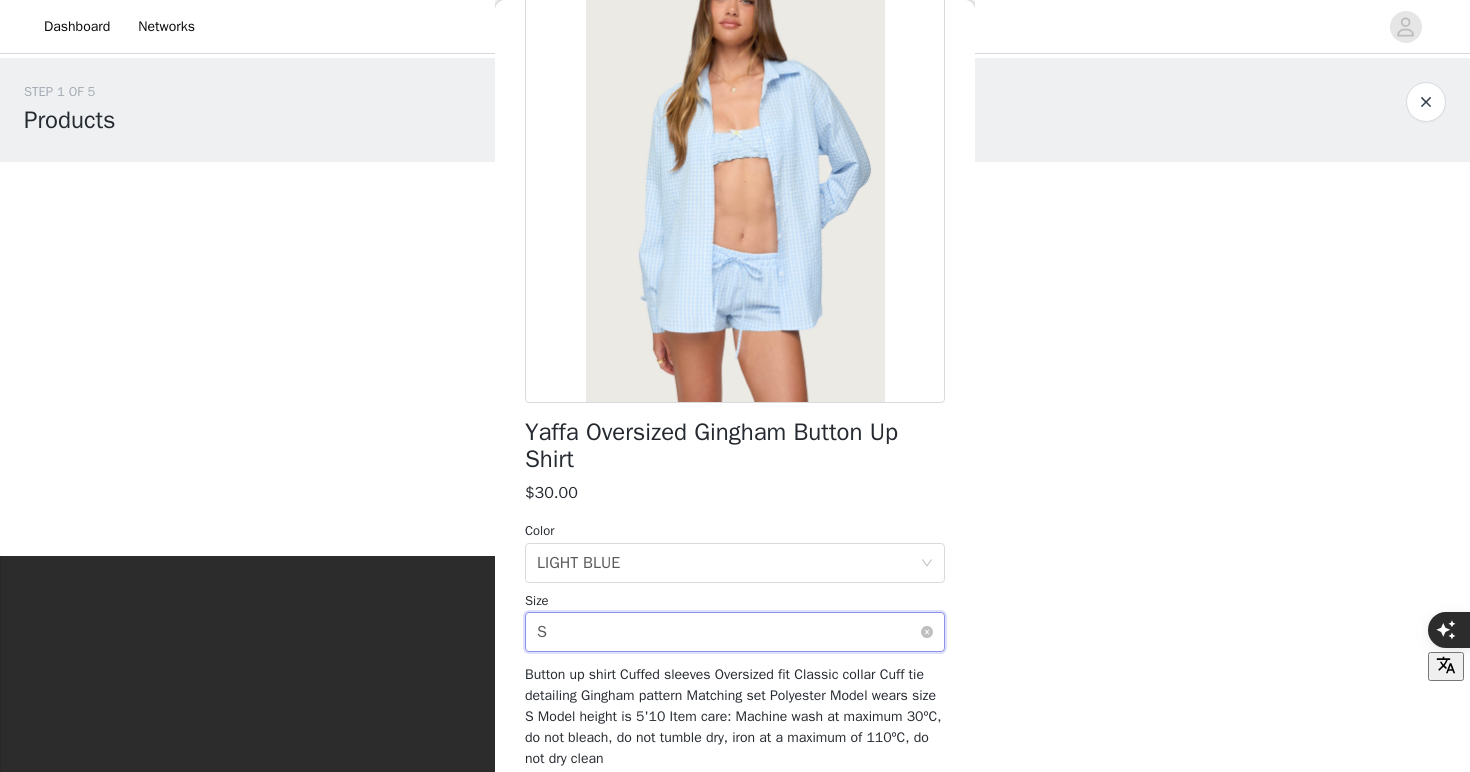scroll, scrollTop: 228, scrollLeft: 0, axis: vertical 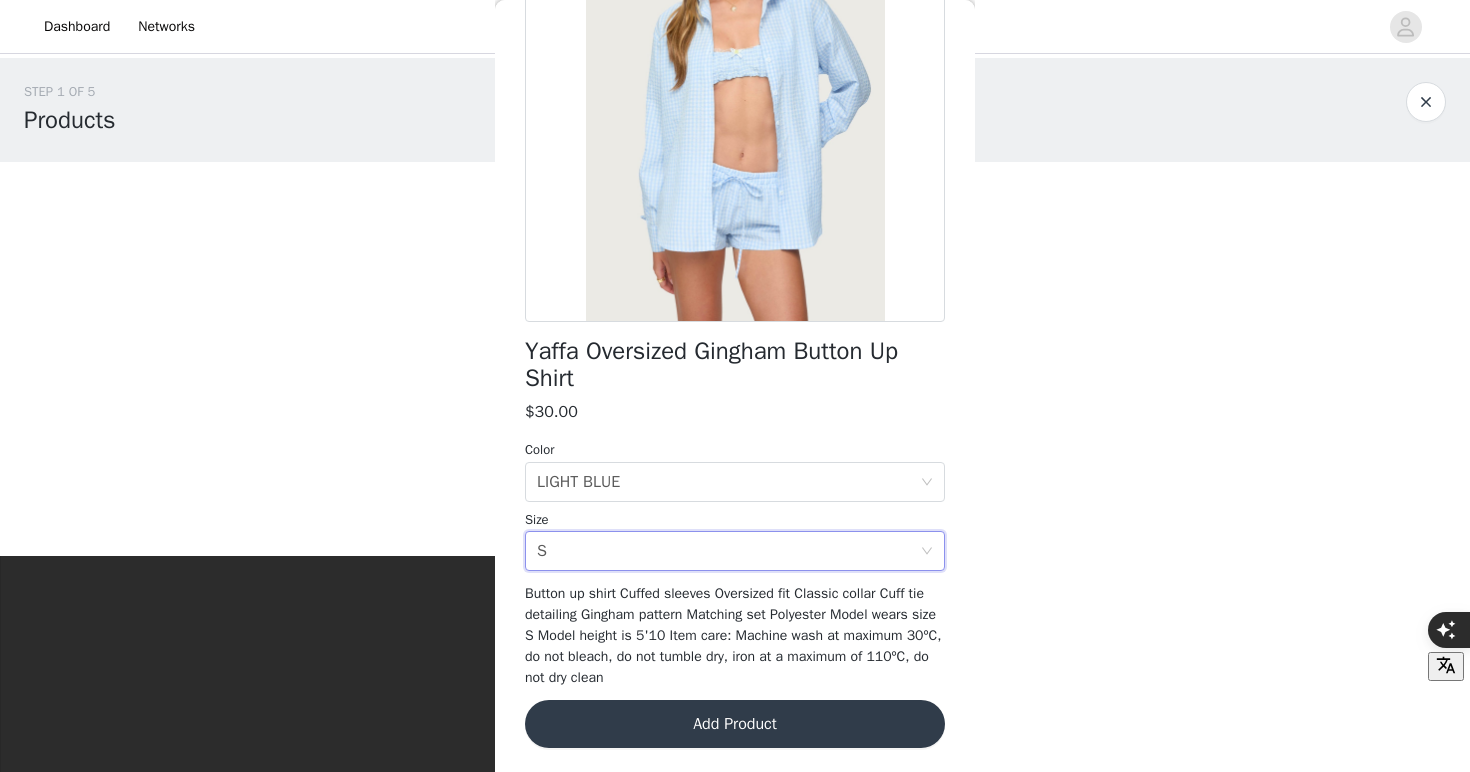 click on "Add Product" at bounding box center [735, 724] 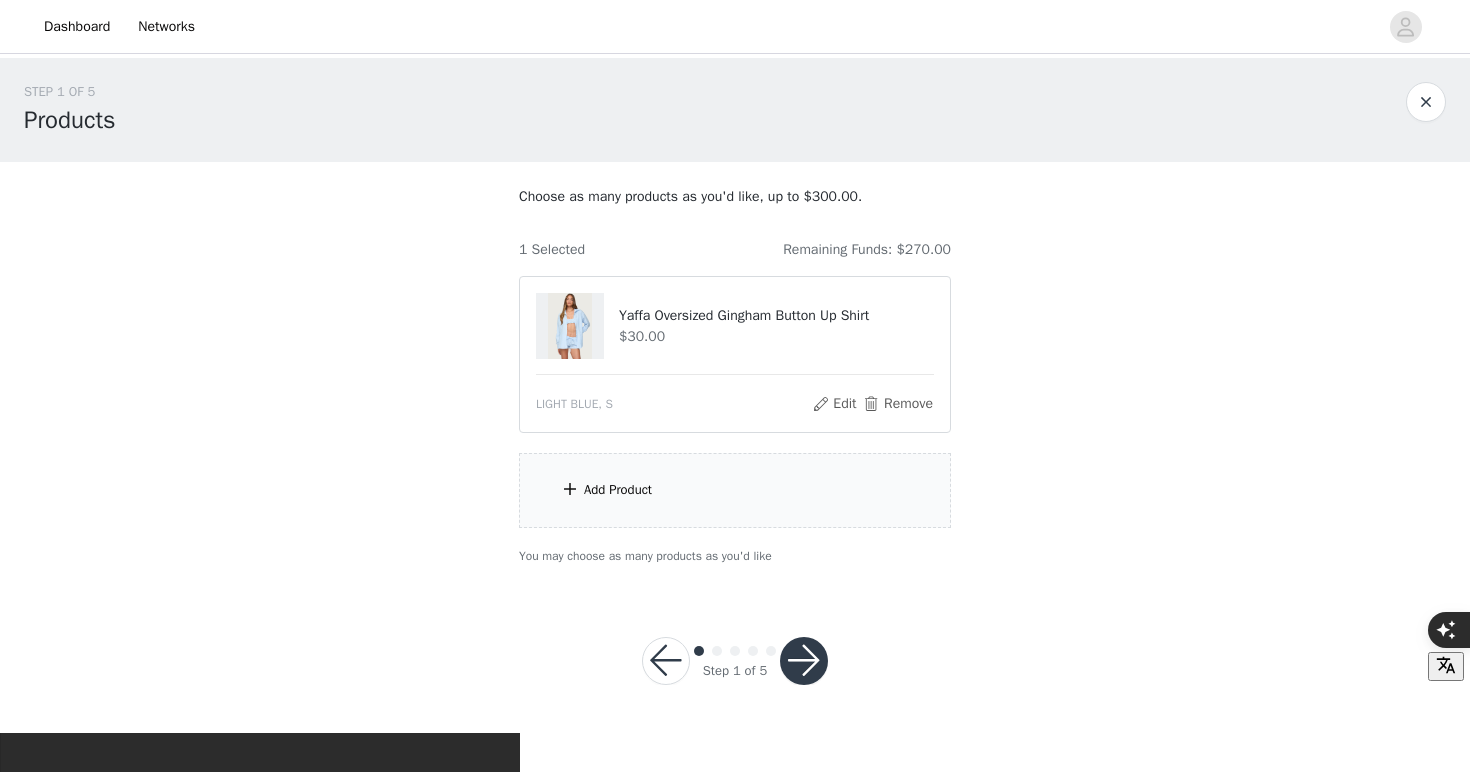 click on "Add Product" at bounding box center [735, 490] 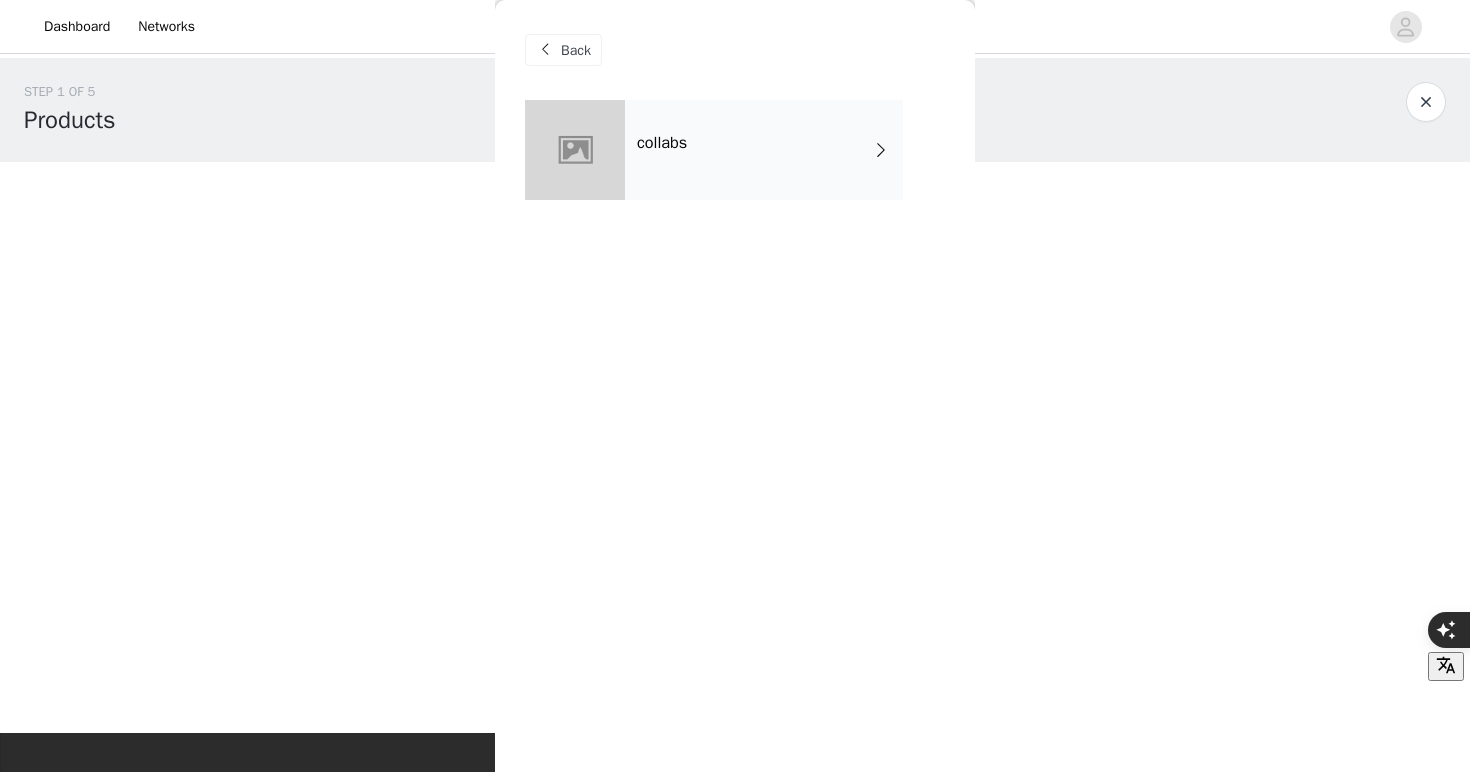 click on "collabs" at bounding box center (764, 150) 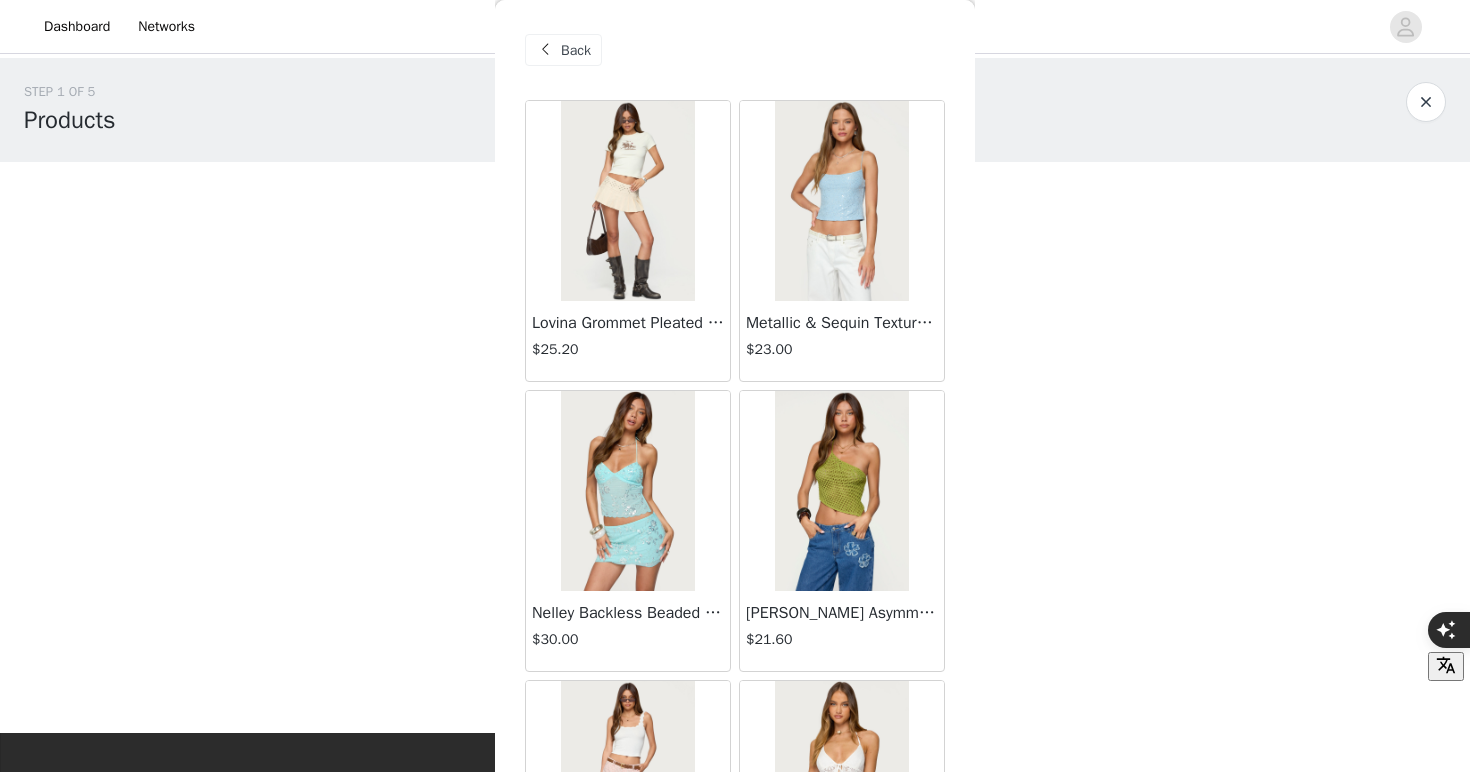 click on "Metallic & Sequin Textured Tank Top" at bounding box center [842, 323] 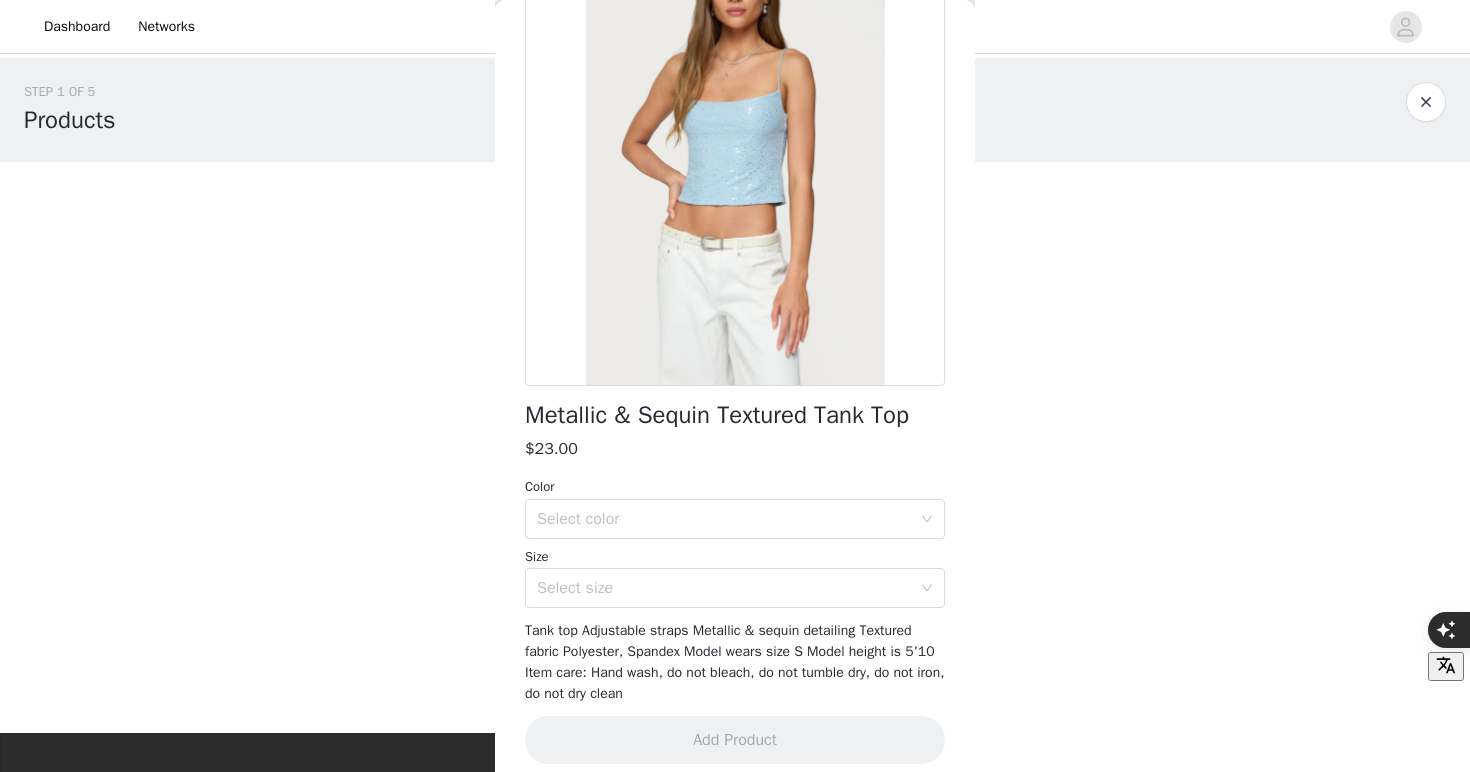 scroll, scrollTop: 180, scrollLeft: 0, axis: vertical 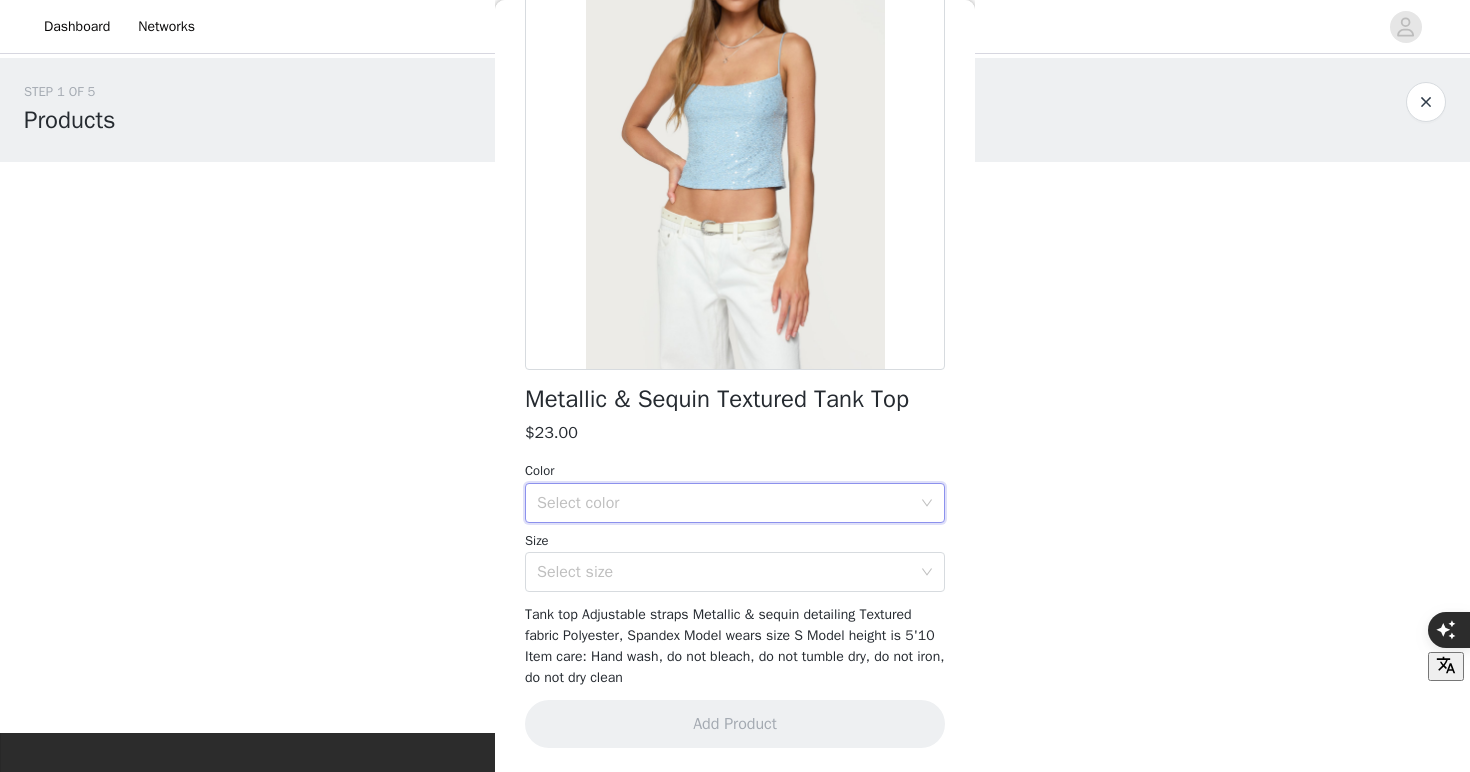 click on "Select color" at bounding box center (728, 503) 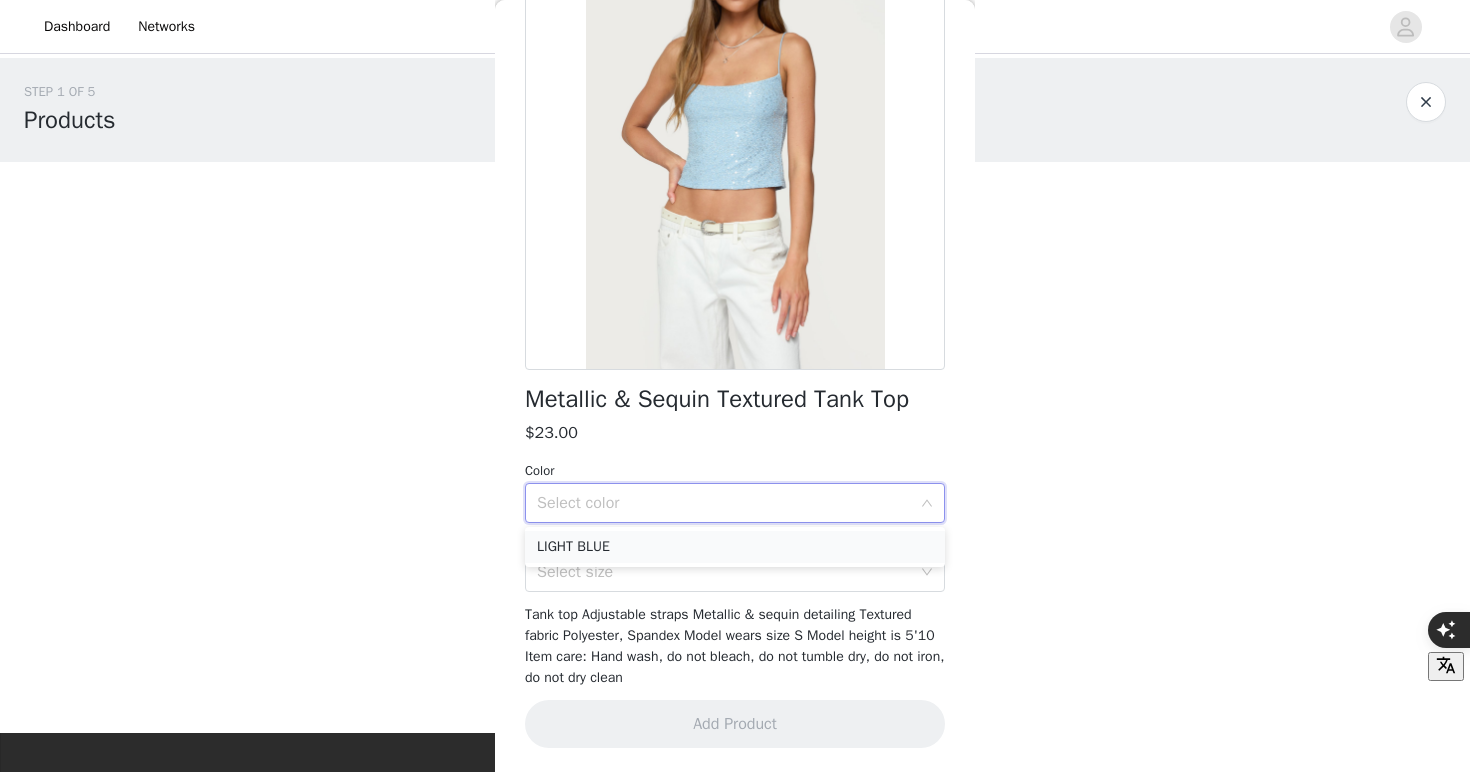click on "LIGHT BLUE" at bounding box center (735, 547) 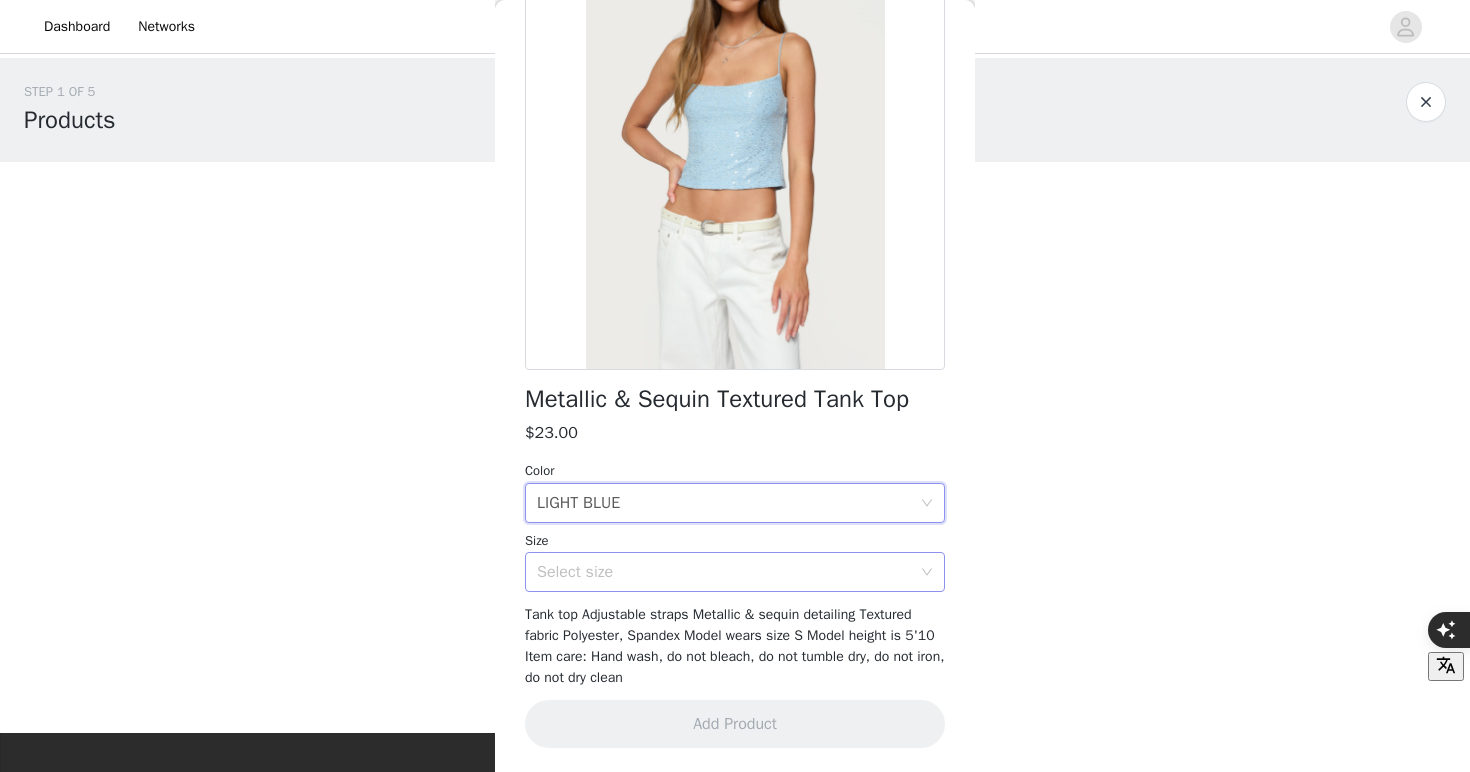 click on "Select size" at bounding box center (724, 572) 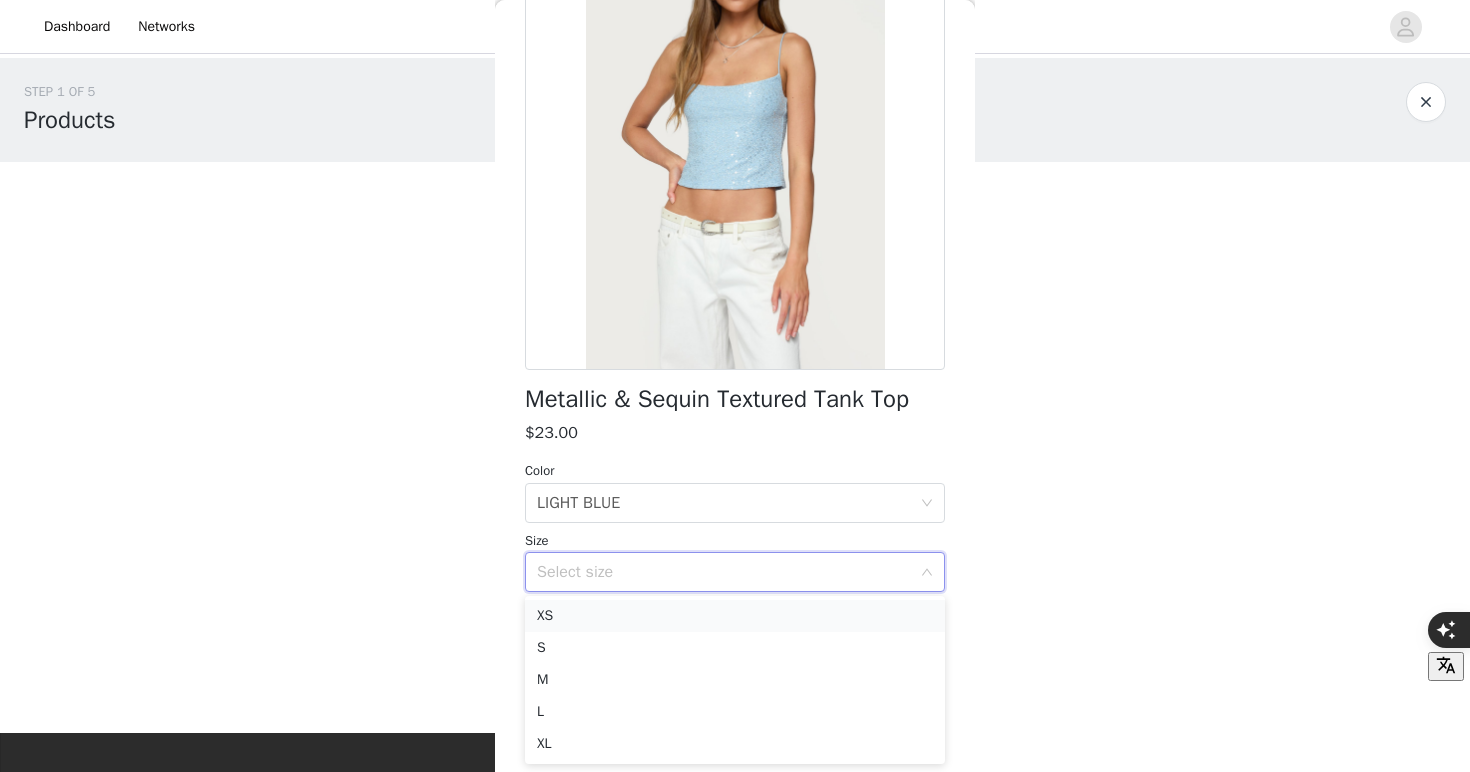 click on "XS" at bounding box center (735, 616) 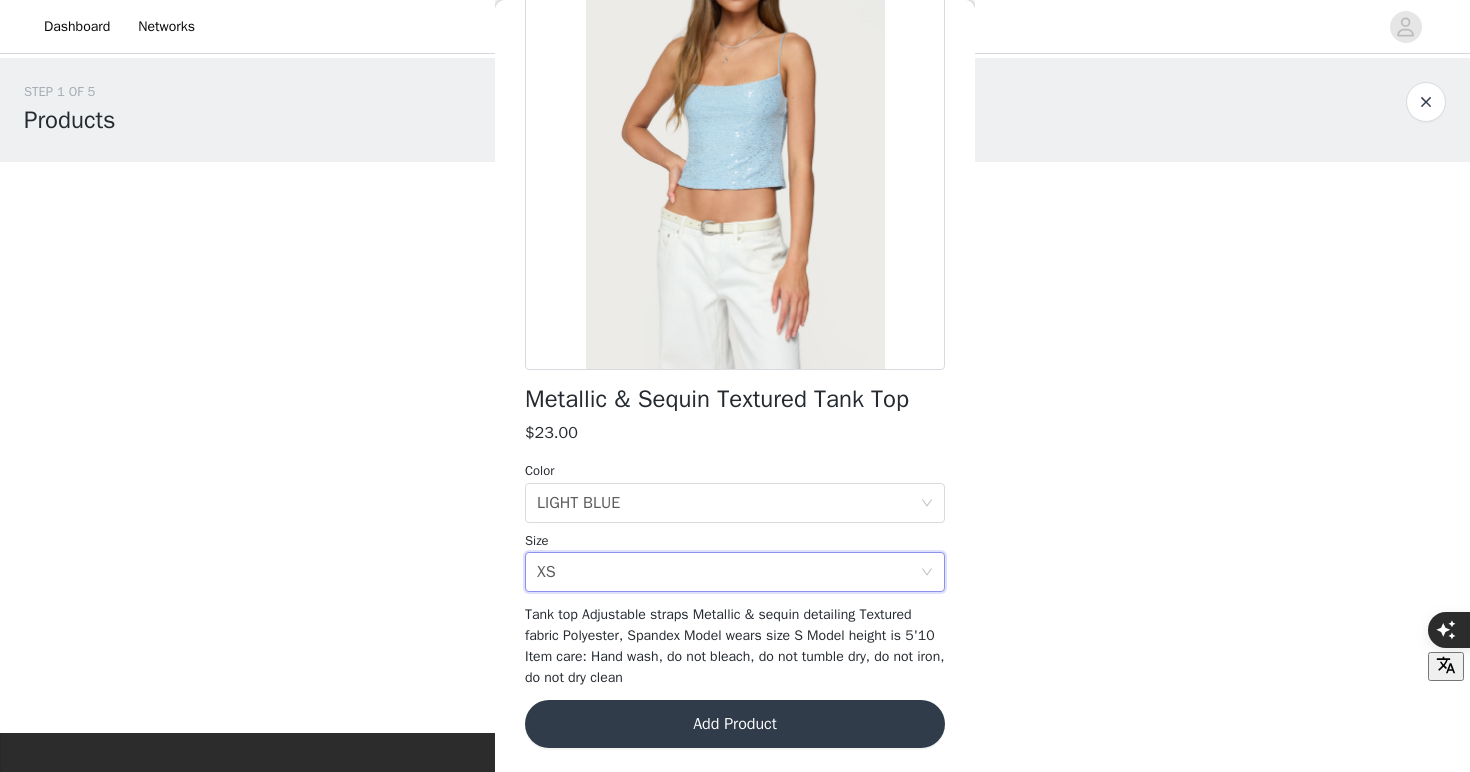 click on "Add Product" at bounding box center (735, 724) 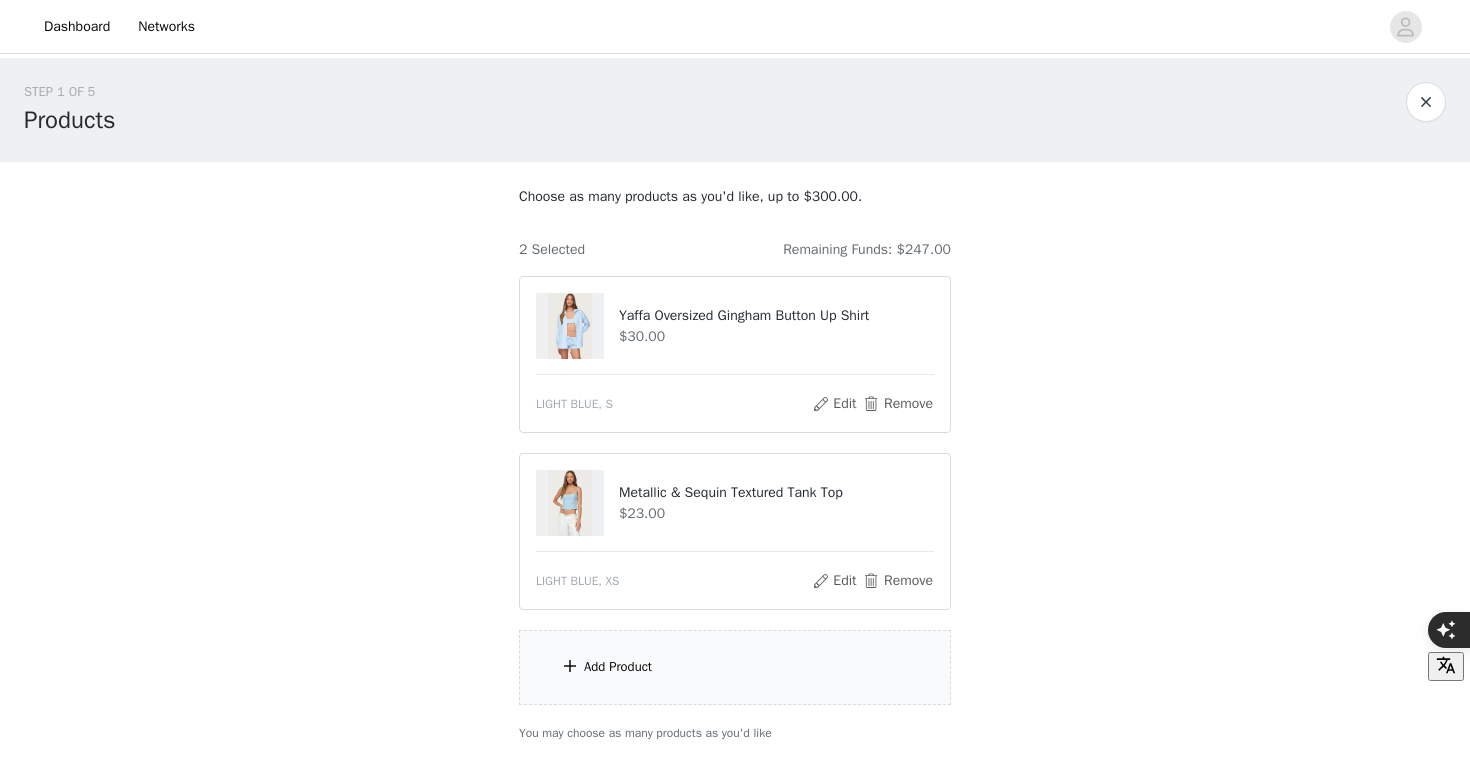 click on "Add Product" at bounding box center [735, 667] 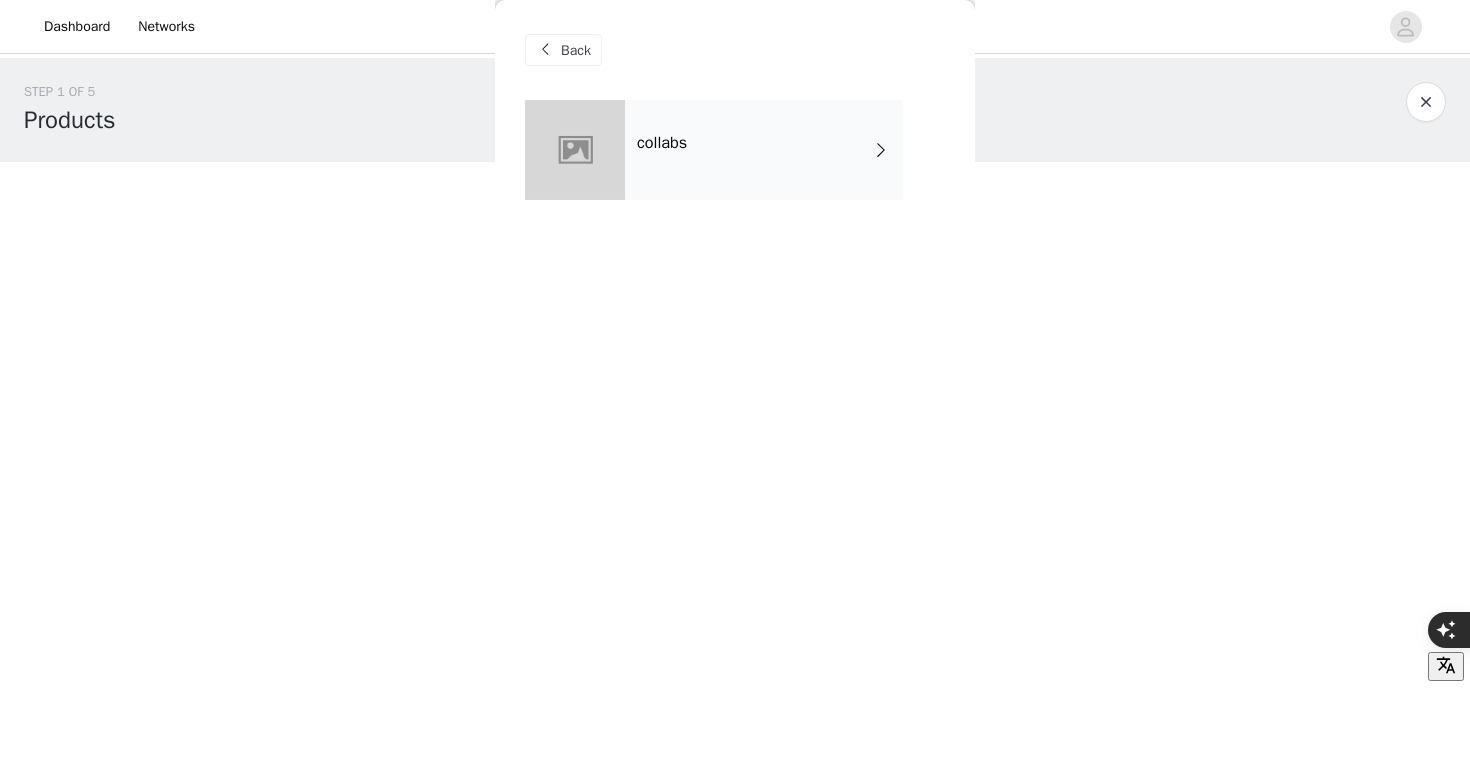 click on "collabs" at bounding box center (735, 165) 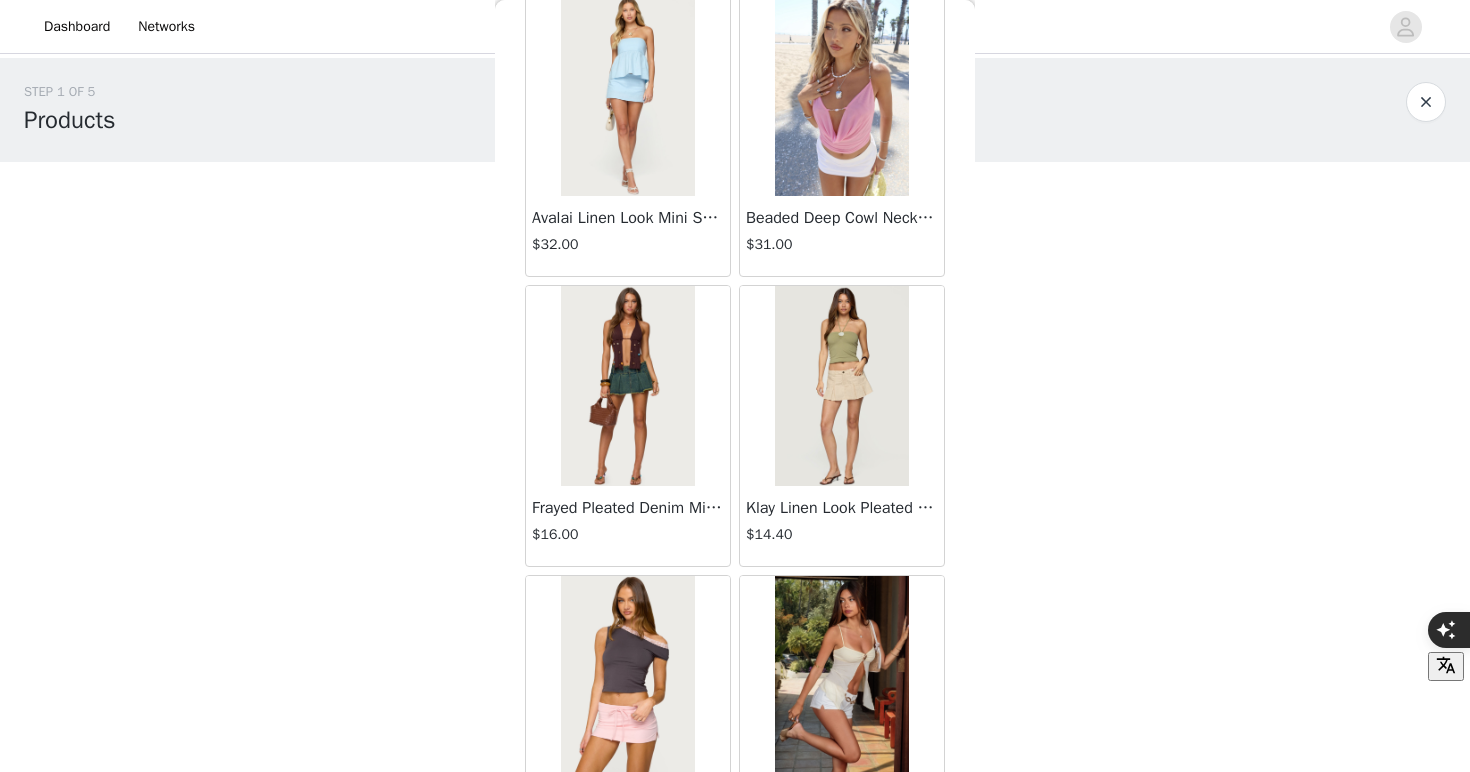 scroll, scrollTop: 2288, scrollLeft: 0, axis: vertical 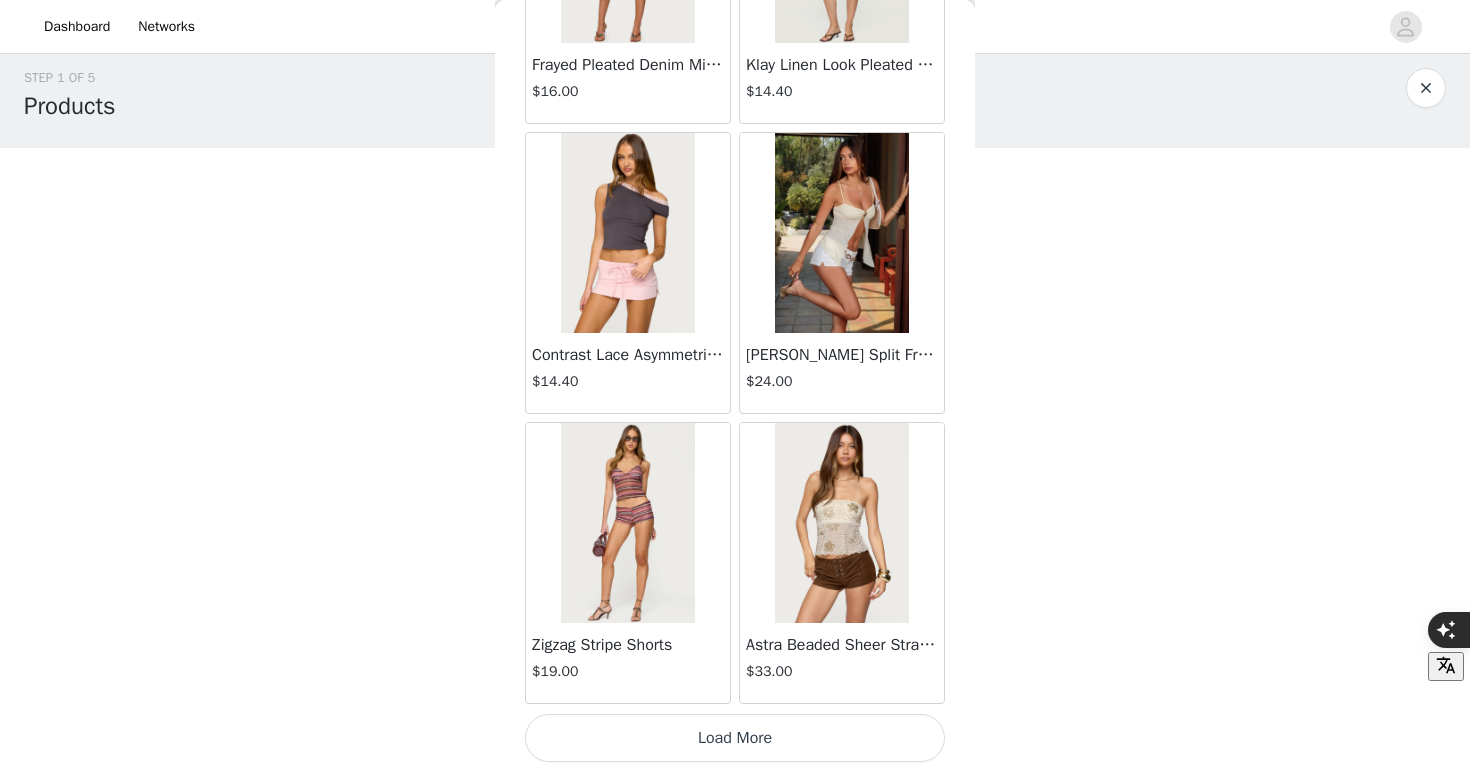 click on "Load More" at bounding box center (735, 738) 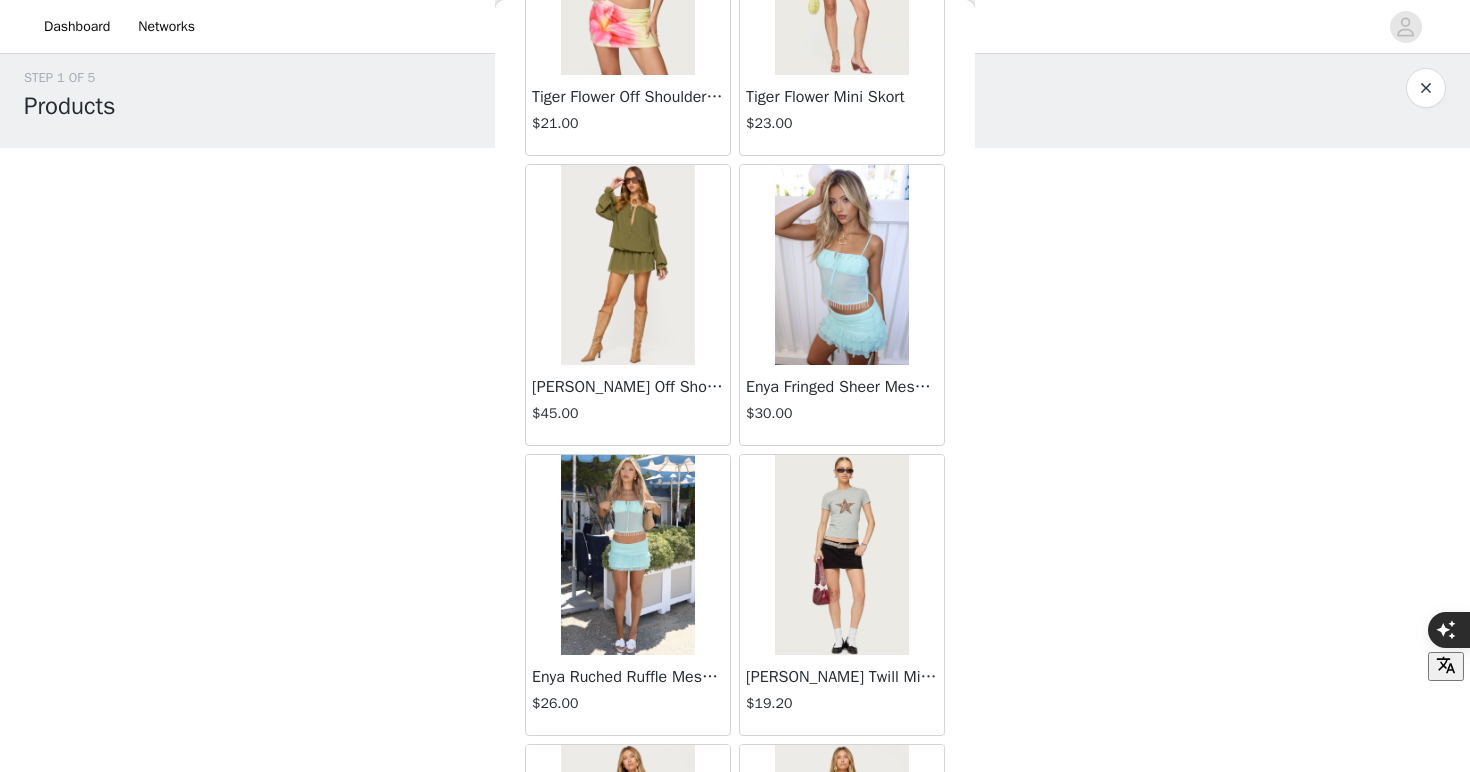 scroll, scrollTop: 5188, scrollLeft: 0, axis: vertical 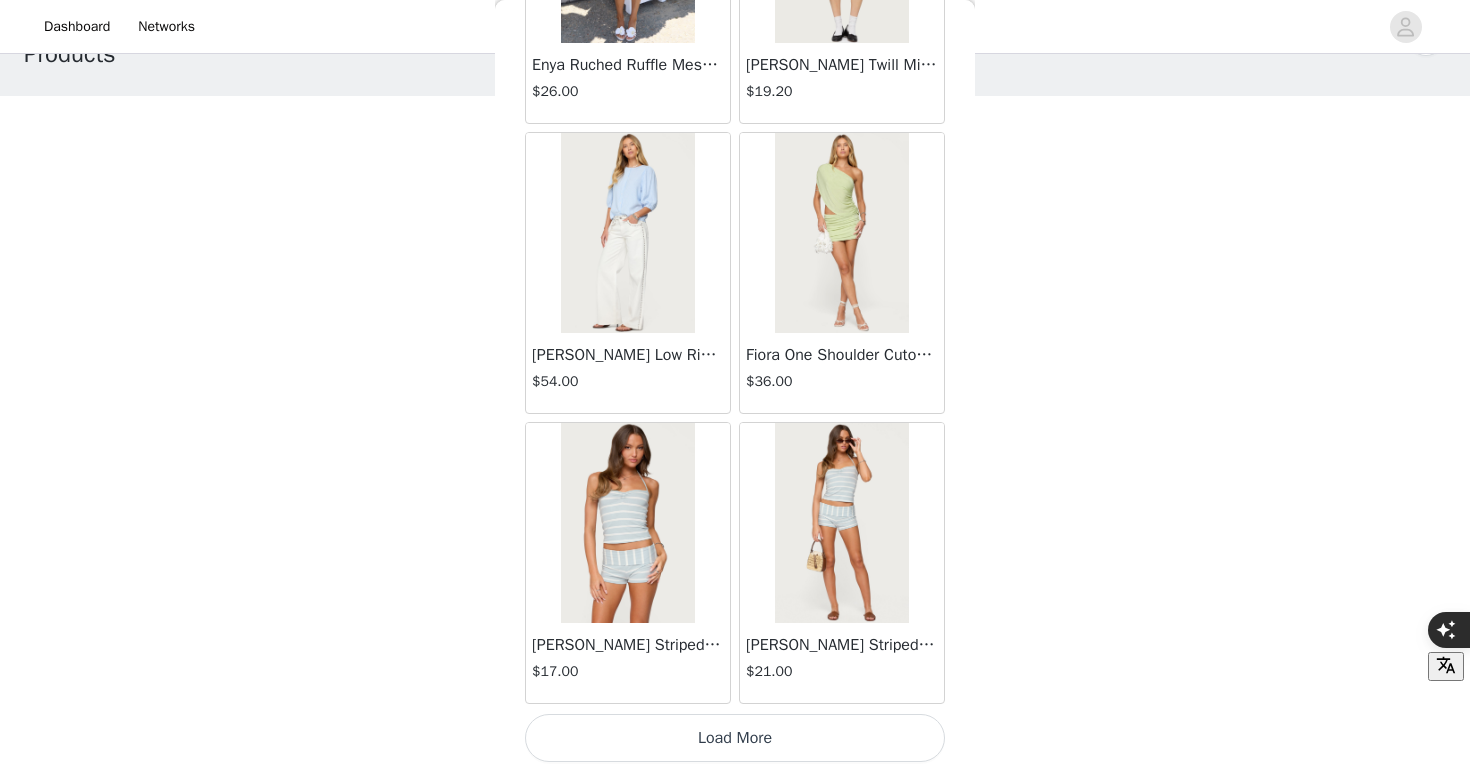 click on "Load More" at bounding box center (735, 738) 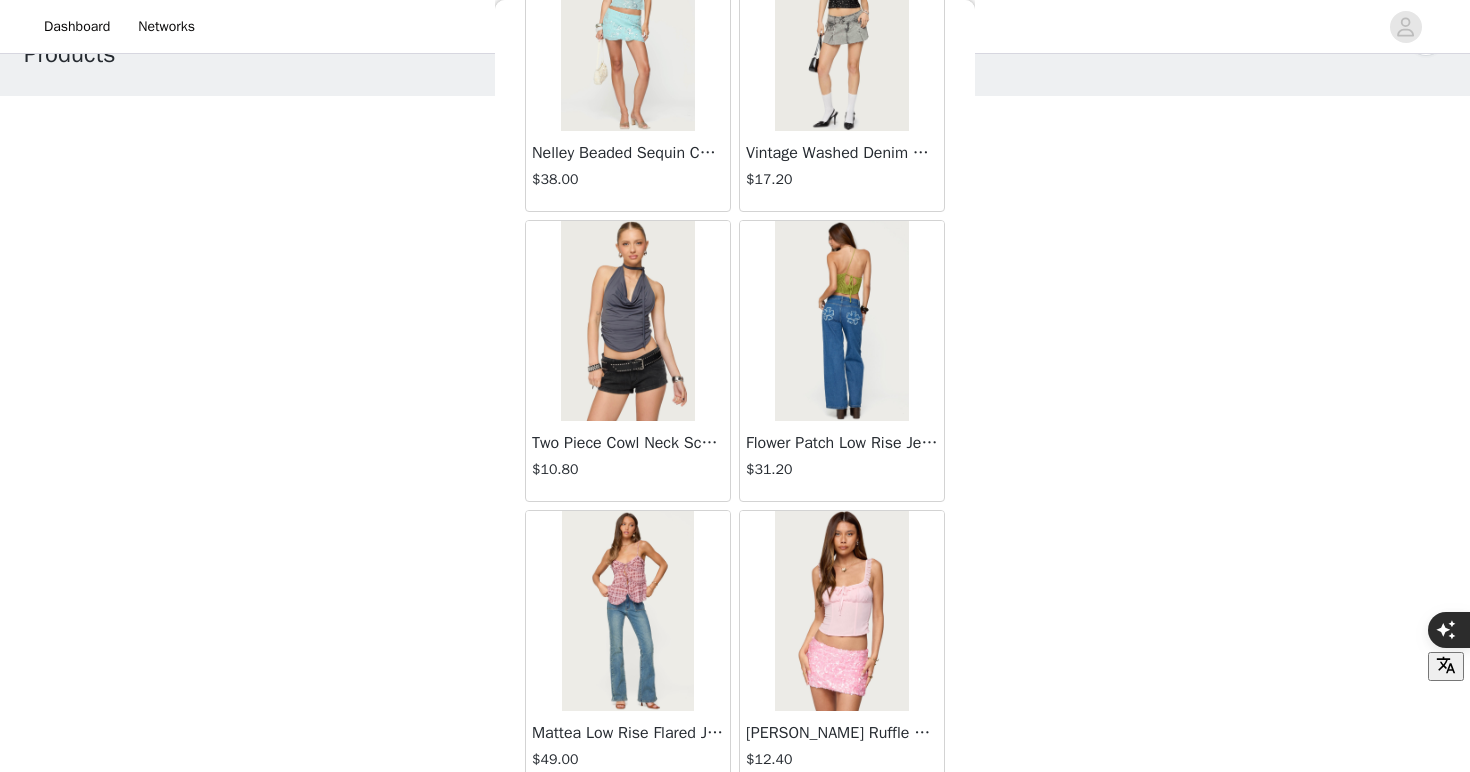 scroll, scrollTop: 8088, scrollLeft: 0, axis: vertical 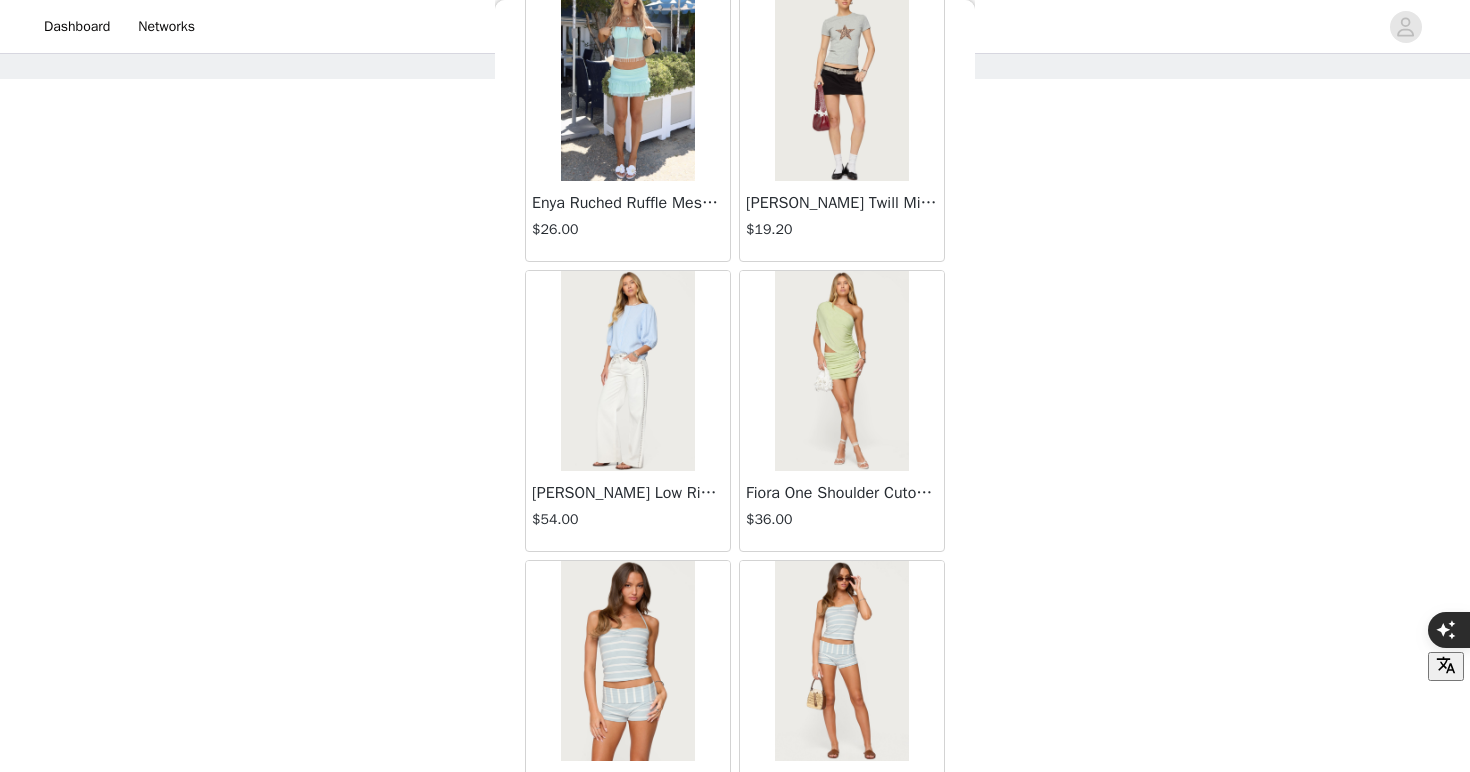 click at bounding box center (627, 371) 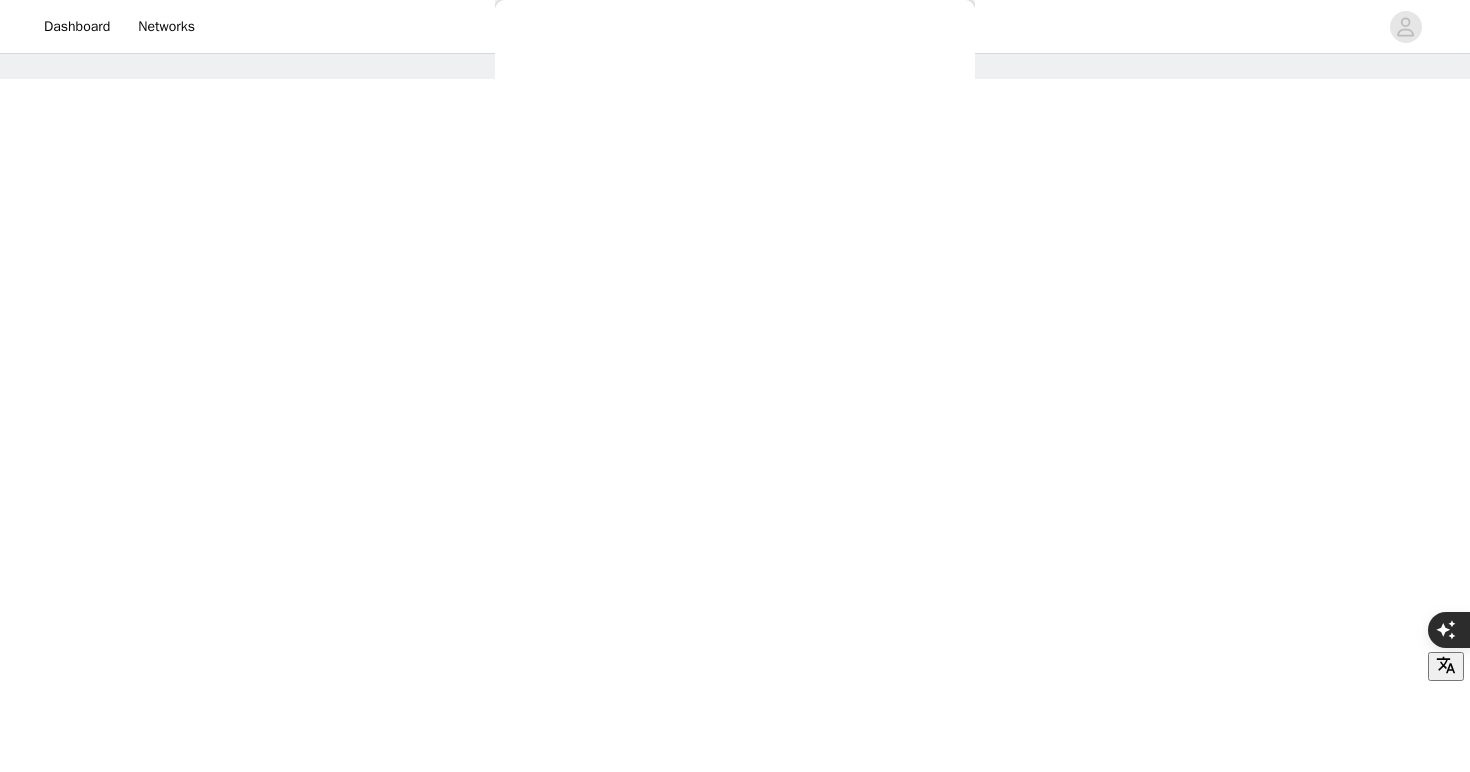 scroll, scrollTop: 0, scrollLeft: 0, axis: both 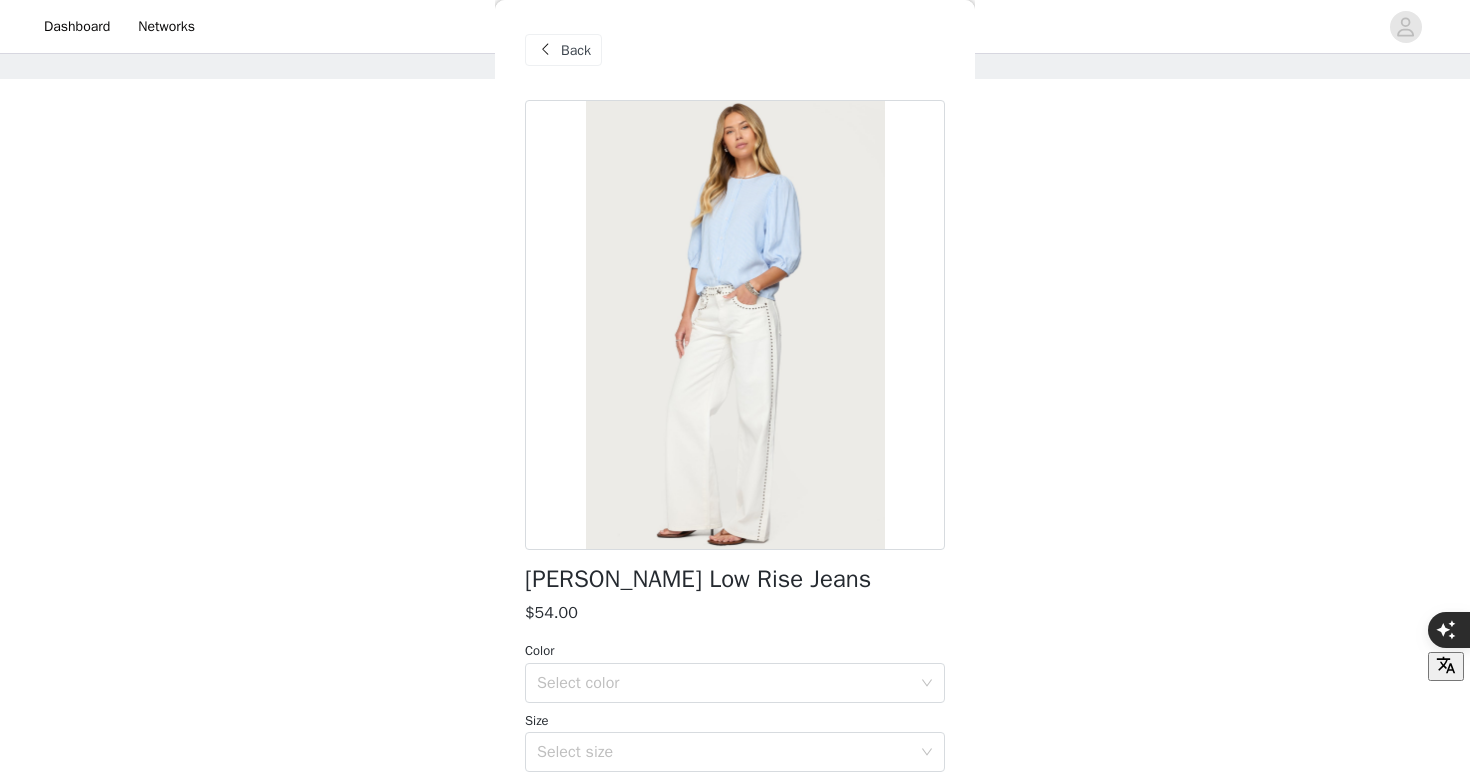 click on "Back" at bounding box center [576, 50] 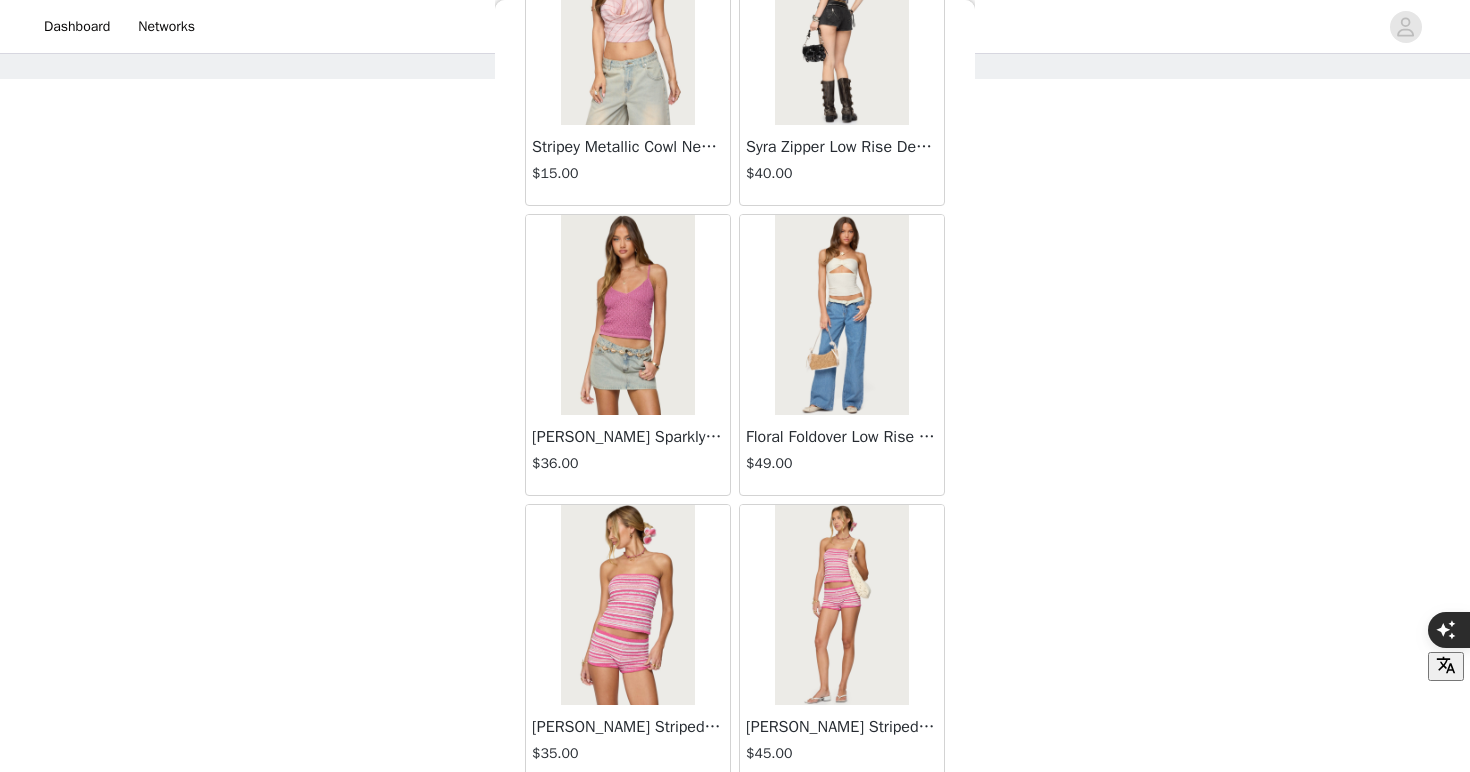 scroll, scrollTop: 8088, scrollLeft: 0, axis: vertical 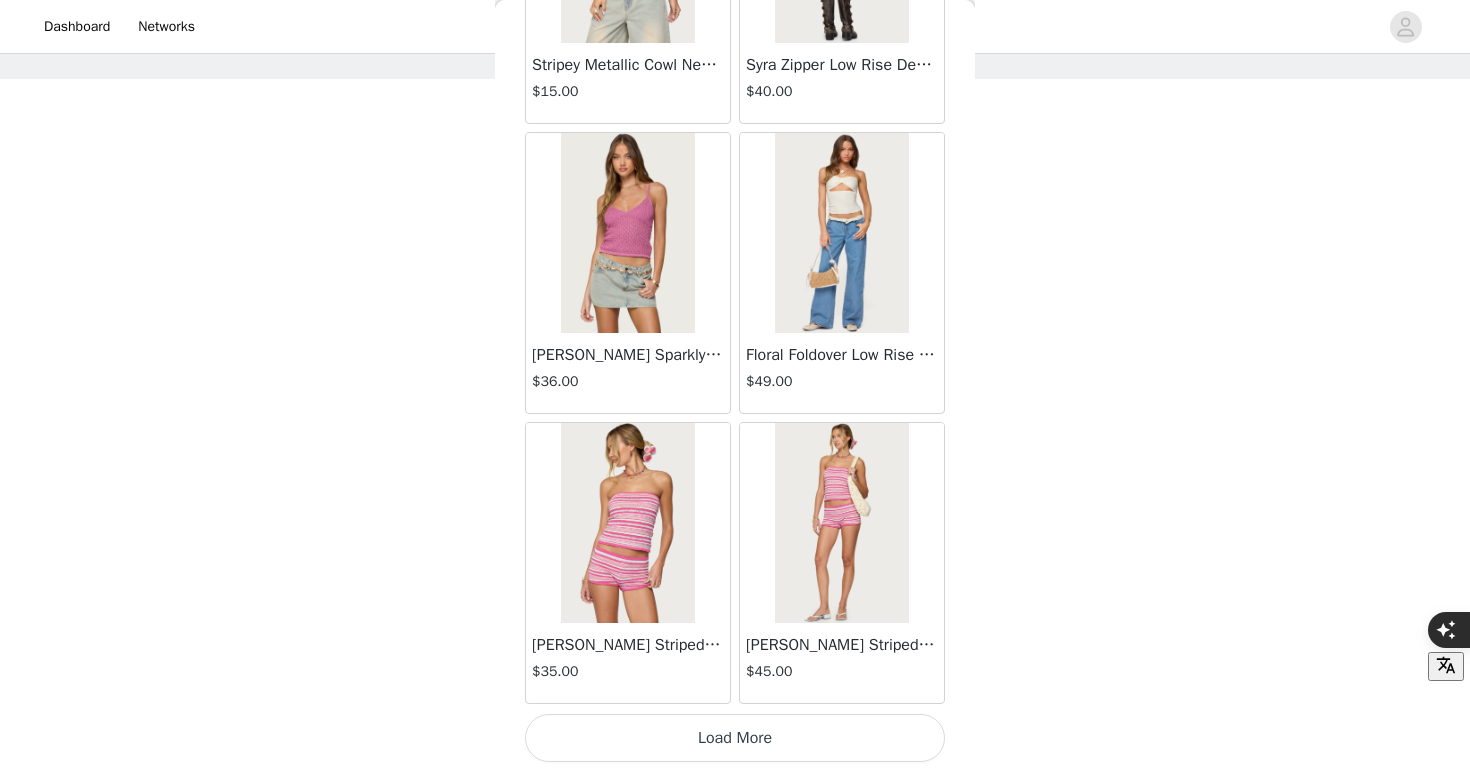click on "Load More" at bounding box center (735, 738) 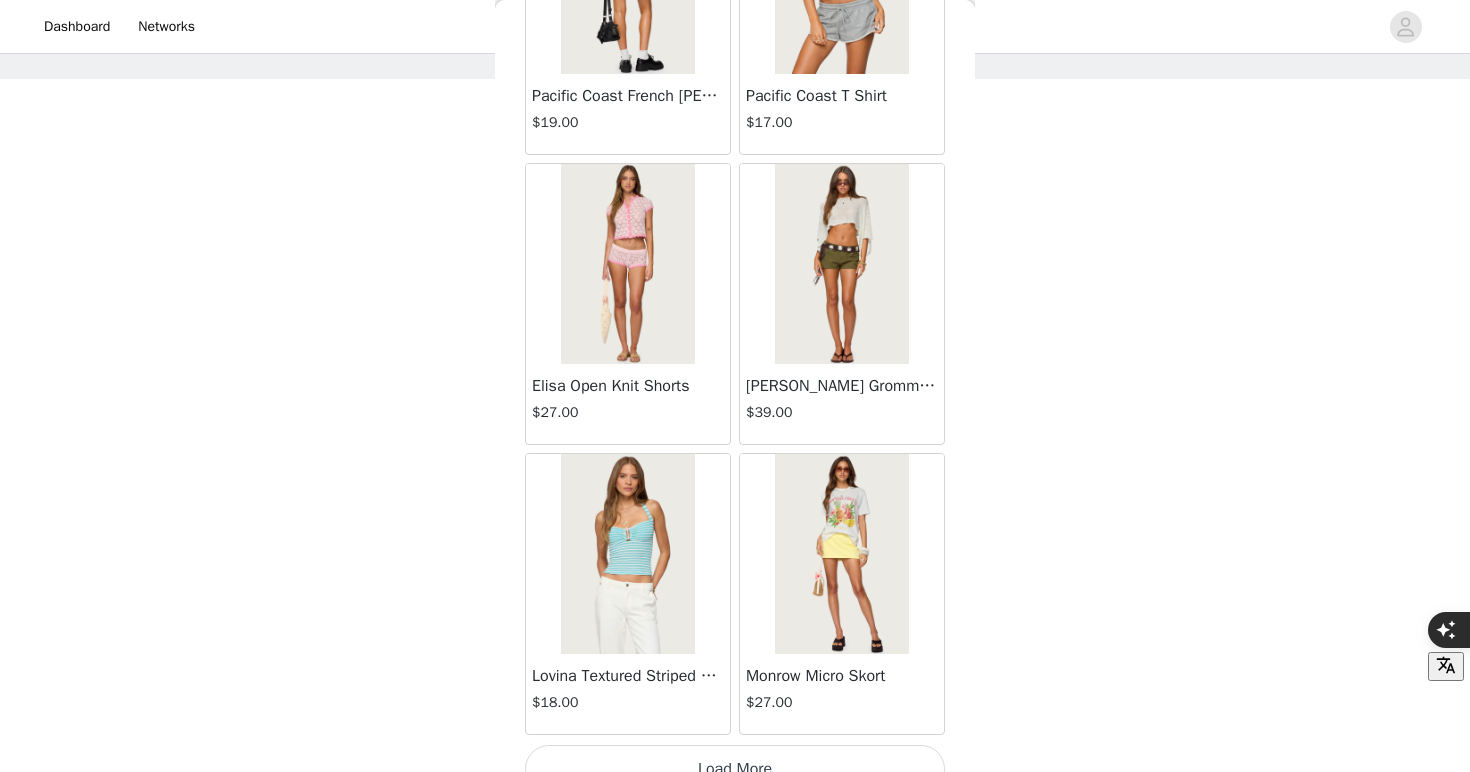 scroll, scrollTop: 10988, scrollLeft: 0, axis: vertical 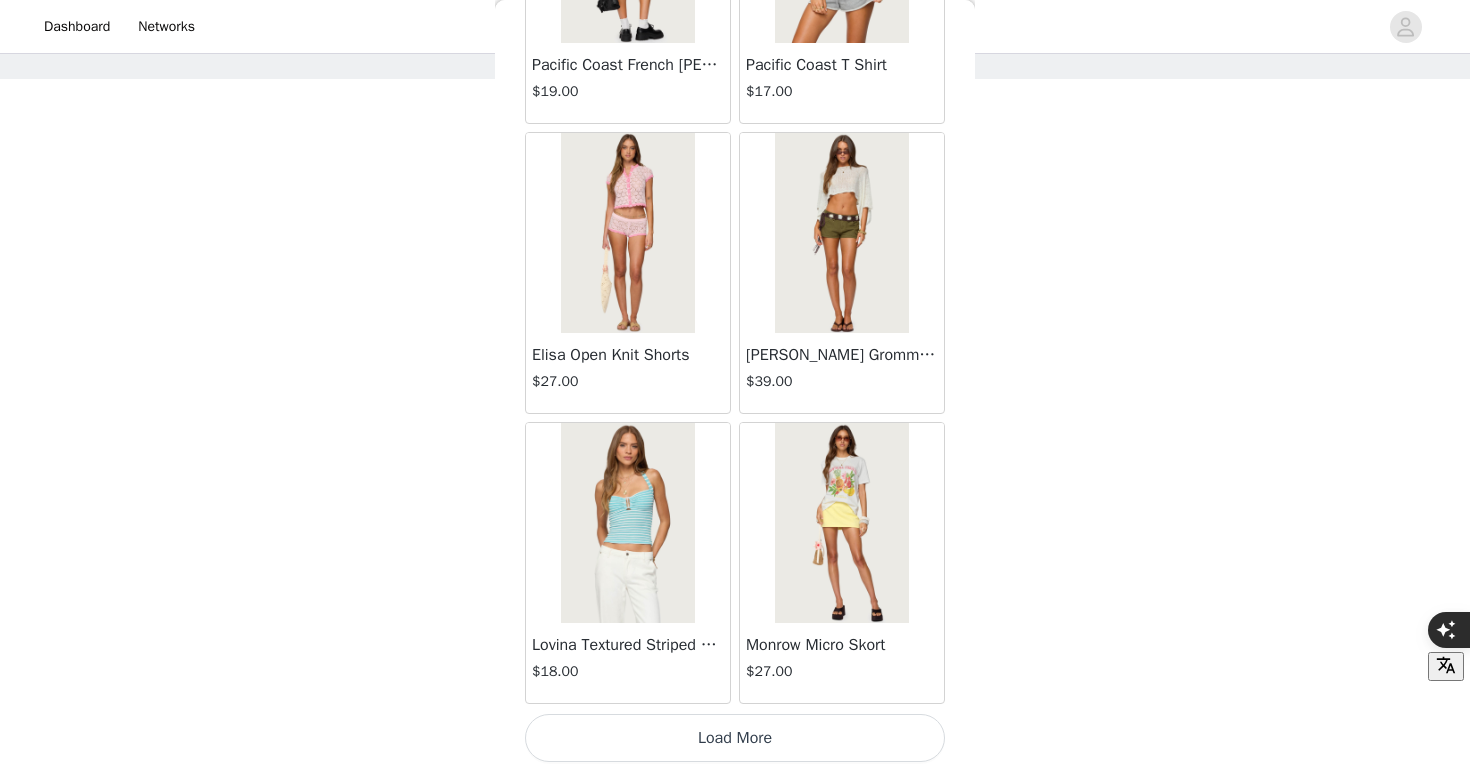 click on "Load More" at bounding box center [735, 738] 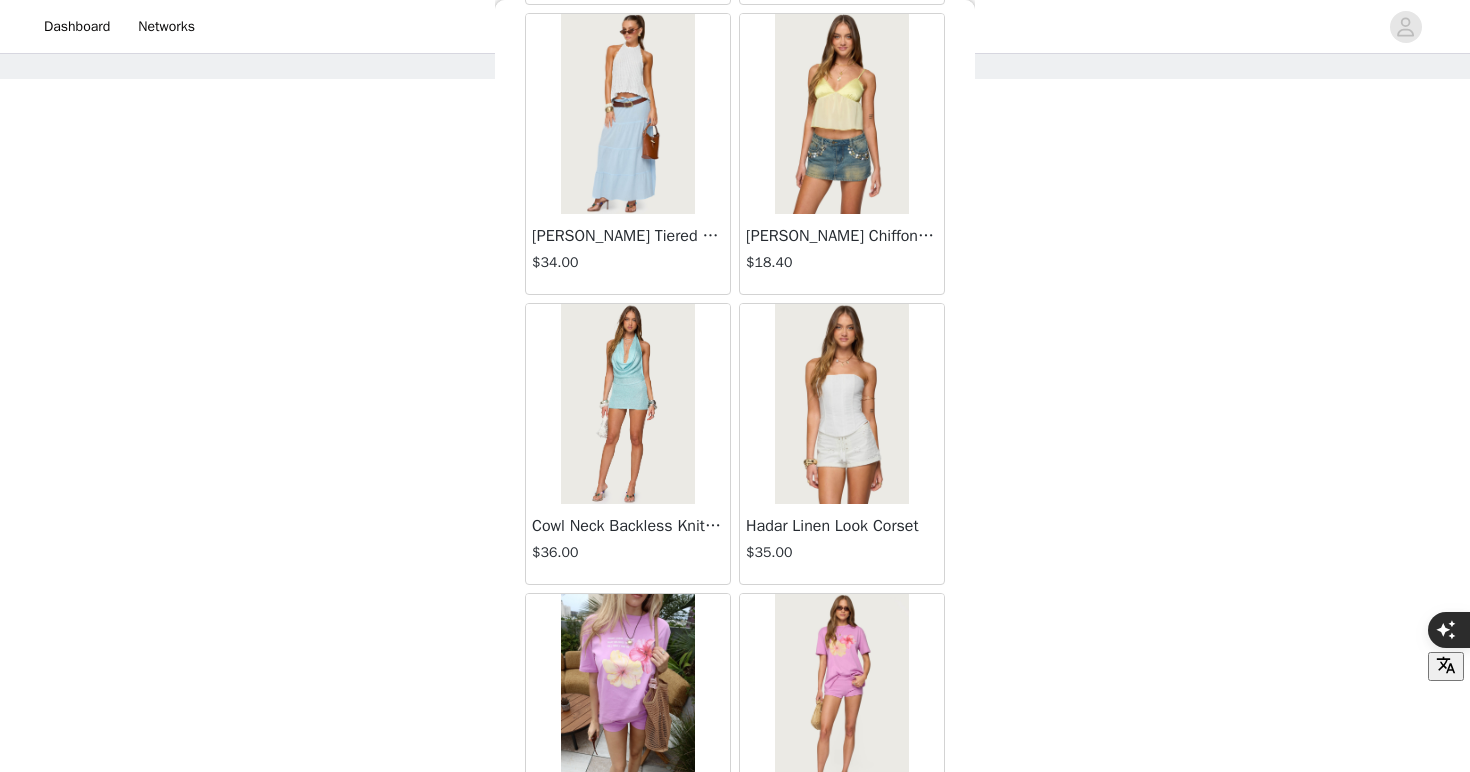 scroll, scrollTop: 13888, scrollLeft: 0, axis: vertical 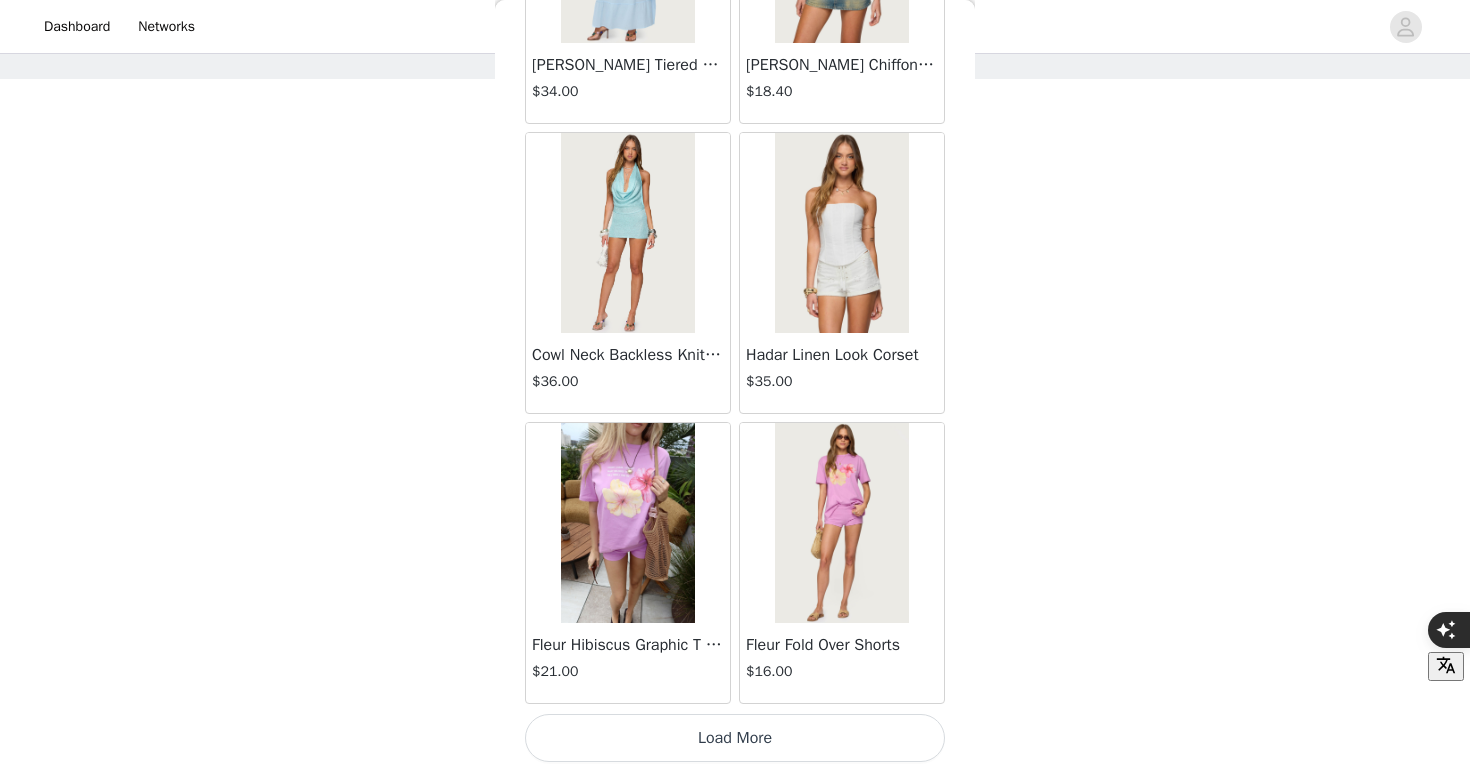 click on "Load More" at bounding box center [735, 738] 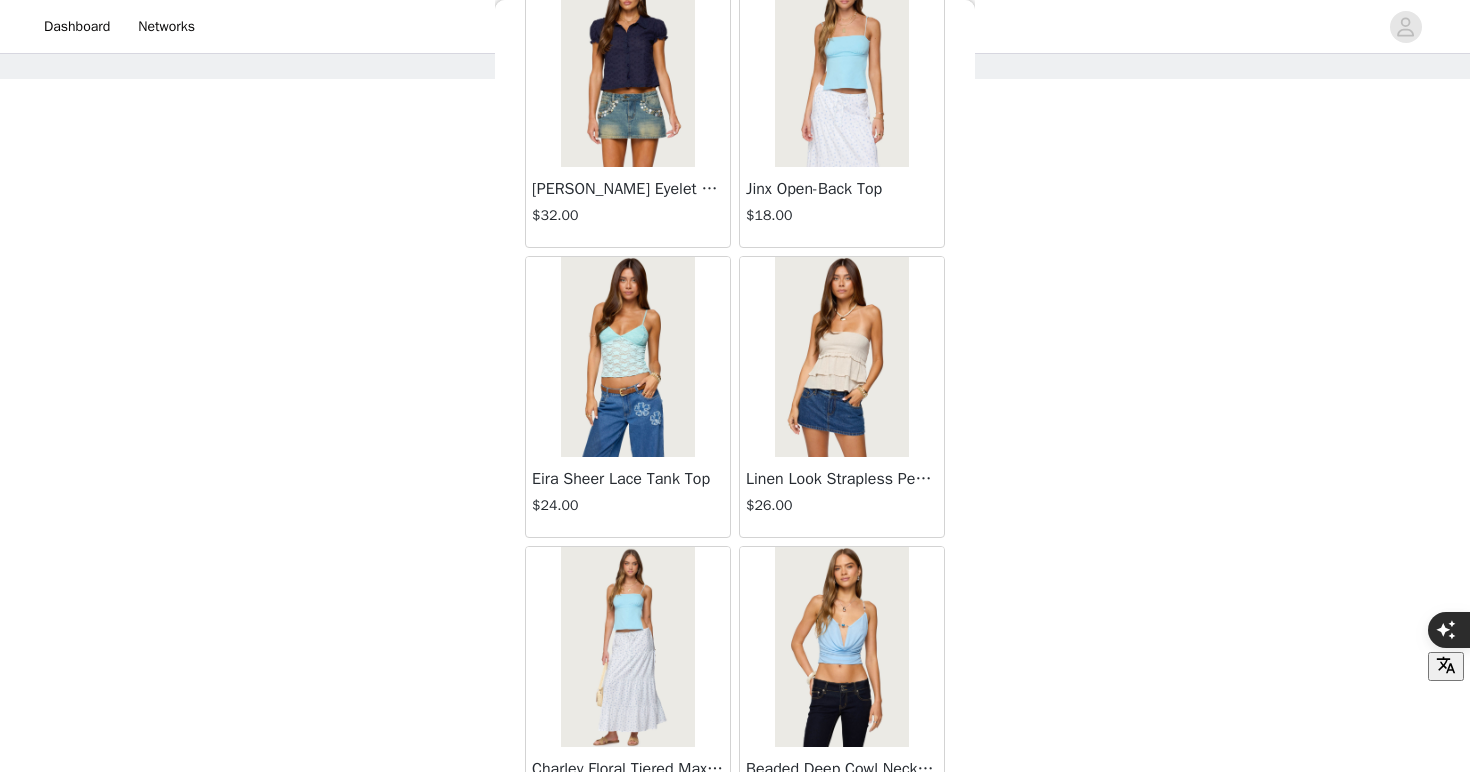 scroll, scrollTop: 16788, scrollLeft: 0, axis: vertical 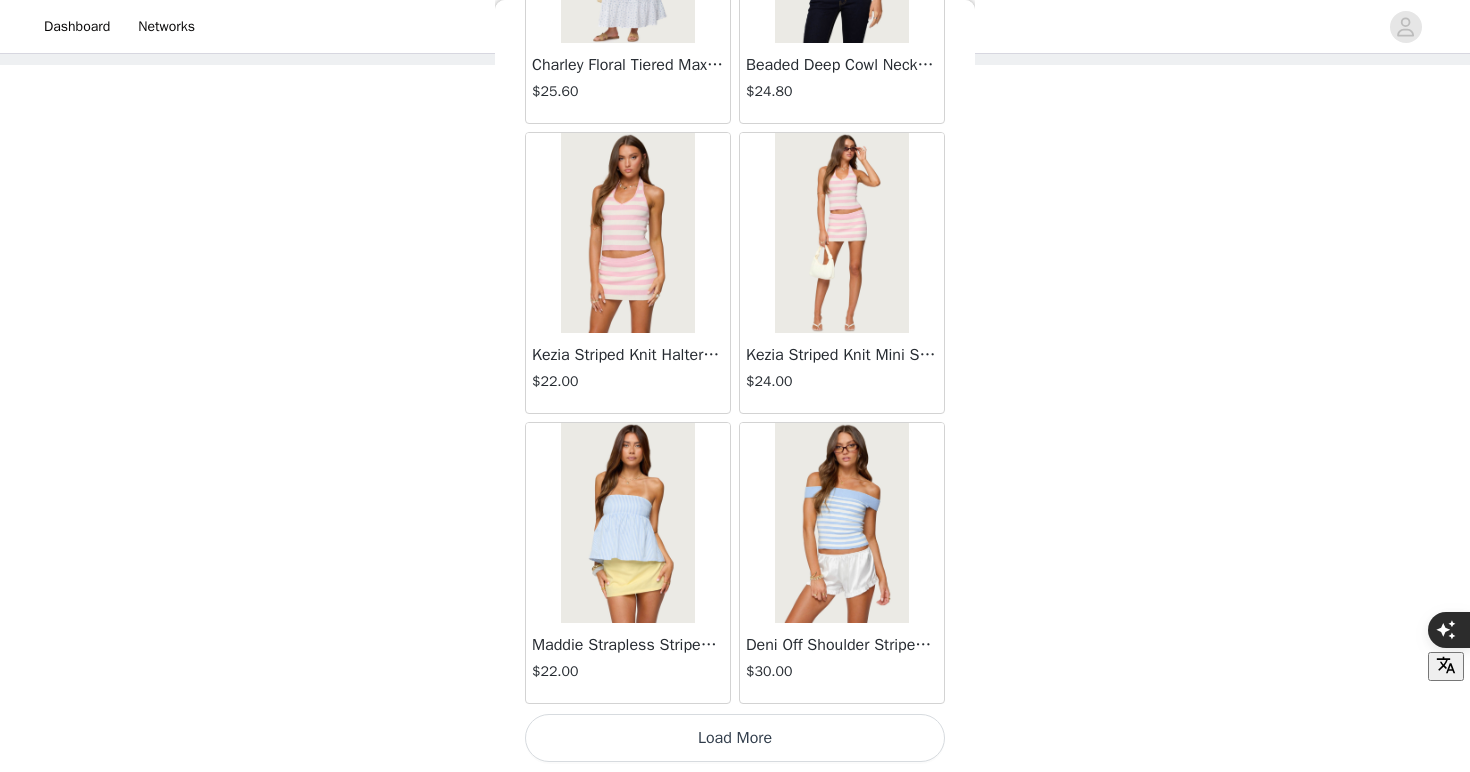 click on "Load More" at bounding box center (735, 738) 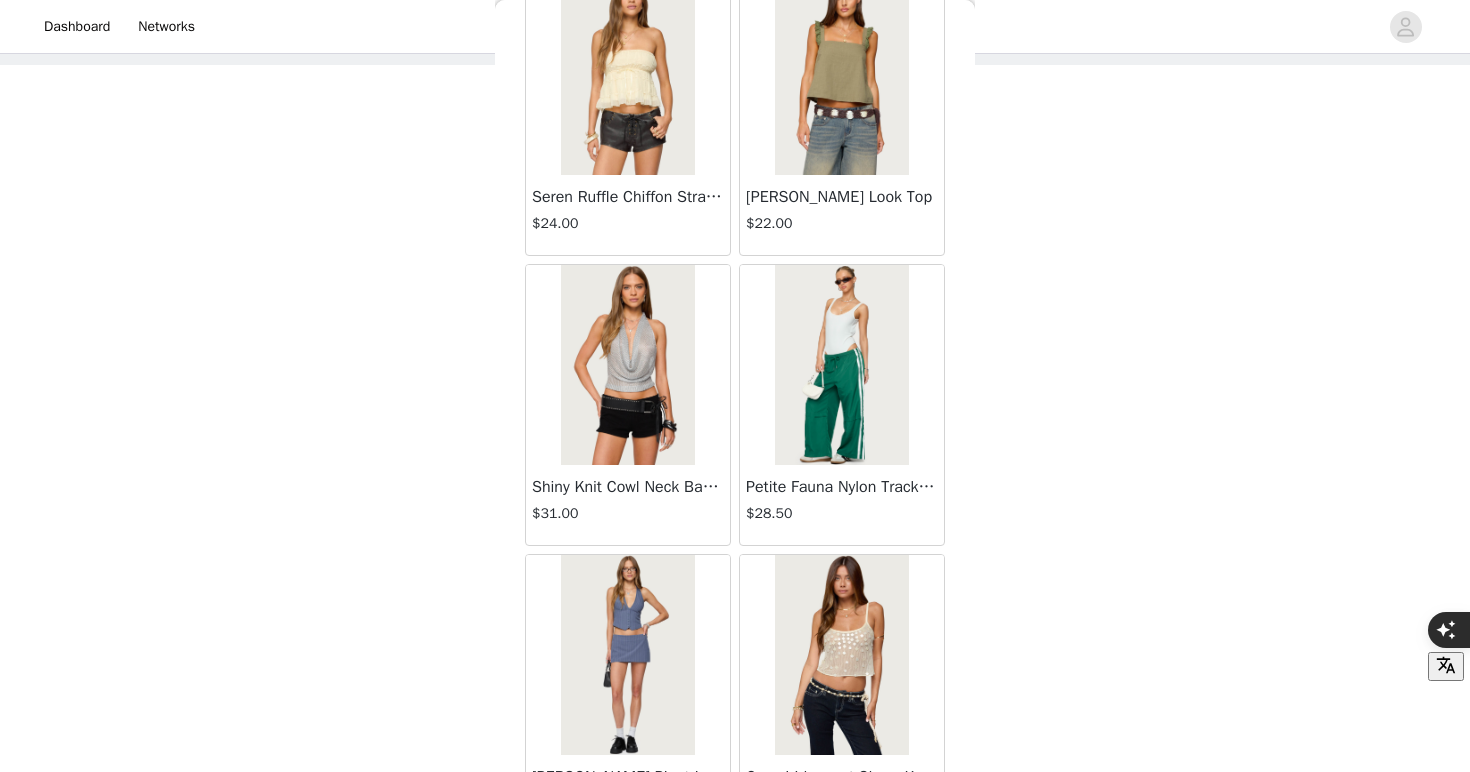 scroll, scrollTop: 19688, scrollLeft: 0, axis: vertical 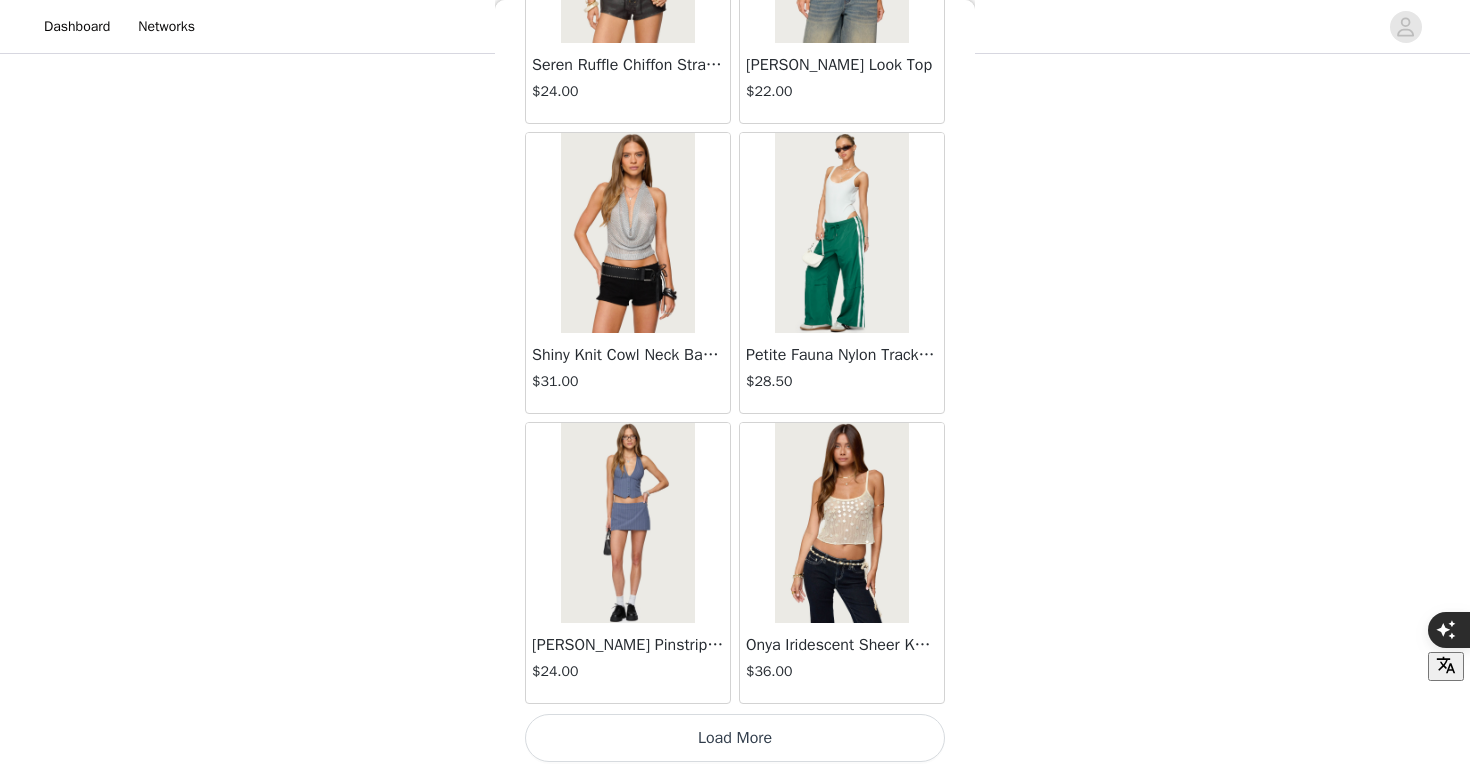 click on "Load More" at bounding box center (735, 738) 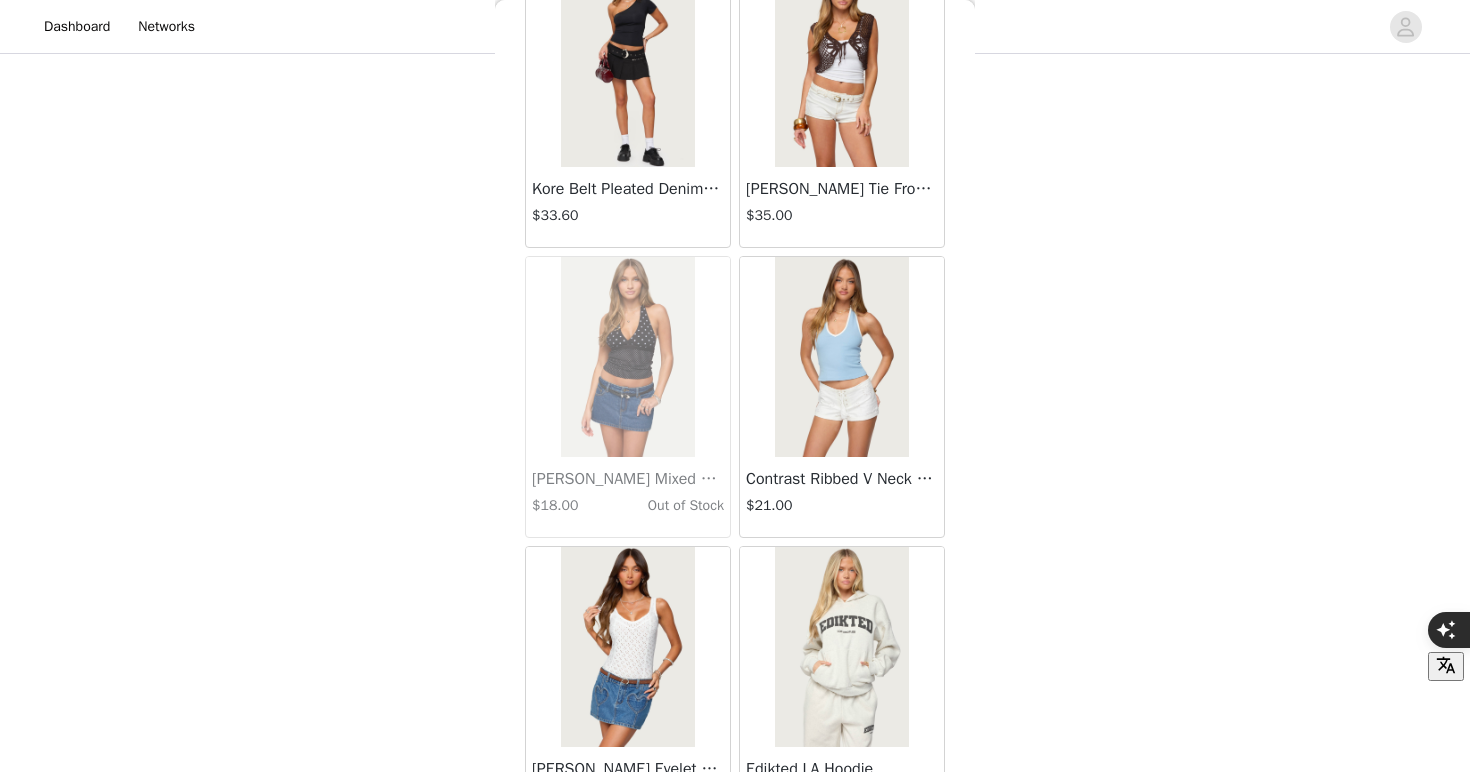 scroll, scrollTop: 22588, scrollLeft: 0, axis: vertical 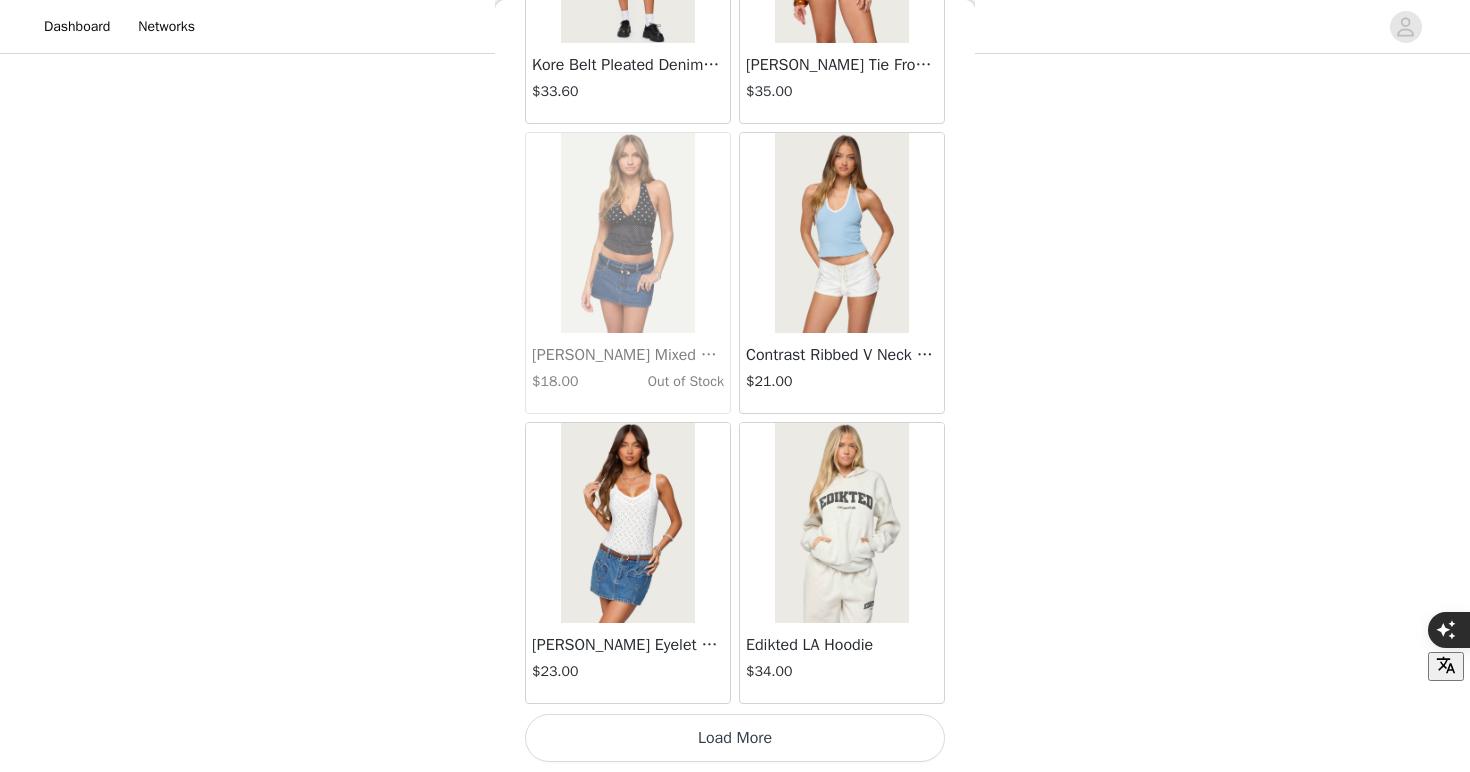 click on "Load More" at bounding box center [735, 738] 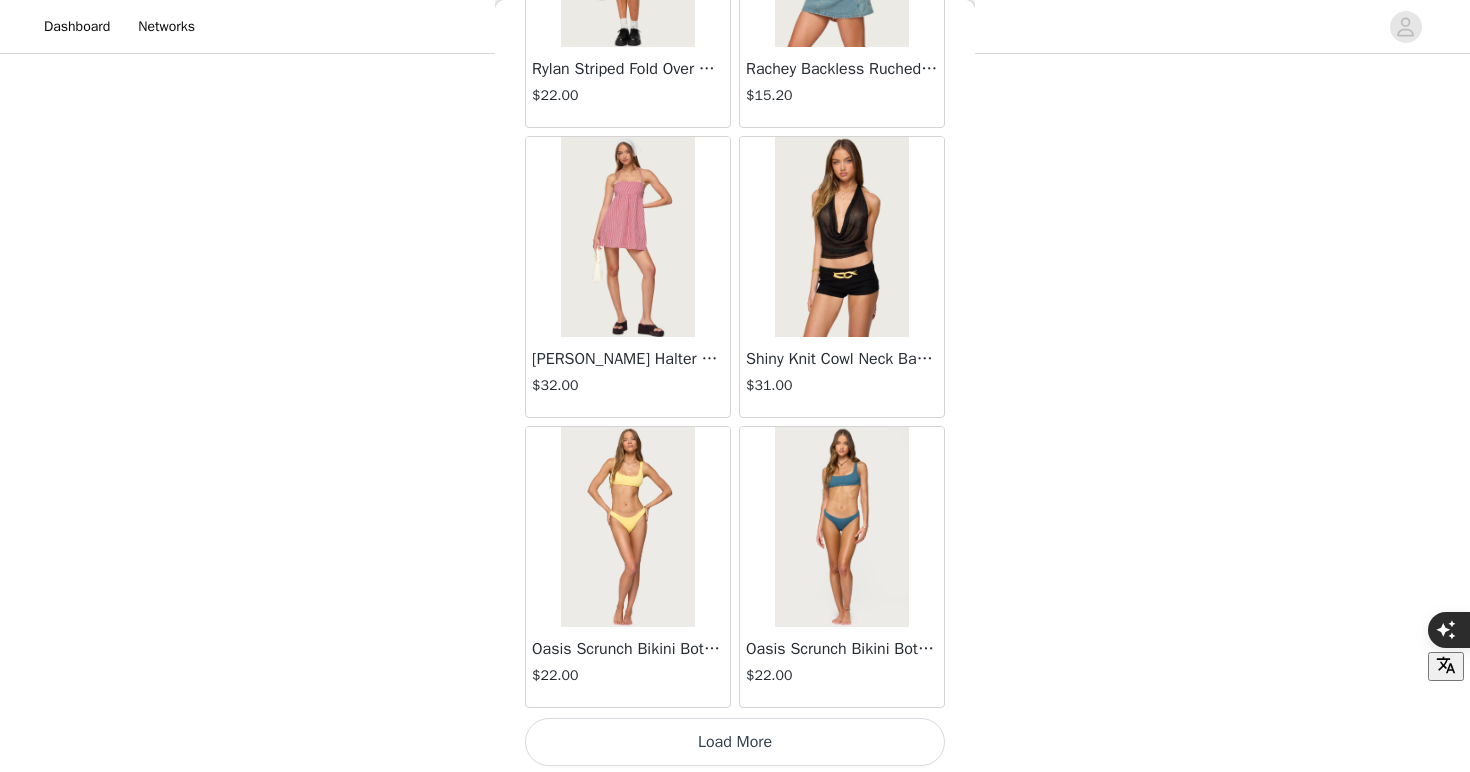 scroll, scrollTop: 25488, scrollLeft: 0, axis: vertical 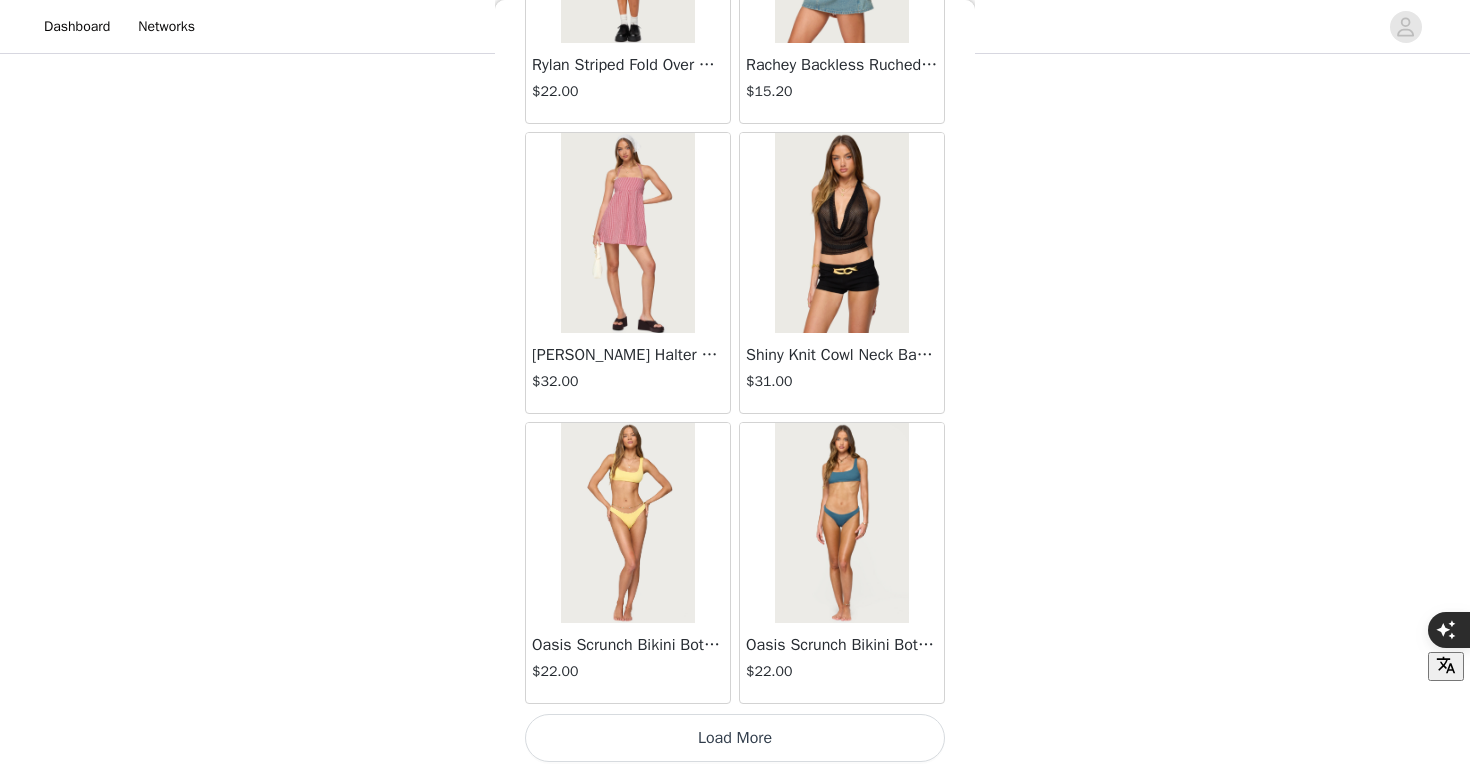 click on "Load More" at bounding box center [735, 738] 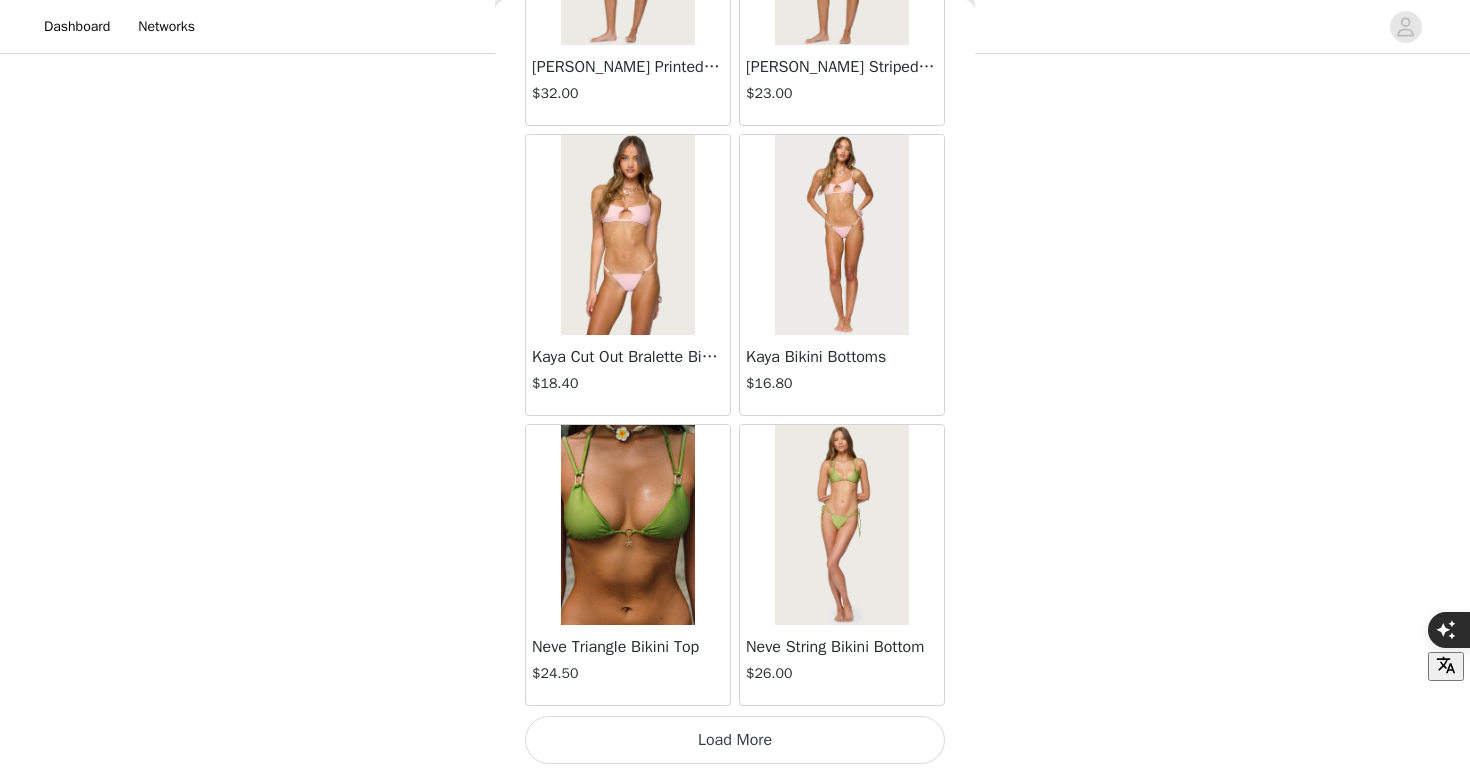 scroll, scrollTop: 28388, scrollLeft: 0, axis: vertical 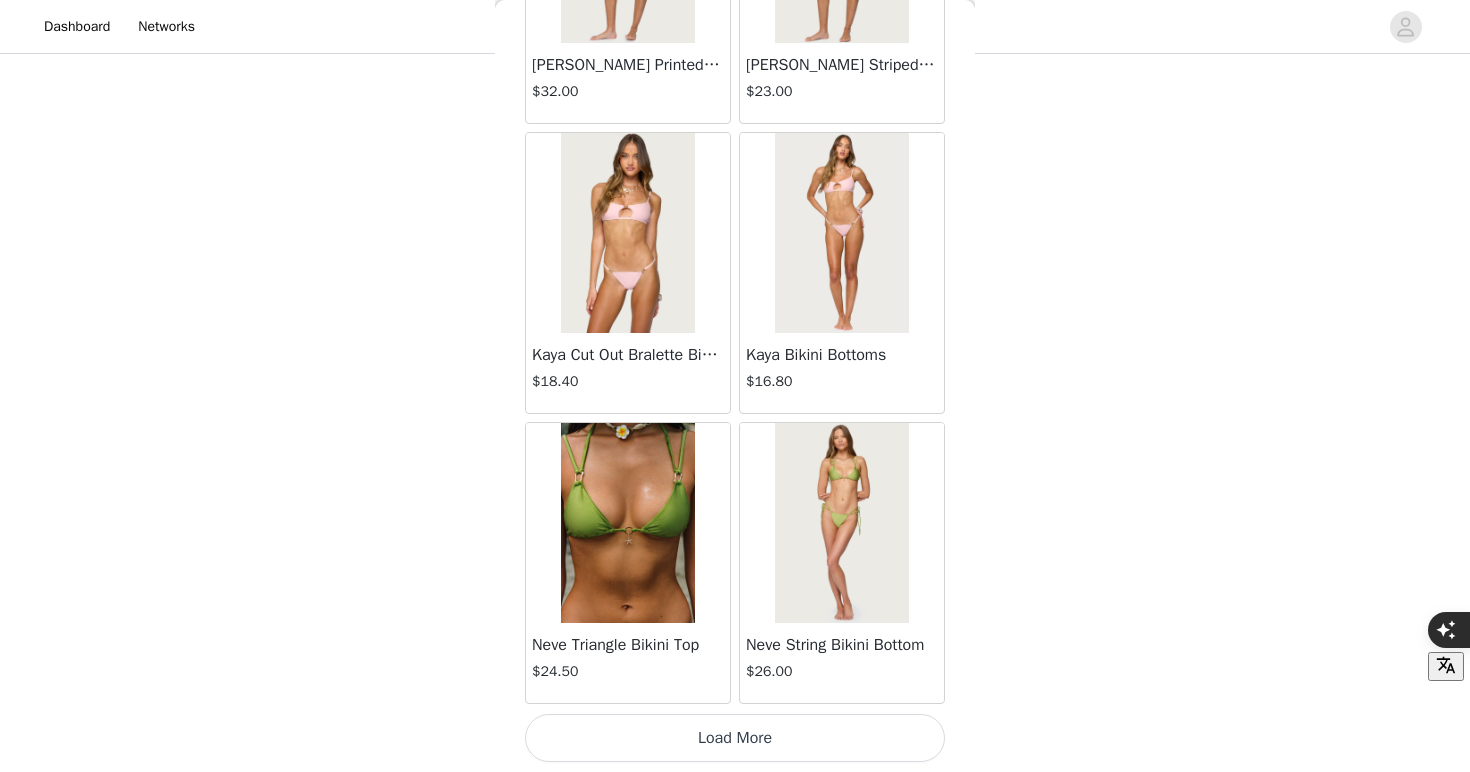 click on "Load More" at bounding box center (735, 738) 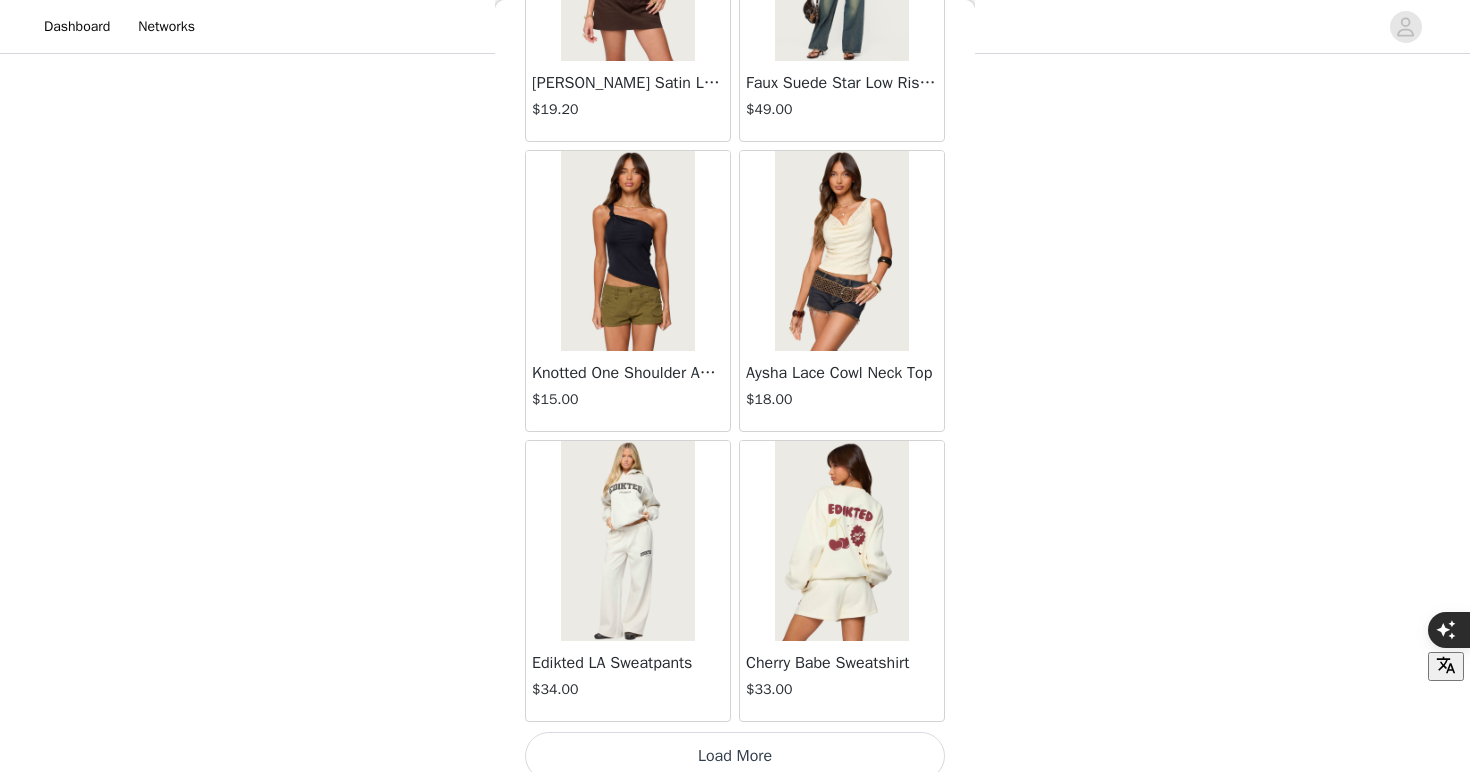 scroll, scrollTop: 31271, scrollLeft: 0, axis: vertical 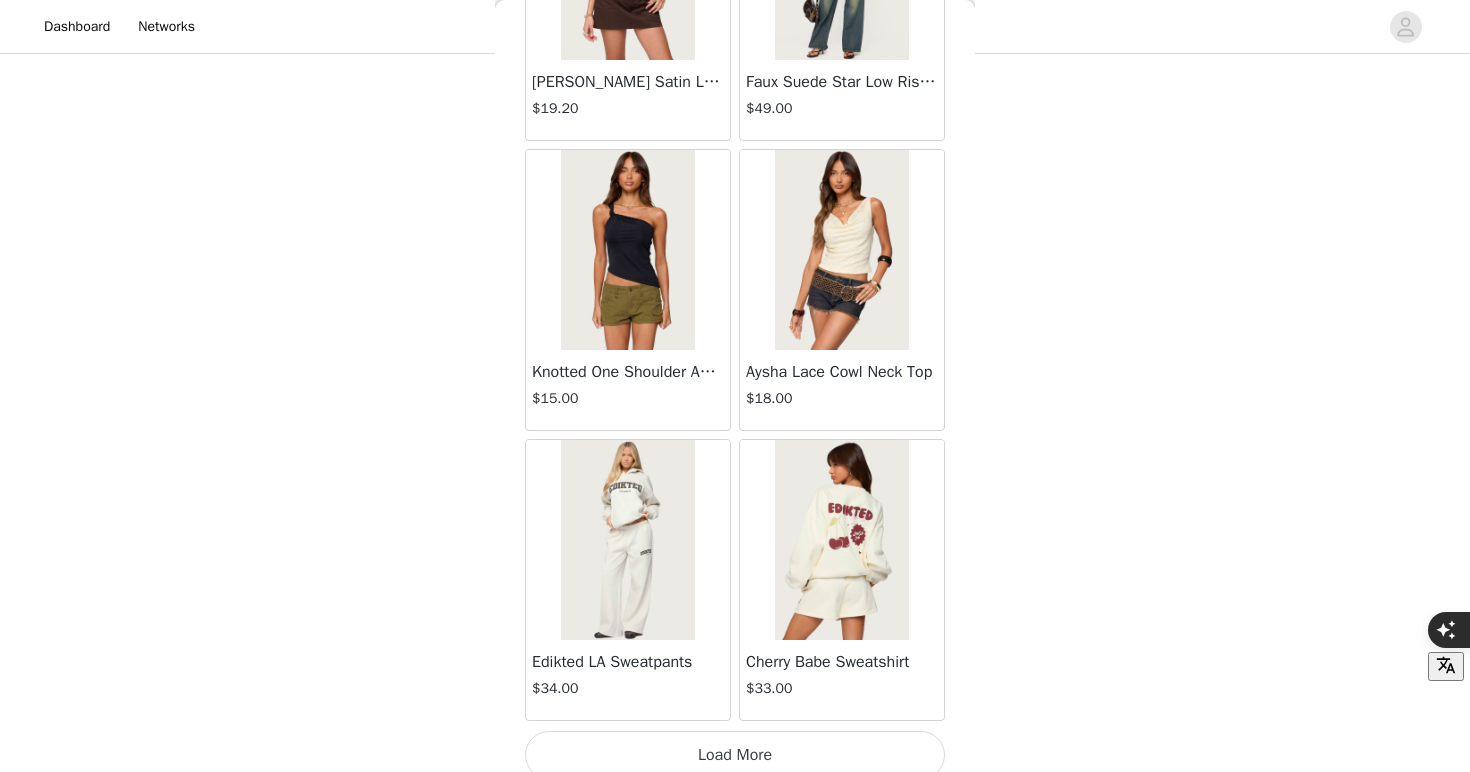 click on "Load More" at bounding box center (735, 755) 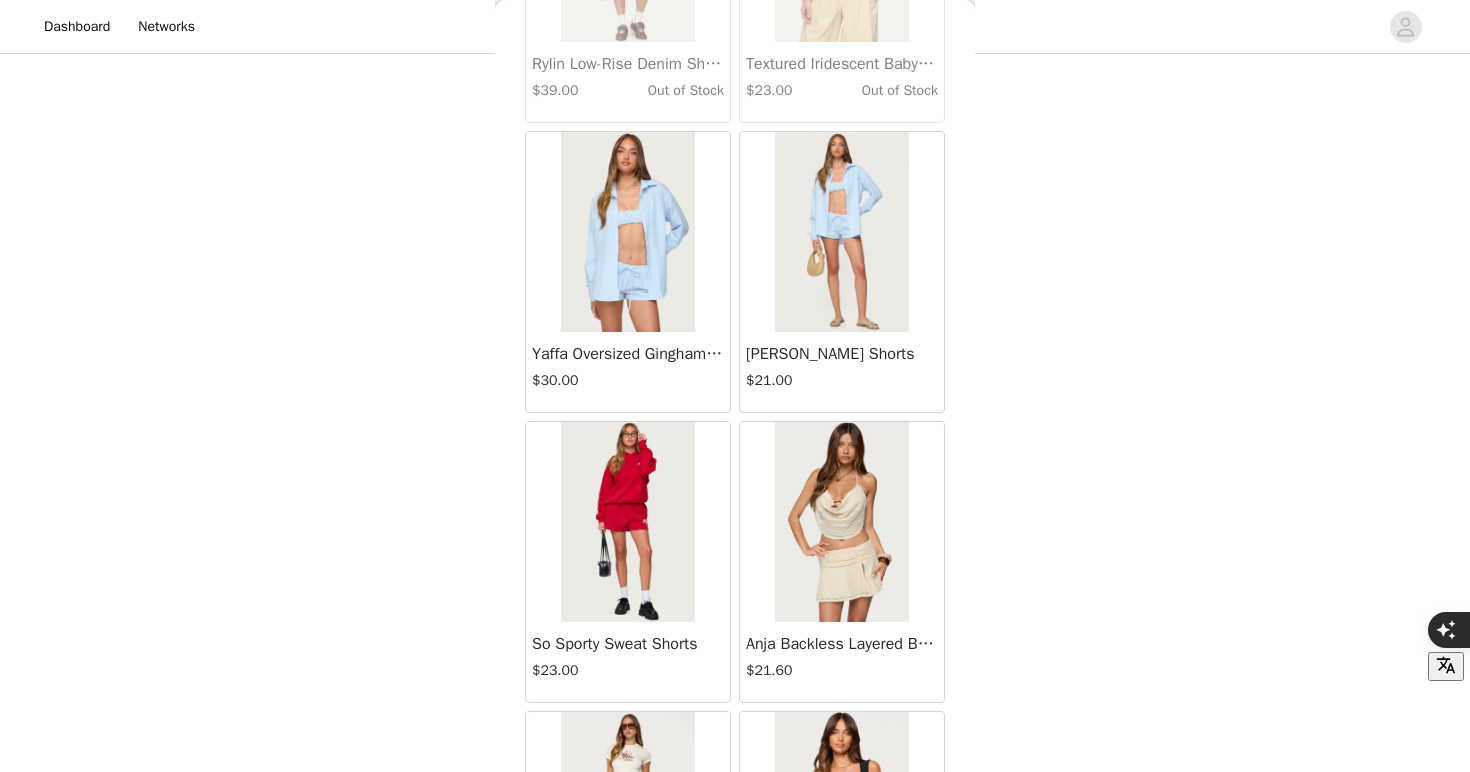 scroll, scrollTop: 33907, scrollLeft: 0, axis: vertical 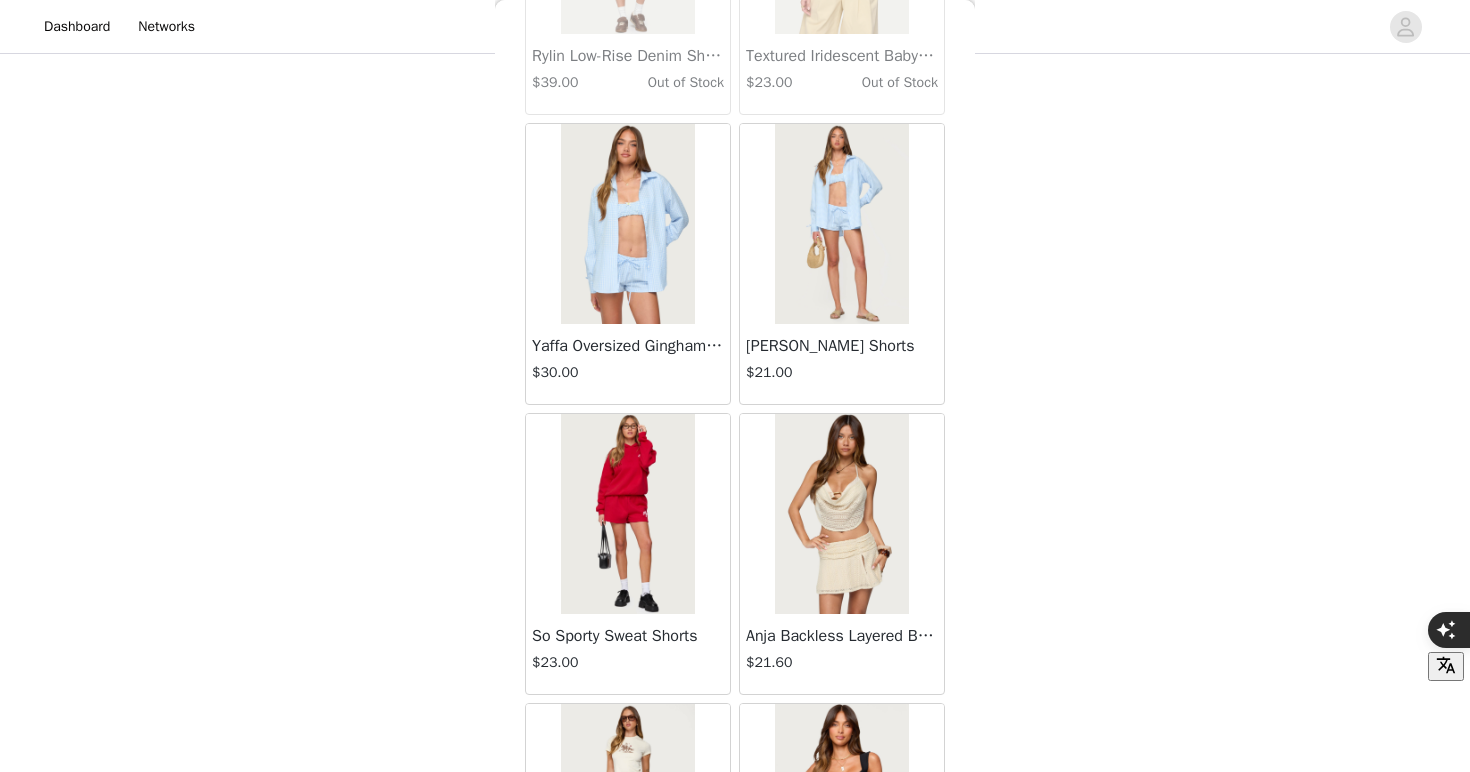 click on "$21.00" at bounding box center (842, 372) 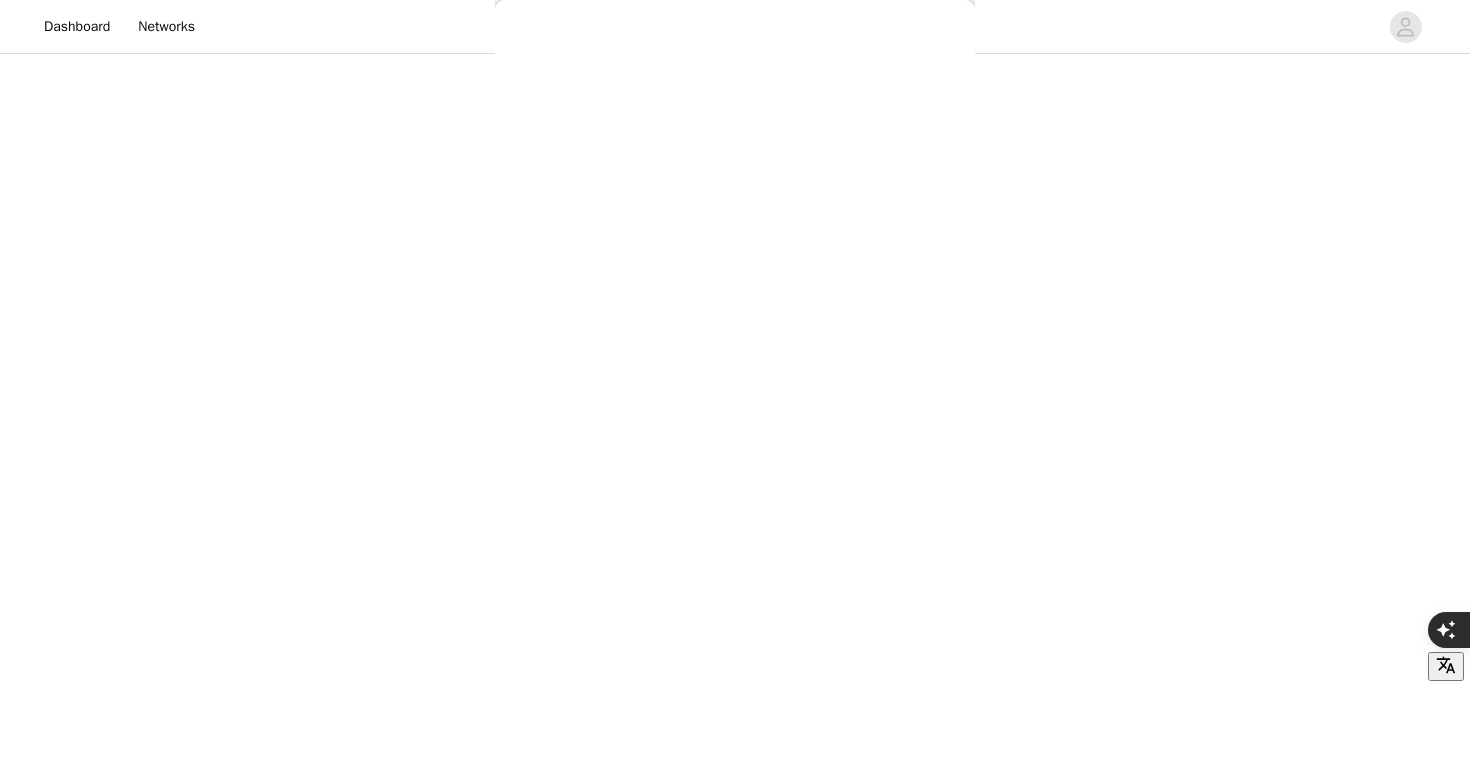 scroll, scrollTop: 0, scrollLeft: 0, axis: both 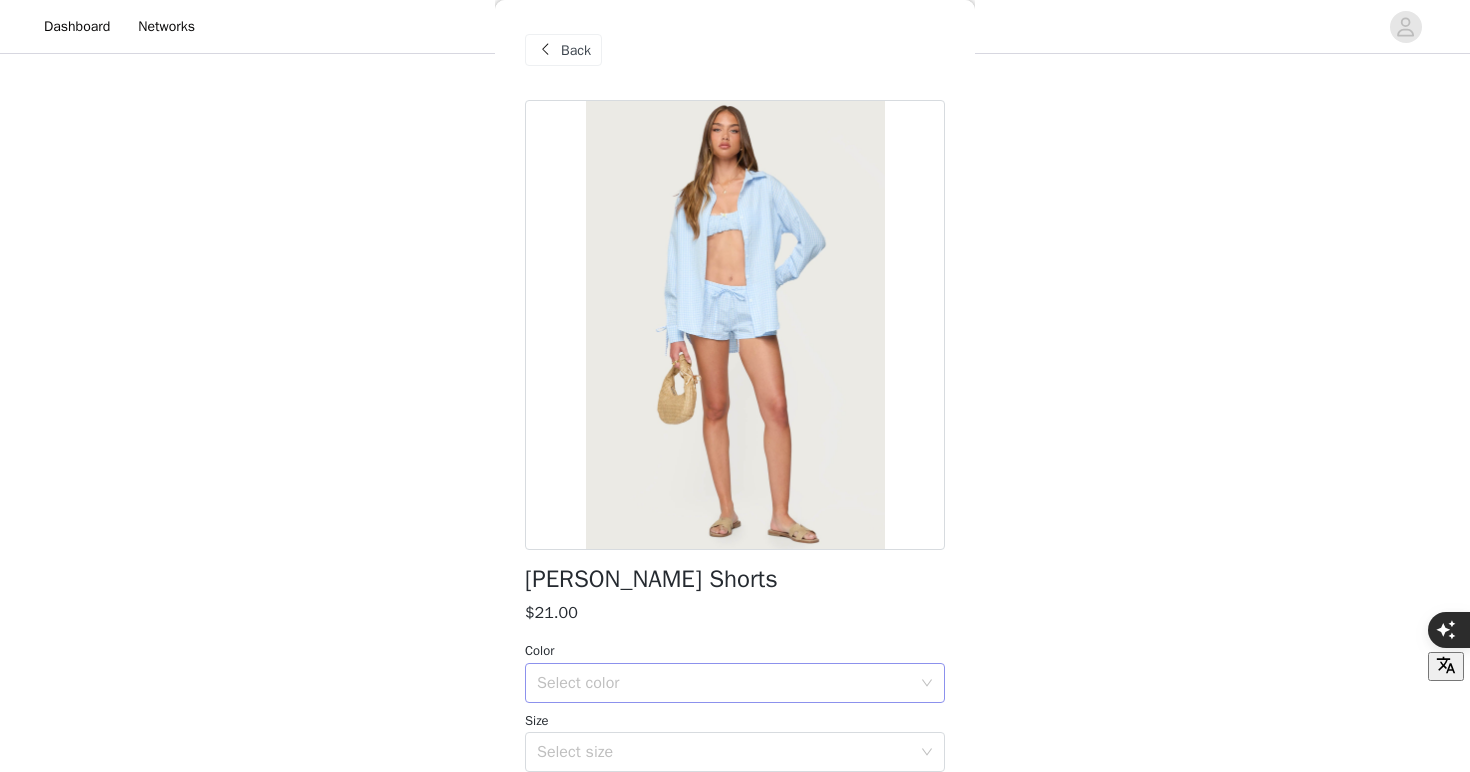 click on "Select color" at bounding box center (724, 683) 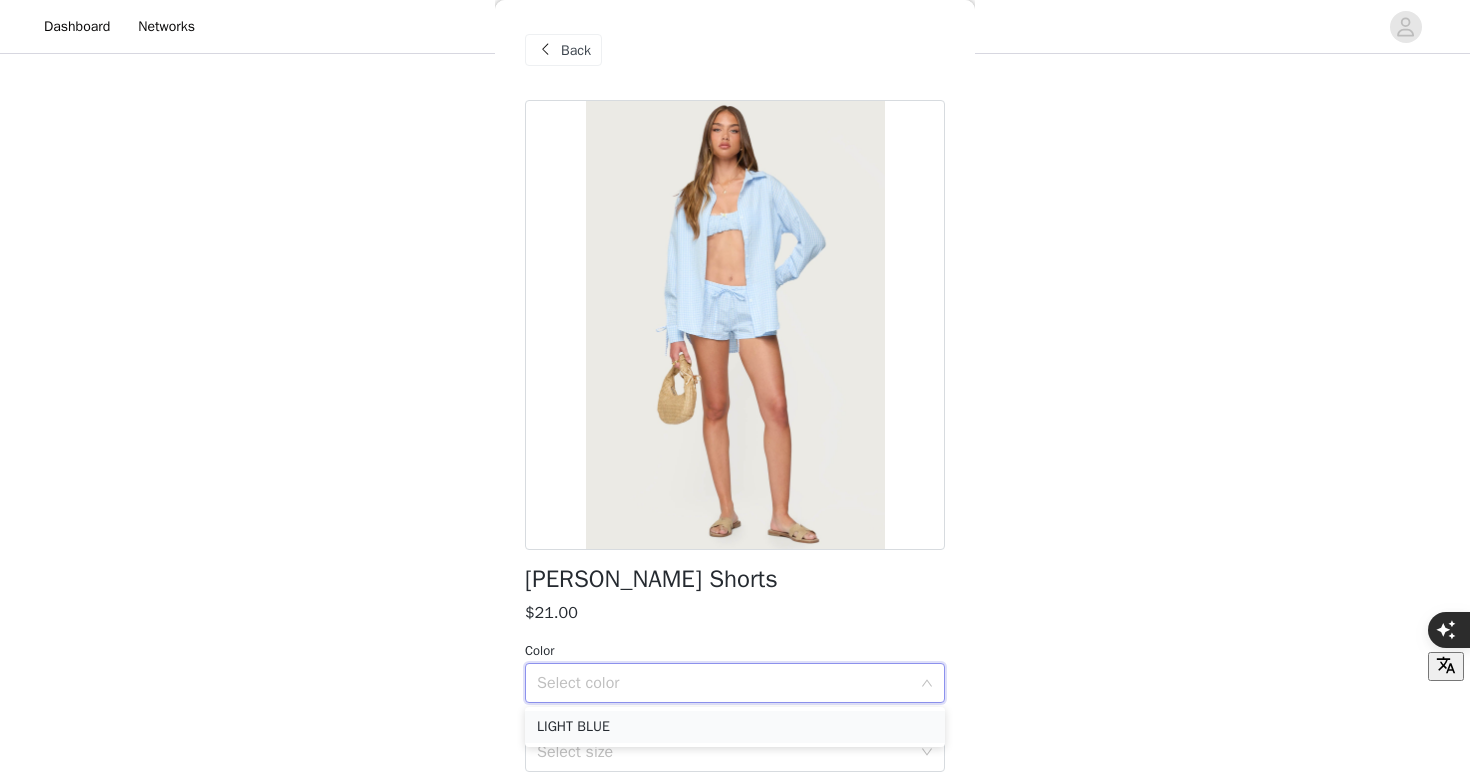 click on "LIGHT BLUE" at bounding box center (735, 727) 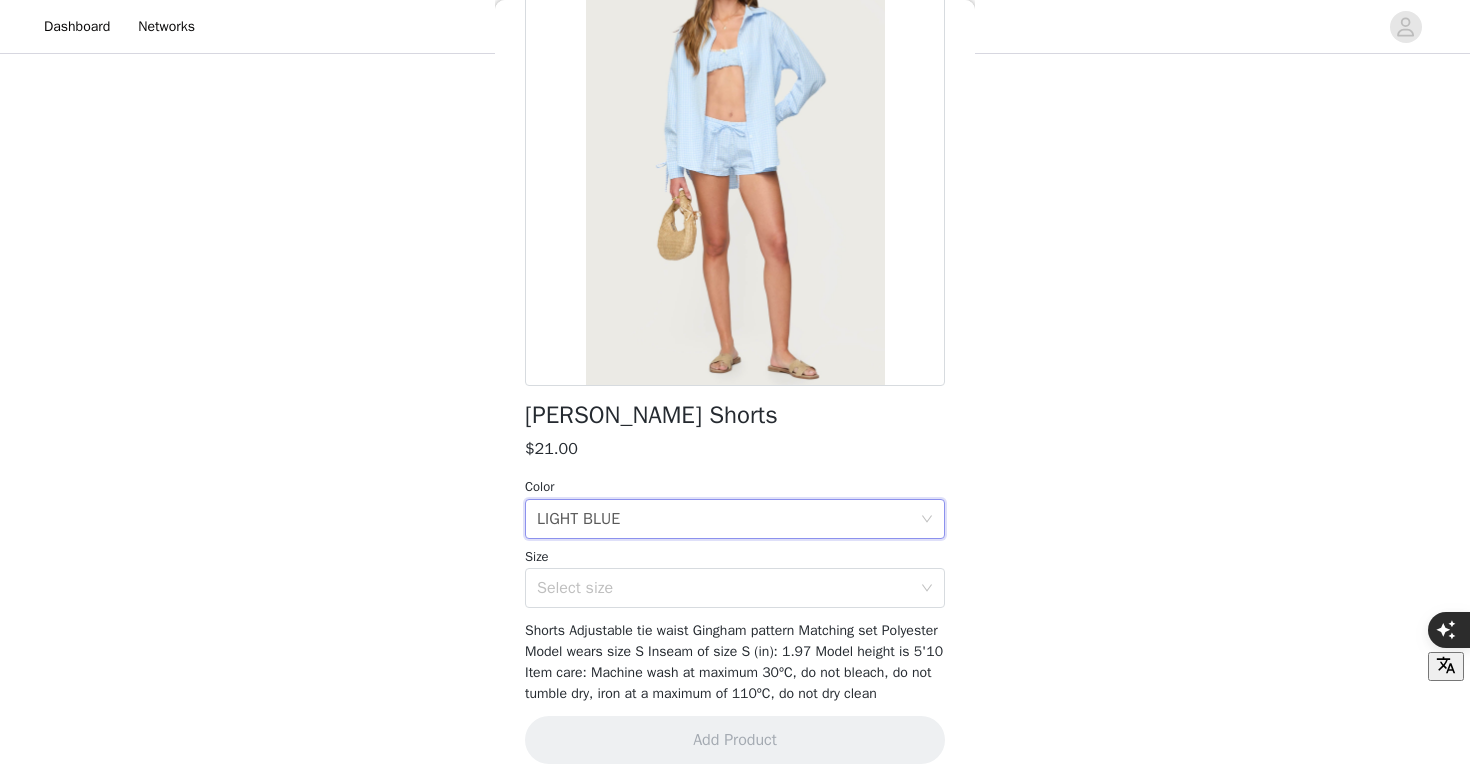 scroll, scrollTop: 201, scrollLeft: 0, axis: vertical 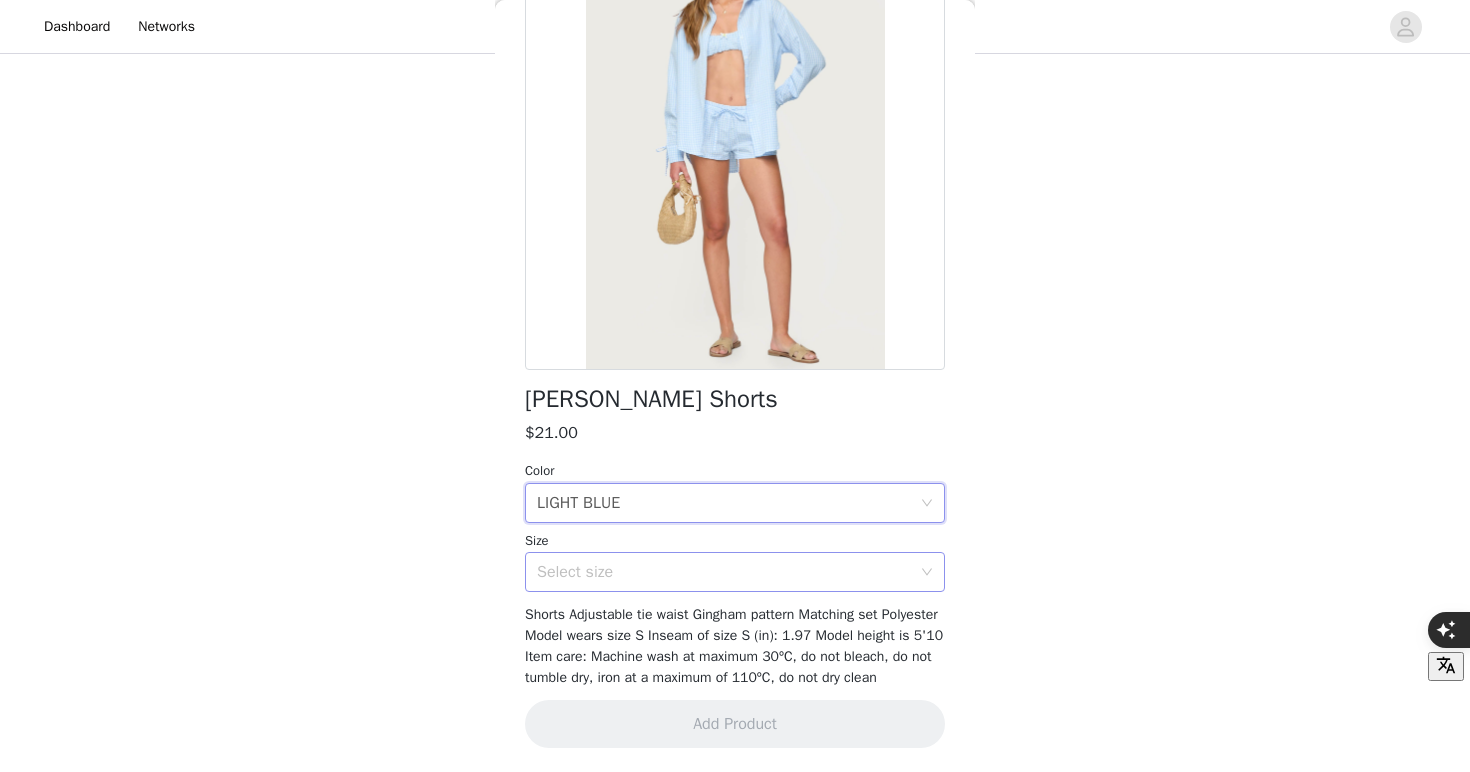 click on "Select size" at bounding box center [724, 572] 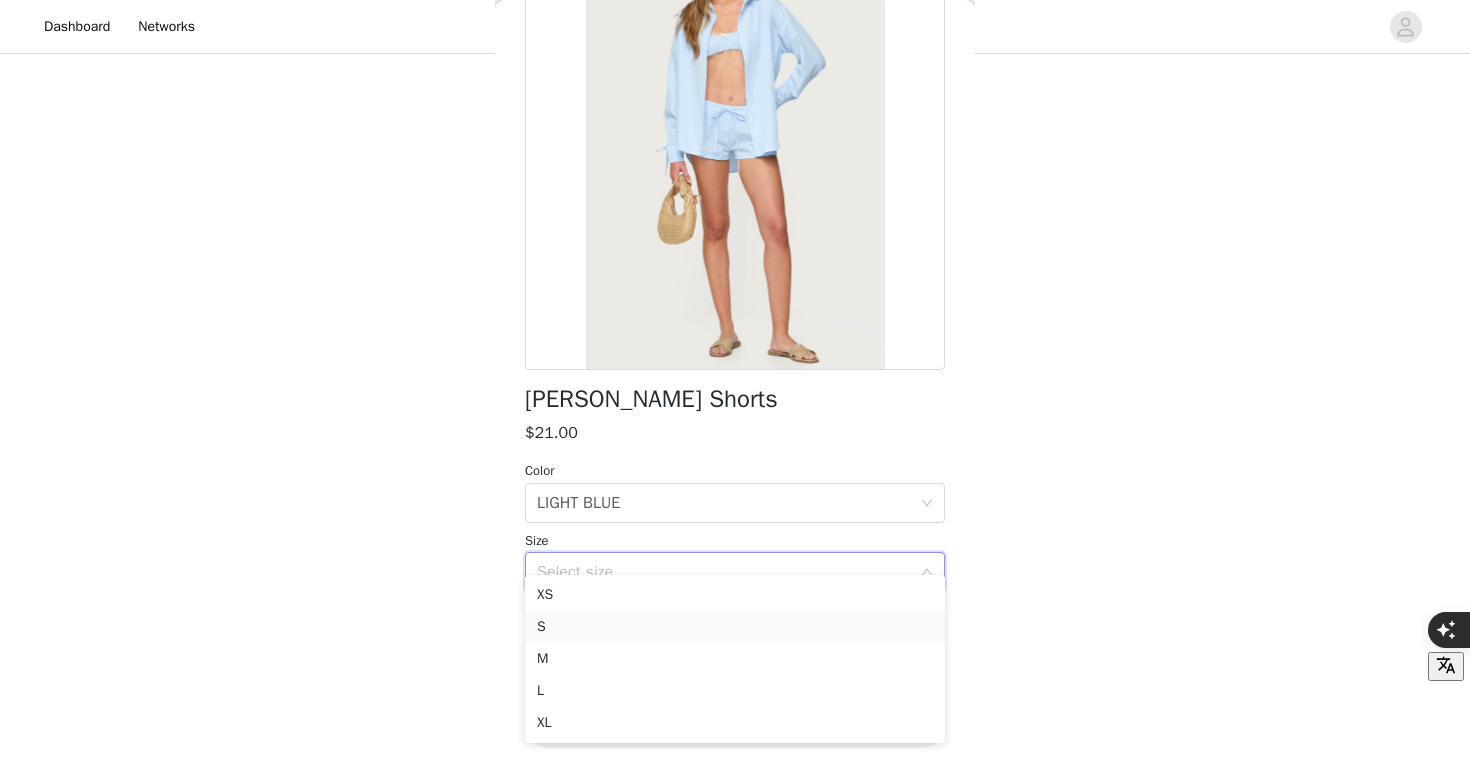 click on "S" at bounding box center [735, 627] 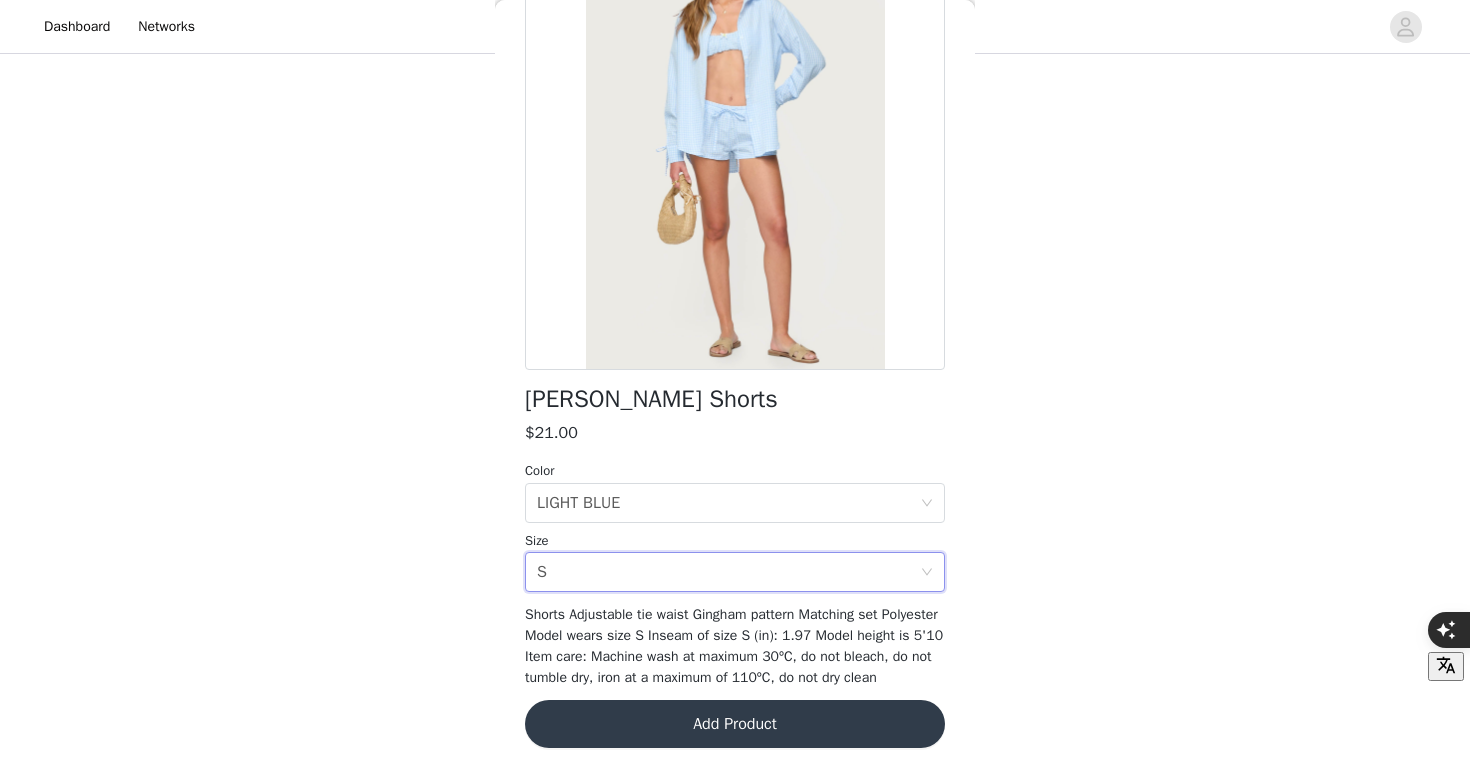 click on "Add Product" at bounding box center [735, 724] 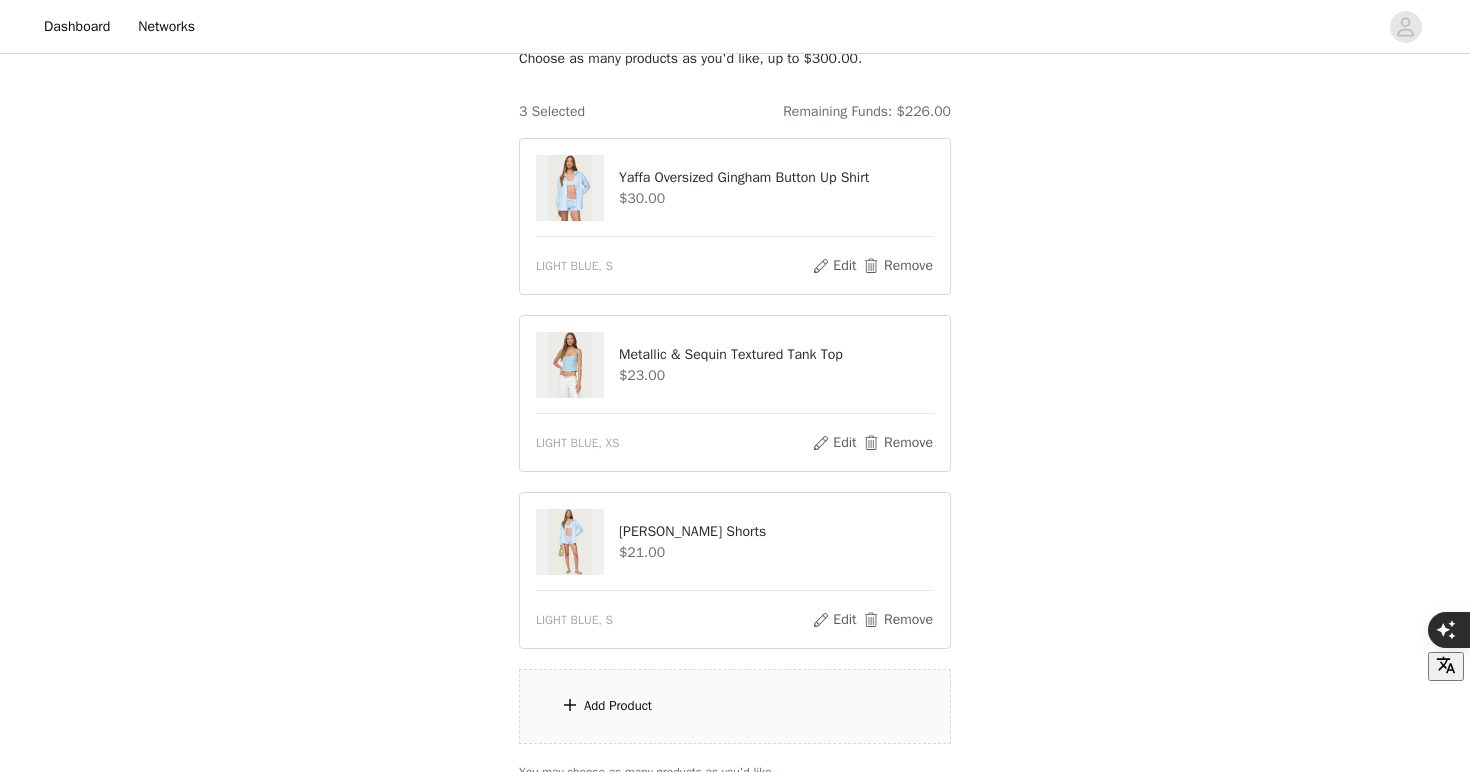 click on "Add Product" at bounding box center [735, 706] 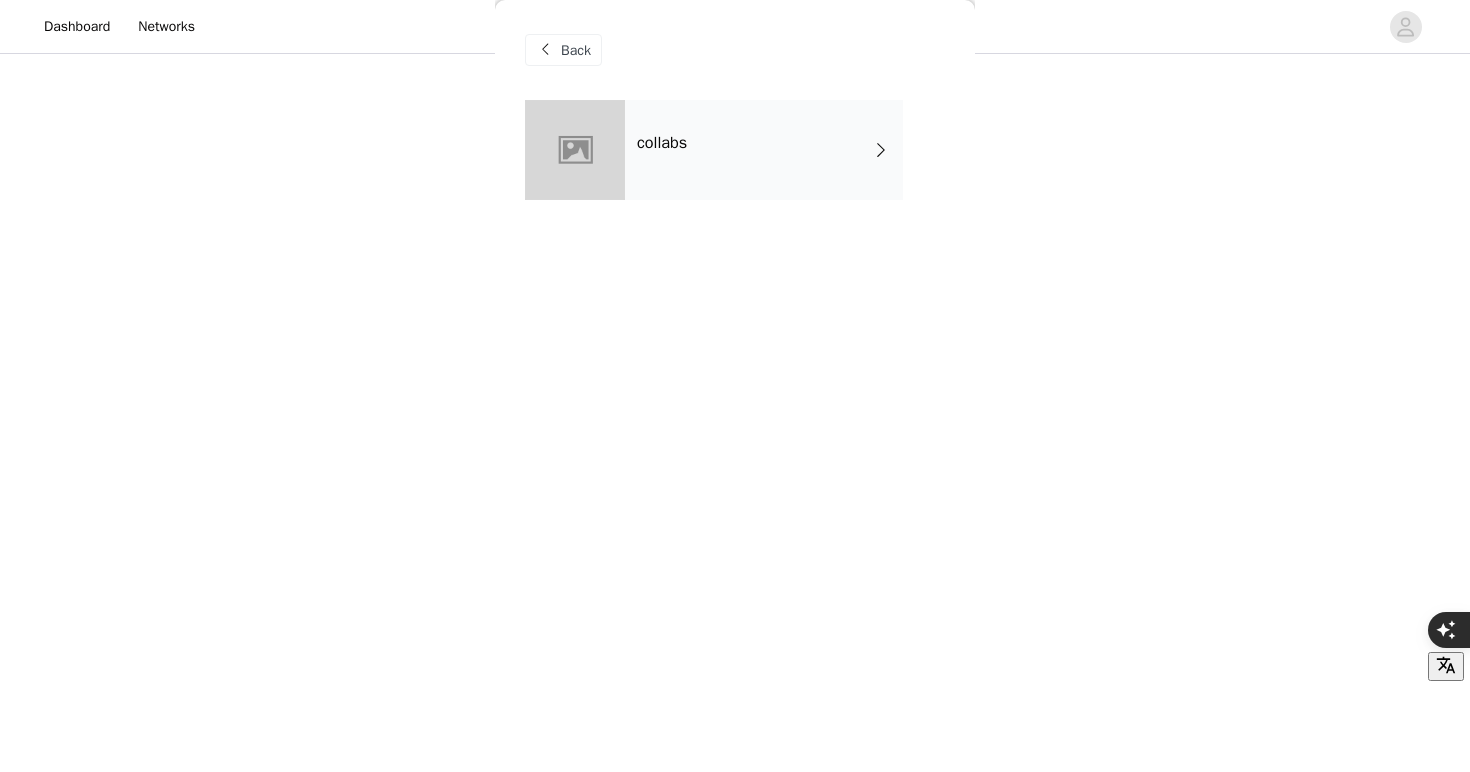 click on "collabs" at bounding box center (764, 150) 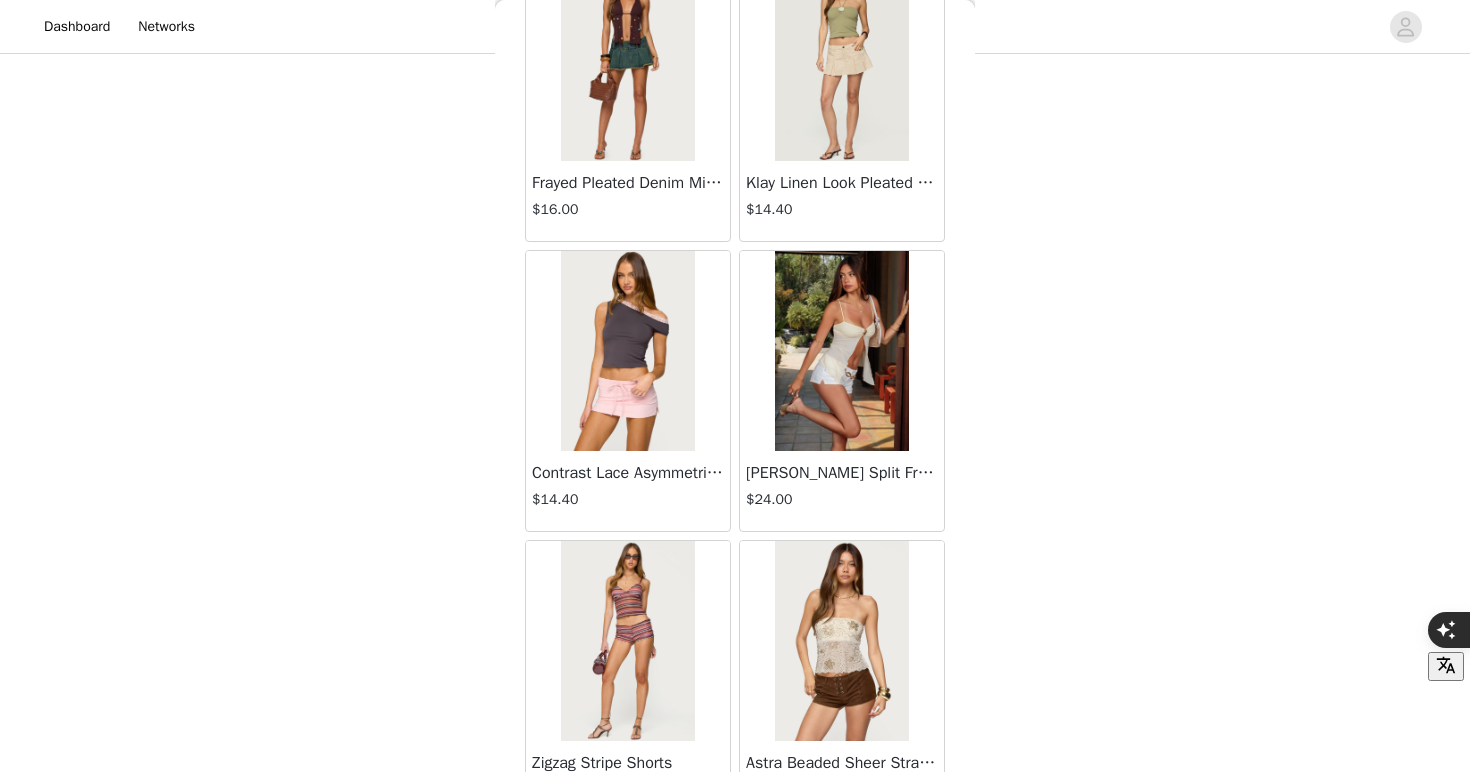 scroll, scrollTop: 2288, scrollLeft: 0, axis: vertical 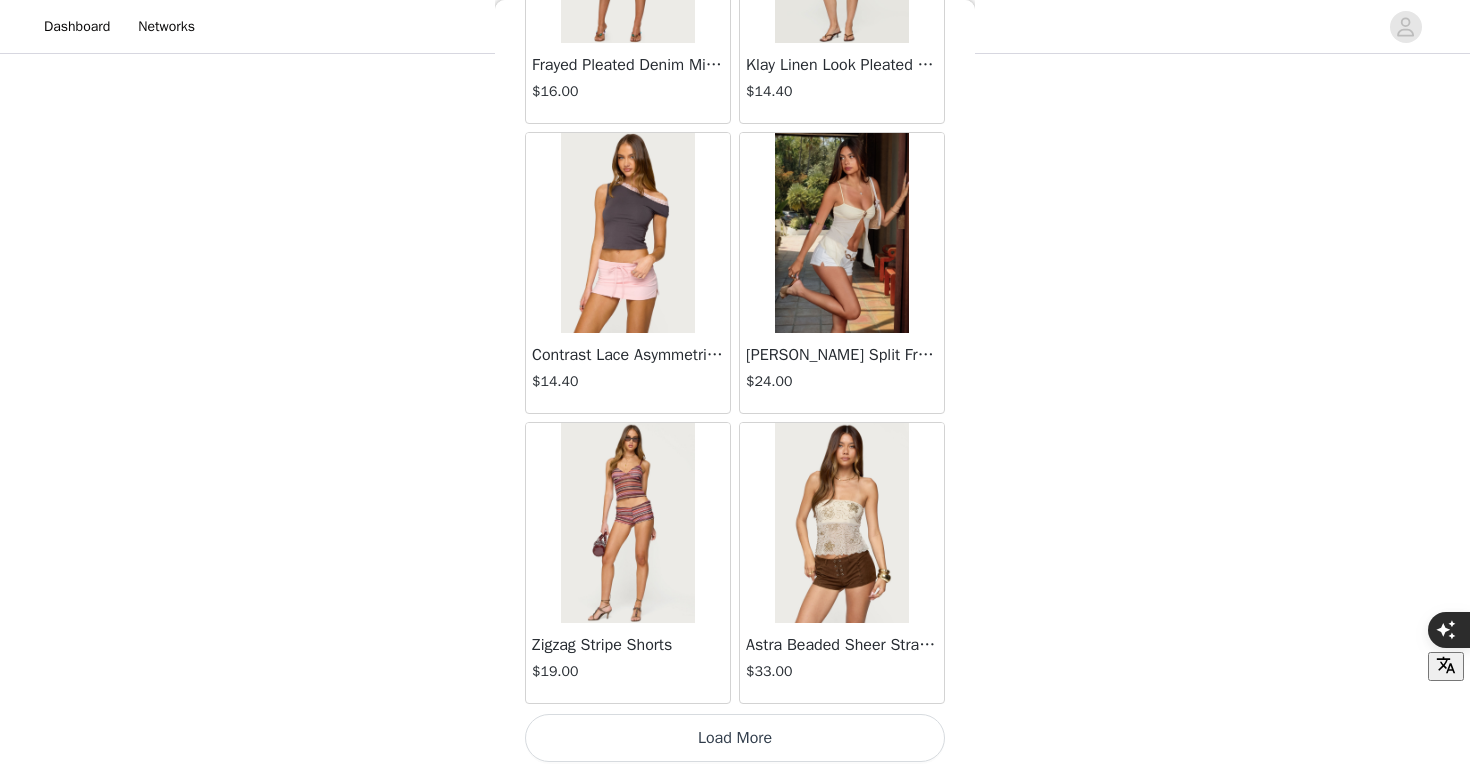 click on "Load More" at bounding box center [735, 738] 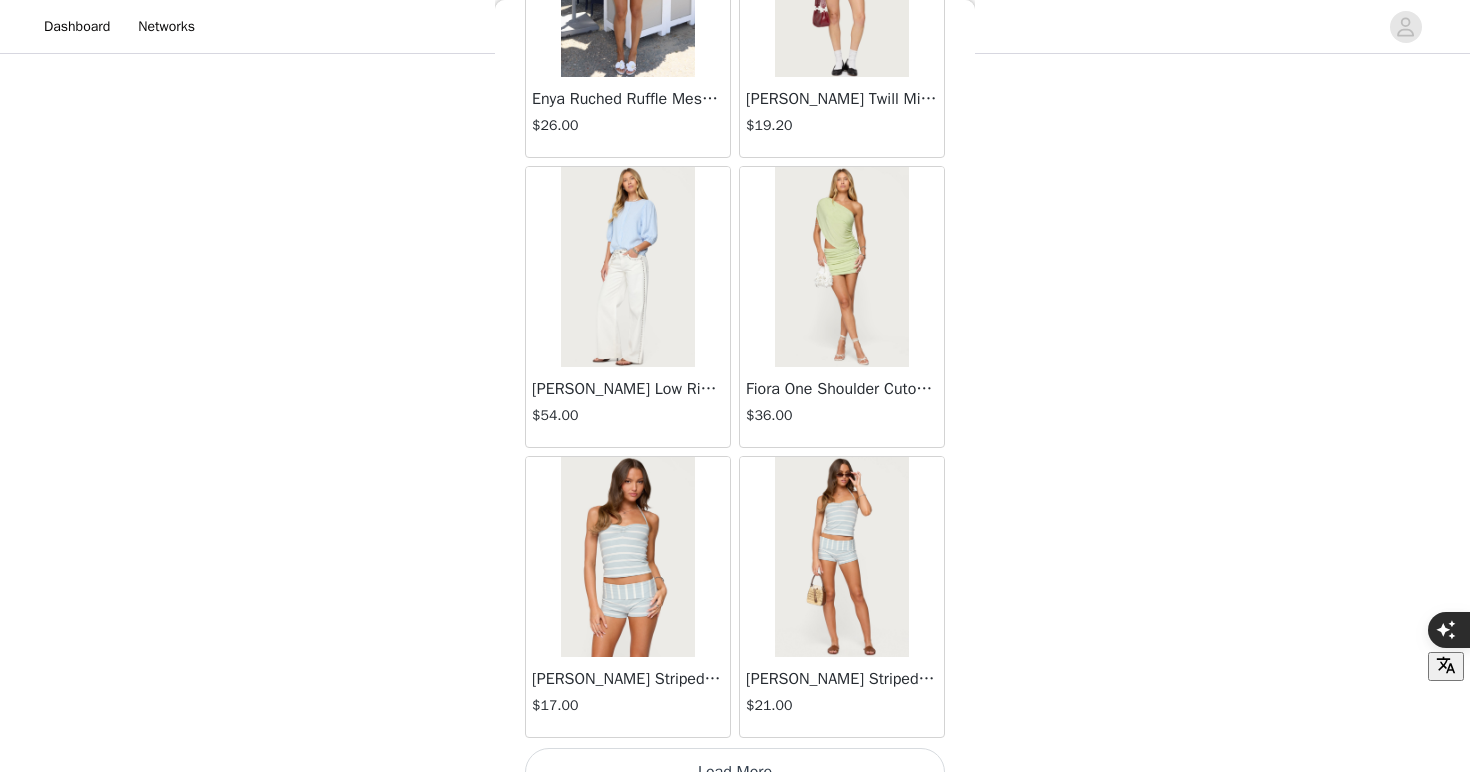 scroll, scrollTop: 5188, scrollLeft: 0, axis: vertical 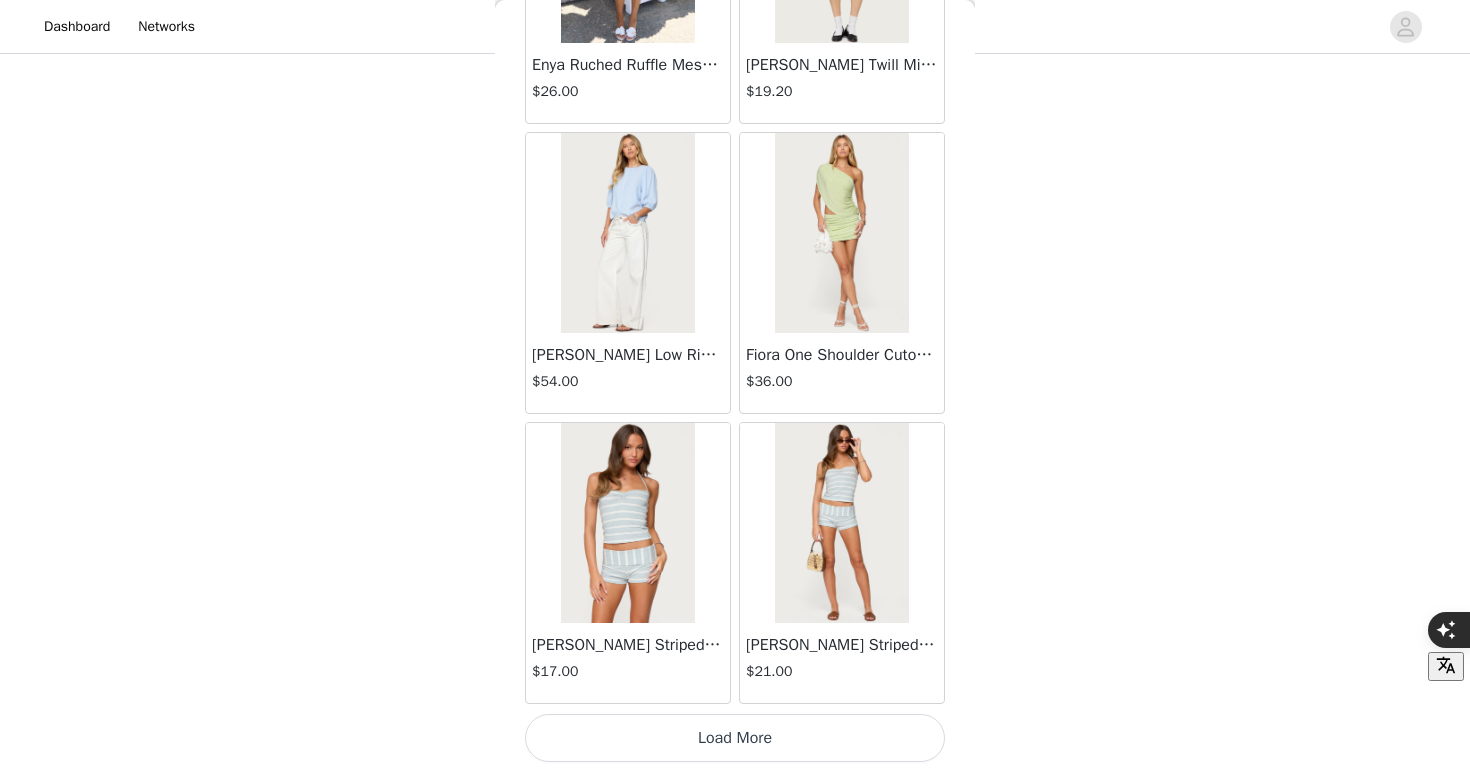 click on "Load More" at bounding box center [735, 738] 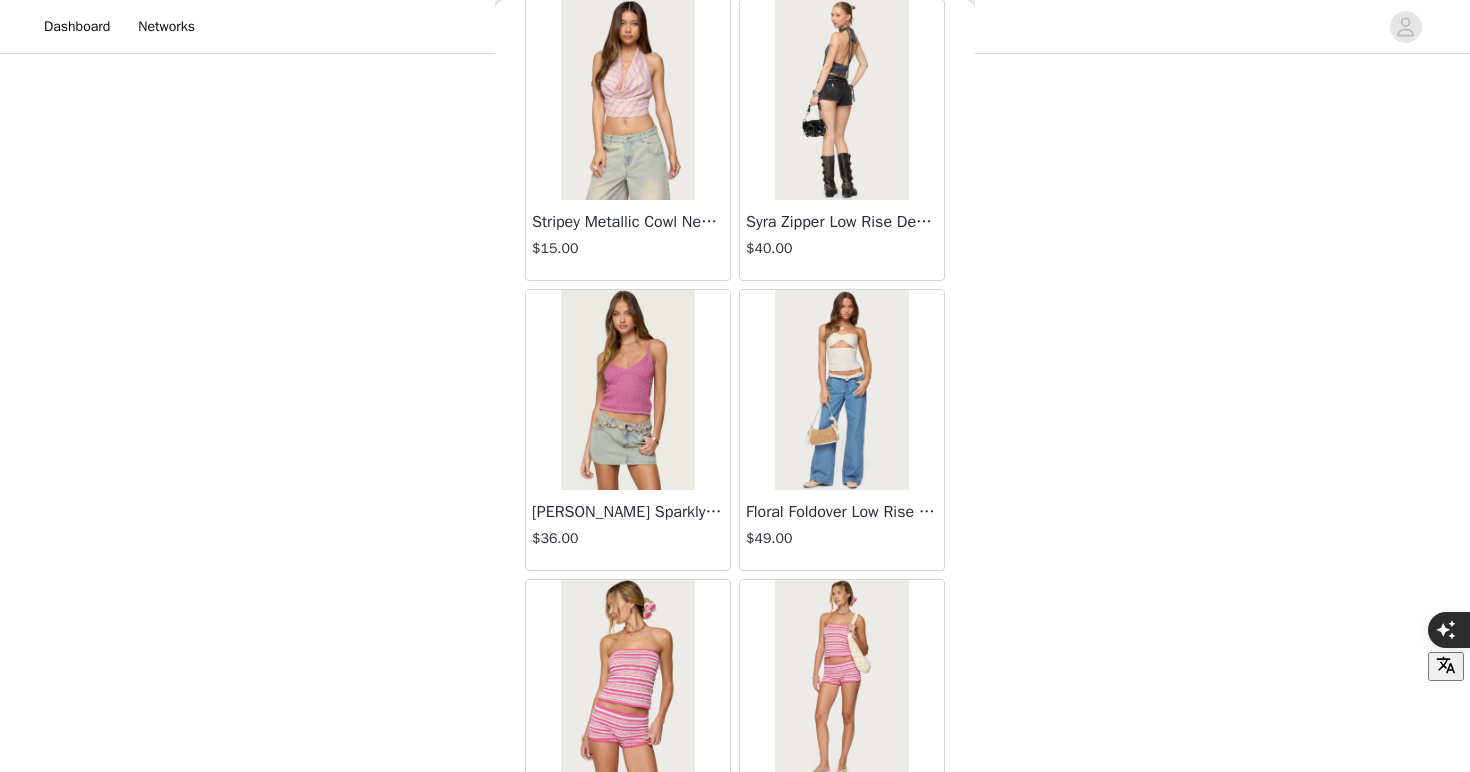 scroll, scrollTop: 8088, scrollLeft: 0, axis: vertical 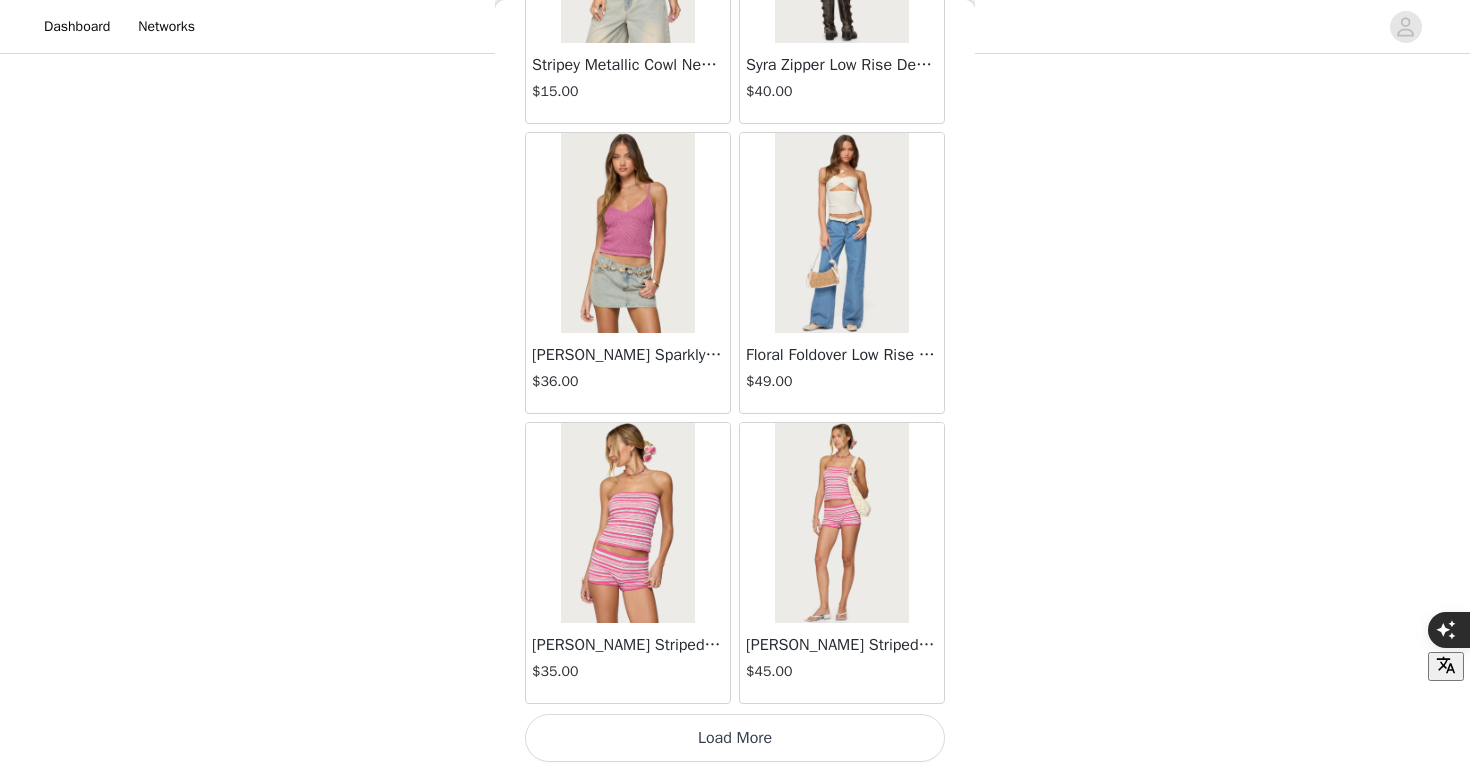 click on "Load More" at bounding box center [735, 738] 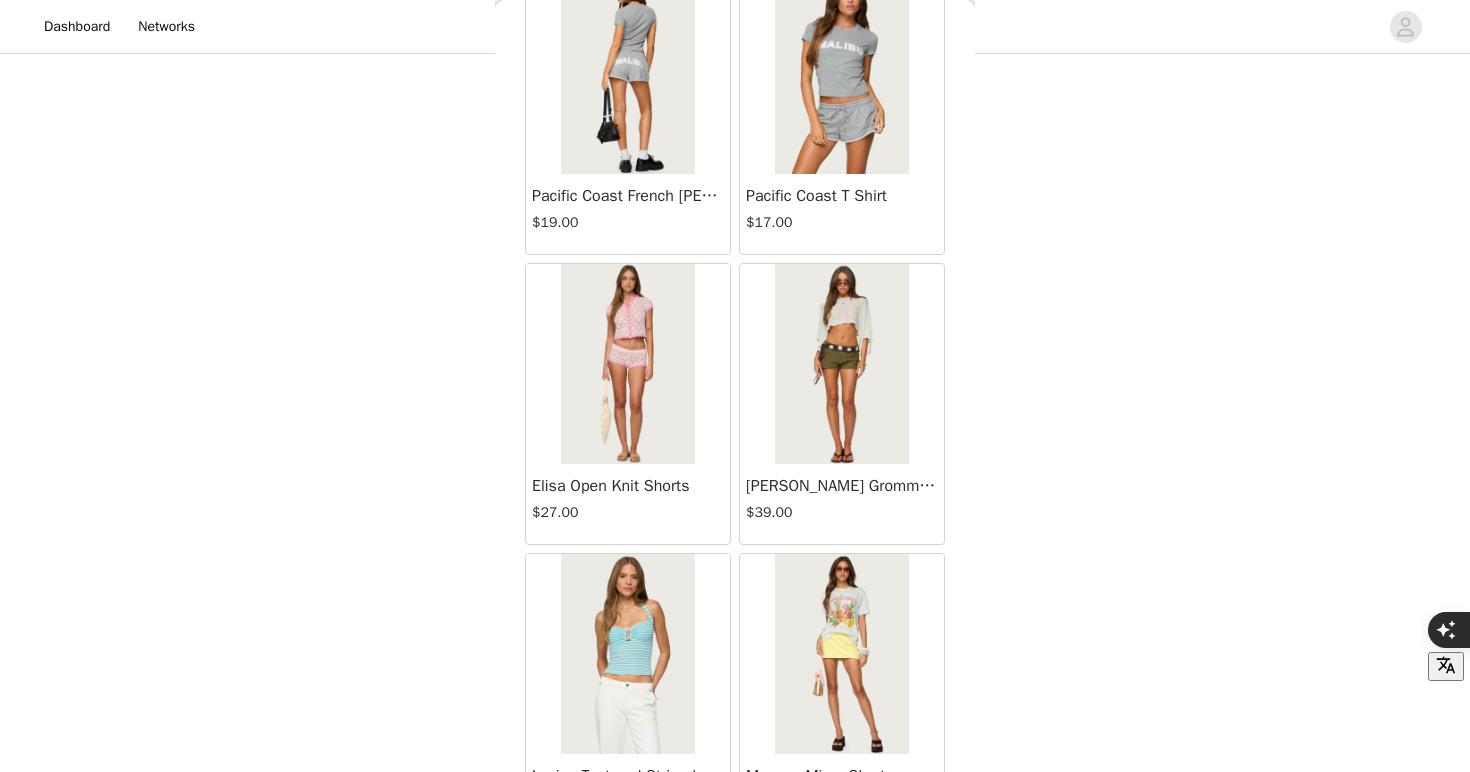 scroll, scrollTop: 10988, scrollLeft: 0, axis: vertical 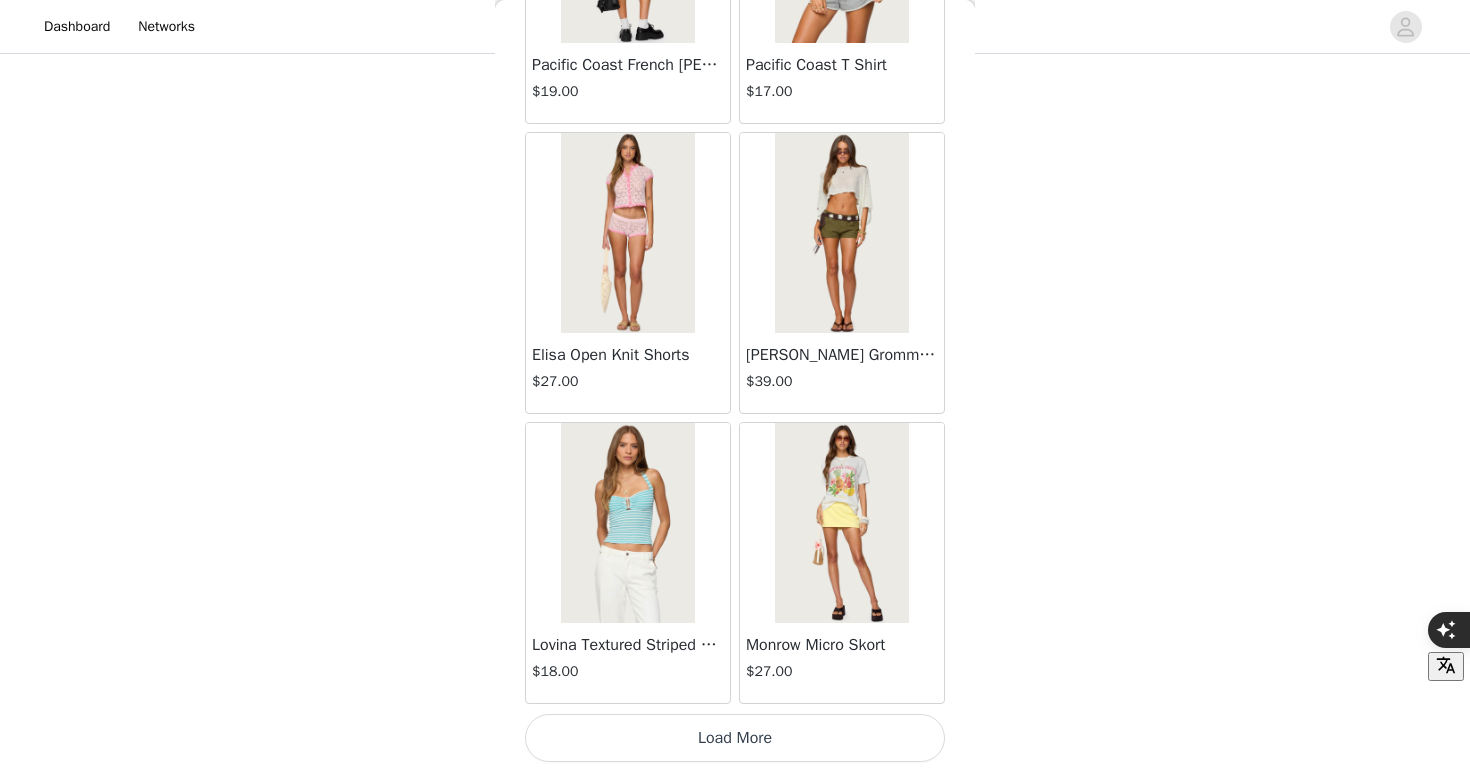 click on "Load More" at bounding box center [735, 738] 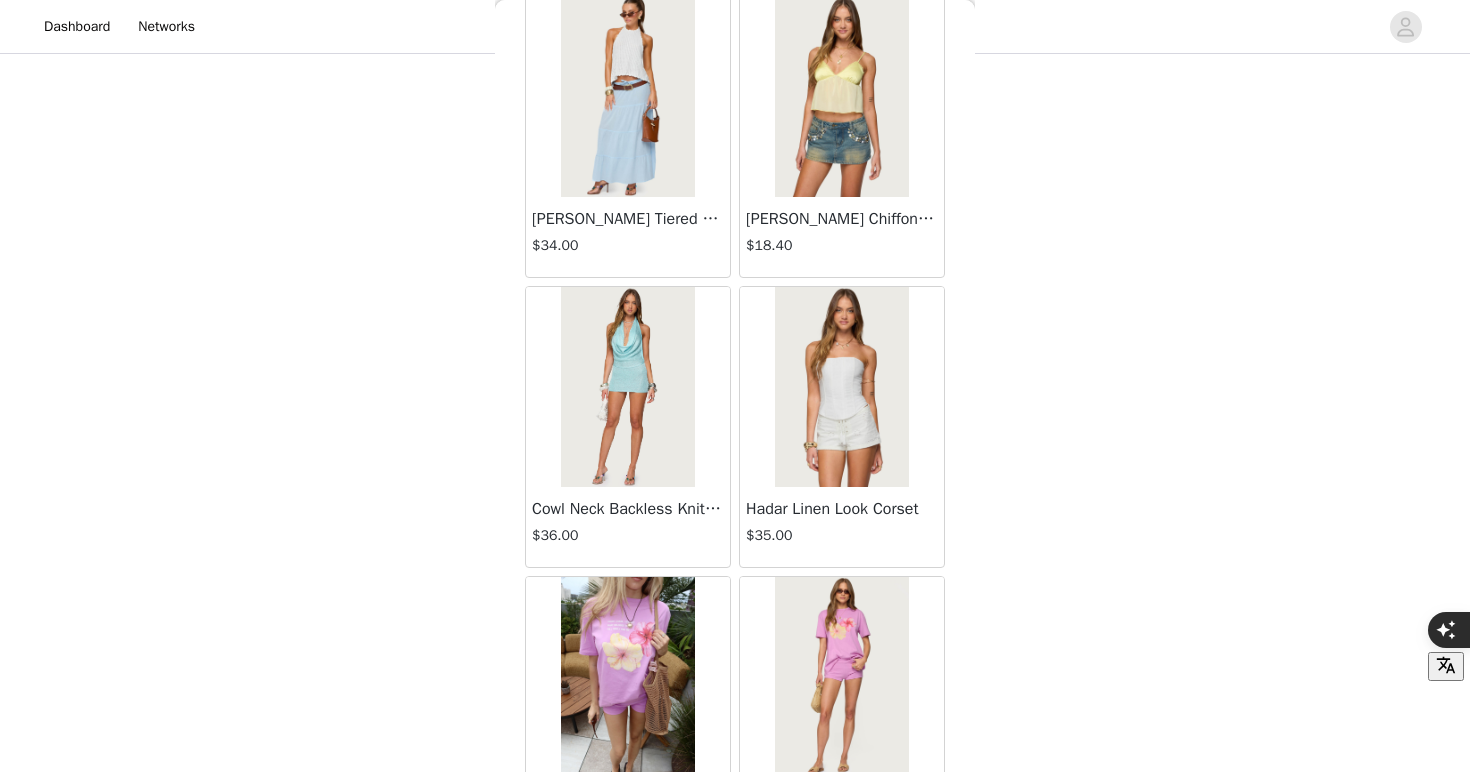scroll, scrollTop: 13888, scrollLeft: 0, axis: vertical 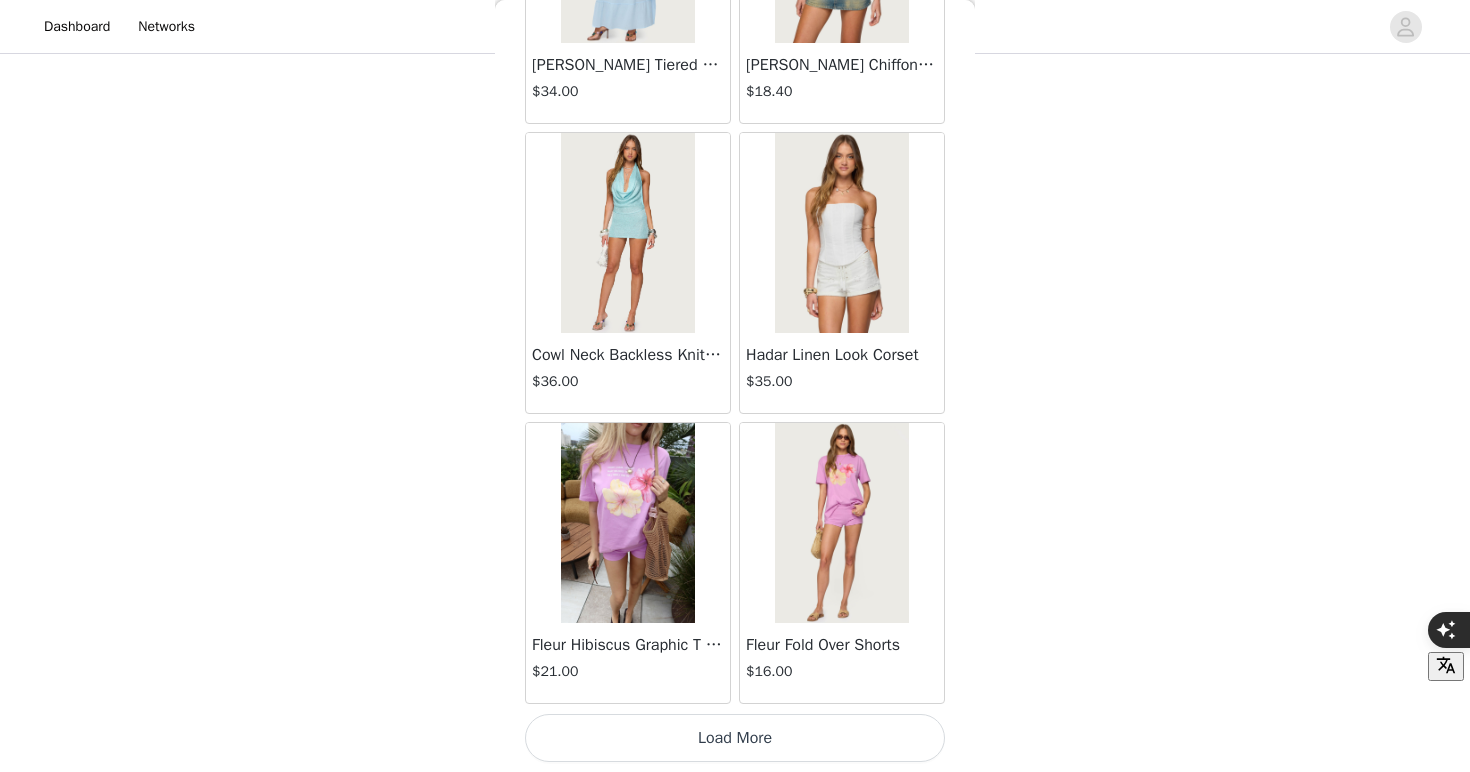 click on "Load More" at bounding box center (735, 738) 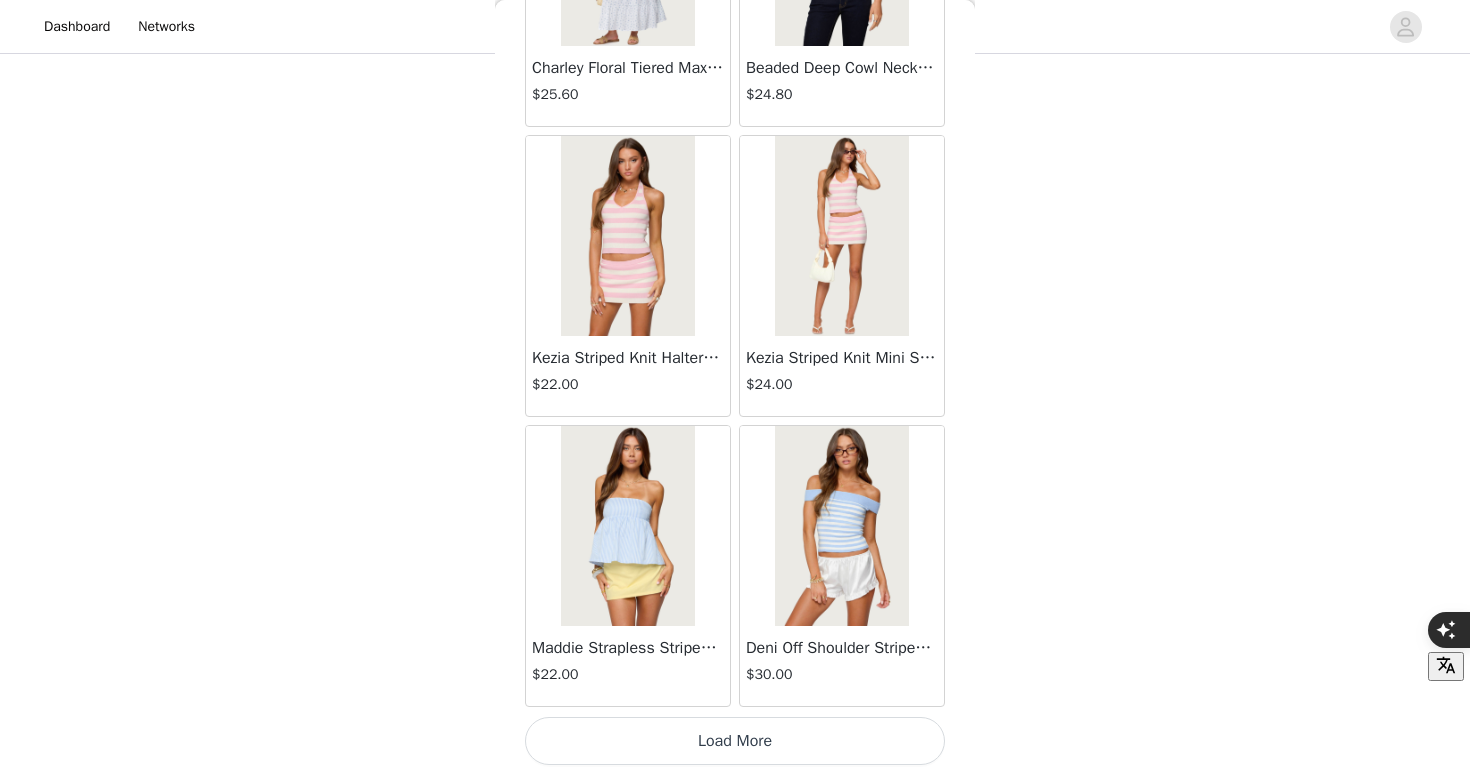 scroll, scrollTop: 16788, scrollLeft: 0, axis: vertical 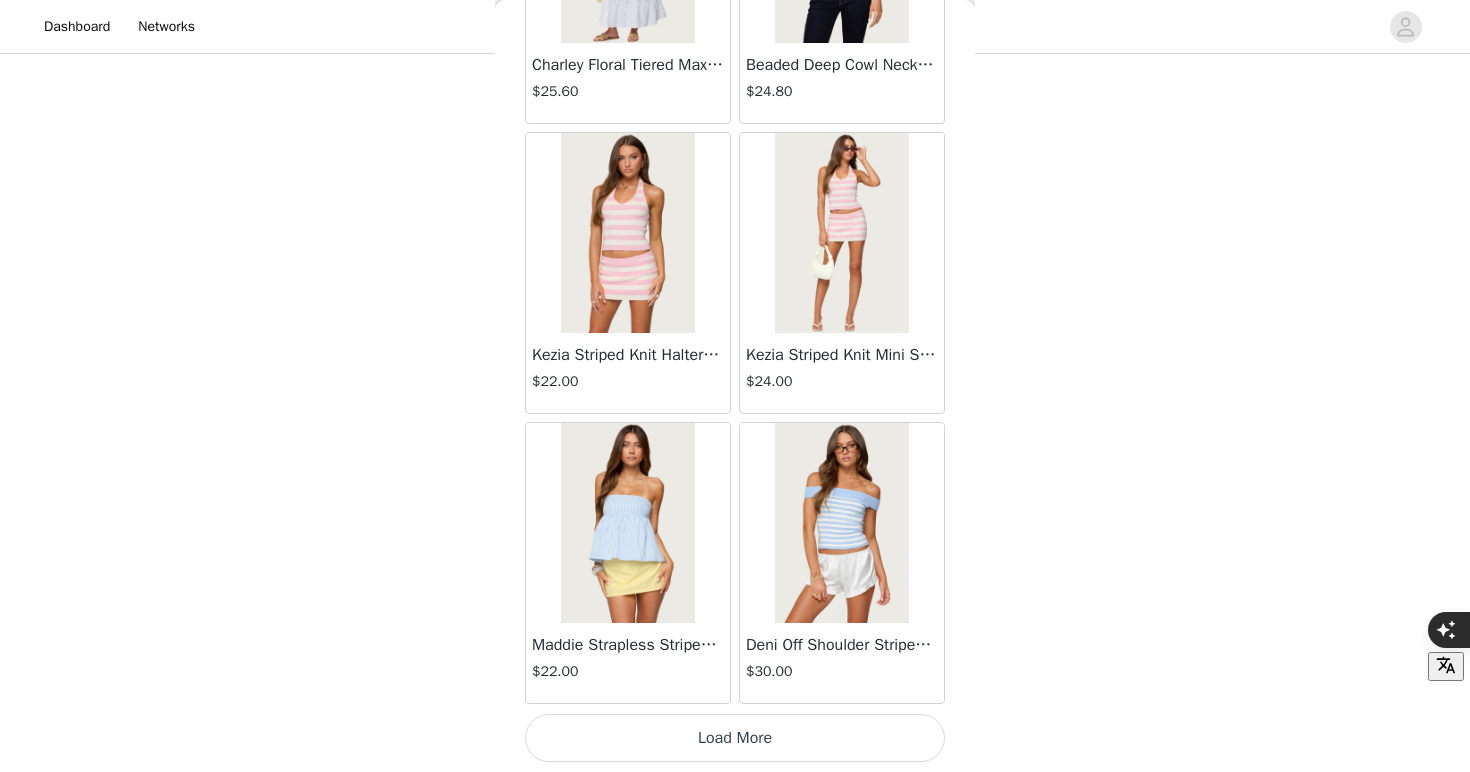 click on "Load More" at bounding box center (735, 738) 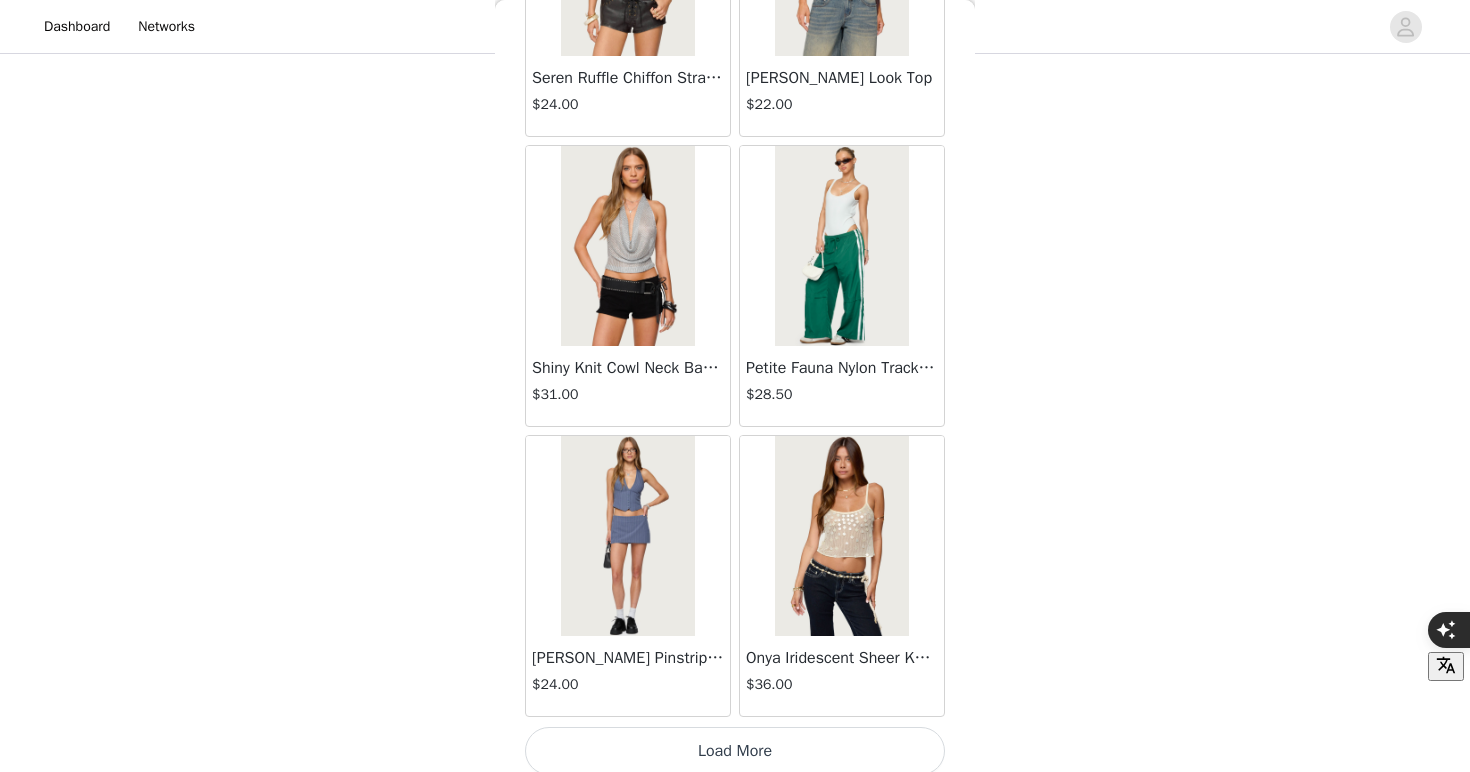 scroll, scrollTop: 19688, scrollLeft: 0, axis: vertical 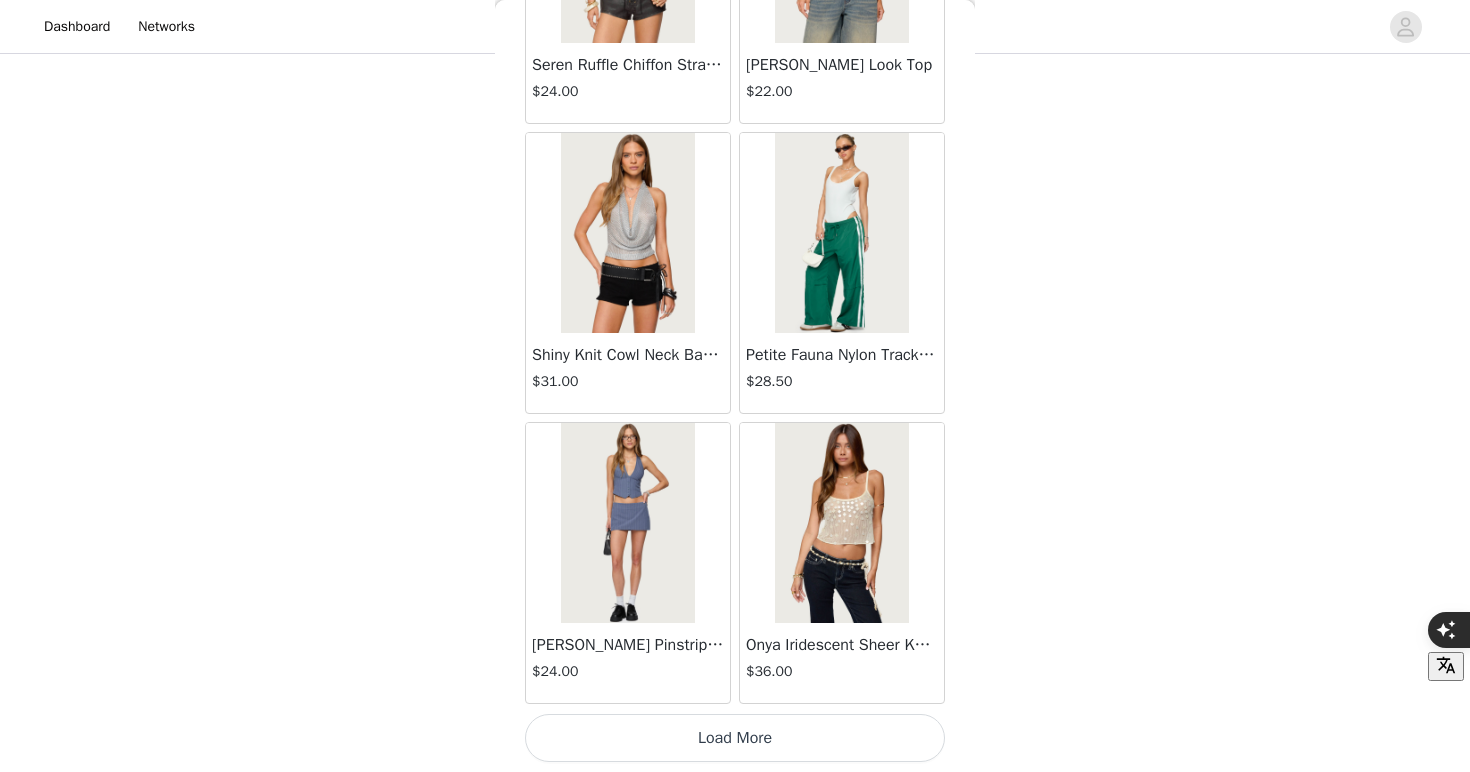 click on "Load More" at bounding box center (735, 738) 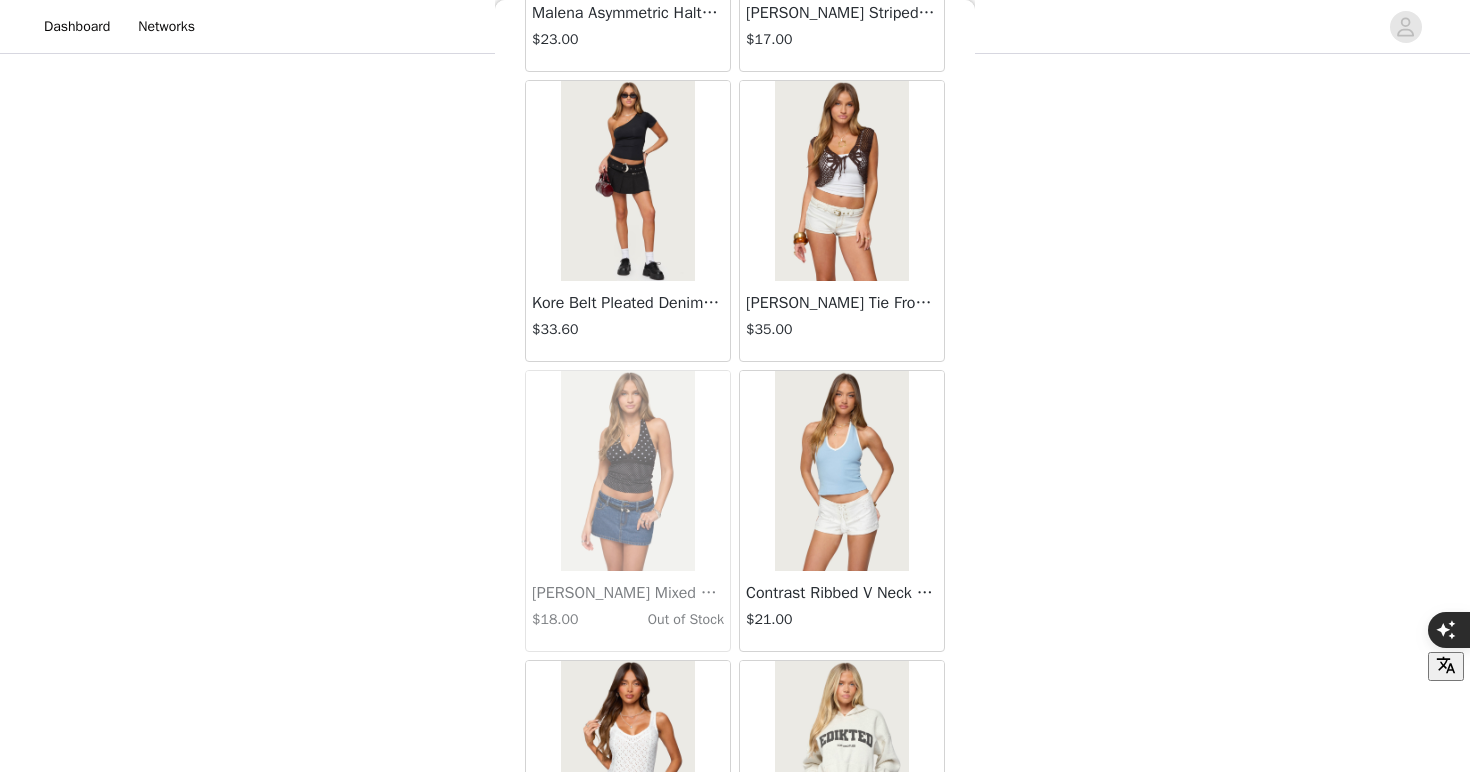 scroll, scrollTop: 22588, scrollLeft: 0, axis: vertical 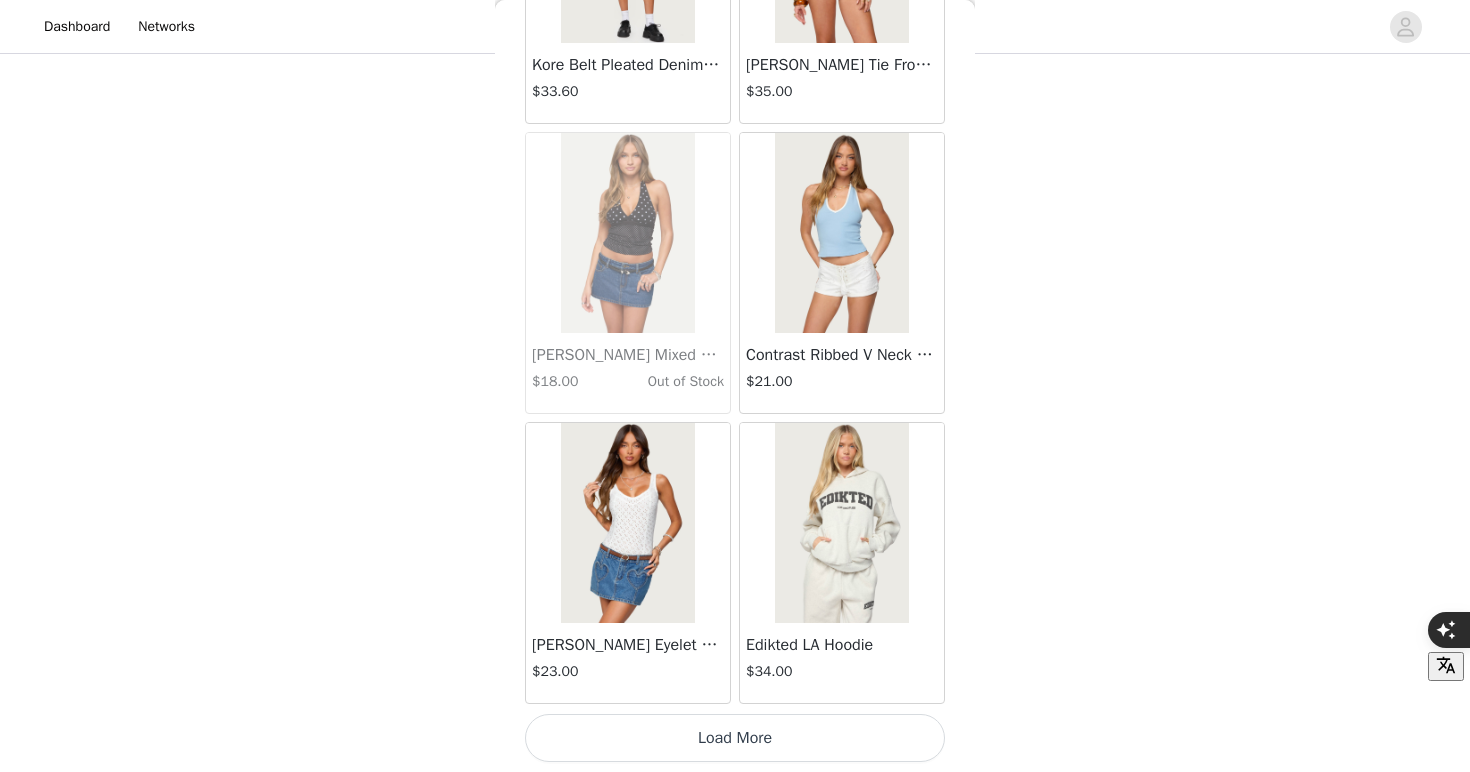 click on "Load More" at bounding box center [735, 738] 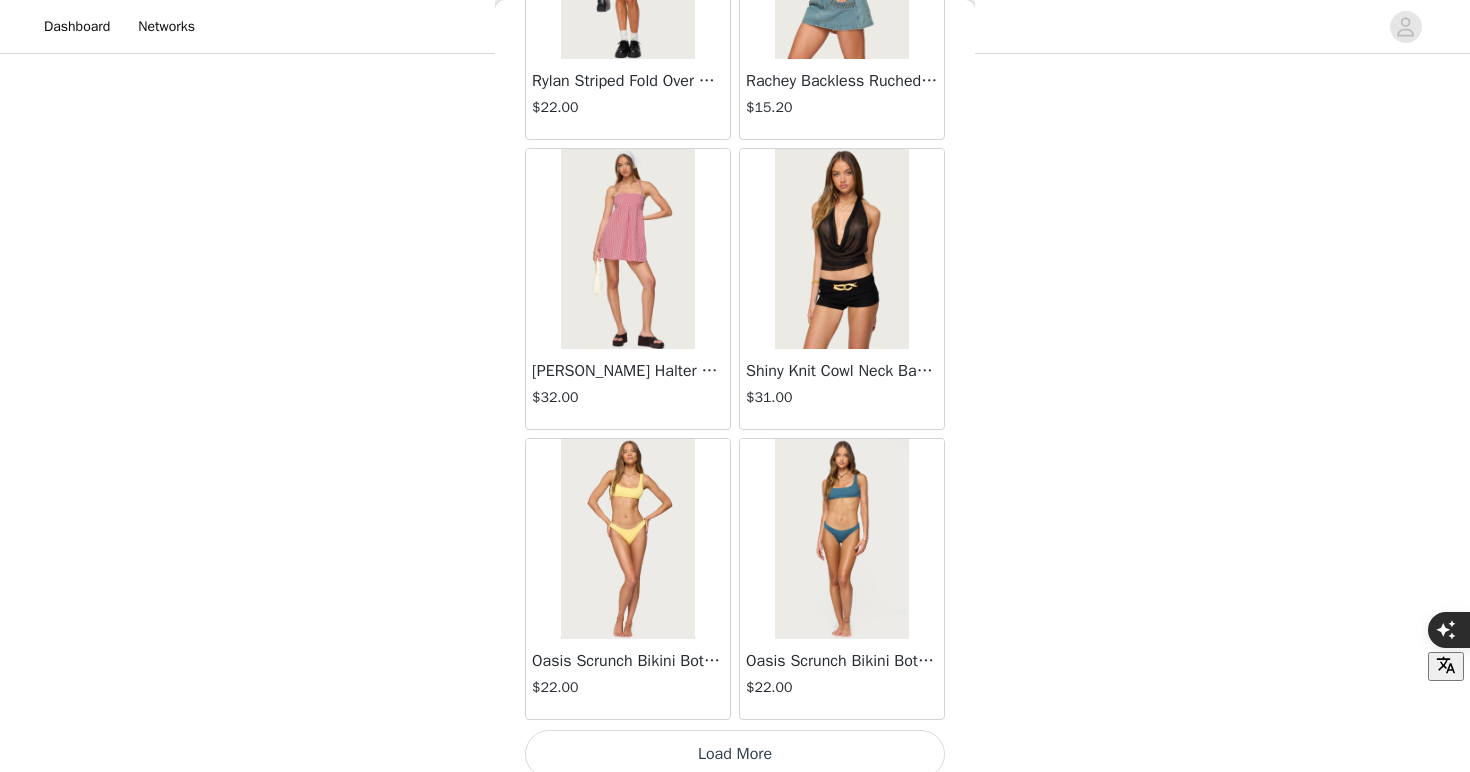 scroll, scrollTop: 25488, scrollLeft: 0, axis: vertical 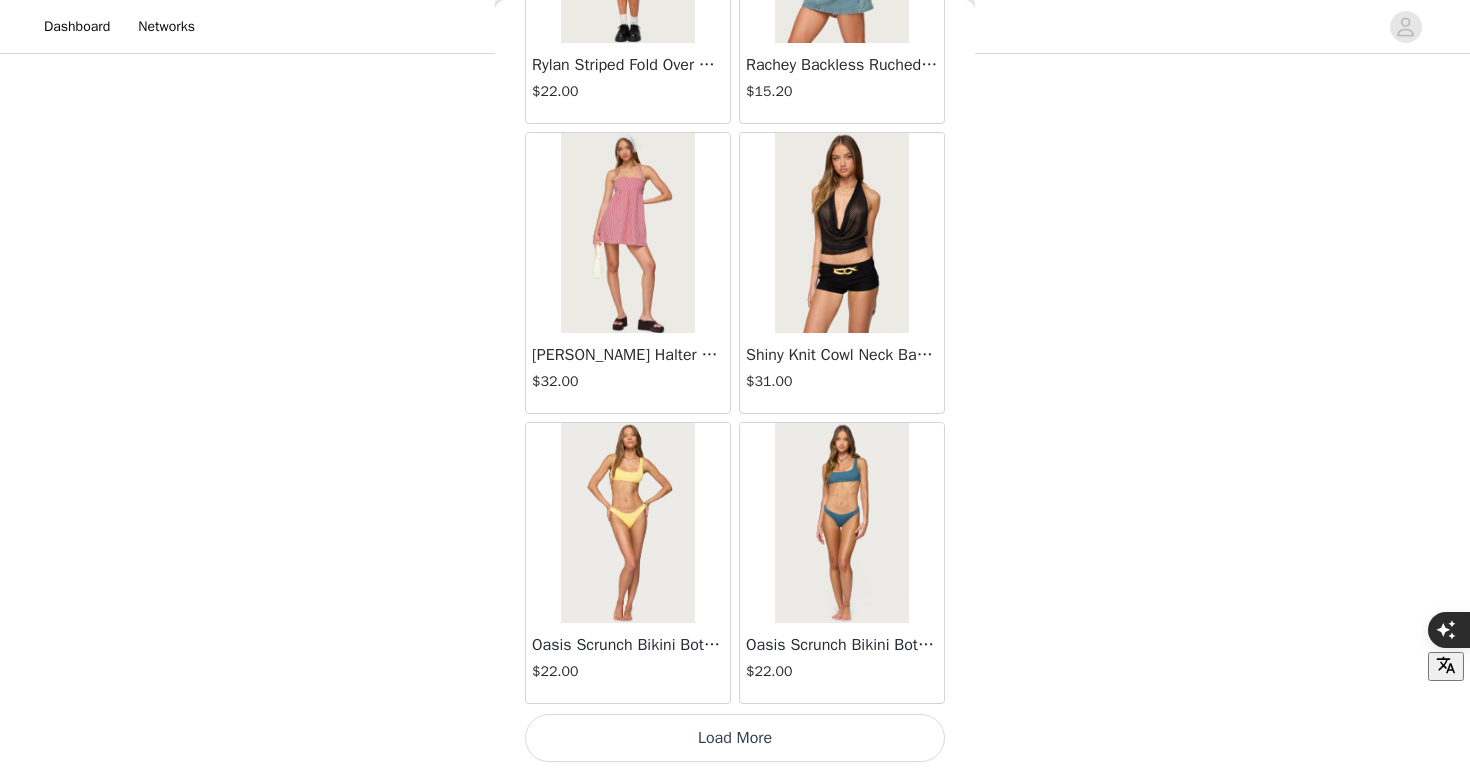 click on "Load More" at bounding box center [735, 738] 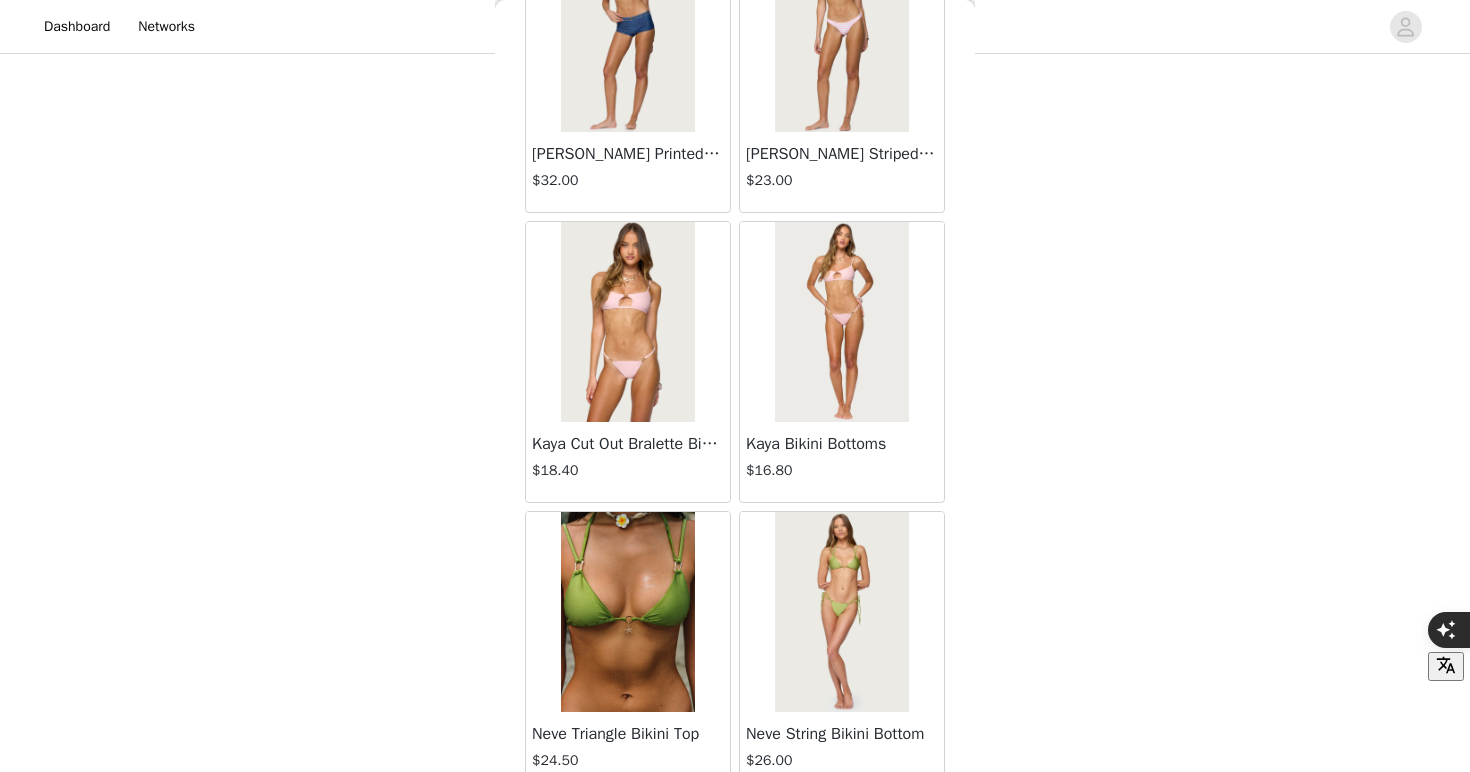 scroll, scrollTop: 28332, scrollLeft: 0, axis: vertical 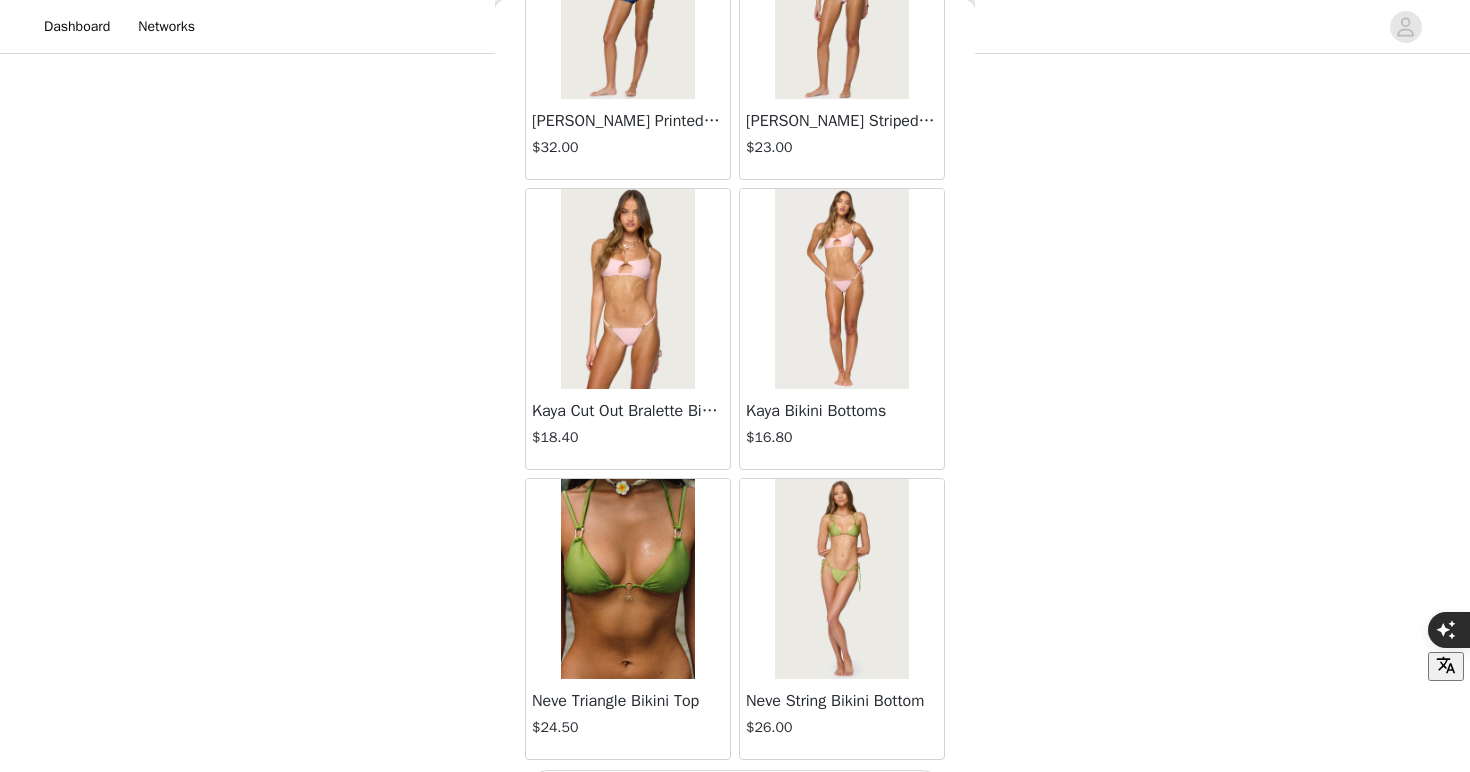 click on "Kaya Bikini Bottoms" at bounding box center [842, 411] 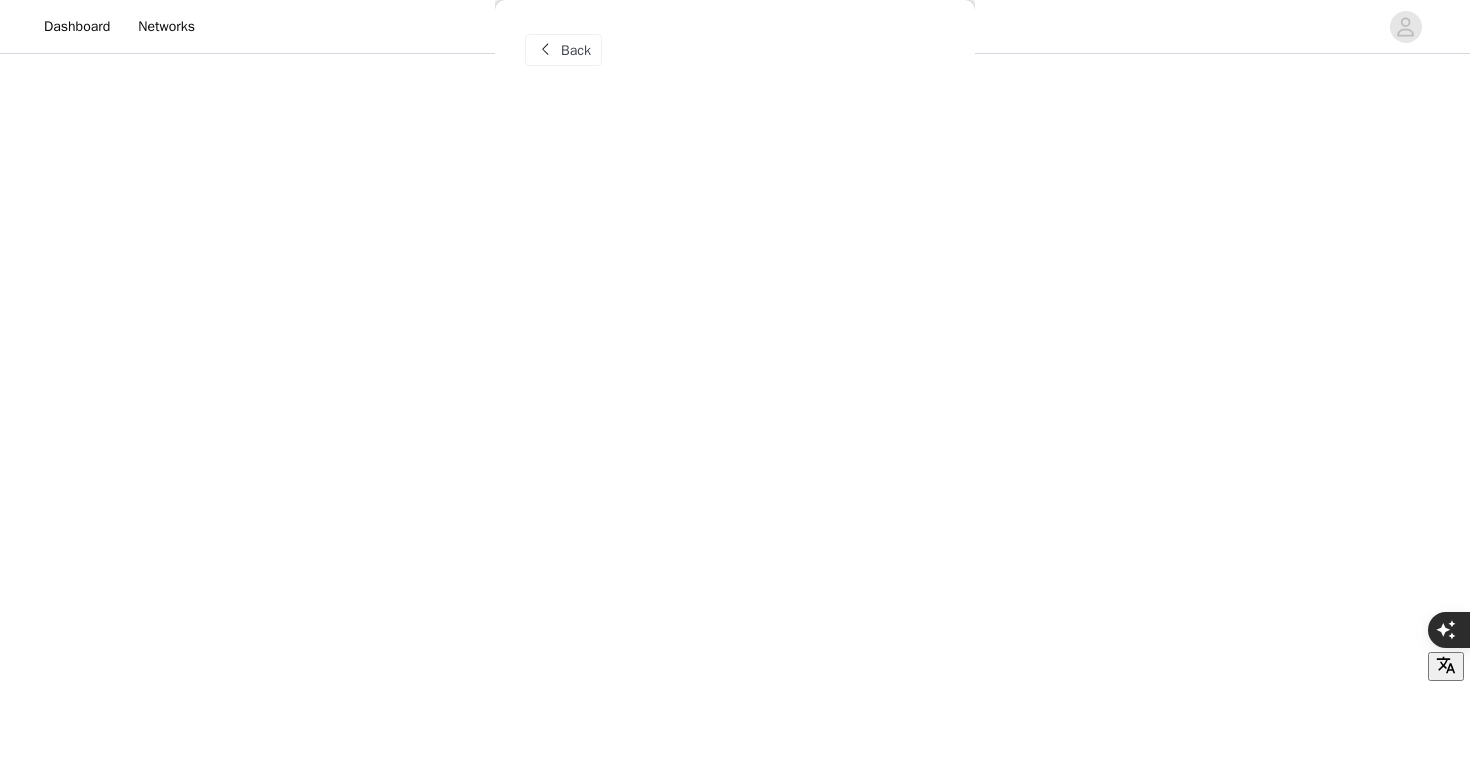 scroll, scrollTop: 0, scrollLeft: 0, axis: both 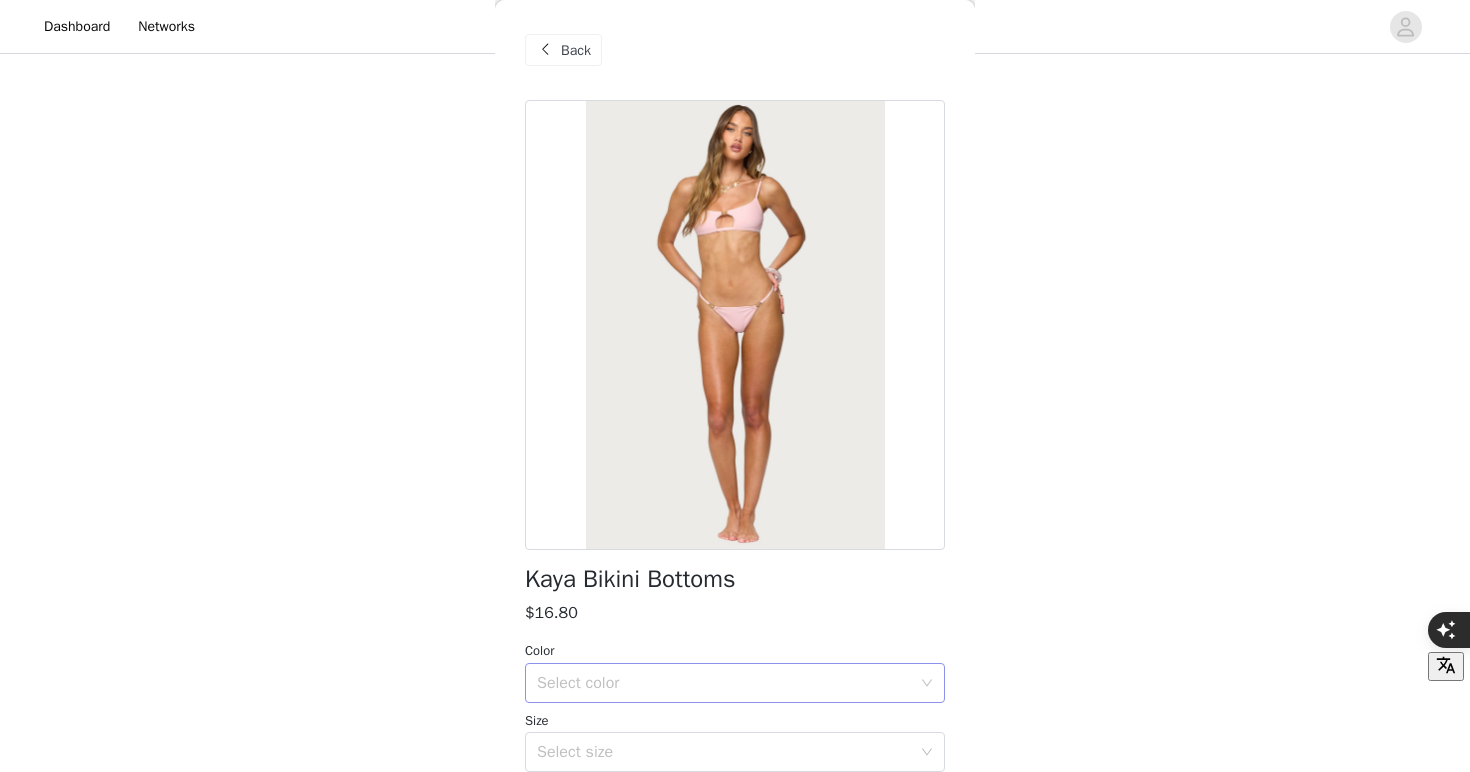 click on "Select color" at bounding box center [724, 683] 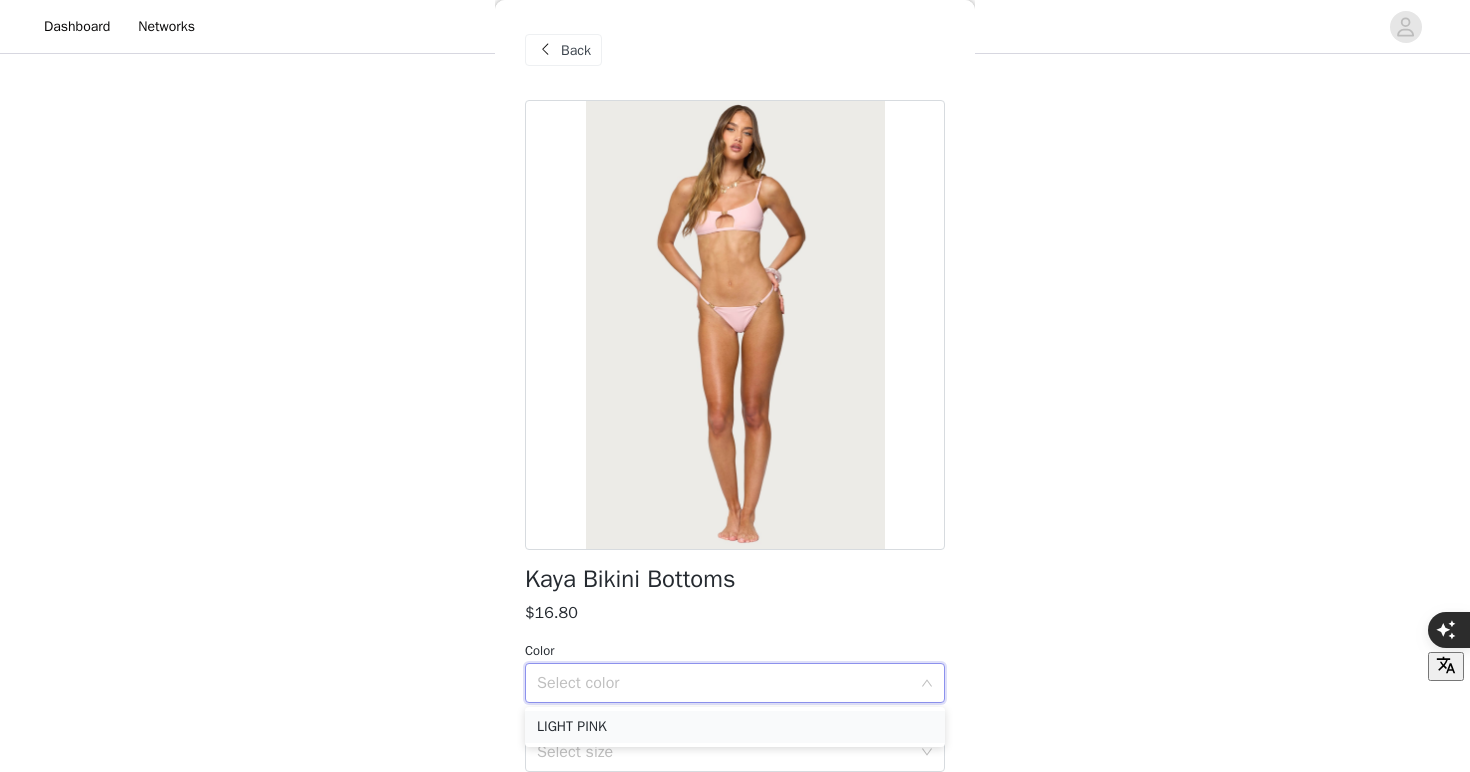 click on "LIGHT PINK" at bounding box center [735, 727] 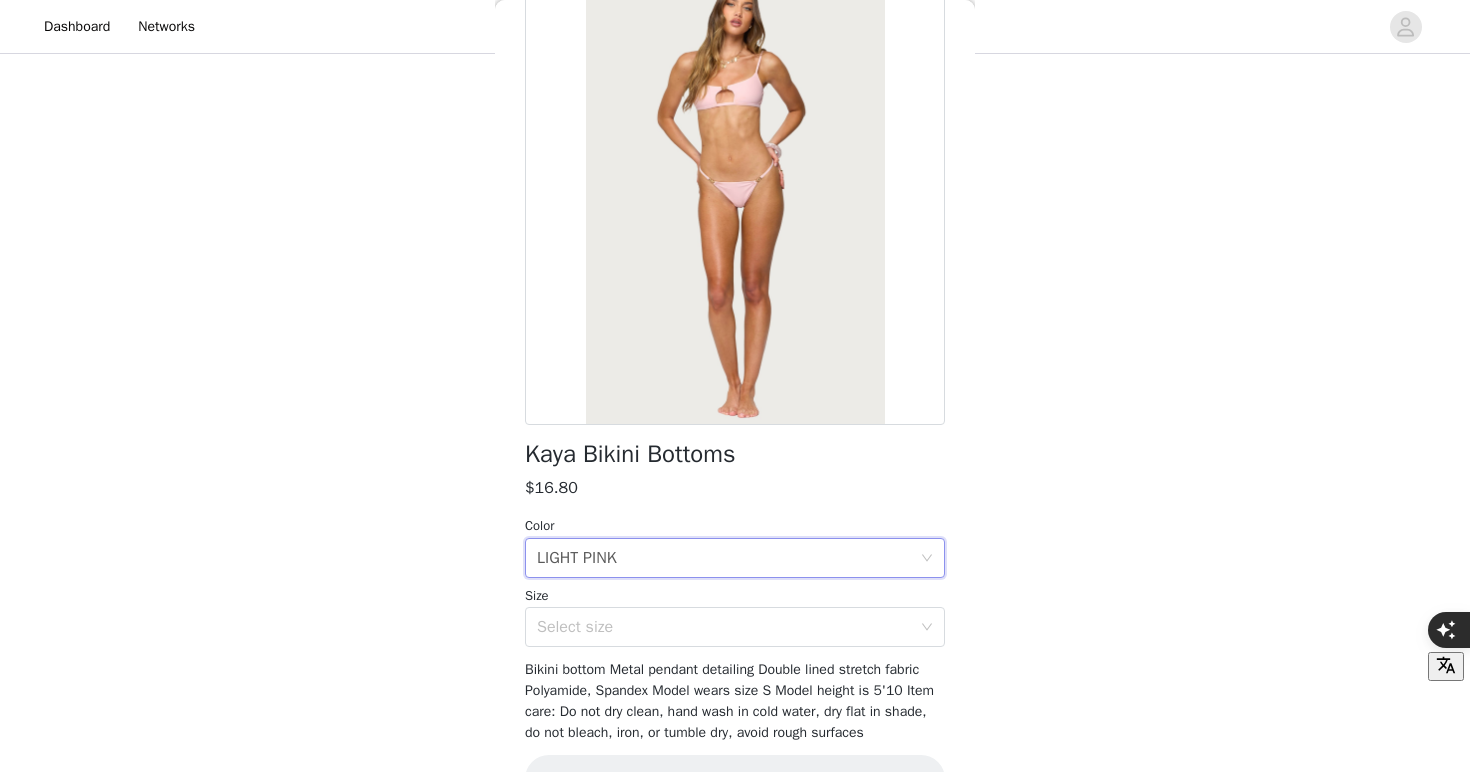 scroll, scrollTop: 164, scrollLeft: 0, axis: vertical 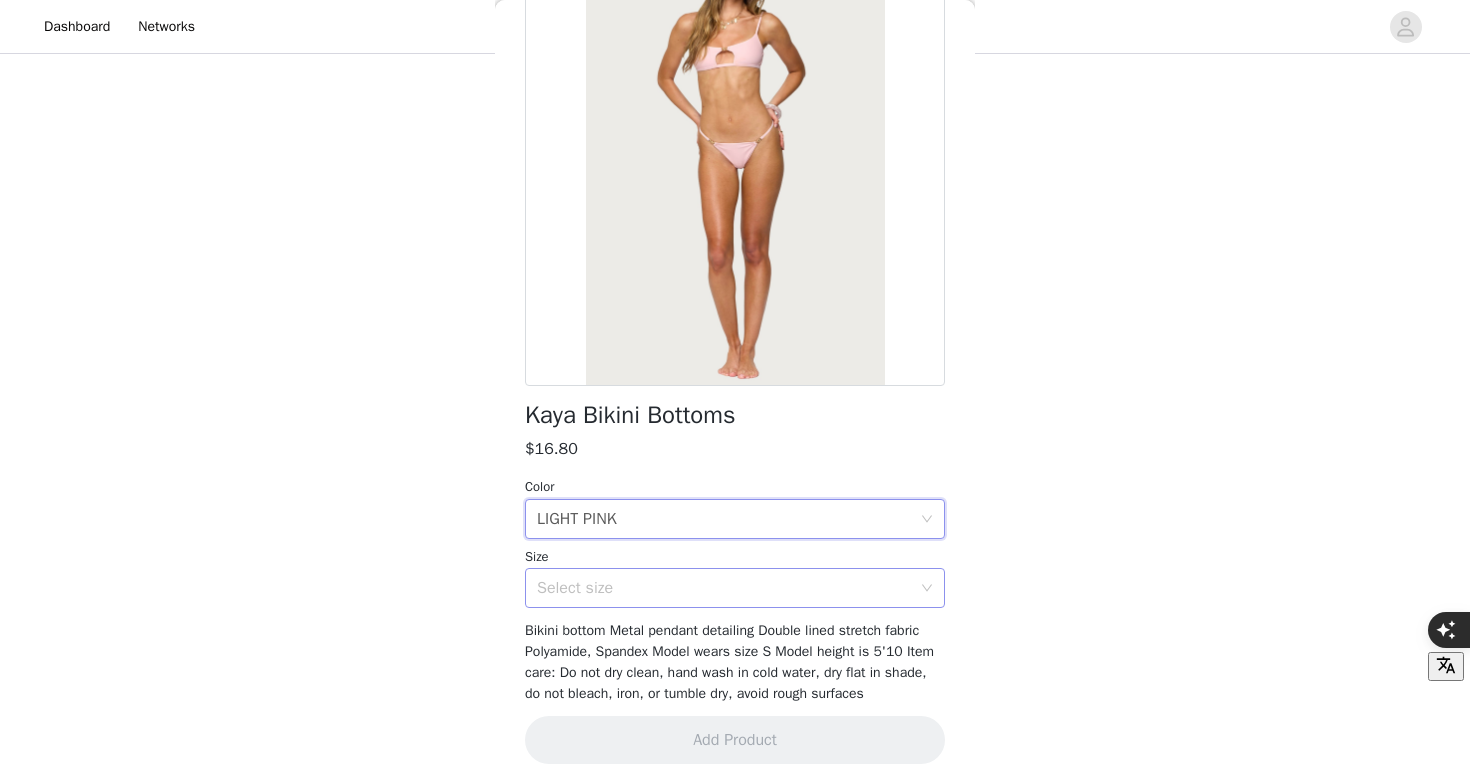 click on "Select size" at bounding box center (724, 588) 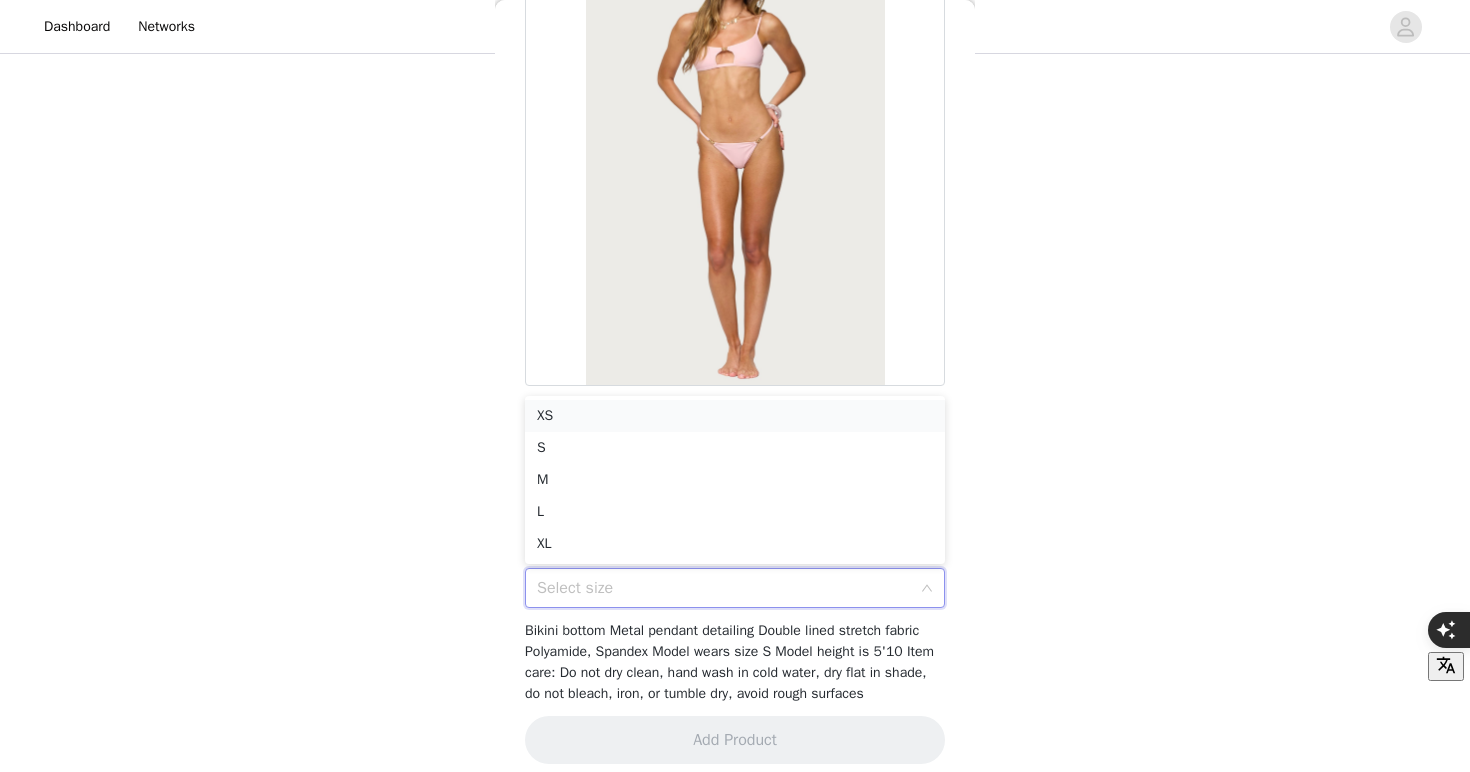 click on "XS" at bounding box center [735, 416] 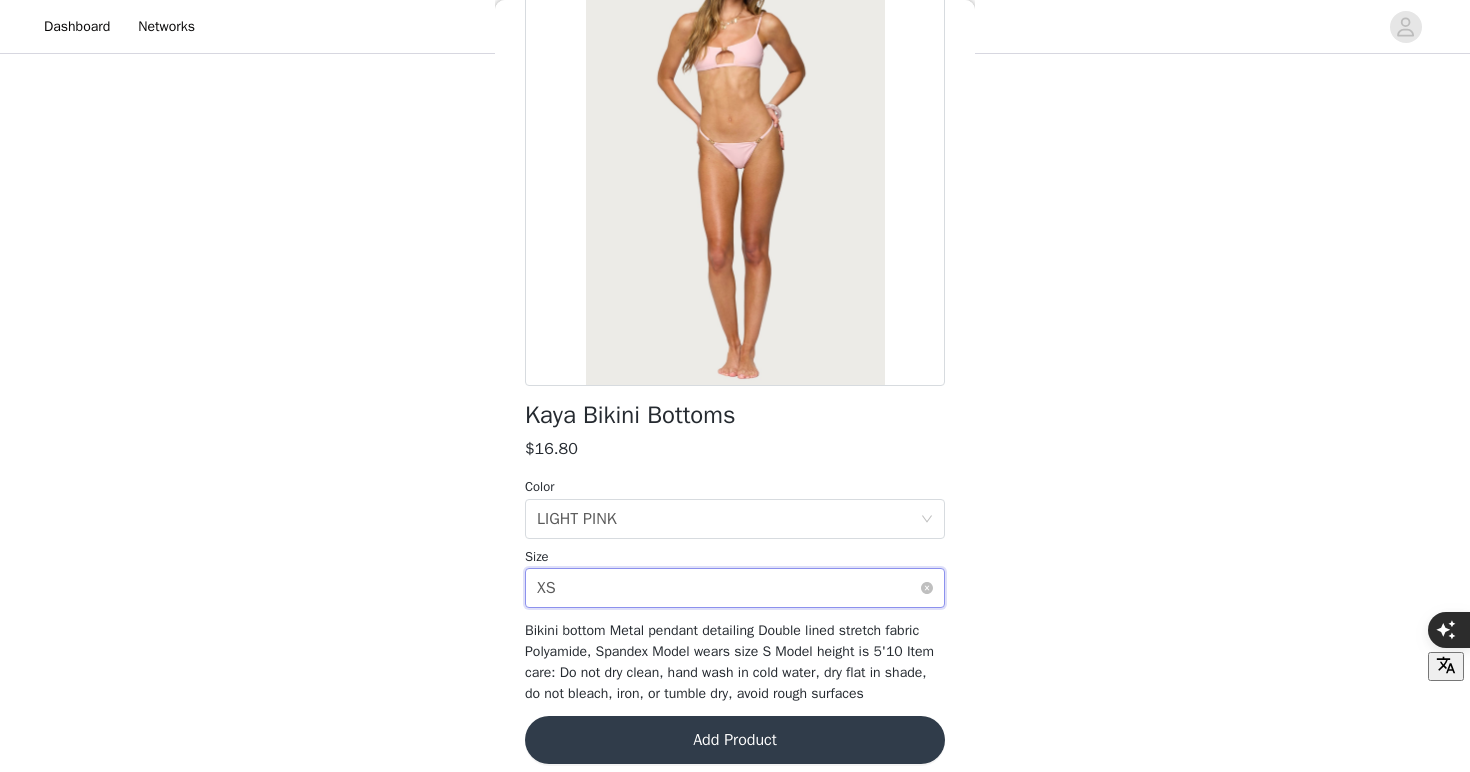 click on "Select size XS" at bounding box center [728, 588] 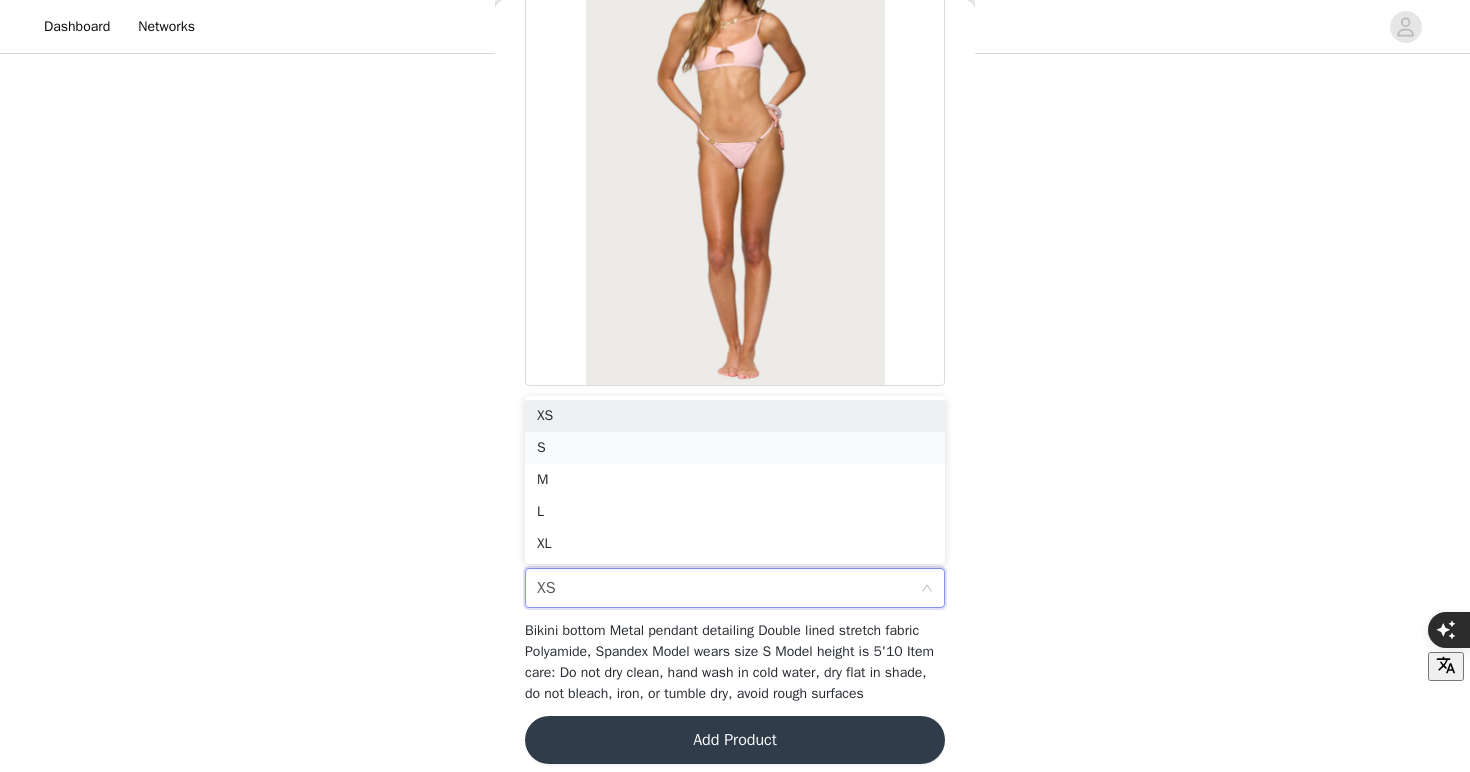 click on "S" at bounding box center [735, 448] 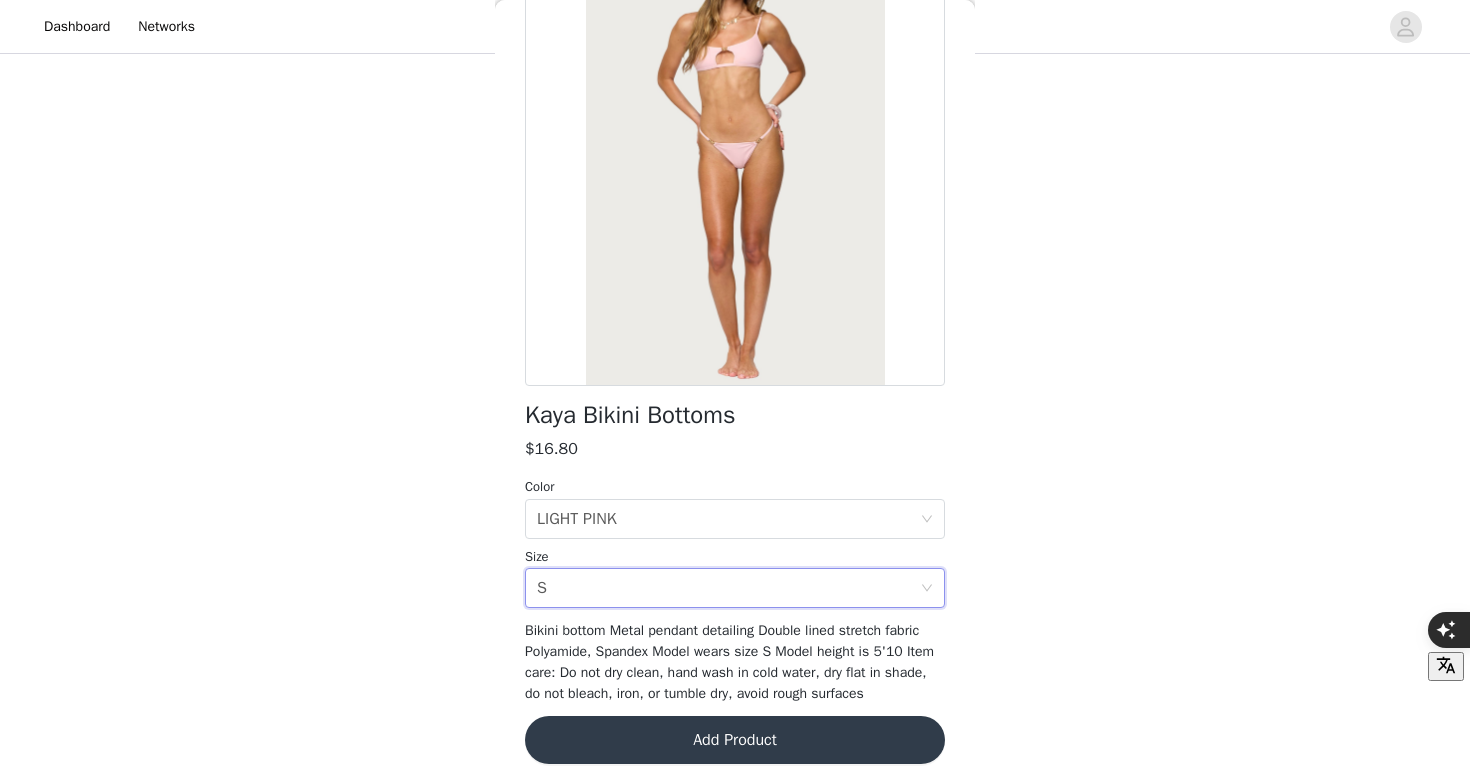 click on "Add Product" at bounding box center [735, 740] 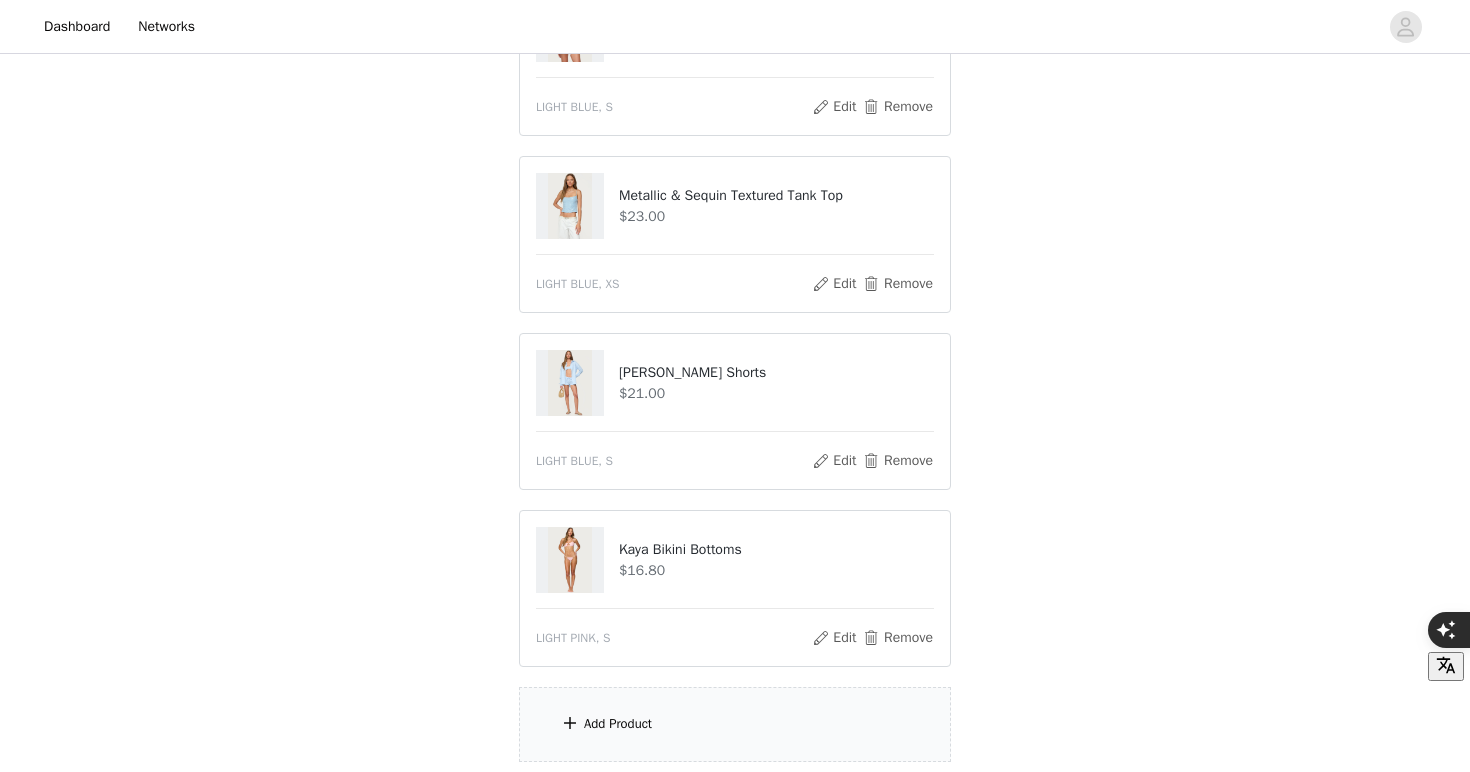 scroll, scrollTop: 300, scrollLeft: 0, axis: vertical 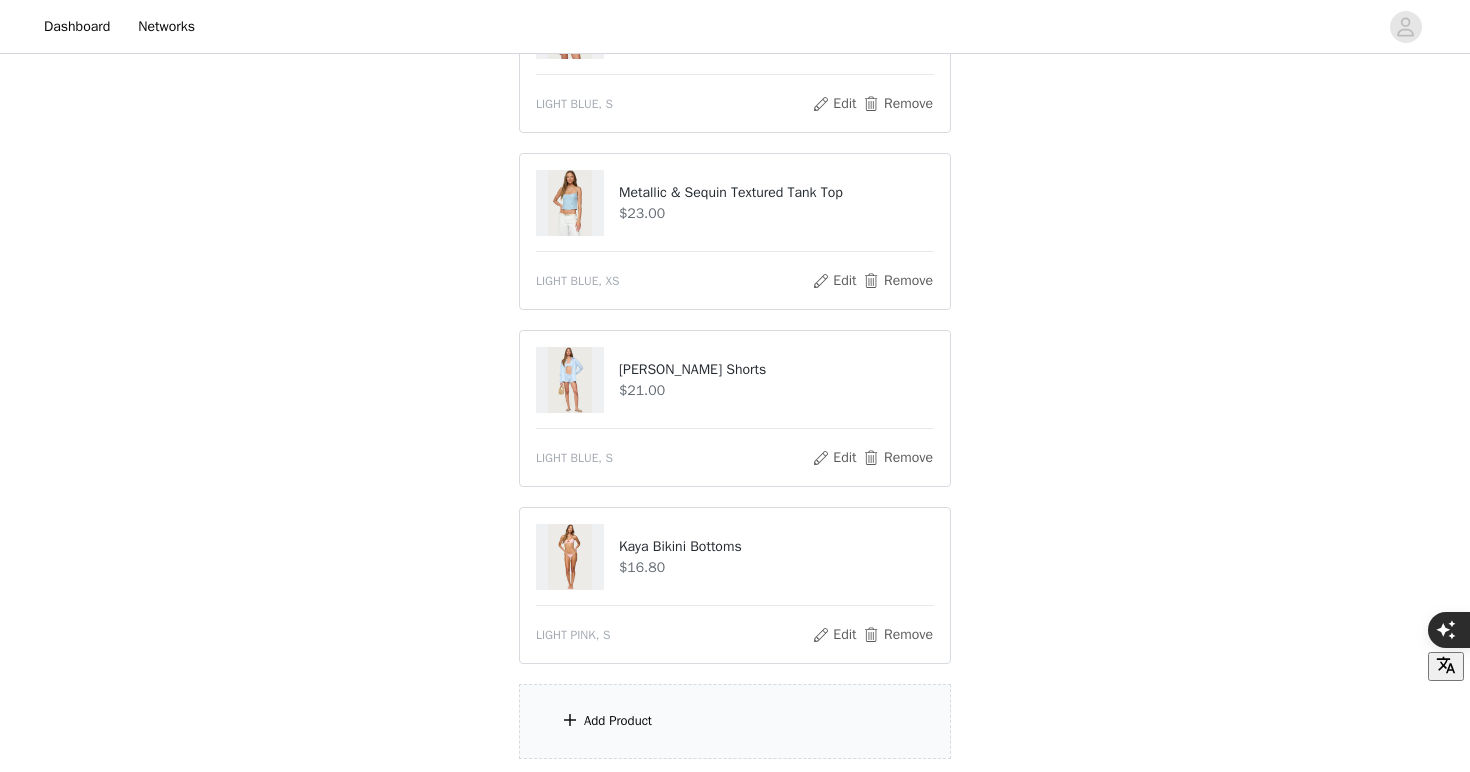 click on "Add Product" at bounding box center (735, 721) 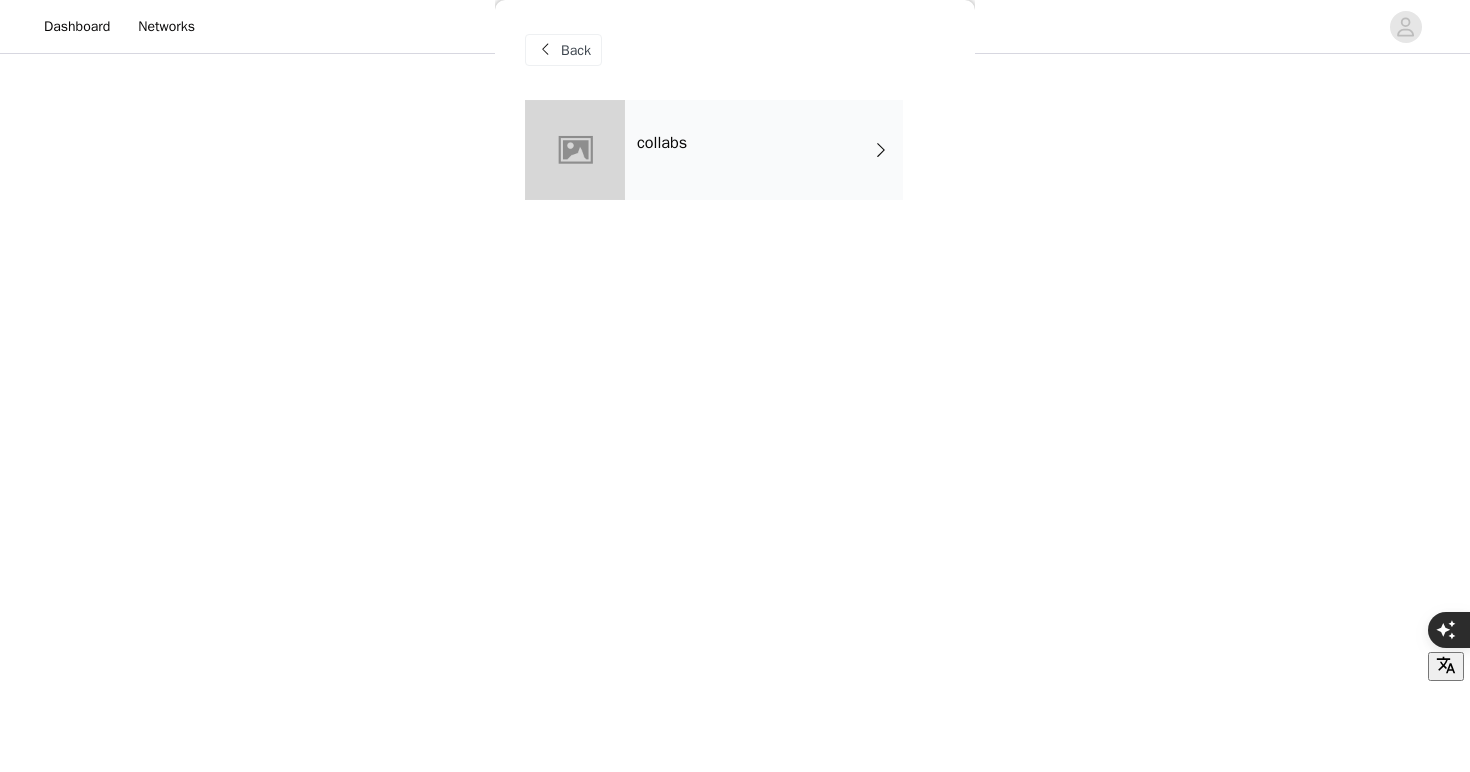 click on "collabs" at bounding box center (764, 150) 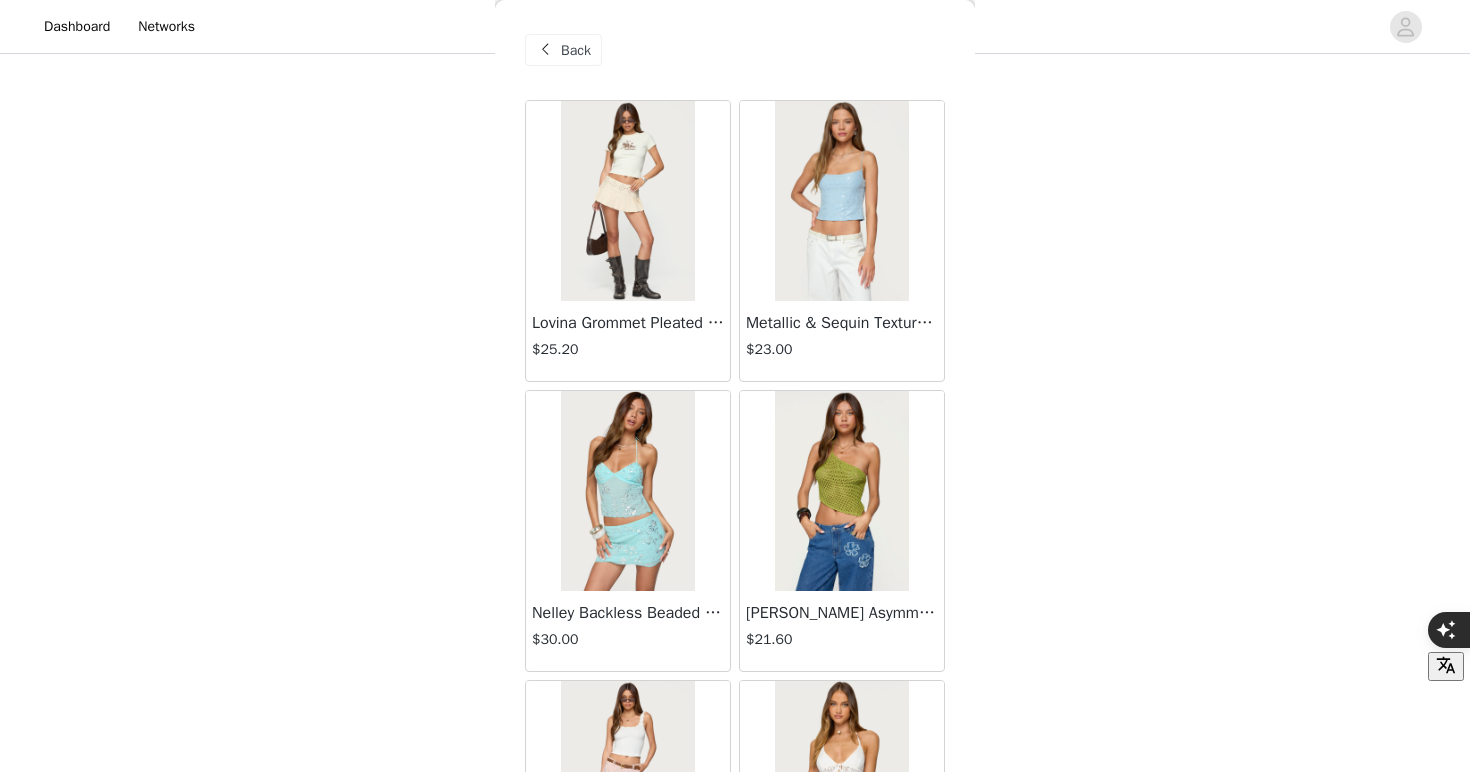 click on "Nelley Backless Beaded Sequin Chiffon Top   $30.00" at bounding box center (628, 631) 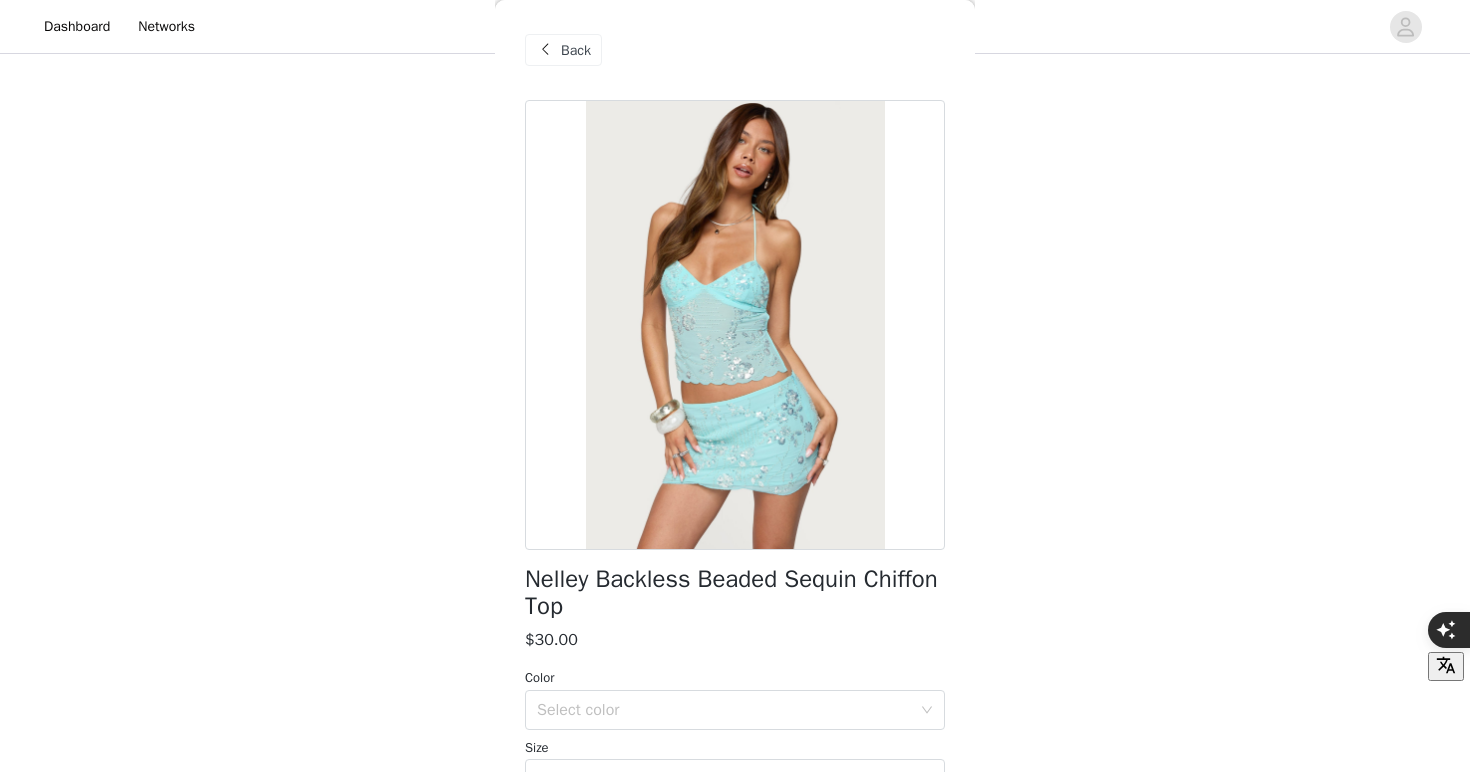 click on "Back" at bounding box center (576, 50) 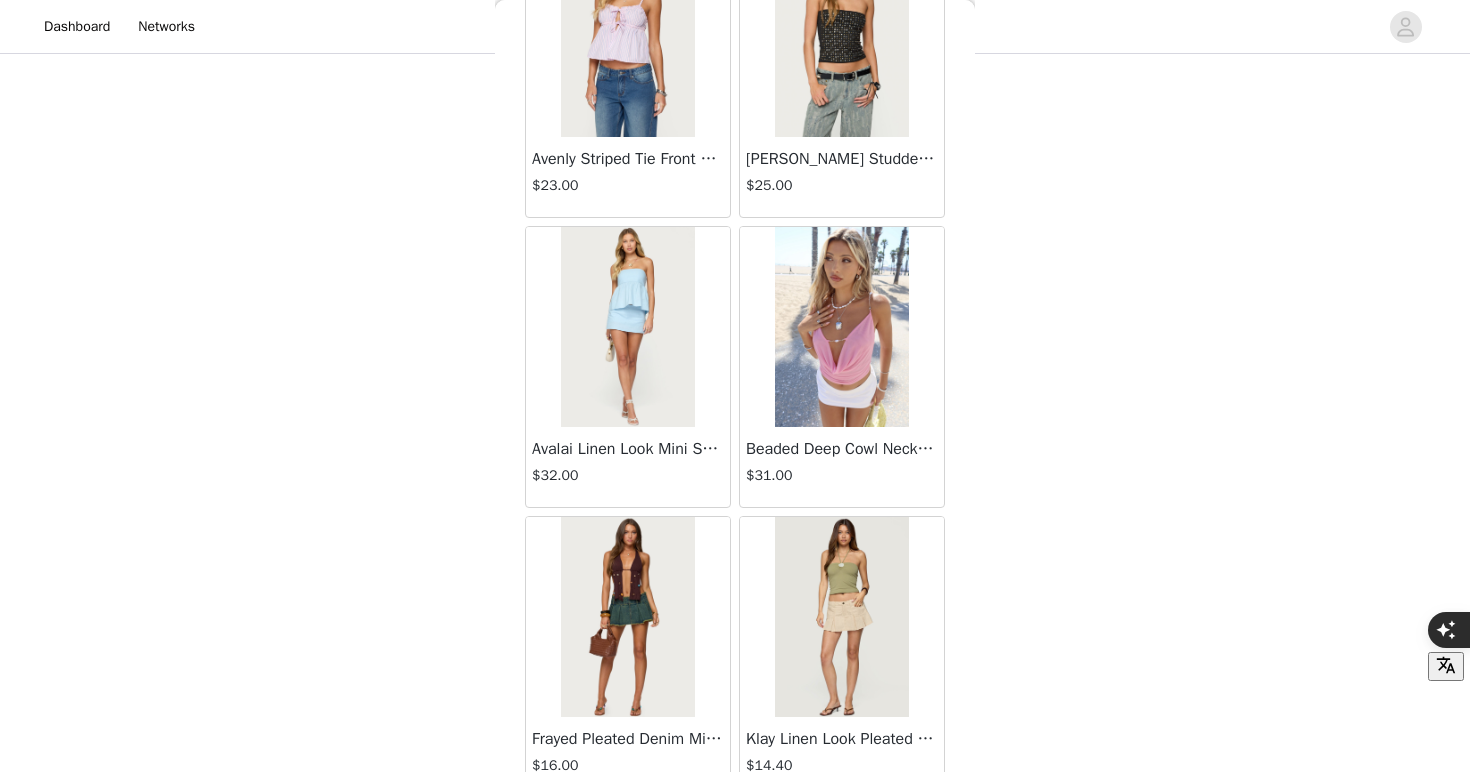 scroll, scrollTop: 2288, scrollLeft: 0, axis: vertical 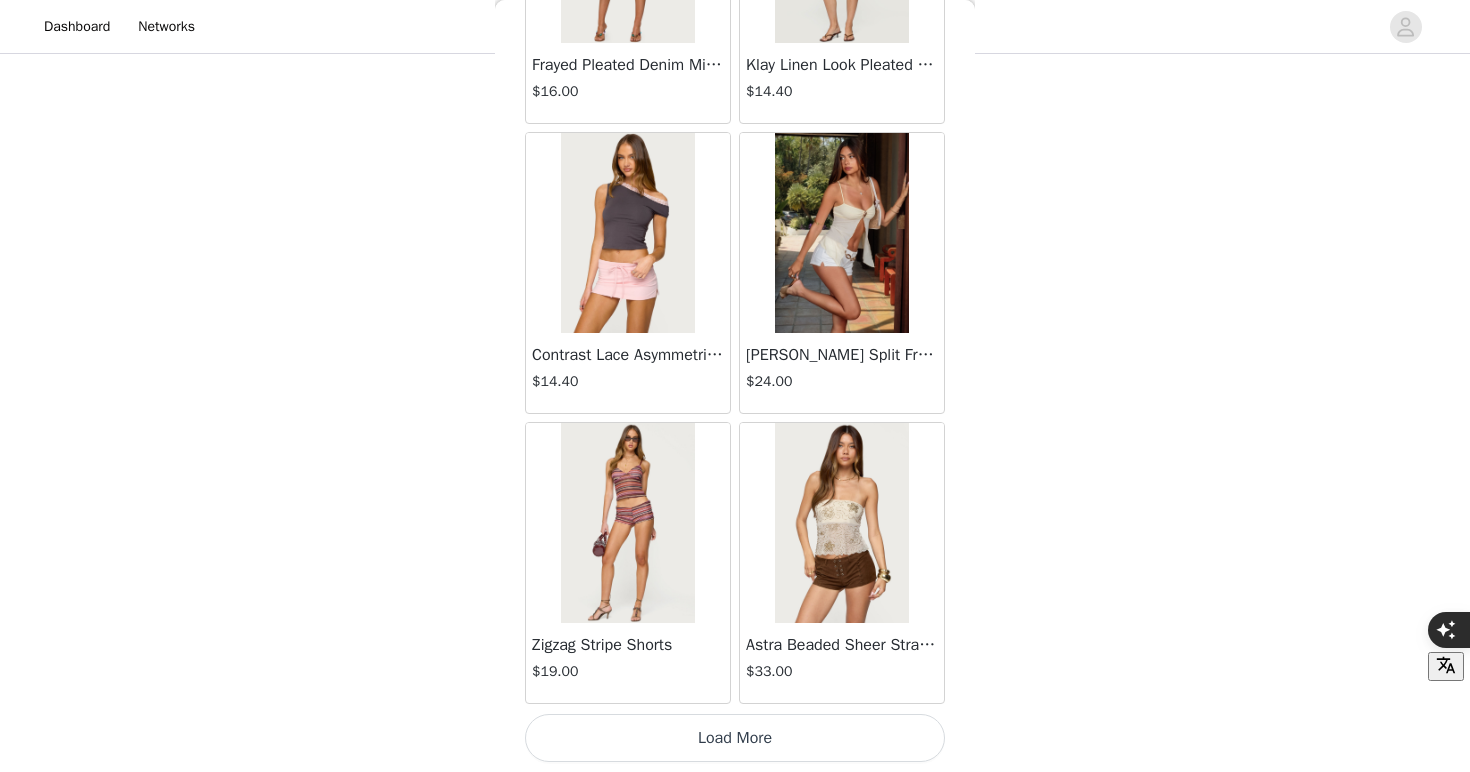 click on "Load More" at bounding box center (735, 738) 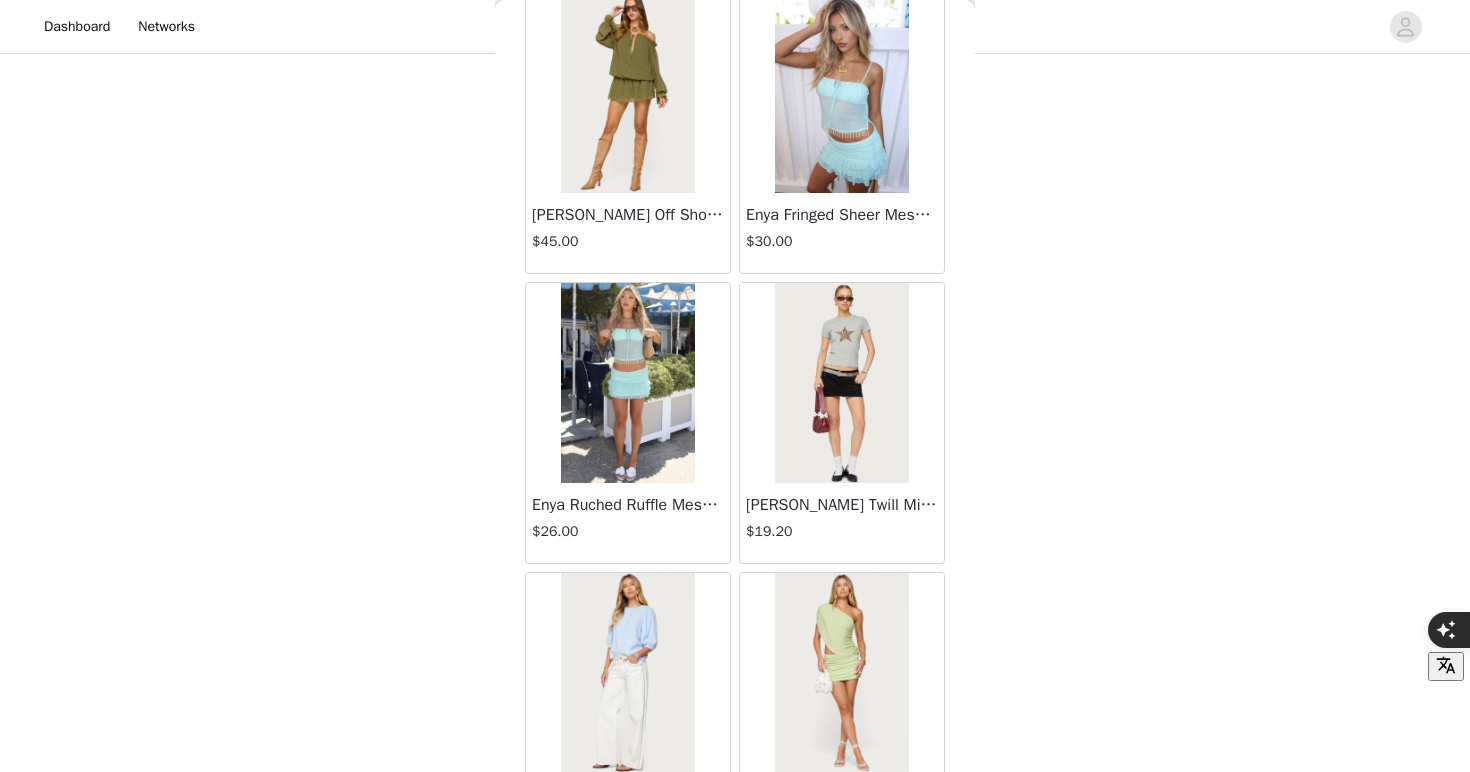 scroll, scrollTop: 5188, scrollLeft: 0, axis: vertical 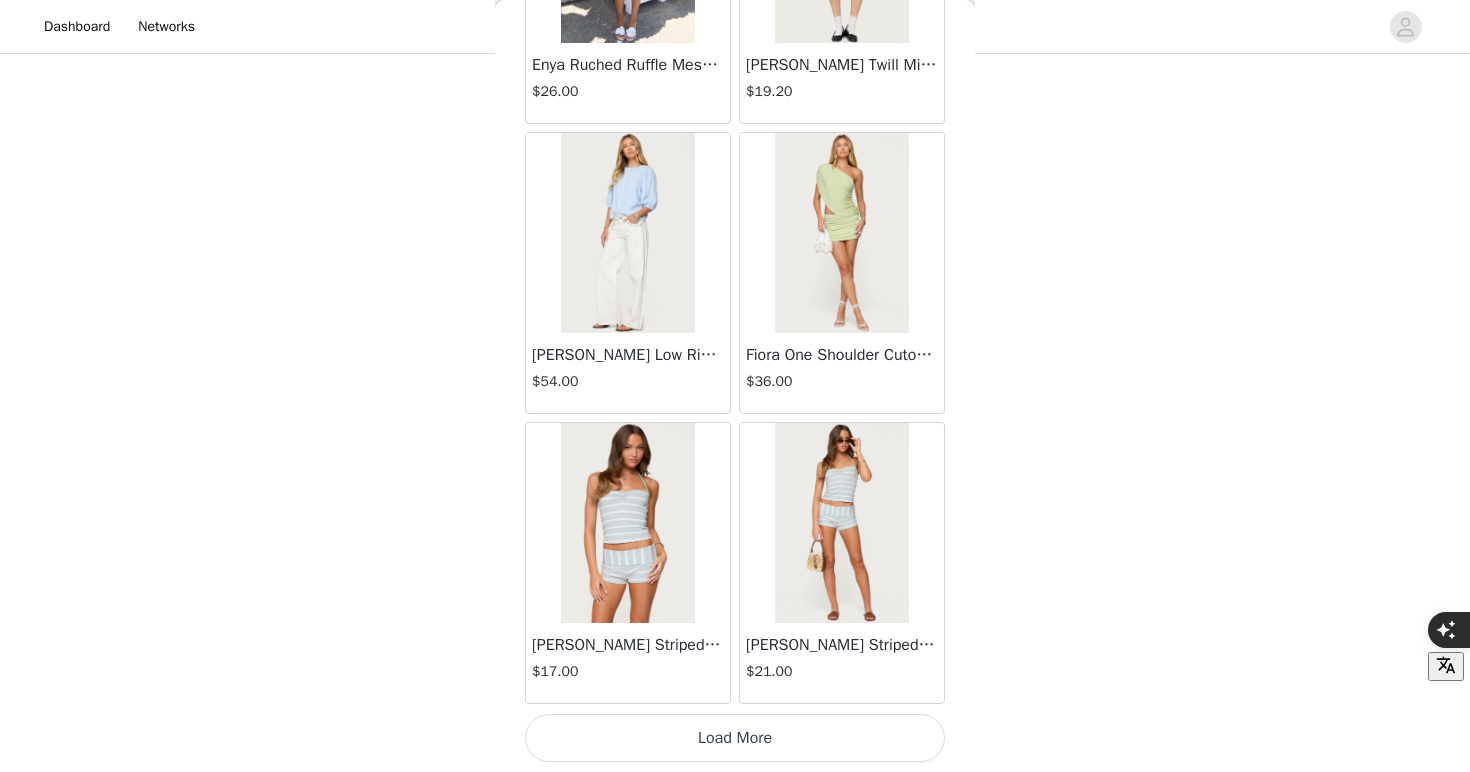 click on "Load More" at bounding box center [735, 738] 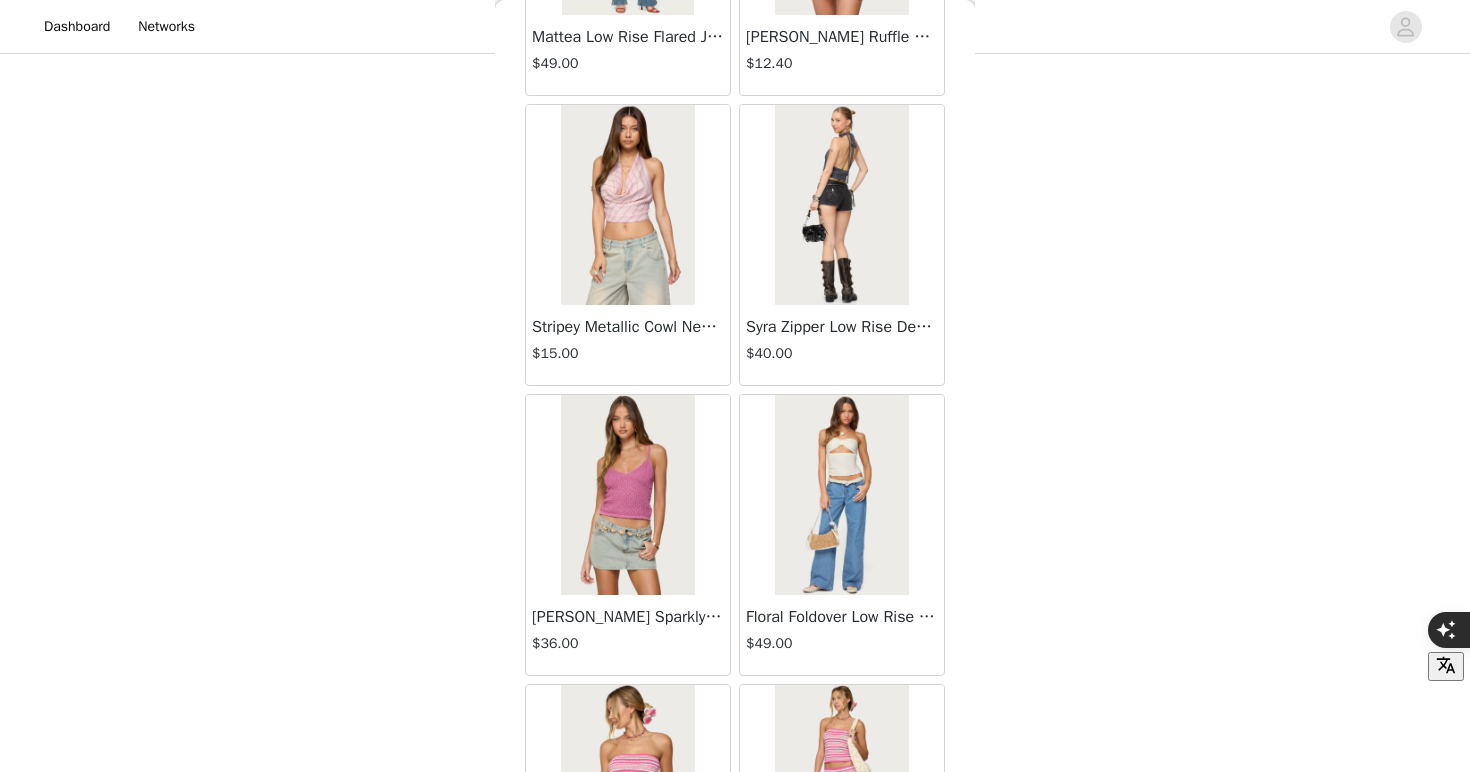 scroll, scrollTop: 8088, scrollLeft: 0, axis: vertical 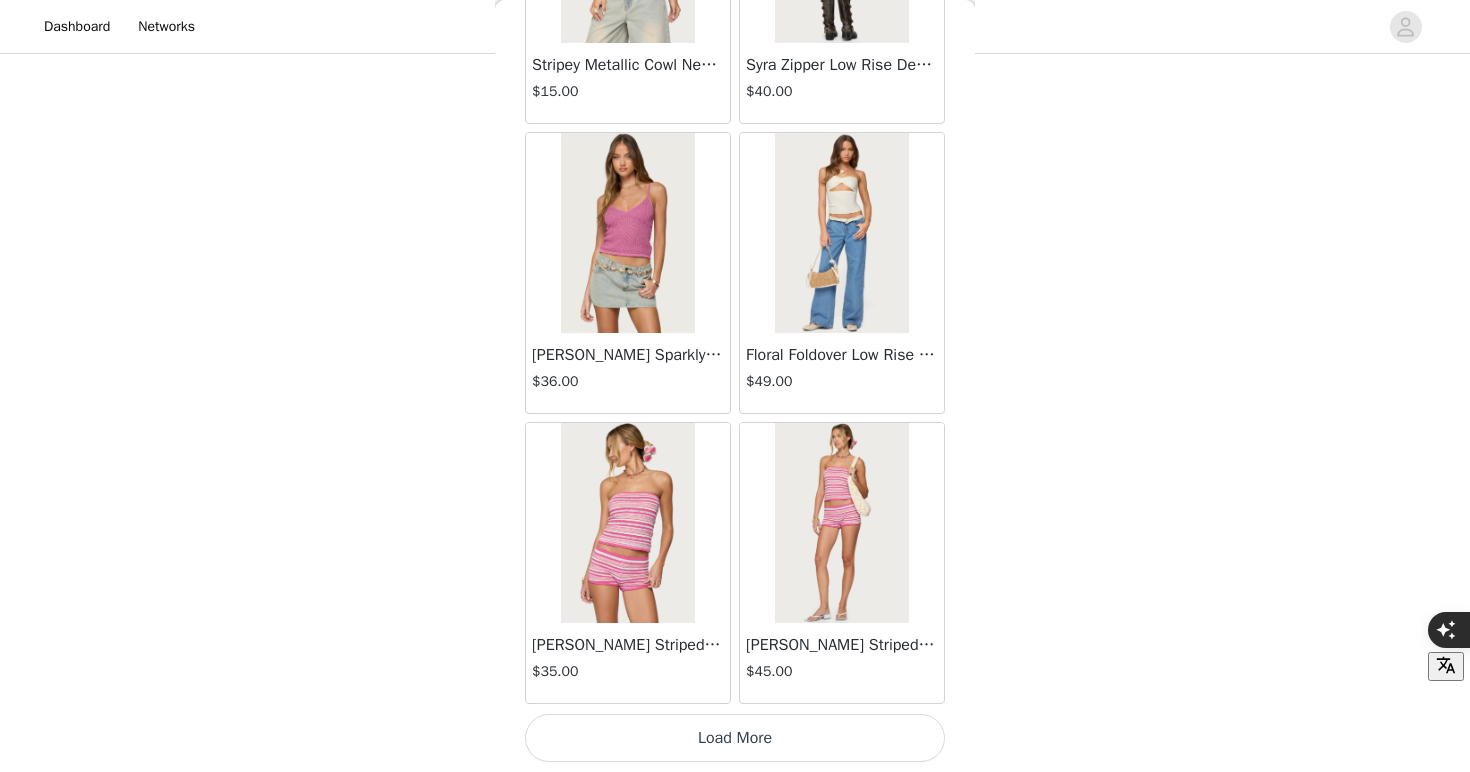 click on "Load More" at bounding box center [735, 738] 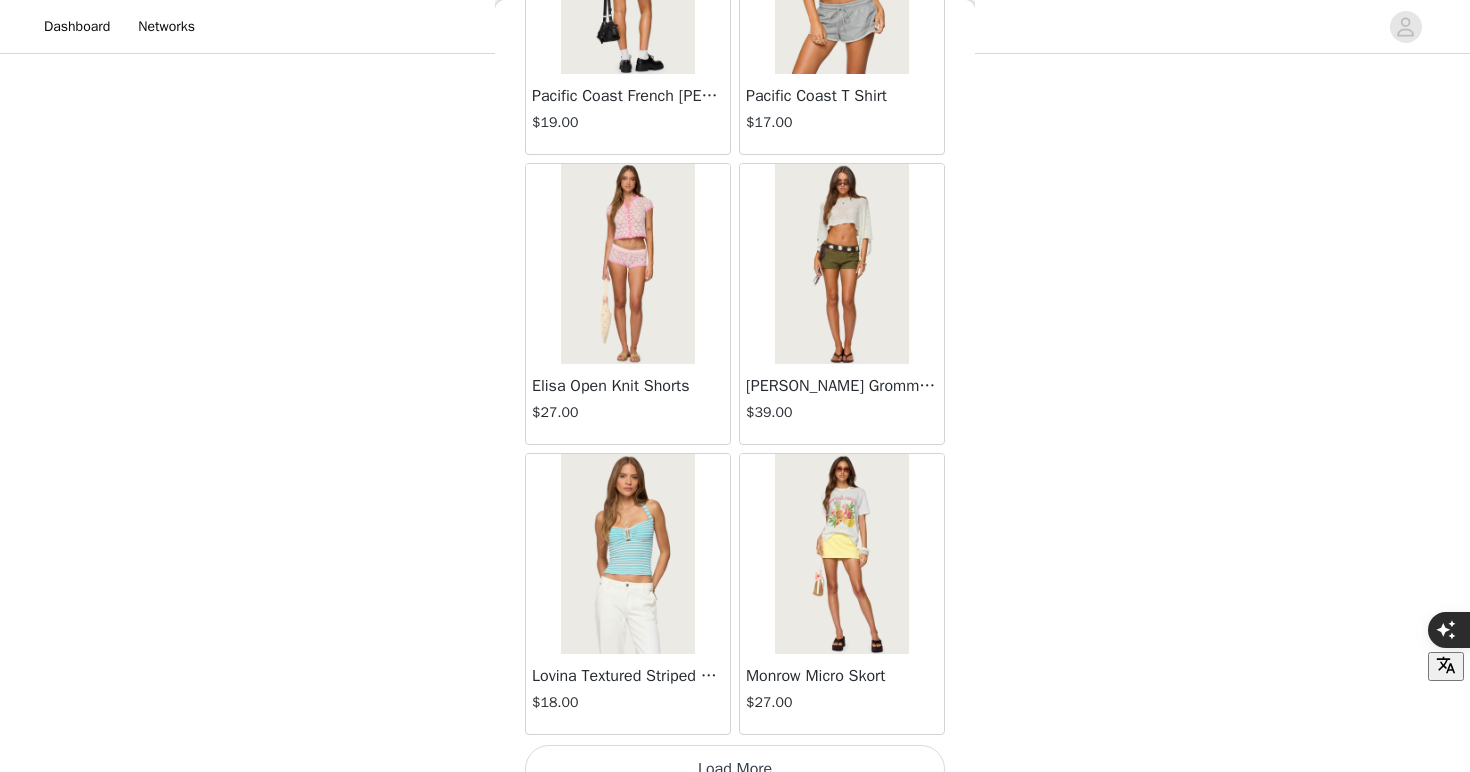 scroll, scrollTop: 10988, scrollLeft: 0, axis: vertical 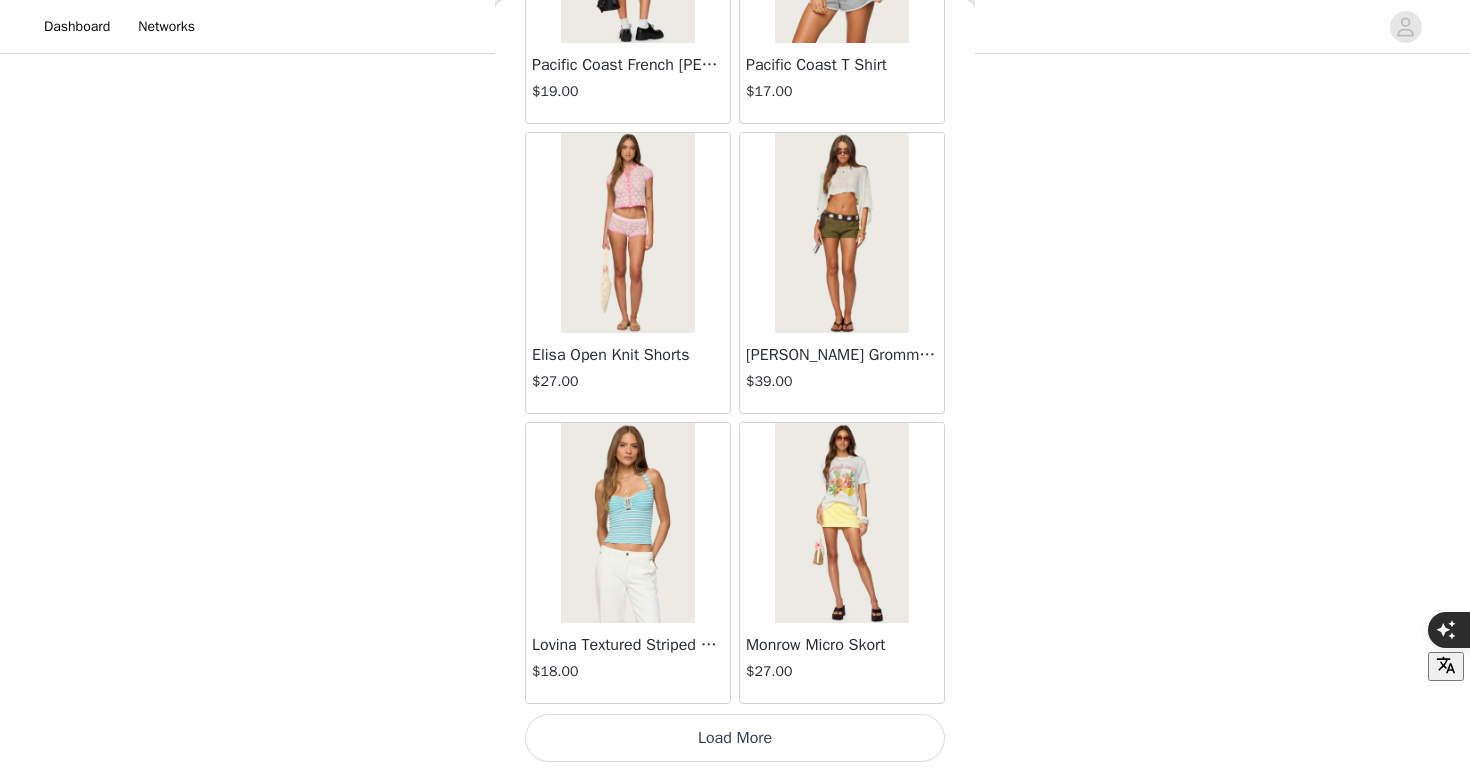 click on "Load More" at bounding box center (735, 738) 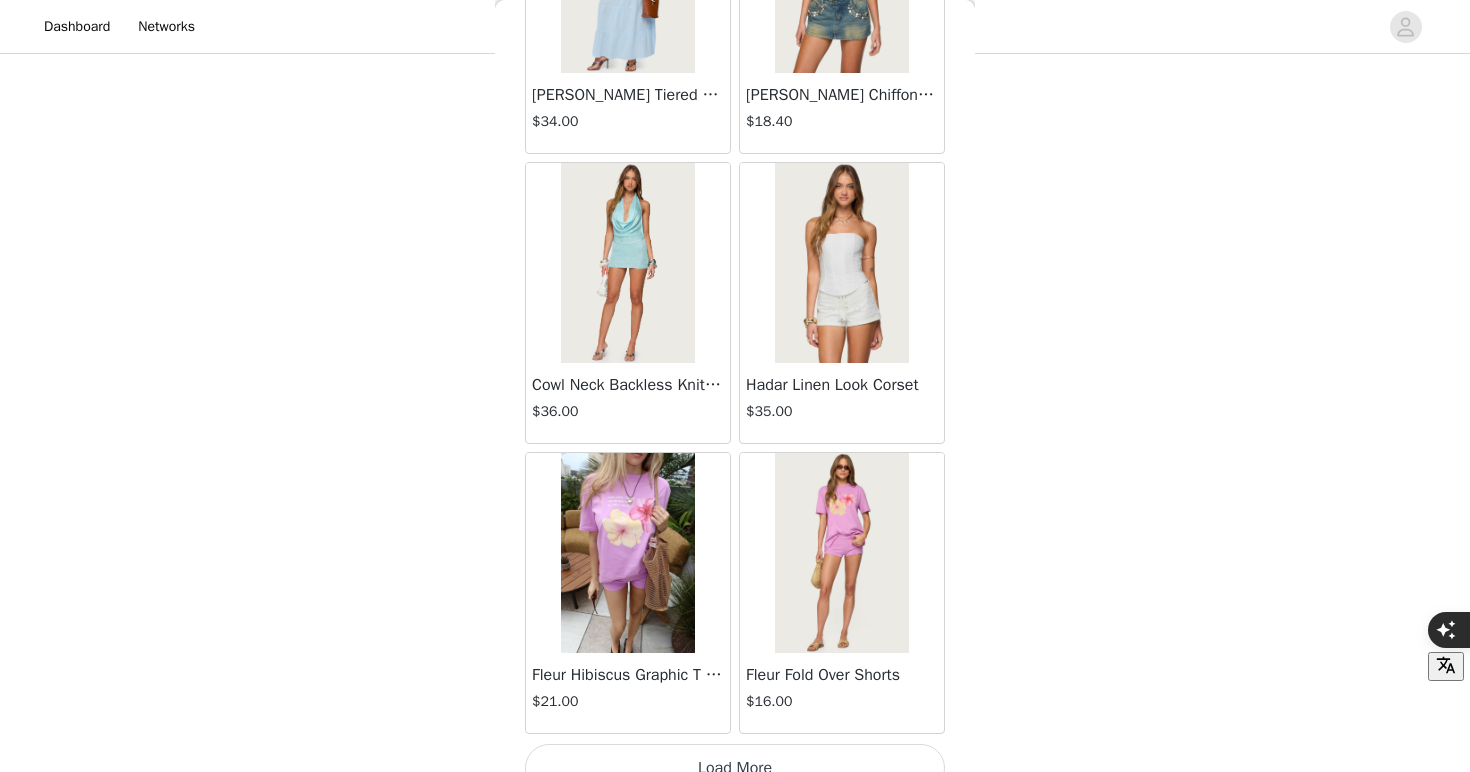 scroll, scrollTop: 13888, scrollLeft: 0, axis: vertical 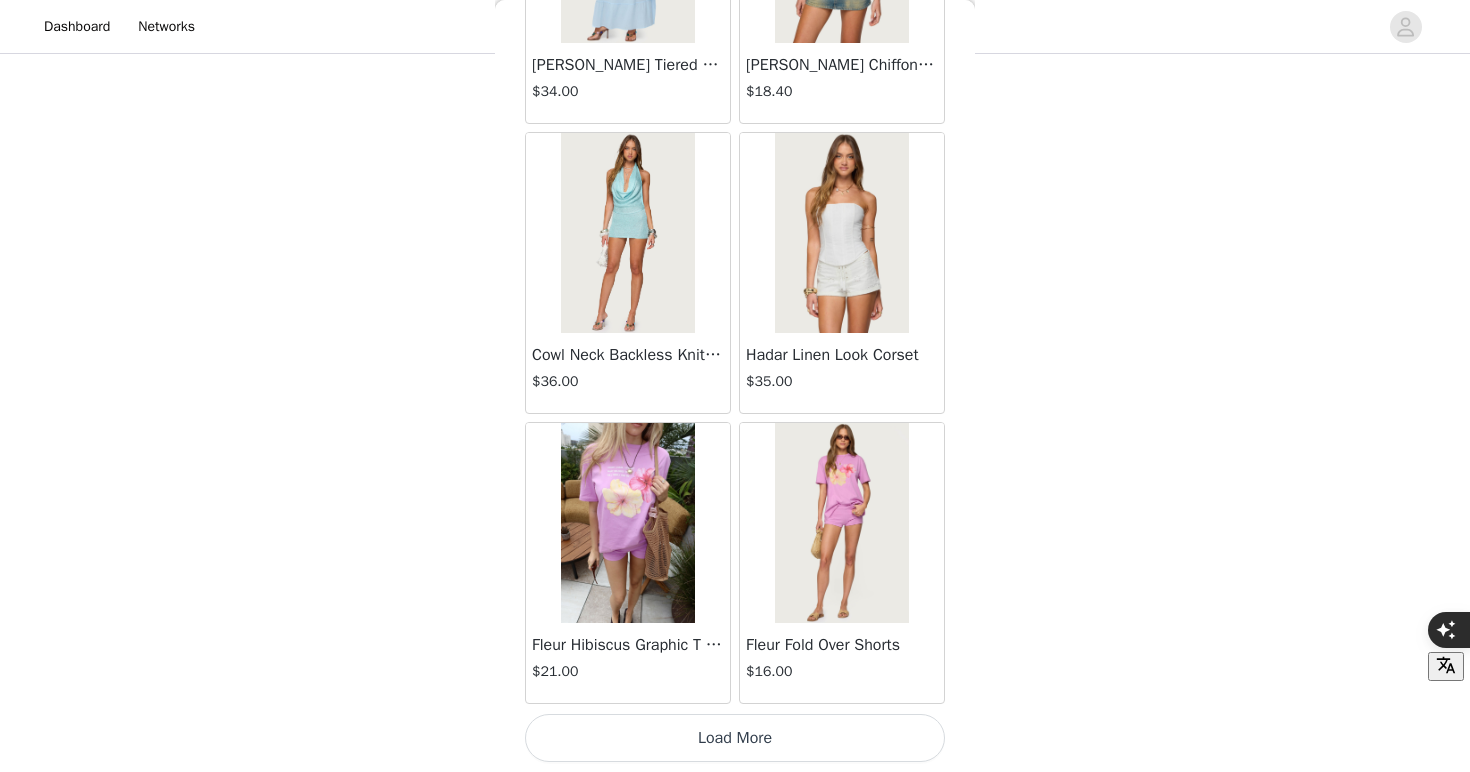 click on "Load More" at bounding box center [735, 738] 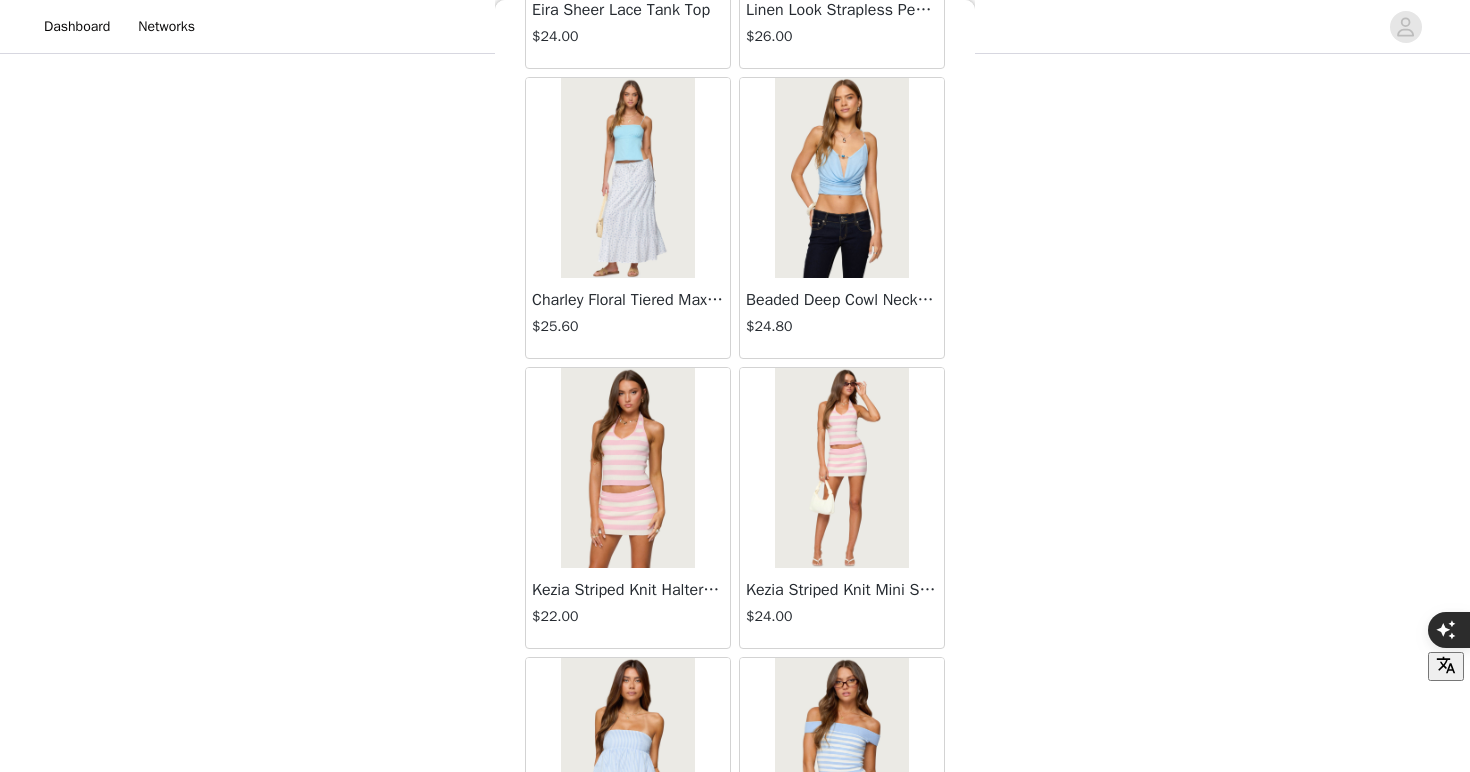 scroll, scrollTop: 16788, scrollLeft: 0, axis: vertical 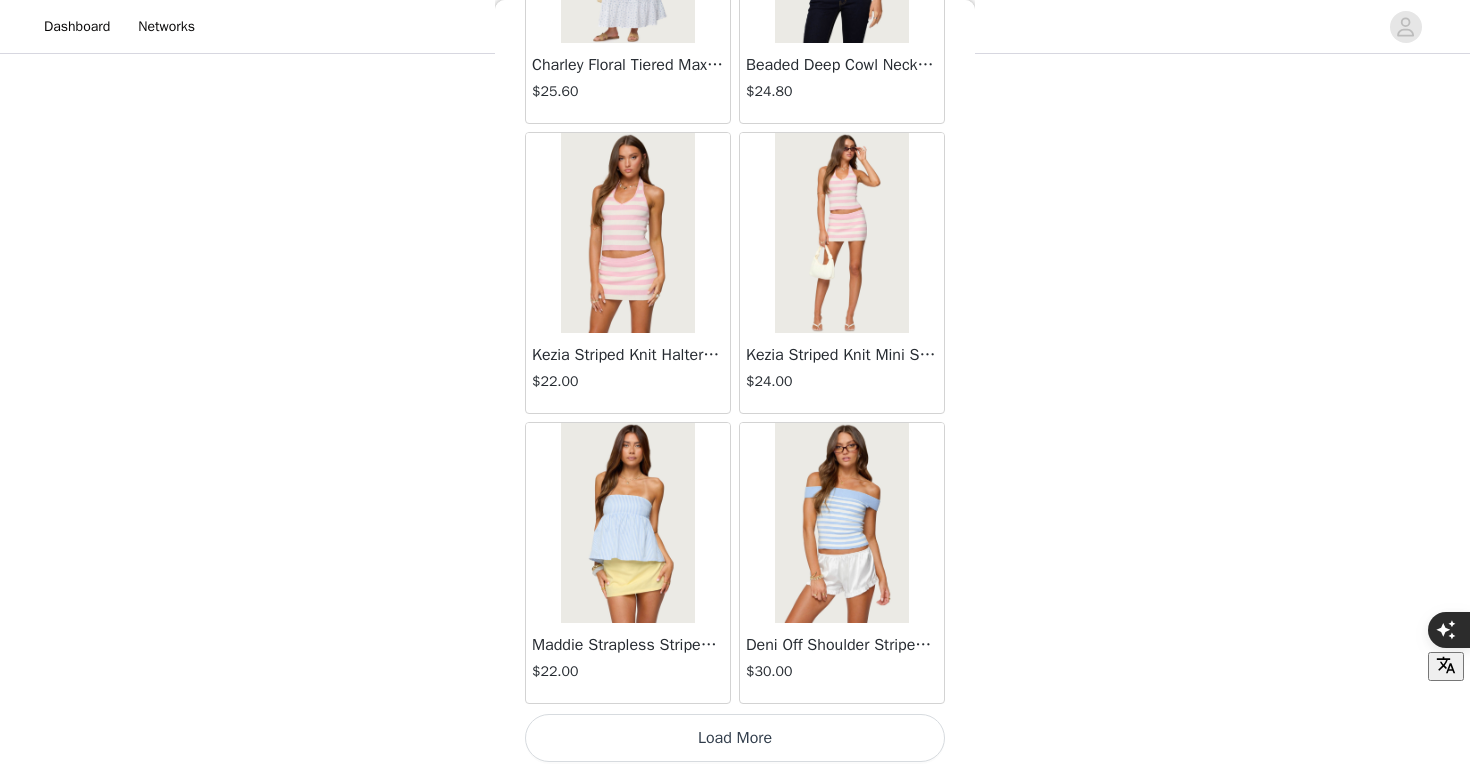 click on "Load More" at bounding box center [735, 738] 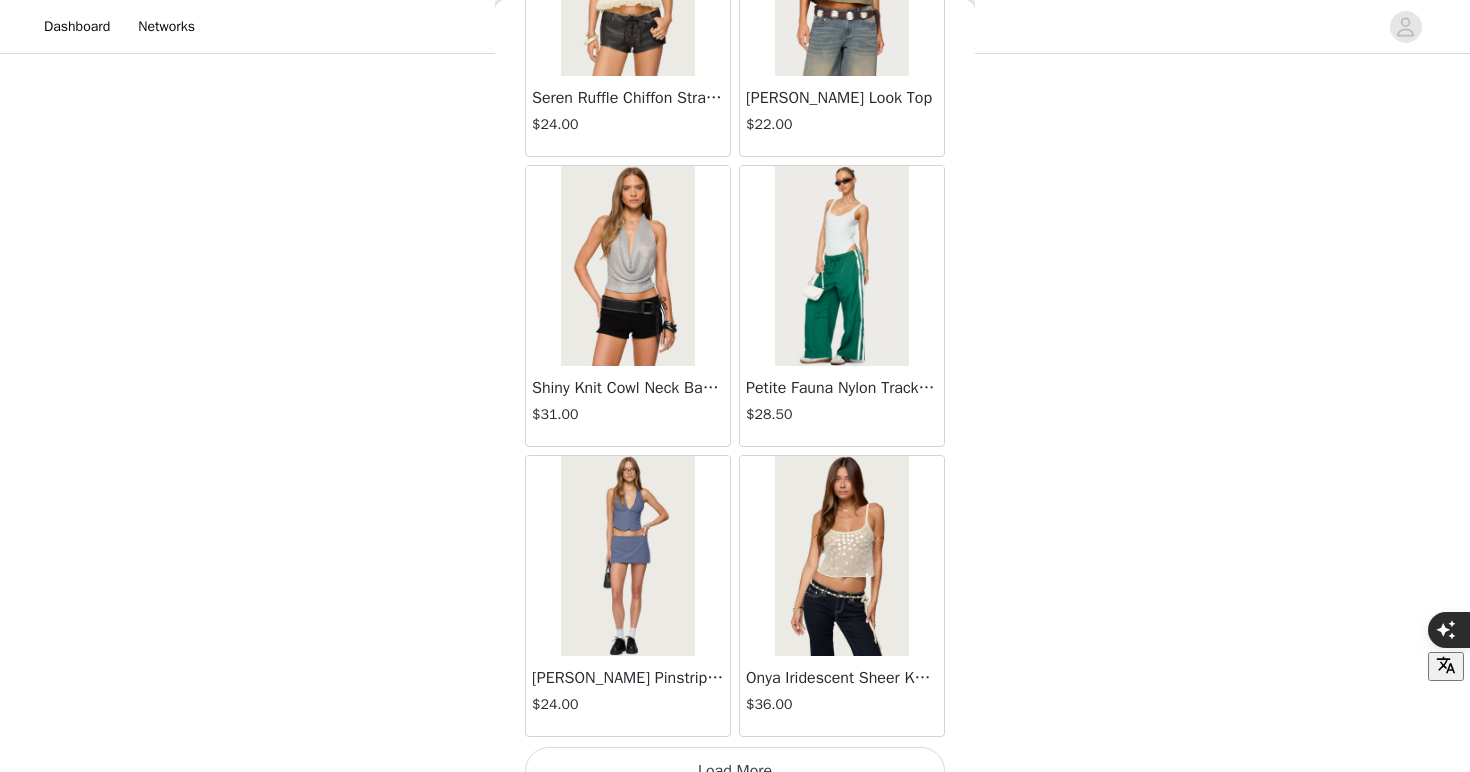 scroll, scrollTop: 19688, scrollLeft: 0, axis: vertical 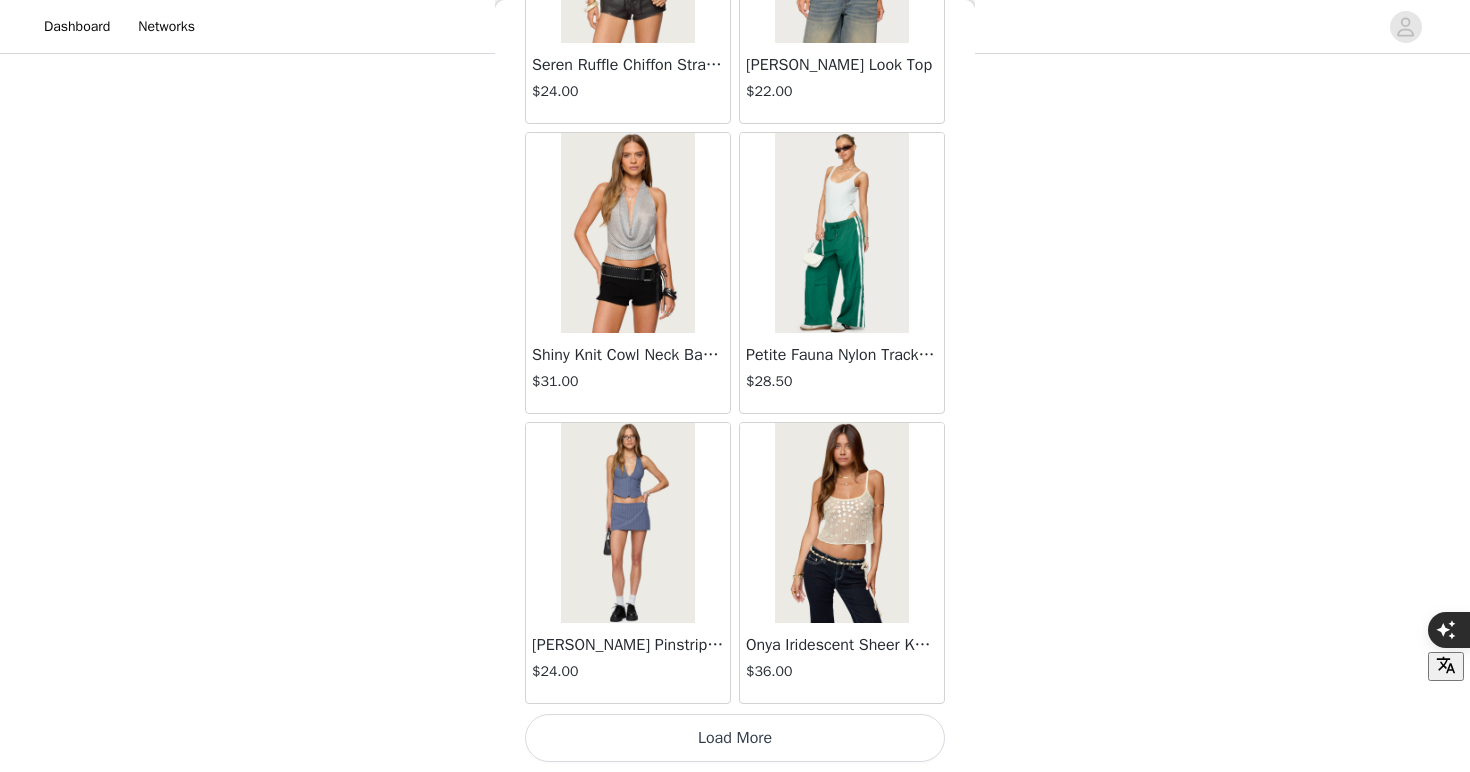 click on "Load More" at bounding box center [735, 738] 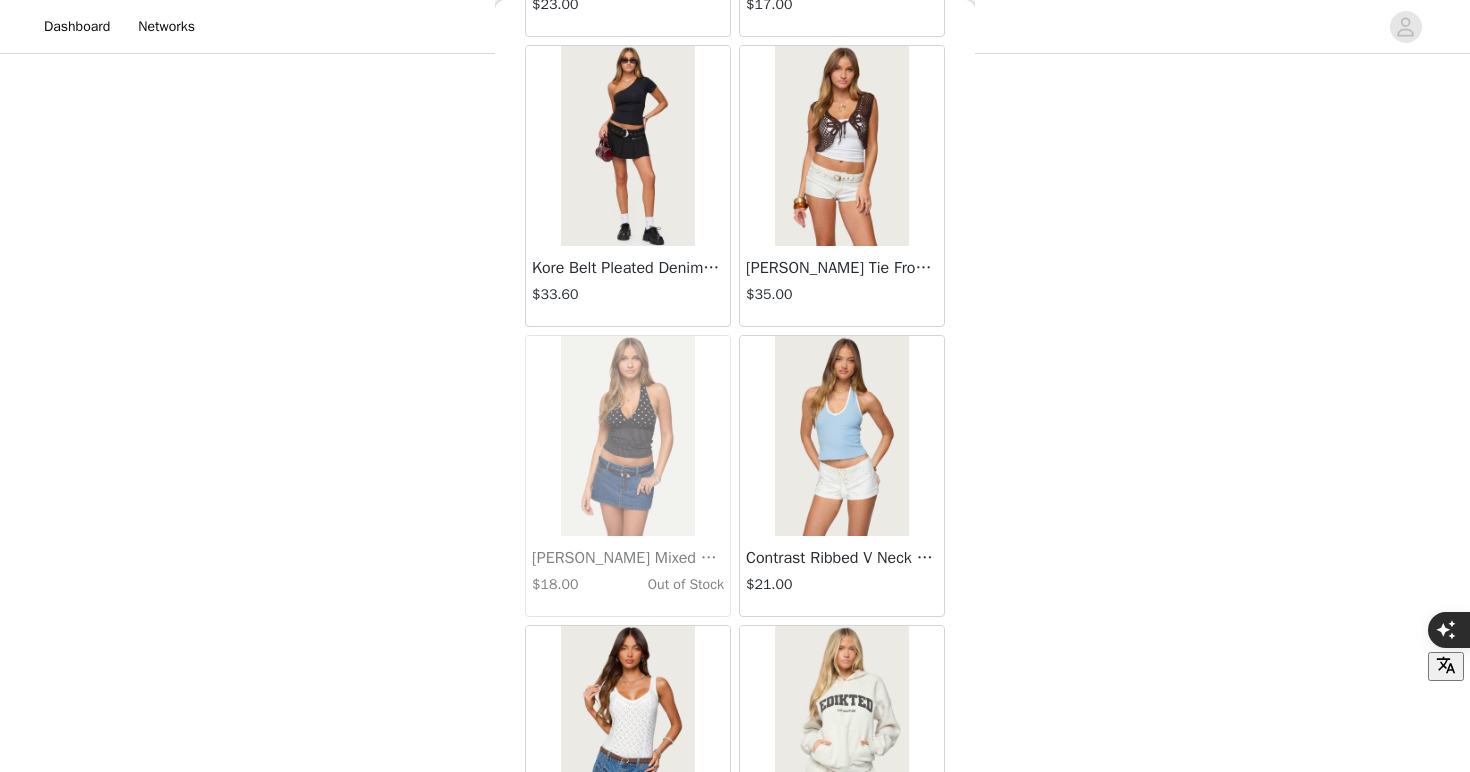 scroll, scrollTop: 22588, scrollLeft: 0, axis: vertical 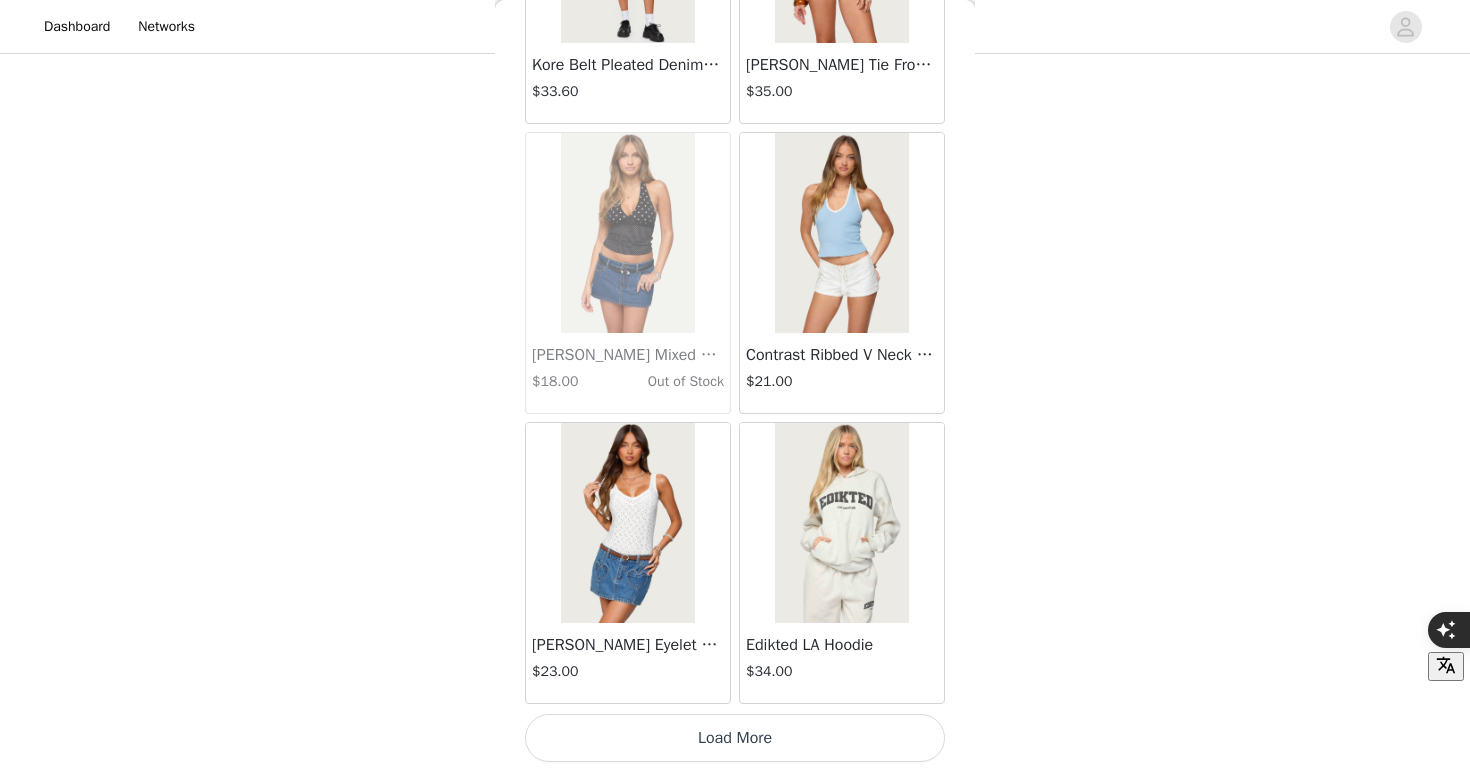 click on "Load More" at bounding box center [735, 738] 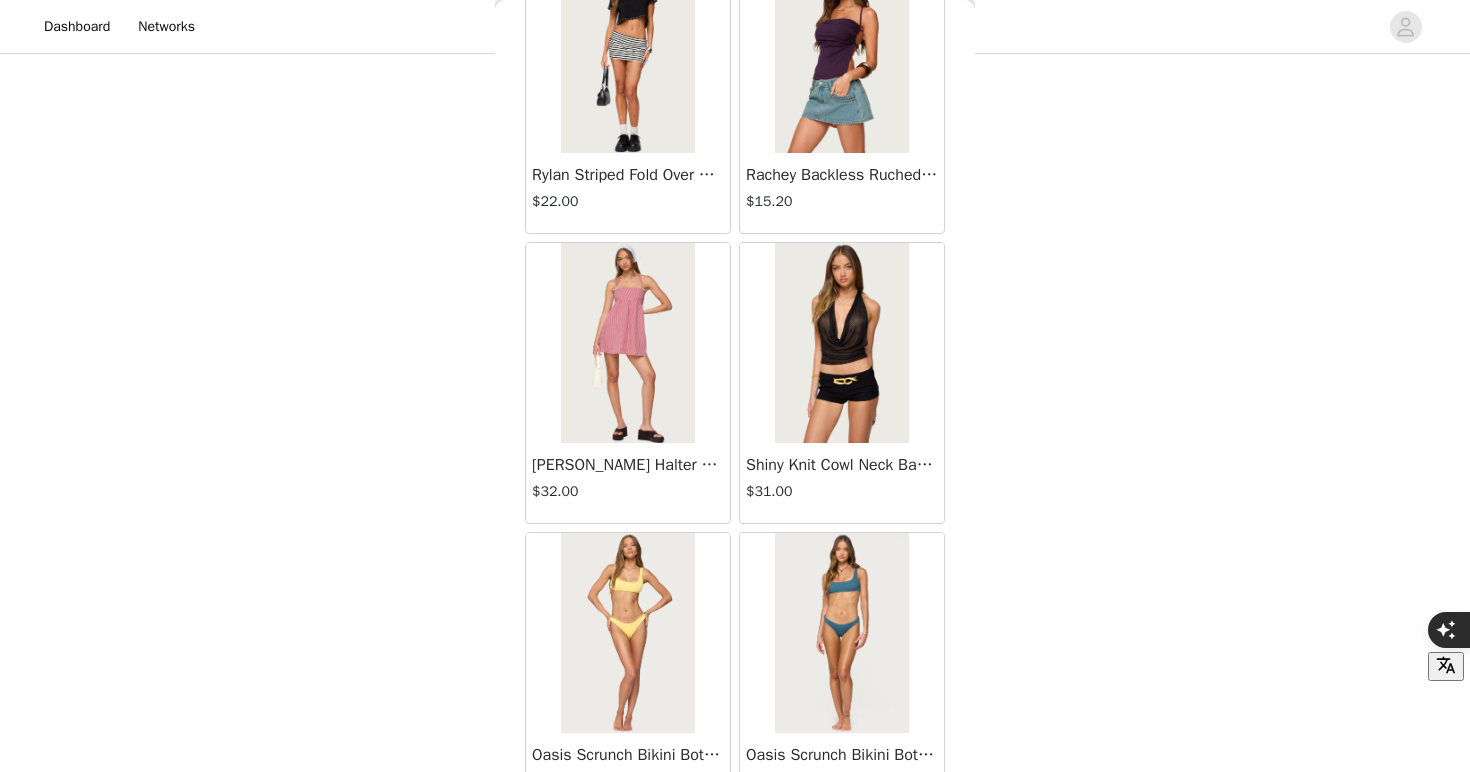 scroll, scrollTop: 25488, scrollLeft: 0, axis: vertical 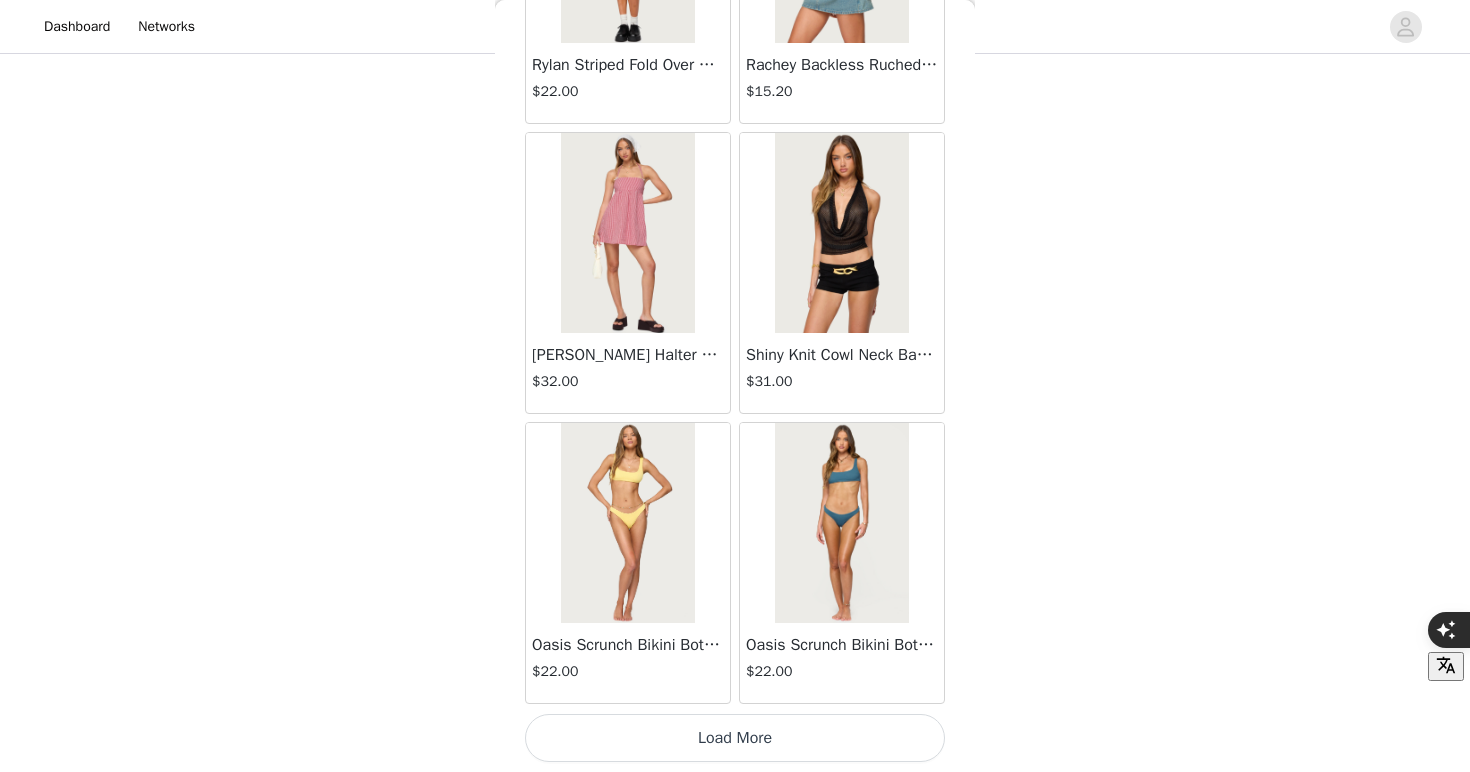 click on "Load More" at bounding box center (735, 738) 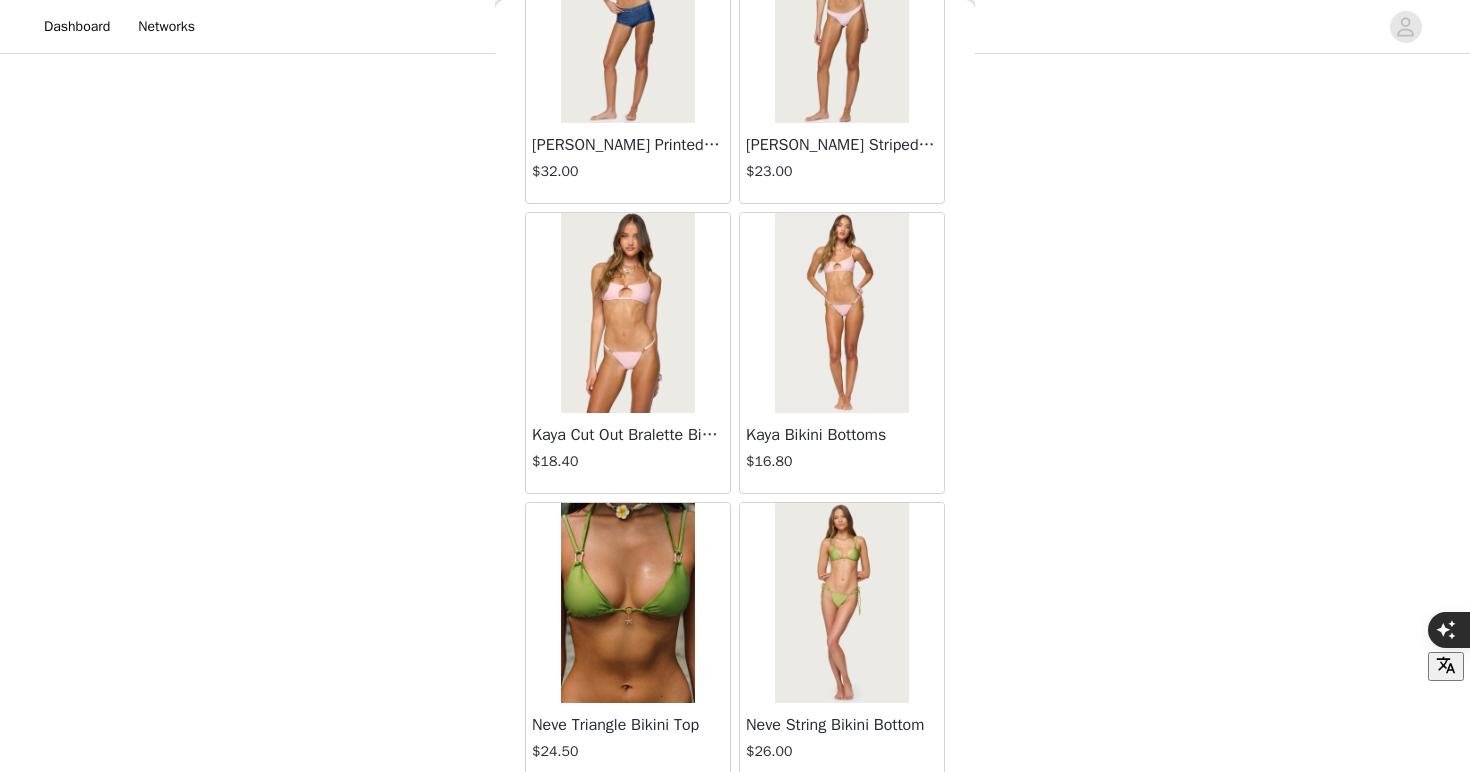 scroll, scrollTop: 28347, scrollLeft: 0, axis: vertical 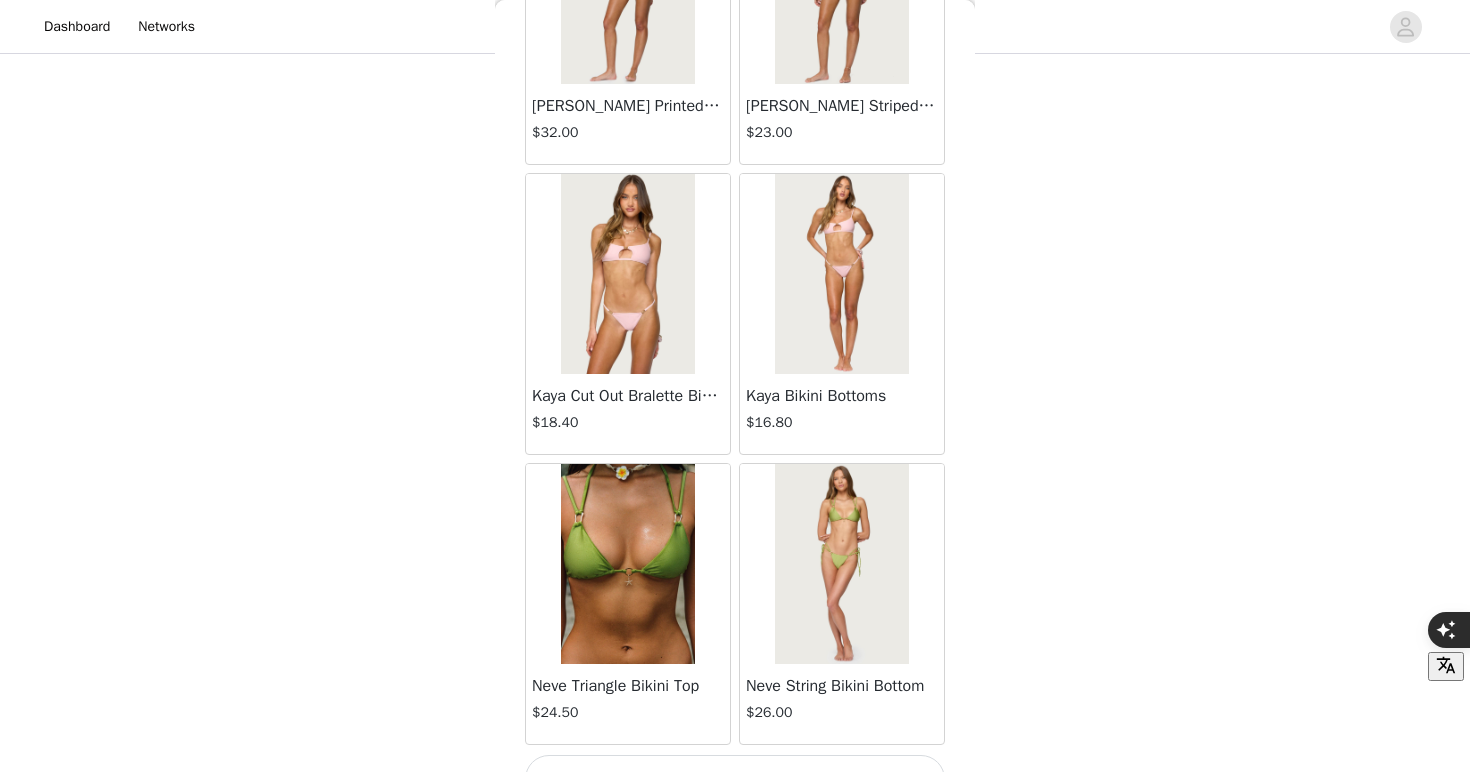 click on "Kaya Cut Out Bralette Bikini Top   $18.40" at bounding box center (628, 414) 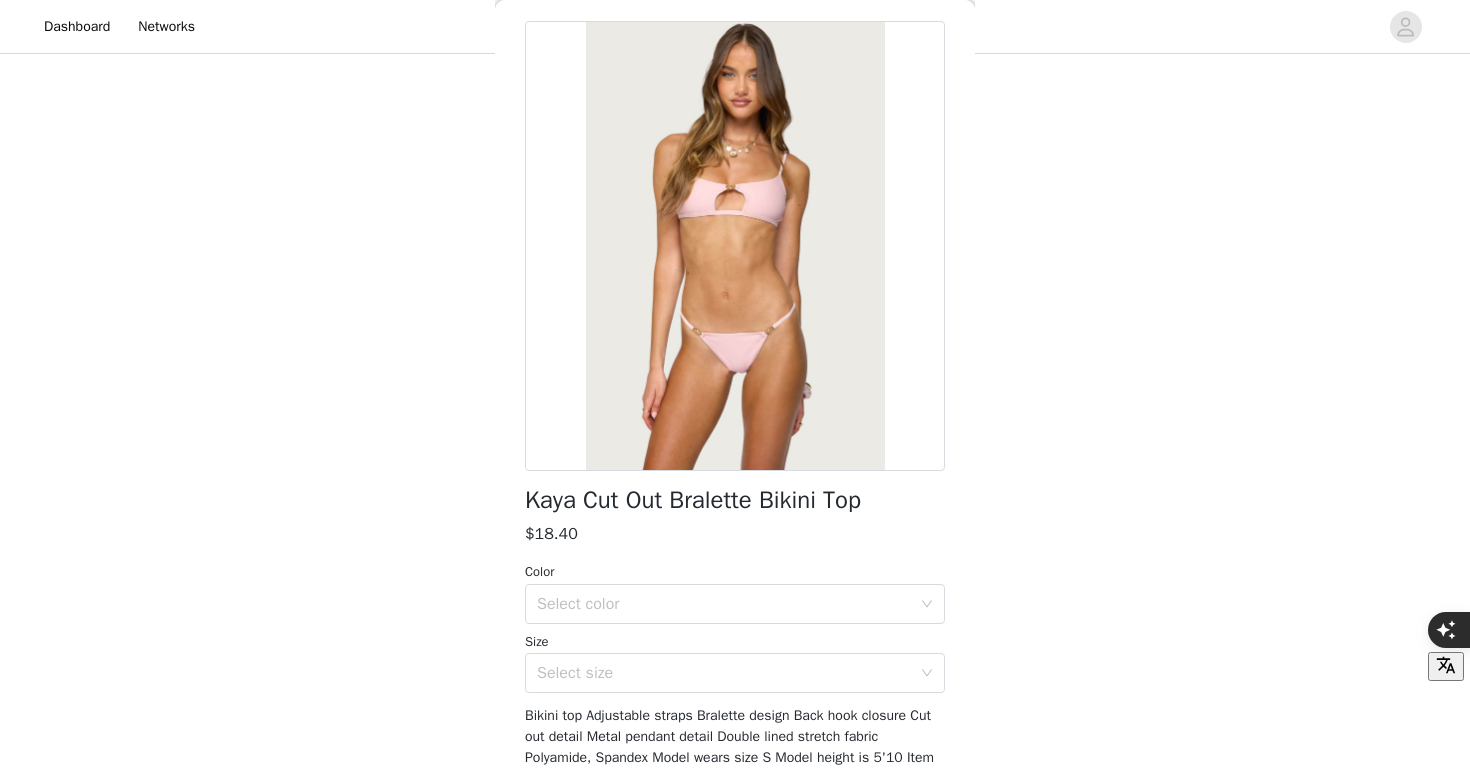 scroll, scrollTop: 130, scrollLeft: 0, axis: vertical 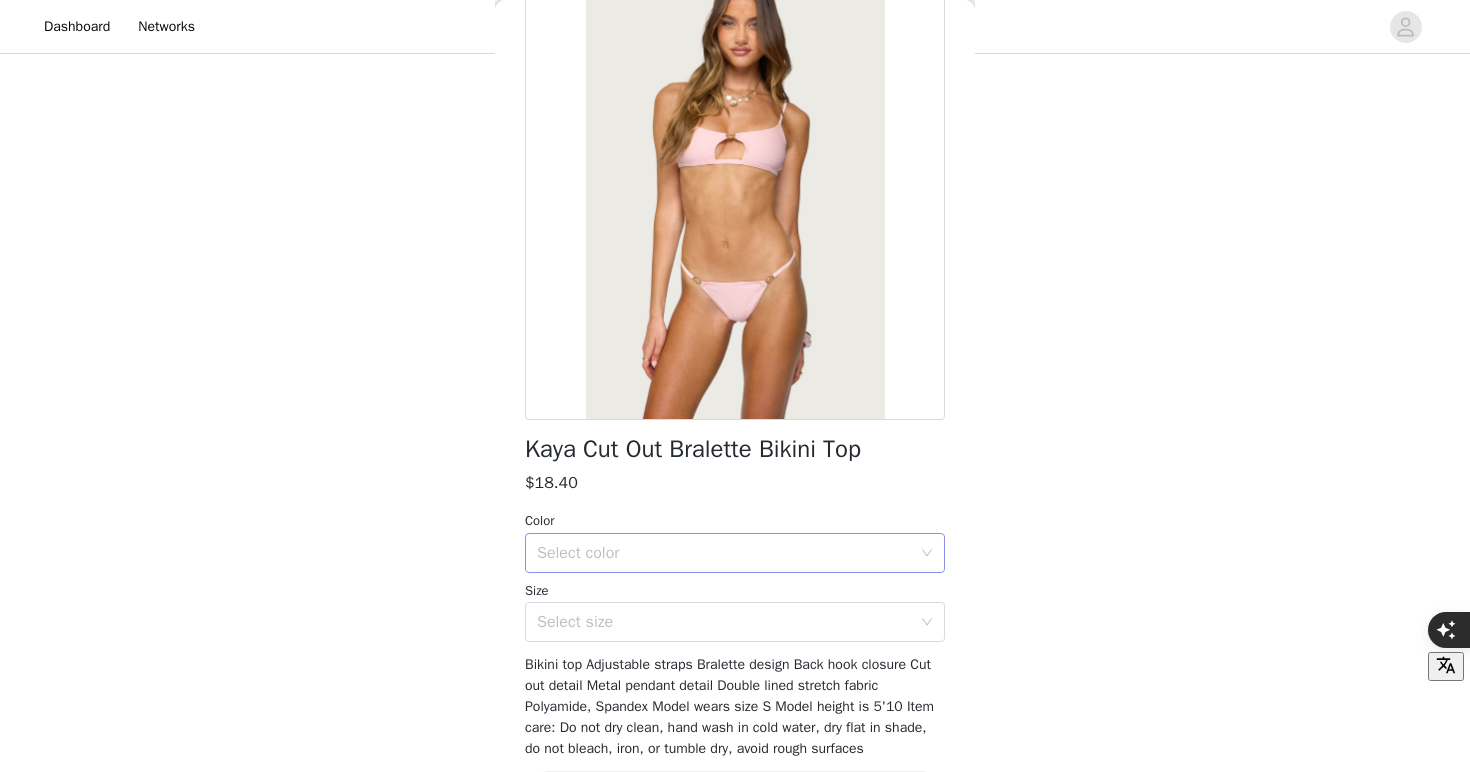 click on "Select color" at bounding box center [724, 553] 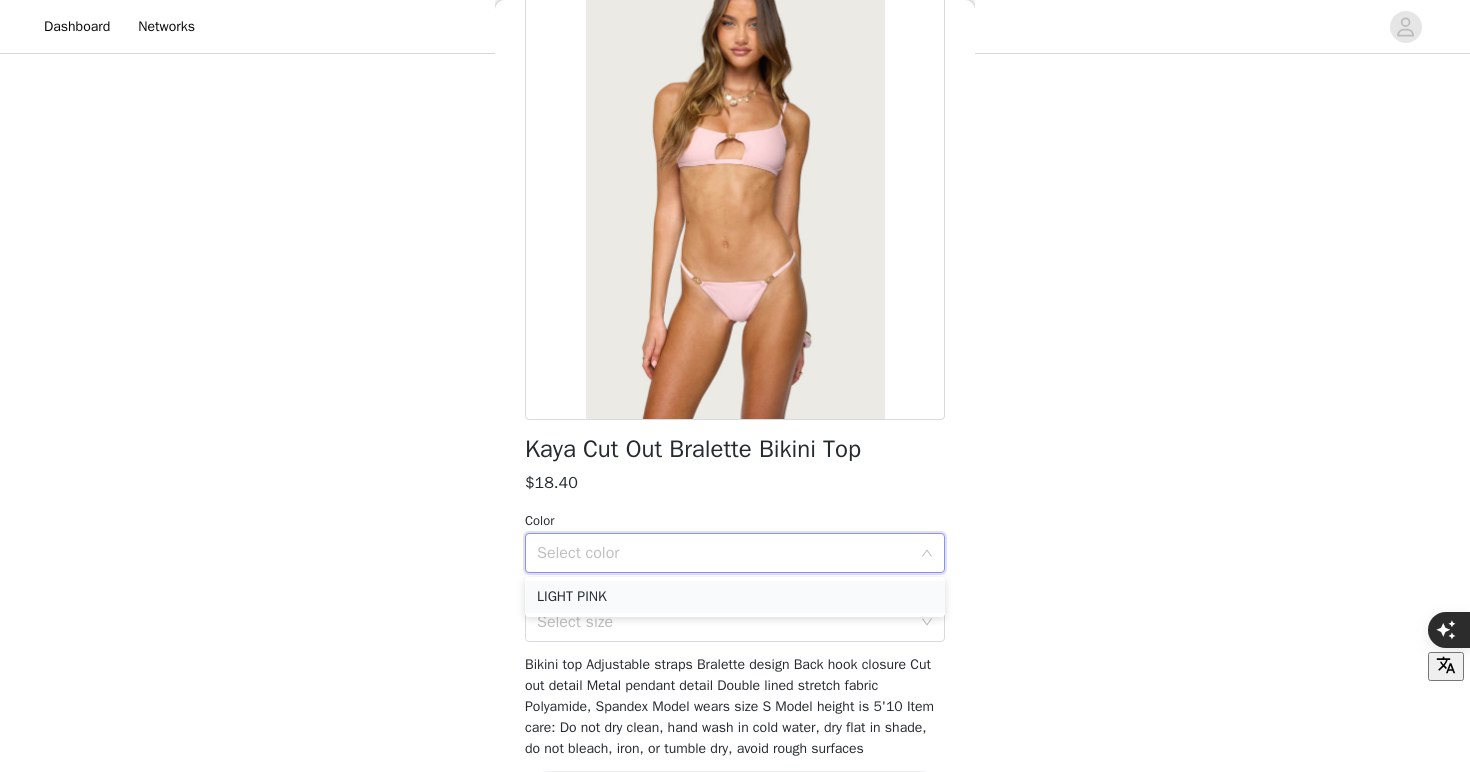 click on "LIGHT PINK" at bounding box center [735, 597] 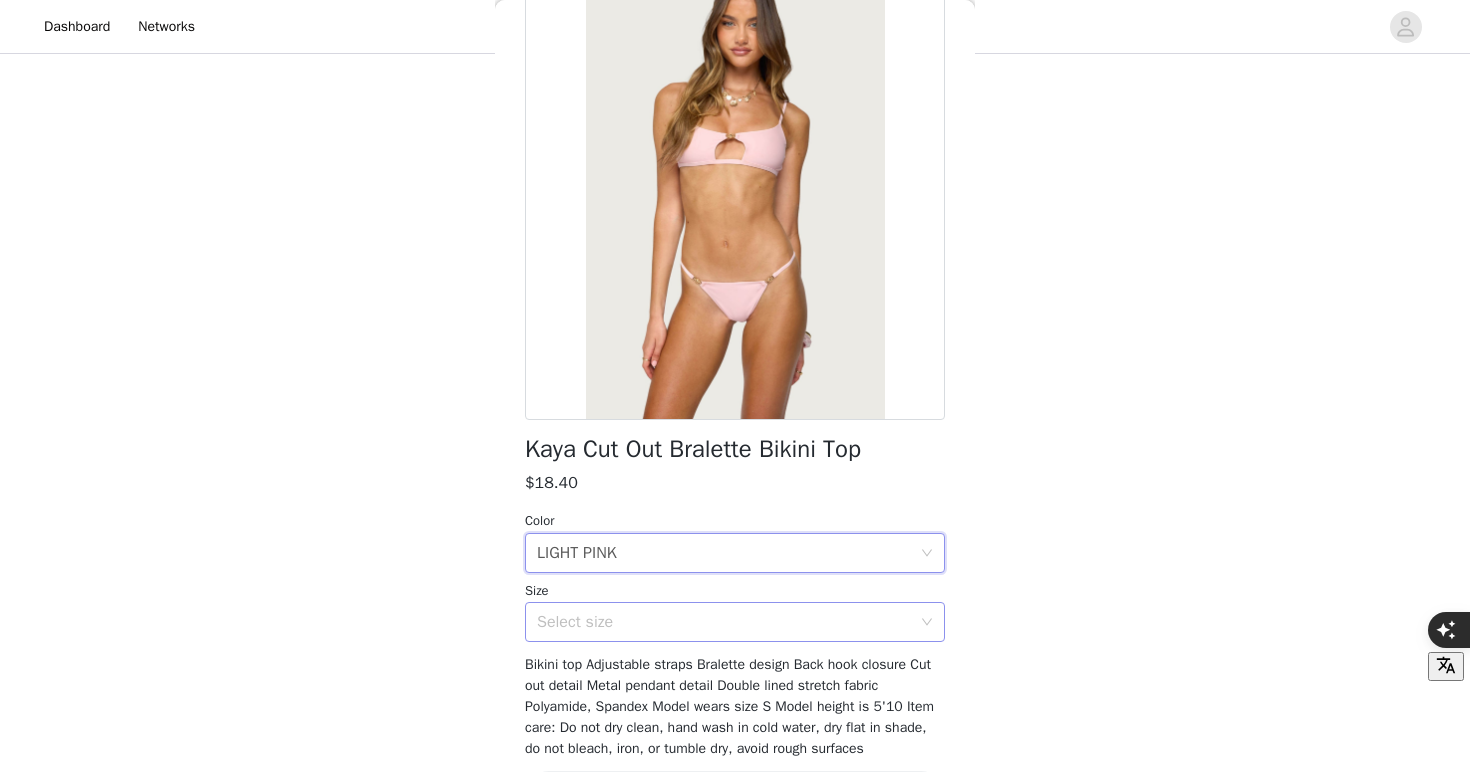 click on "Select size" at bounding box center [724, 622] 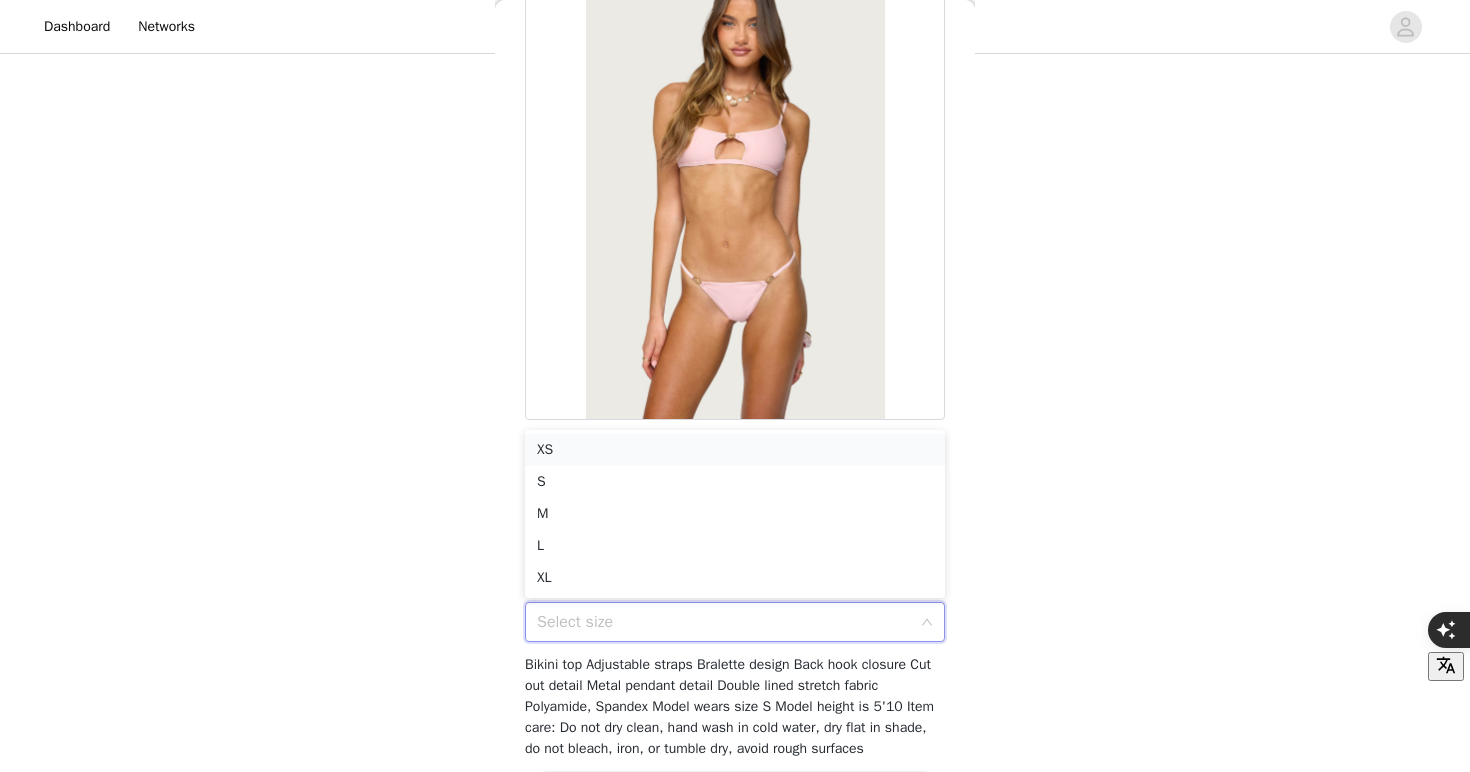 click on "XS" at bounding box center (735, 450) 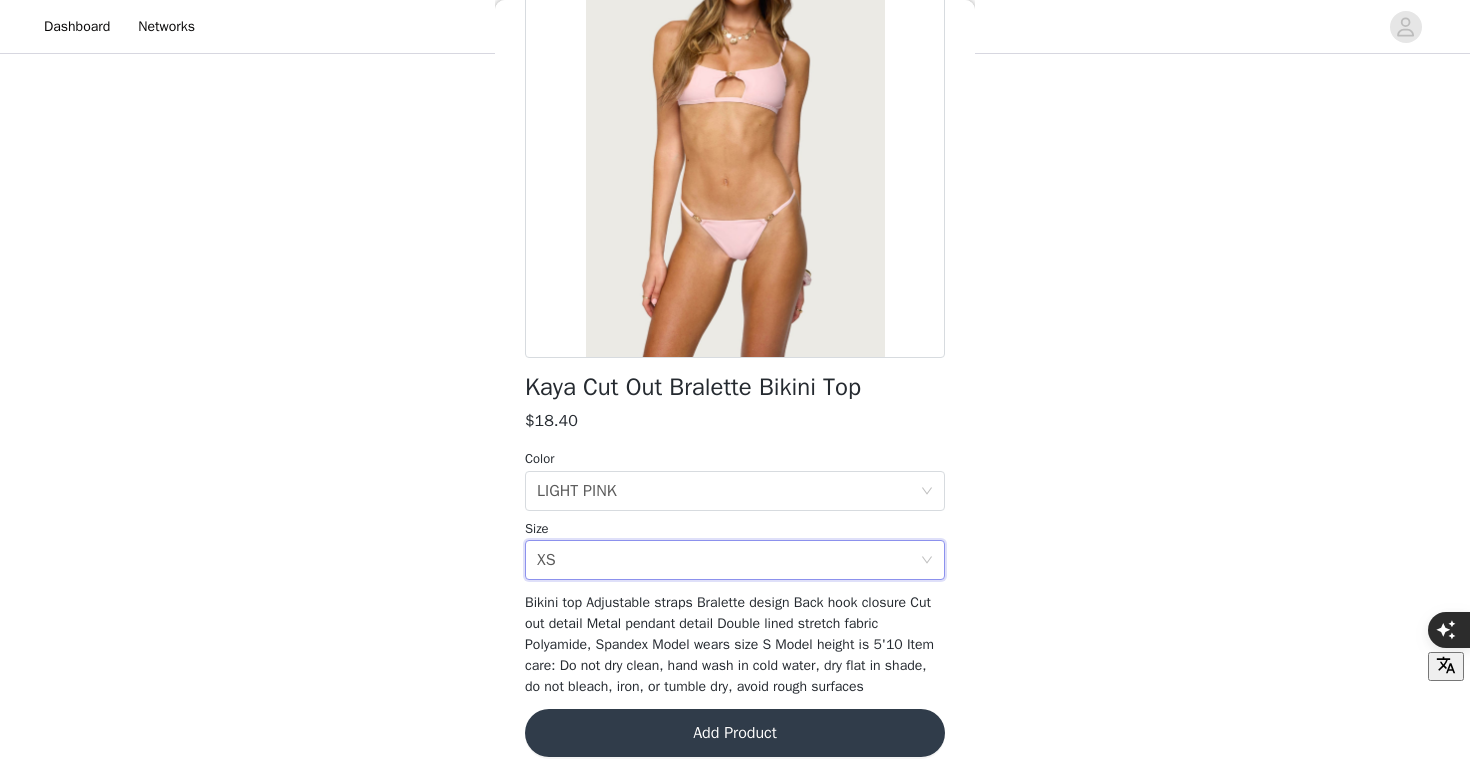 scroll, scrollTop: 201, scrollLeft: 0, axis: vertical 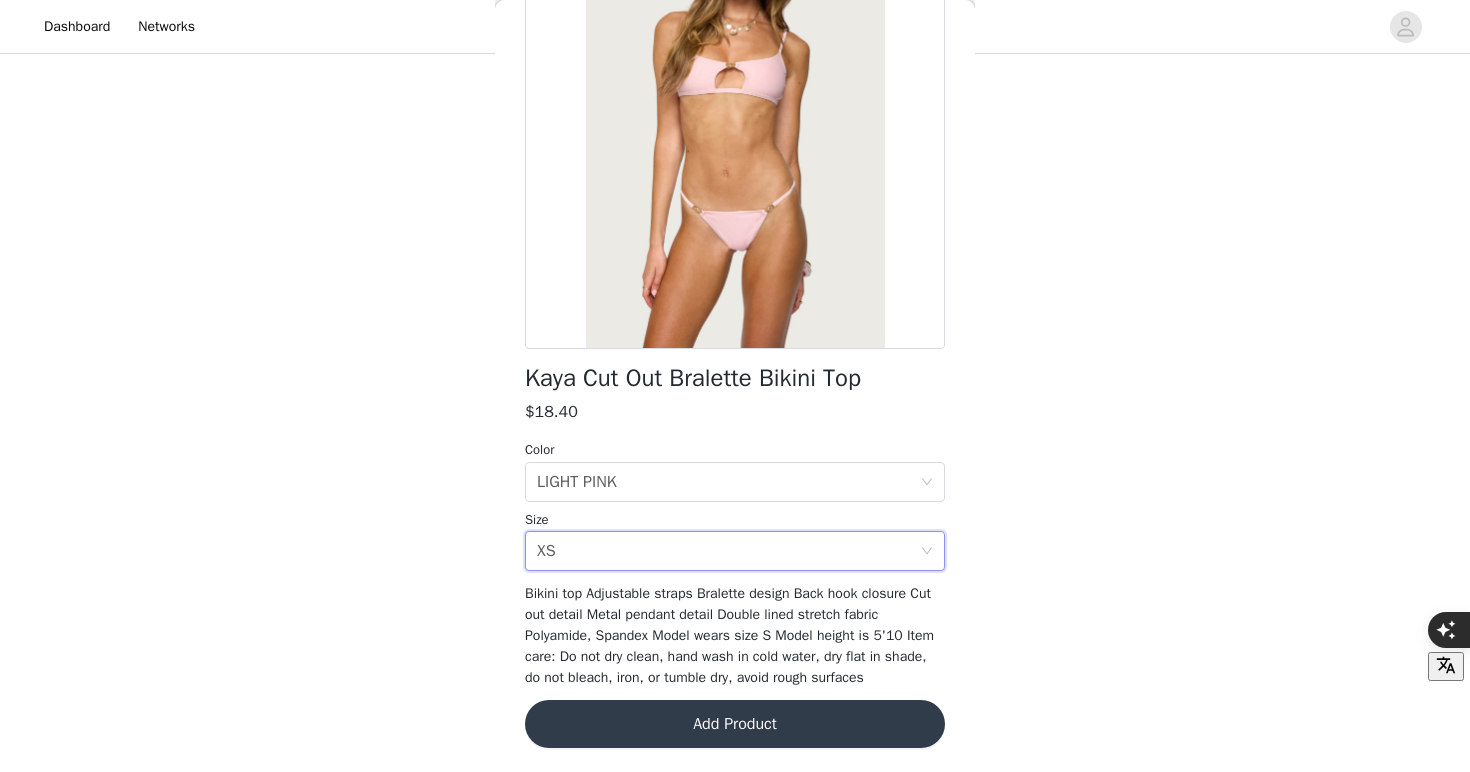 click on "Add Product" at bounding box center (735, 724) 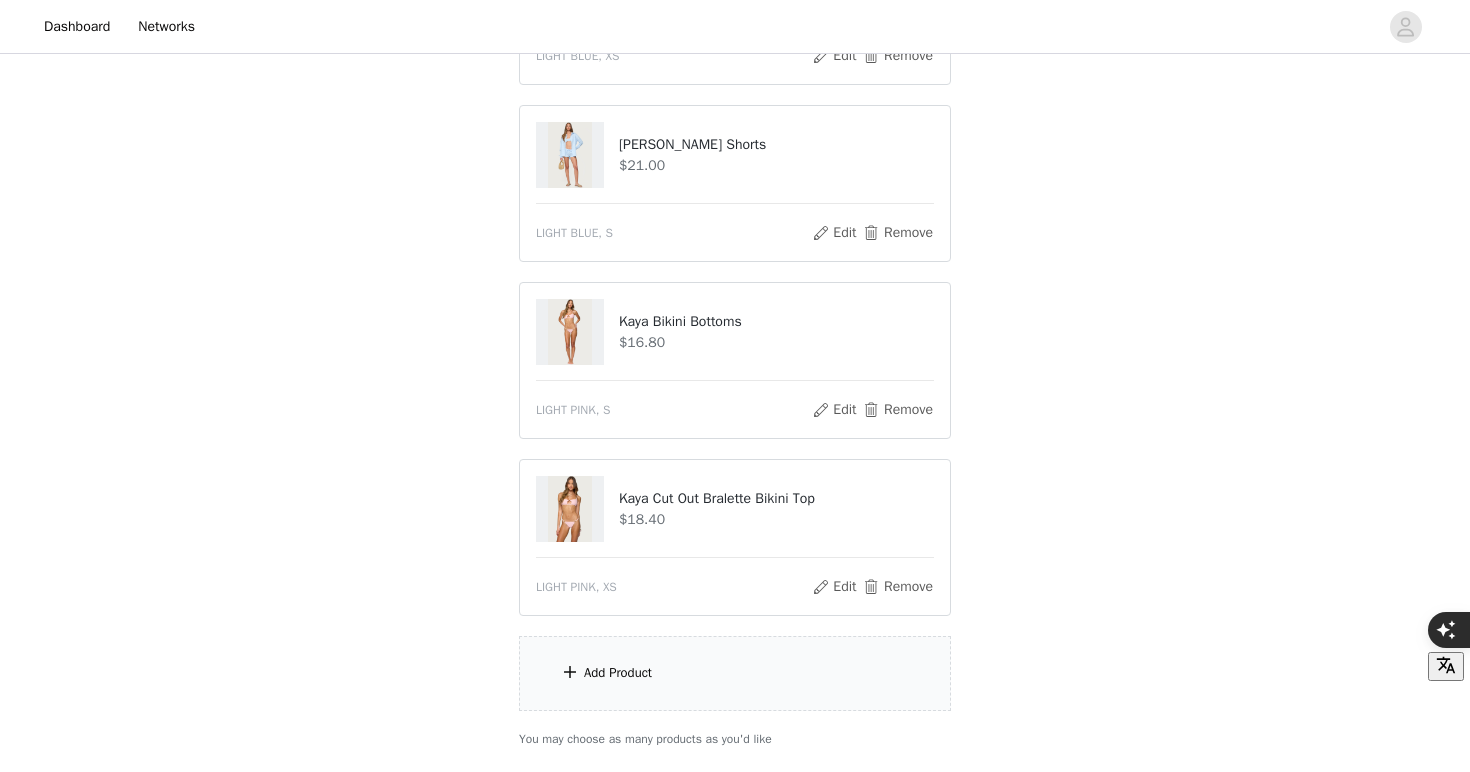 scroll, scrollTop: 669, scrollLeft: 0, axis: vertical 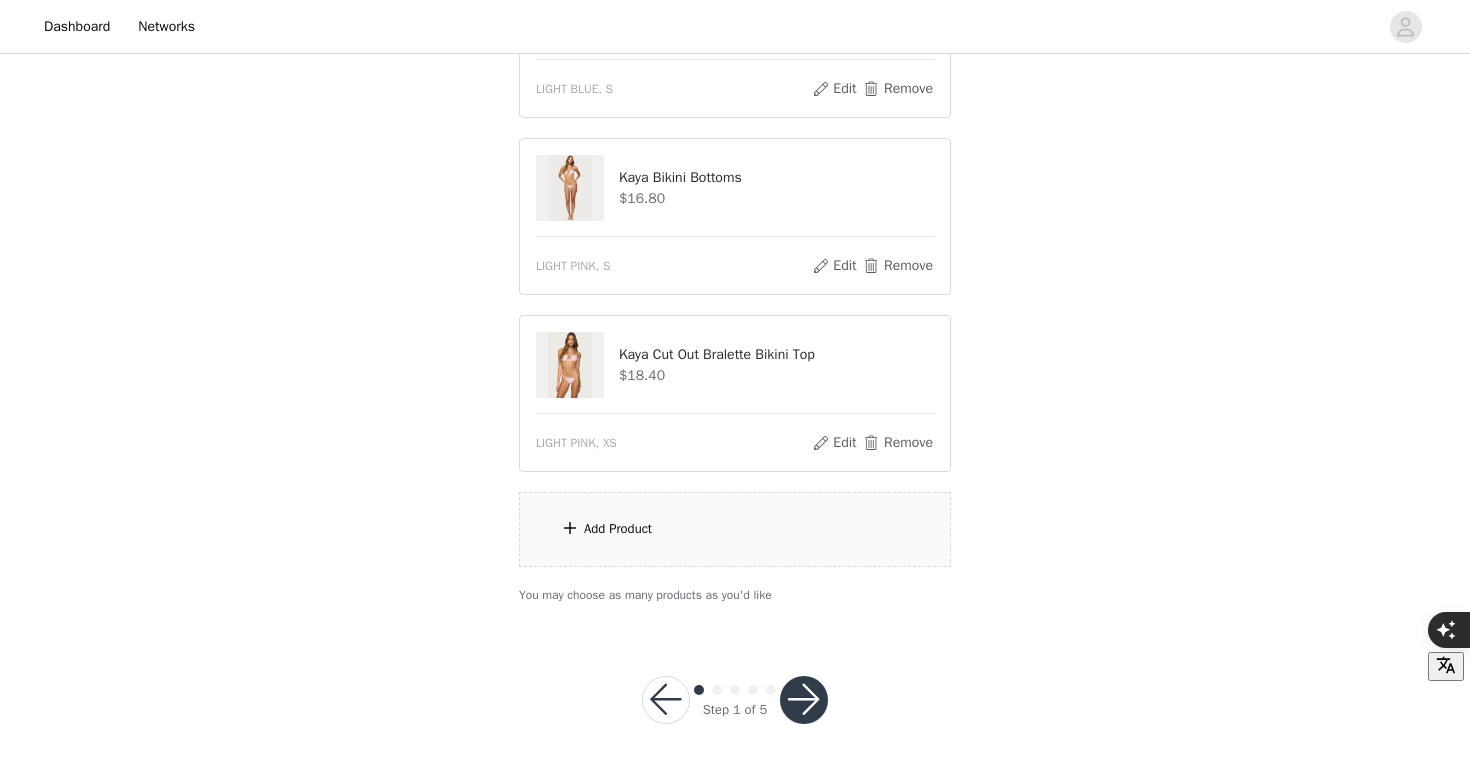 click on "Add Product" at bounding box center [735, 529] 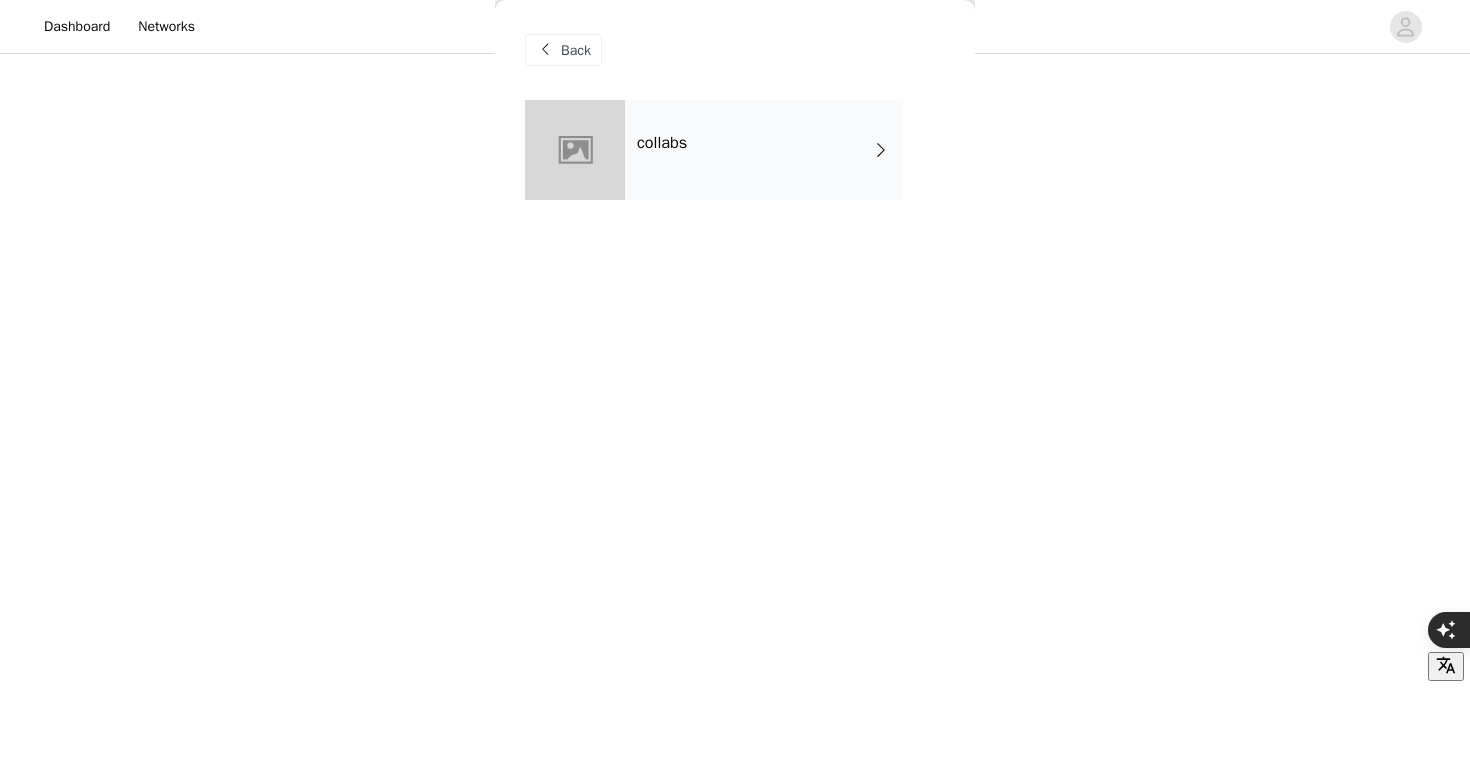 click on "collabs" at bounding box center (764, 150) 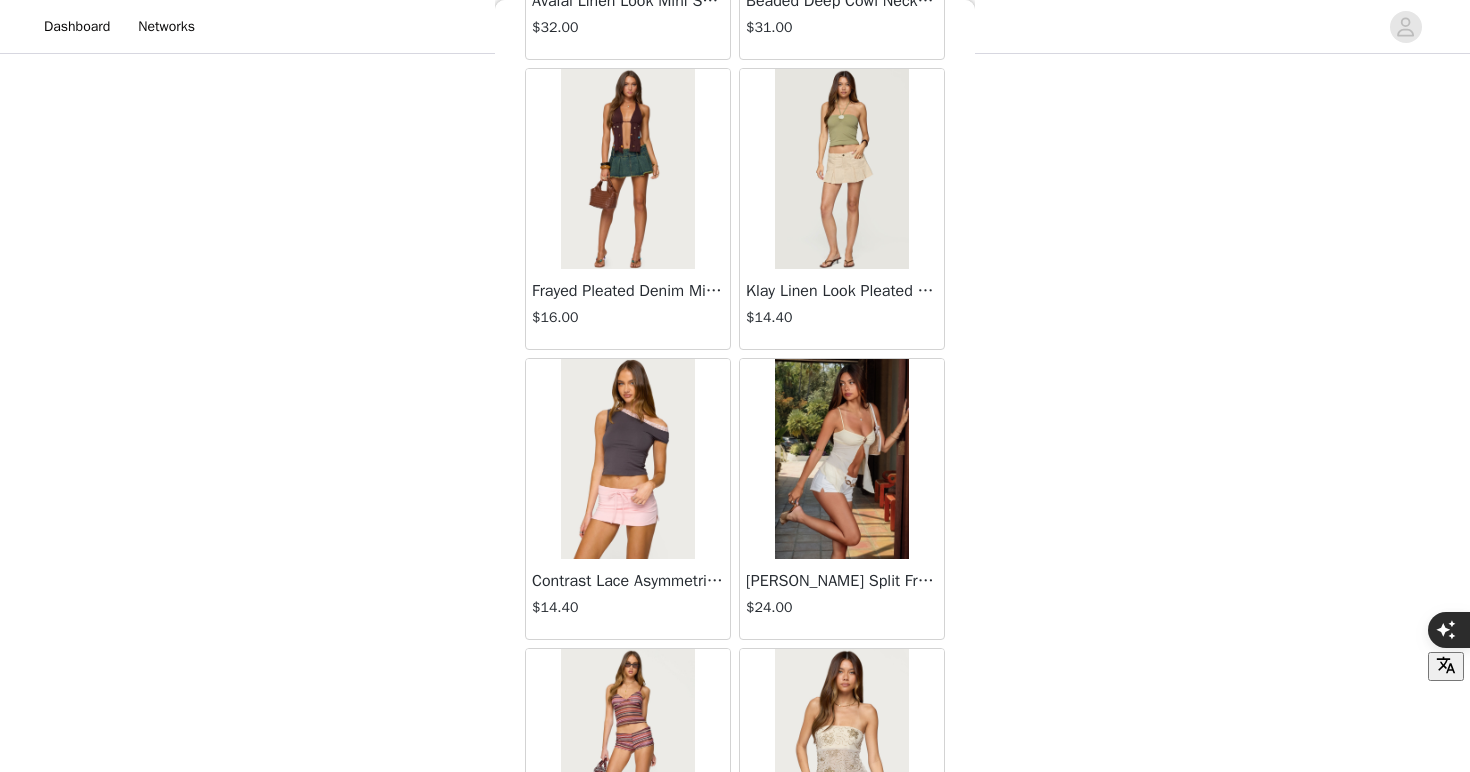 scroll, scrollTop: 2288, scrollLeft: 0, axis: vertical 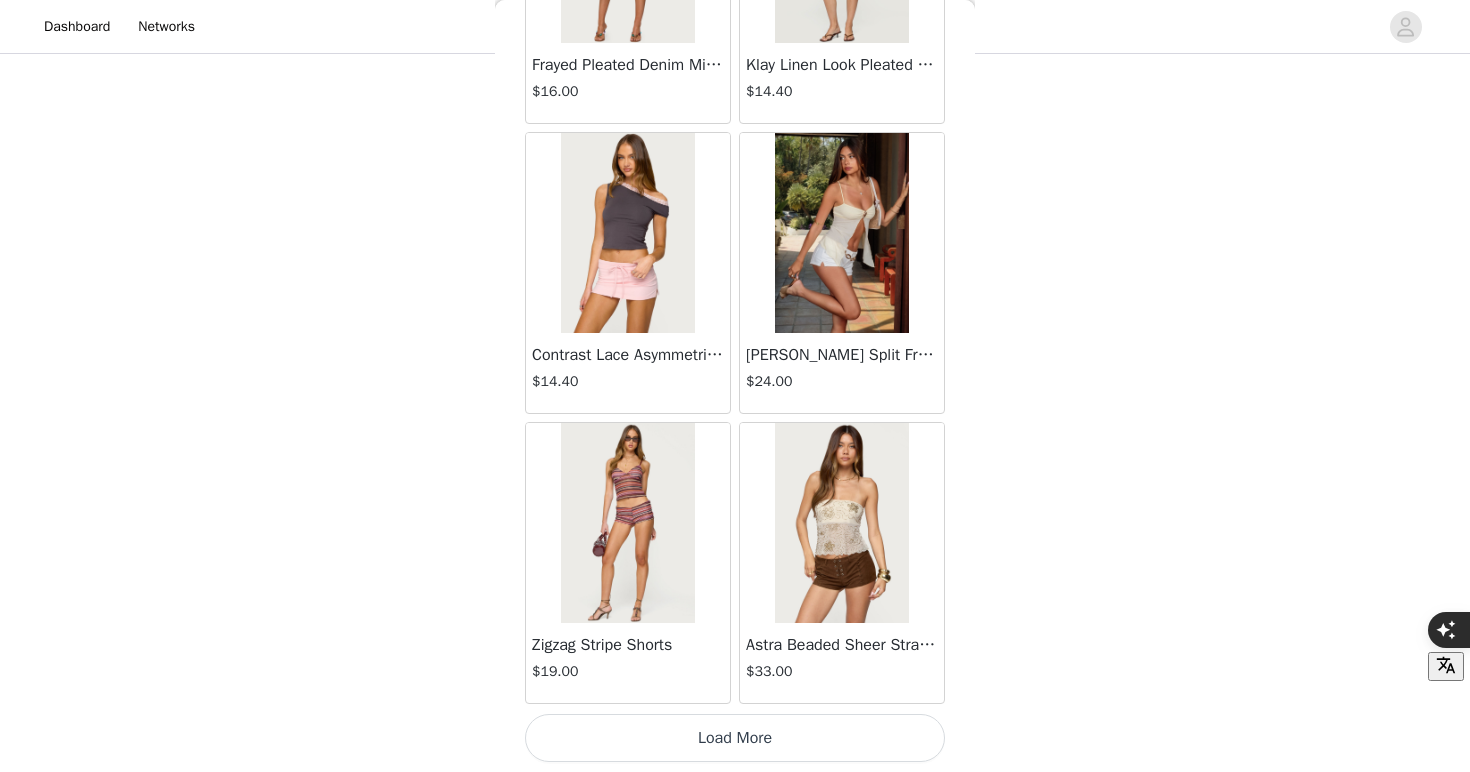 click on "Load More" at bounding box center [735, 738] 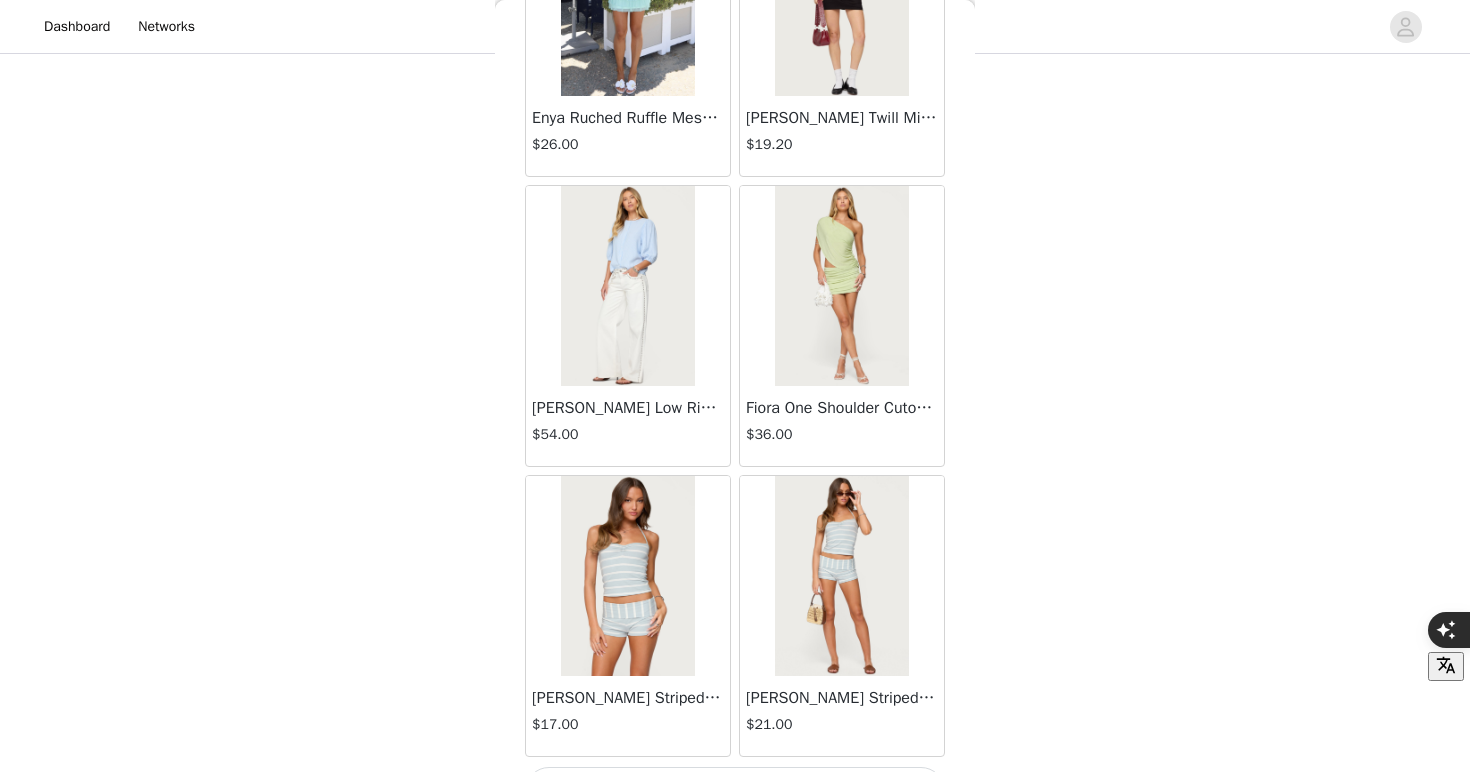 scroll, scrollTop: 5188, scrollLeft: 0, axis: vertical 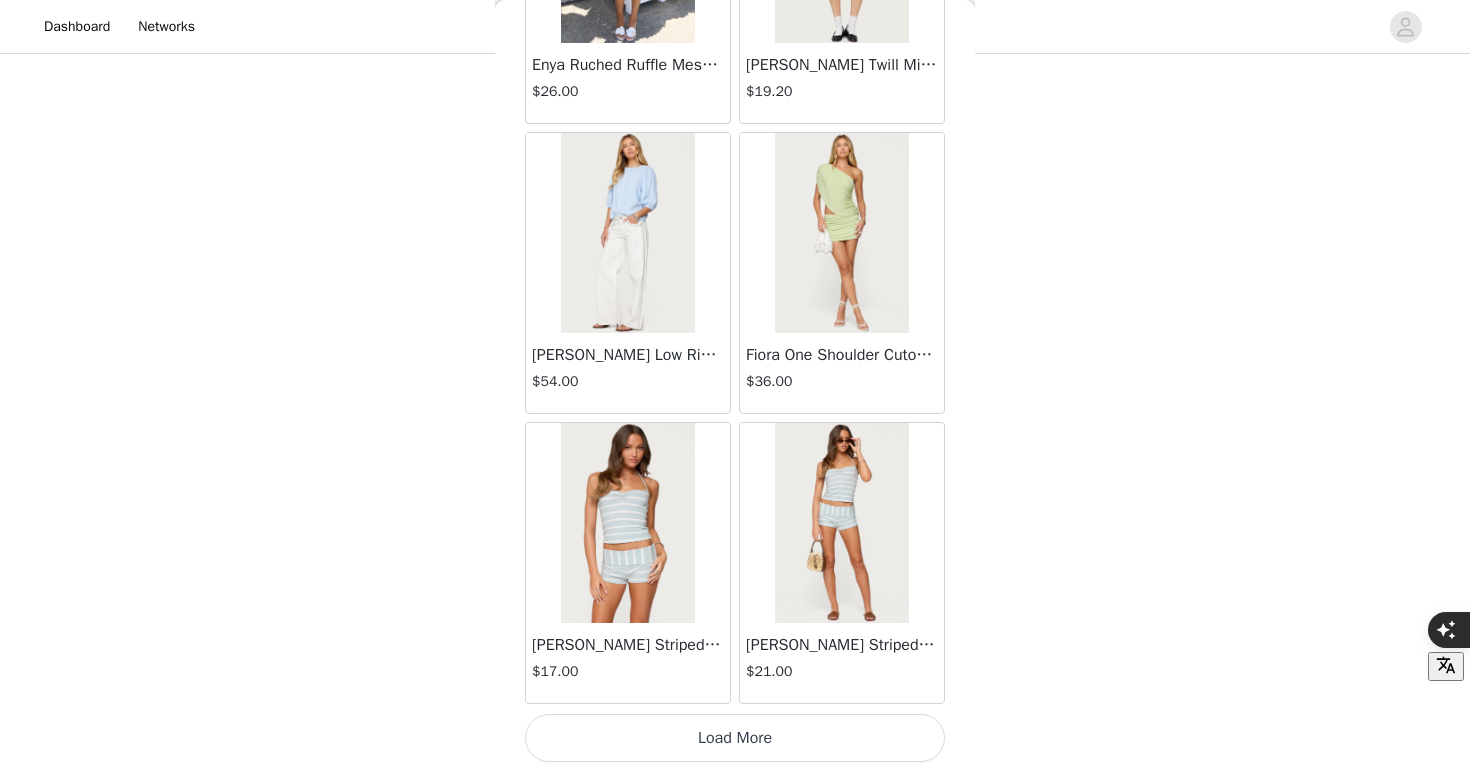 click on "Load More" at bounding box center (735, 738) 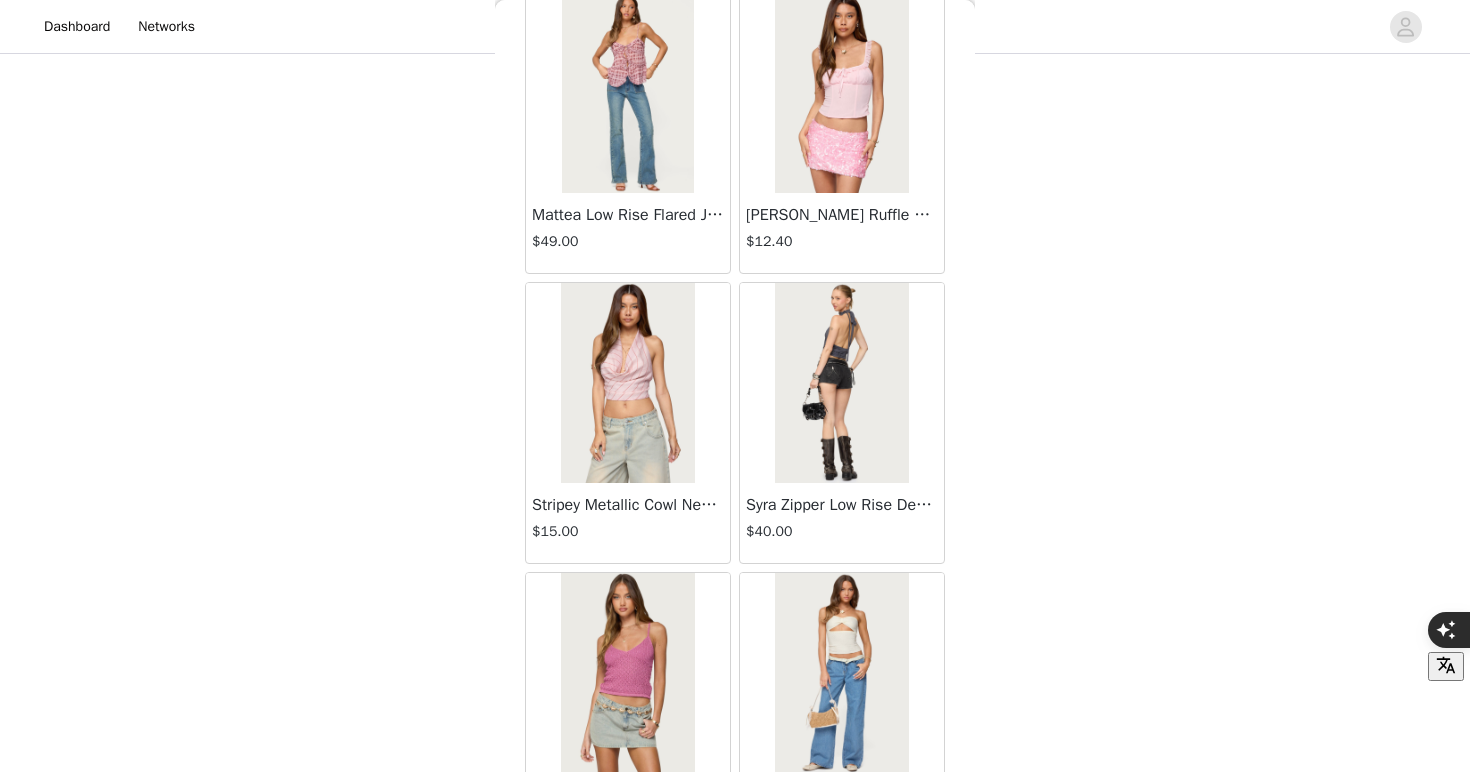 scroll, scrollTop: 8088, scrollLeft: 0, axis: vertical 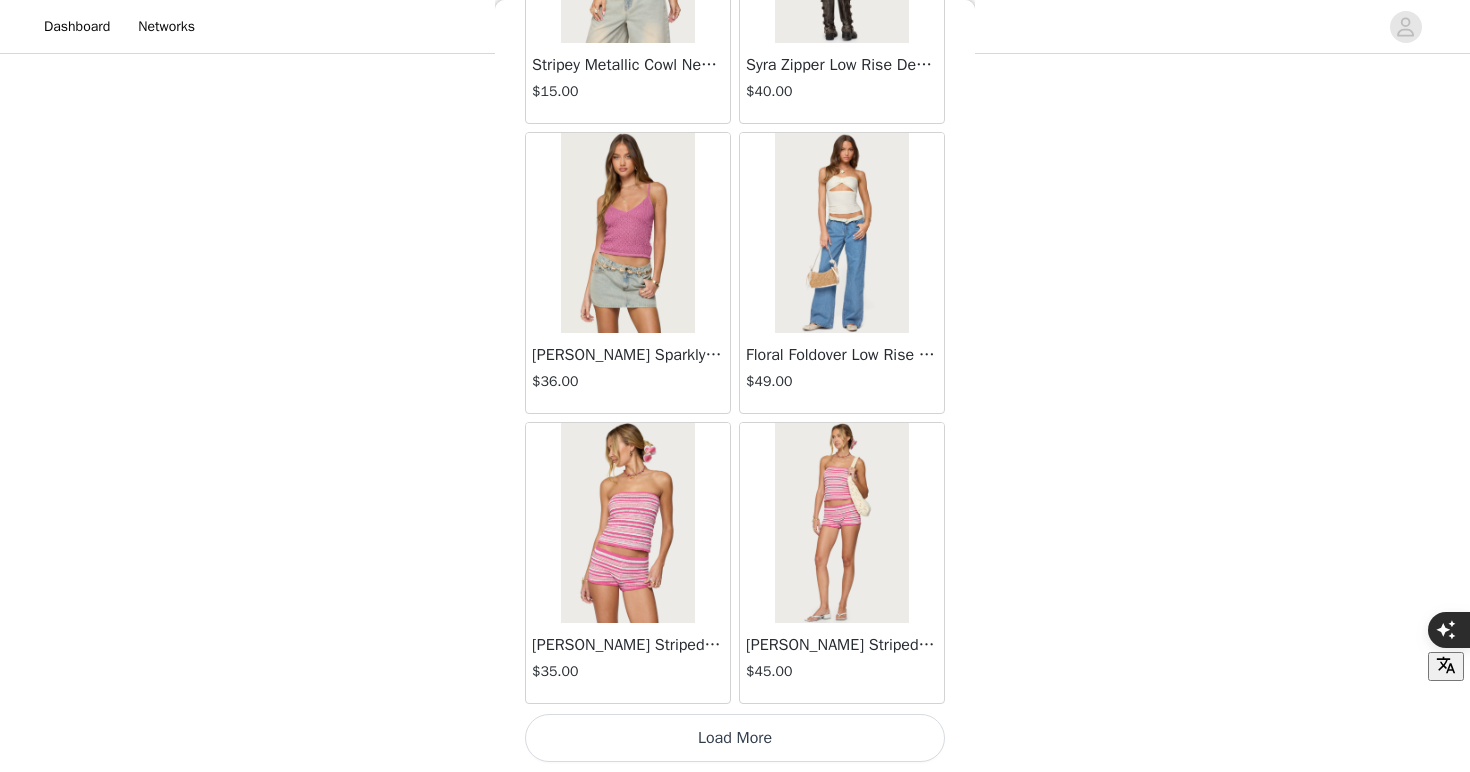 click on "Load More" at bounding box center [735, 738] 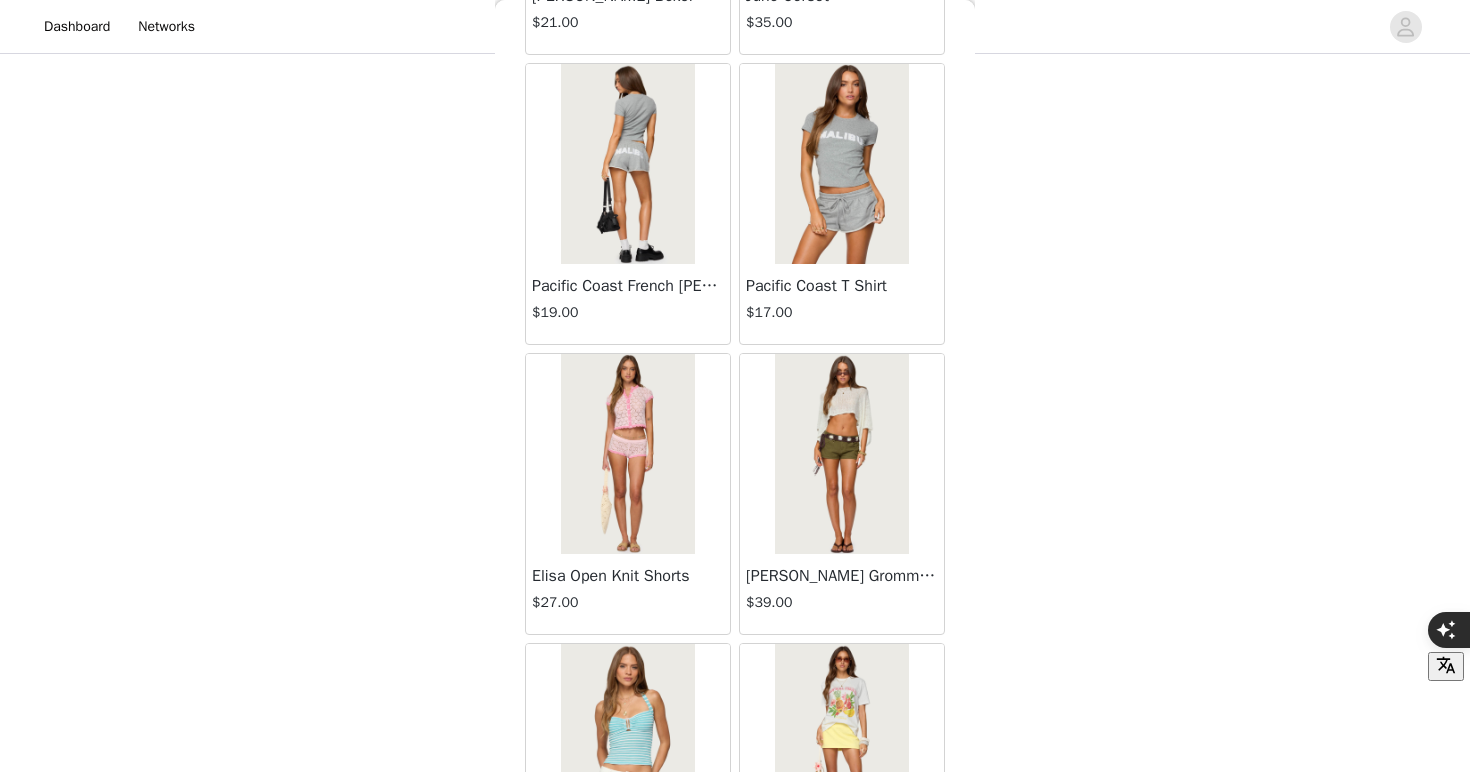 scroll, scrollTop: 10988, scrollLeft: 0, axis: vertical 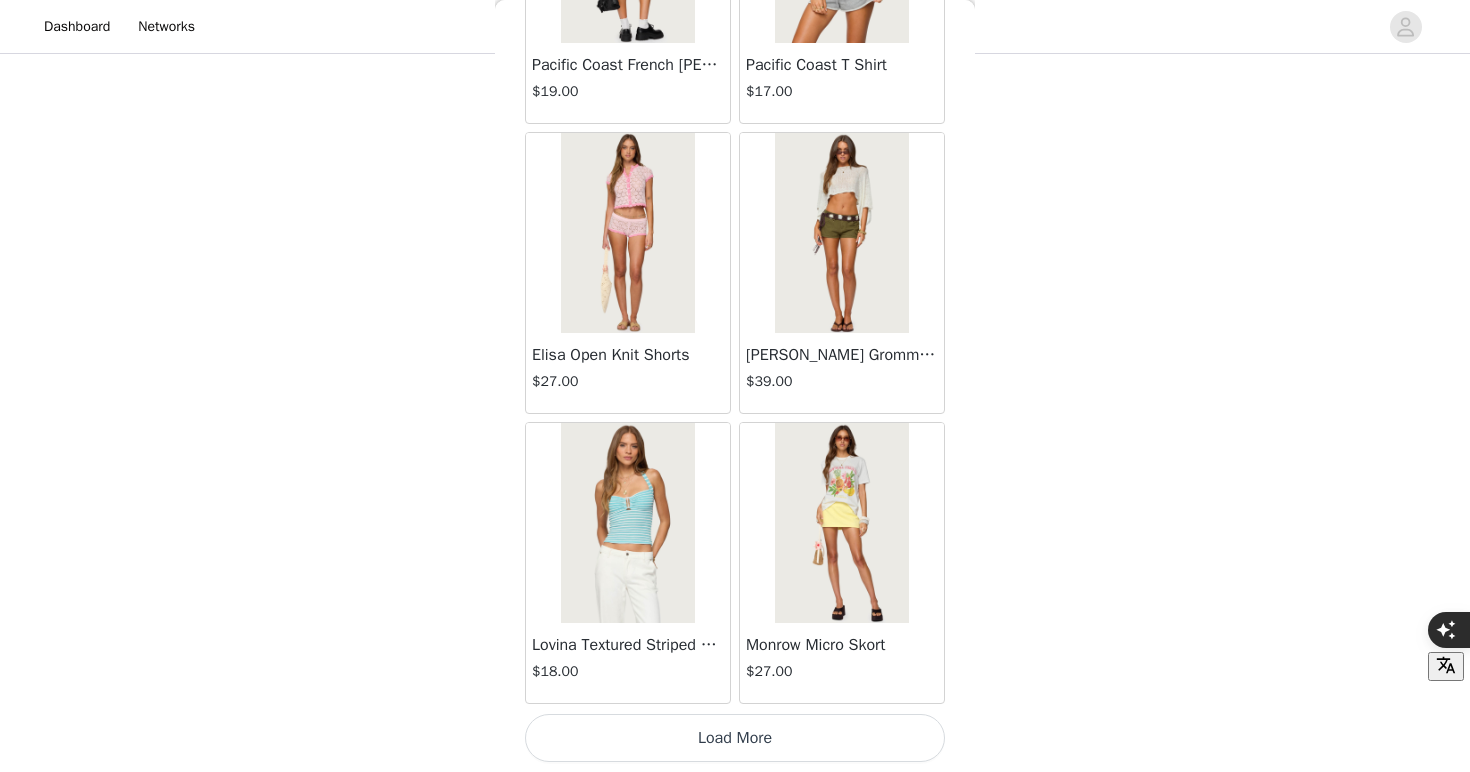click on "Load More" at bounding box center [735, 738] 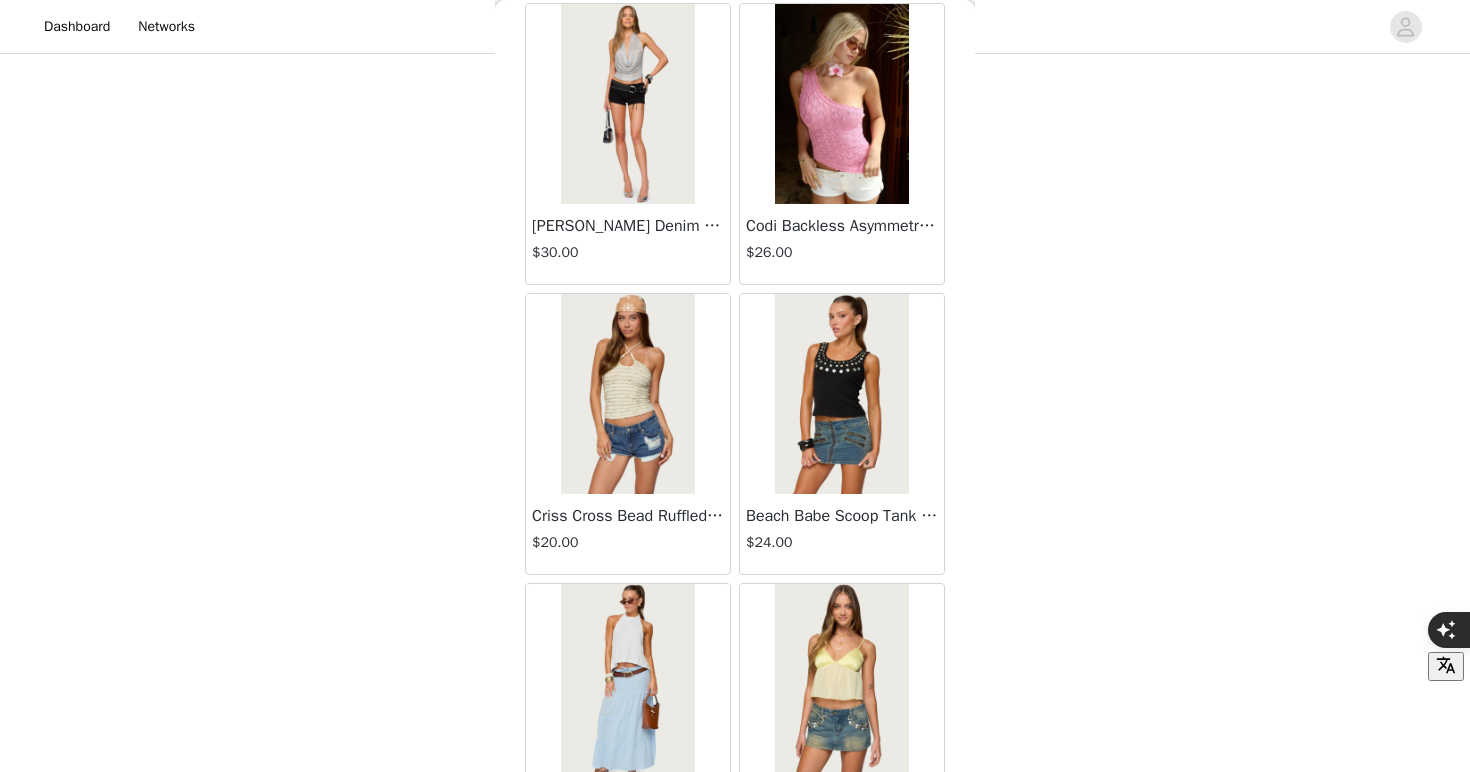 scroll, scrollTop: 13888, scrollLeft: 0, axis: vertical 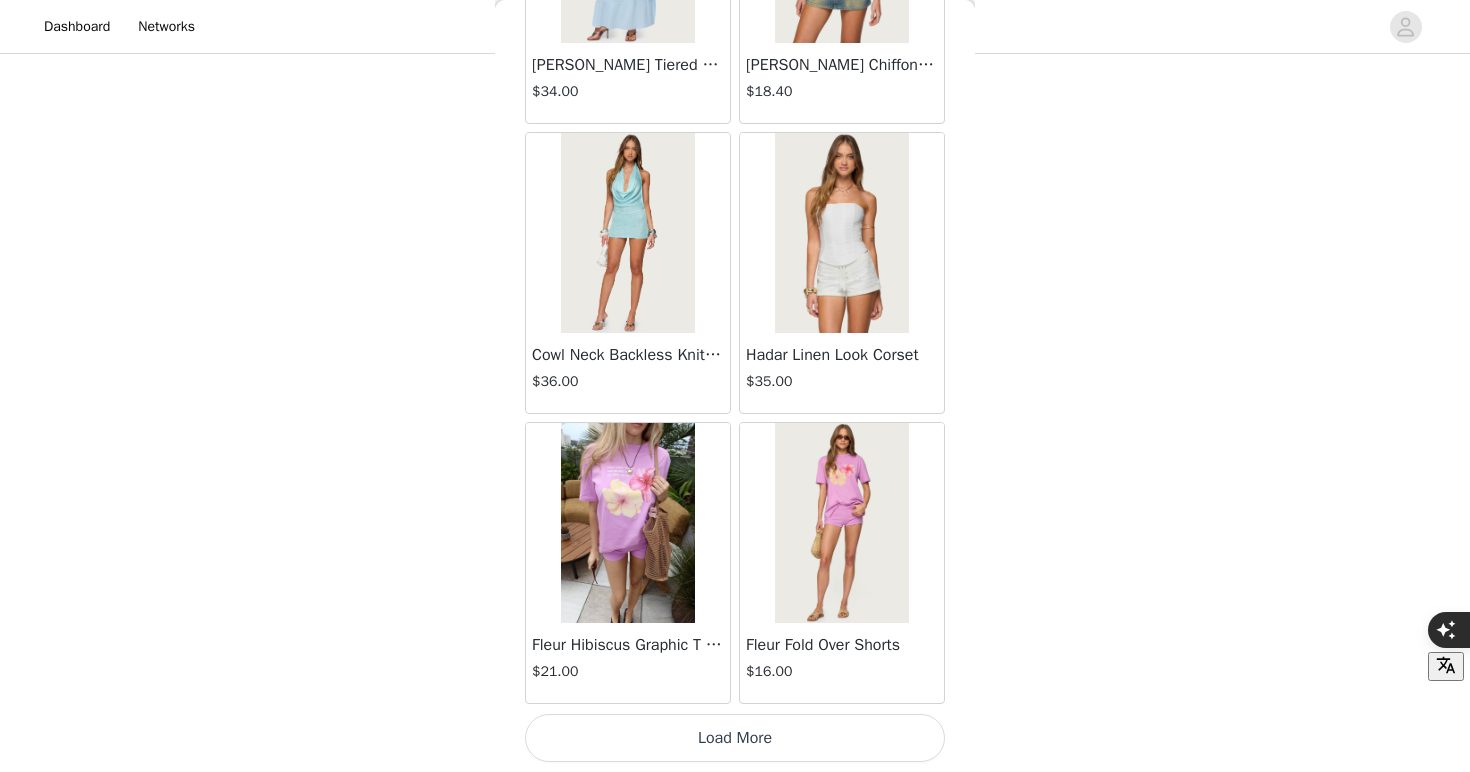 click on "Load More" at bounding box center (735, 738) 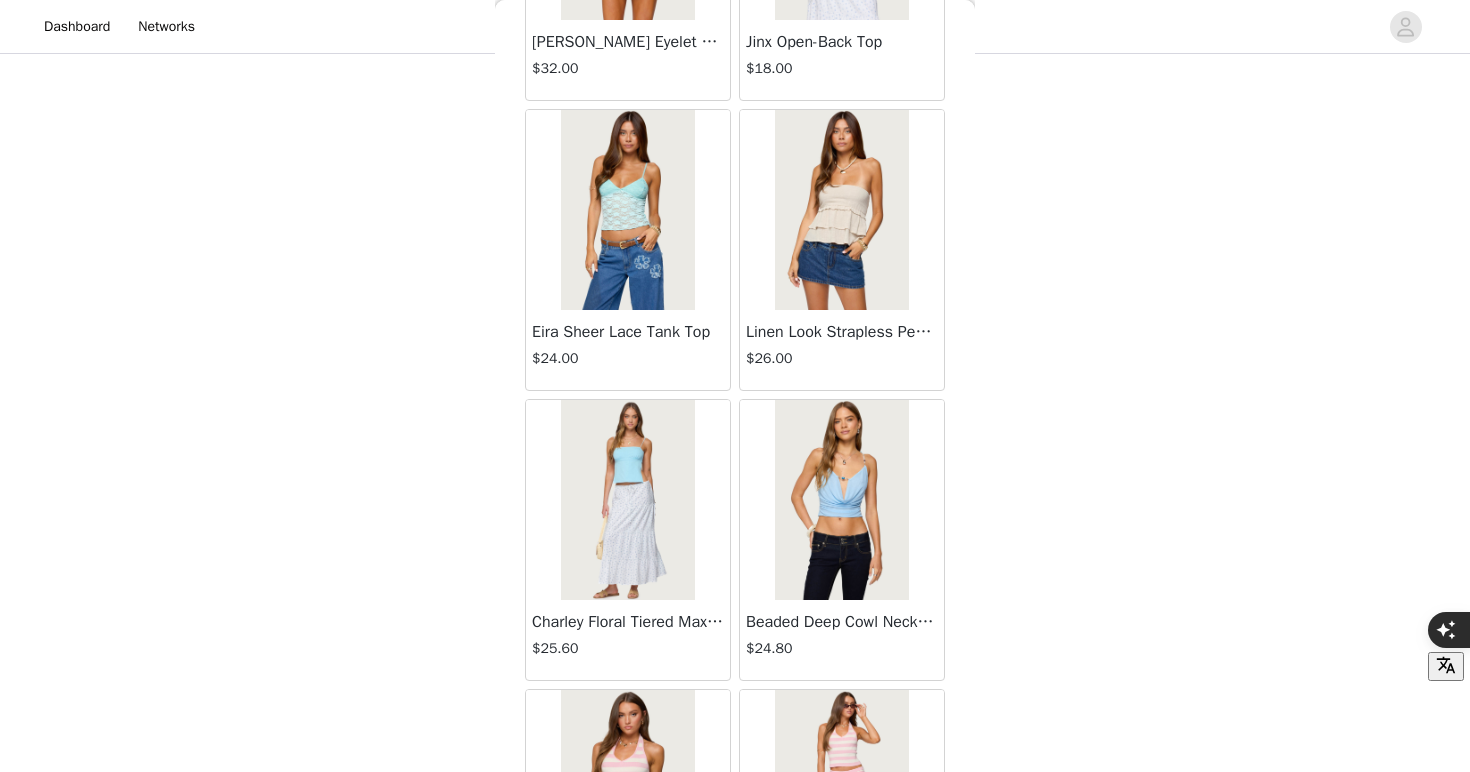 scroll, scrollTop: 16788, scrollLeft: 0, axis: vertical 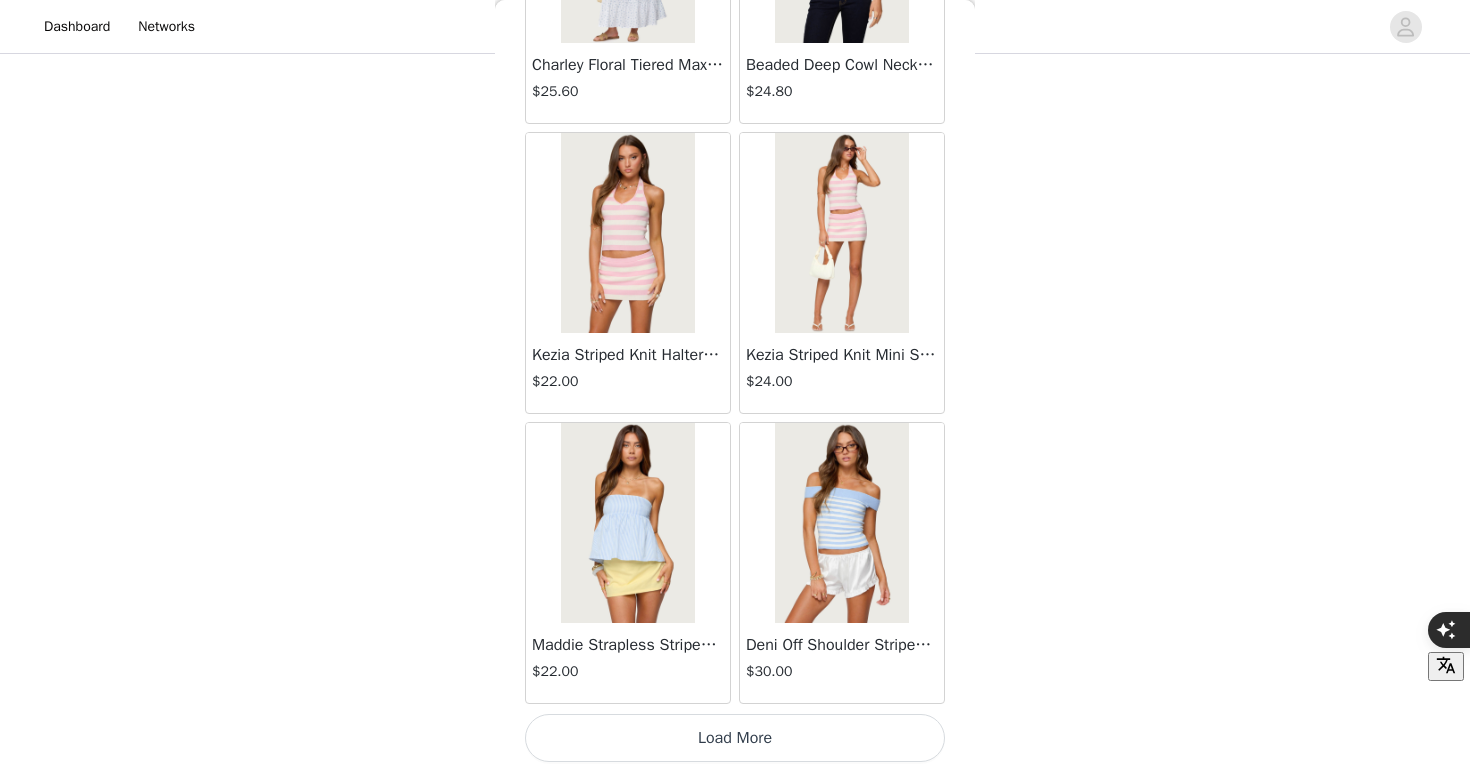 click on "Load More" at bounding box center (735, 738) 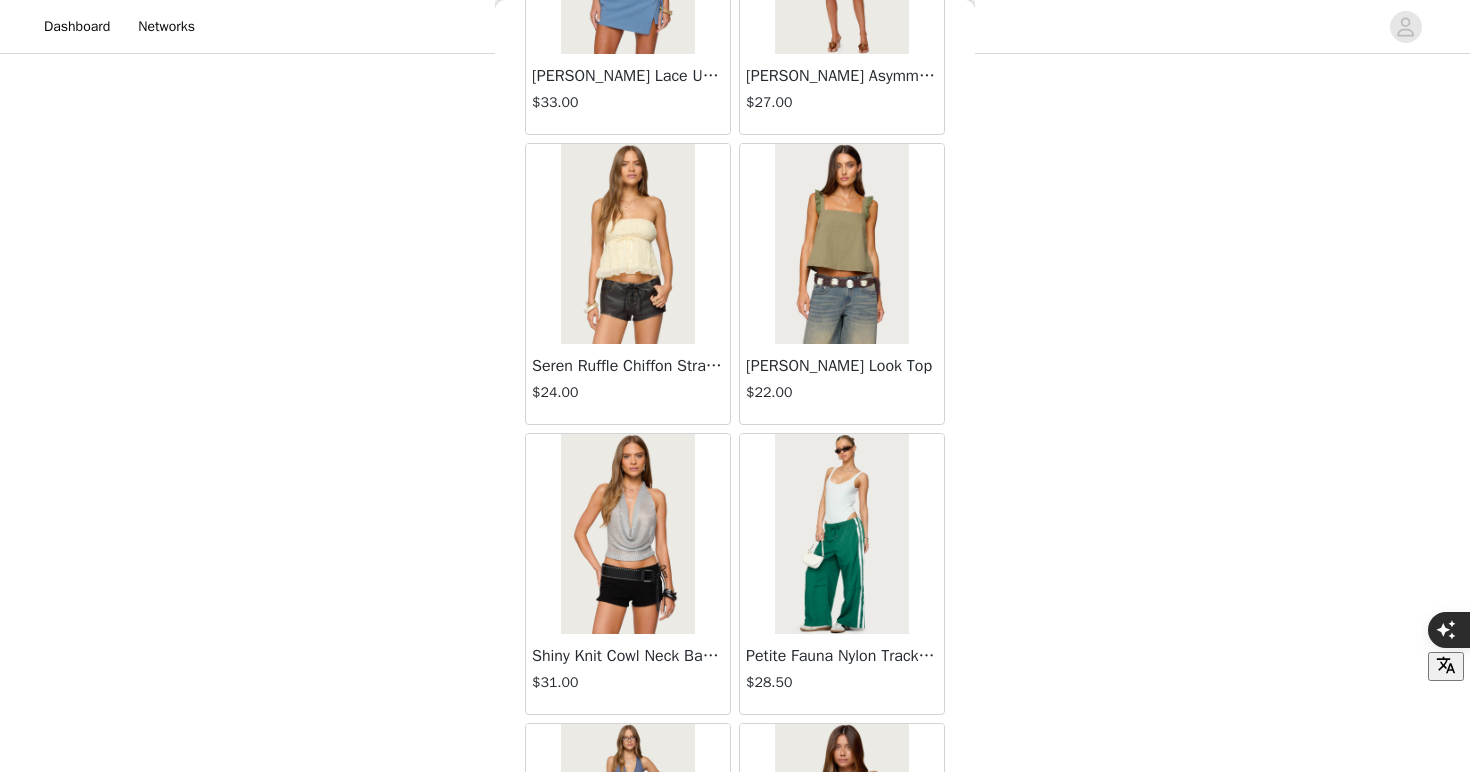 scroll, scrollTop: 19688, scrollLeft: 0, axis: vertical 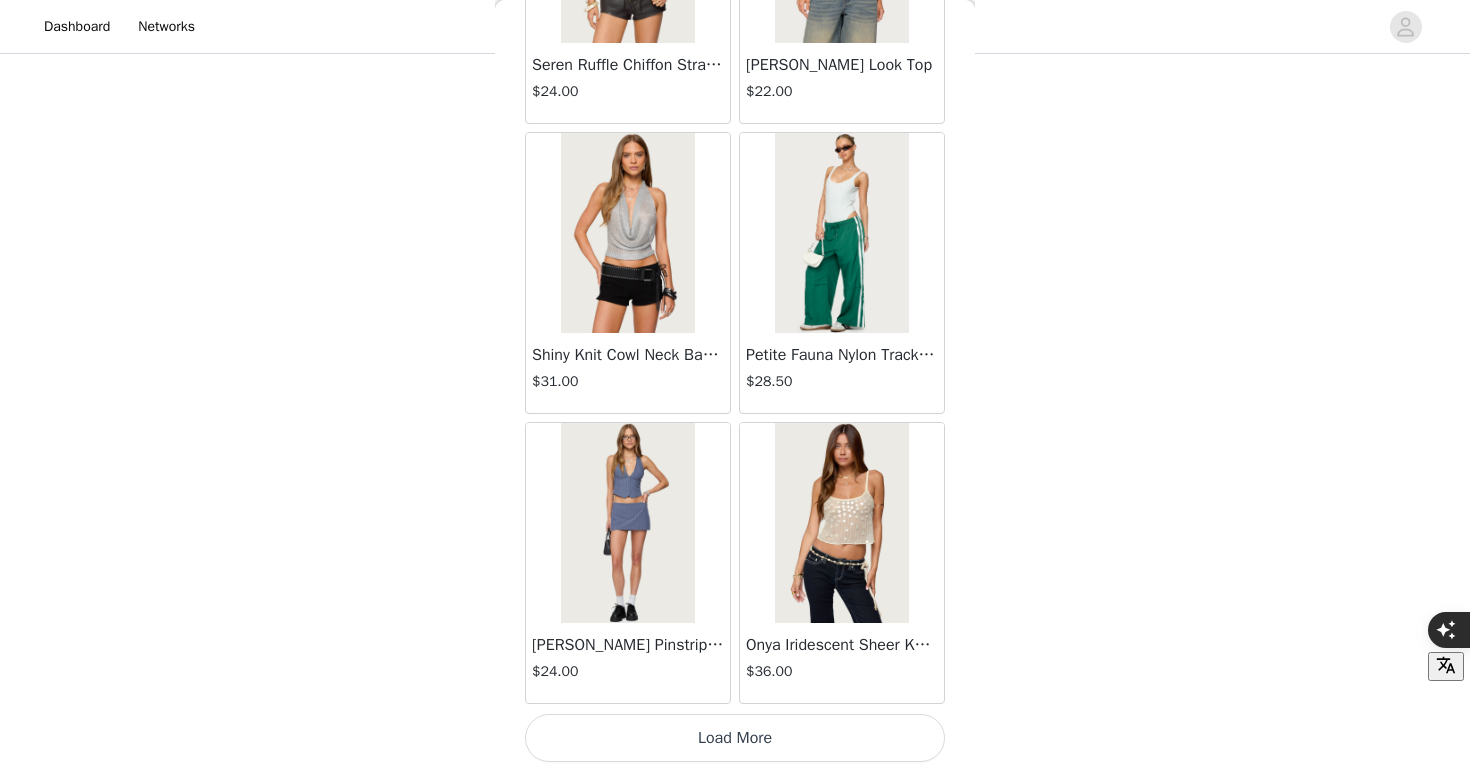 click on "Load More" at bounding box center (735, 738) 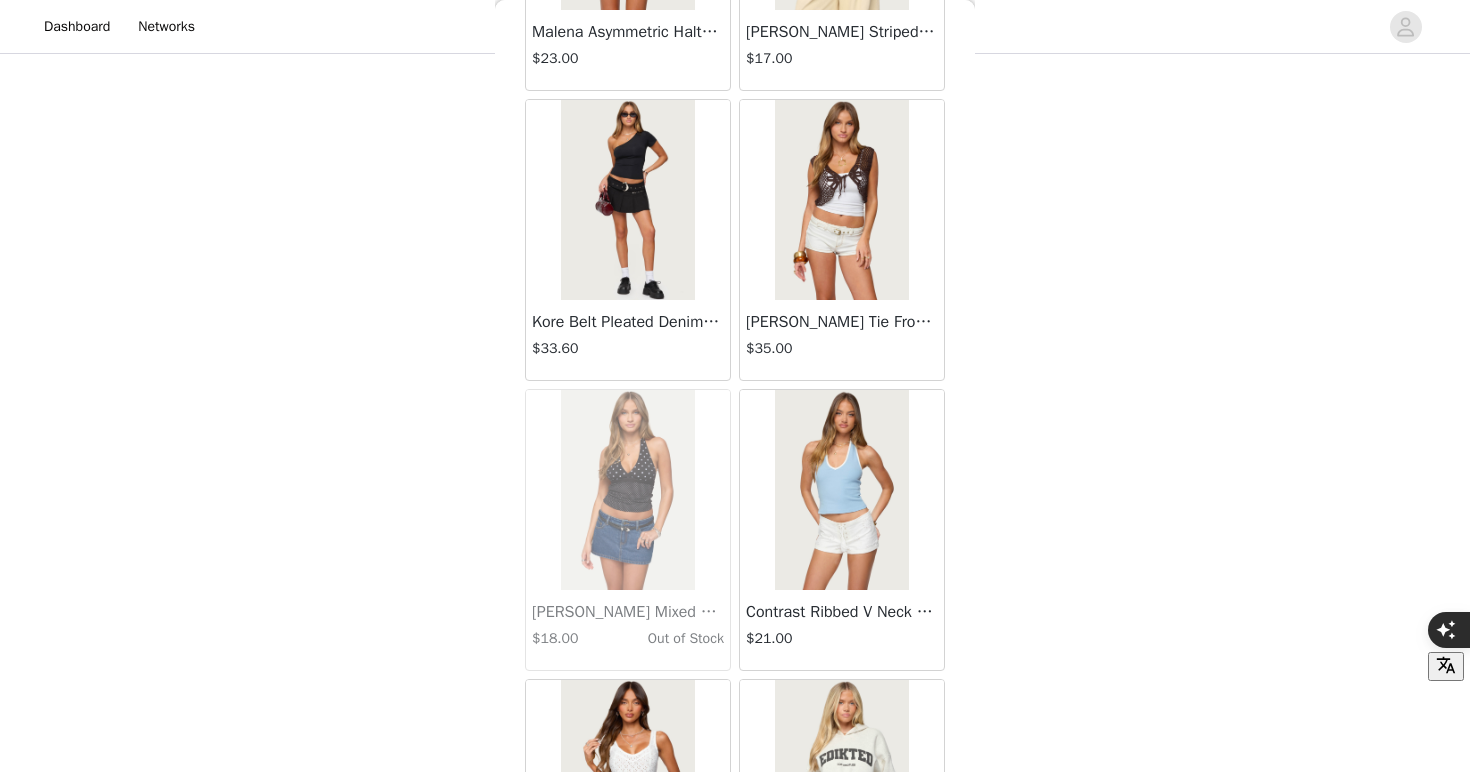 scroll, scrollTop: 22588, scrollLeft: 0, axis: vertical 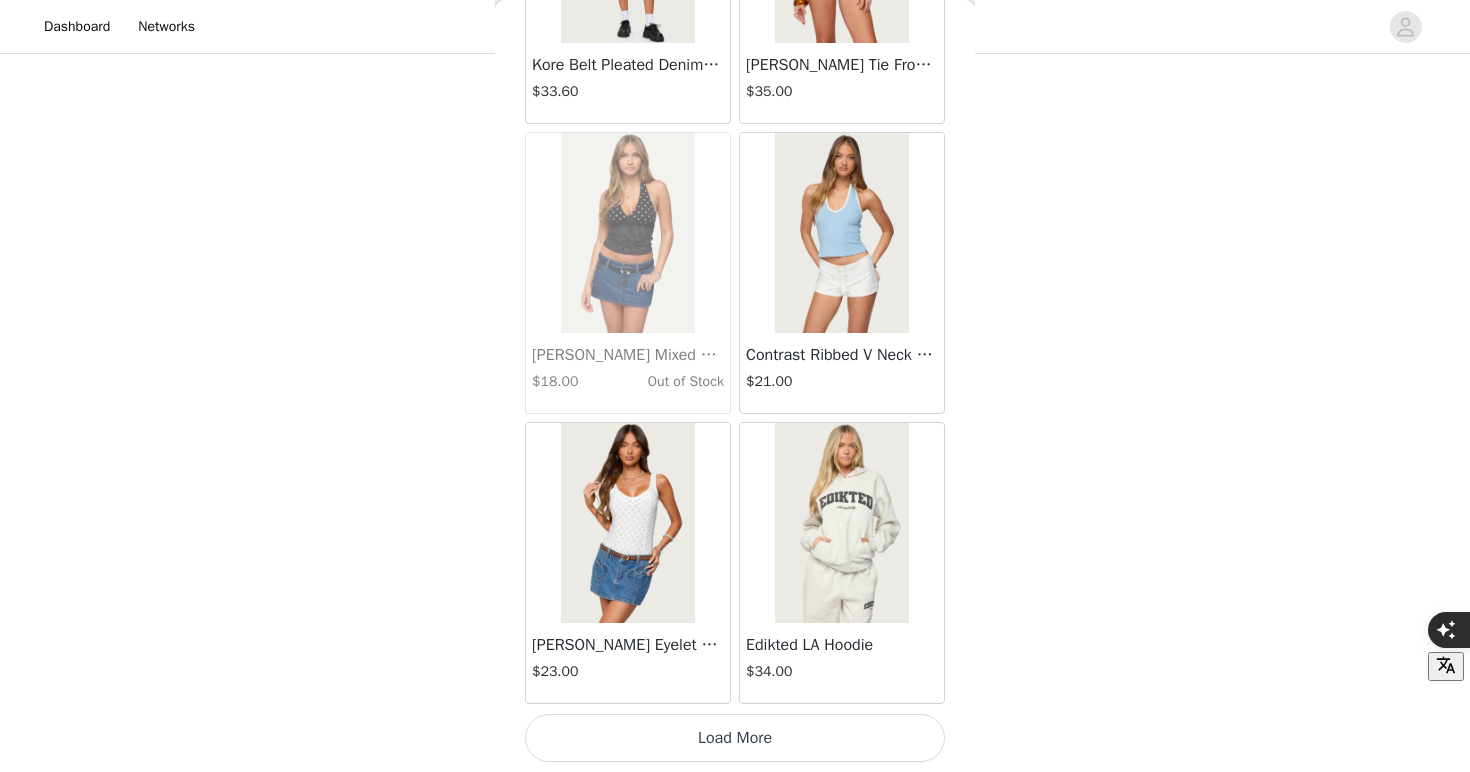 click on "Load More" at bounding box center (735, 738) 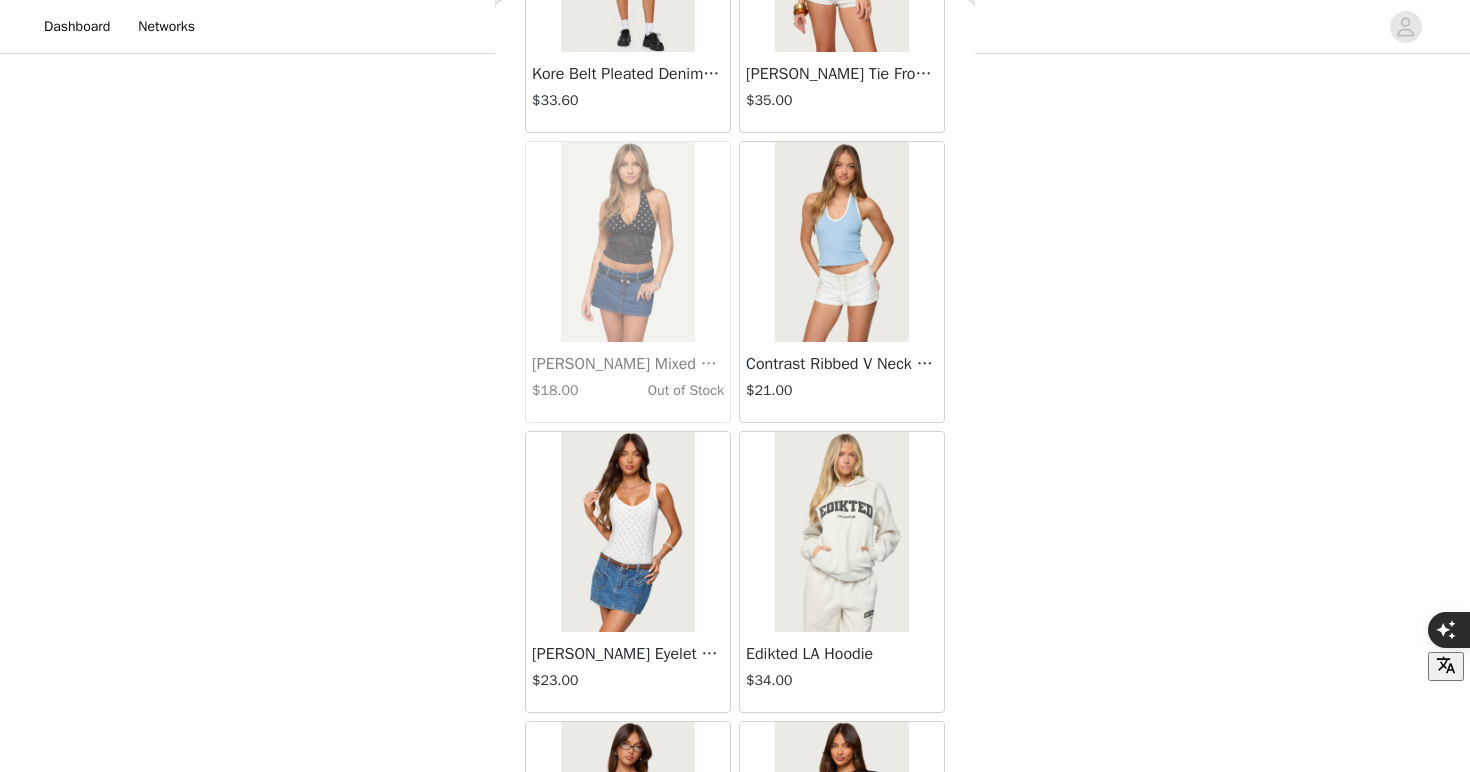 scroll, scrollTop: 22588, scrollLeft: 0, axis: vertical 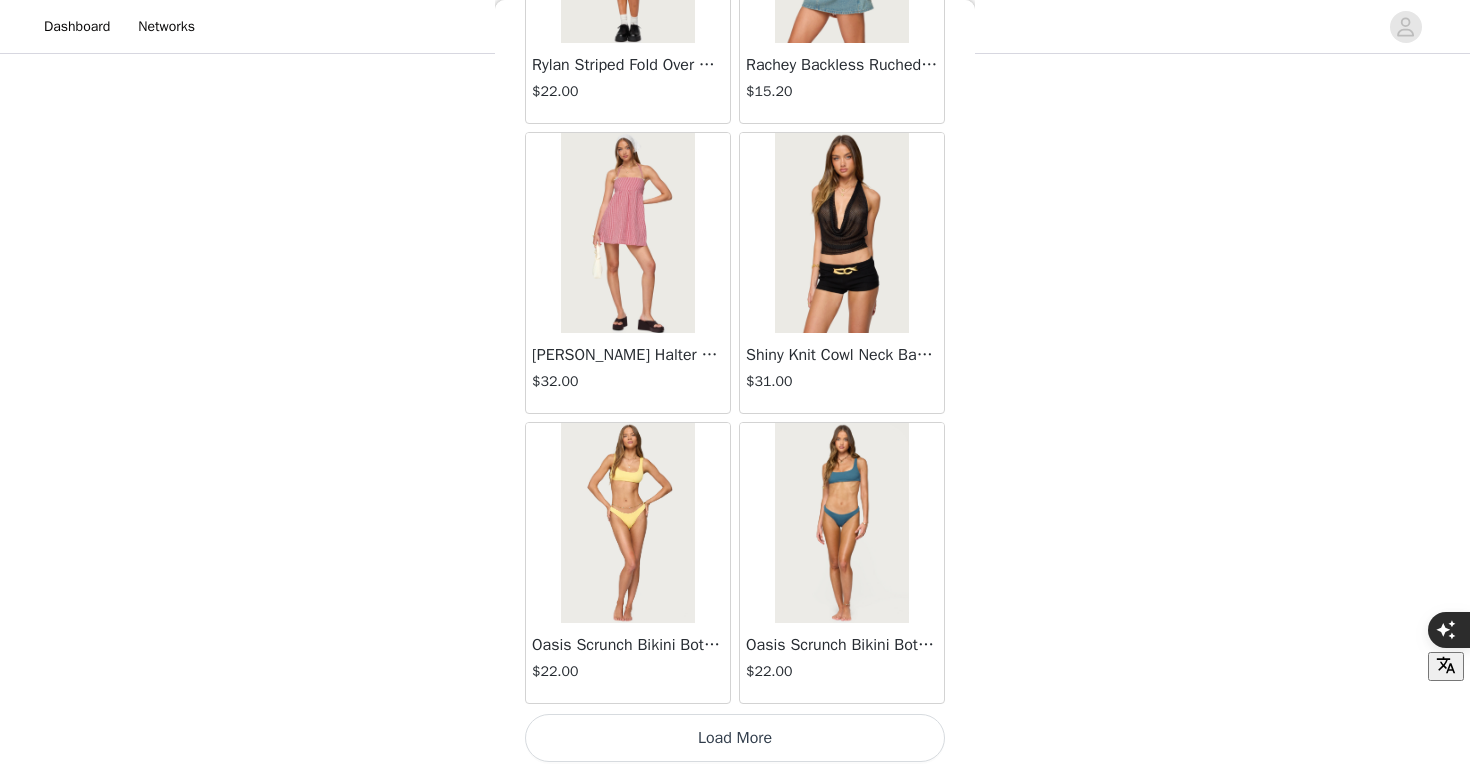click on "Load More" at bounding box center [735, 738] 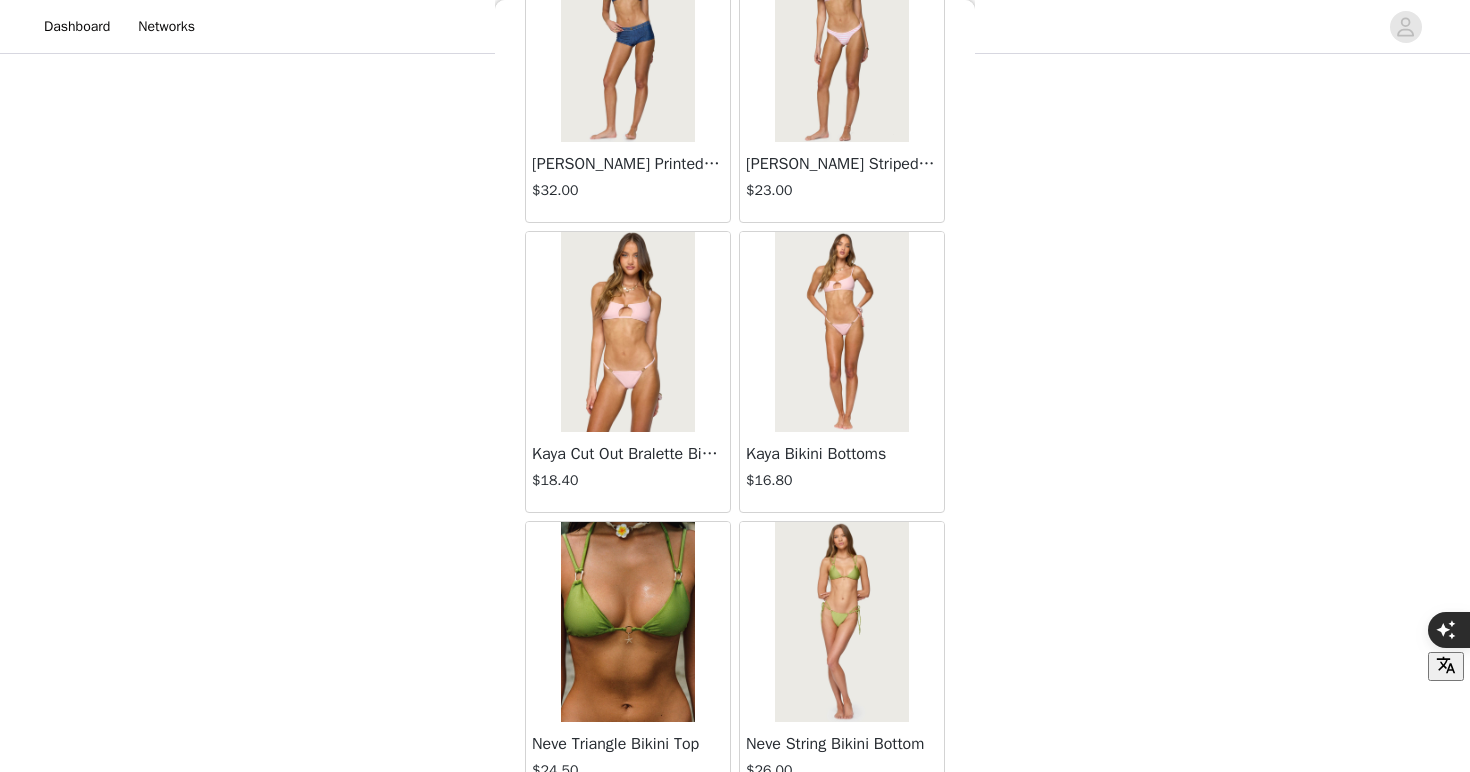 scroll, scrollTop: 28388, scrollLeft: 0, axis: vertical 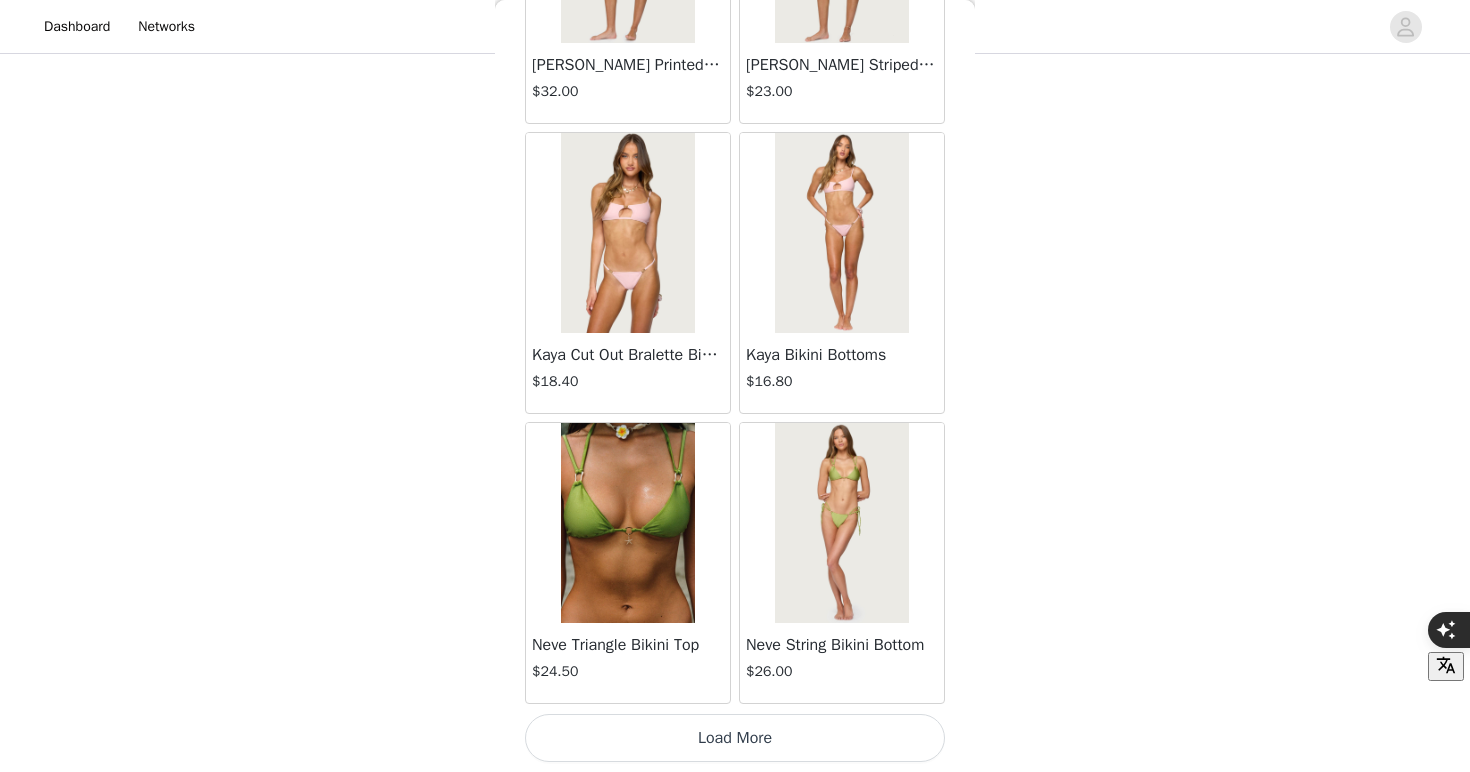 click on "Load More" at bounding box center [735, 738] 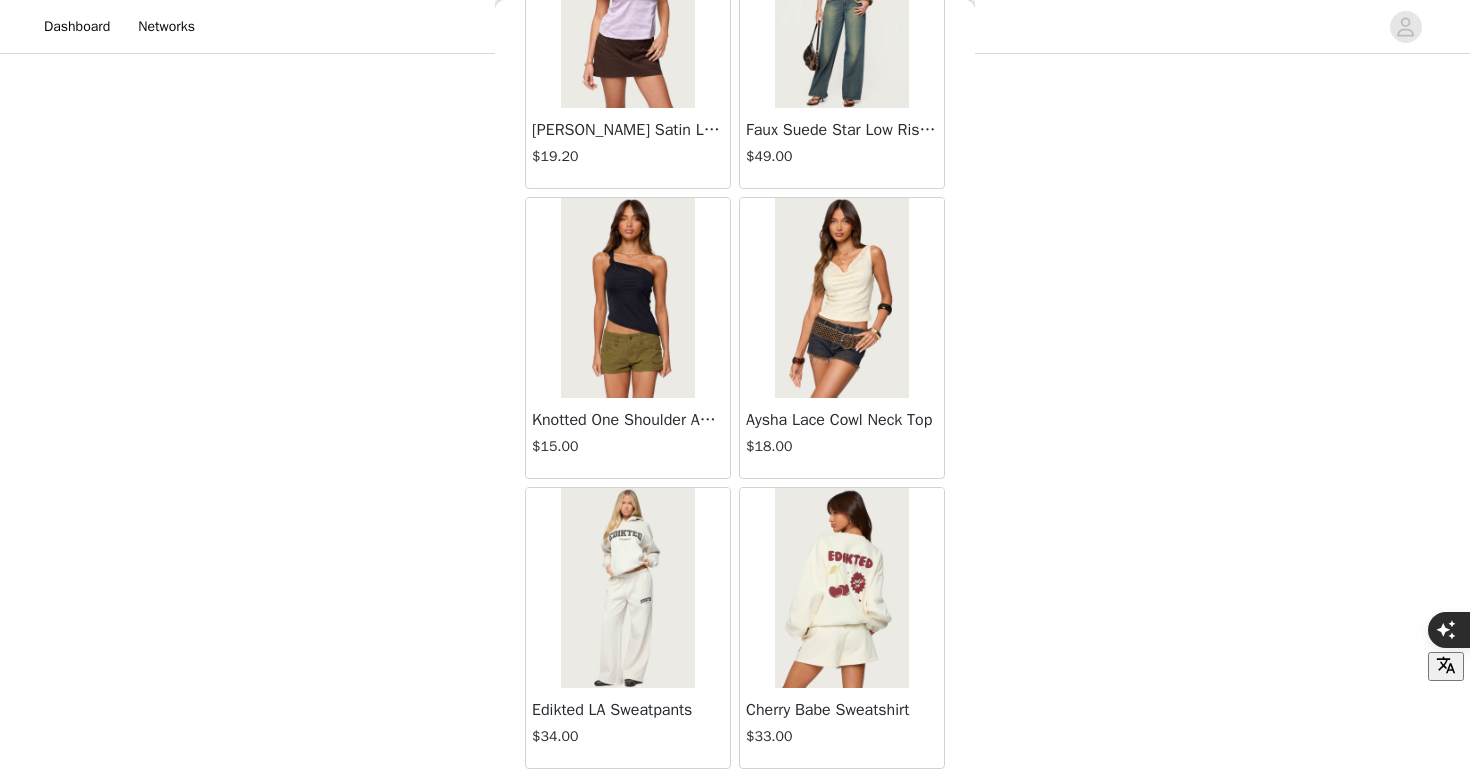 scroll, scrollTop: 31288, scrollLeft: 0, axis: vertical 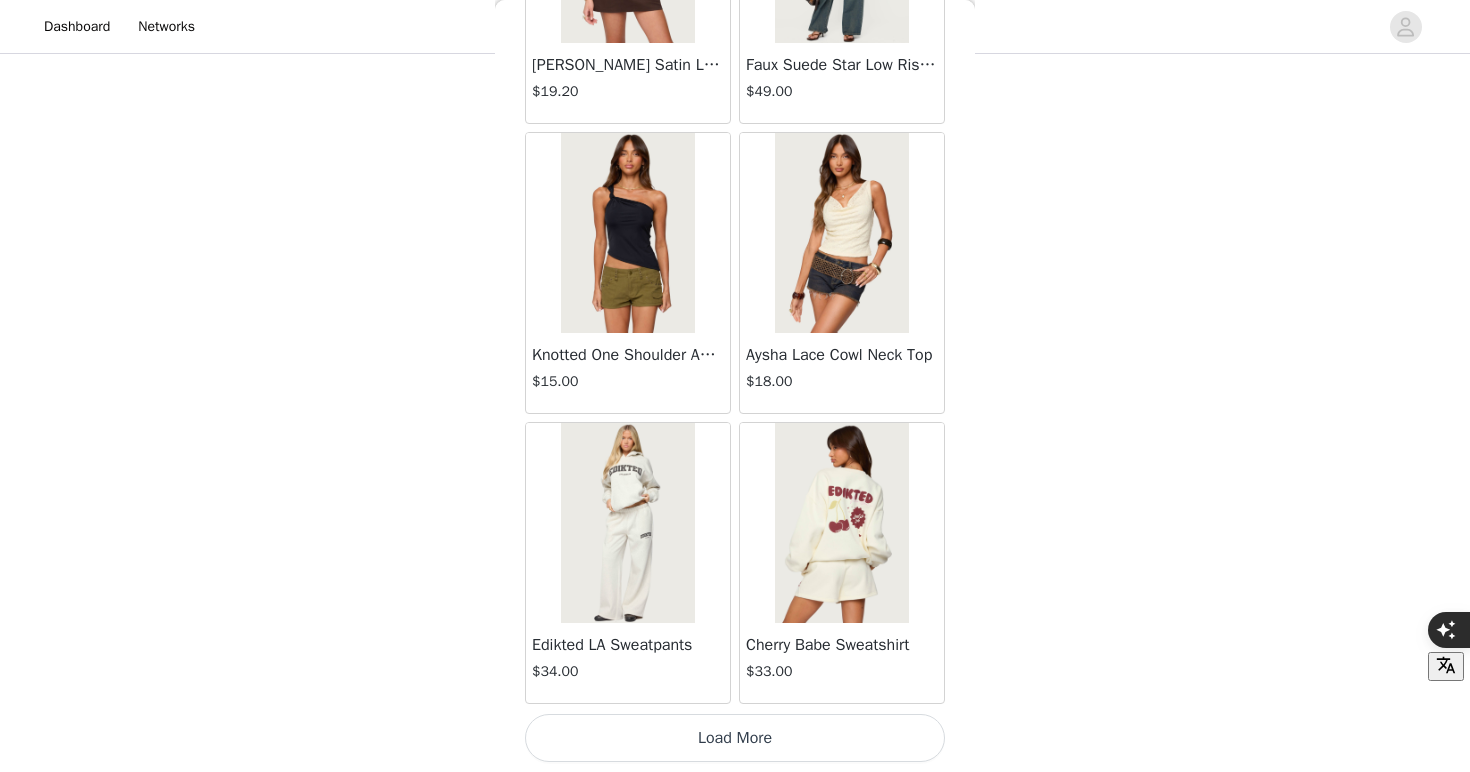 click on "Load More" at bounding box center [735, 738] 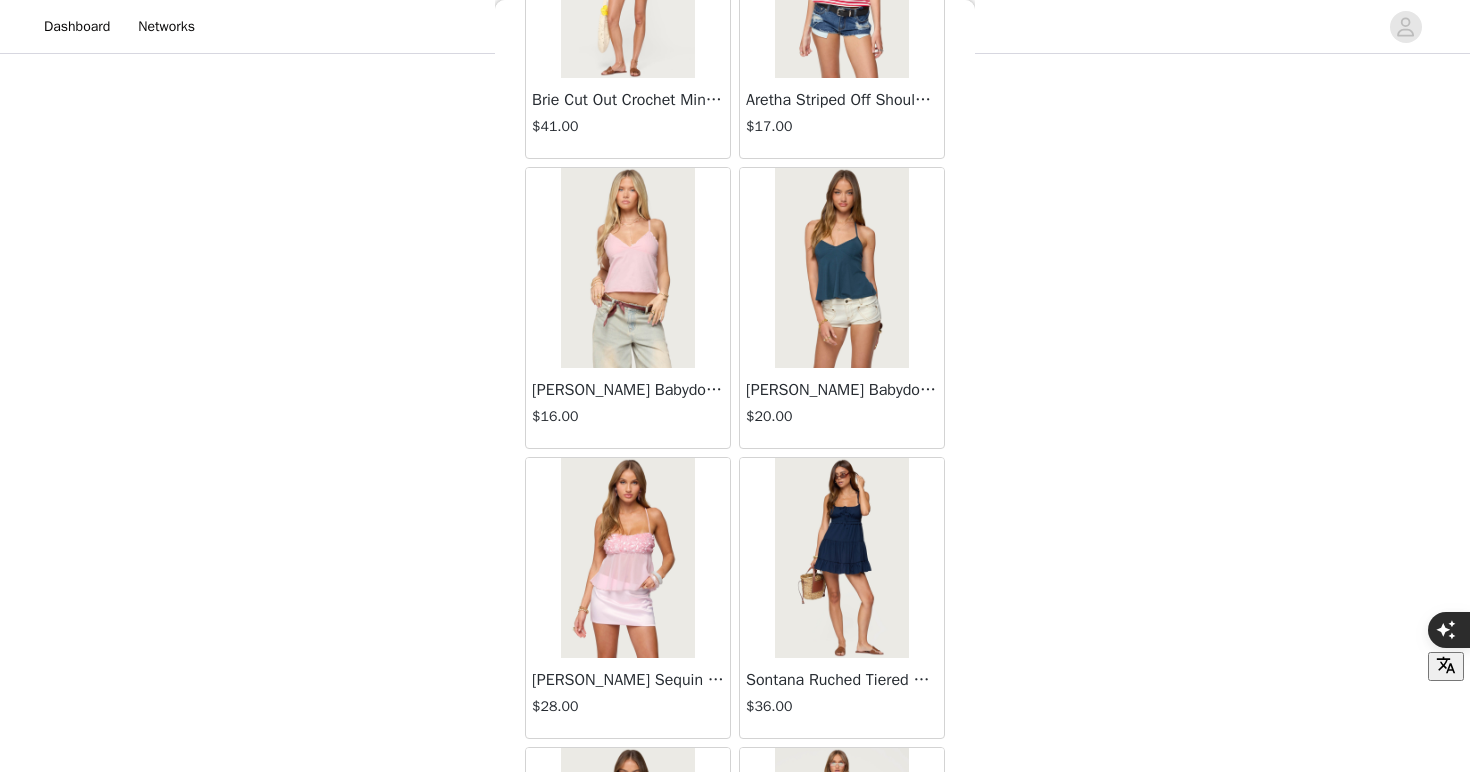 scroll, scrollTop: 32717, scrollLeft: 0, axis: vertical 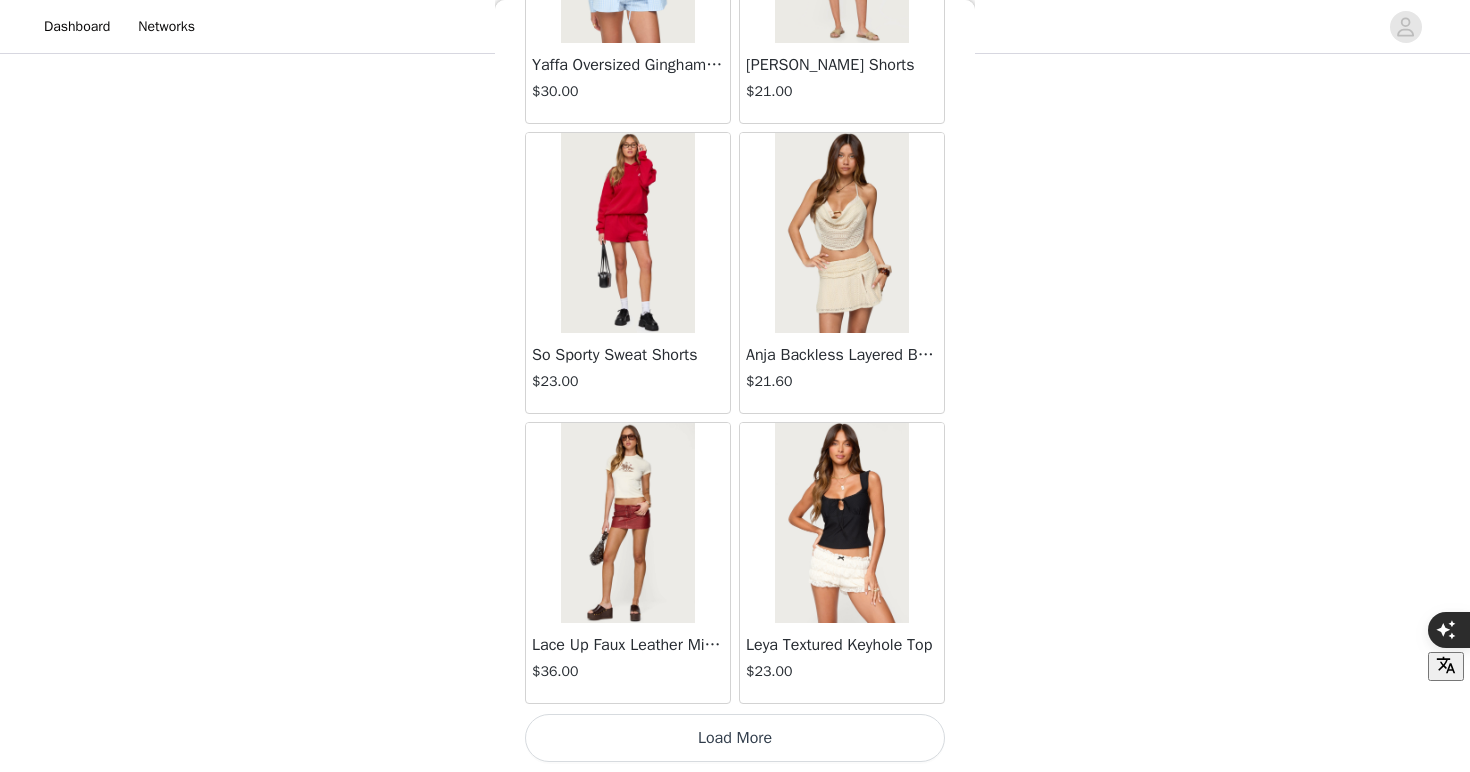 click on "Load More" at bounding box center [735, 738] 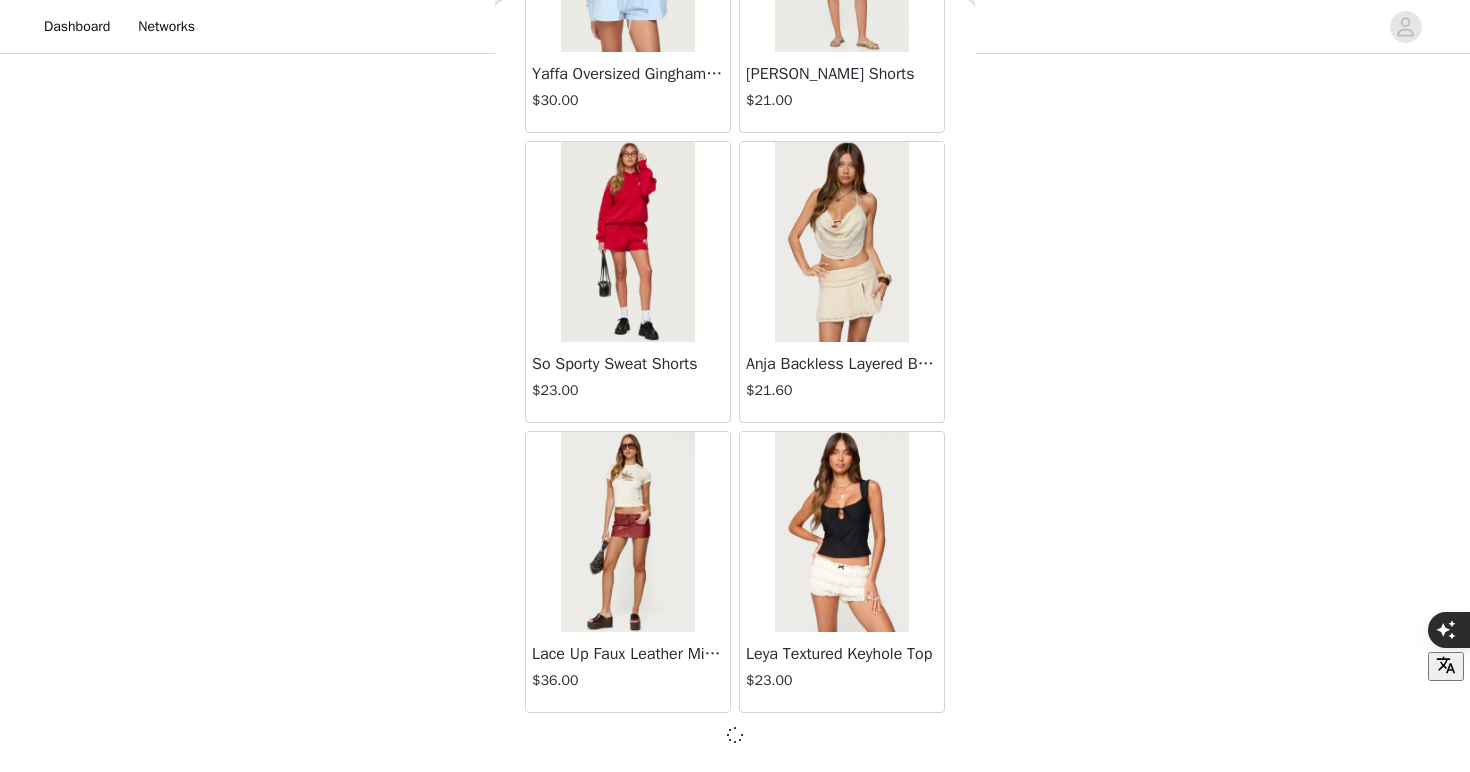 scroll, scrollTop: 34179, scrollLeft: 0, axis: vertical 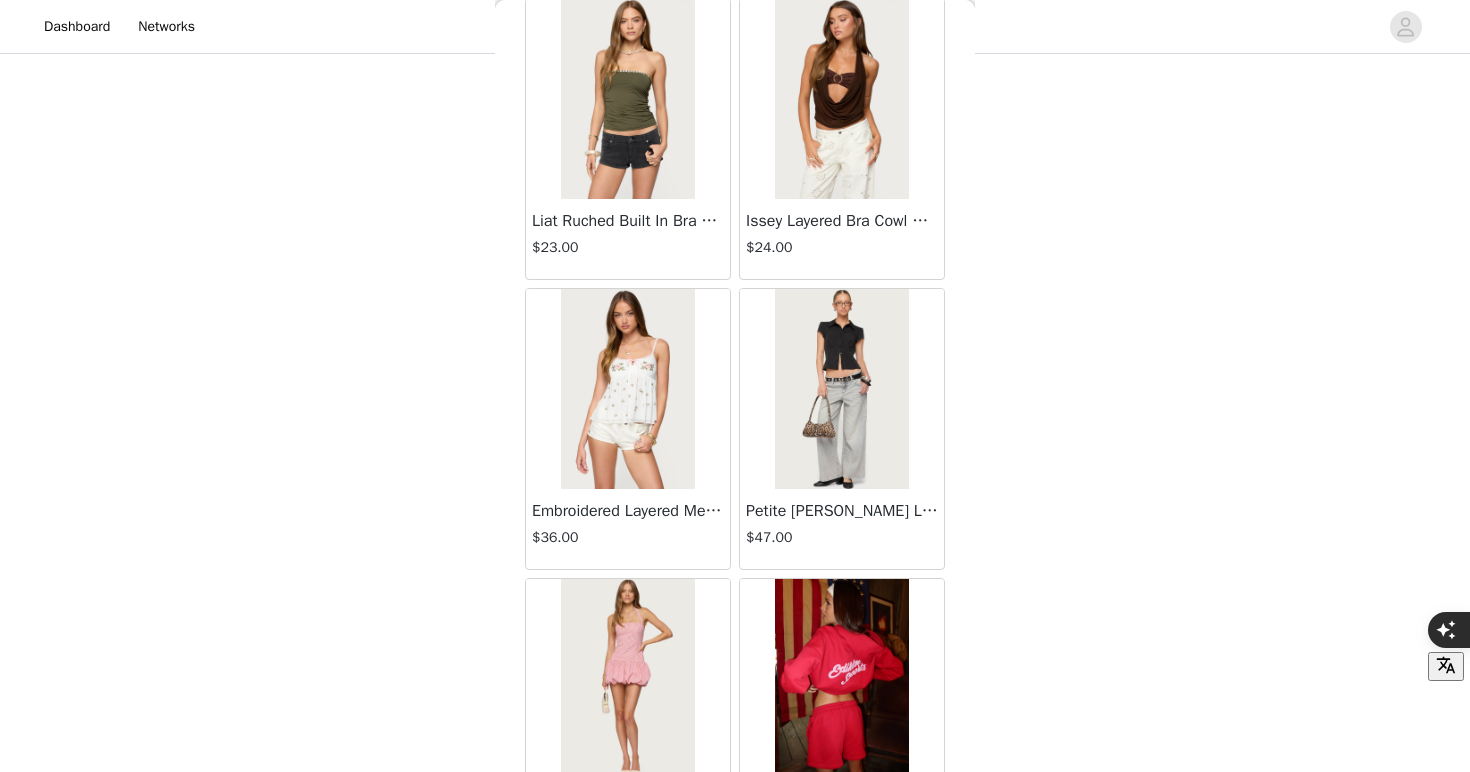 click on "Issey Layered Bra Cowl Neck Top" at bounding box center [842, 221] 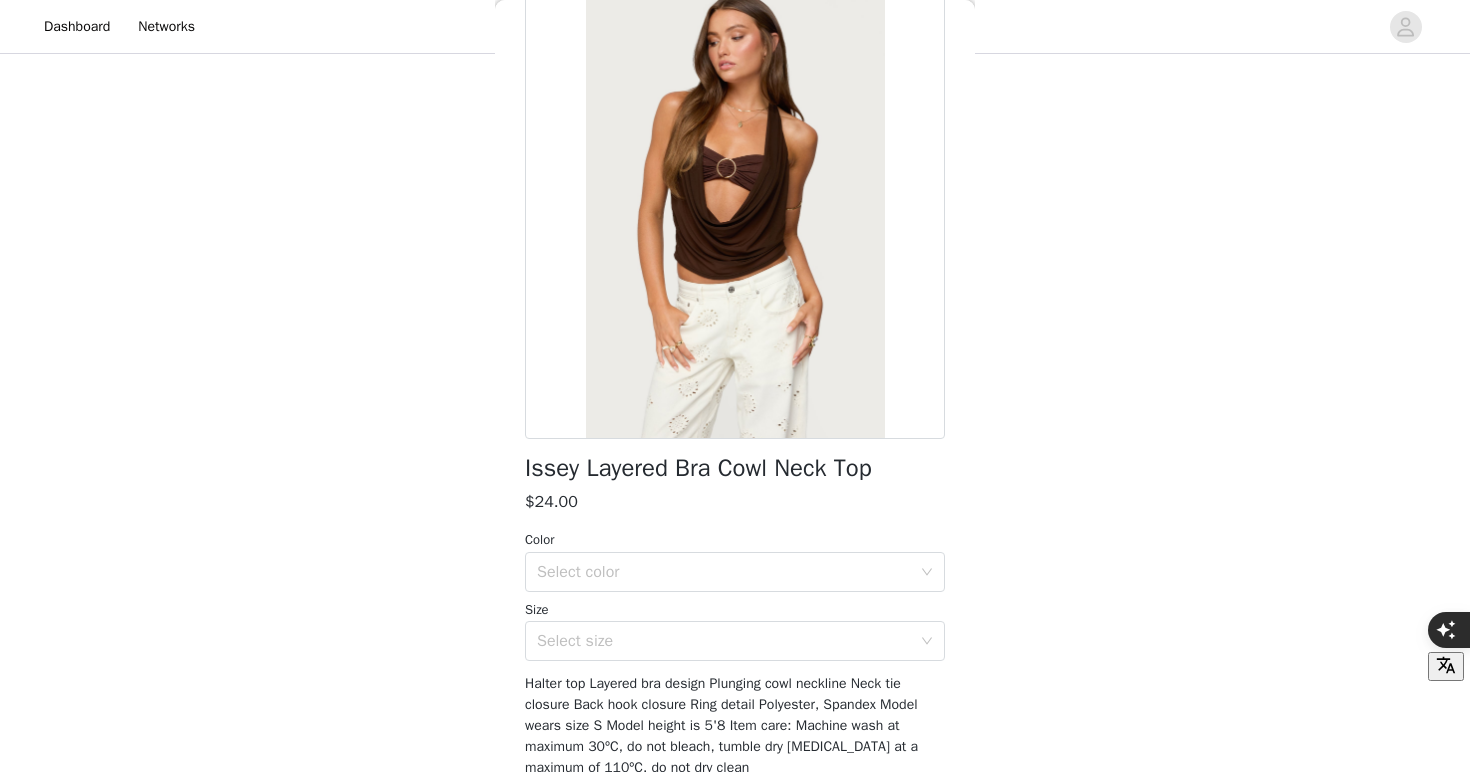scroll, scrollTop: 128, scrollLeft: 0, axis: vertical 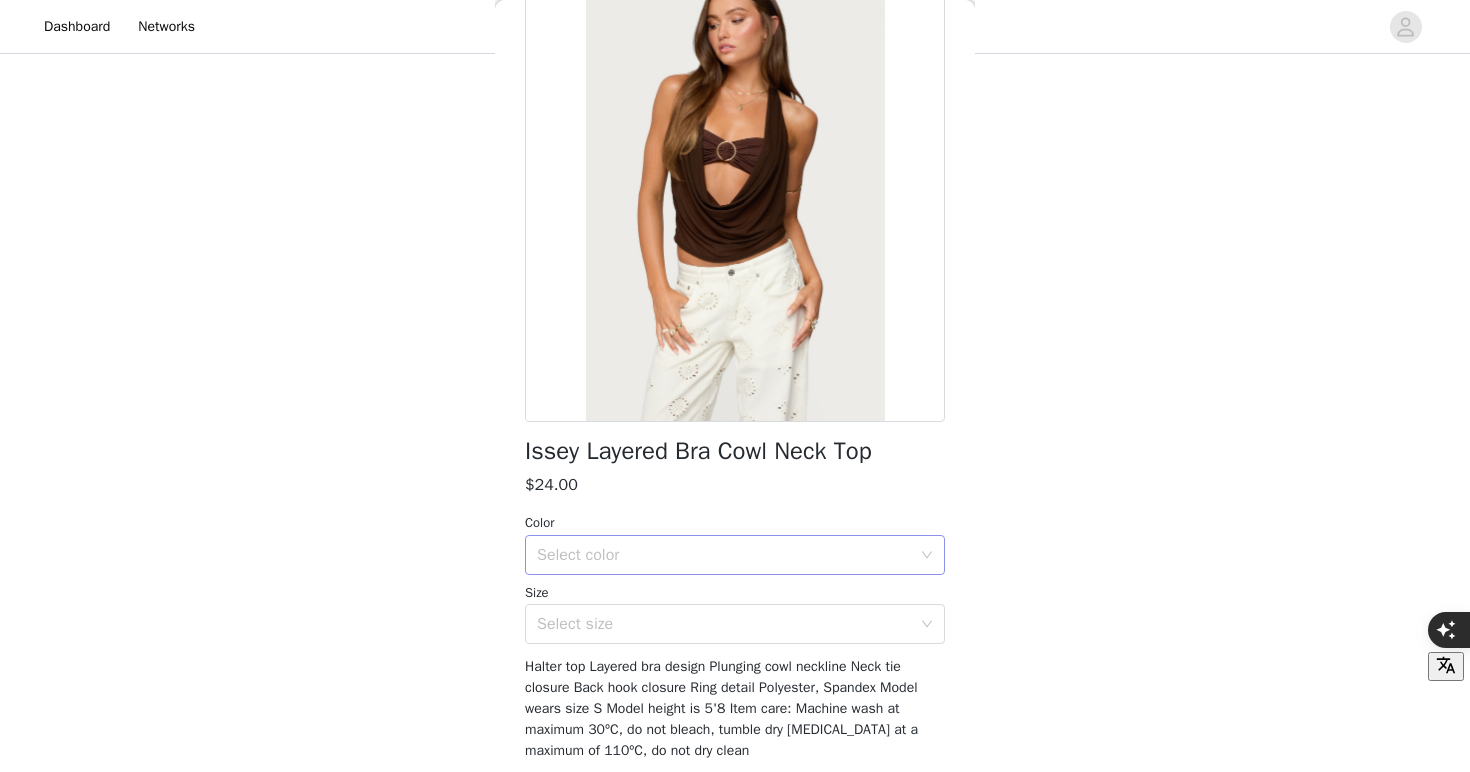 click on "Select color" at bounding box center [728, 555] 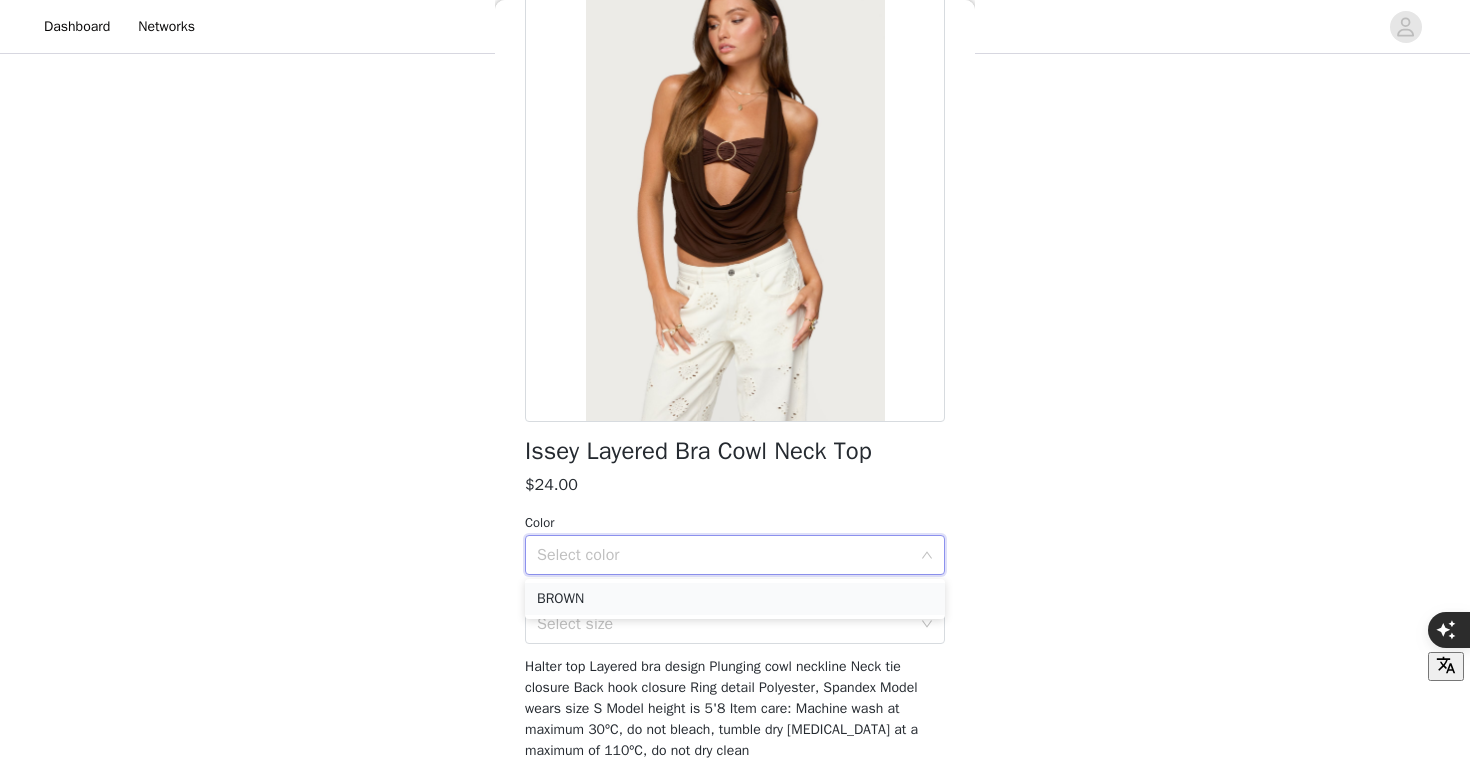 click on "BROWN" at bounding box center [735, 599] 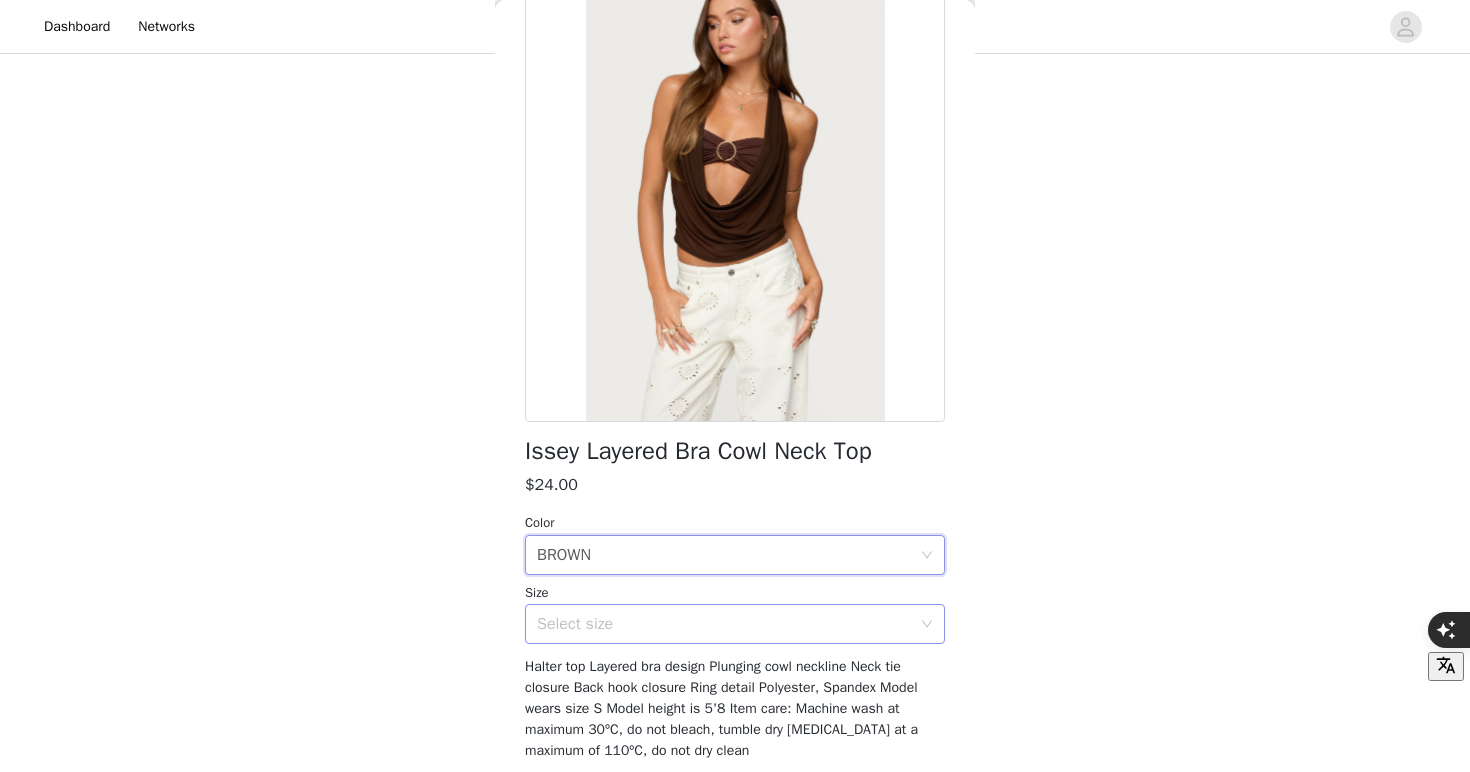 click on "Select size" at bounding box center [724, 624] 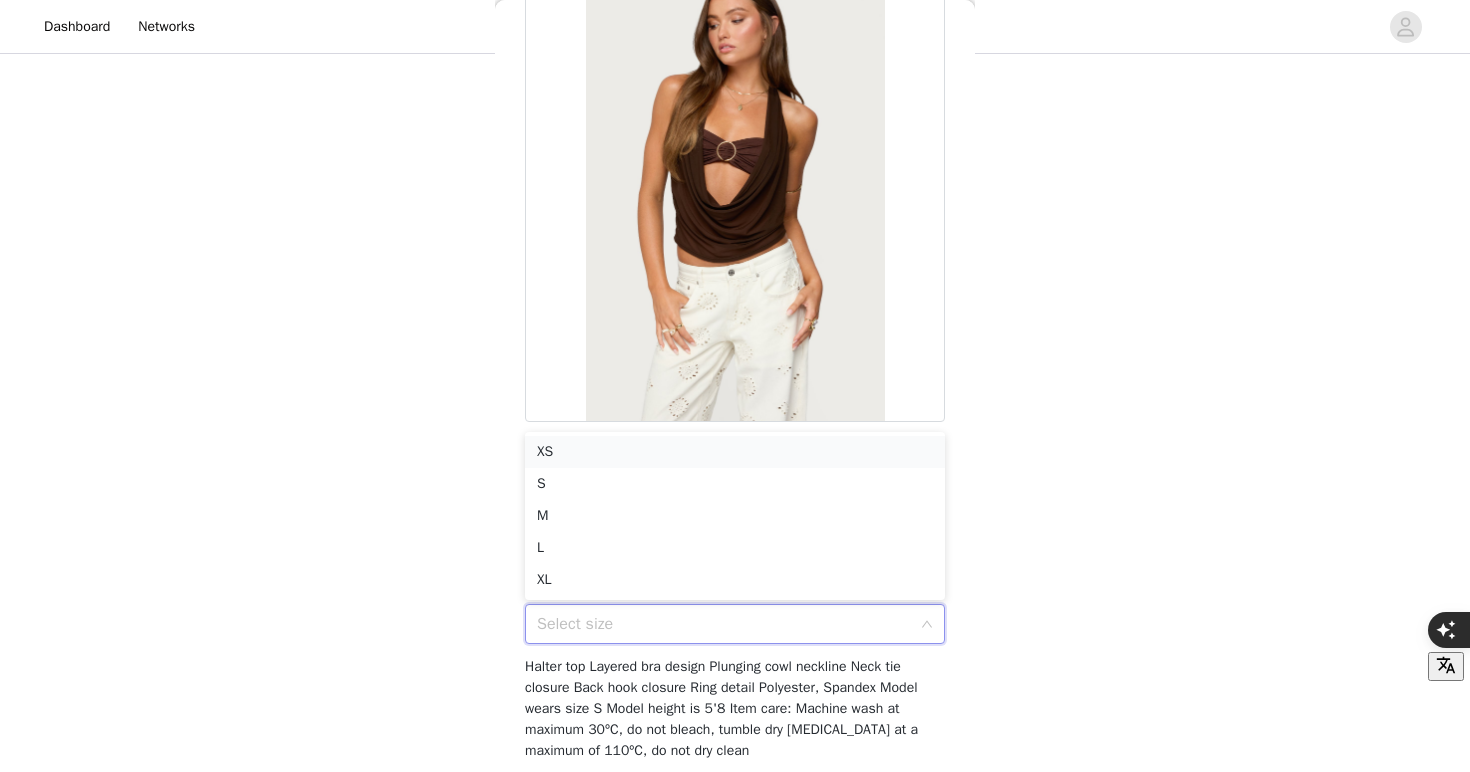 click on "XS" at bounding box center (735, 452) 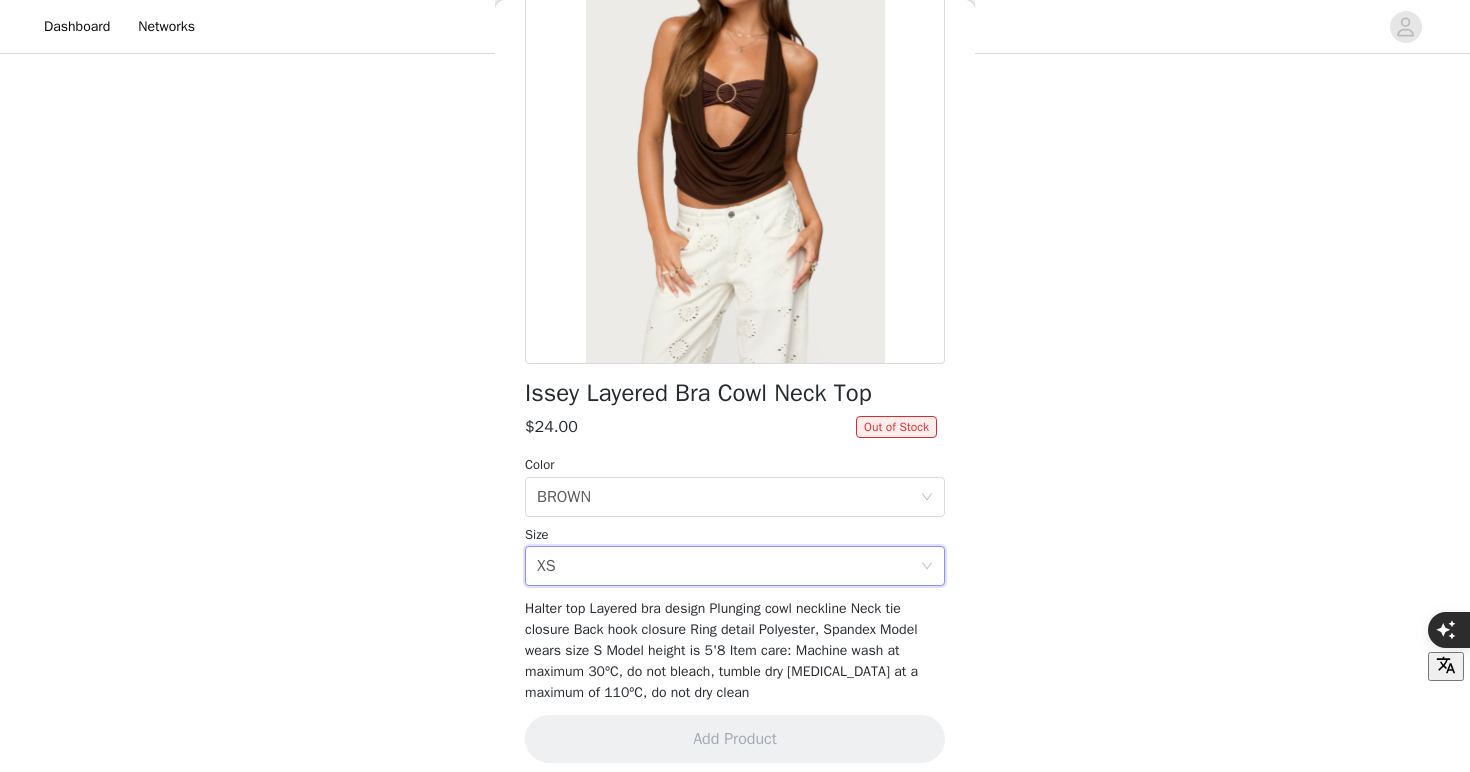 scroll, scrollTop: 201, scrollLeft: 0, axis: vertical 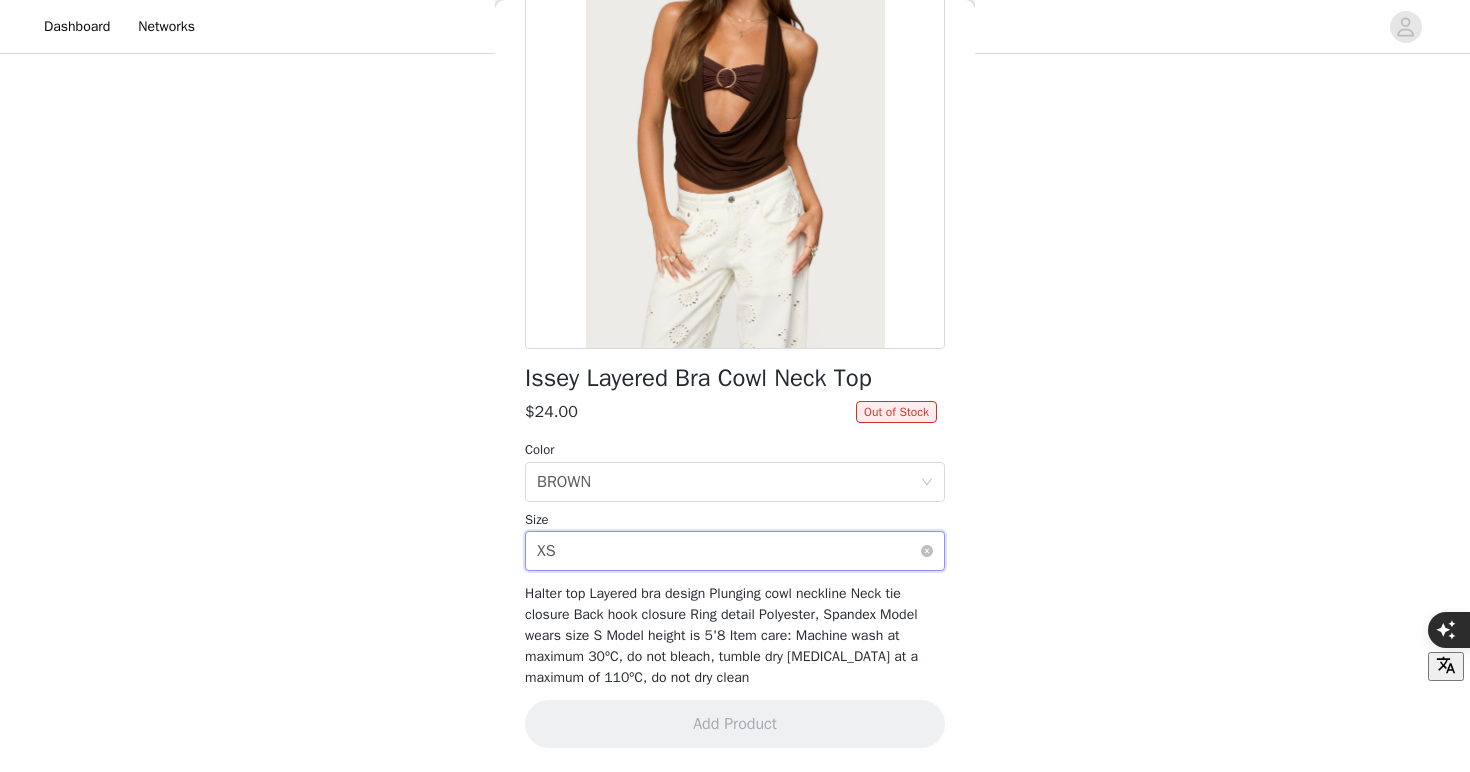 click on "Select size XS" at bounding box center [728, 551] 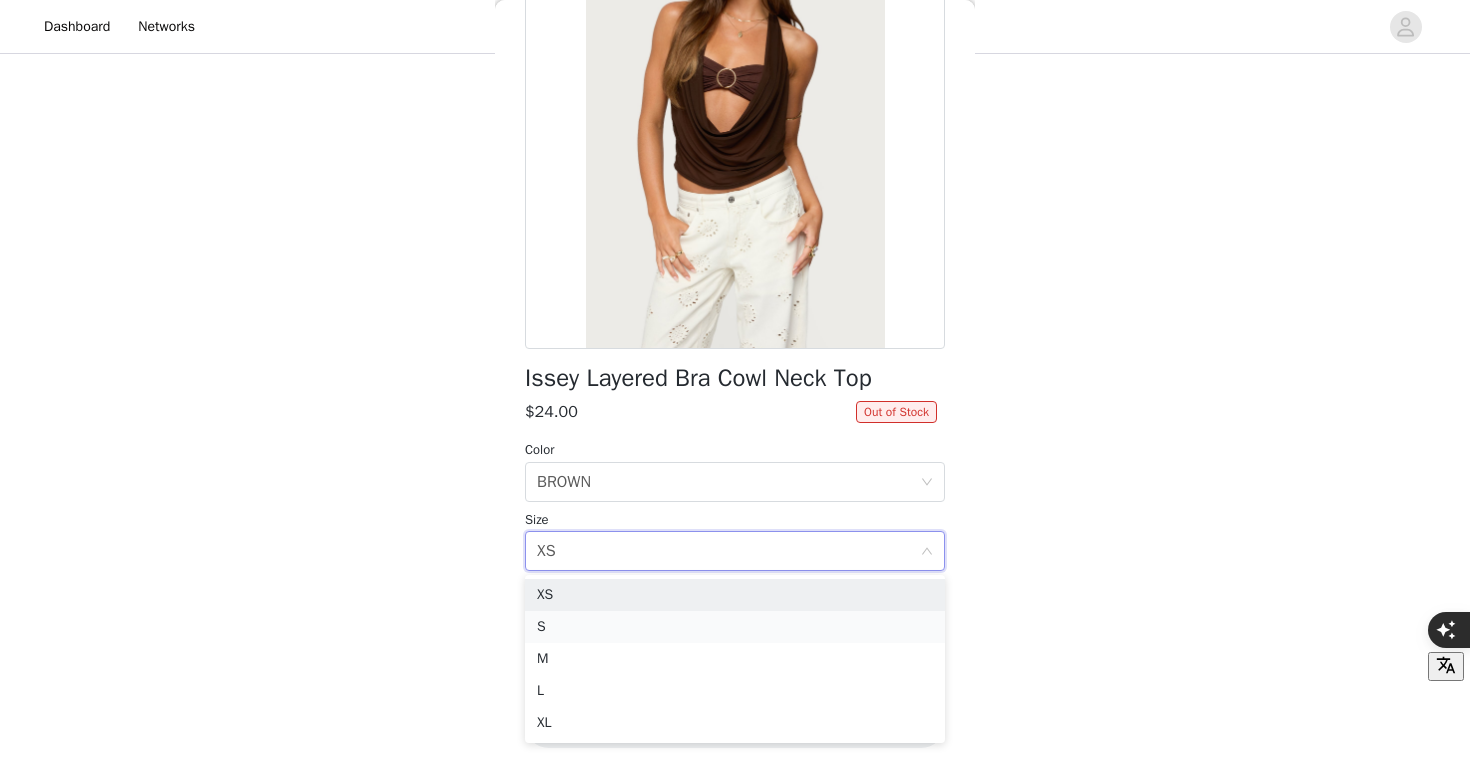 click on "S" at bounding box center (735, 627) 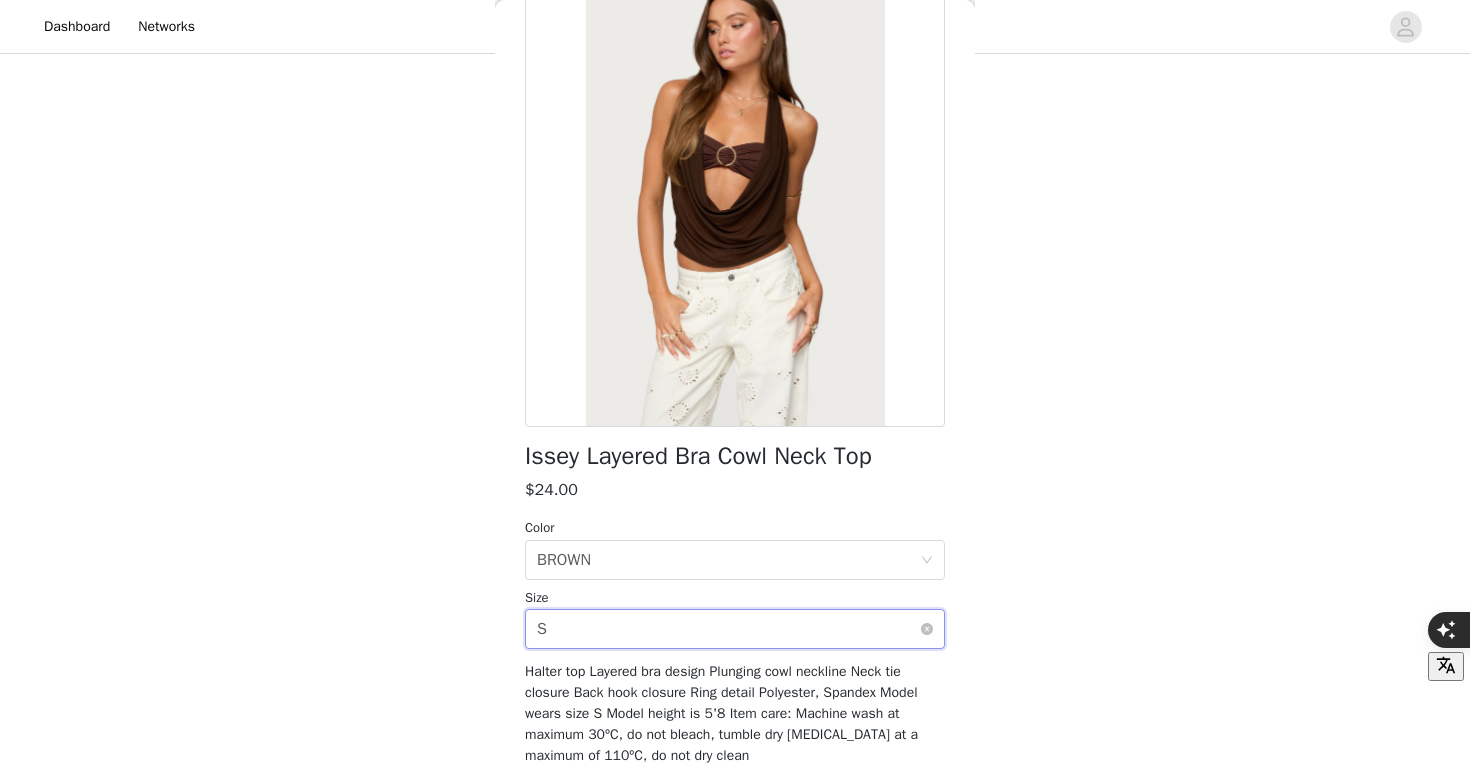 scroll, scrollTop: 119, scrollLeft: 0, axis: vertical 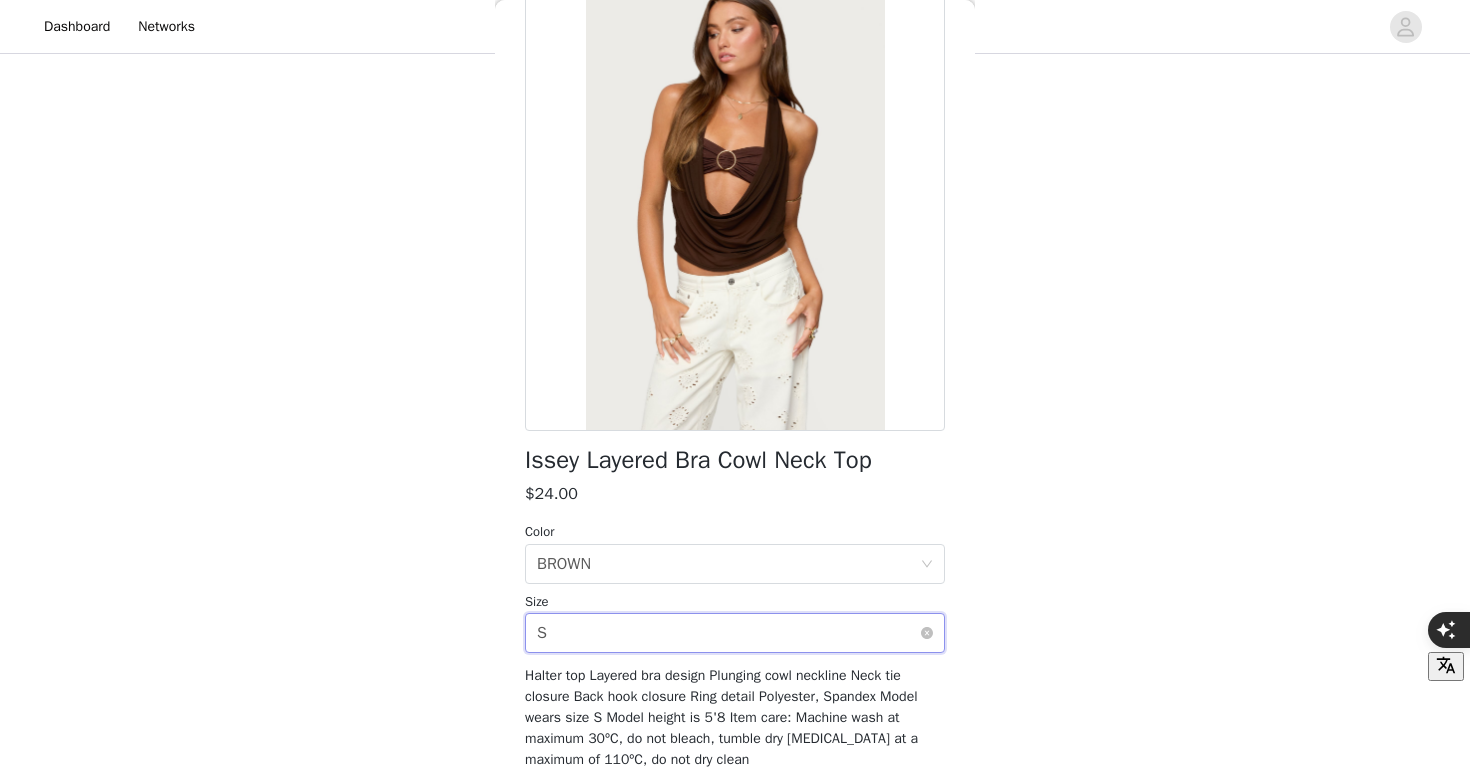 click on "Select size S" at bounding box center [728, 633] 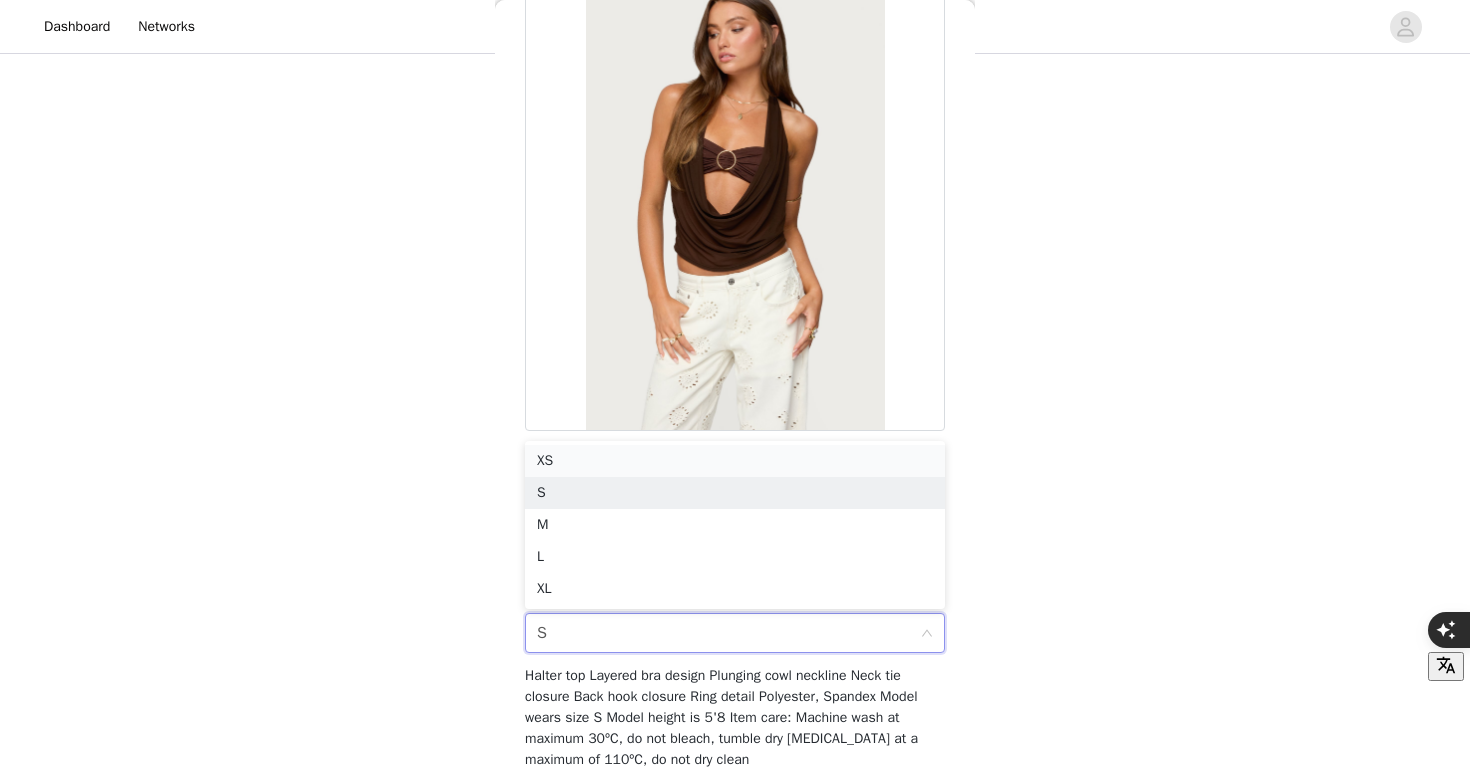 click on "XS" at bounding box center (735, 461) 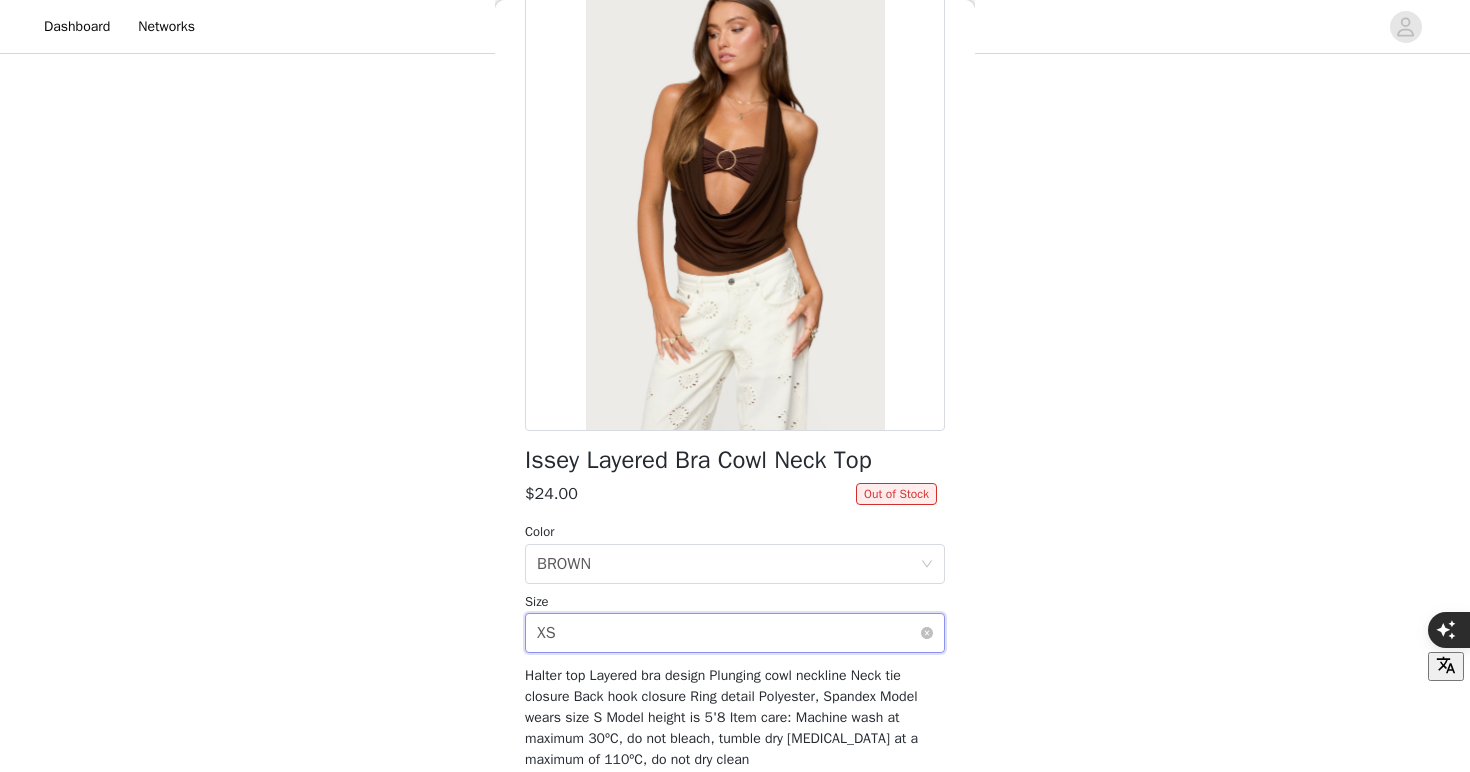 click on "Select size XS" at bounding box center [728, 633] 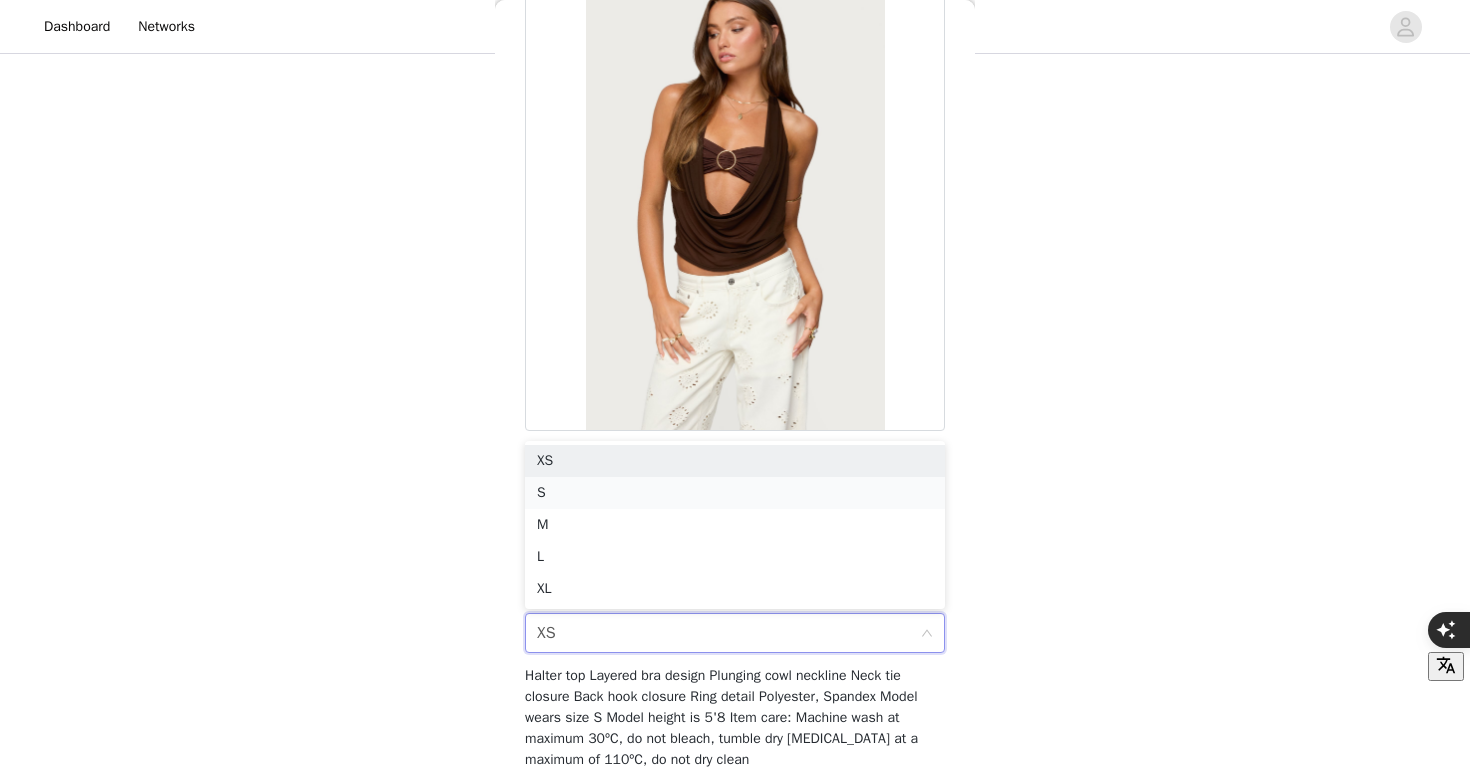 click on "S" at bounding box center [735, 493] 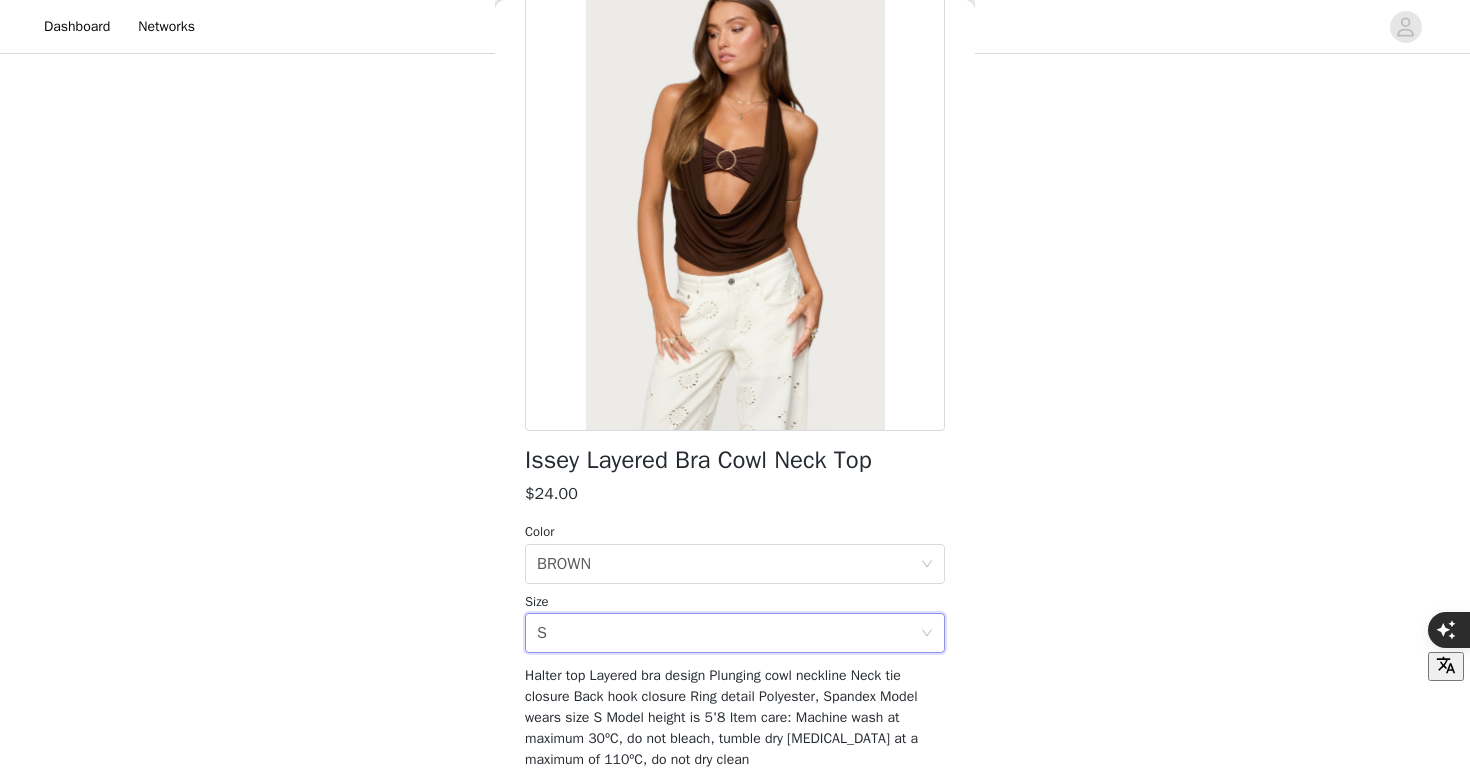 scroll, scrollTop: 201, scrollLeft: 0, axis: vertical 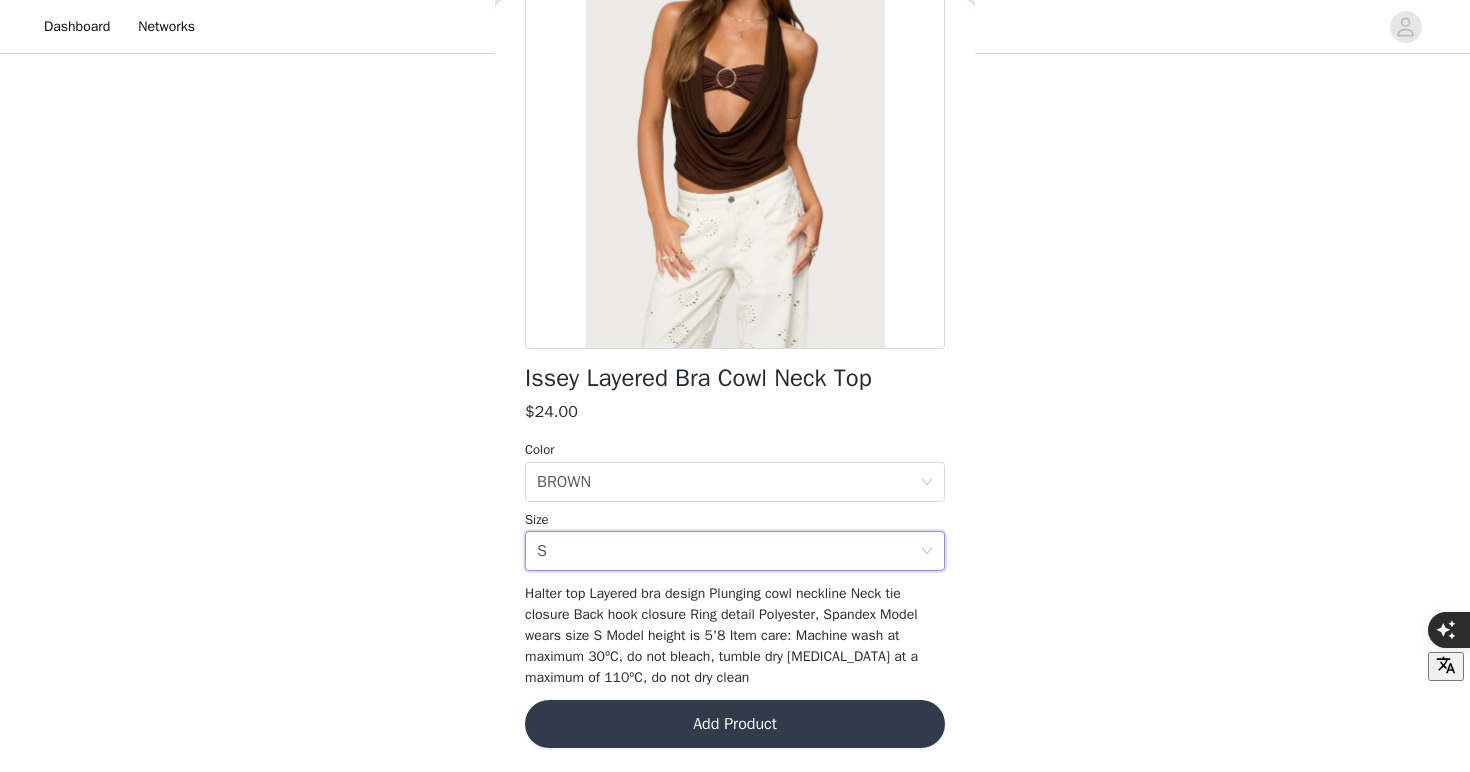click on "Add Product" at bounding box center (735, 724) 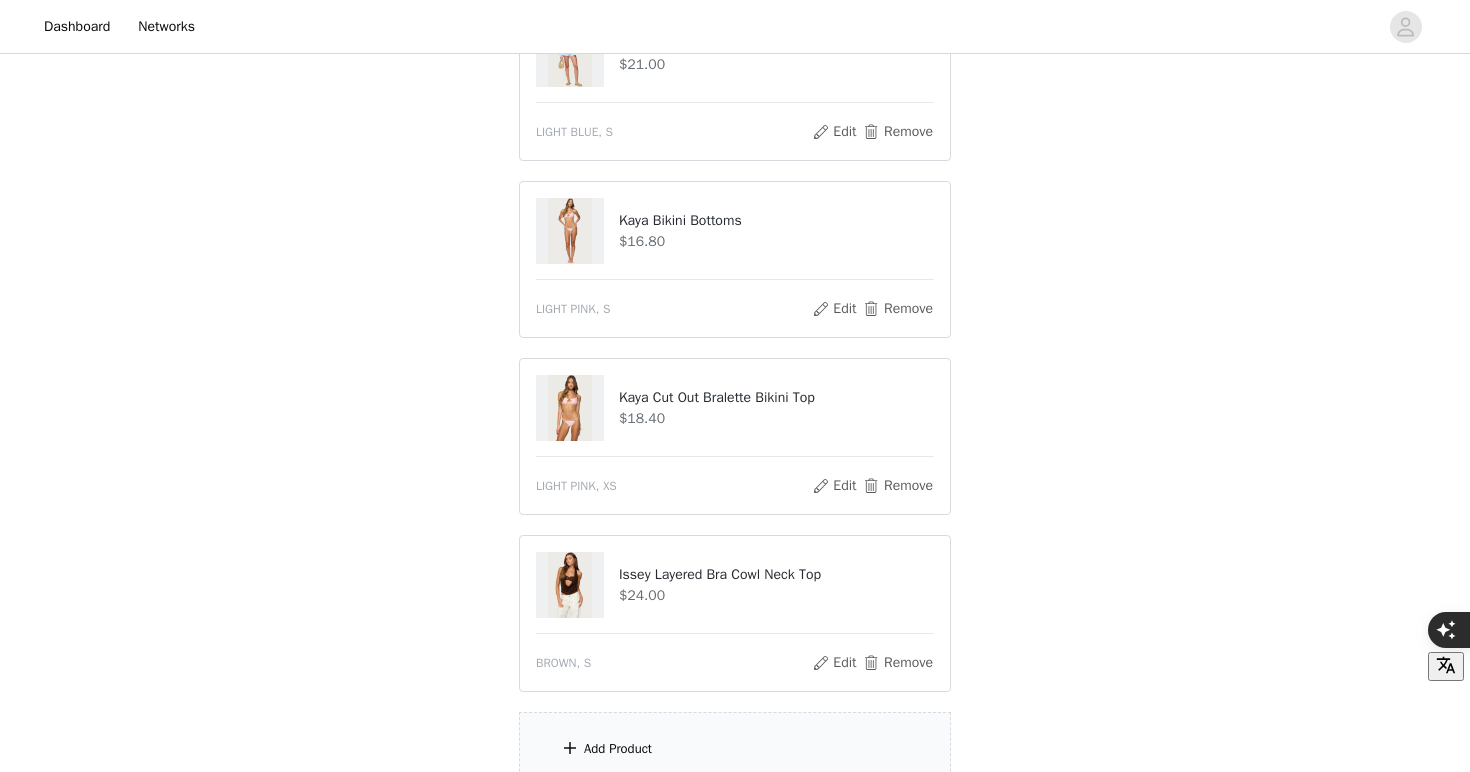 scroll, scrollTop: 660, scrollLeft: 0, axis: vertical 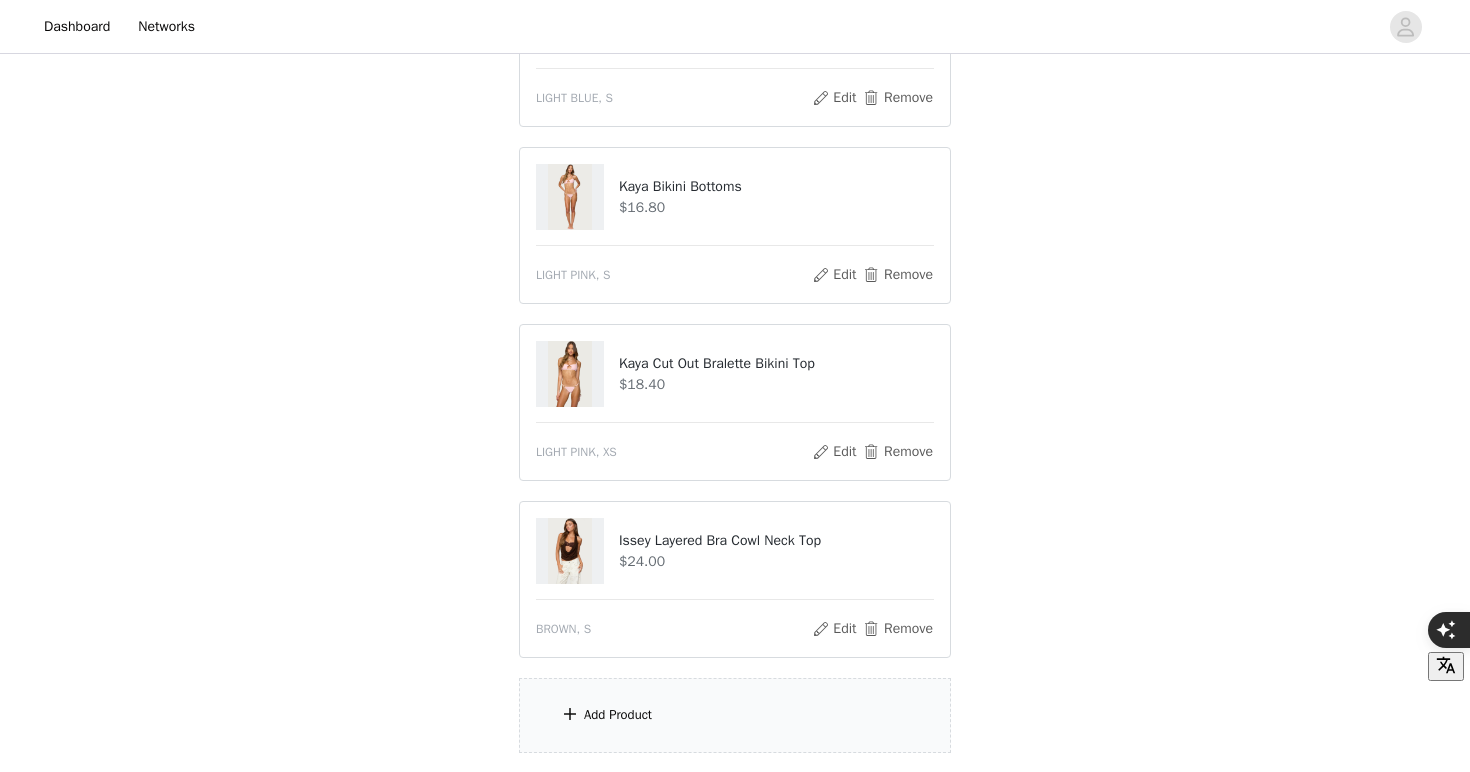 click on "Add Product" at bounding box center (735, 715) 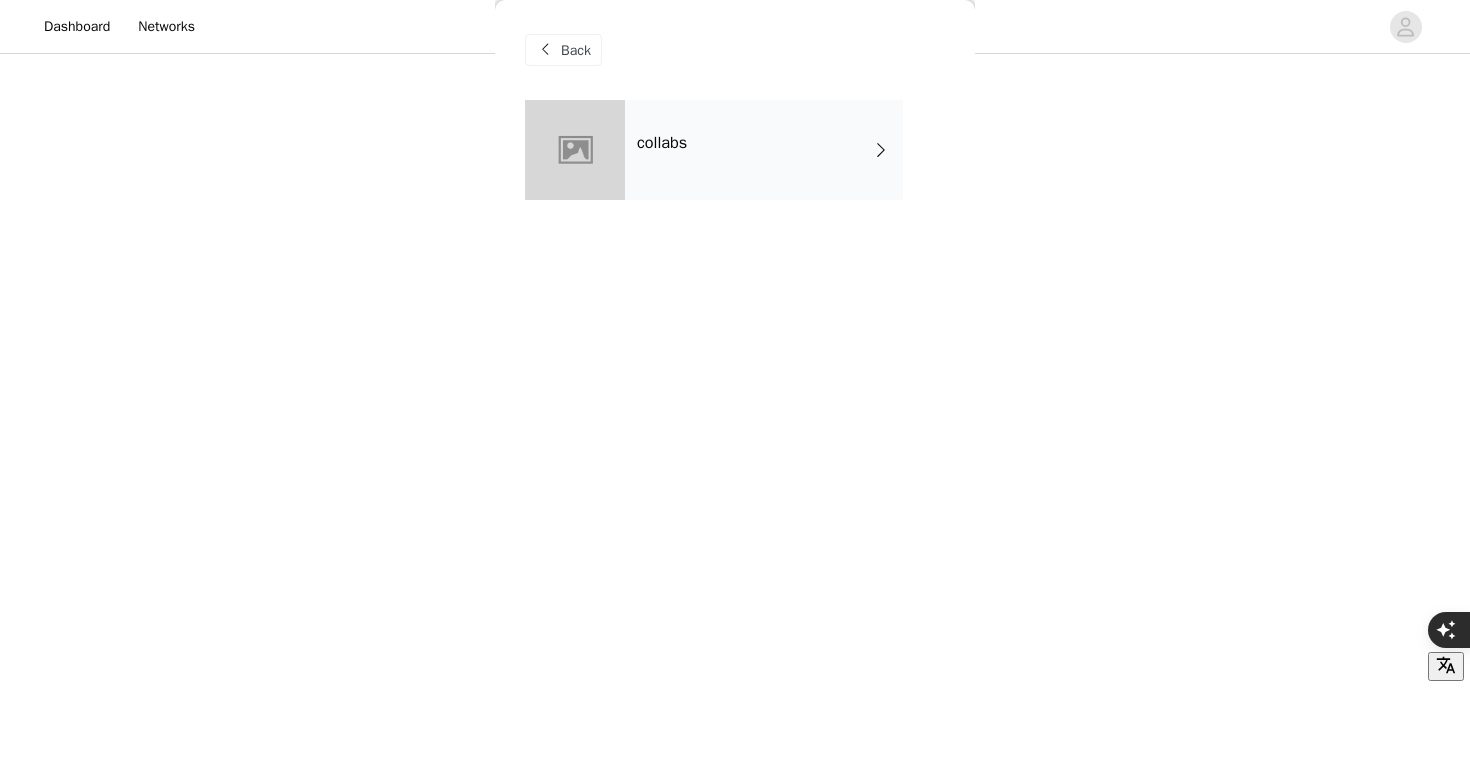 click on "collabs" at bounding box center (764, 150) 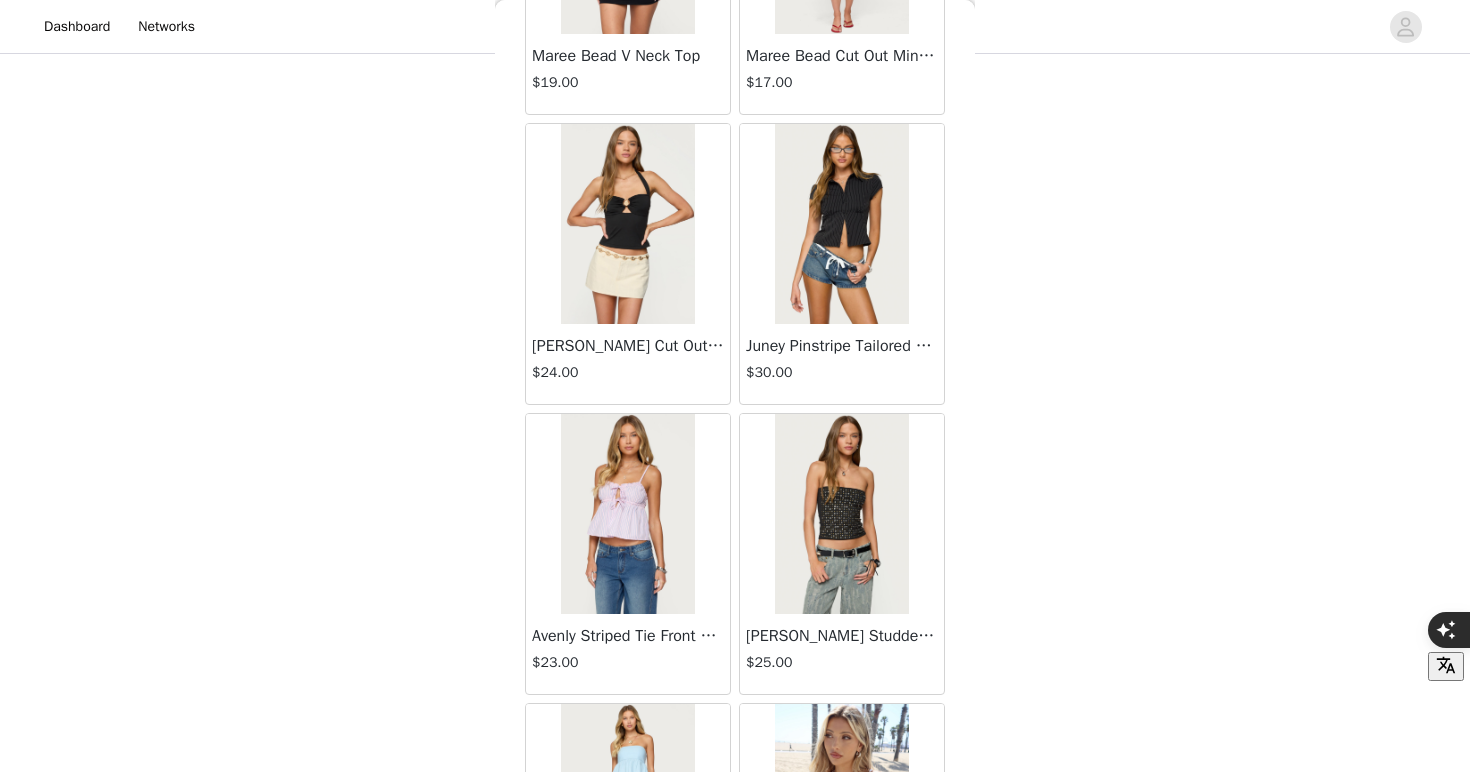 scroll, scrollTop: 2288, scrollLeft: 0, axis: vertical 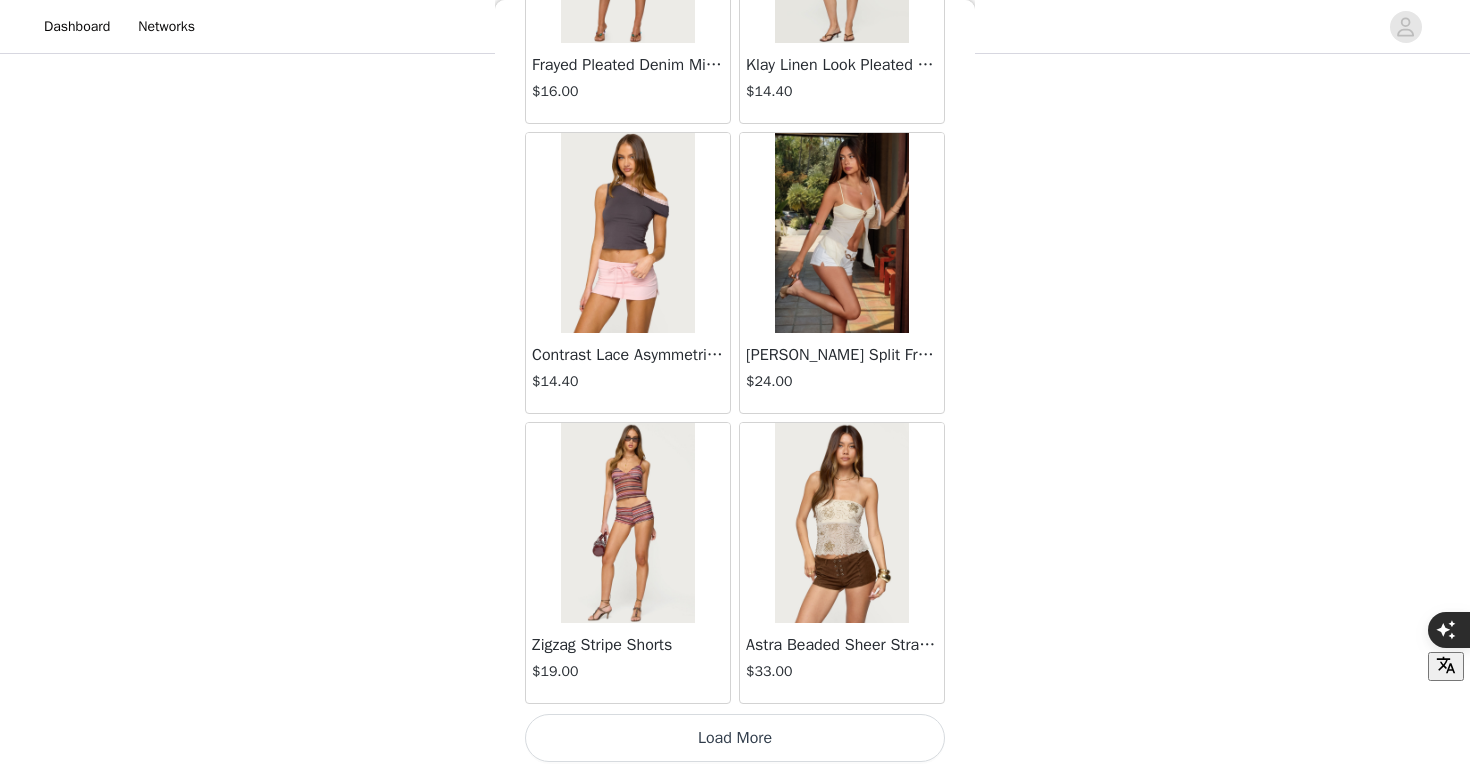 click on "Load More" at bounding box center (735, 738) 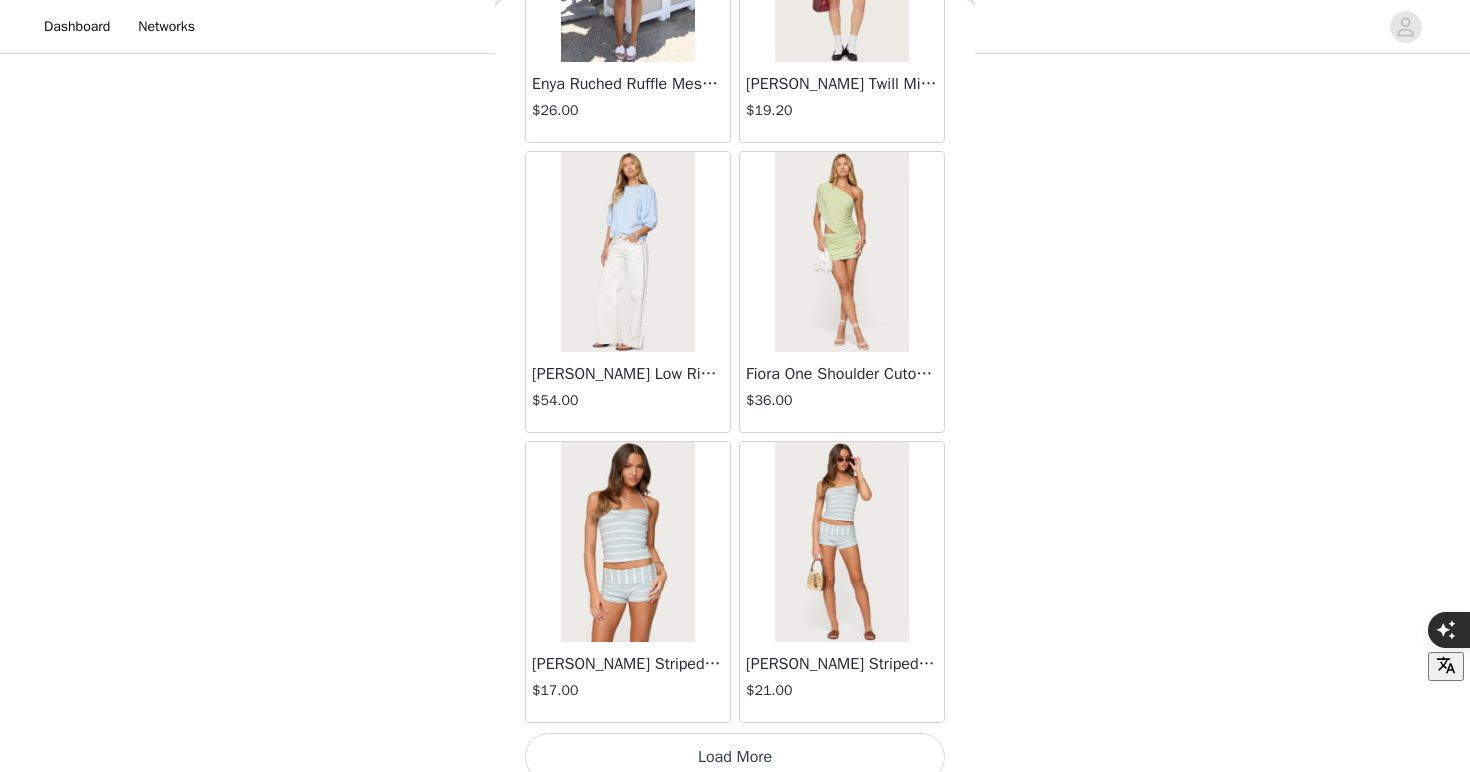 scroll, scrollTop: 5188, scrollLeft: 0, axis: vertical 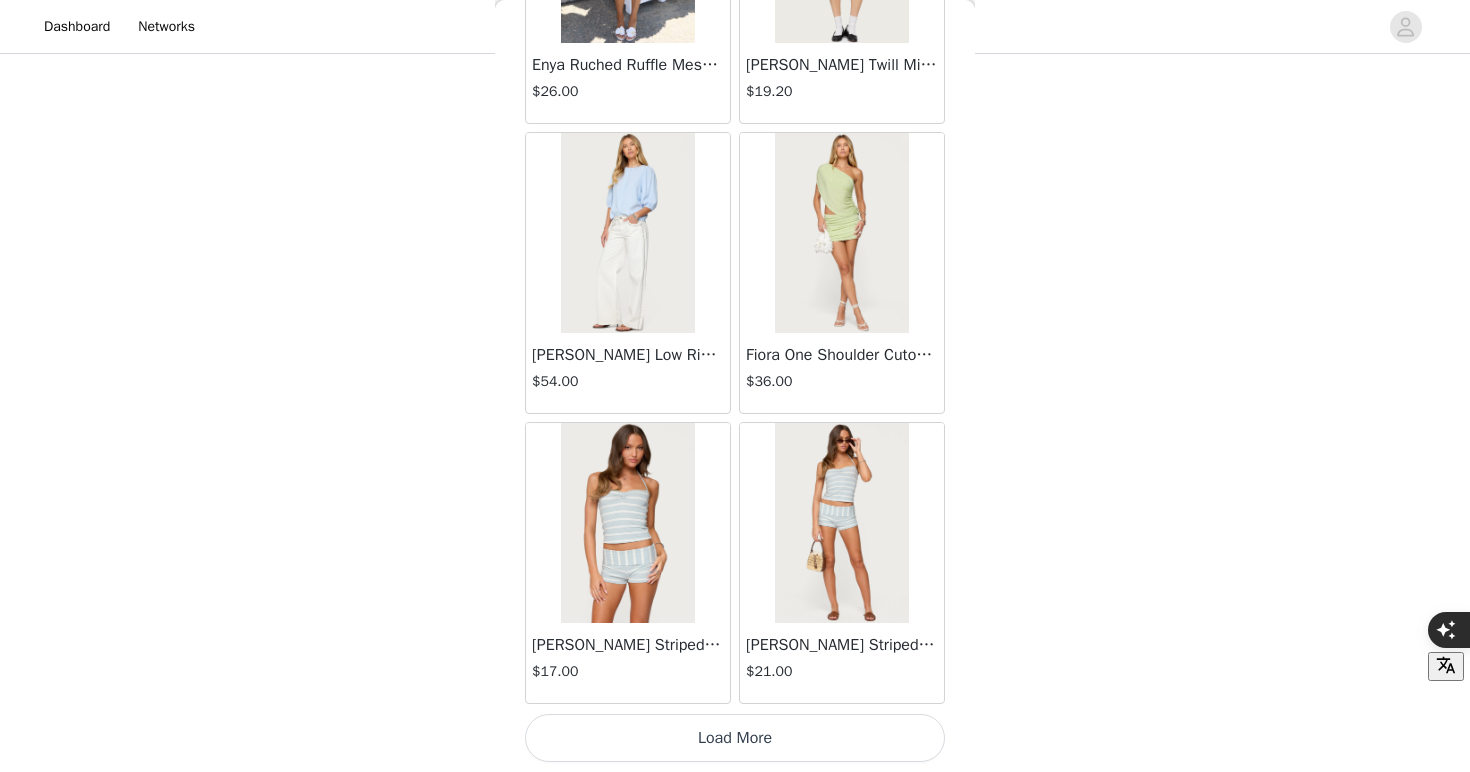 click on "Load More" at bounding box center [735, 738] 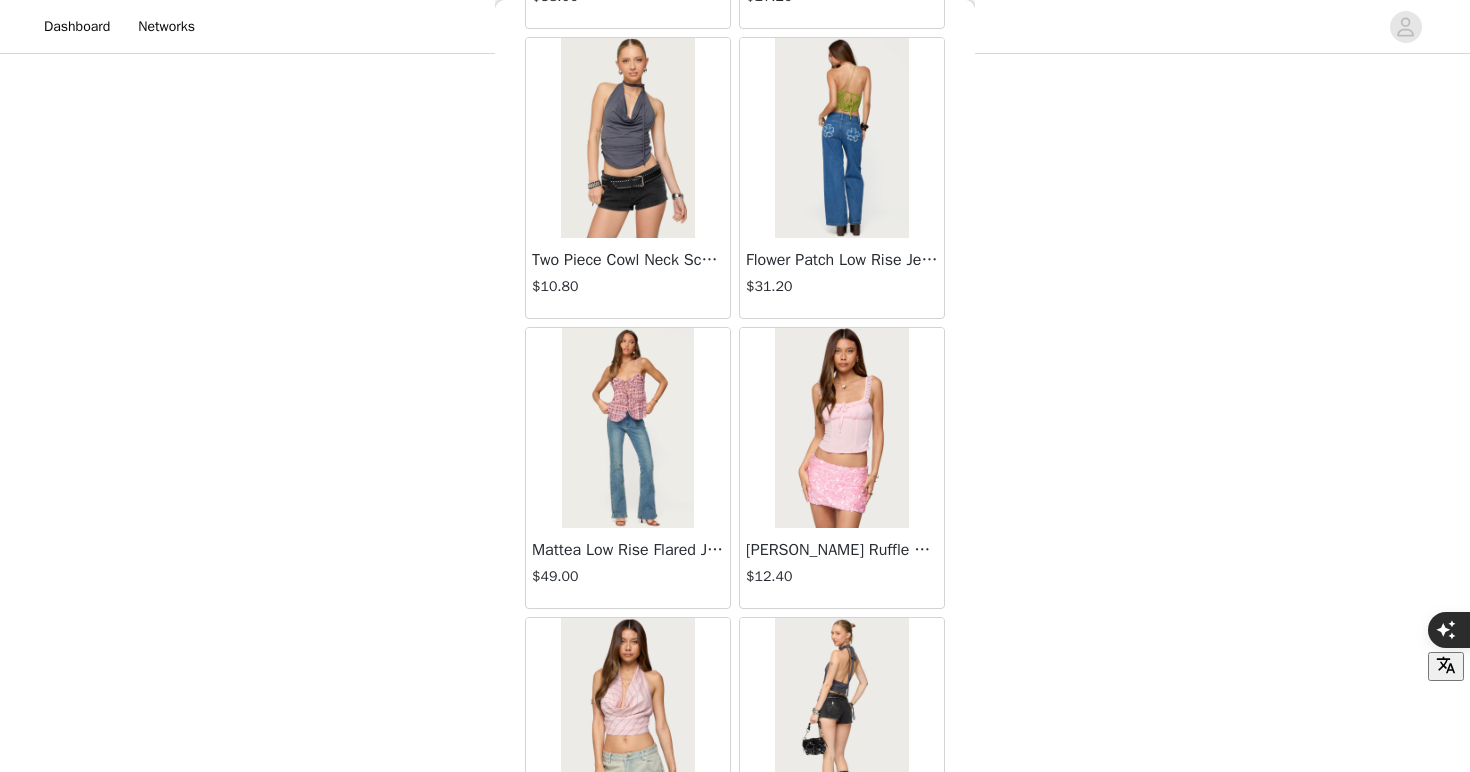 scroll, scrollTop: 8088, scrollLeft: 0, axis: vertical 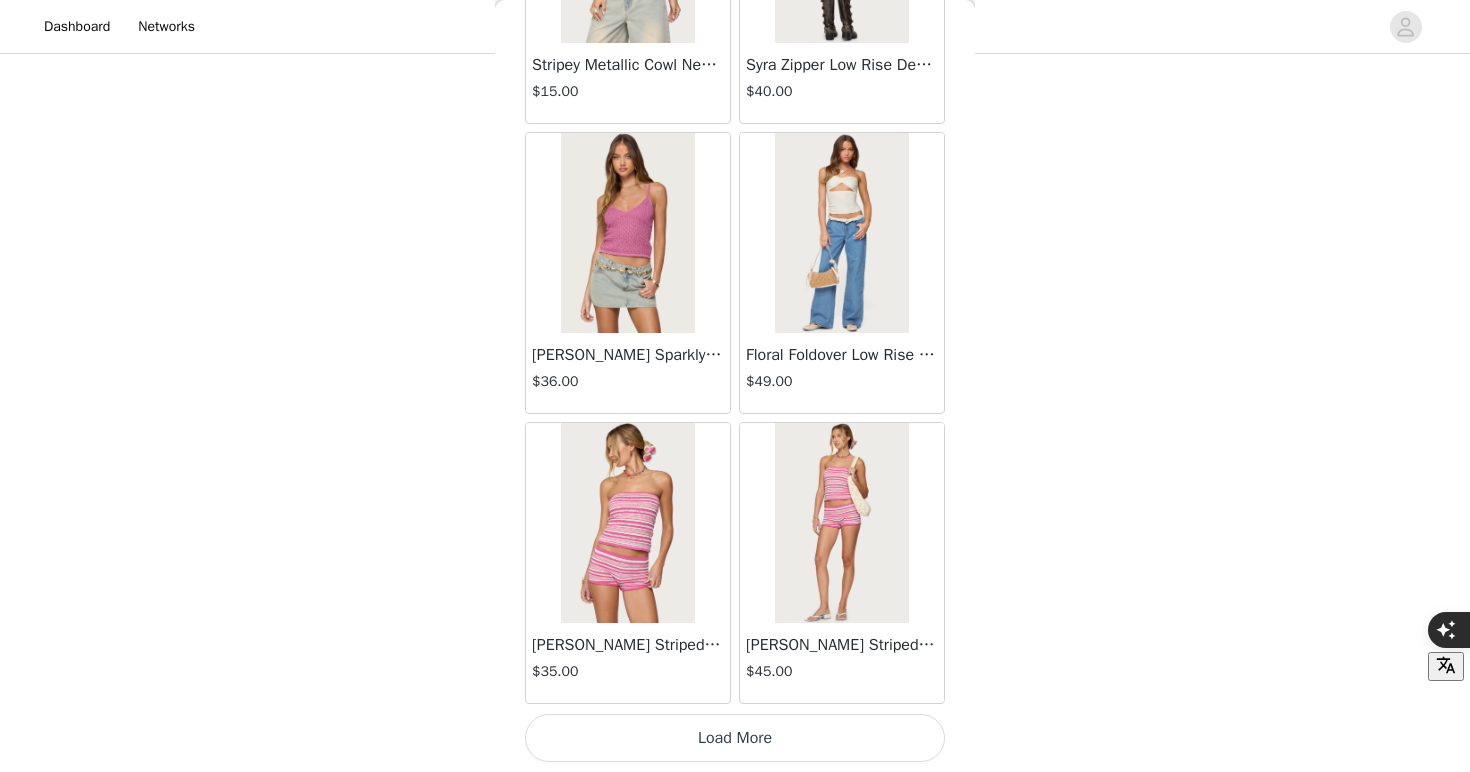 click on "Load More" at bounding box center [735, 738] 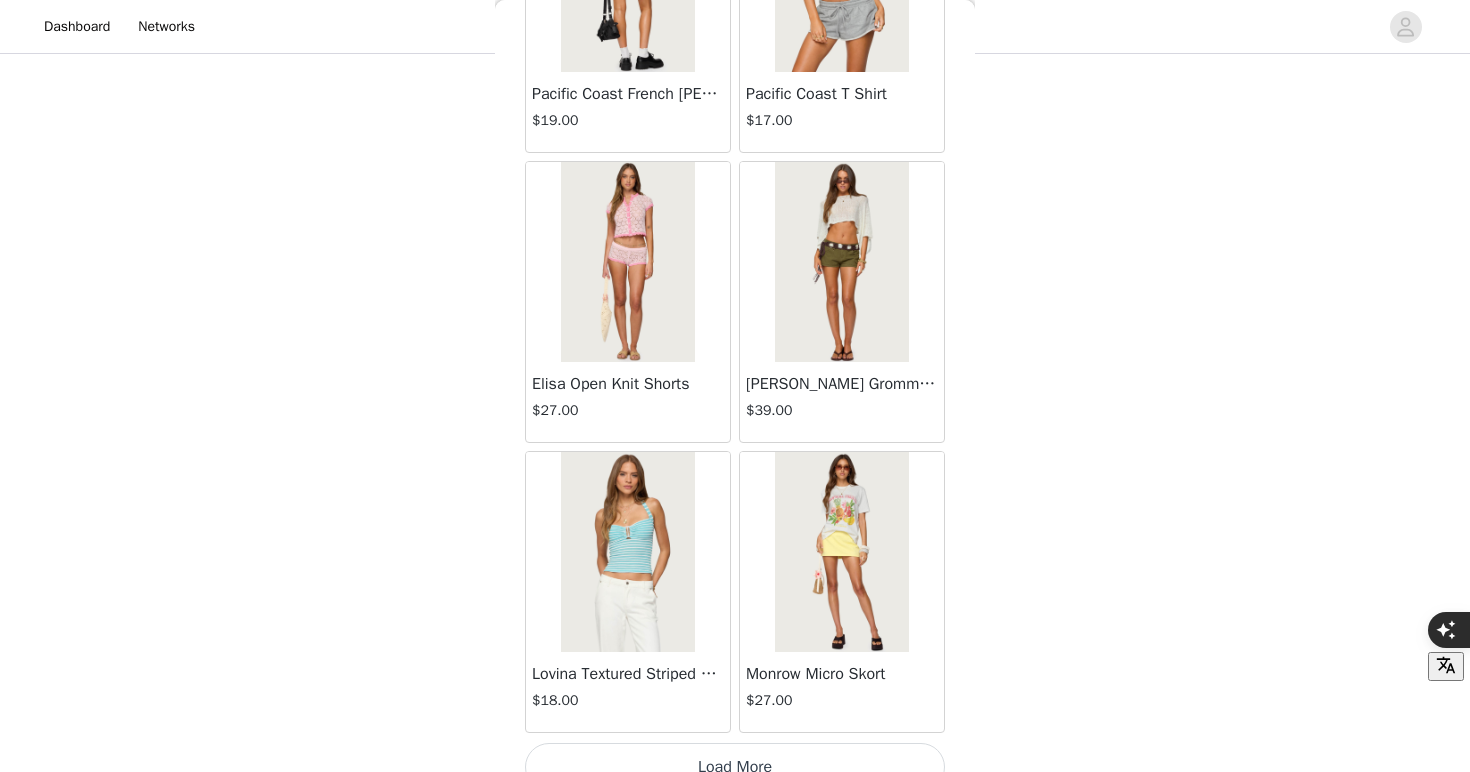 scroll, scrollTop: 10988, scrollLeft: 0, axis: vertical 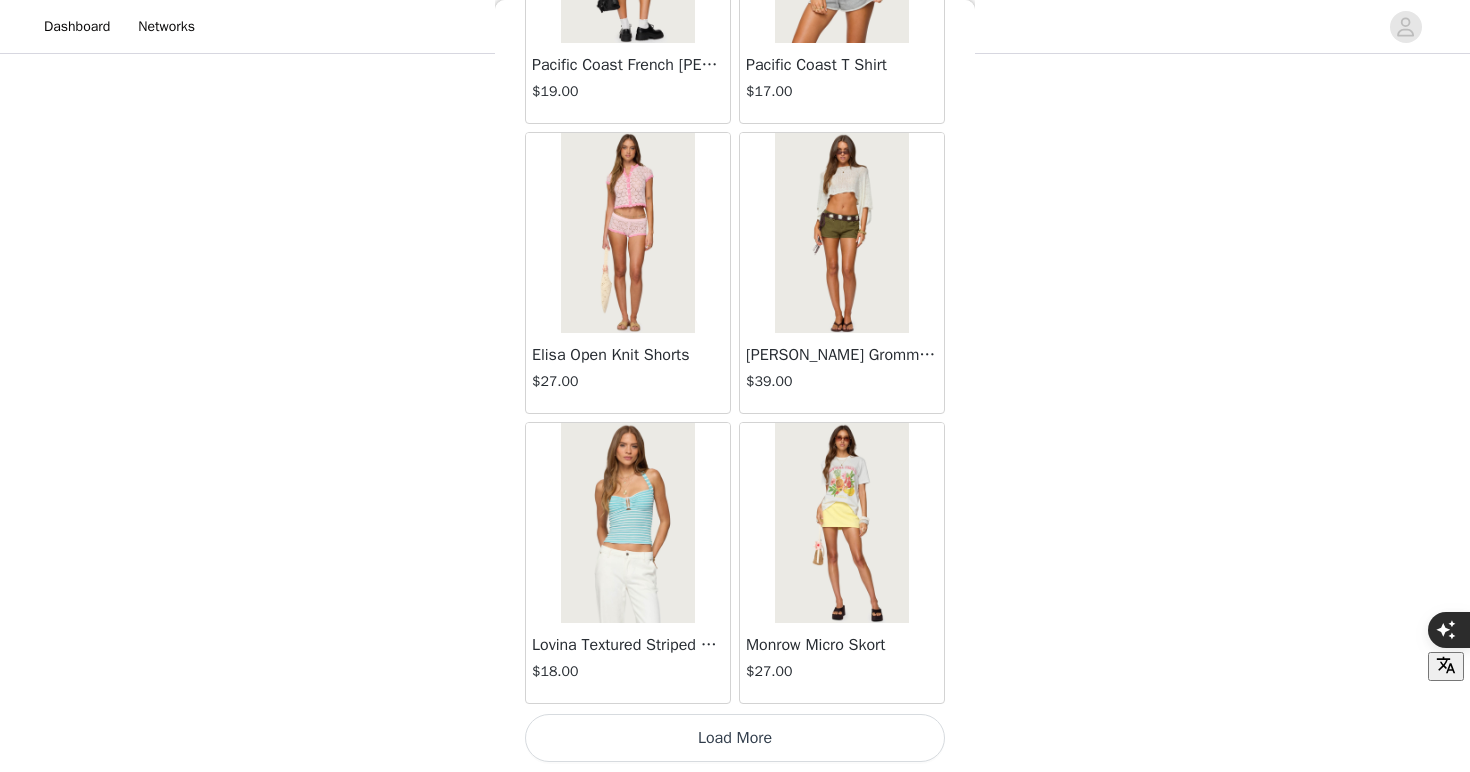 click on "Load More" at bounding box center [735, 738] 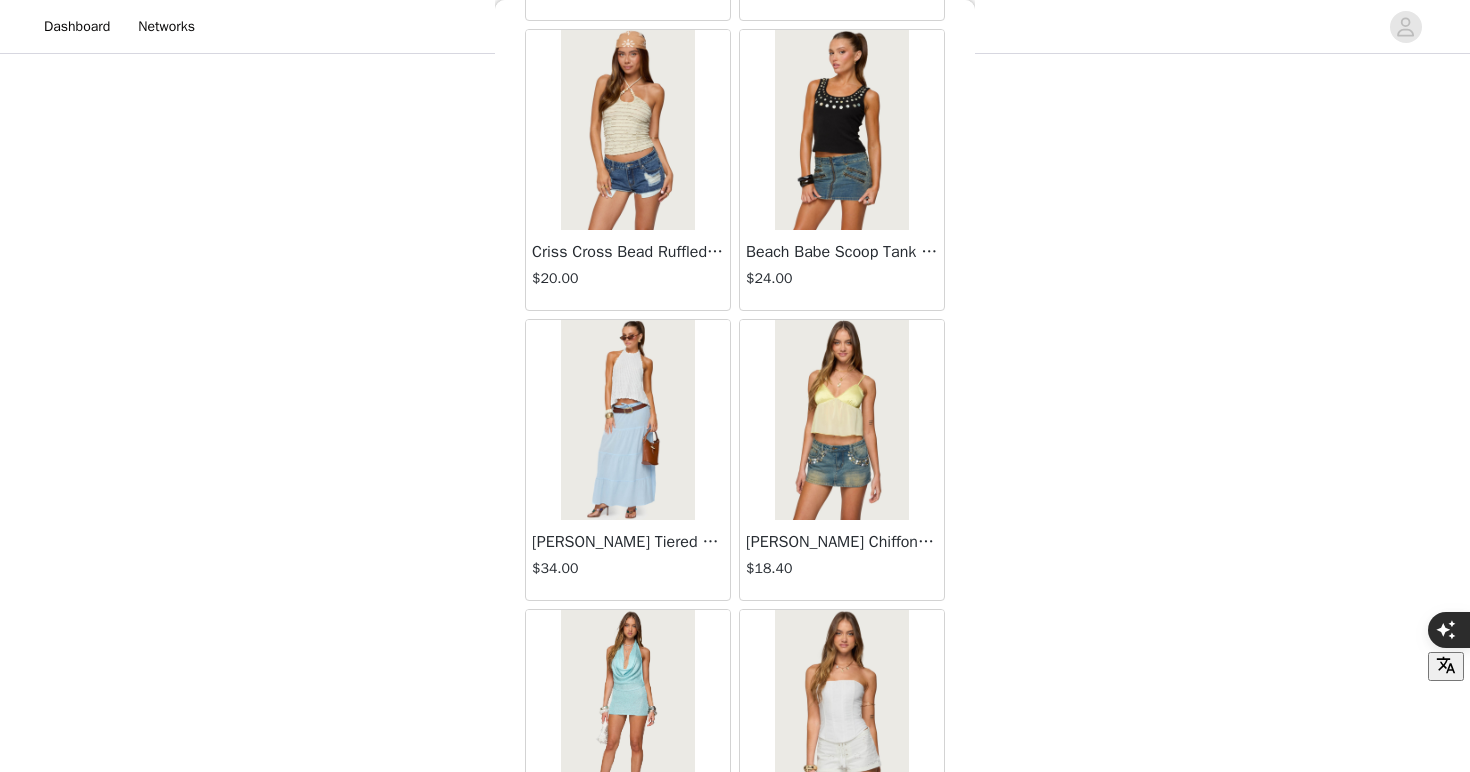scroll, scrollTop: 13888, scrollLeft: 0, axis: vertical 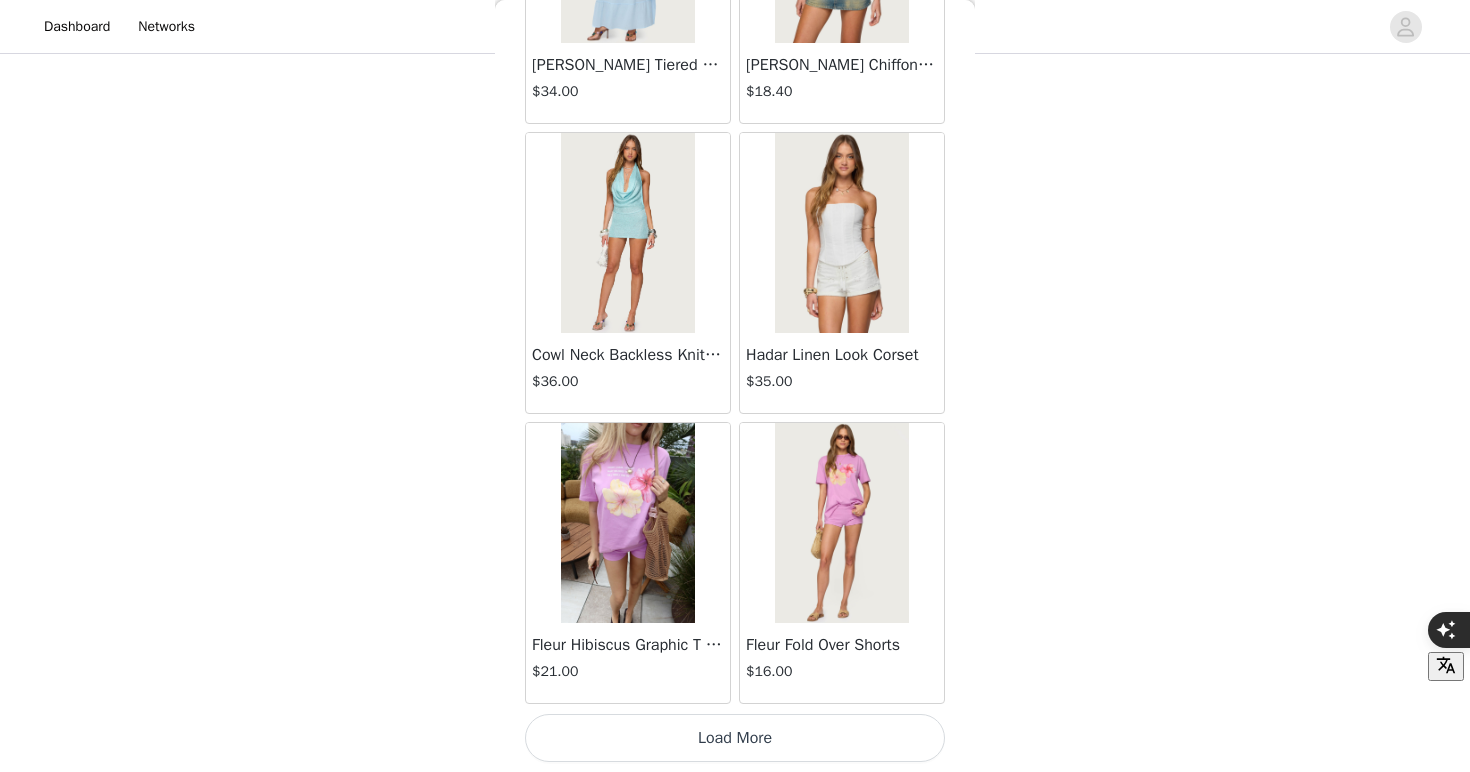 click on "Load More" at bounding box center (735, 738) 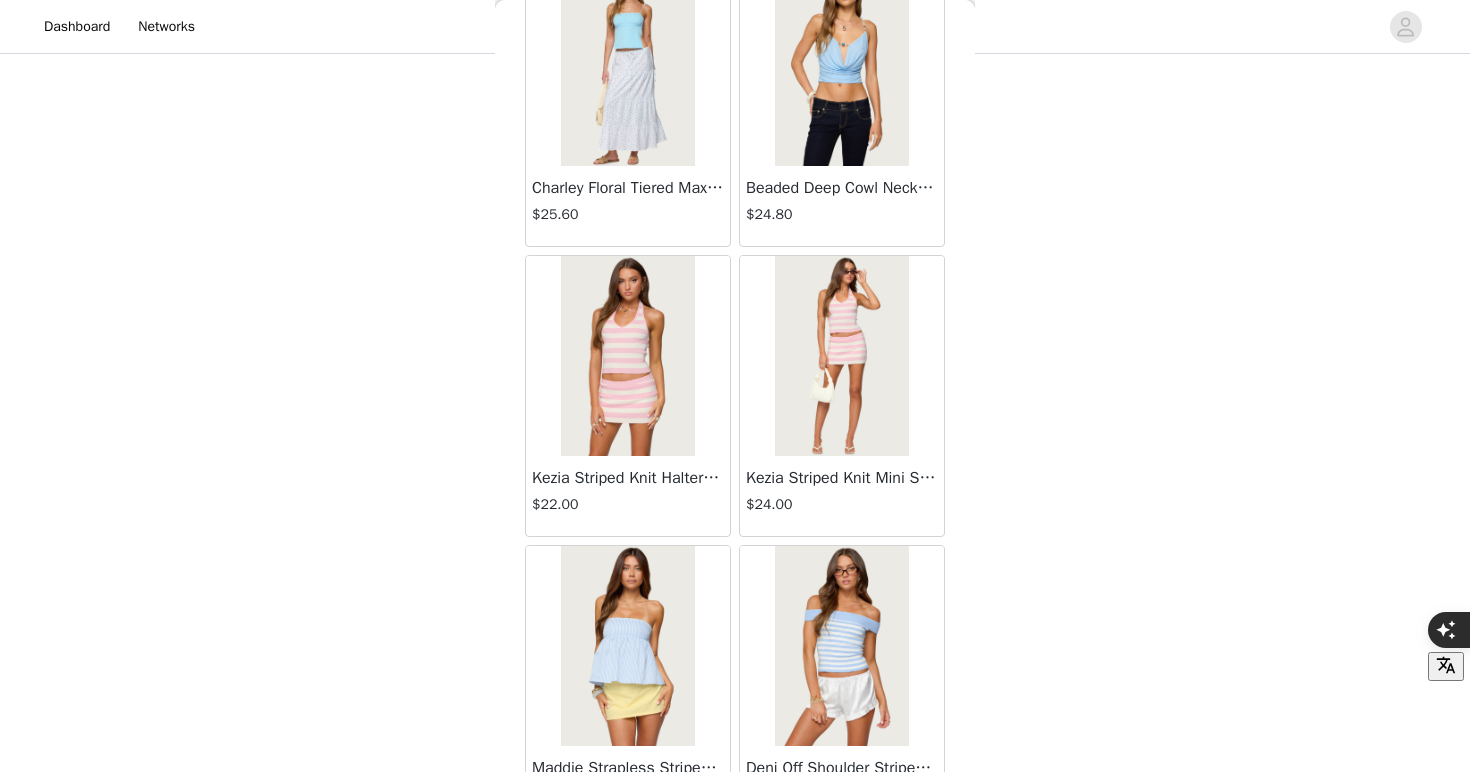scroll, scrollTop: 16788, scrollLeft: 0, axis: vertical 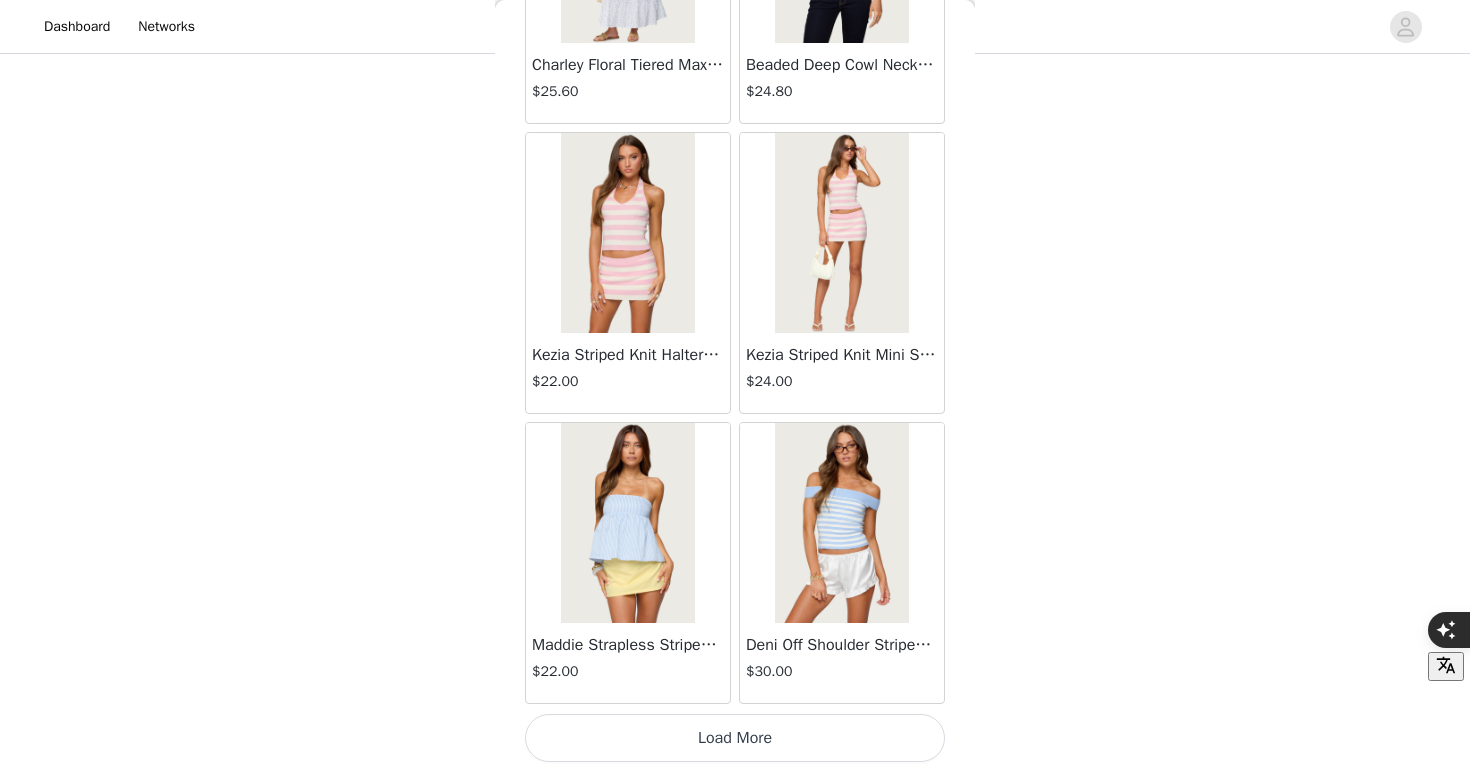 click on "Load More" at bounding box center [735, 738] 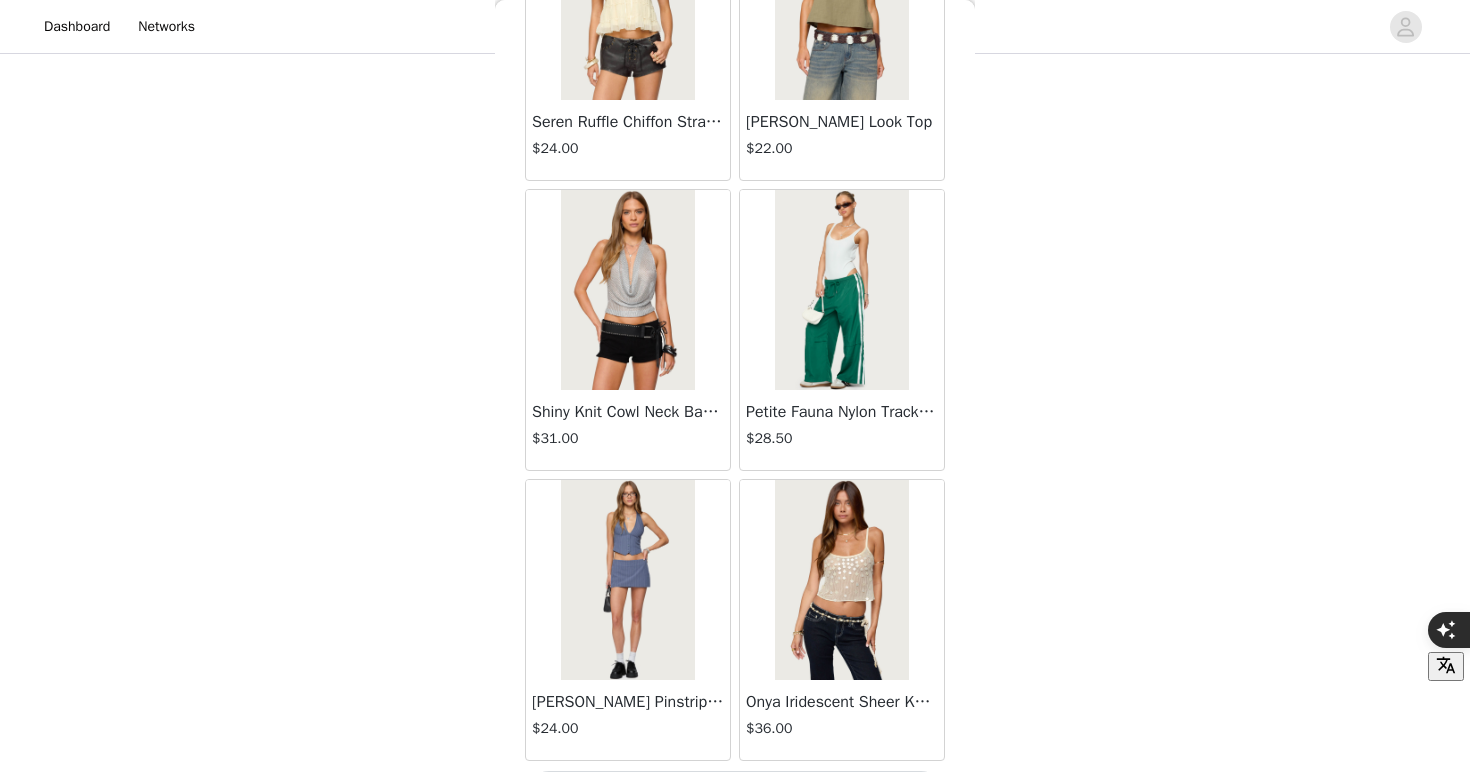 scroll, scrollTop: 19688, scrollLeft: 0, axis: vertical 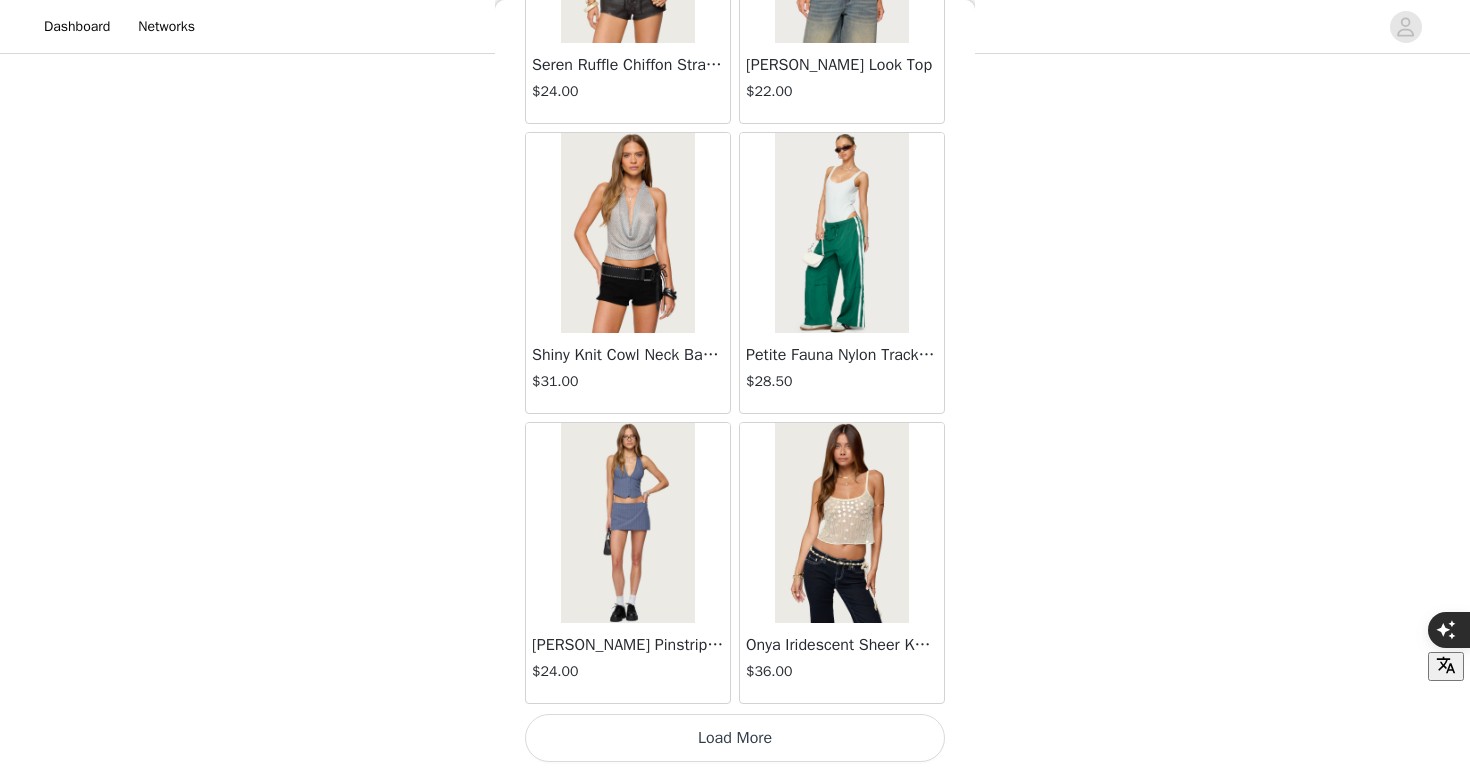 click on "Load More" at bounding box center [735, 738] 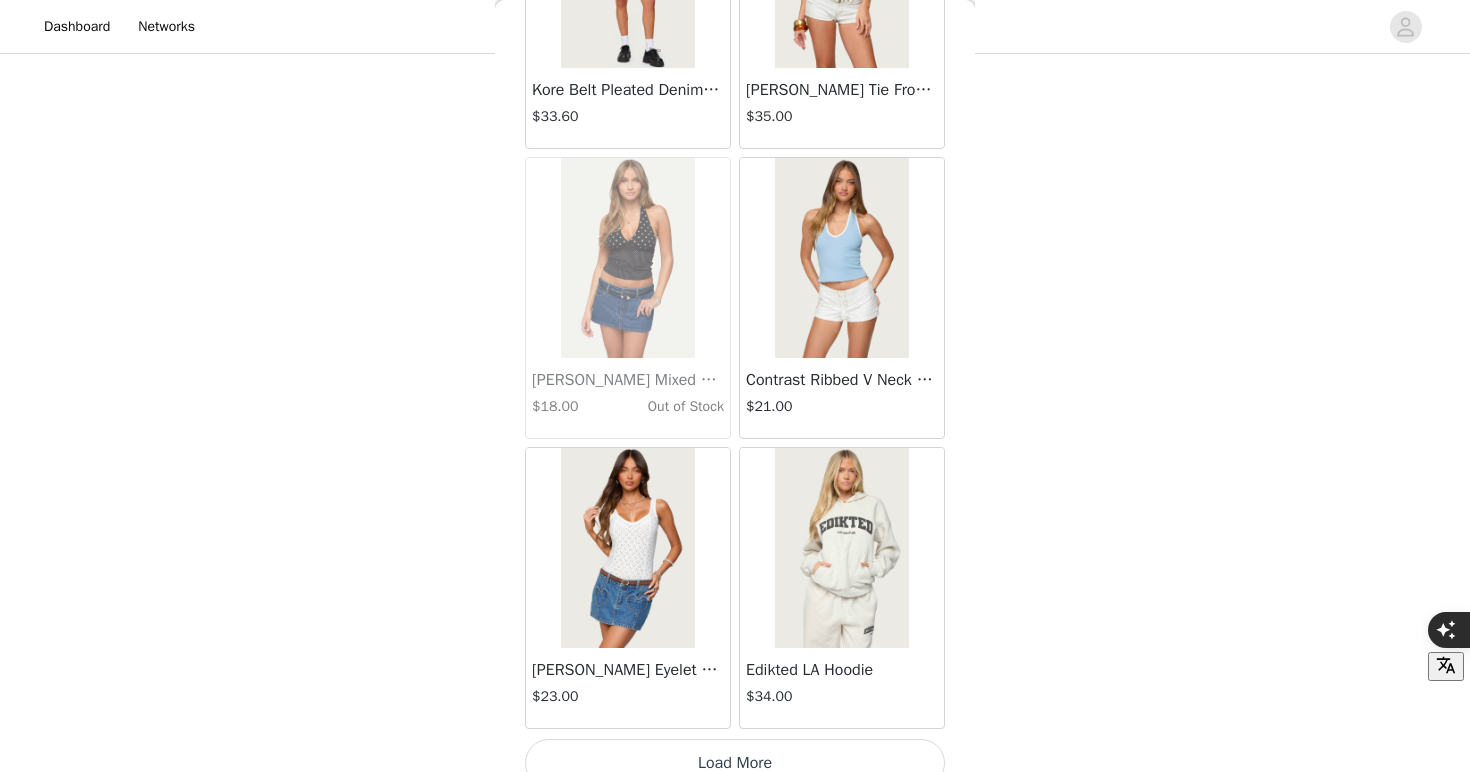 scroll, scrollTop: 22588, scrollLeft: 0, axis: vertical 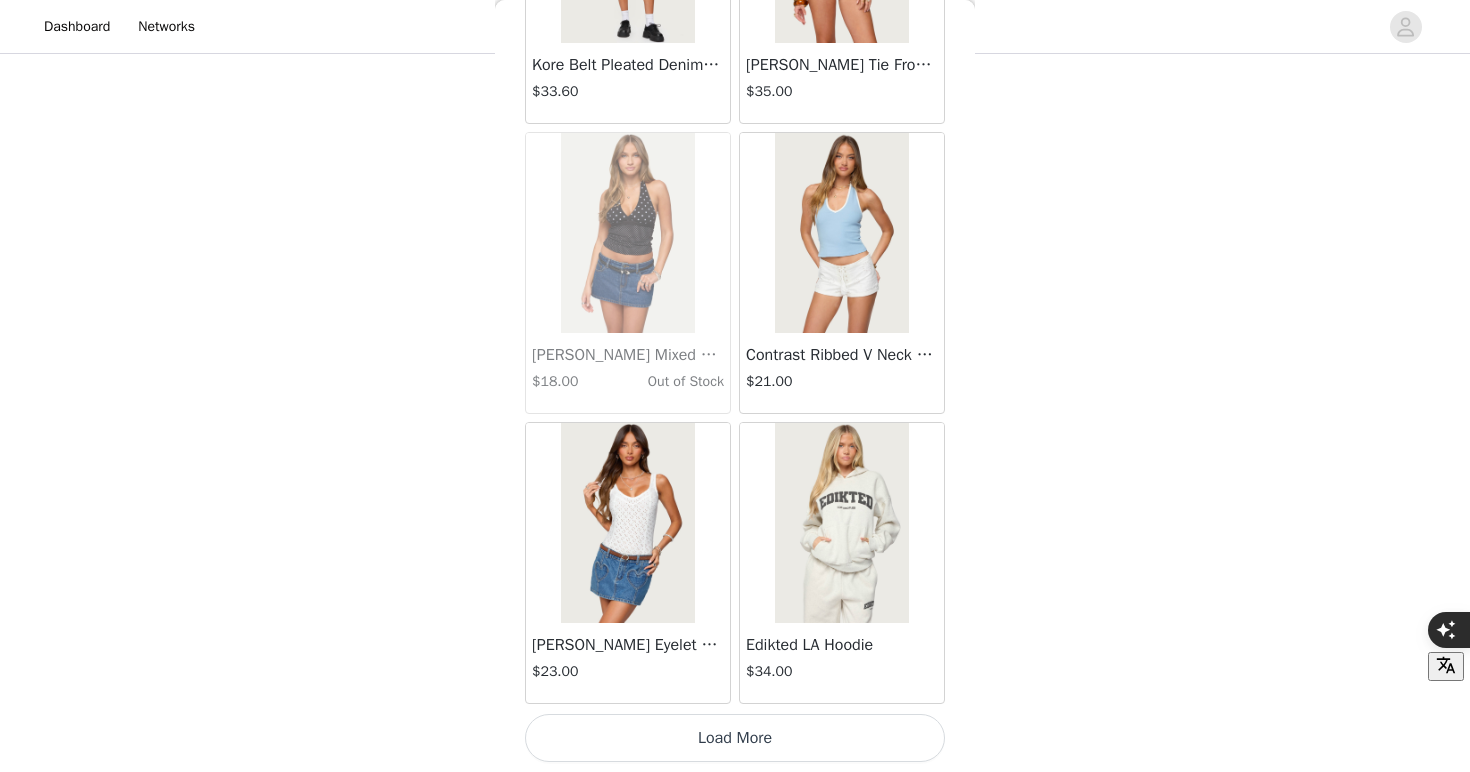 click on "Load More" at bounding box center [735, 738] 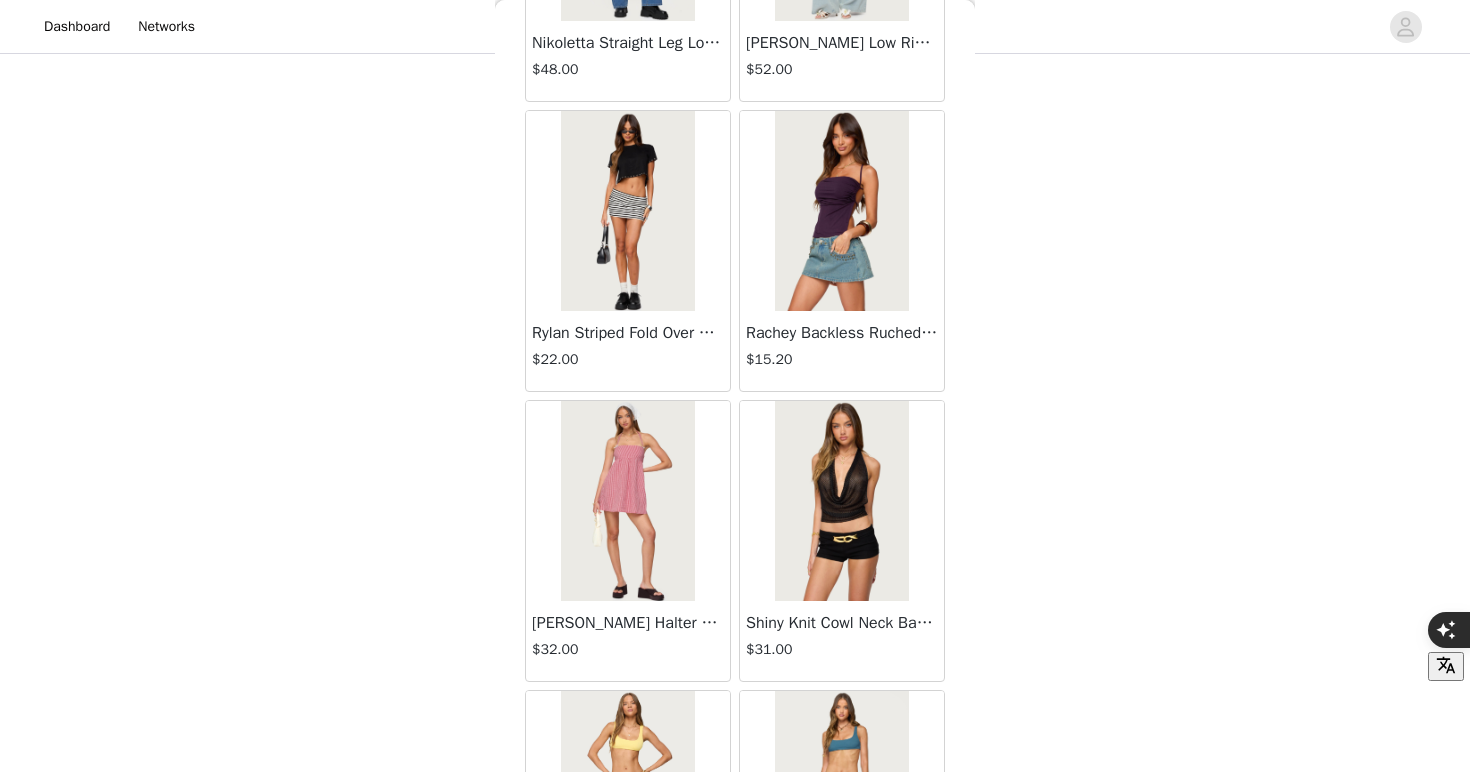 scroll, scrollTop: 25488, scrollLeft: 0, axis: vertical 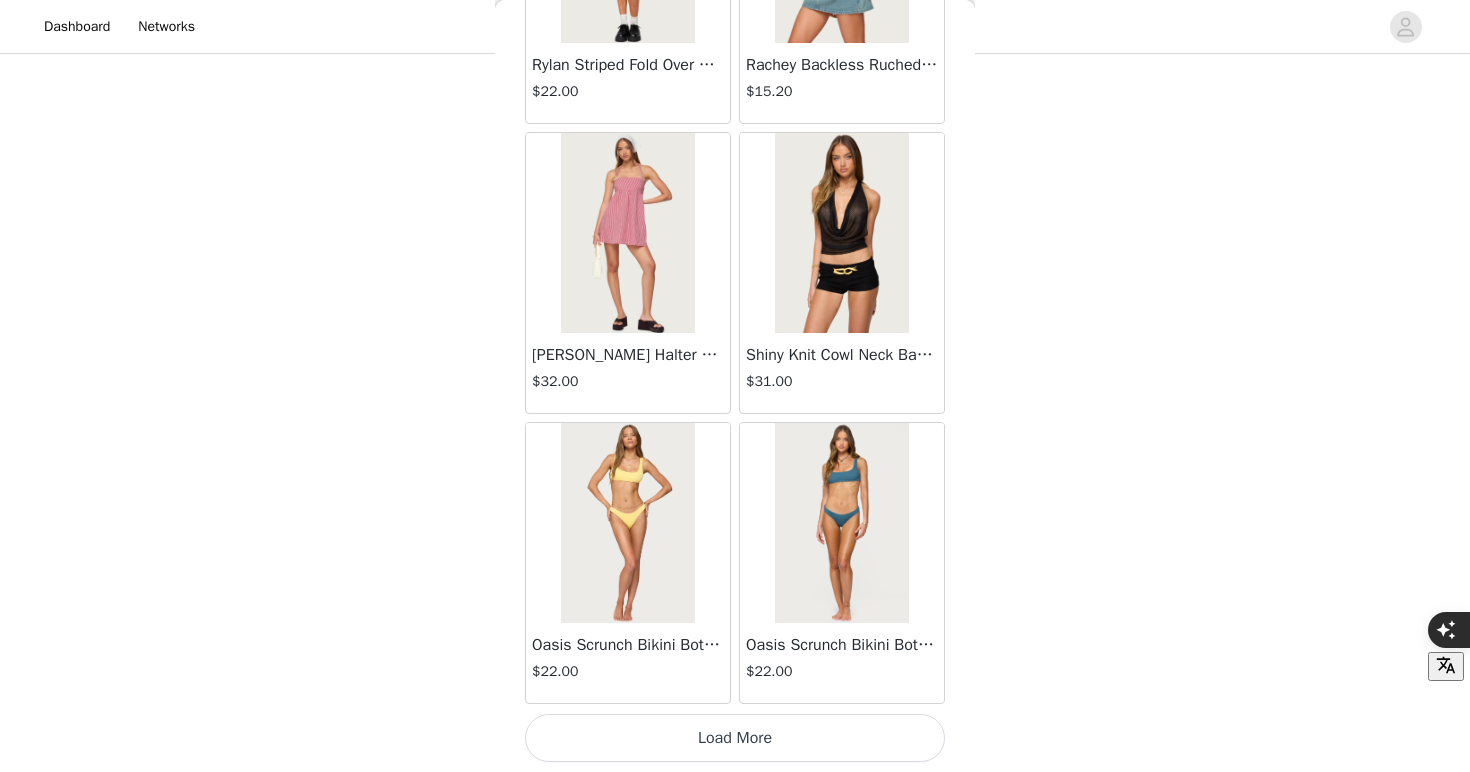 click on "Load More" at bounding box center [735, 738] 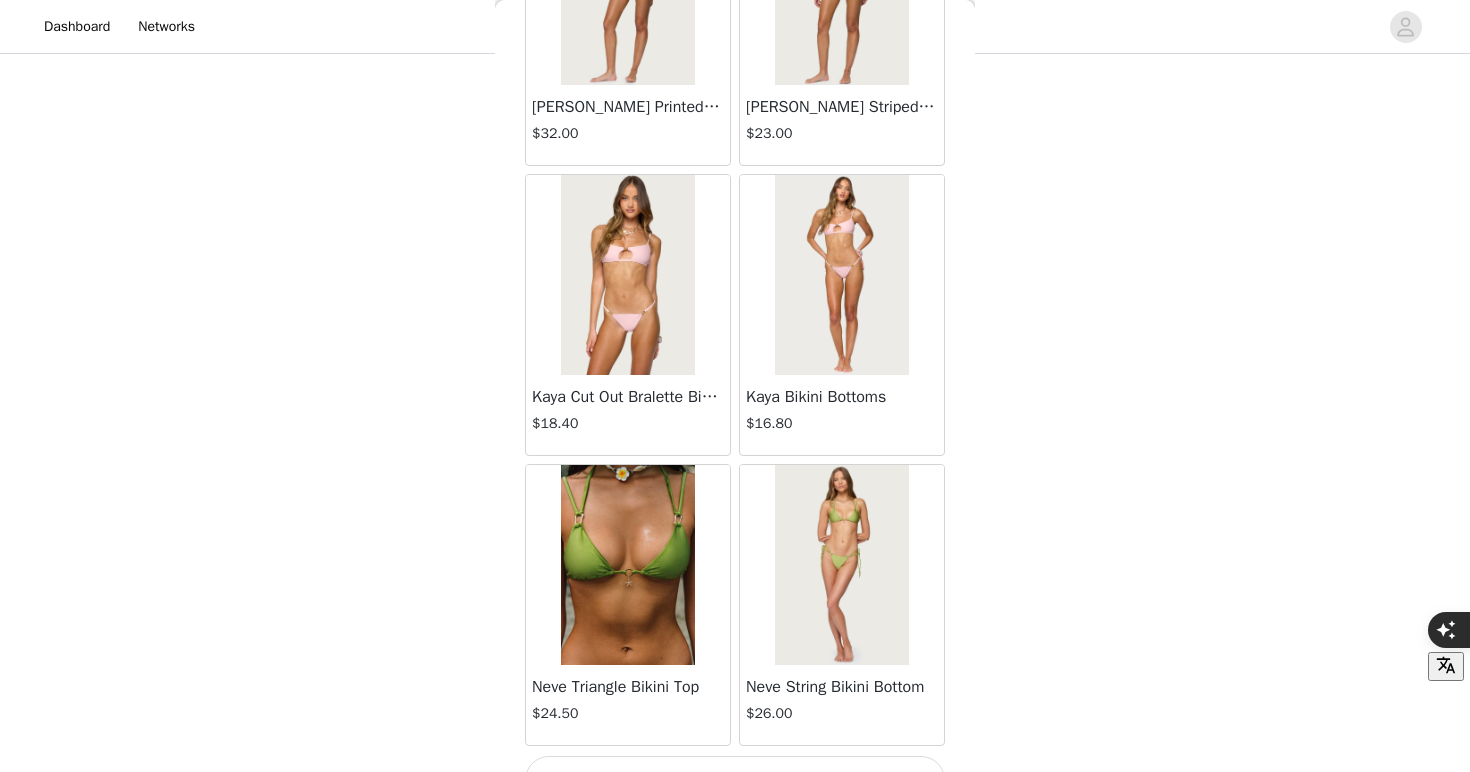 scroll, scrollTop: 28388, scrollLeft: 0, axis: vertical 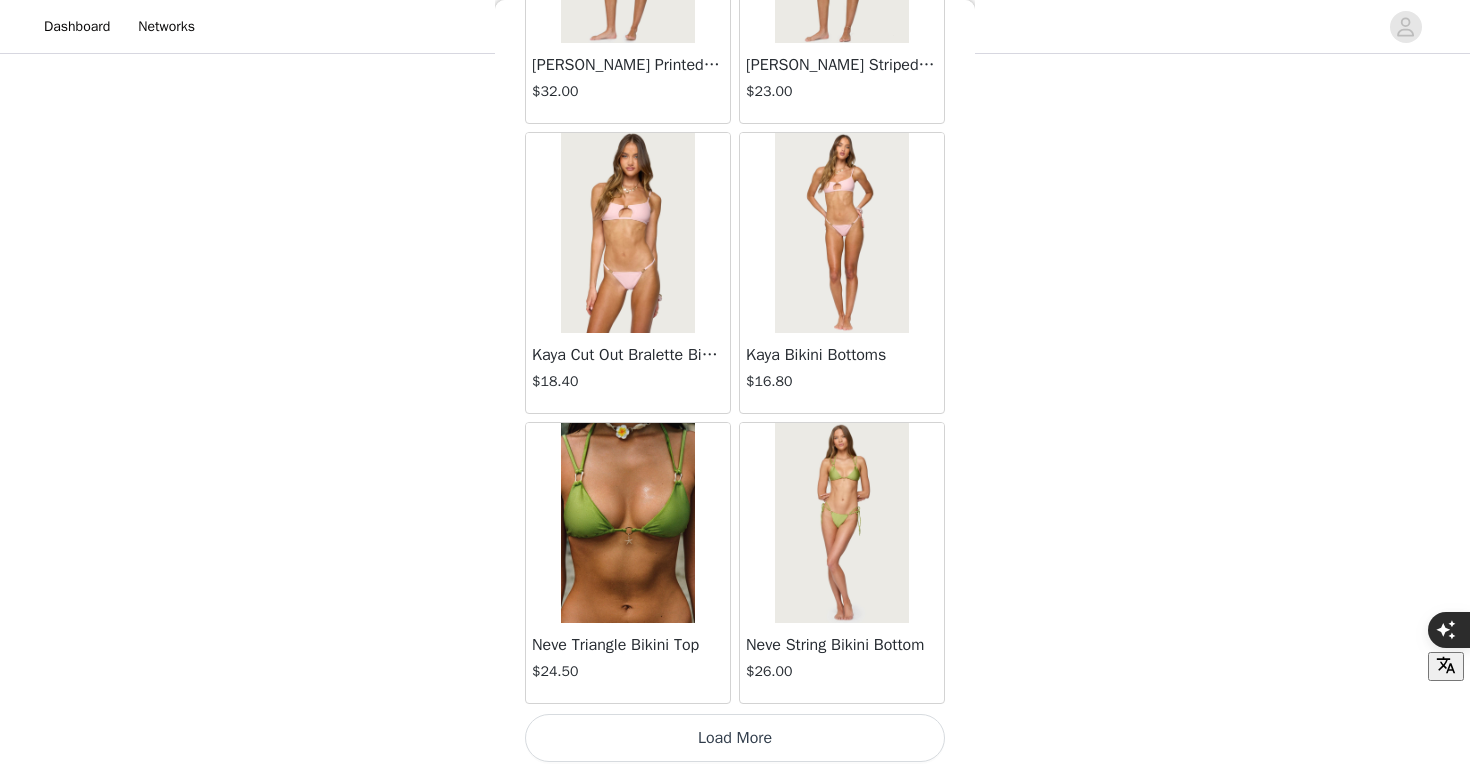 click on "Load More" at bounding box center [735, 738] 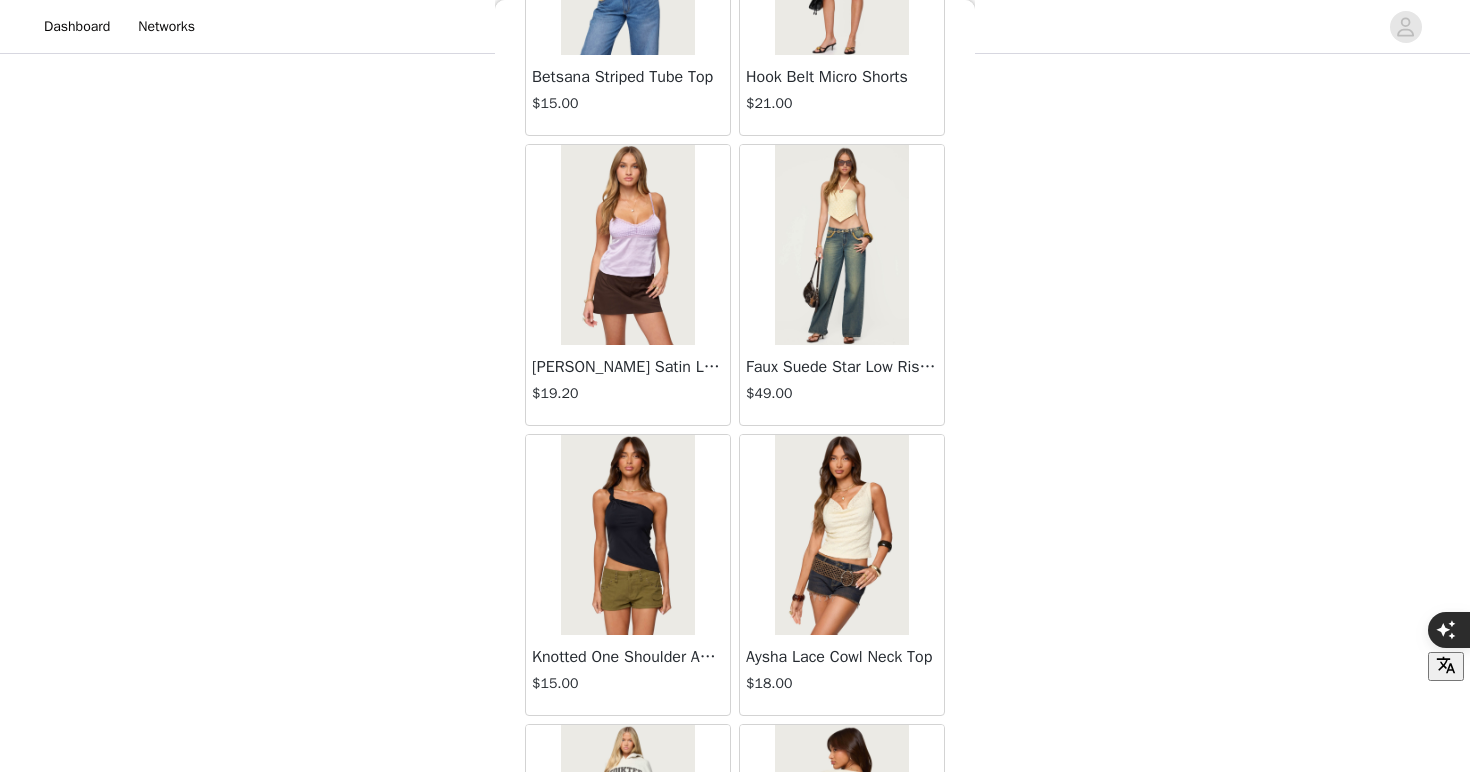 scroll, scrollTop: 31288, scrollLeft: 0, axis: vertical 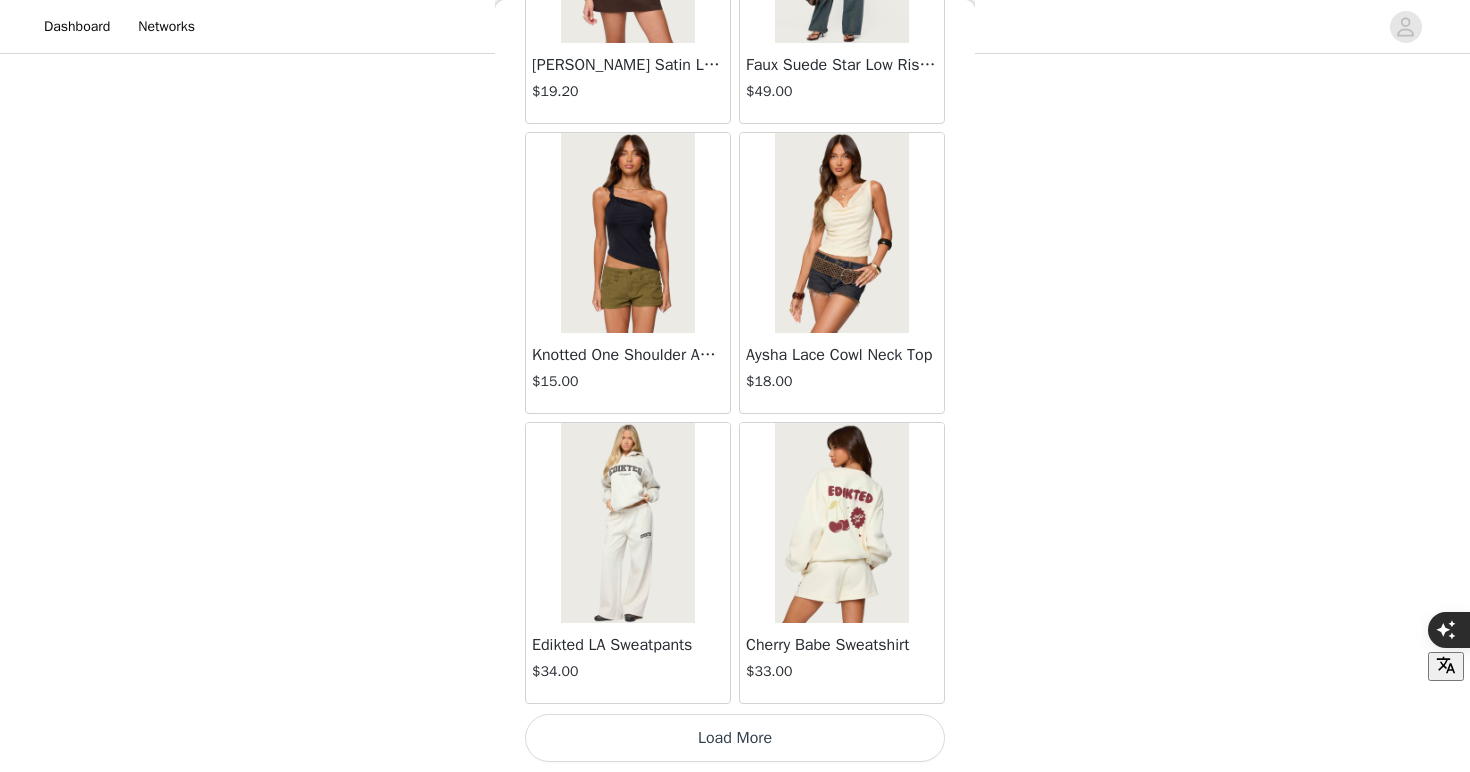 click on "Load More" at bounding box center (735, 738) 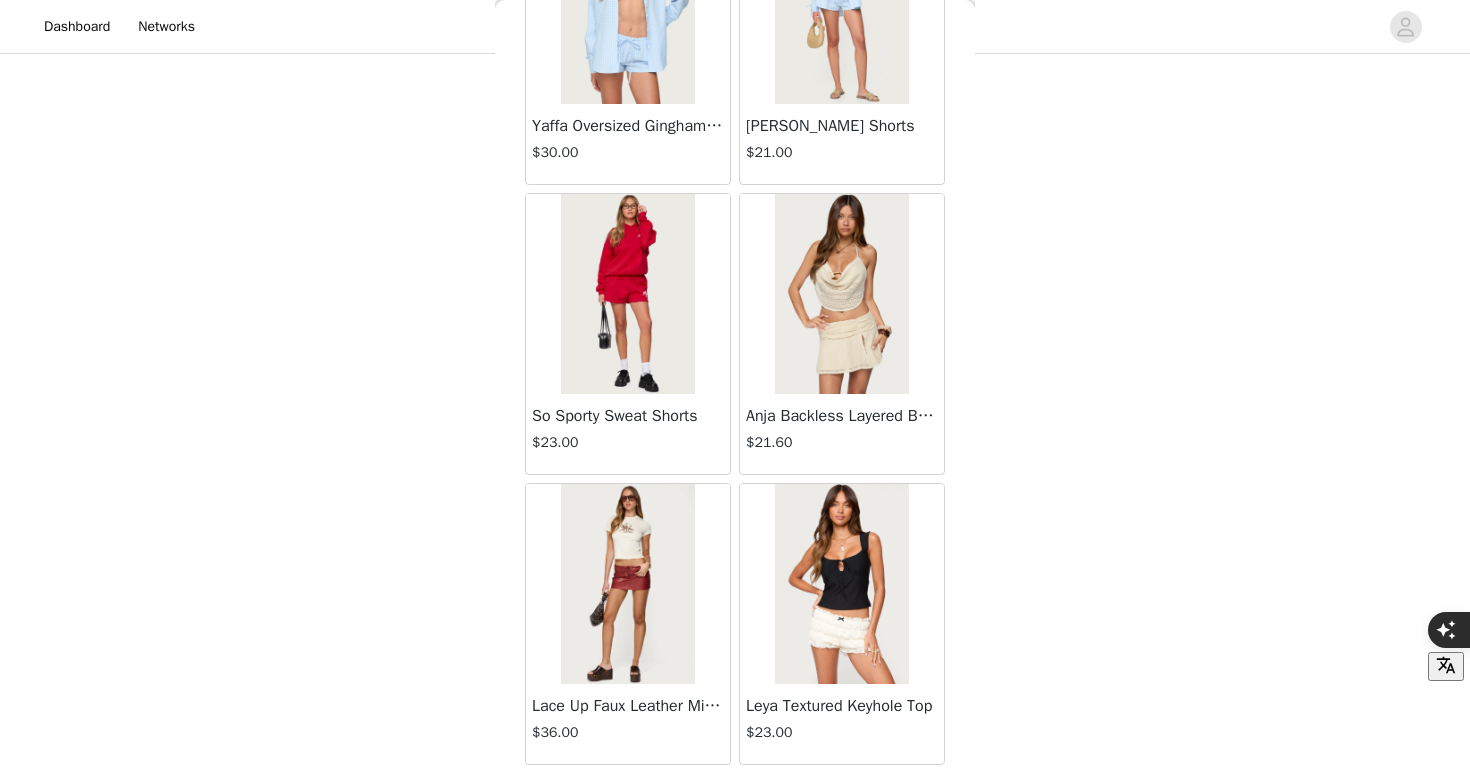 scroll, scrollTop: 34188, scrollLeft: 0, axis: vertical 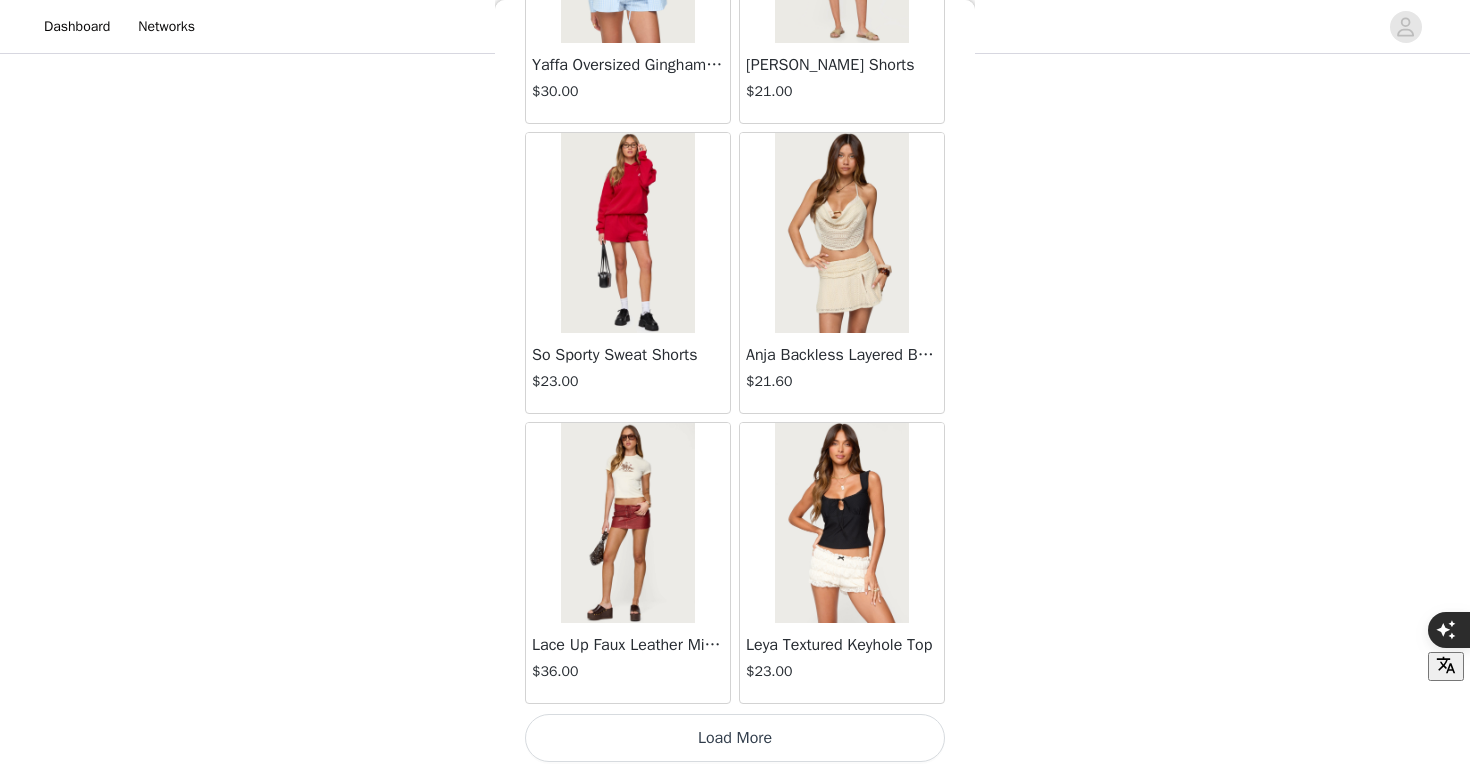 click on "Load More" at bounding box center (735, 738) 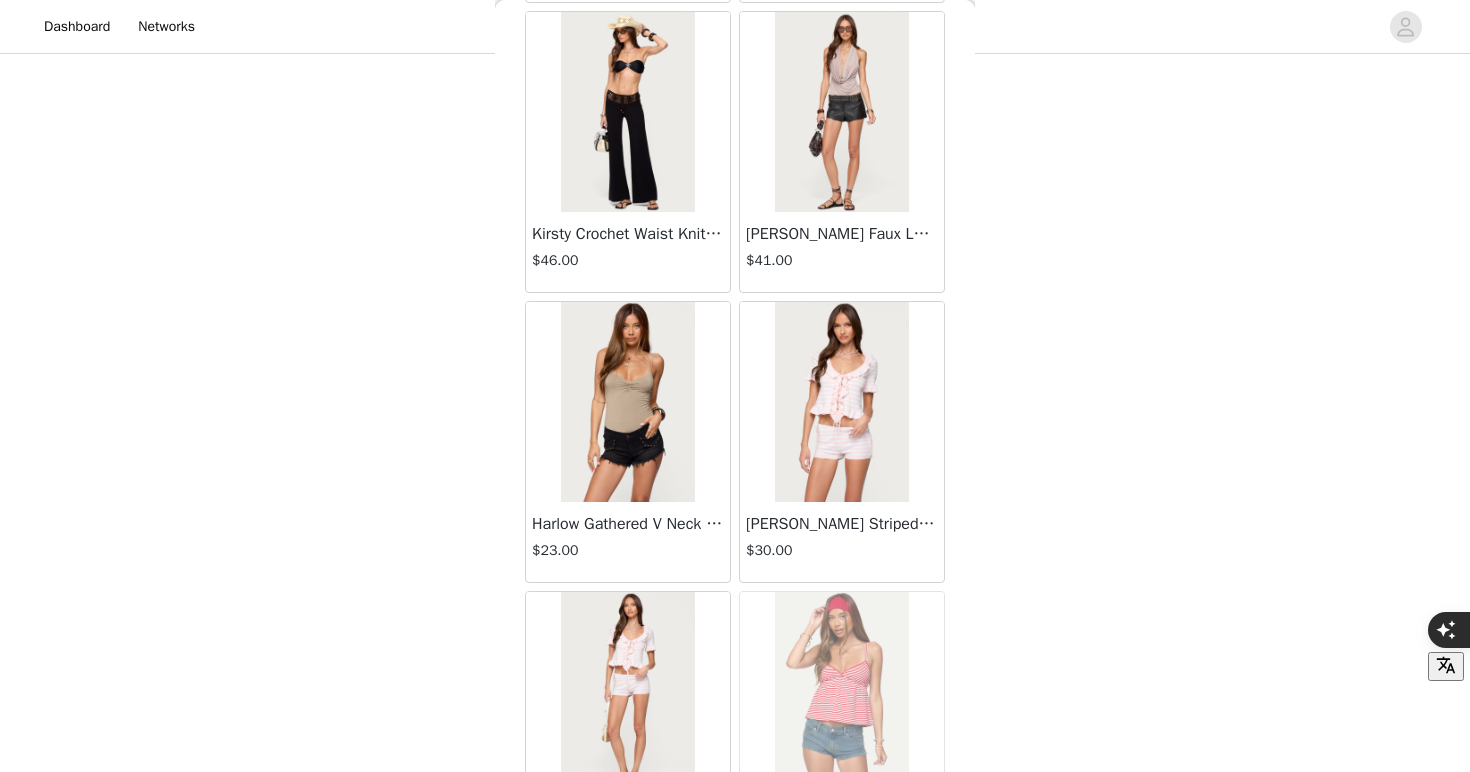 scroll, scrollTop: 37088, scrollLeft: 0, axis: vertical 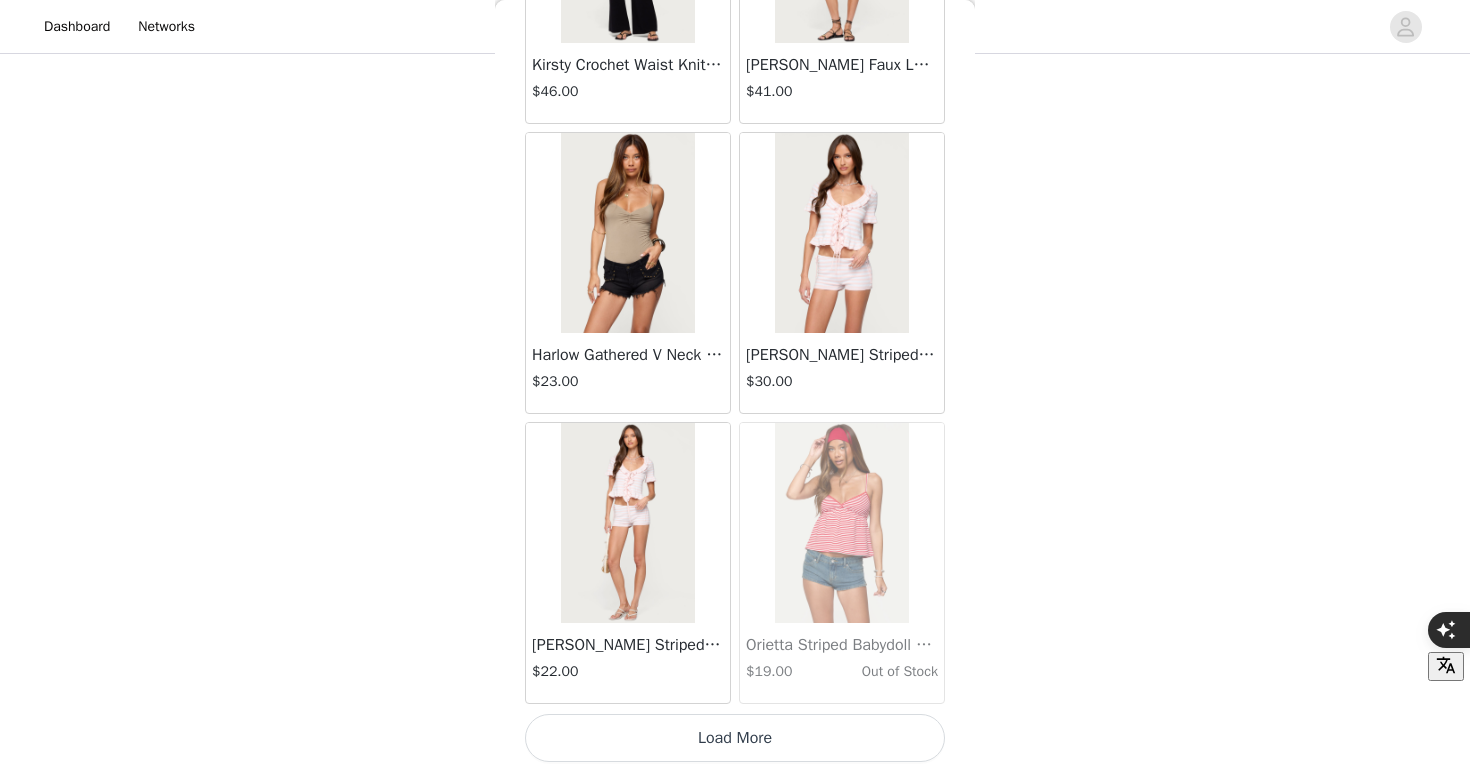 click on "Load More" at bounding box center [735, 738] 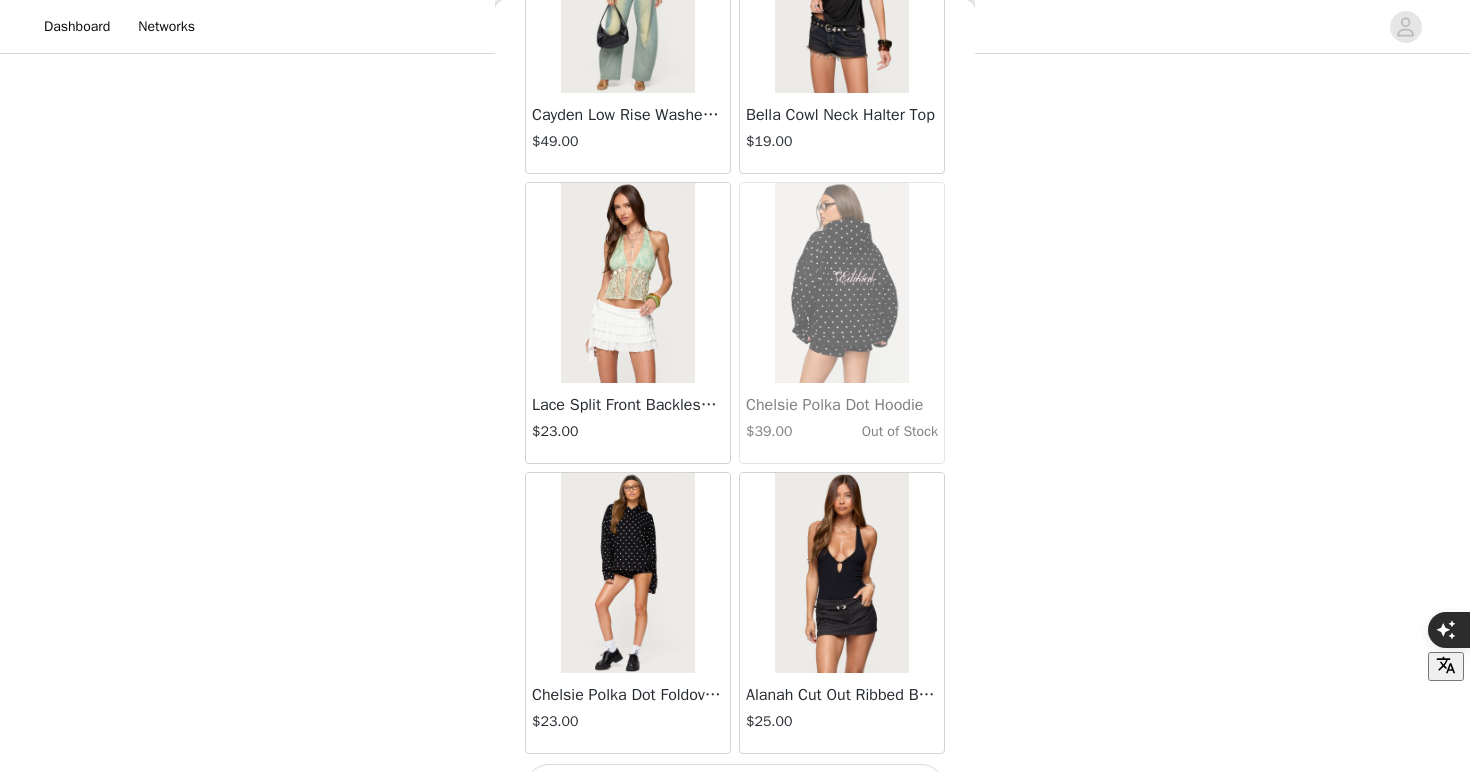 scroll, scrollTop: 39988, scrollLeft: 0, axis: vertical 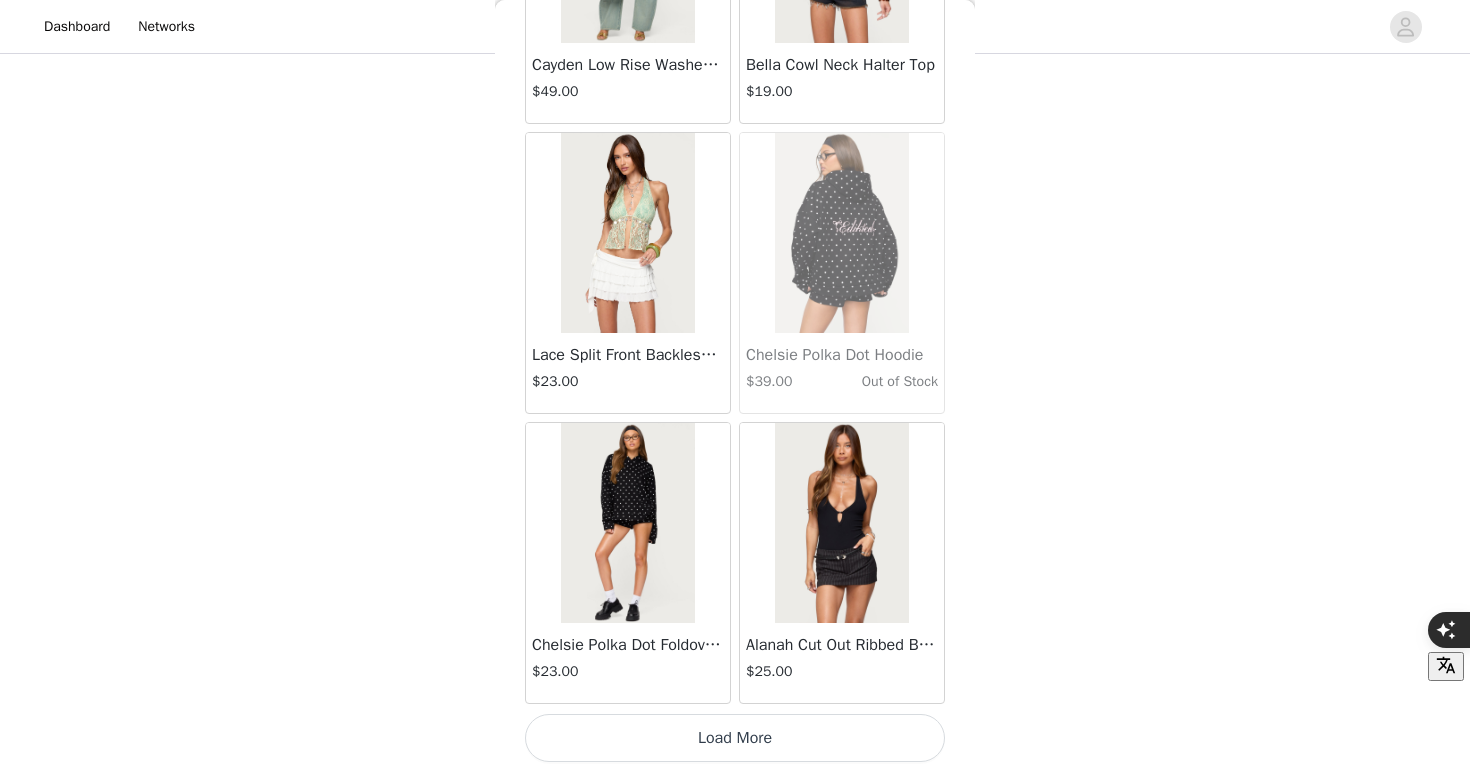 click on "Load More" at bounding box center (735, 738) 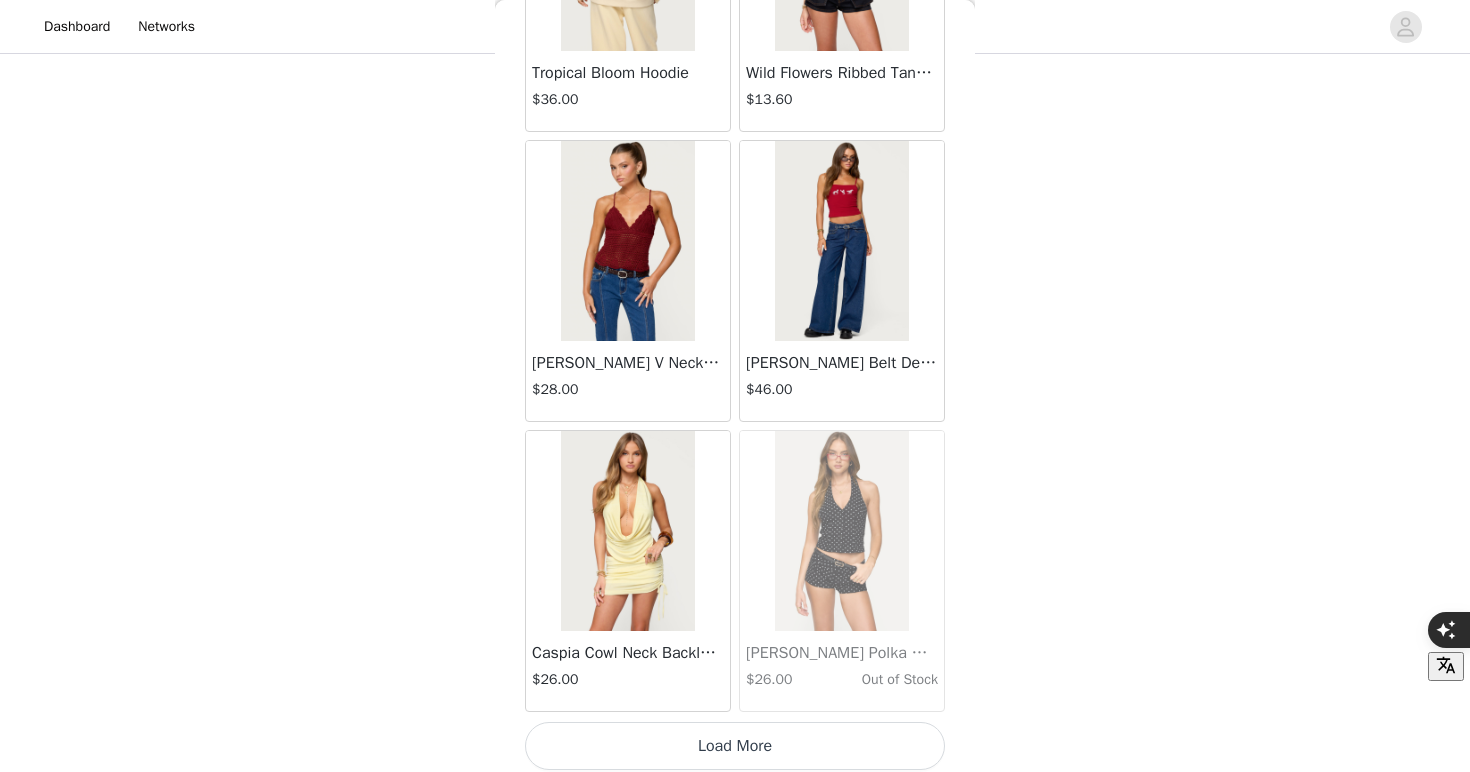 scroll, scrollTop: 42888, scrollLeft: 0, axis: vertical 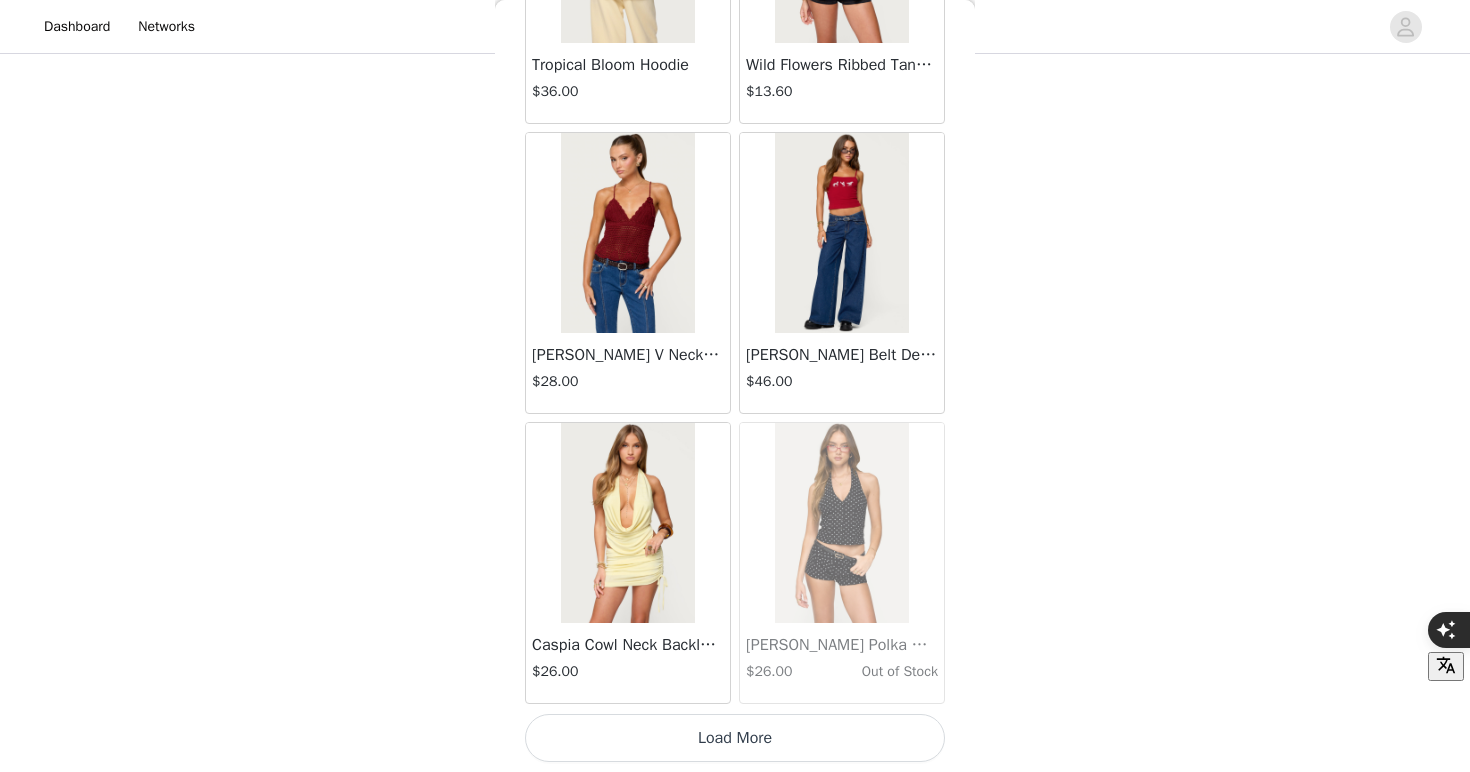 click on "Load More" at bounding box center (735, 738) 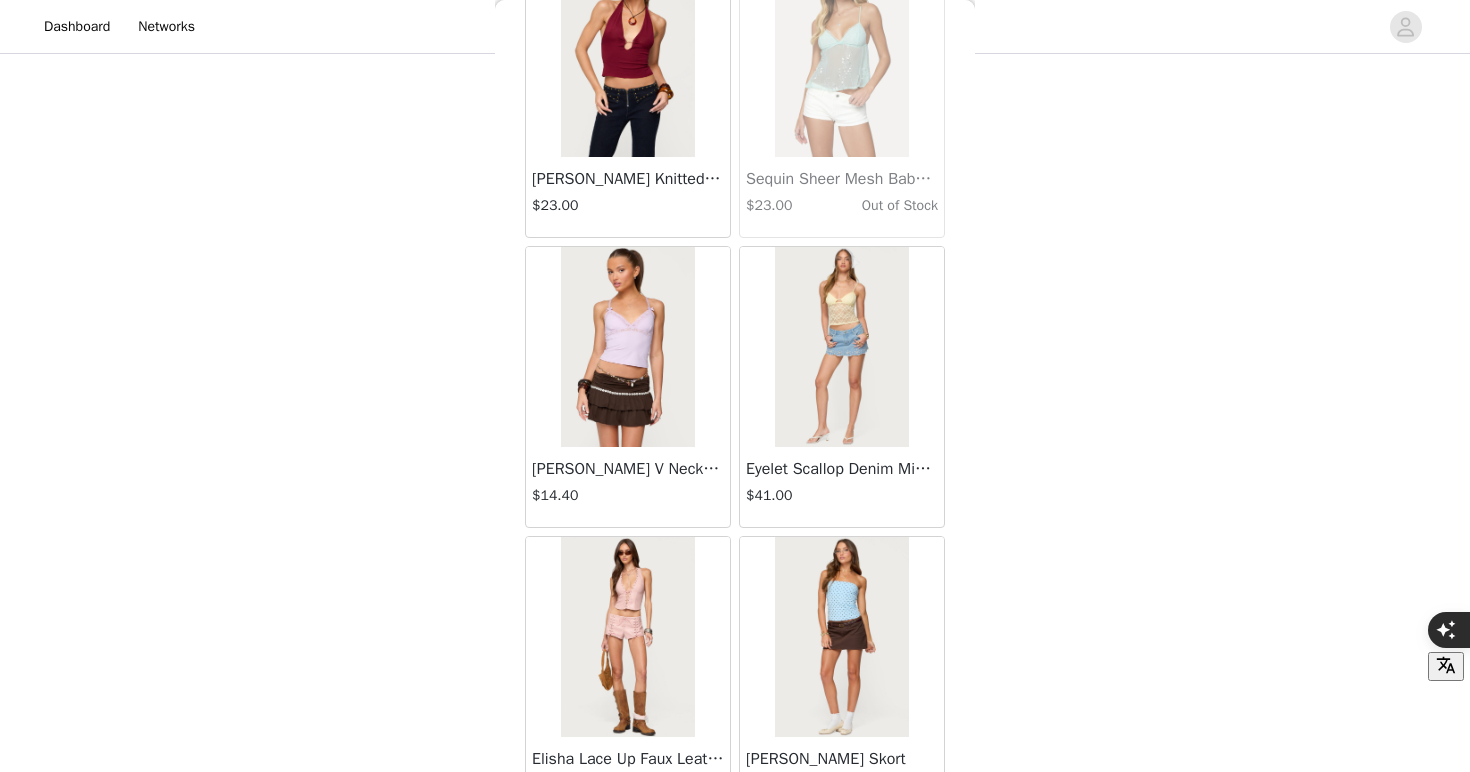 scroll, scrollTop: 45788, scrollLeft: 0, axis: vertical 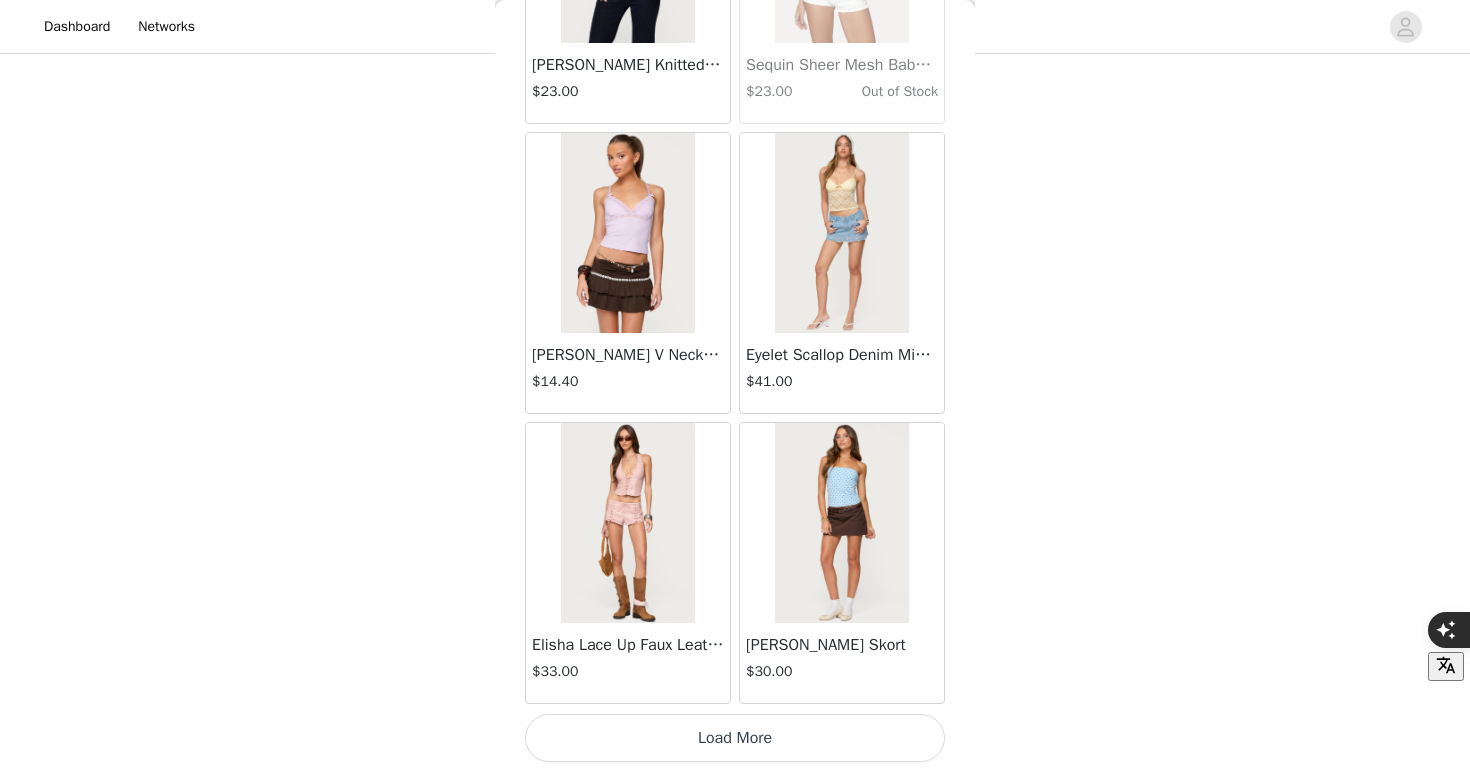 click on "Load More" at bounding box center (735, 738) 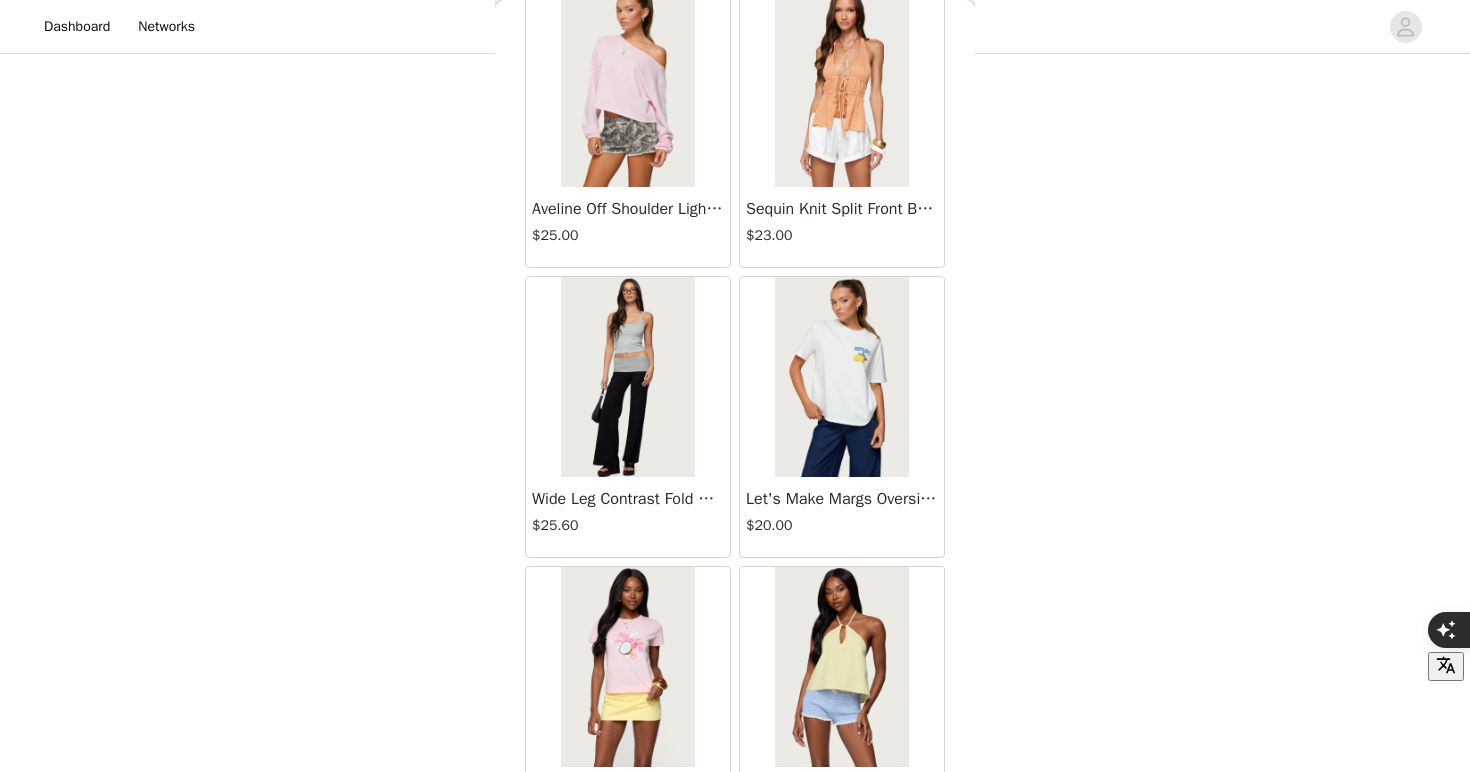 scroll, scrollTop: 48688, scrollLeft: 0, axis: vertical 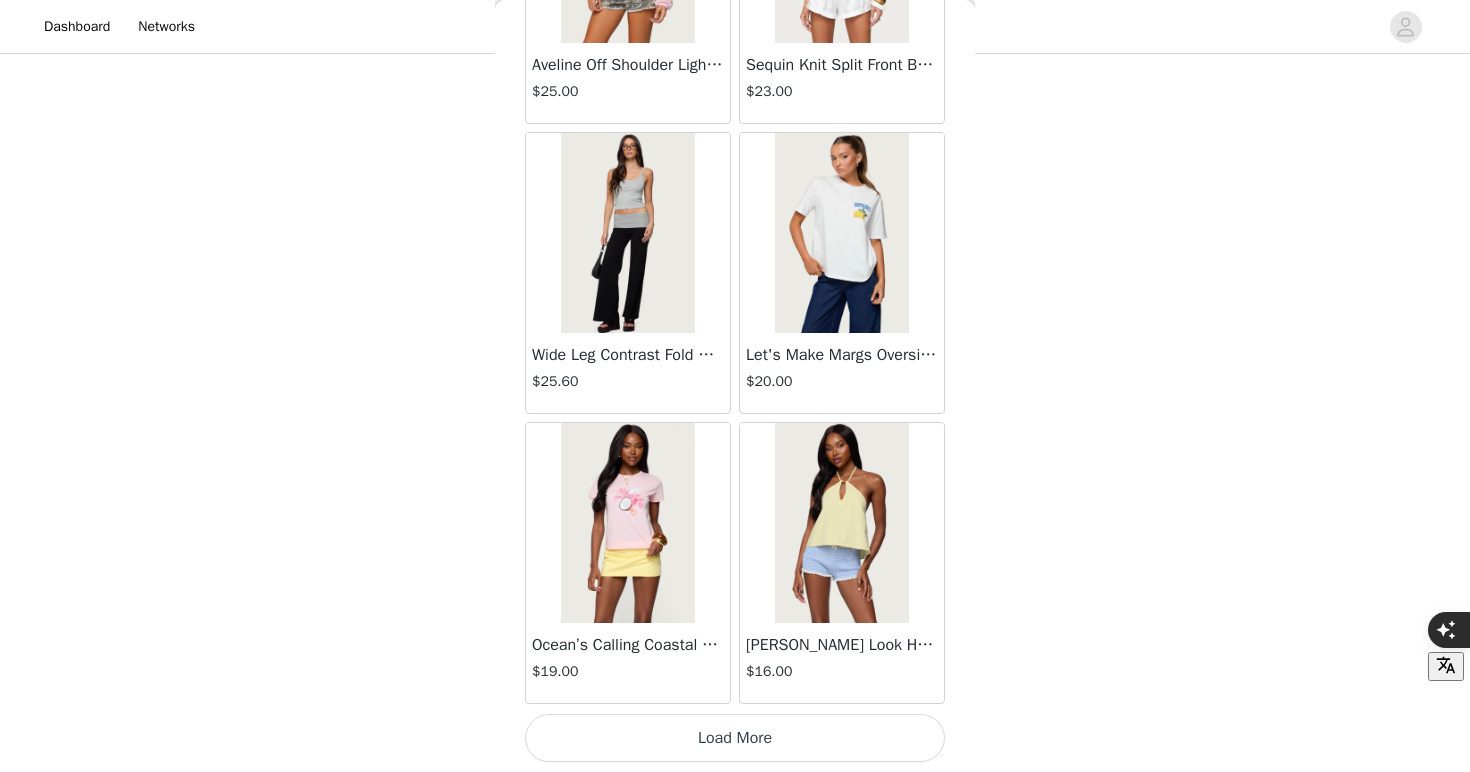click on "Load More" at bounding box center [735, 738] 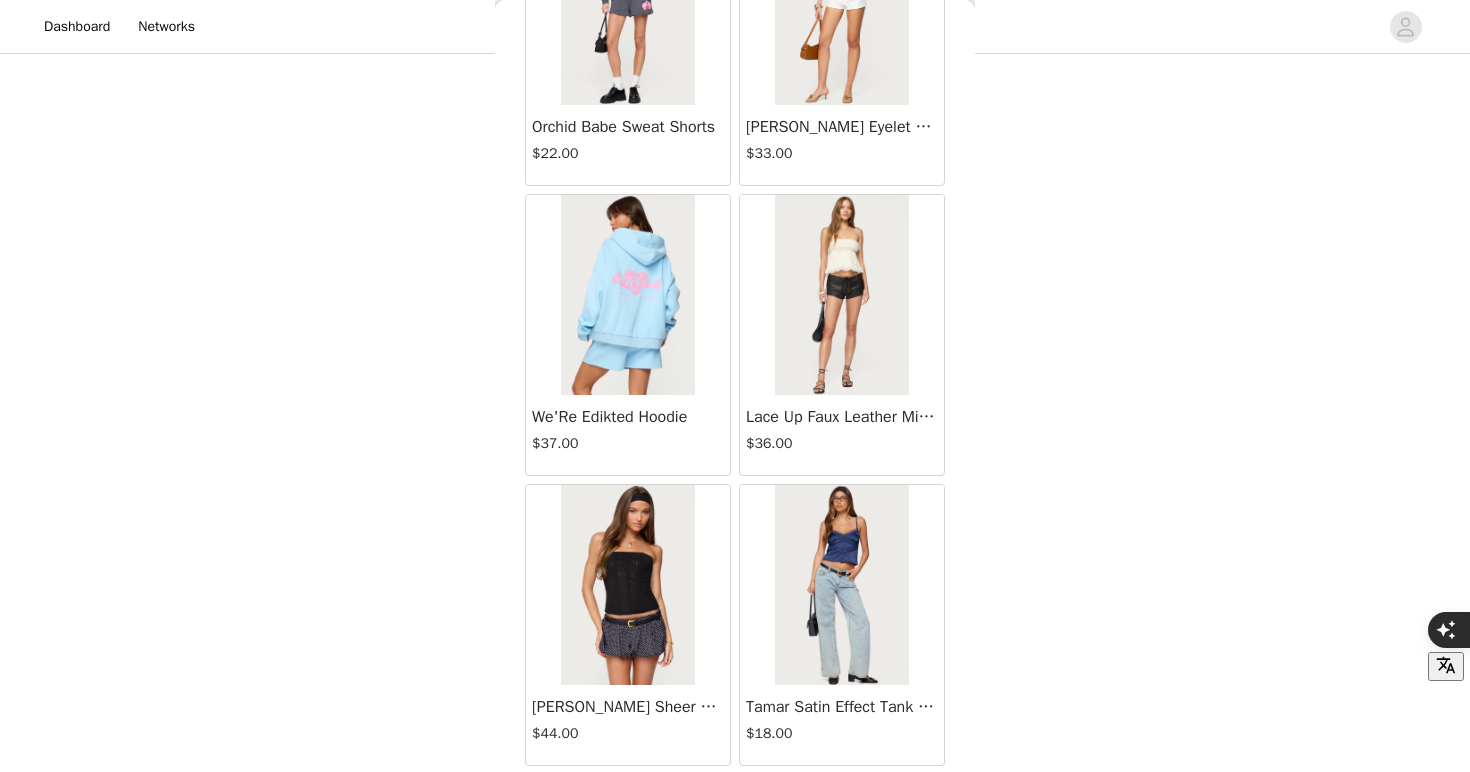 scroll, scrollTop: 51588, scrollLeft: 0, axis: vertical 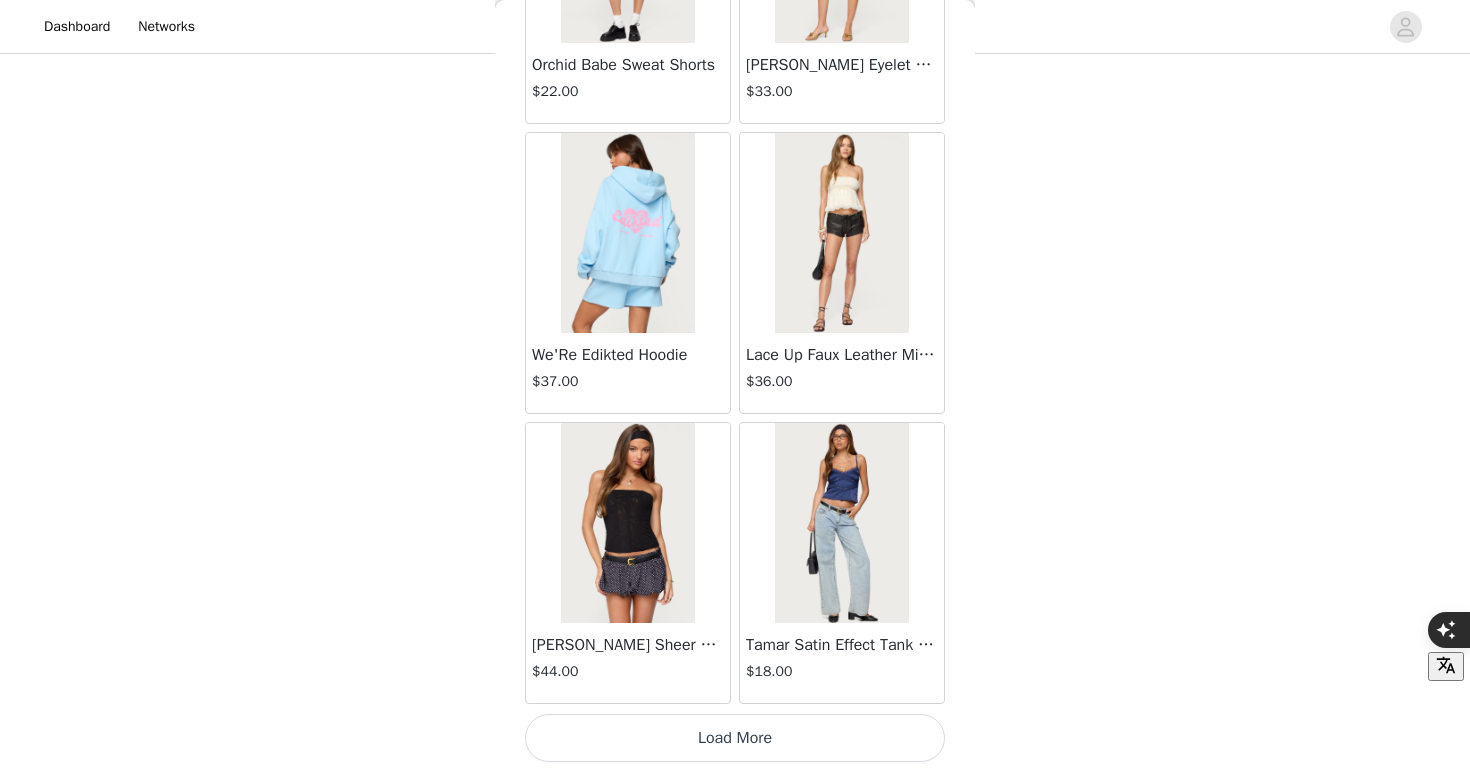 click on "Load More" at bounding box center (735, 738) 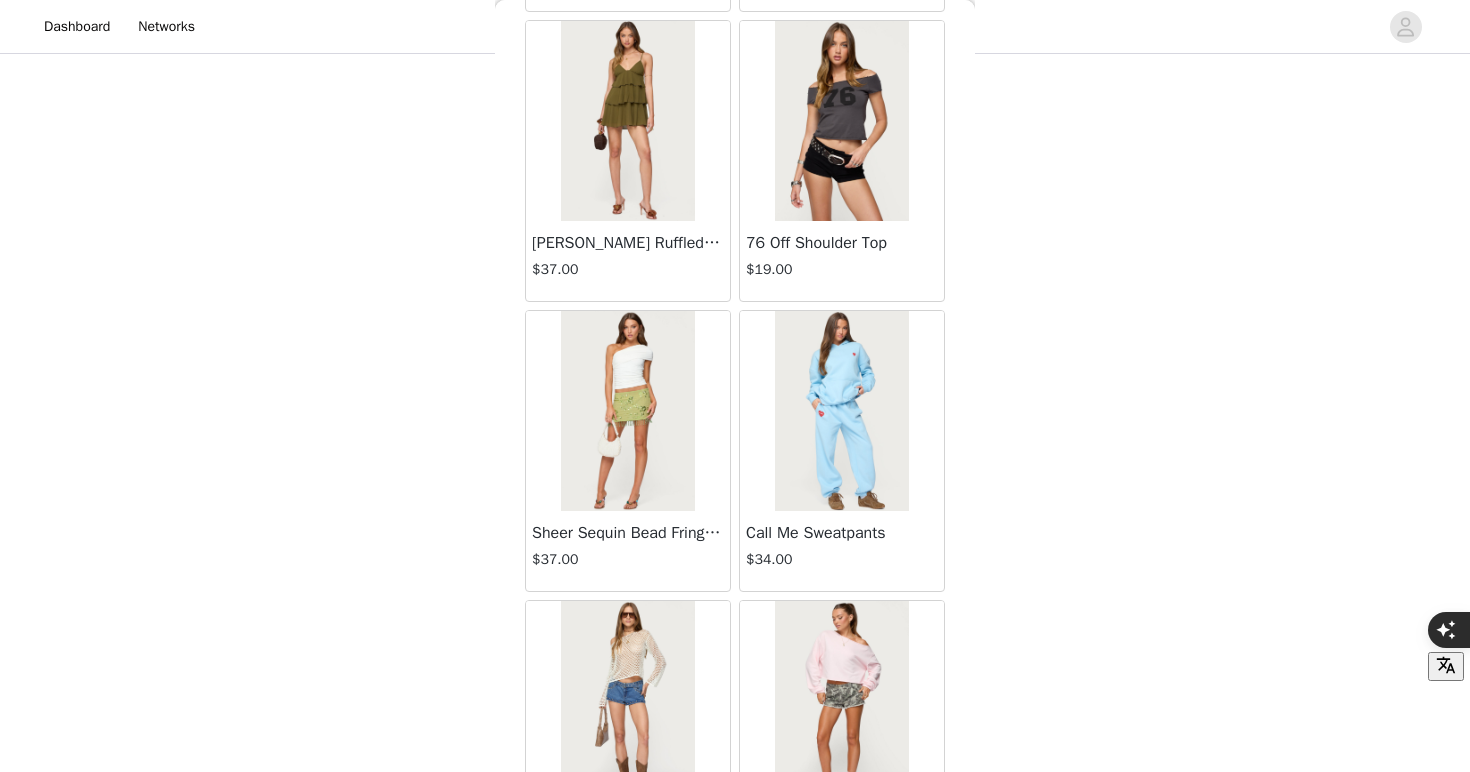 scroll, scrollTop: 53450, scrollLeft: 0, axis: vertical 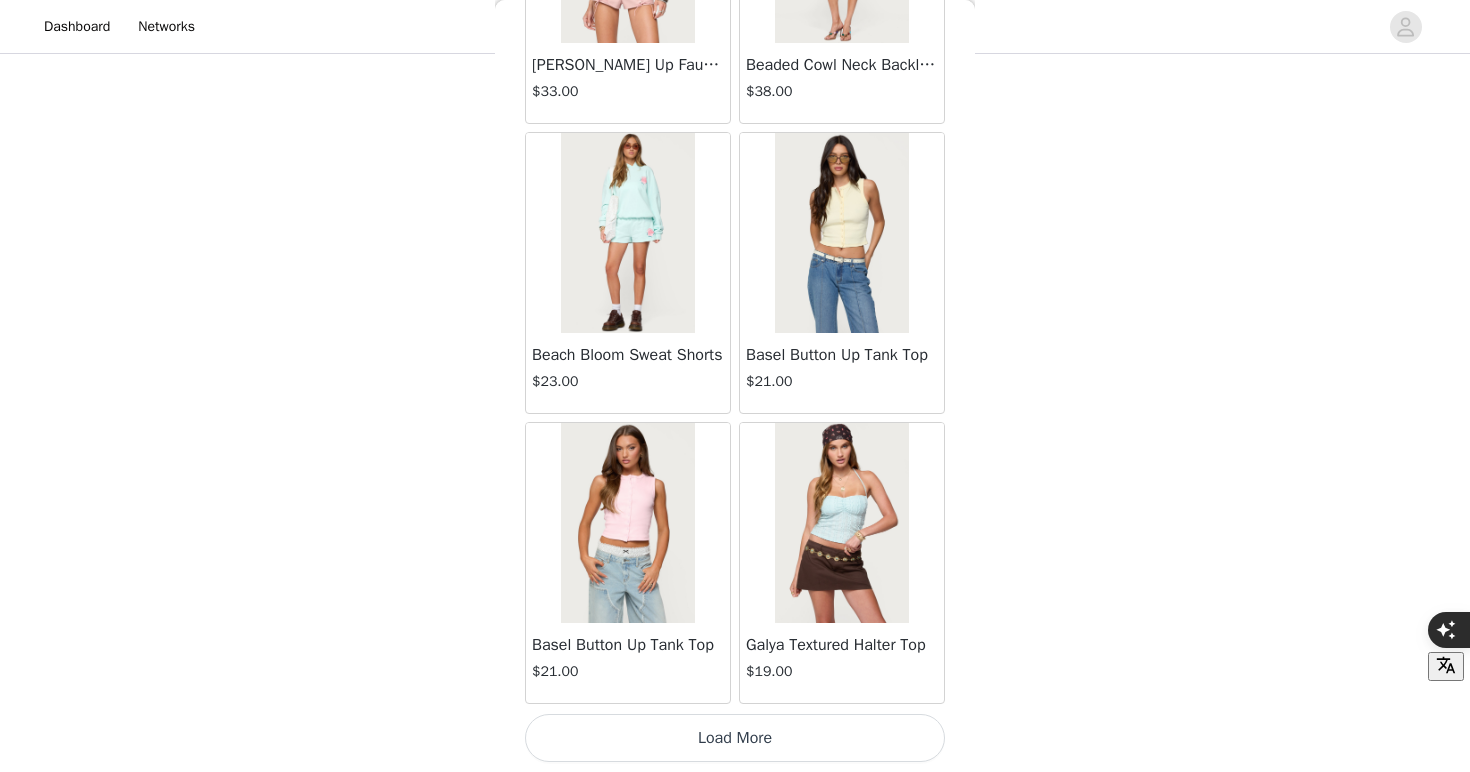 click on "Load More" at bounding box center (735, 738) 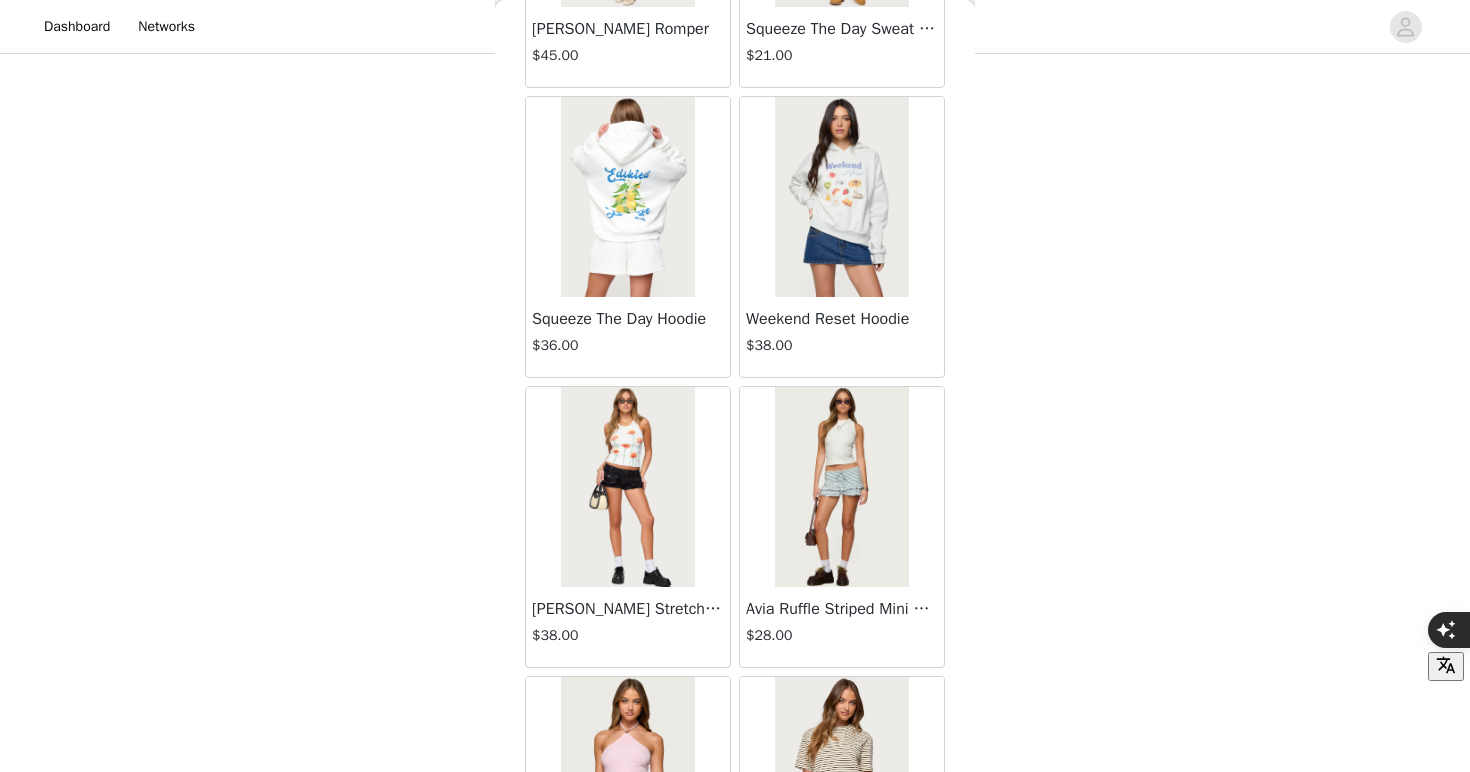 scroll, scrollTop: 57388, scrollLeft: 0, axis: vertical 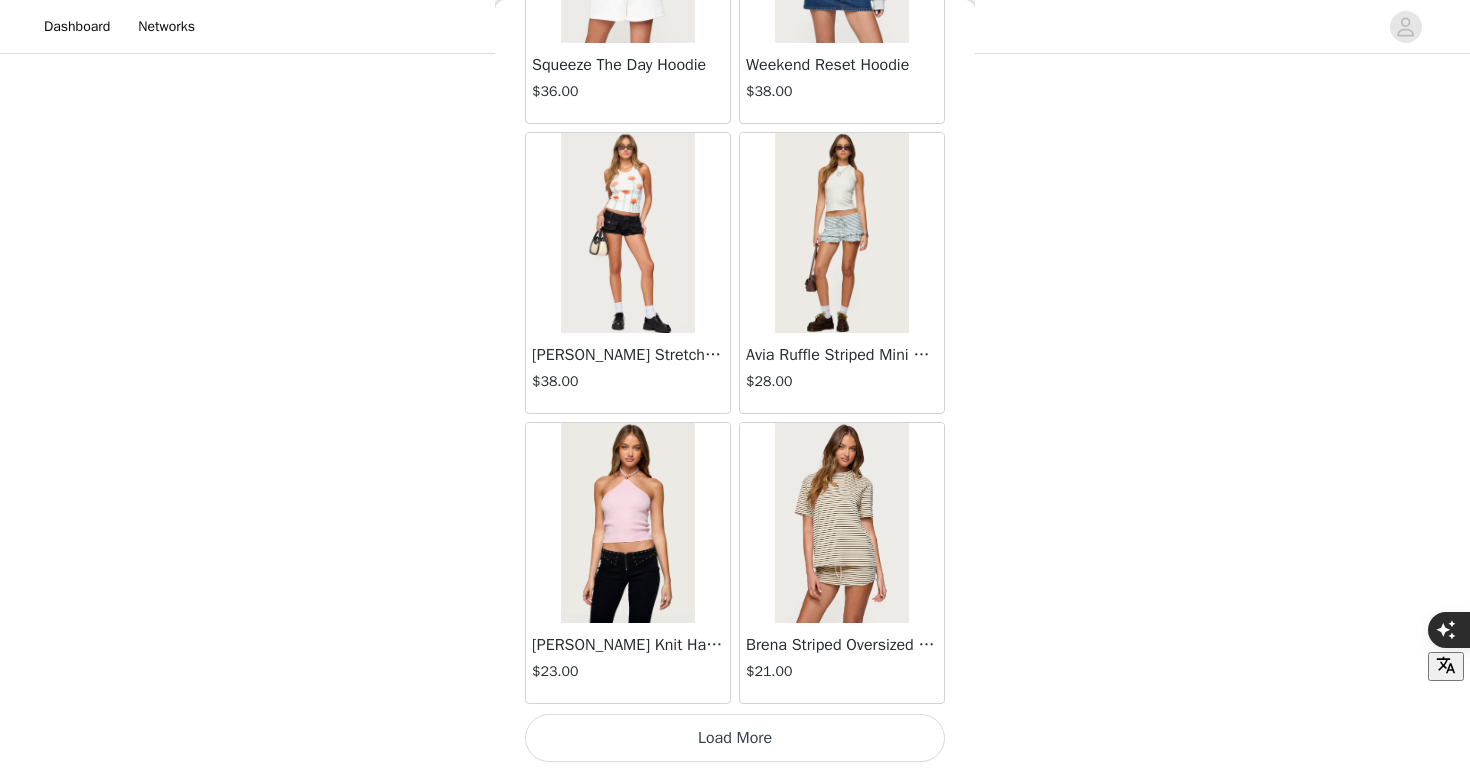 click on "Load More" at bounding box center [735, 738] 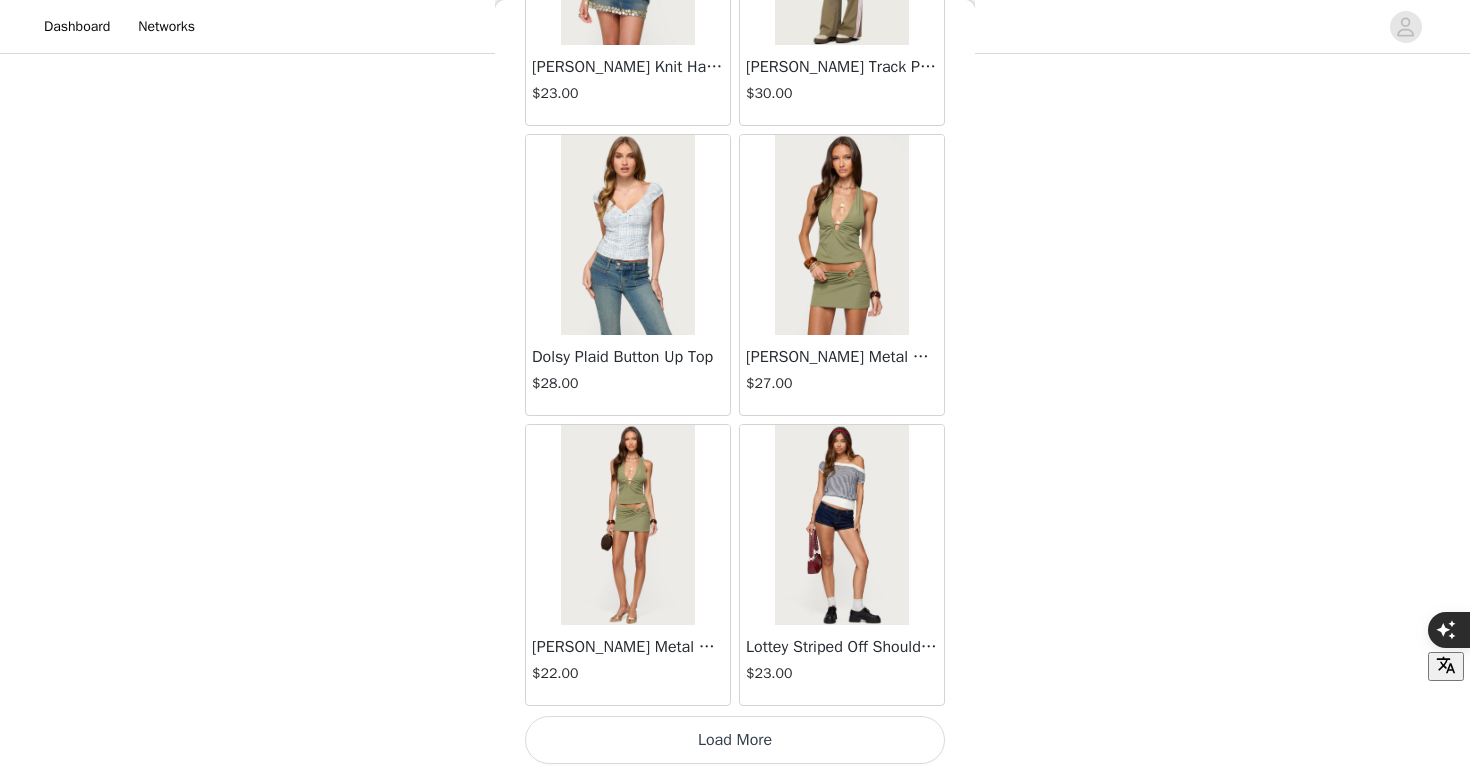 scroll, scrollTop: 60288, scrollLeft: 0, axis: vertical 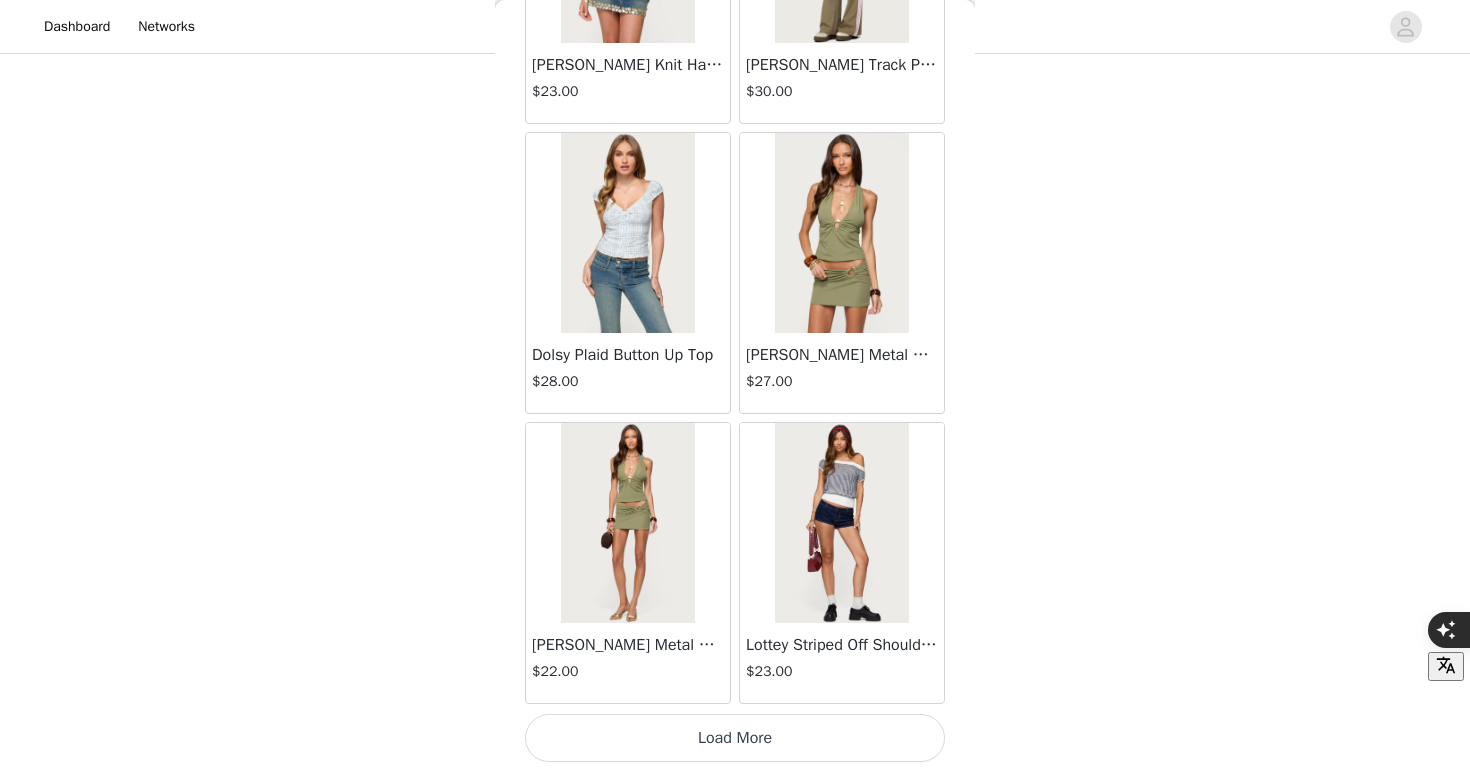 click on "Load More" at bounding box center (735, 738) 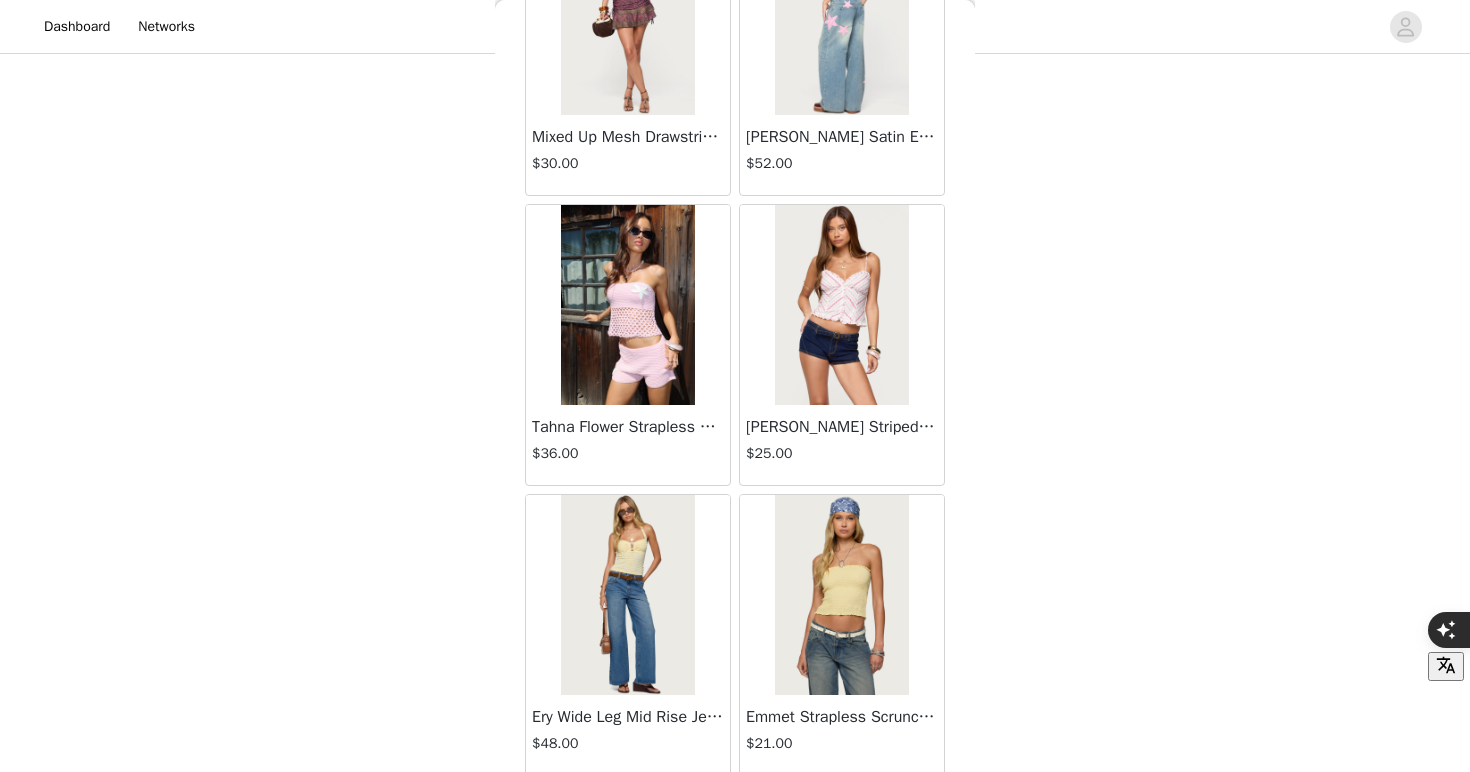 scroll, scrollTop: 63188, scrollLeft: 0, axis: vertical 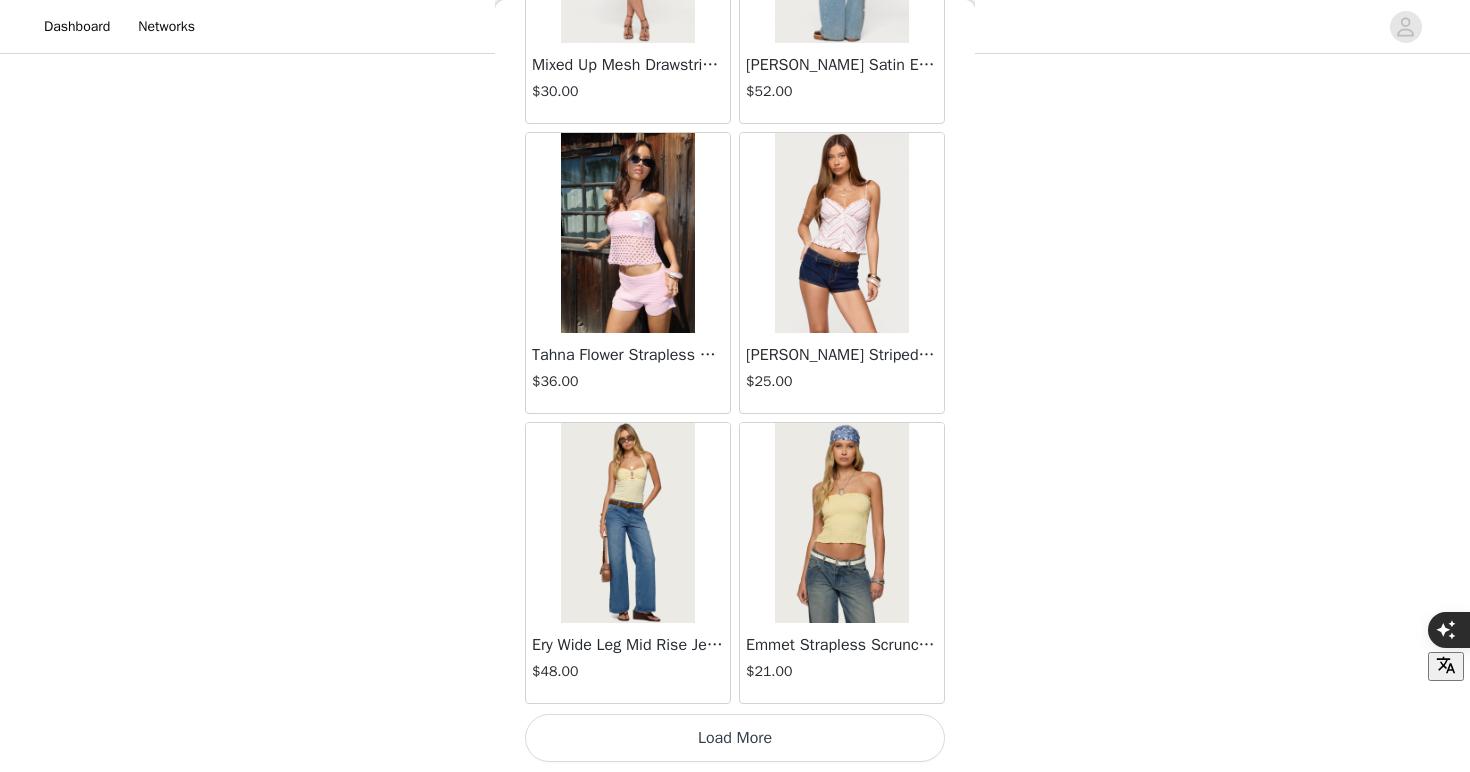 click on "Load More" at bounding box center (735, 738) 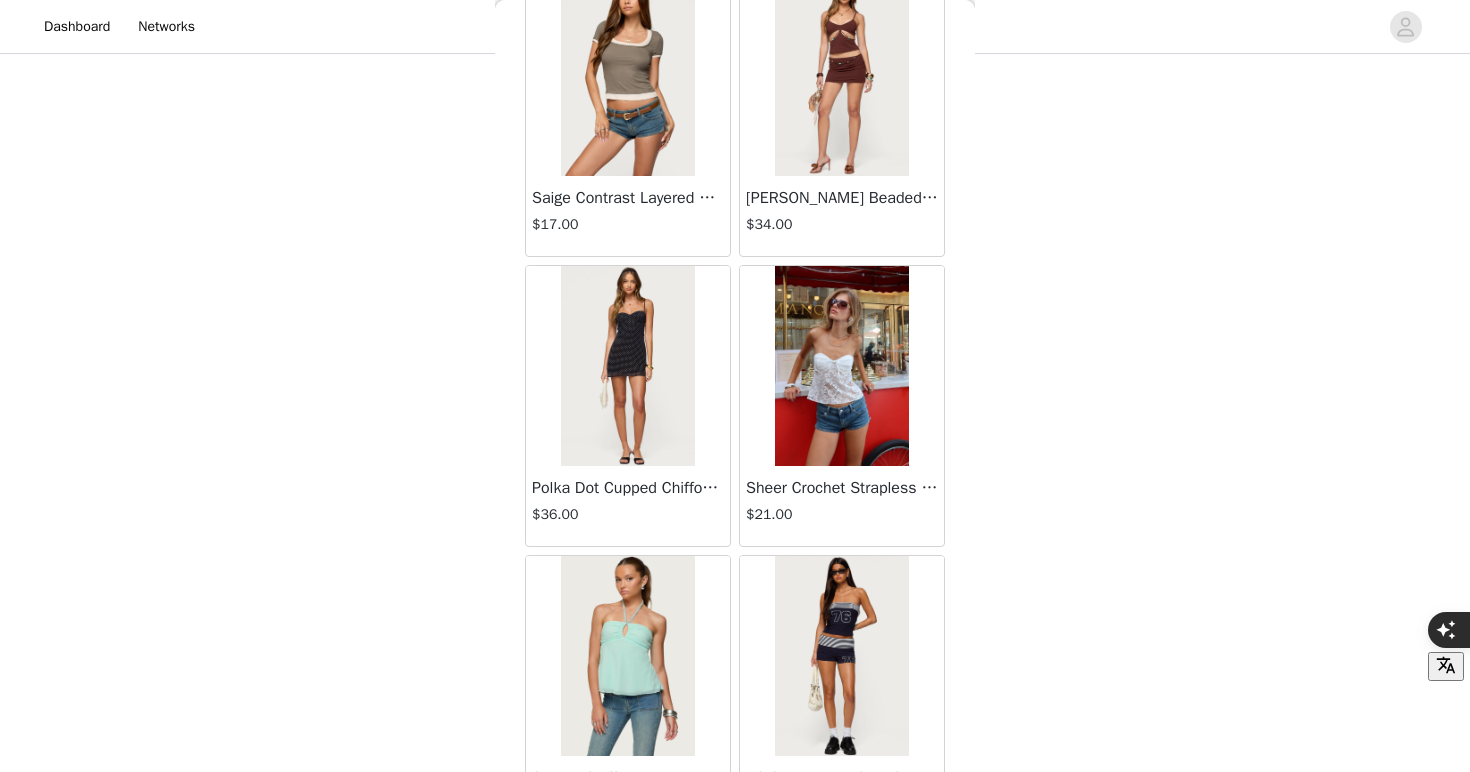 scroll, scrollTop: 66088, scrollLeft: 0, axis: vertical 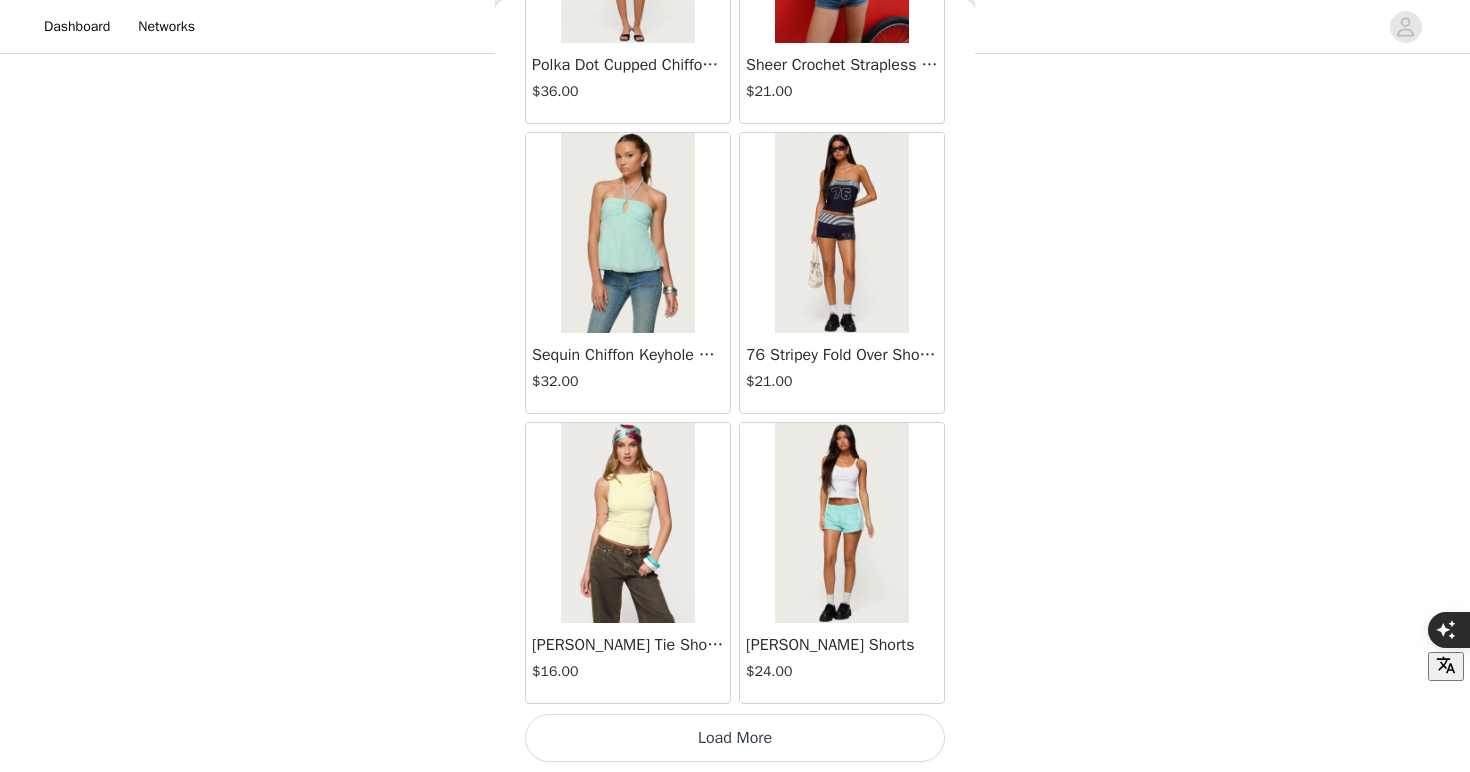 click on "Load More" at bounding box center (735, 738) 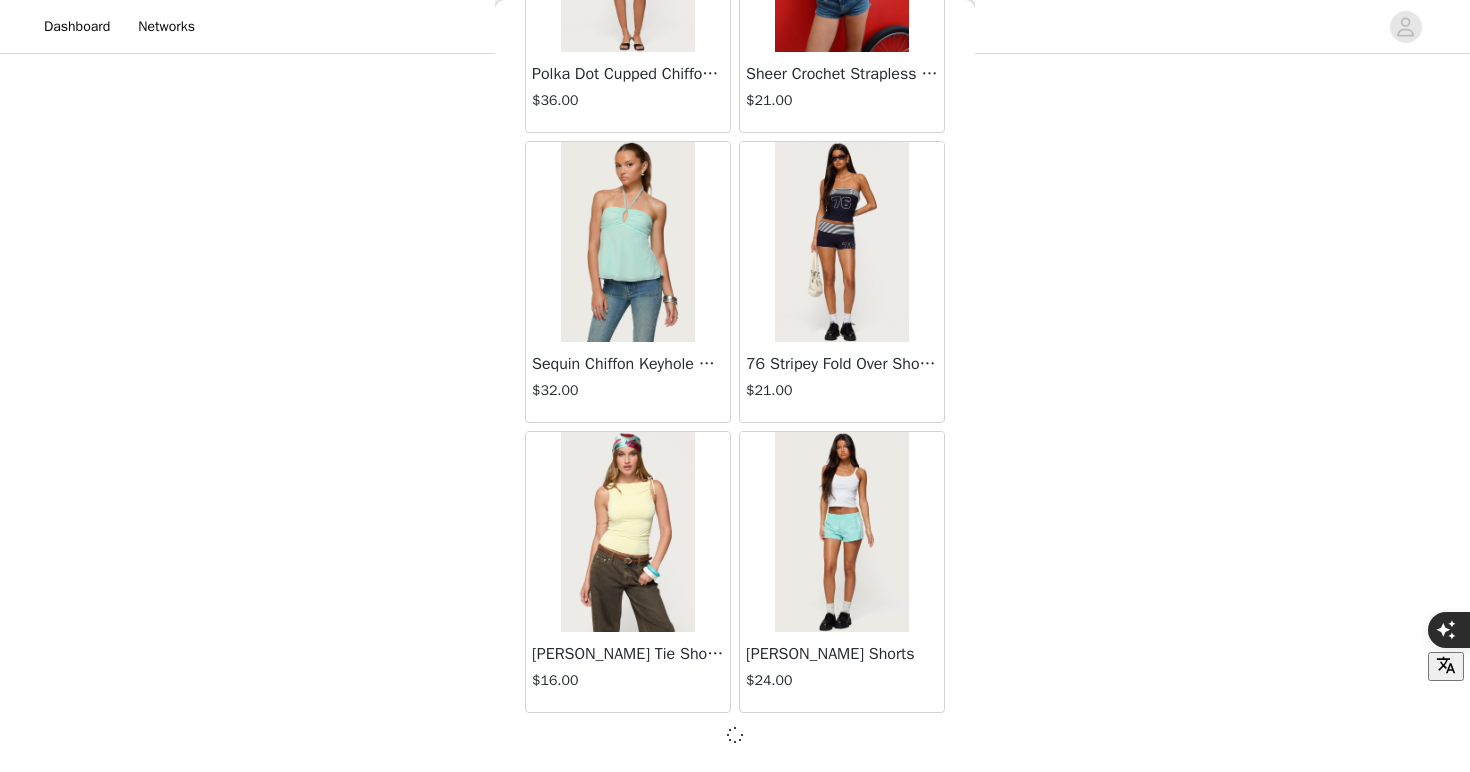 scroll, scrollTop: 66079, scrollLeft: 0, axis: vertical 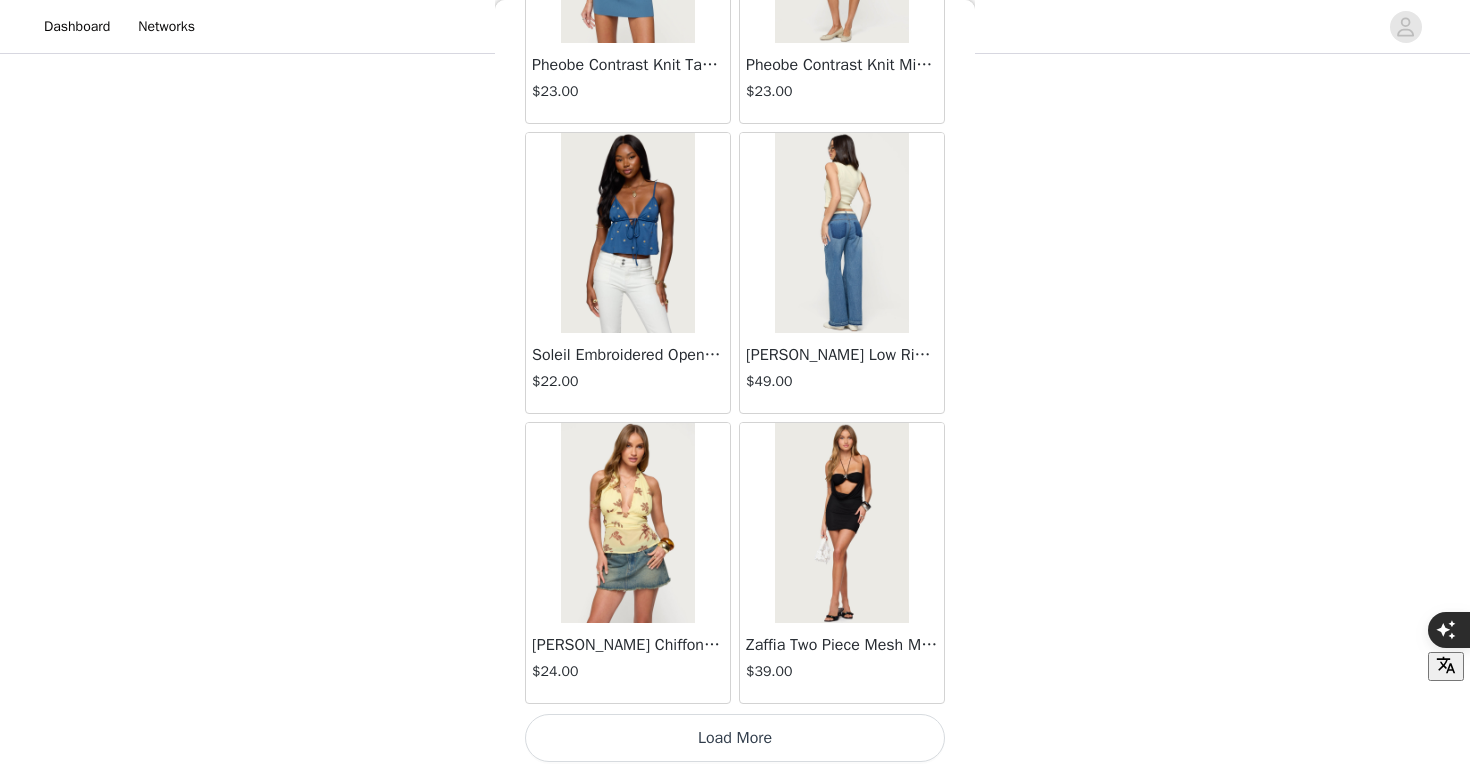 click on "Load More" at bounding box center [735, 738] 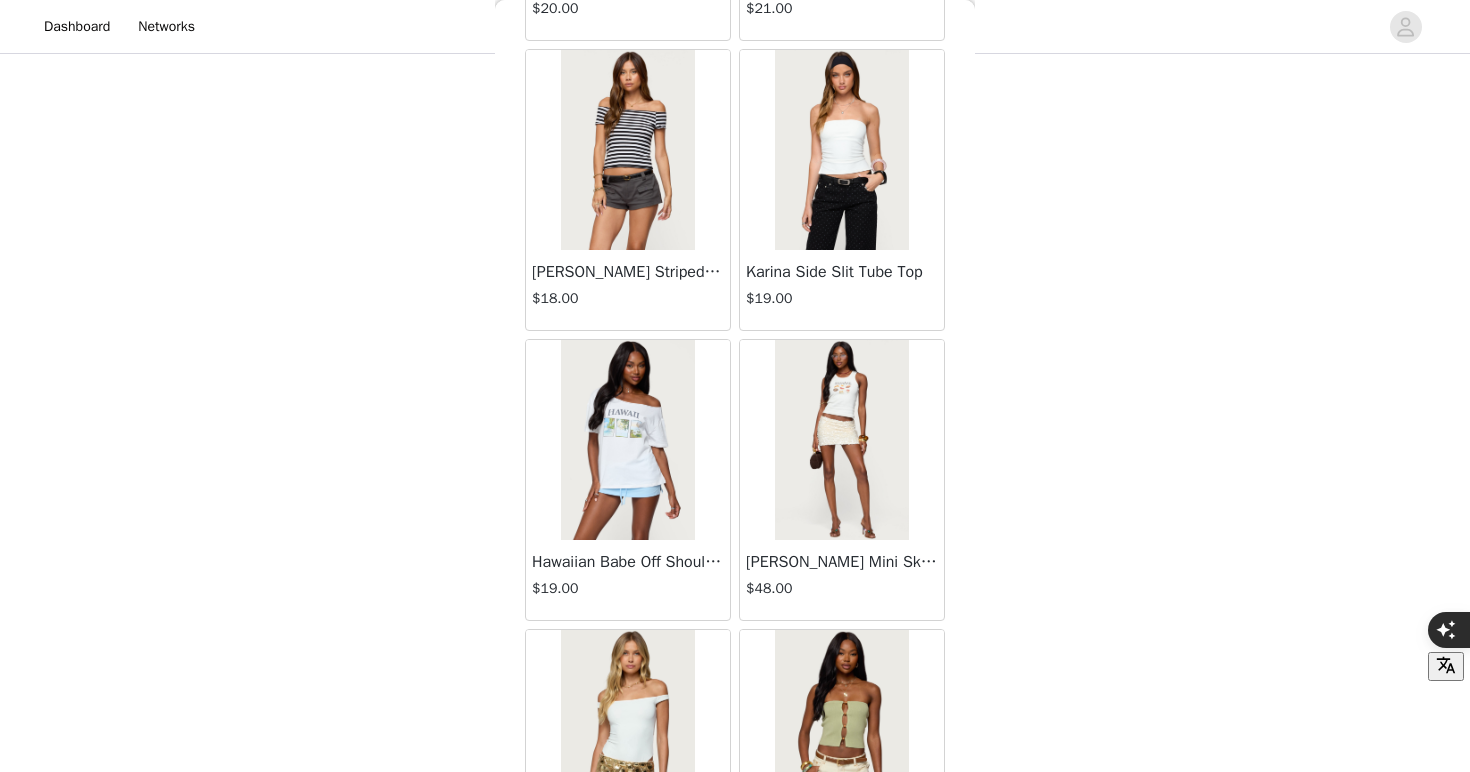 scroll, scrollTop: 71888, scrollLeft: 0, axis: vertical 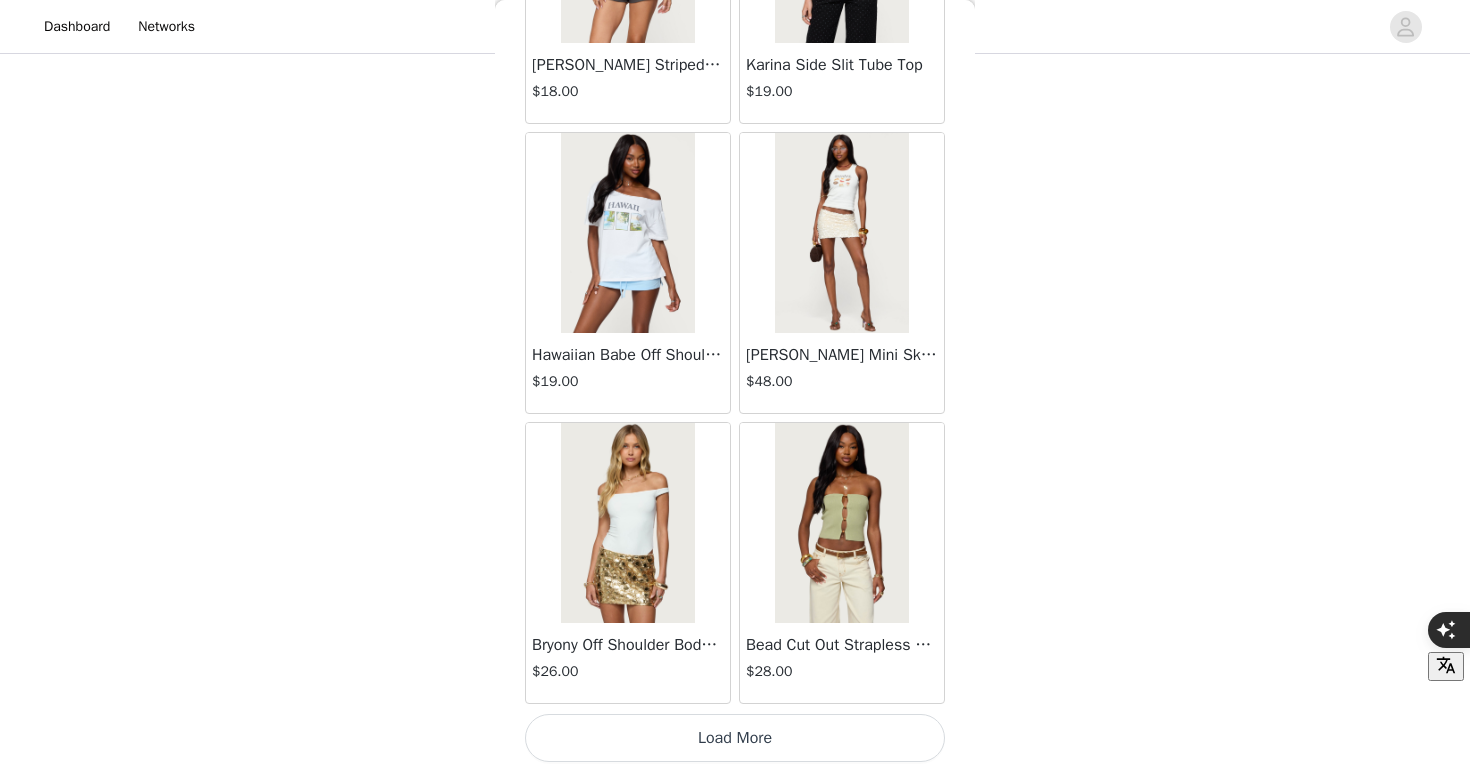 click on "Load More" at bounding box center [735, 738] 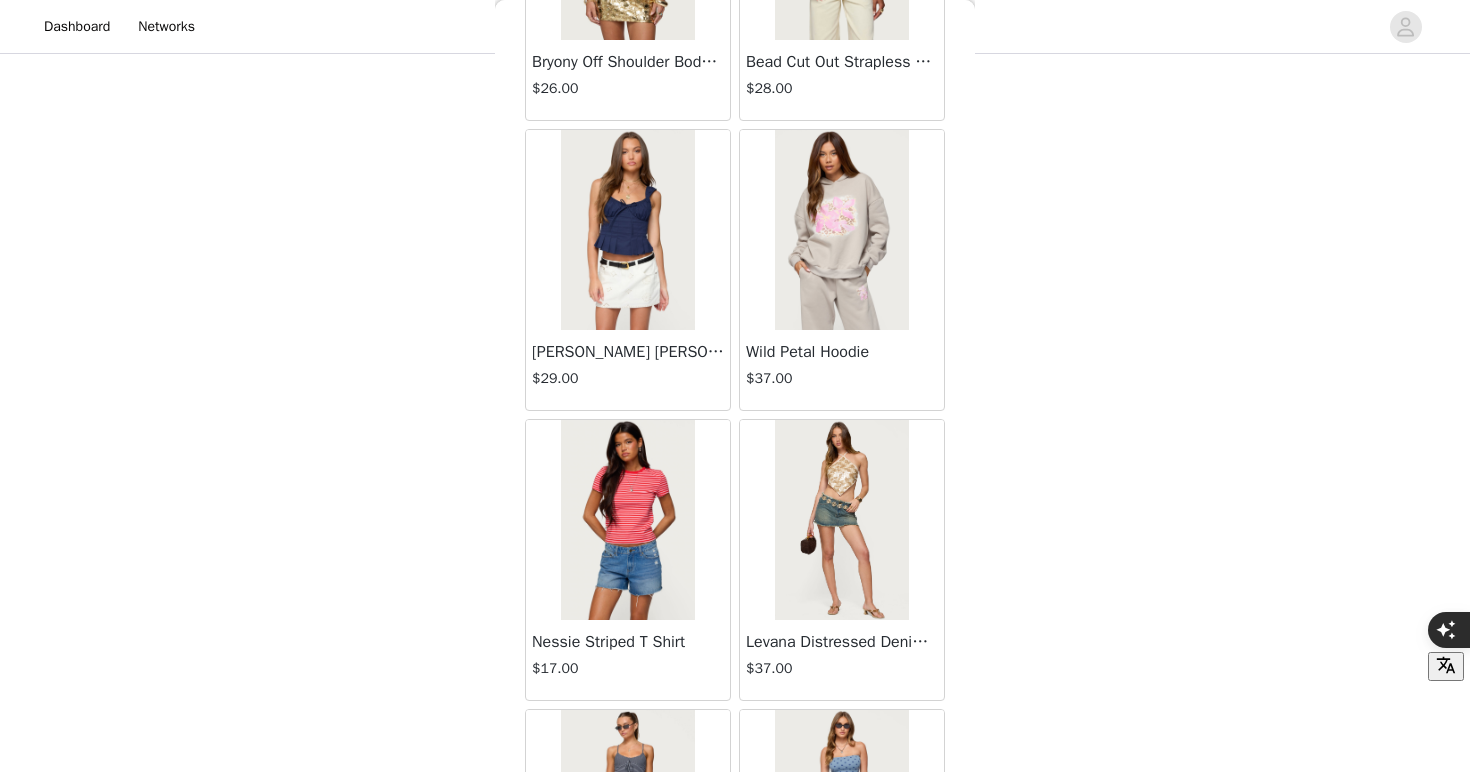 scroll, scrollTop: 72589, scrollLeft: 0, axis: vertical 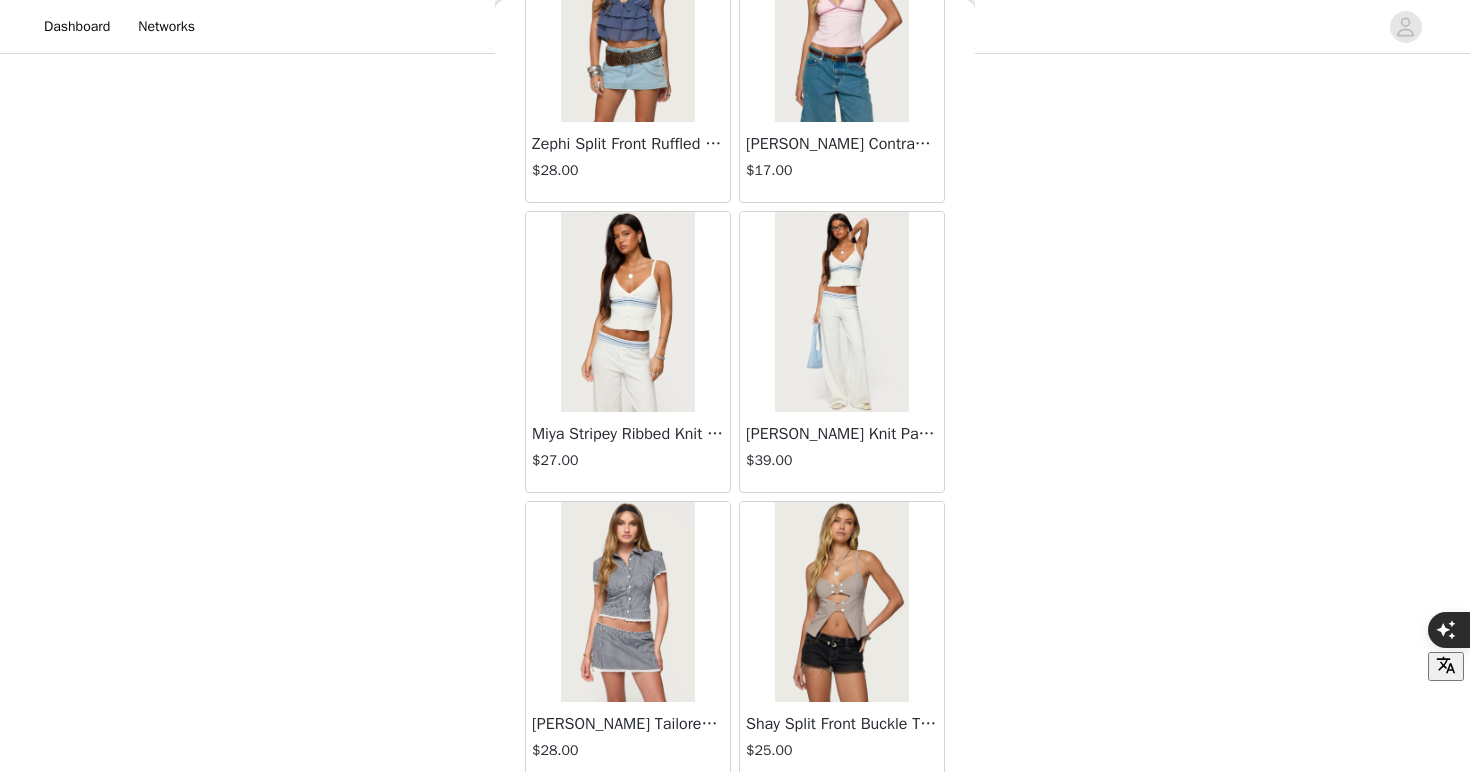 click at bounding box center (841, 602) 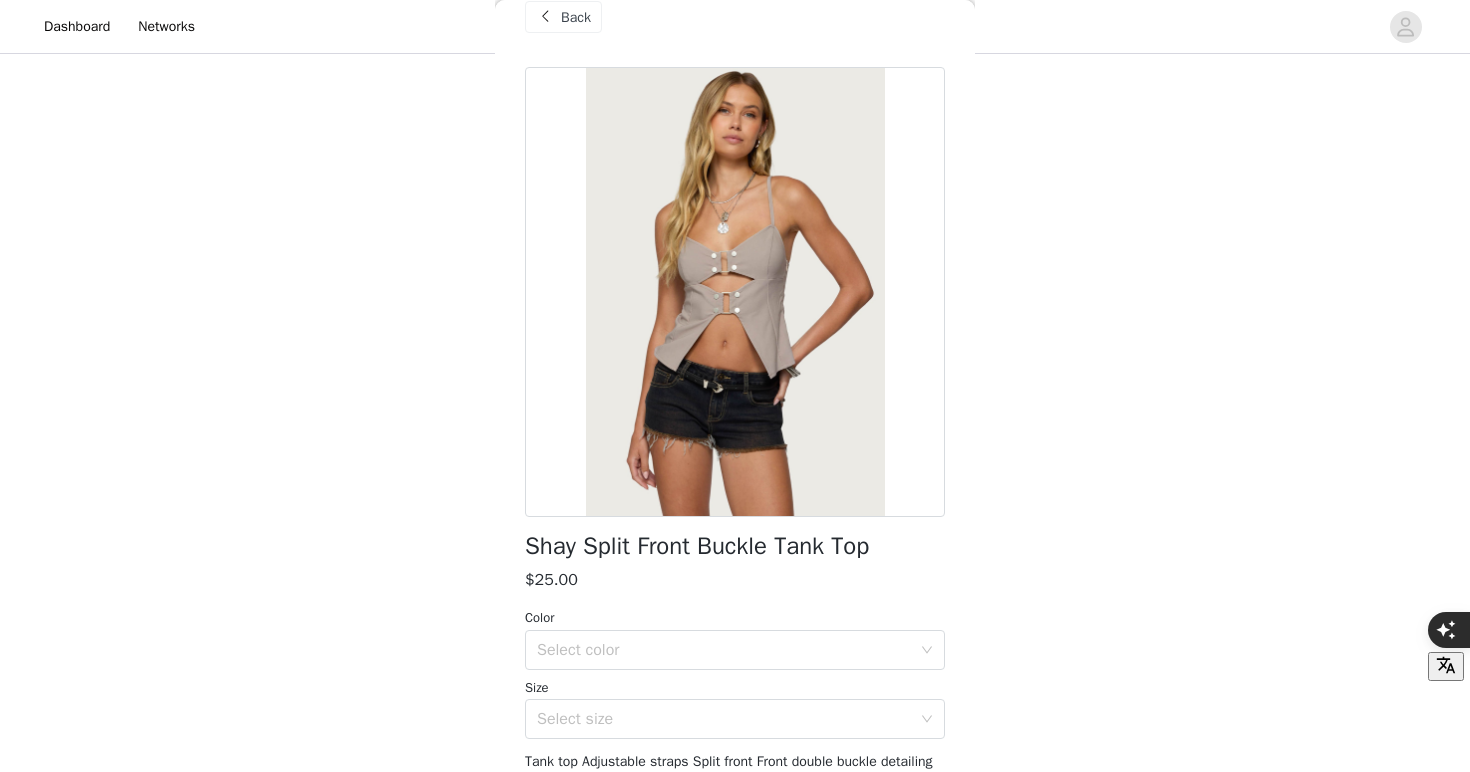 scroll, scrollTop: 64, scrollLeft: 0, axis: vertical 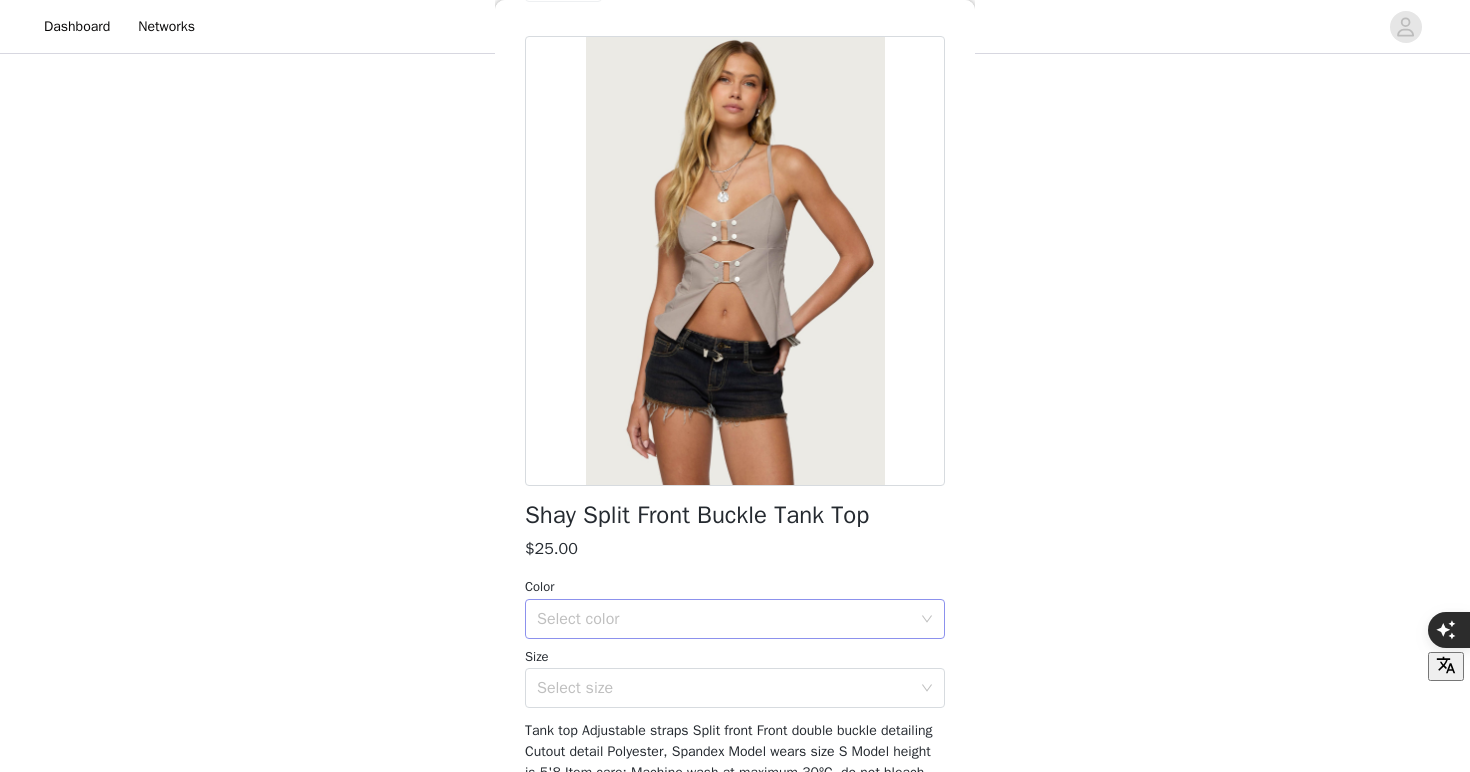 click on "Select color" at bounding box center (724, 619) 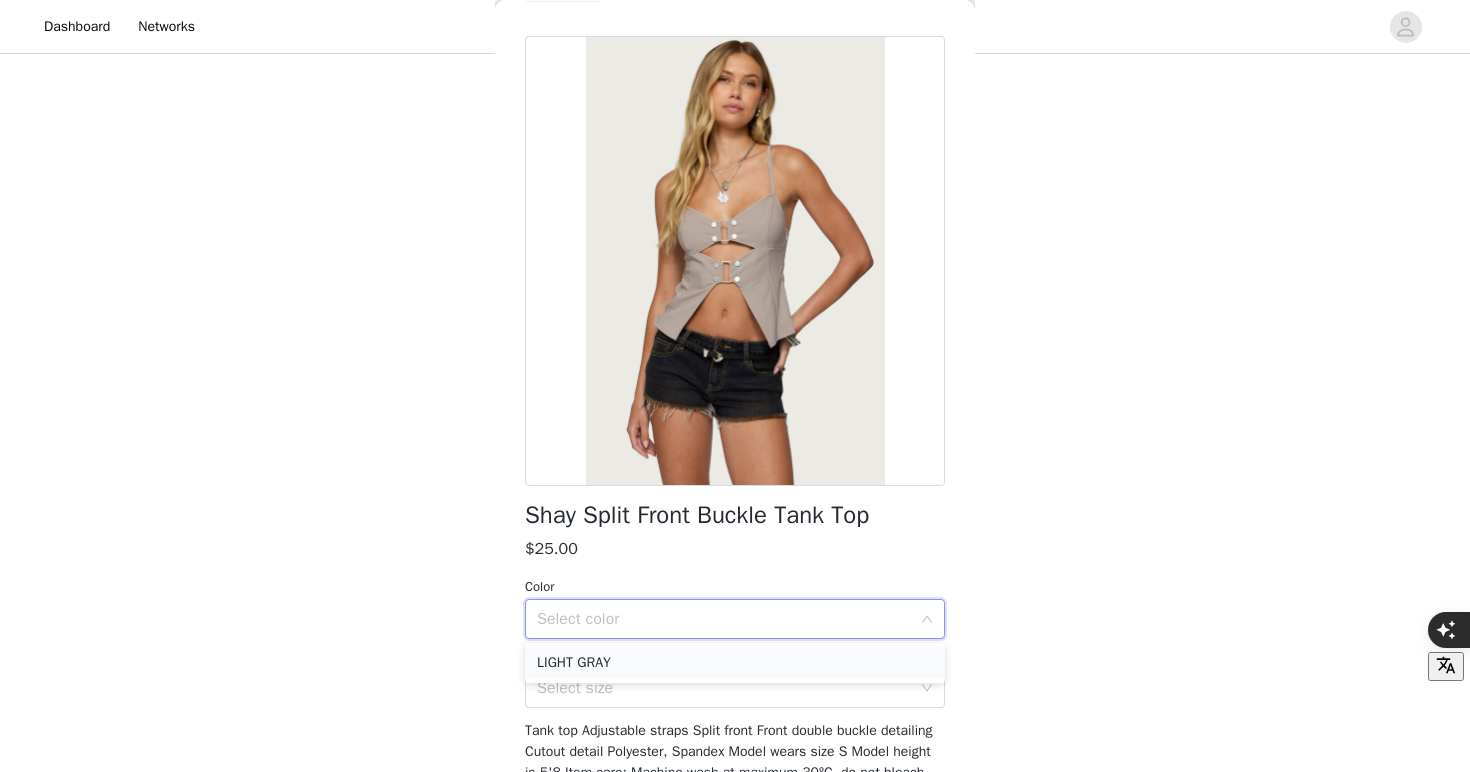 click on "LIGHT GRAY" at bounding box center (735, 663) 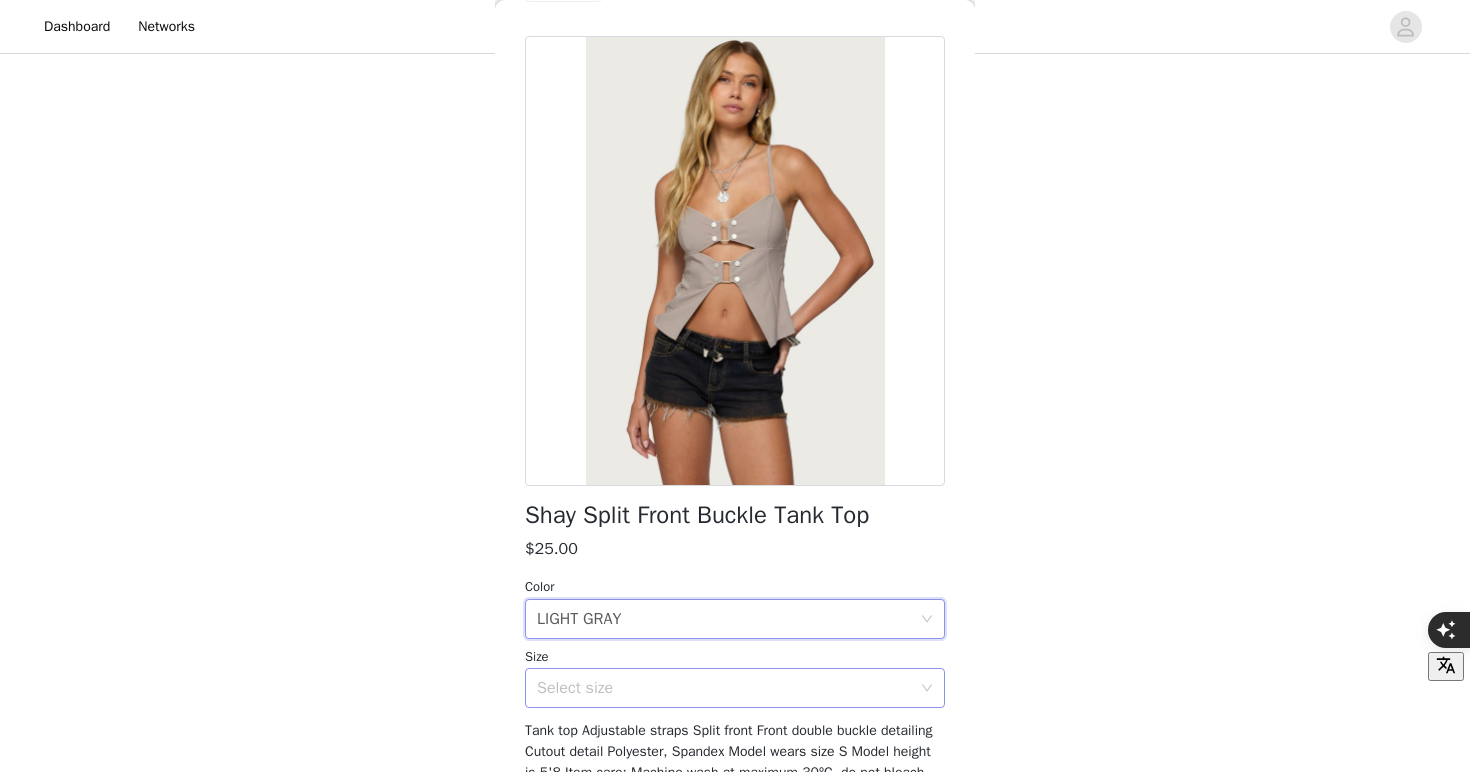 click on "Select size" at bounding box center (724, 688) 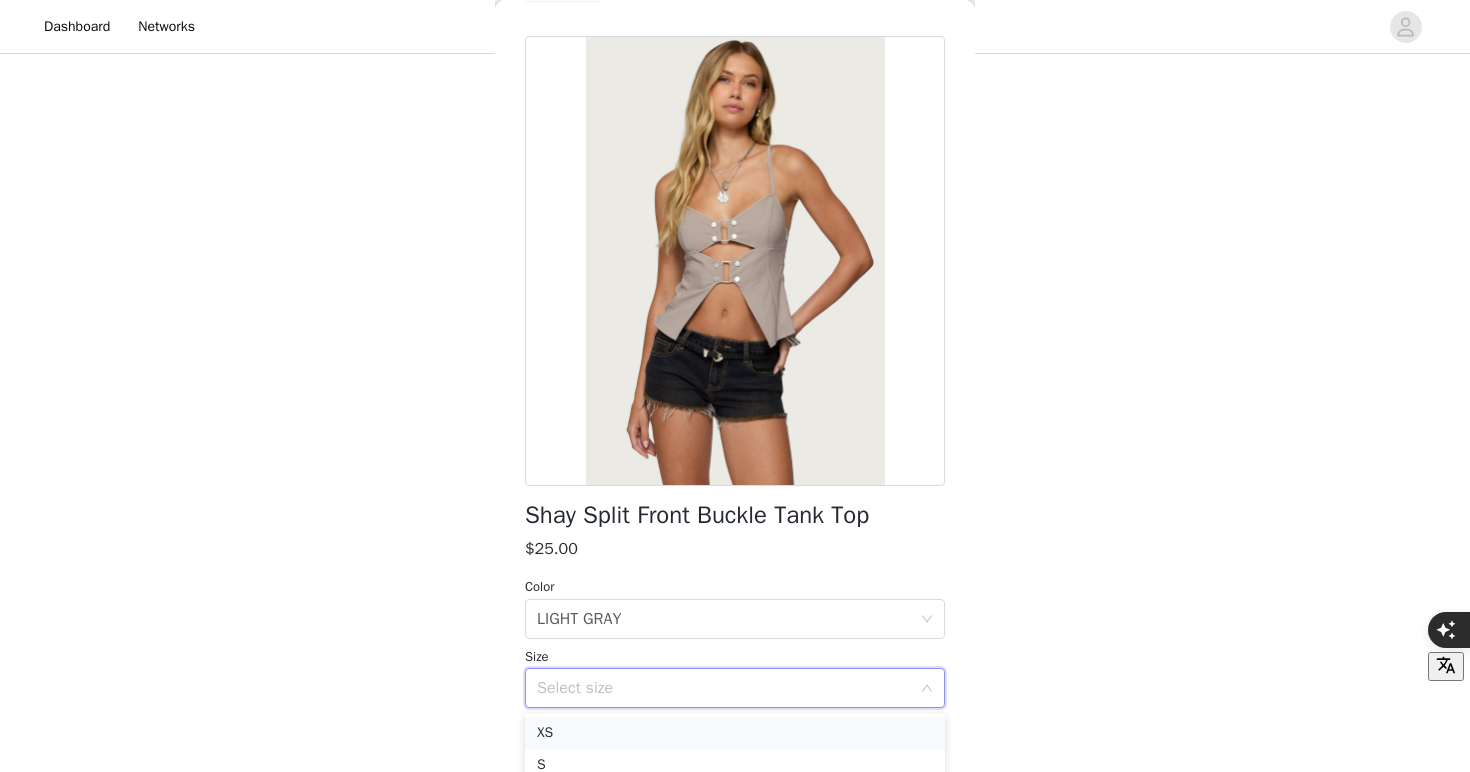 click on "XS" at bounding box center (735, 733) 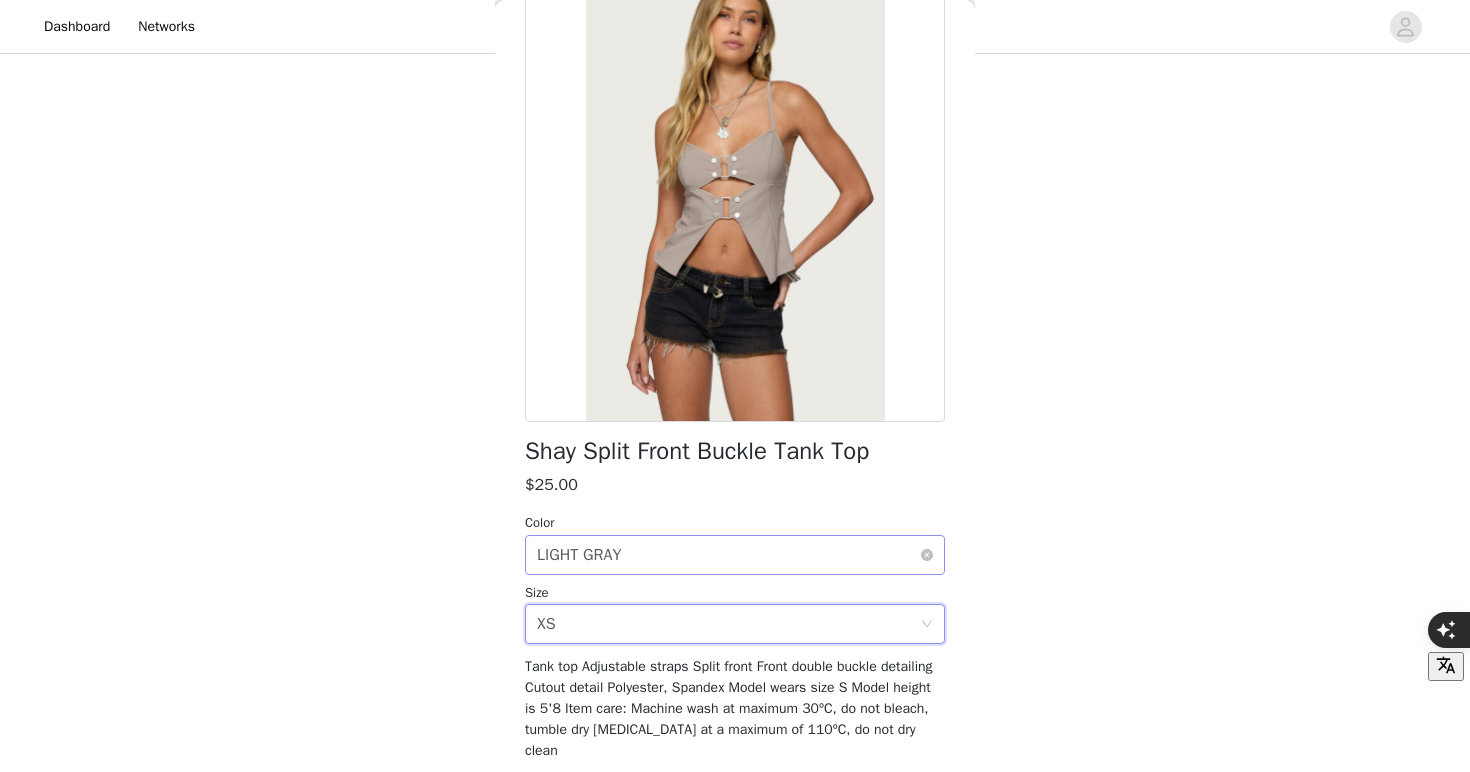 scroll, scrollTop: 201, scrollLeft: 0, axis: vertical 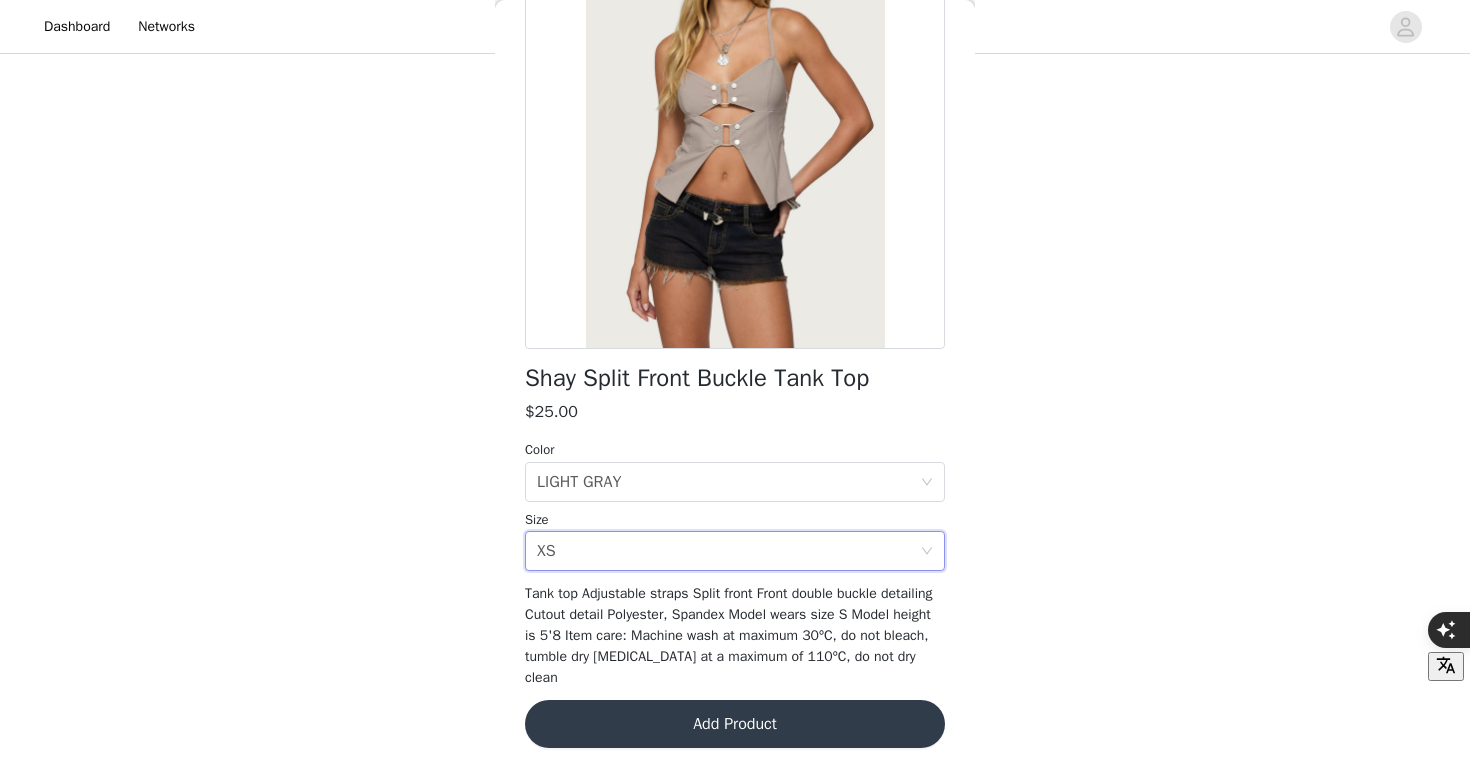 click on "Add Product" at bounding box center (735, 724) 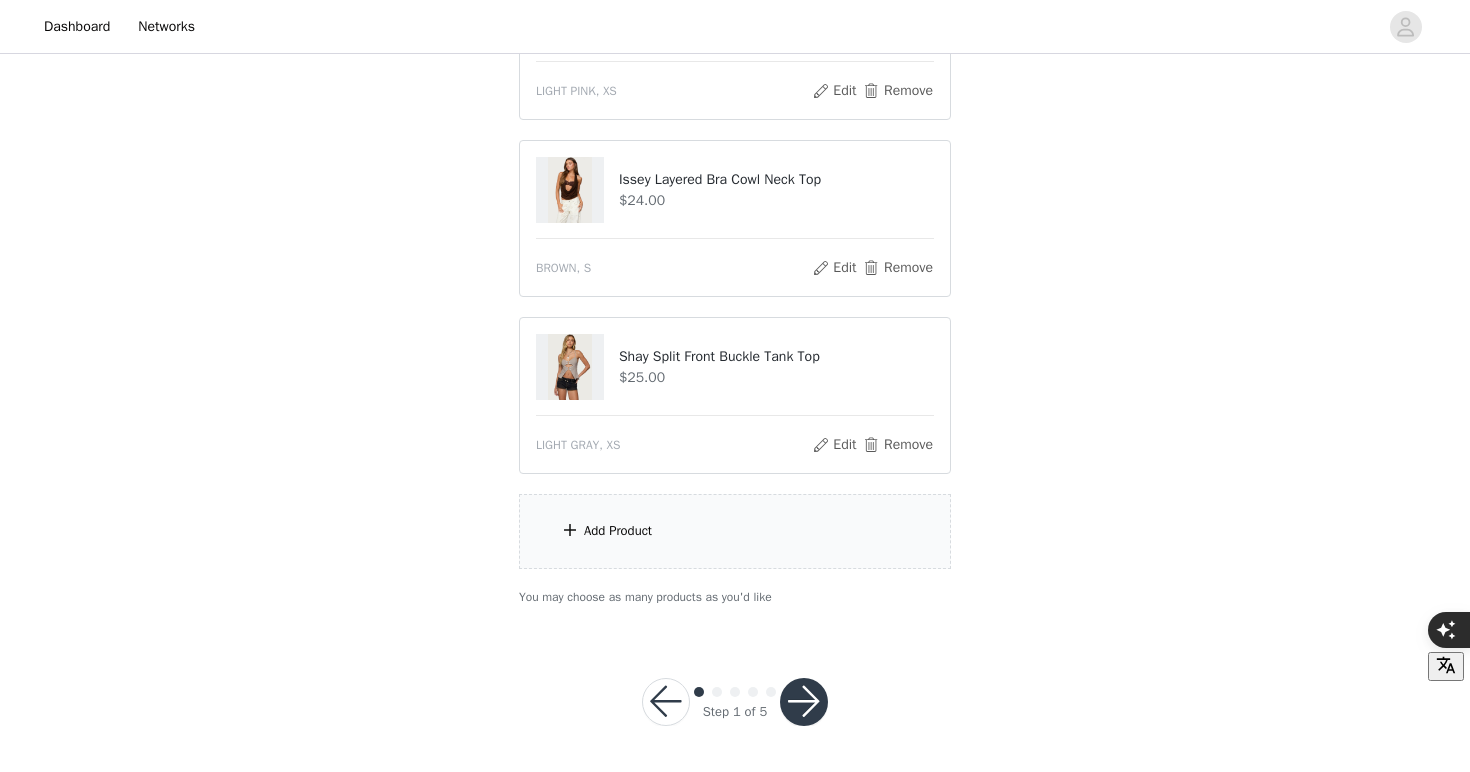 scroll, scrollTop: 1023, scrollLeft: 0, axis: vertical 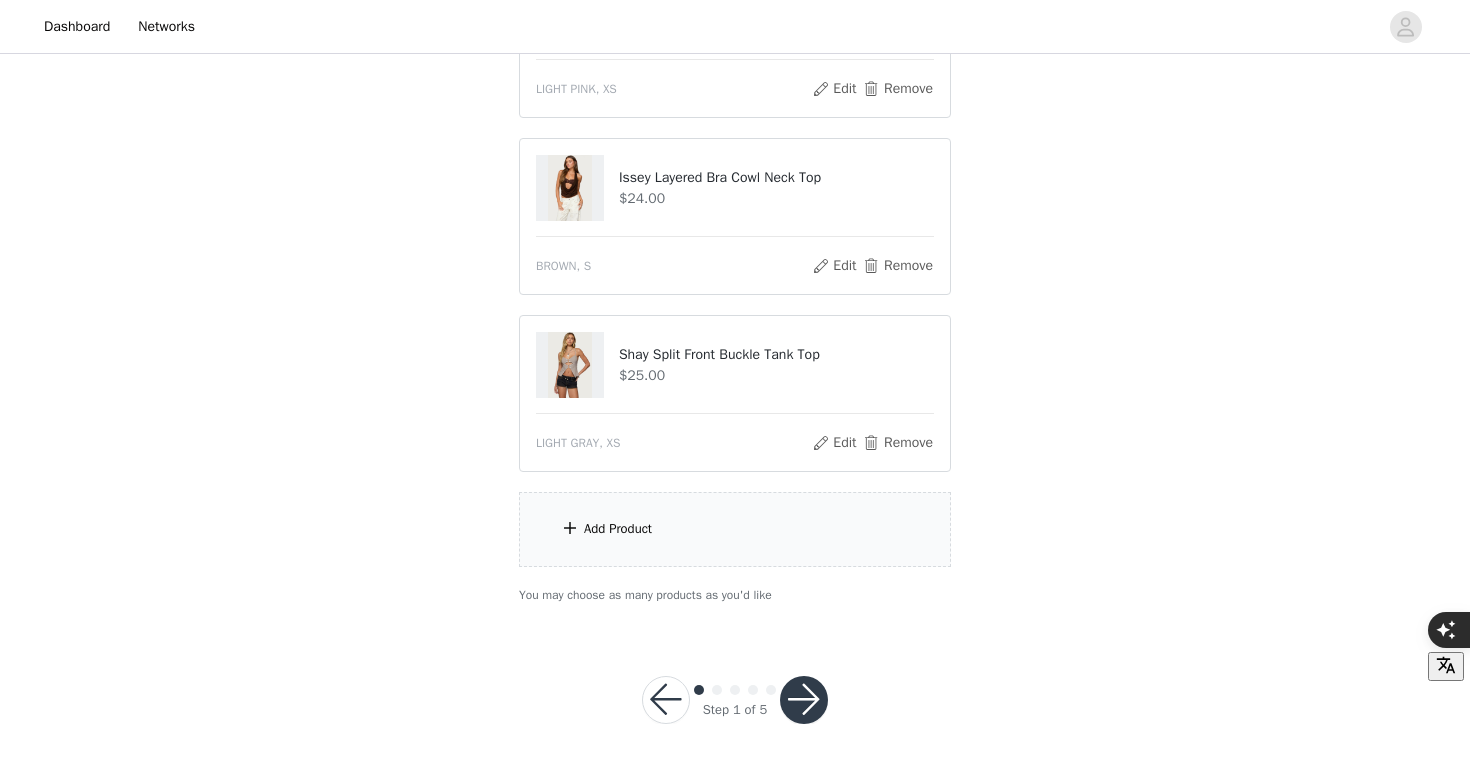 click on "Add Product" at bounding box center (735, 529) 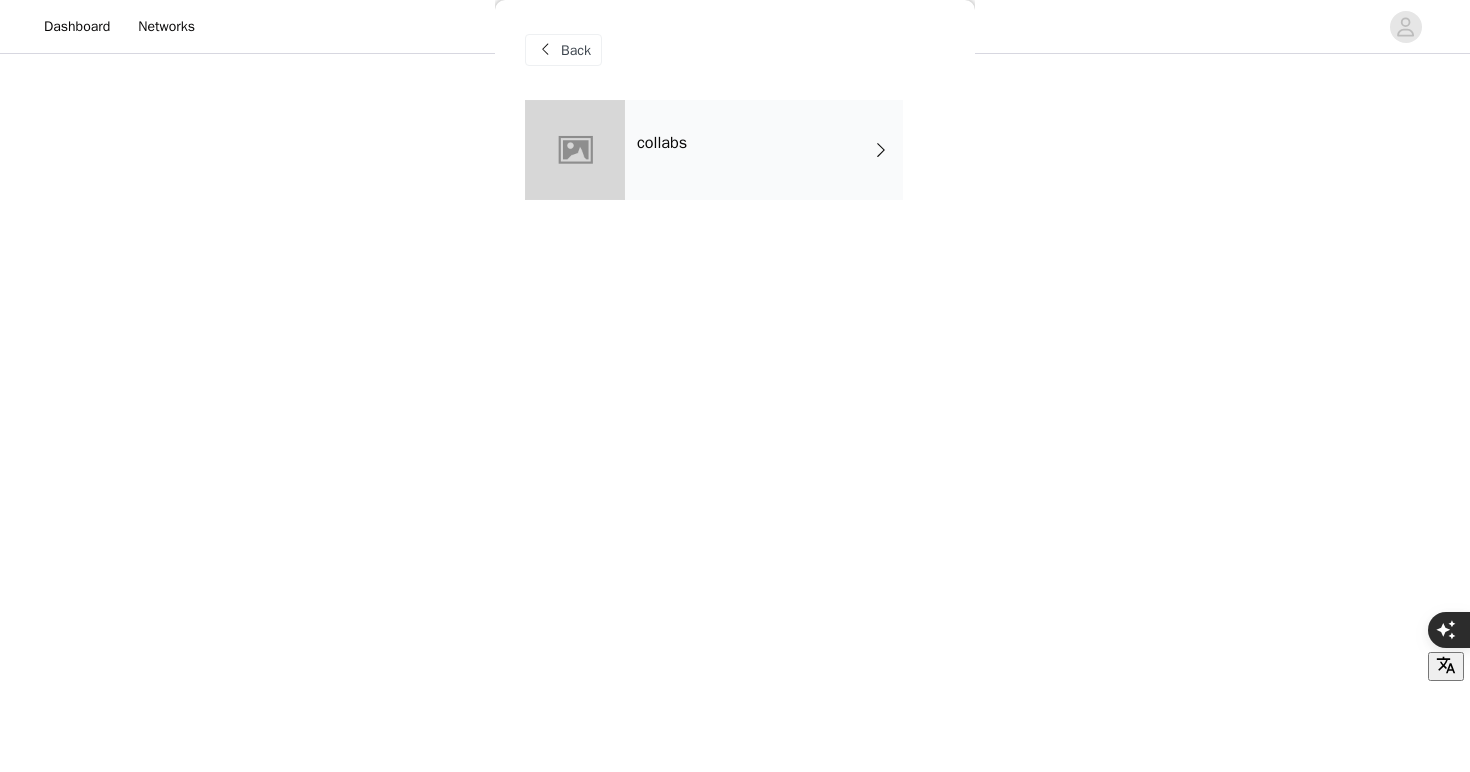click on "collabs" at bounding box center (764, 150) 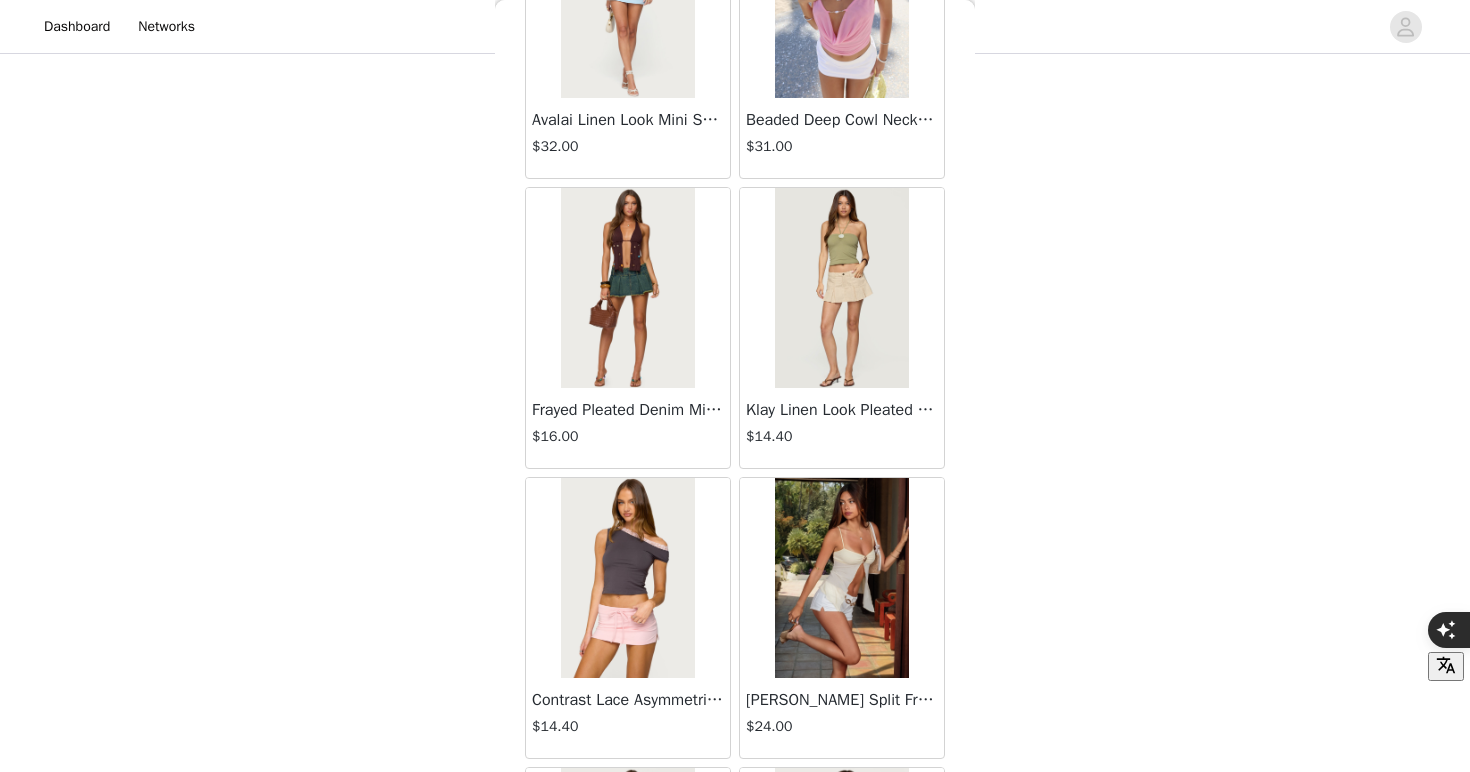 scroll, scrollTop: 1964, scrollLeft: 0, axis: vertical 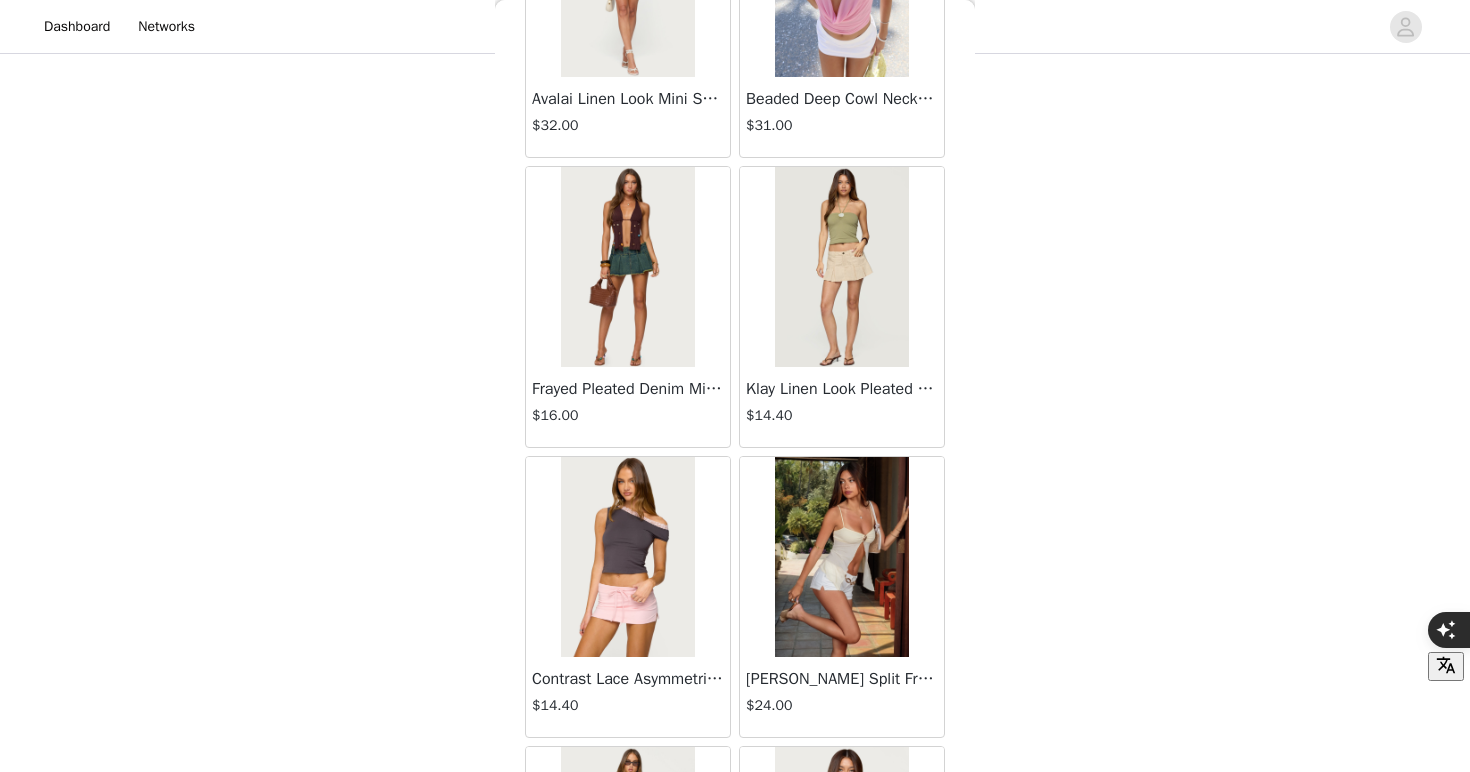 click at bounding box center (841, 557) 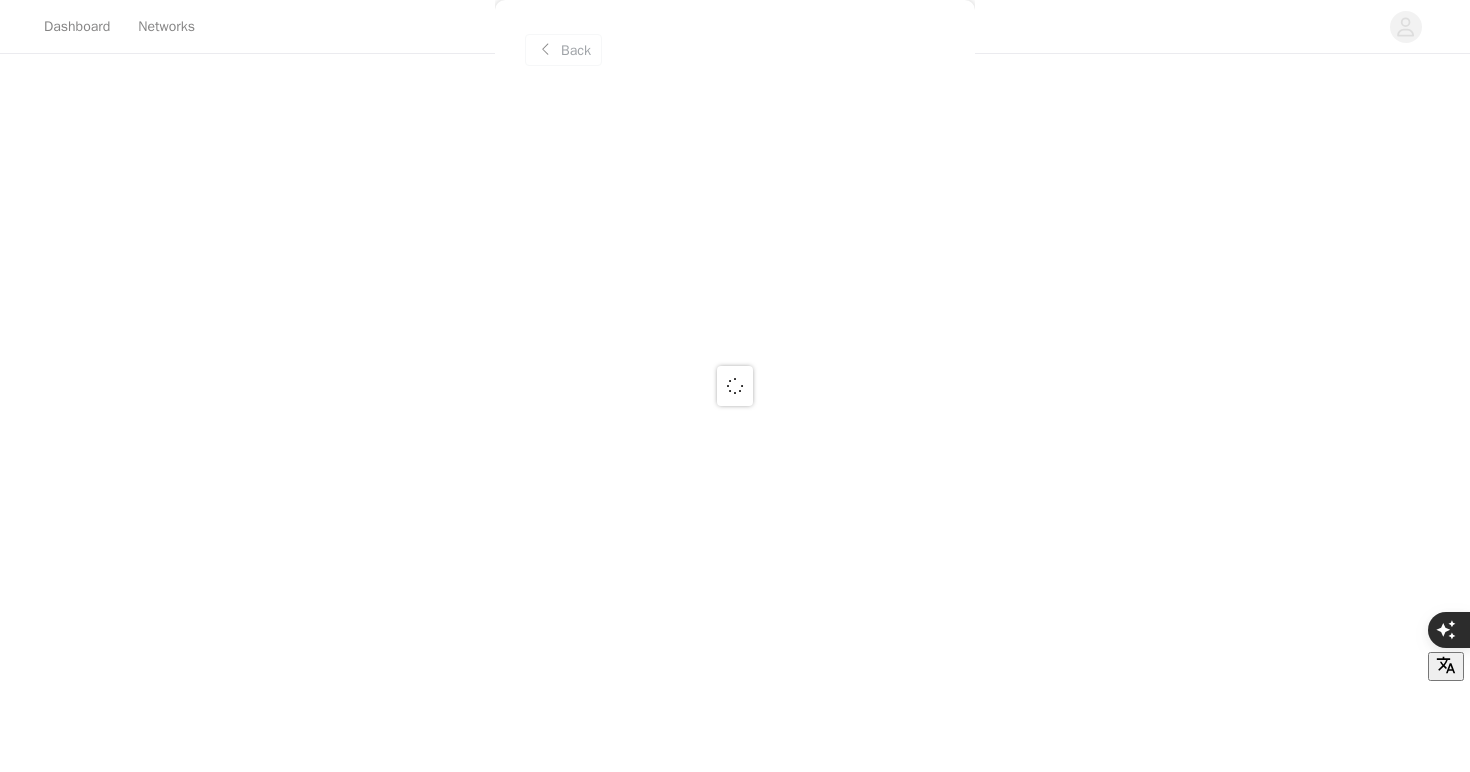 scroll, scrollTop: 0, scrollLeft: 0, axis: both 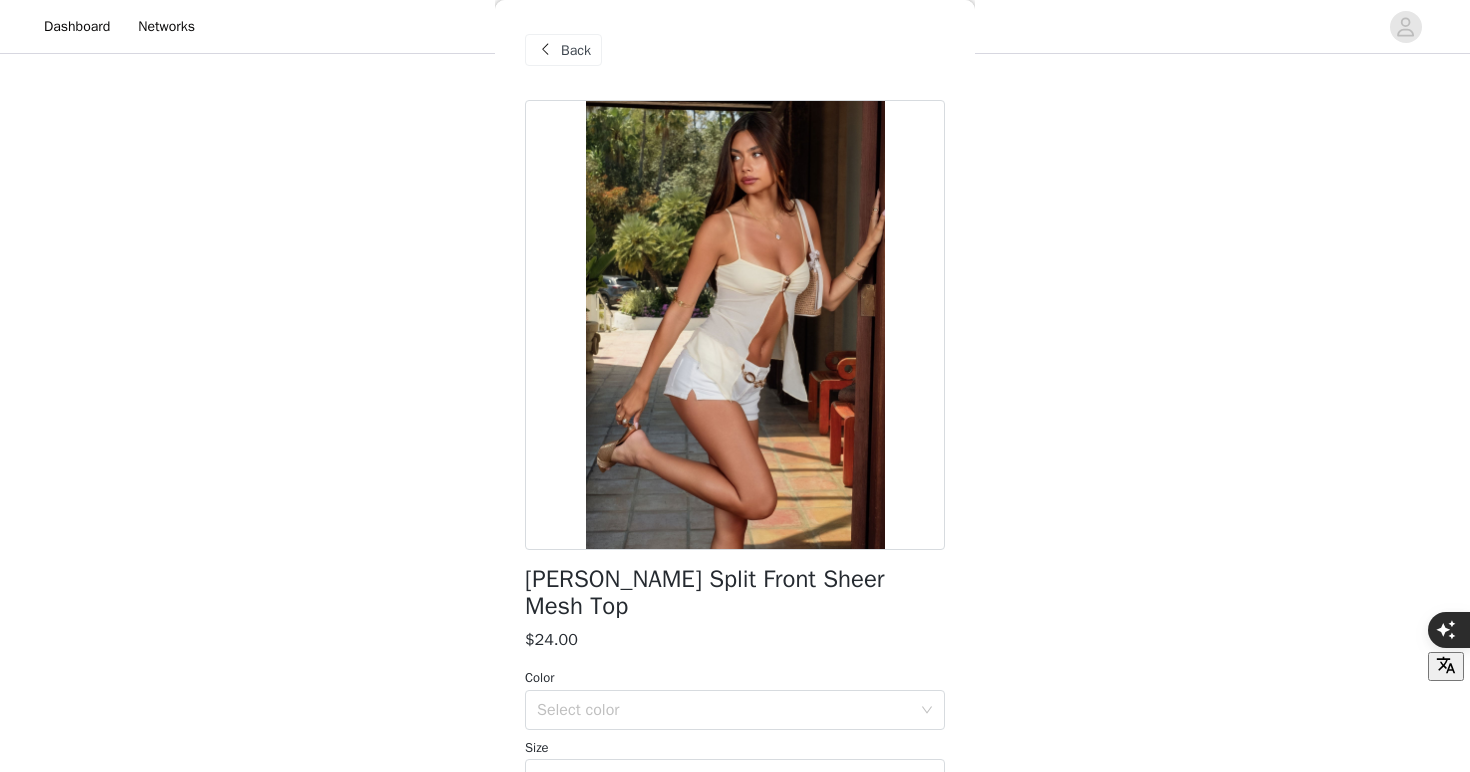 click at bounding box center (545, 50) 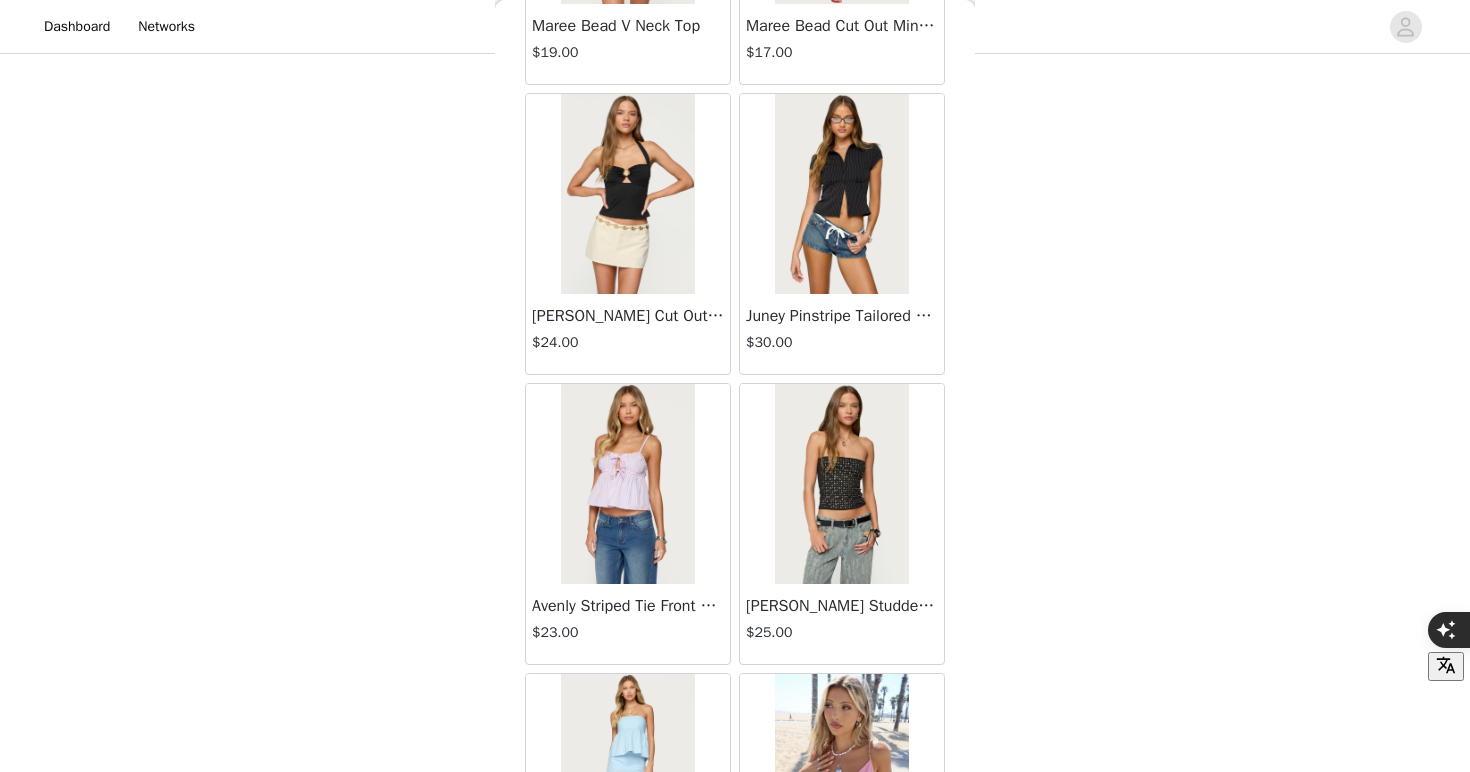 scroll, scrollTop: 1168, scrollLeft: 0, axis: vertical 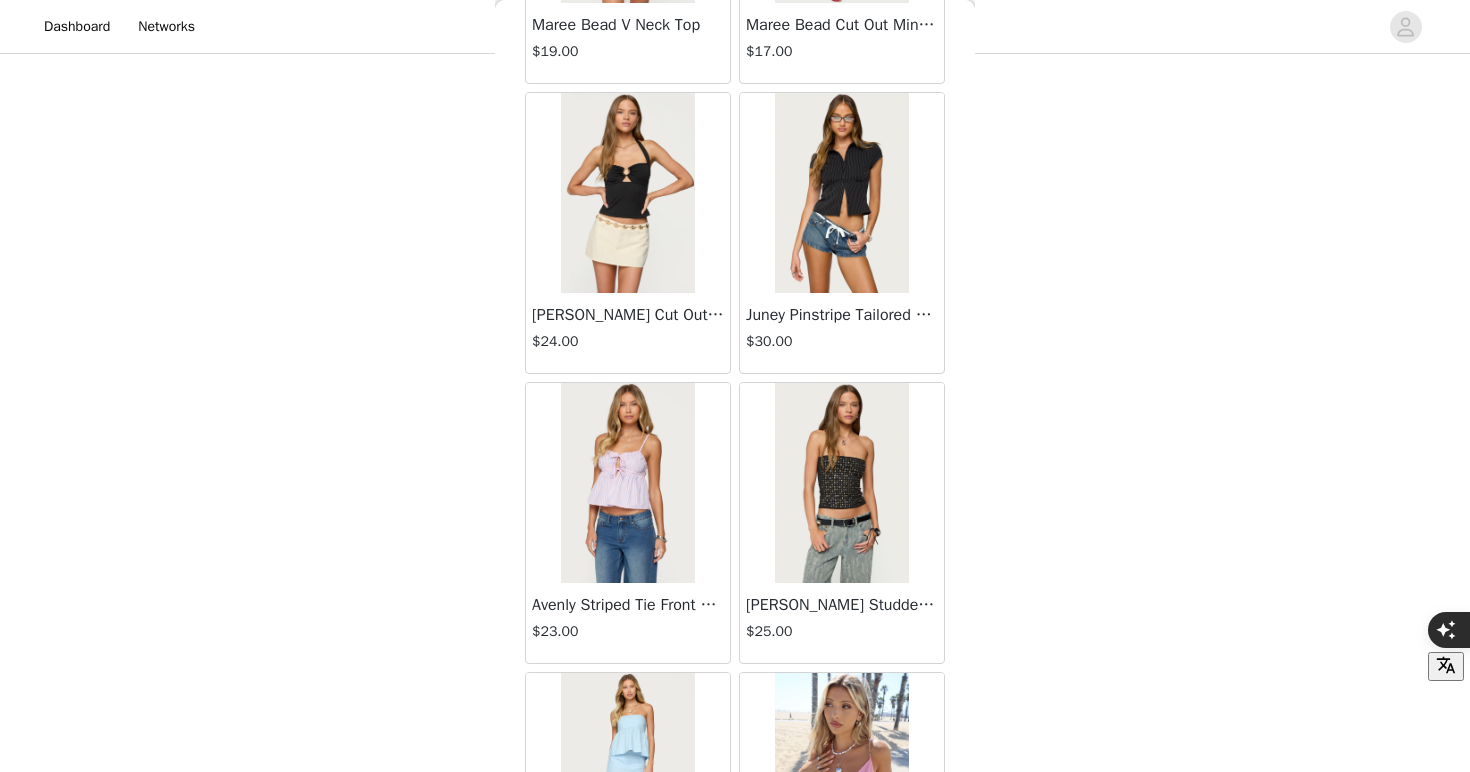click at bounding box center (841, 483) 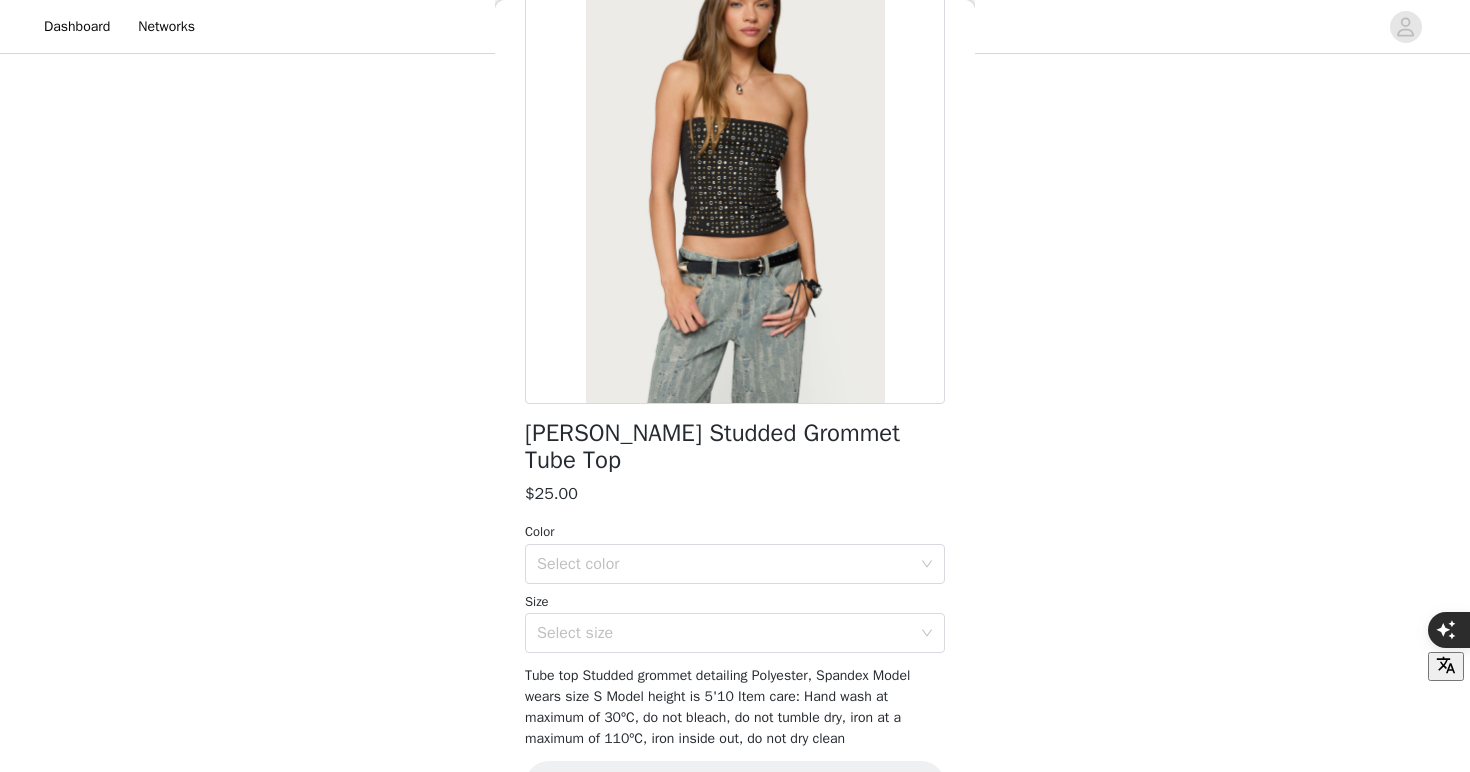 scroll, scrollTop: 0, scrollLeft: 0, axis: both 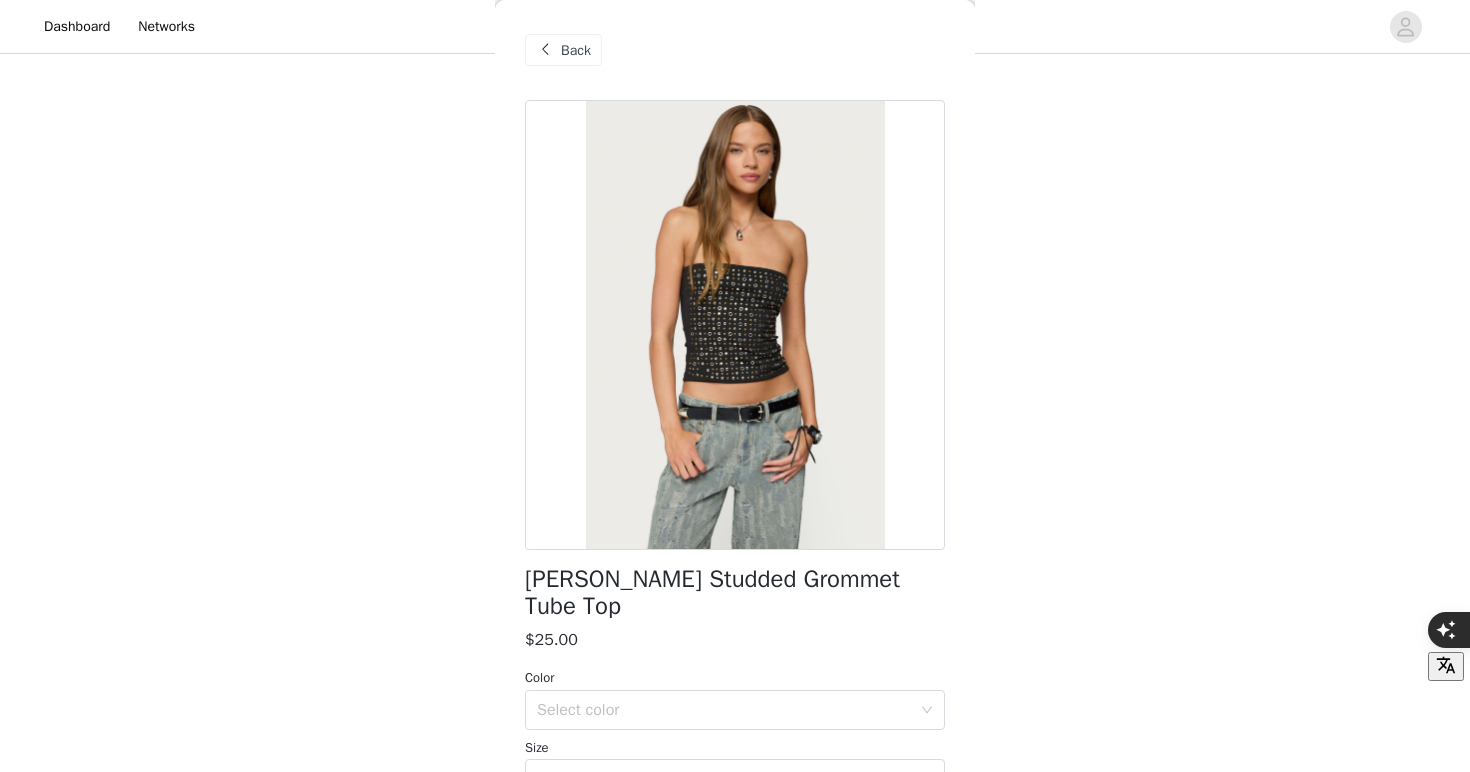 click on "Back" at bounding box center (576, 50) 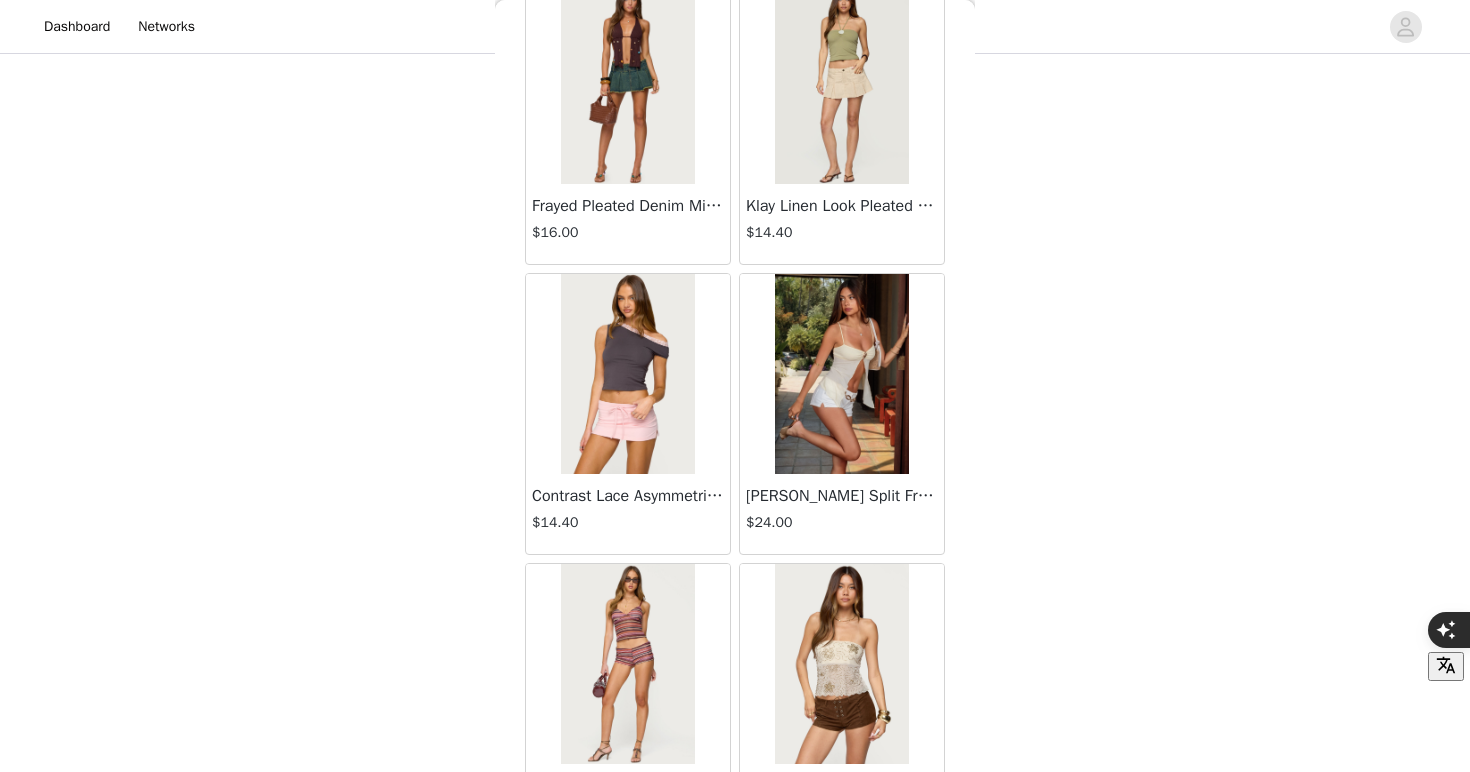 scroll, scrollTop: 2089, scrollLeft: 0, axis: vertical 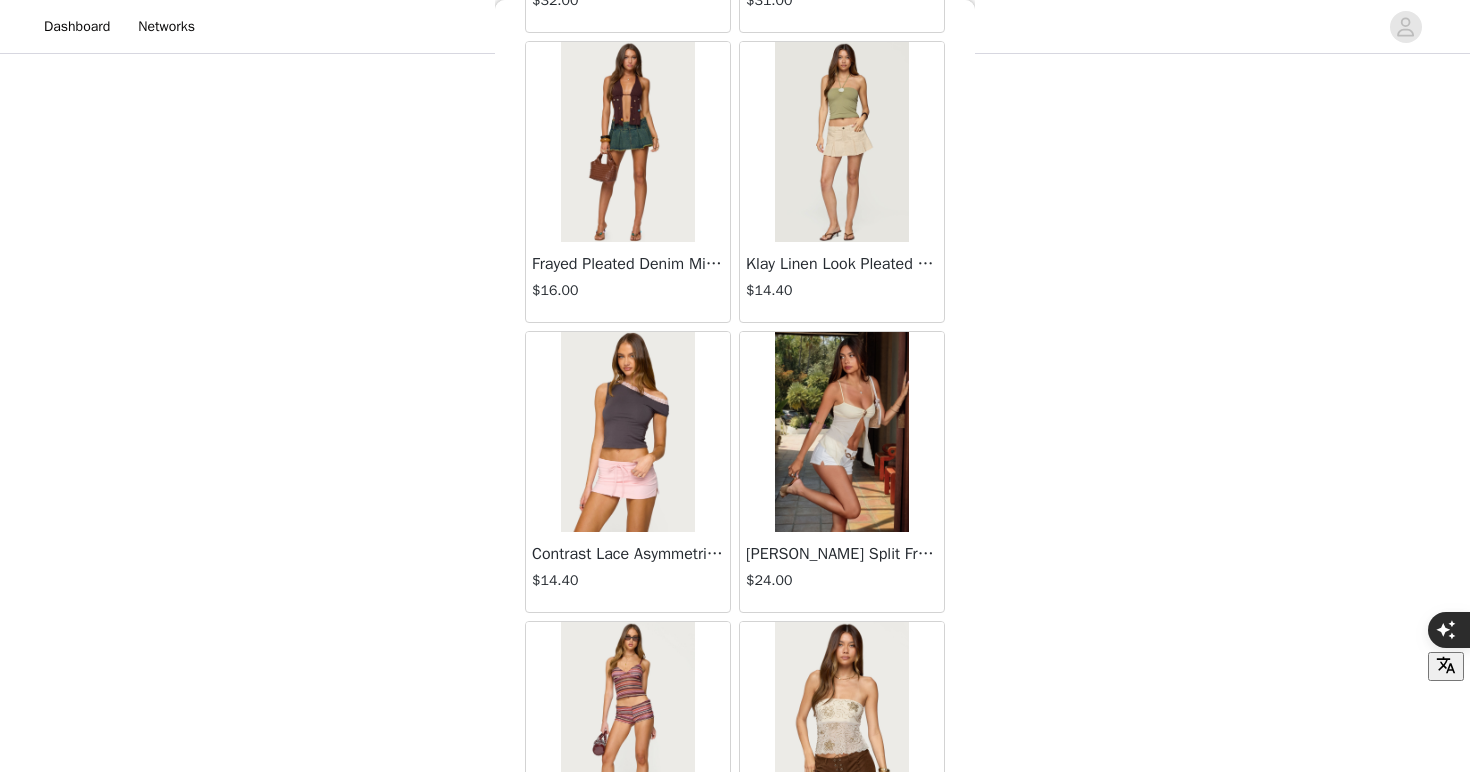 click at bounding box center (841, 142) 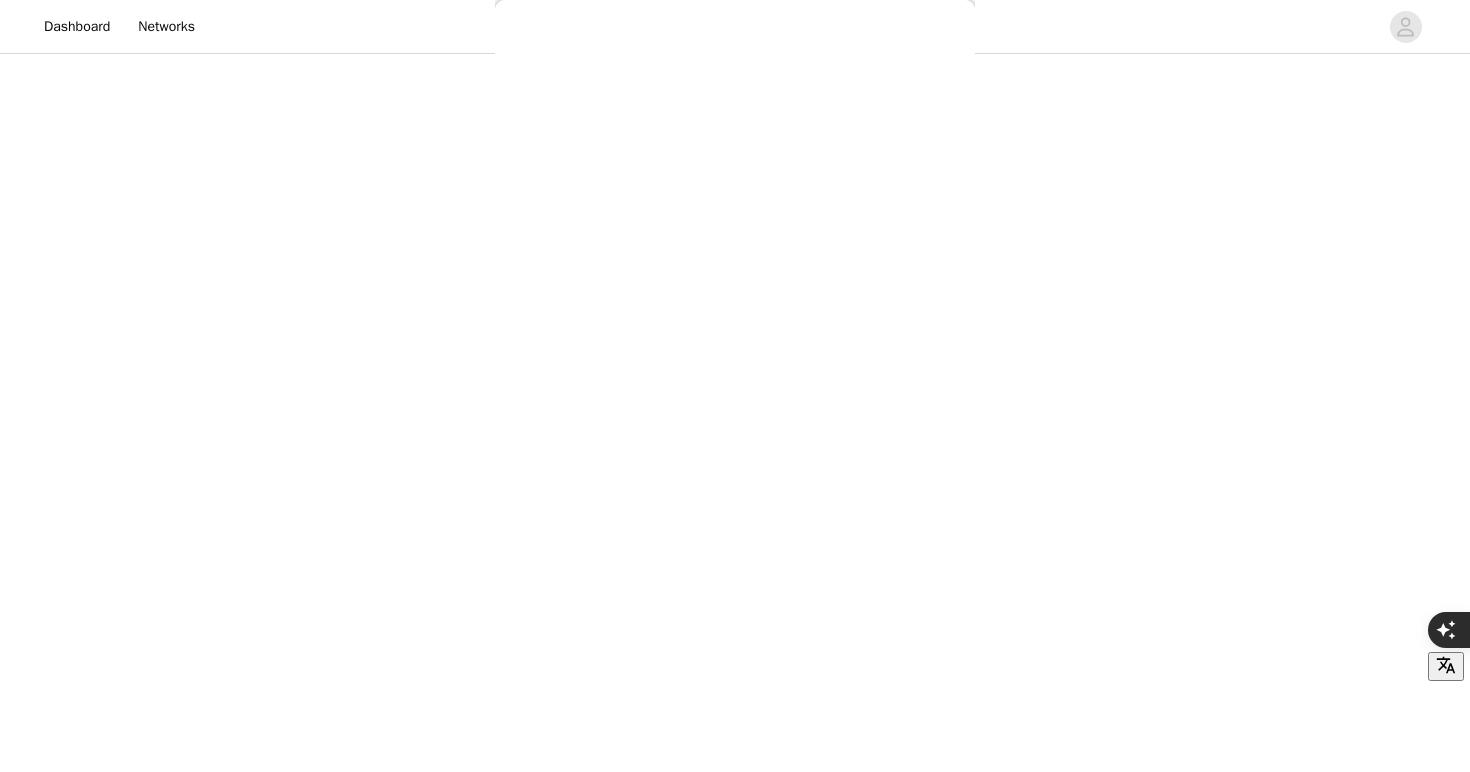 scroll, scrollTop: 0, scrollLeft: 0, axis: both 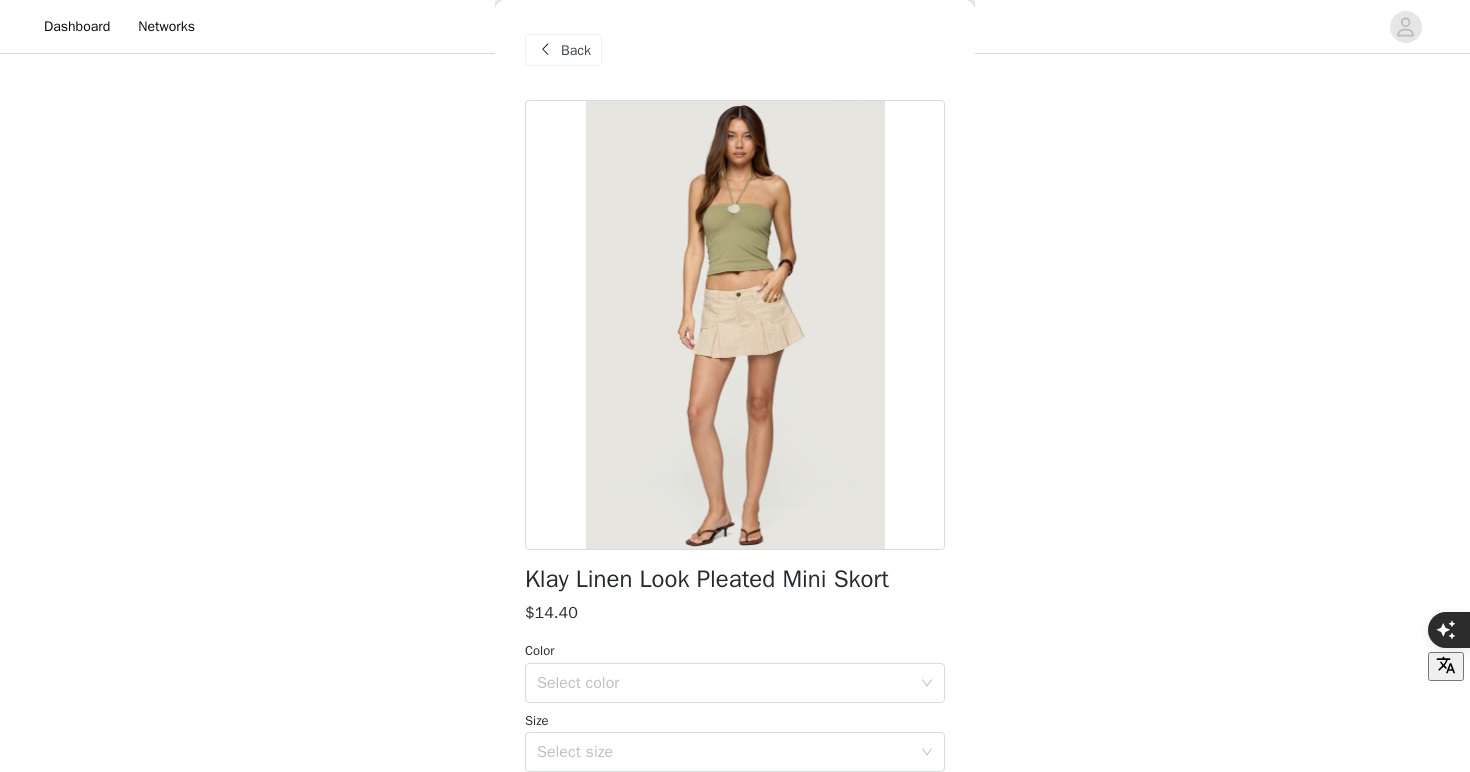 click on "Back" at bounding box center [563, 50] 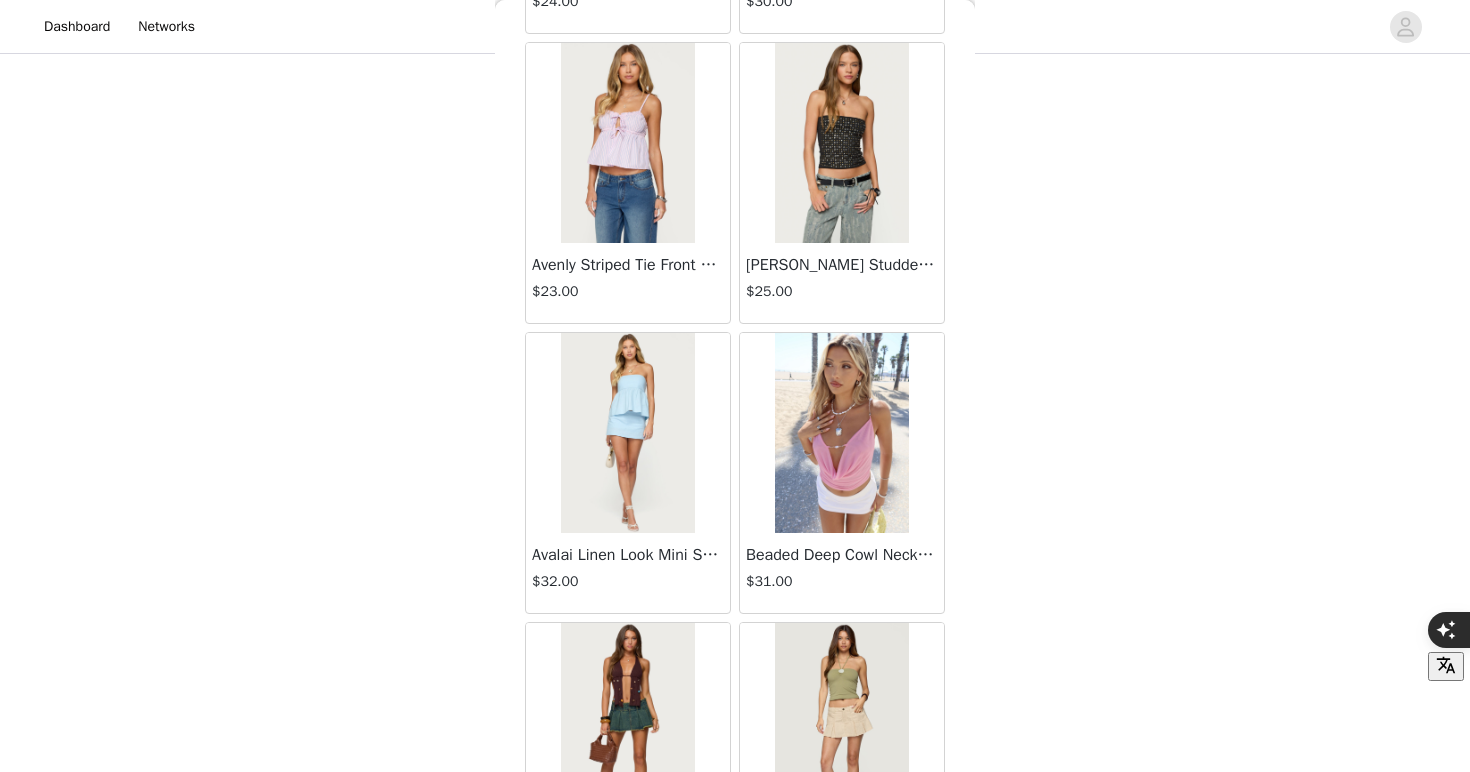 scroll, scrollTop: 2288, scrollLeft: 0, axis: vertical 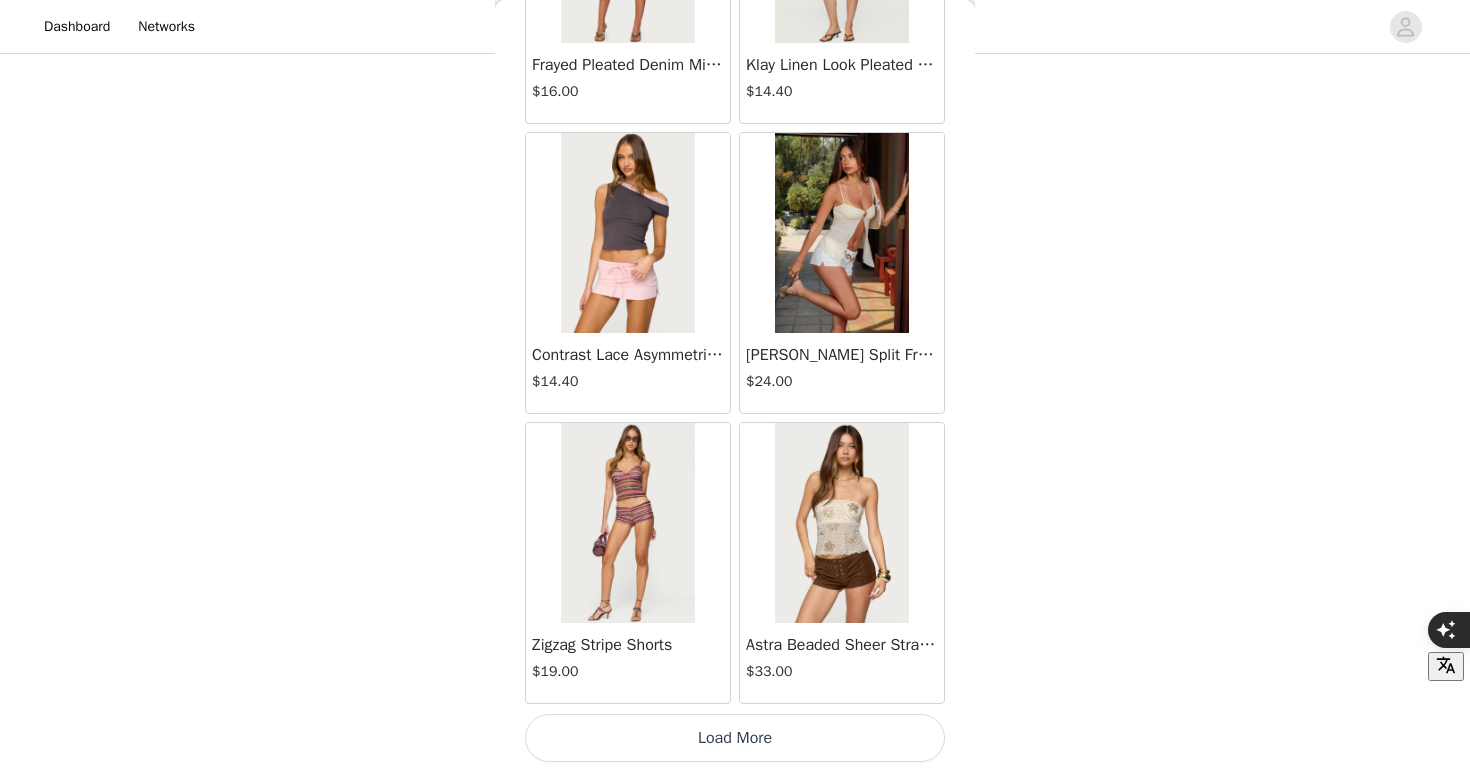 click on "Load More" at bounding box center [735, 738] 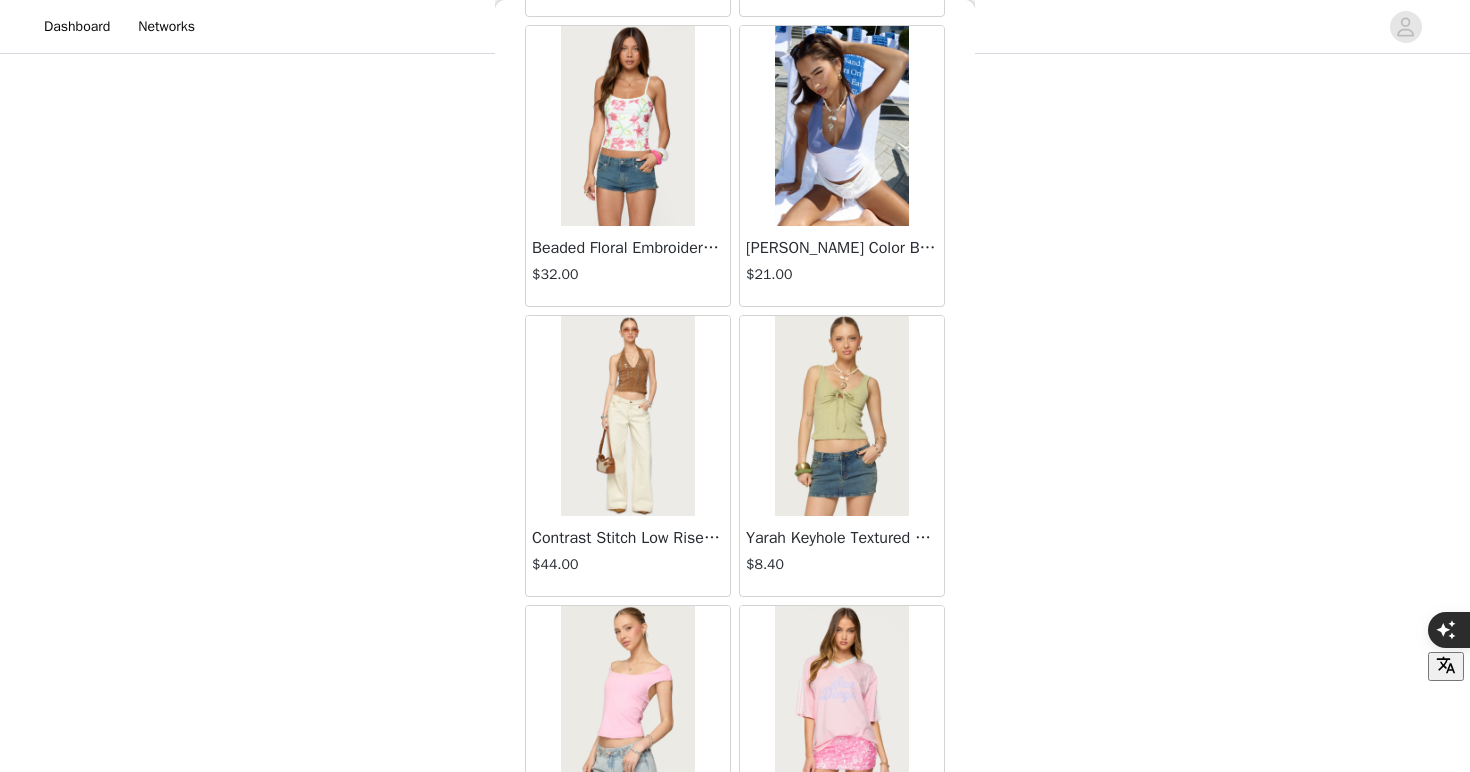 scroll, scrollTop: 2979, scrollLeft: 0, axis: vertical 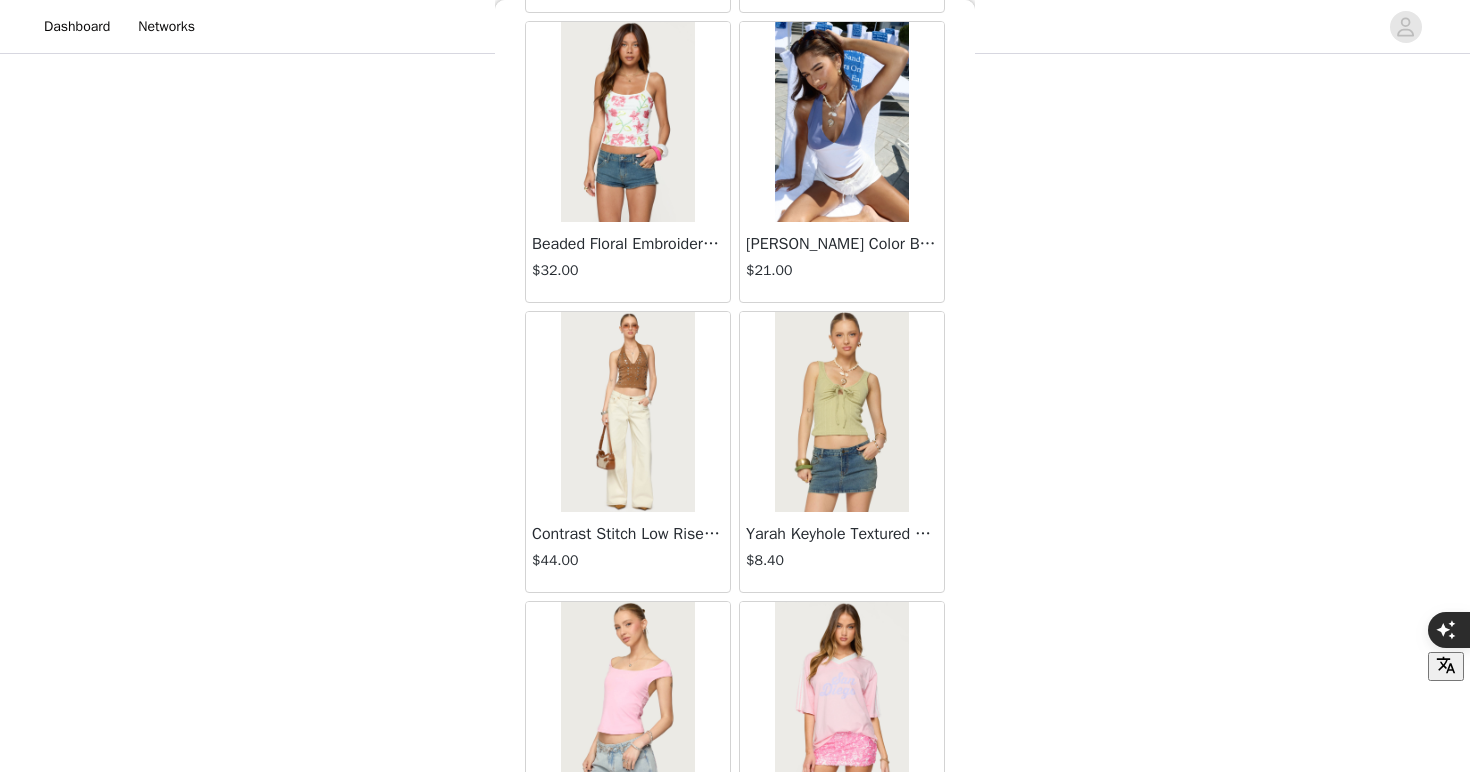 click at bounding box center (627, 412) 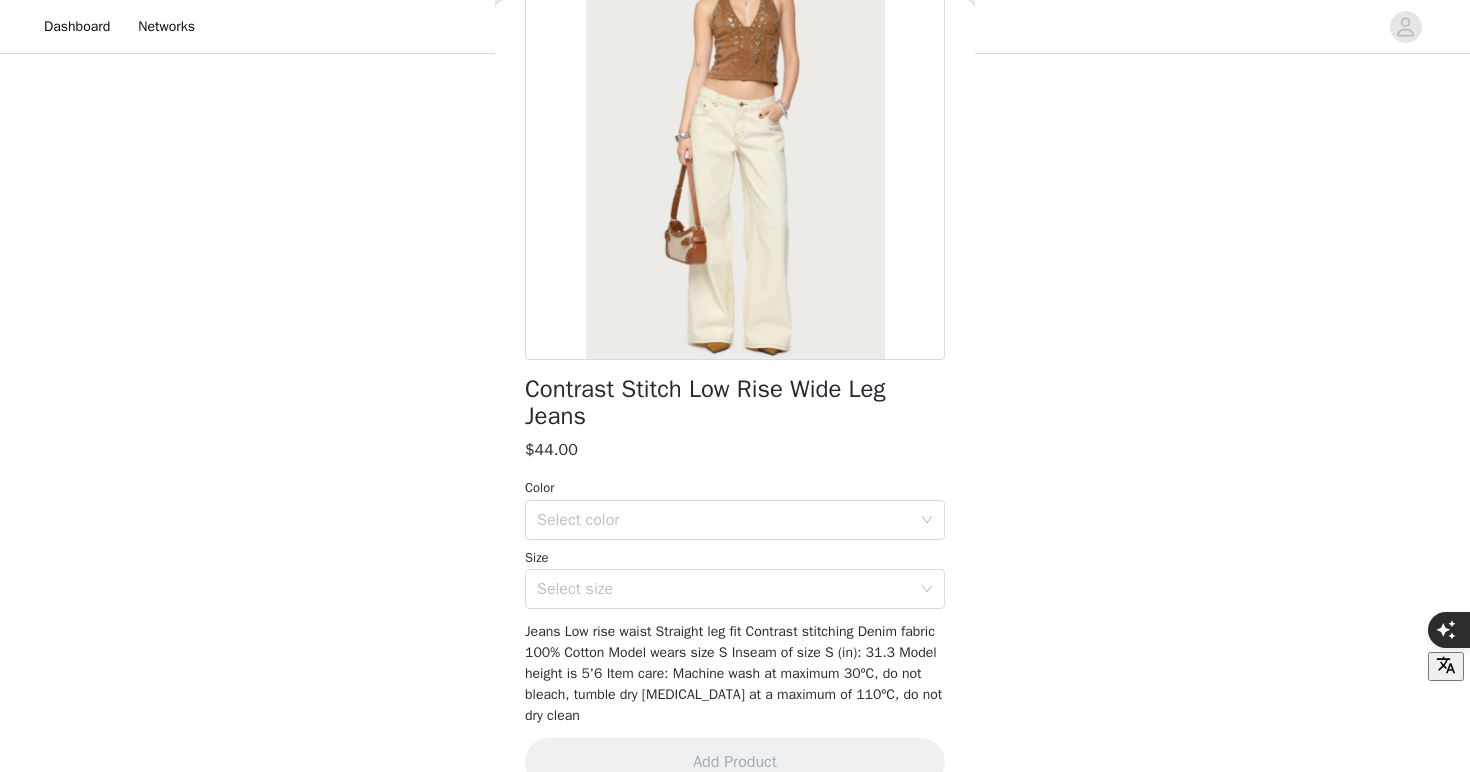 scroll, scrollTop: 228, scrollLeft: 0, axis: vertical 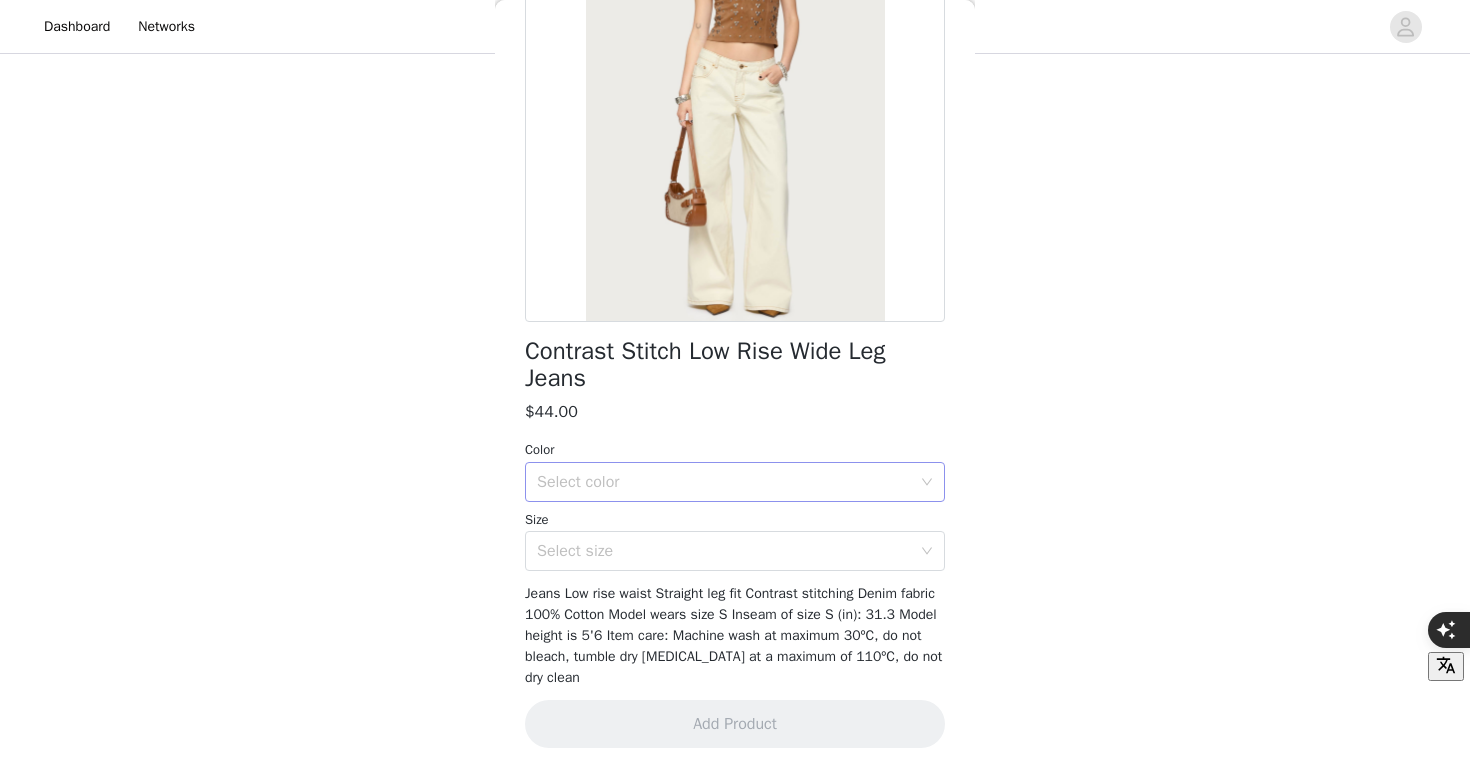 click on "Select color" at bounding box center (724, 482) 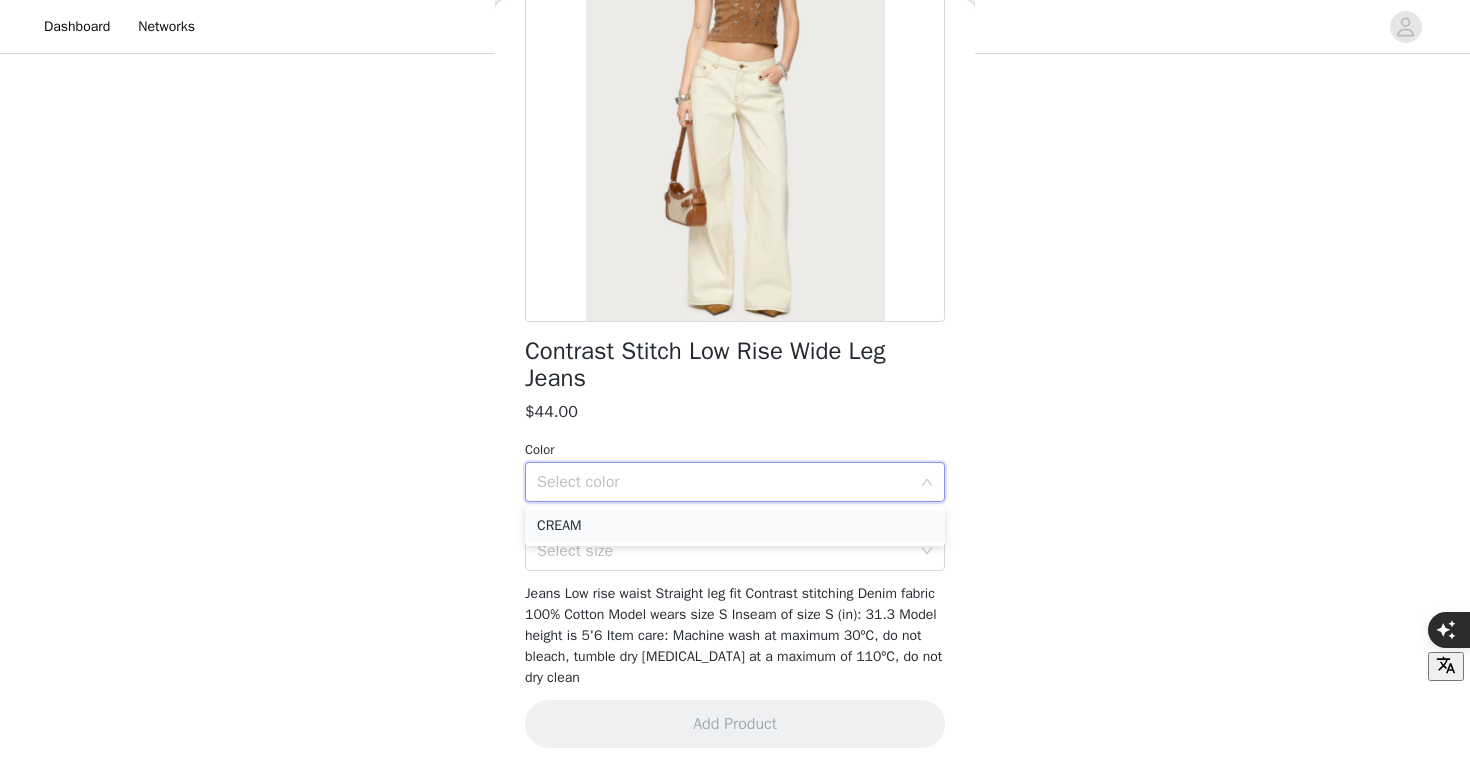 click on "CREAM" at bounding box center (735, 526) 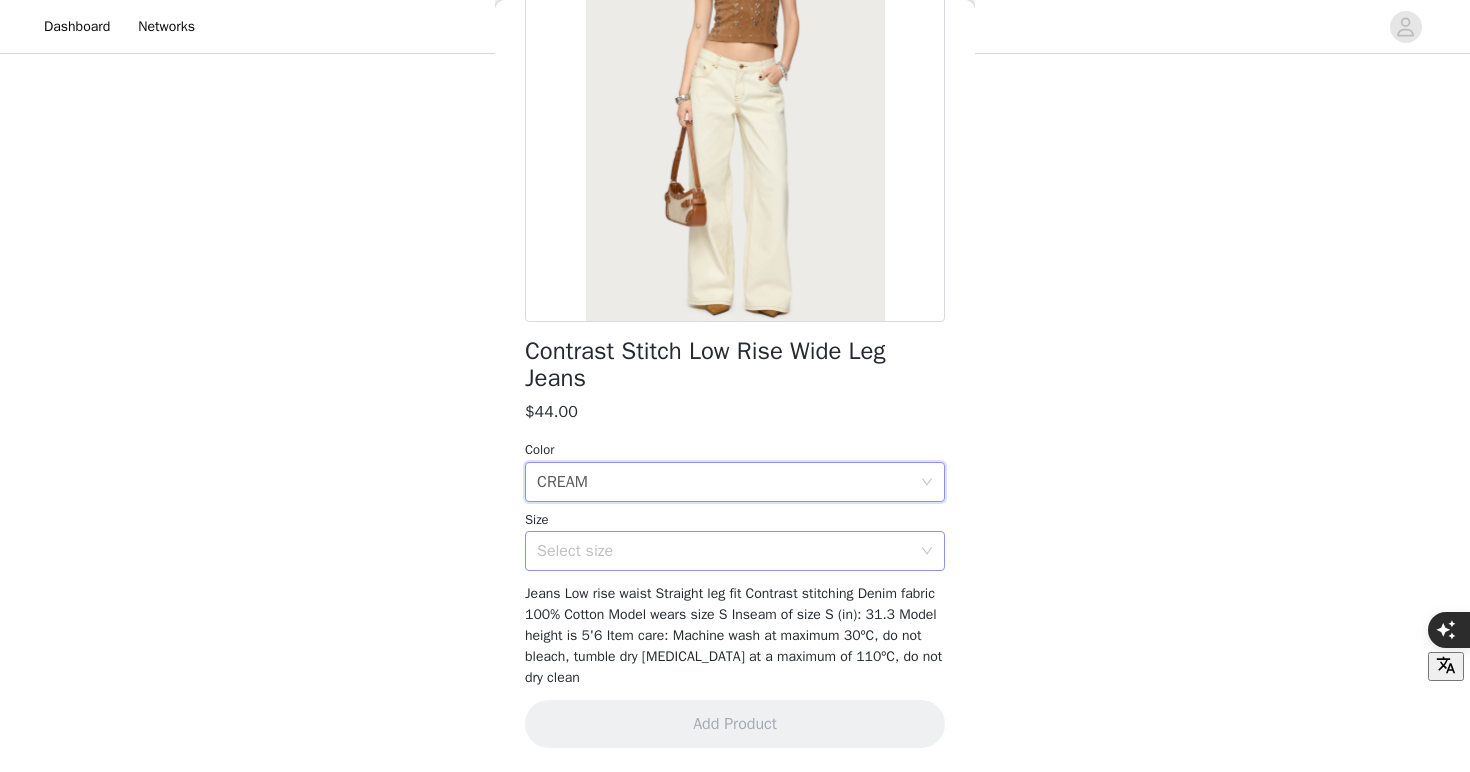 click on "Select size" at bounding box center (724, 551) 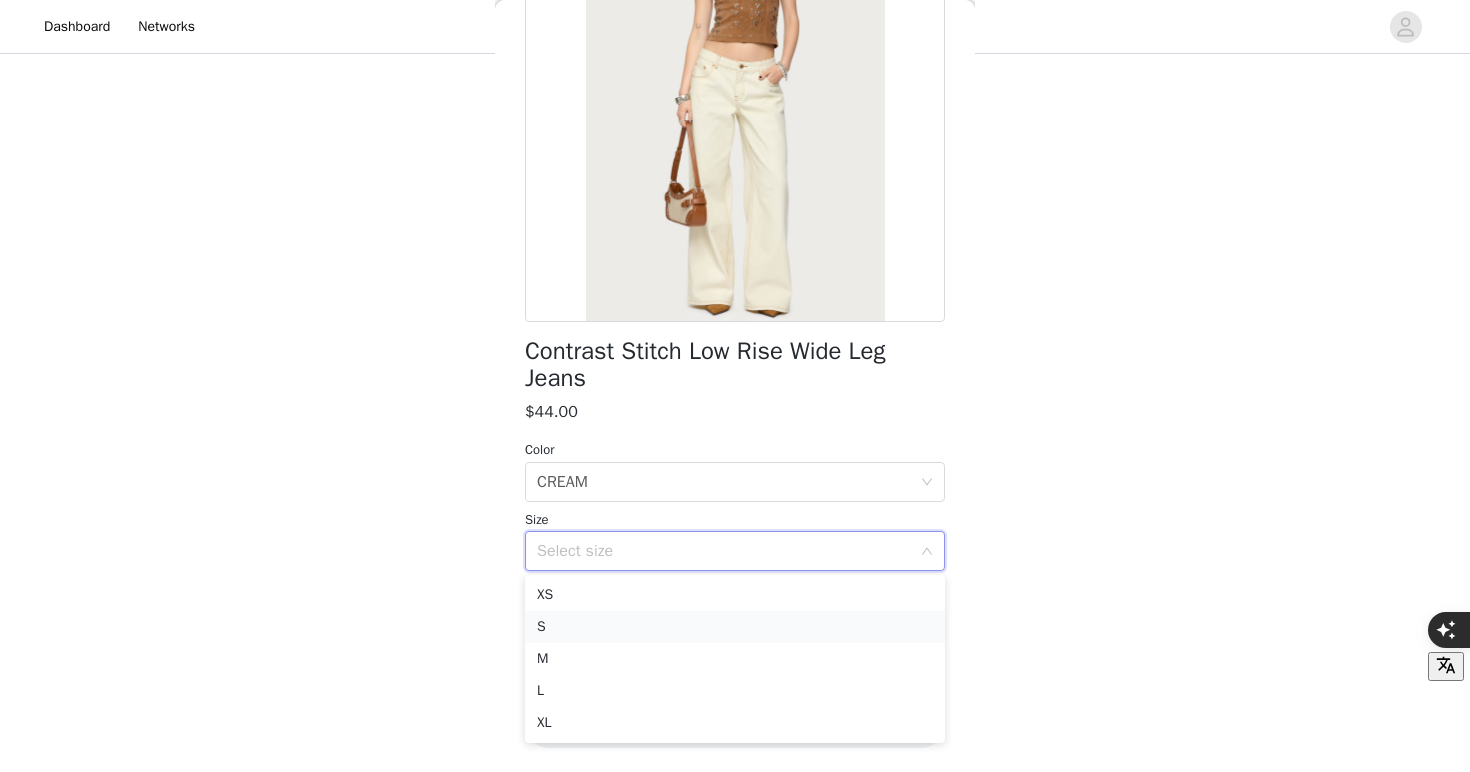 click on "S" at bounding box center (735, 627) 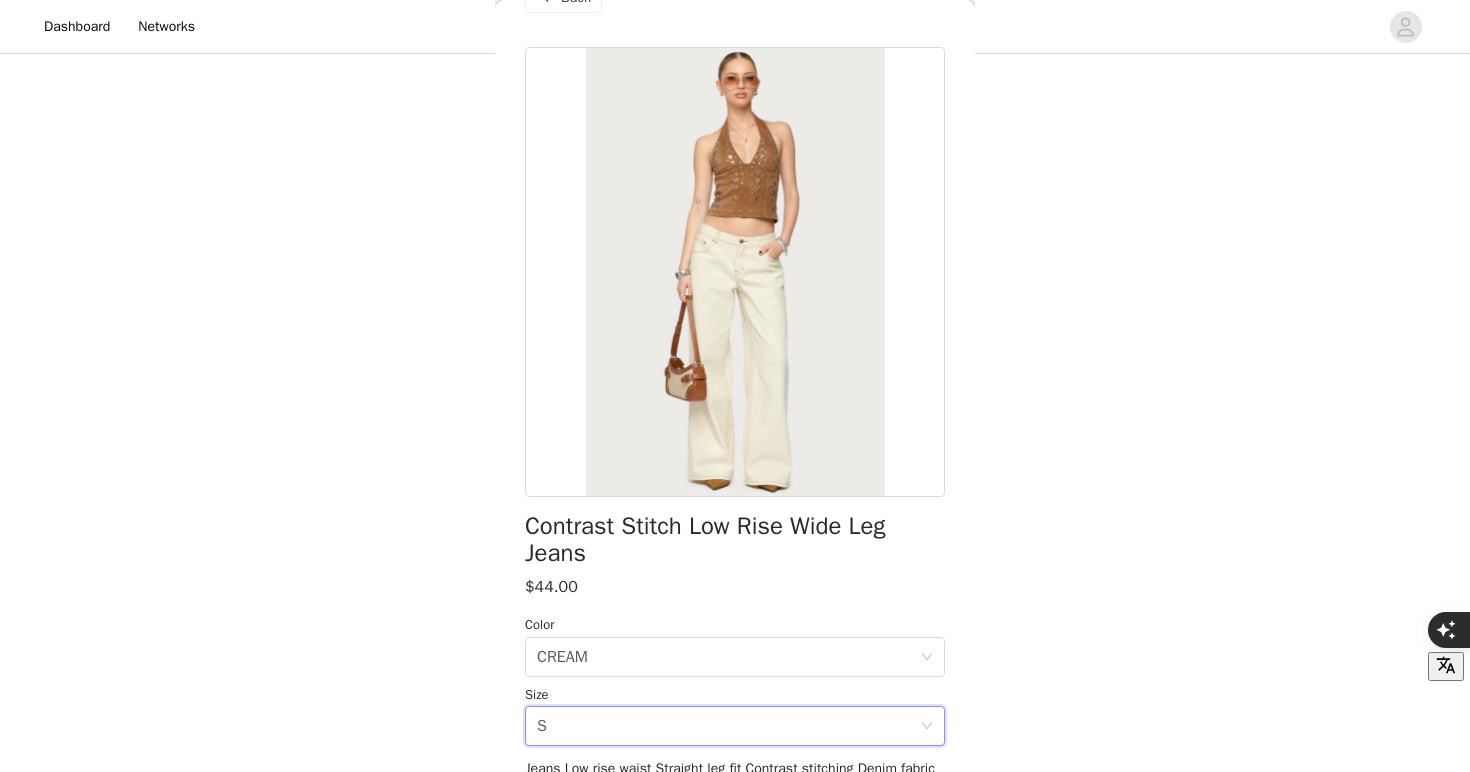 scroll, scrollTop: 0, scrollLeft: 0, axis: both 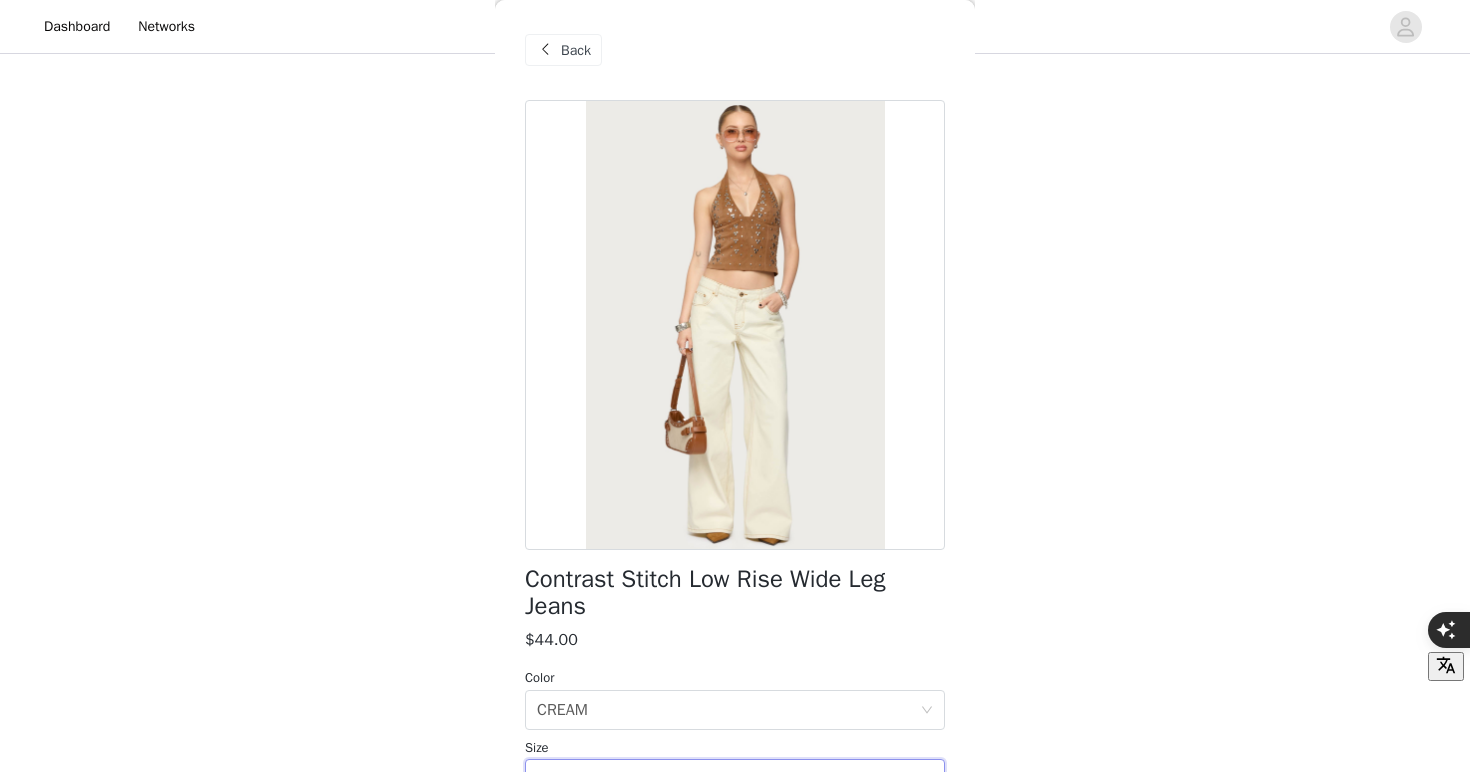 click on "Back" at bounding box center (576, 50) 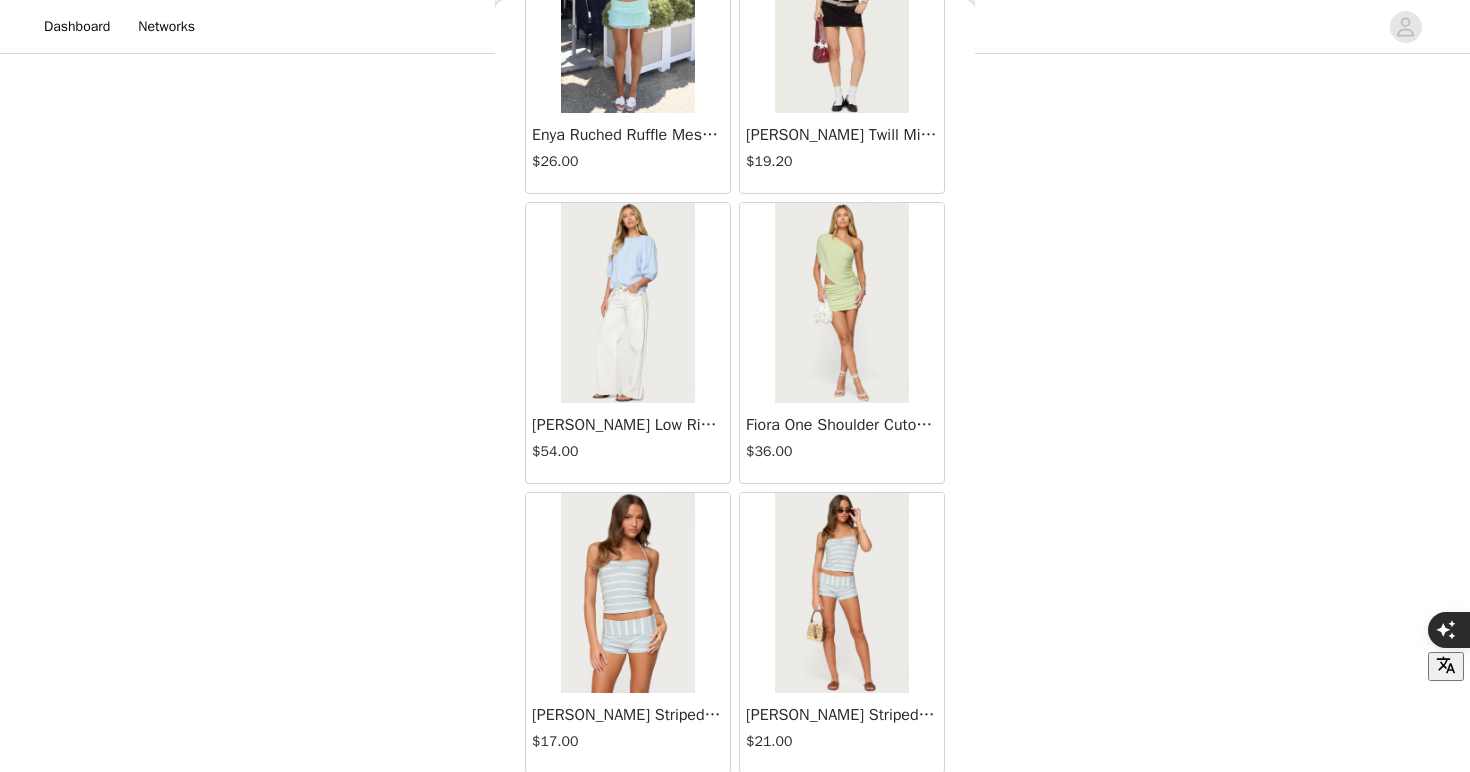 scroll, scrollTop: 5188, scrollLeft: 0, axis: vertical 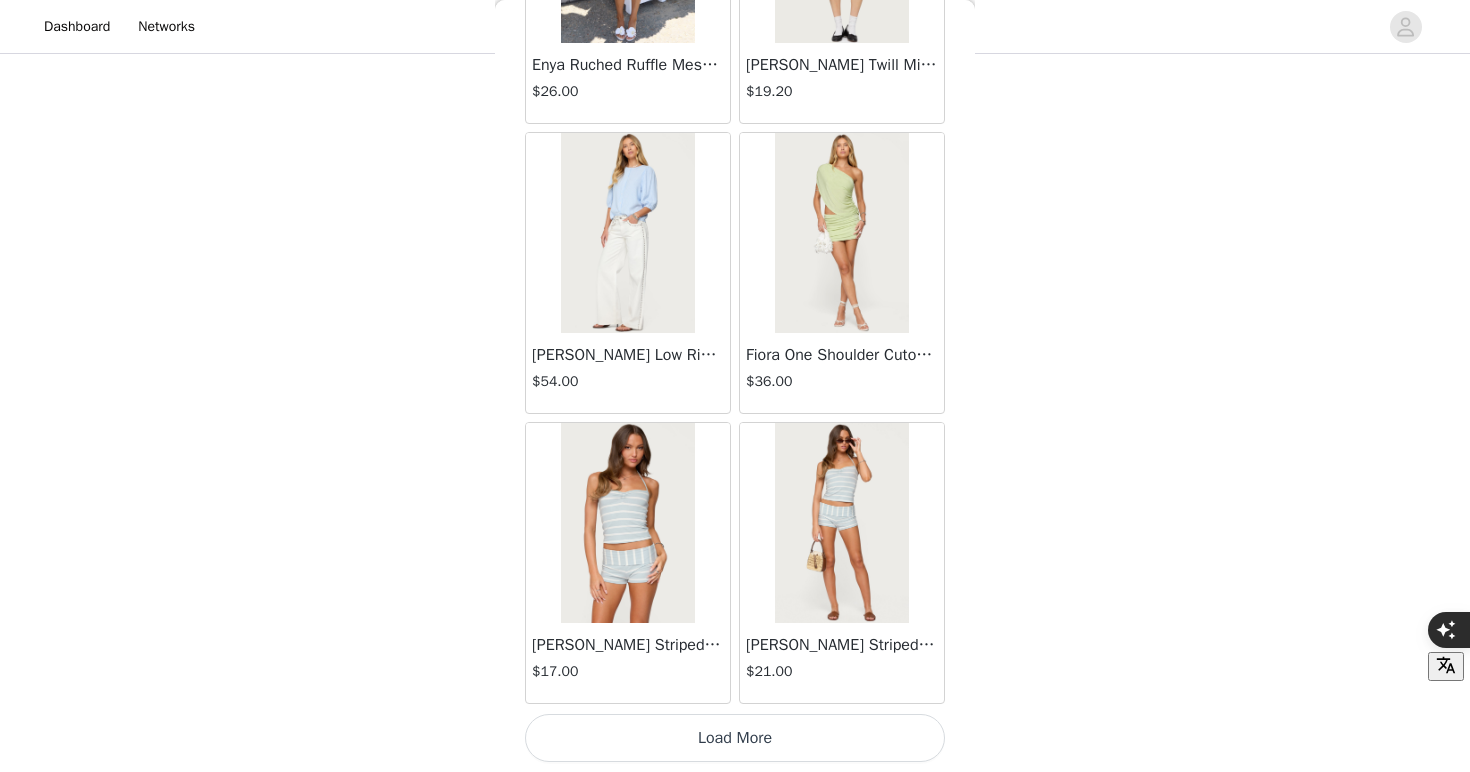 click at bounding box center [627, 233] 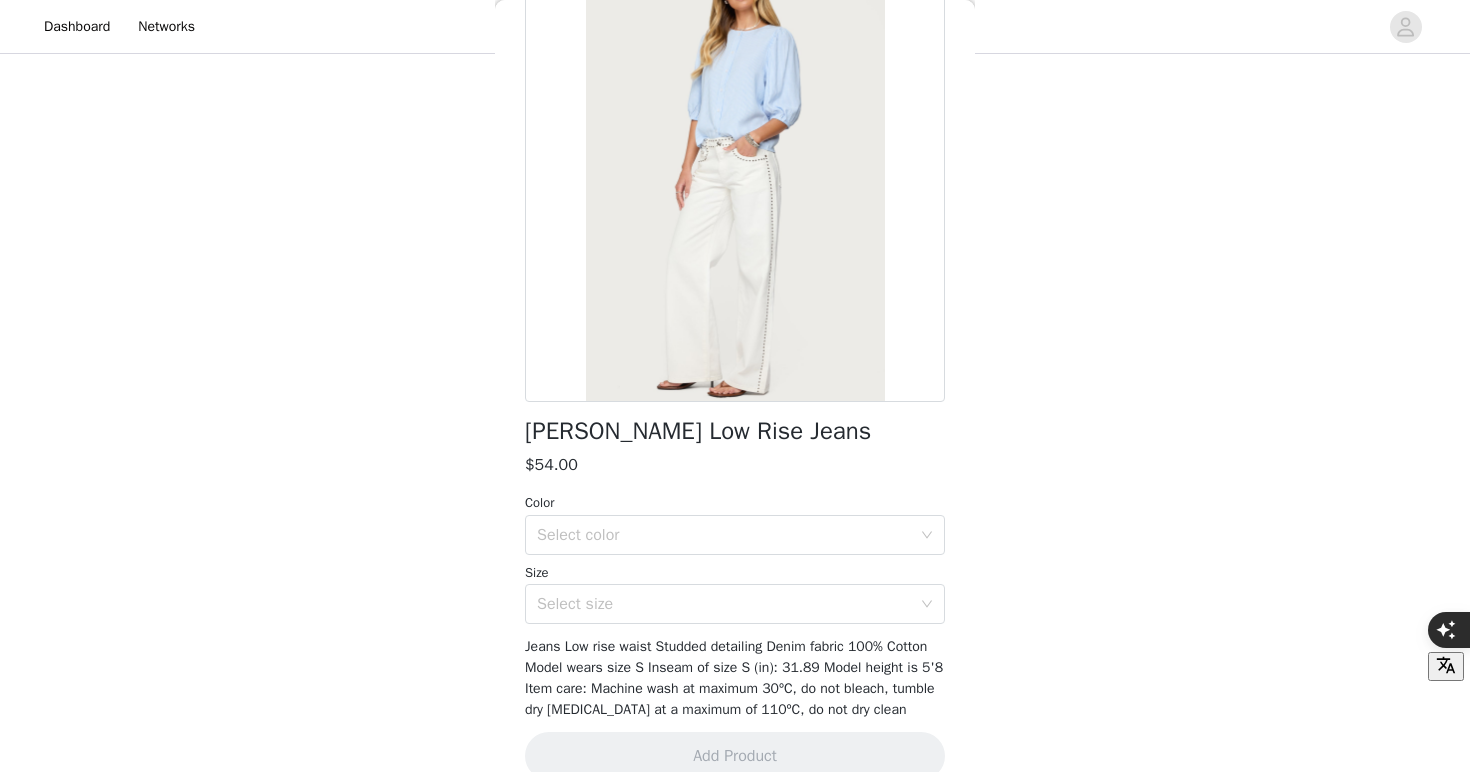 scroll, scrollTop: 132, scrollLeft: 0, axis: vertical 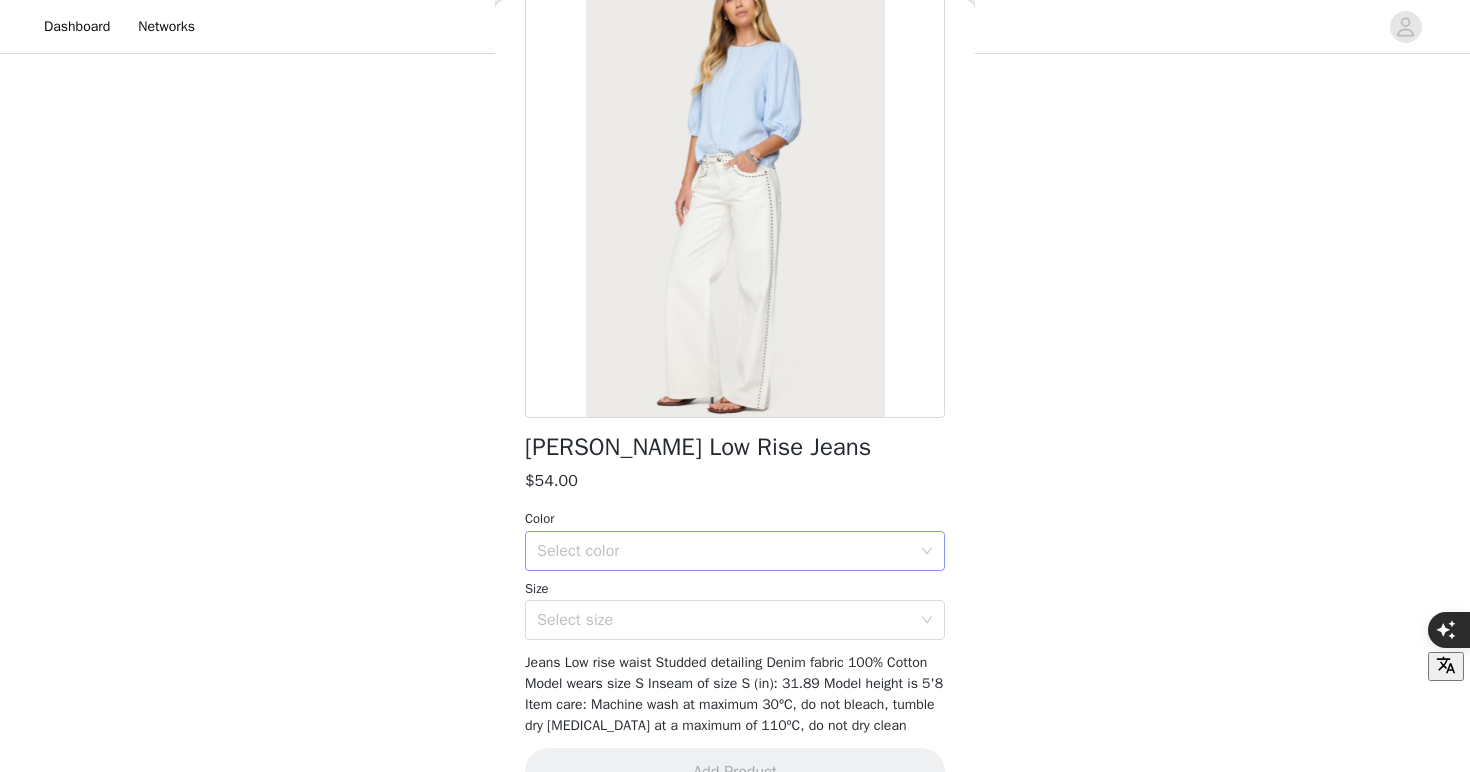 click on "Select color" at bounding box center (724, 551) 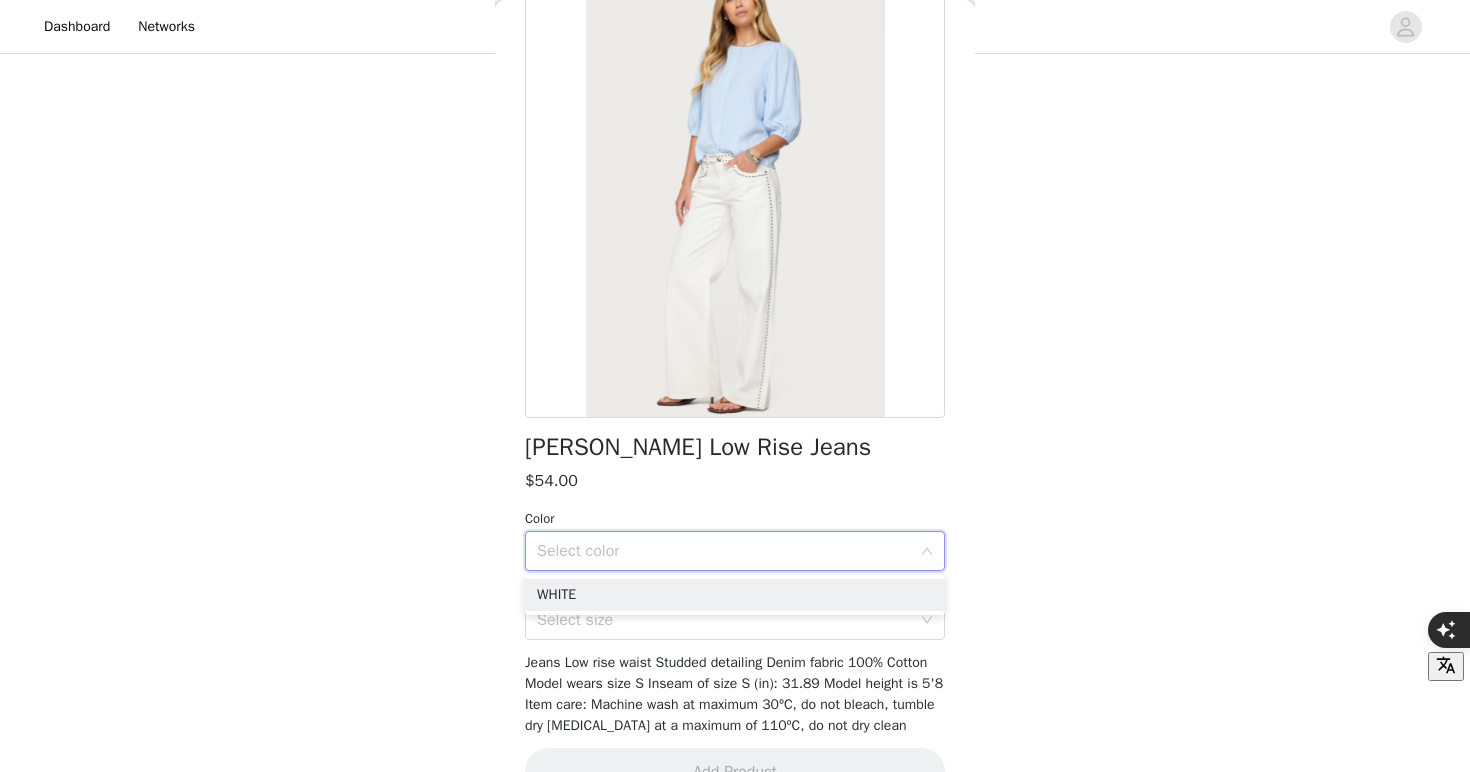 click on "WHITE" at bounding box center [735, 595] 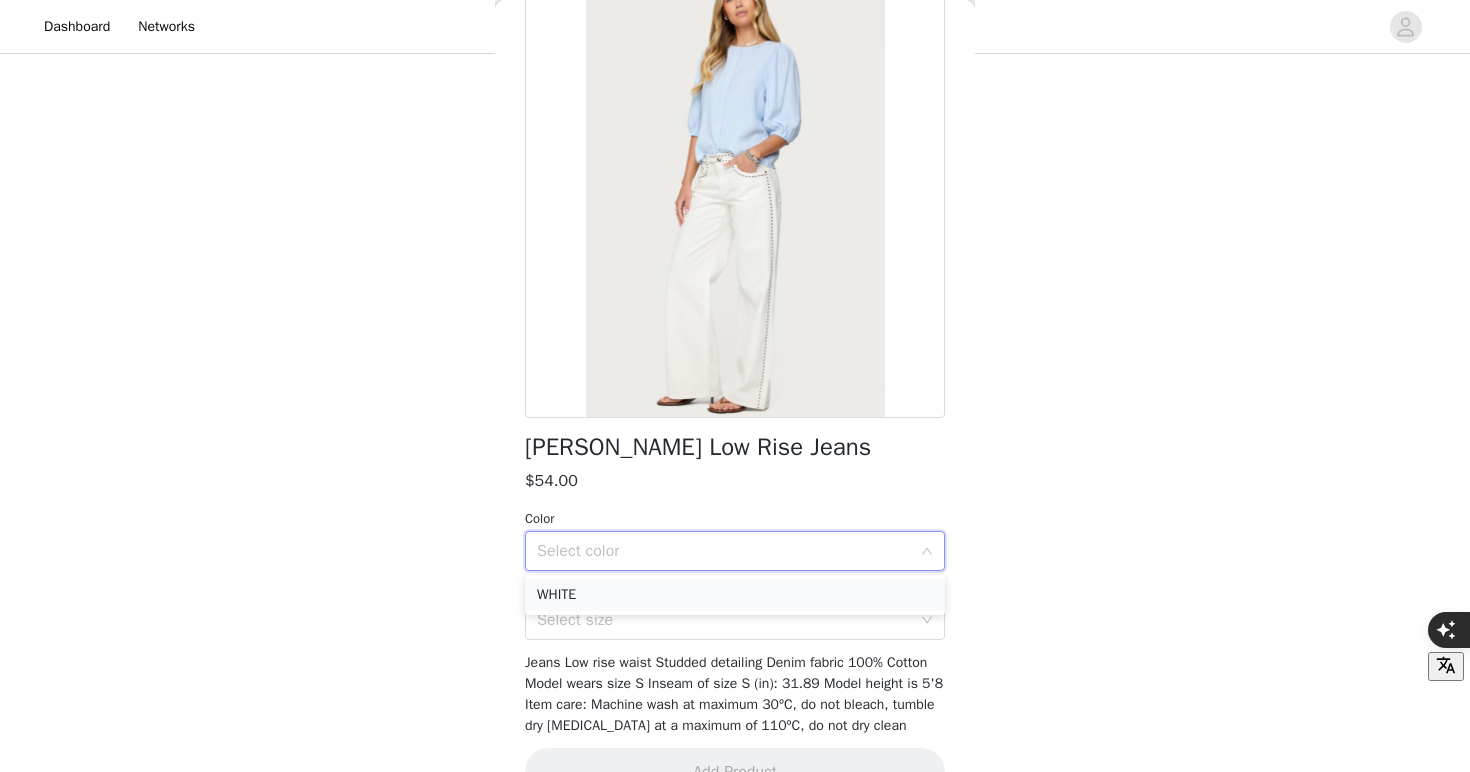 click on "WHITE" at bounding box center (735, 595) 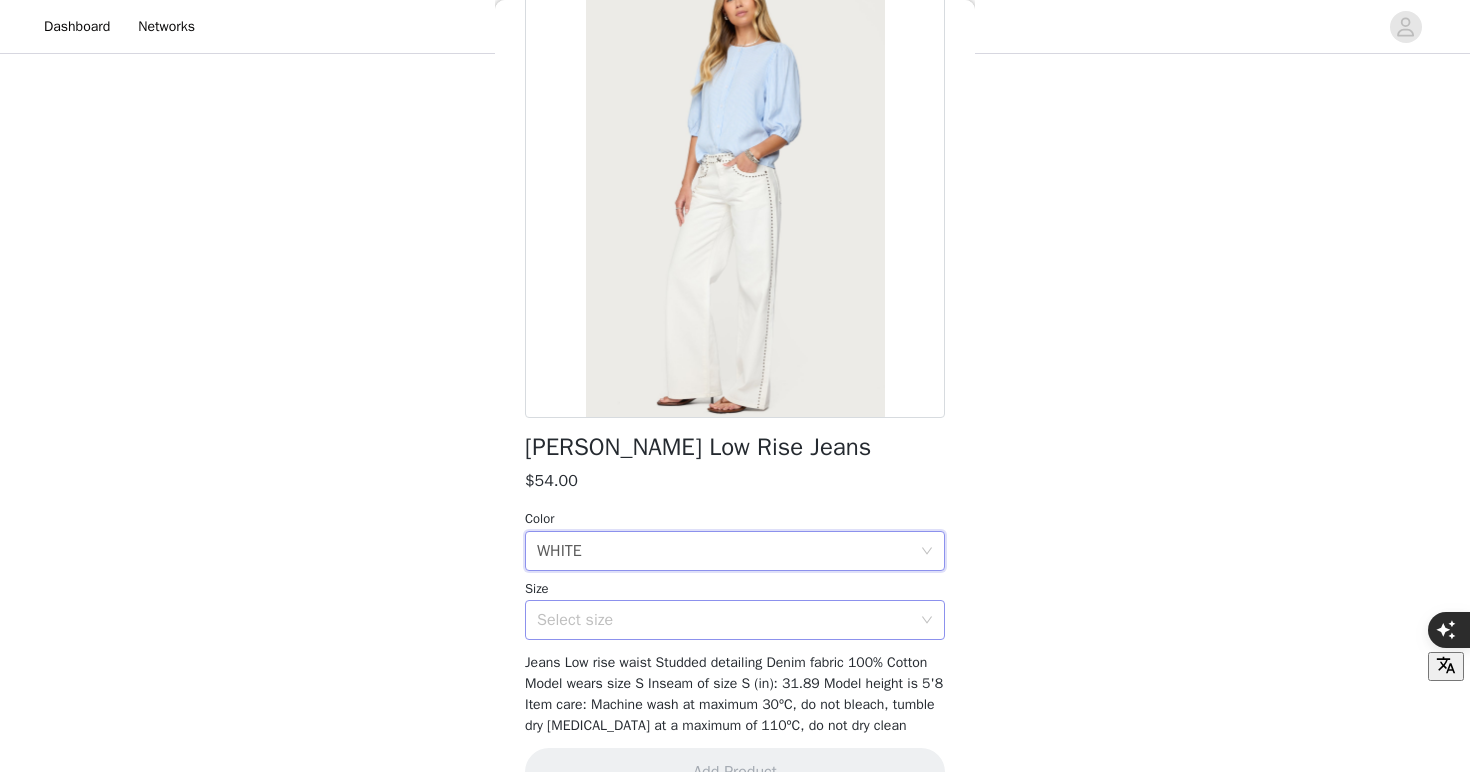 click on "Select size" at bounding box center (724, 620) 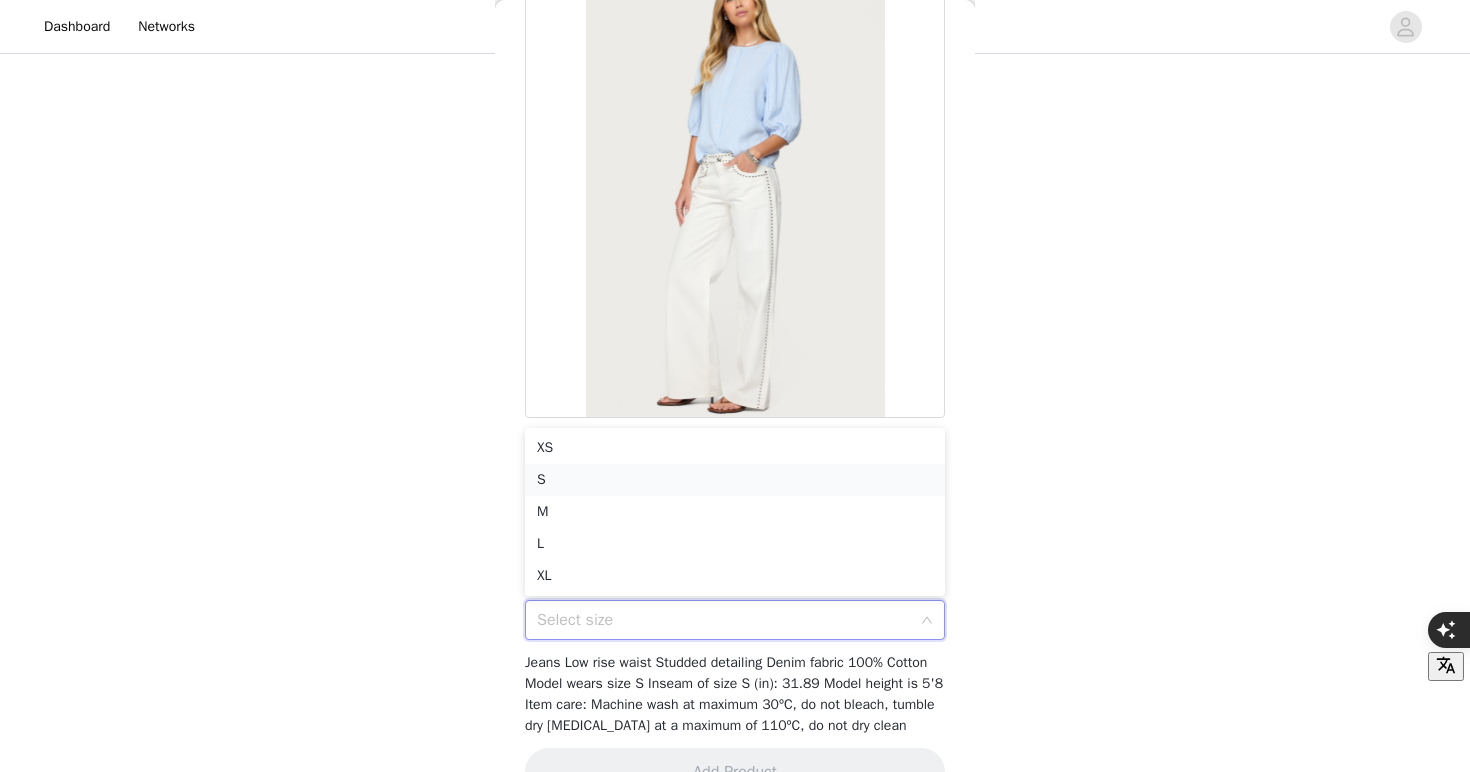 click on "S" at bounding box center [735, 480] 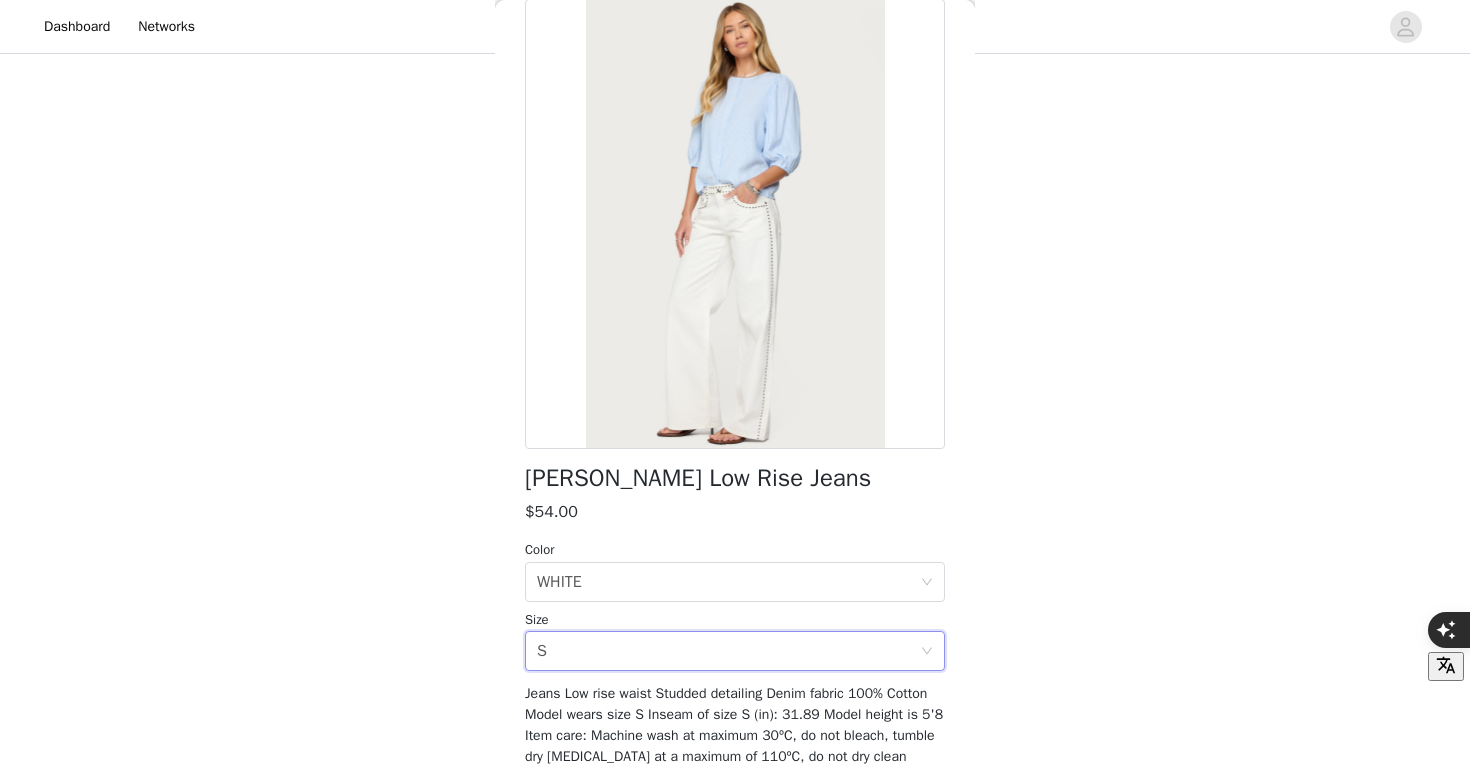 scroll, scrollTop: 107, scrollLeft: 0, axis: vertical 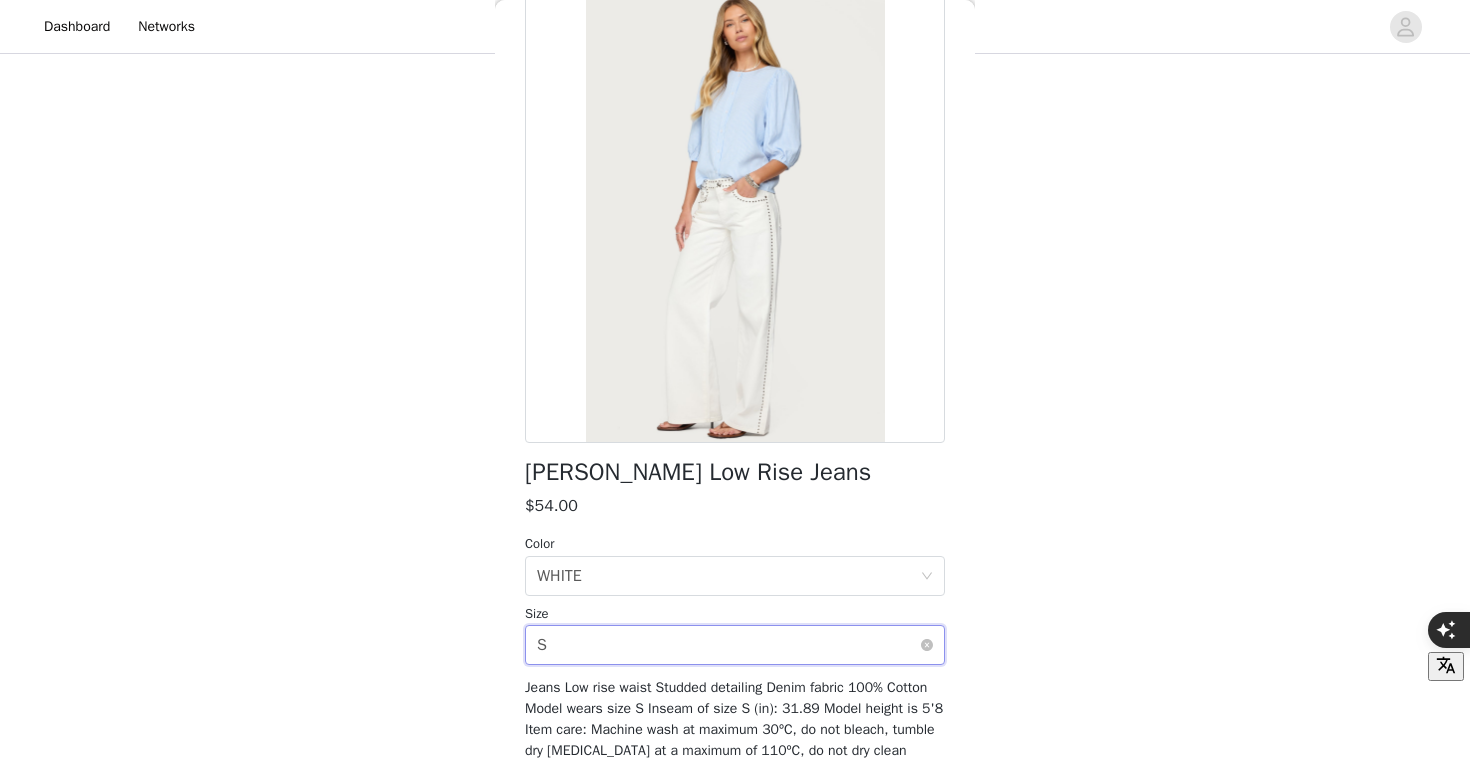 click on "Select size S" at bounding box center [728, 645] 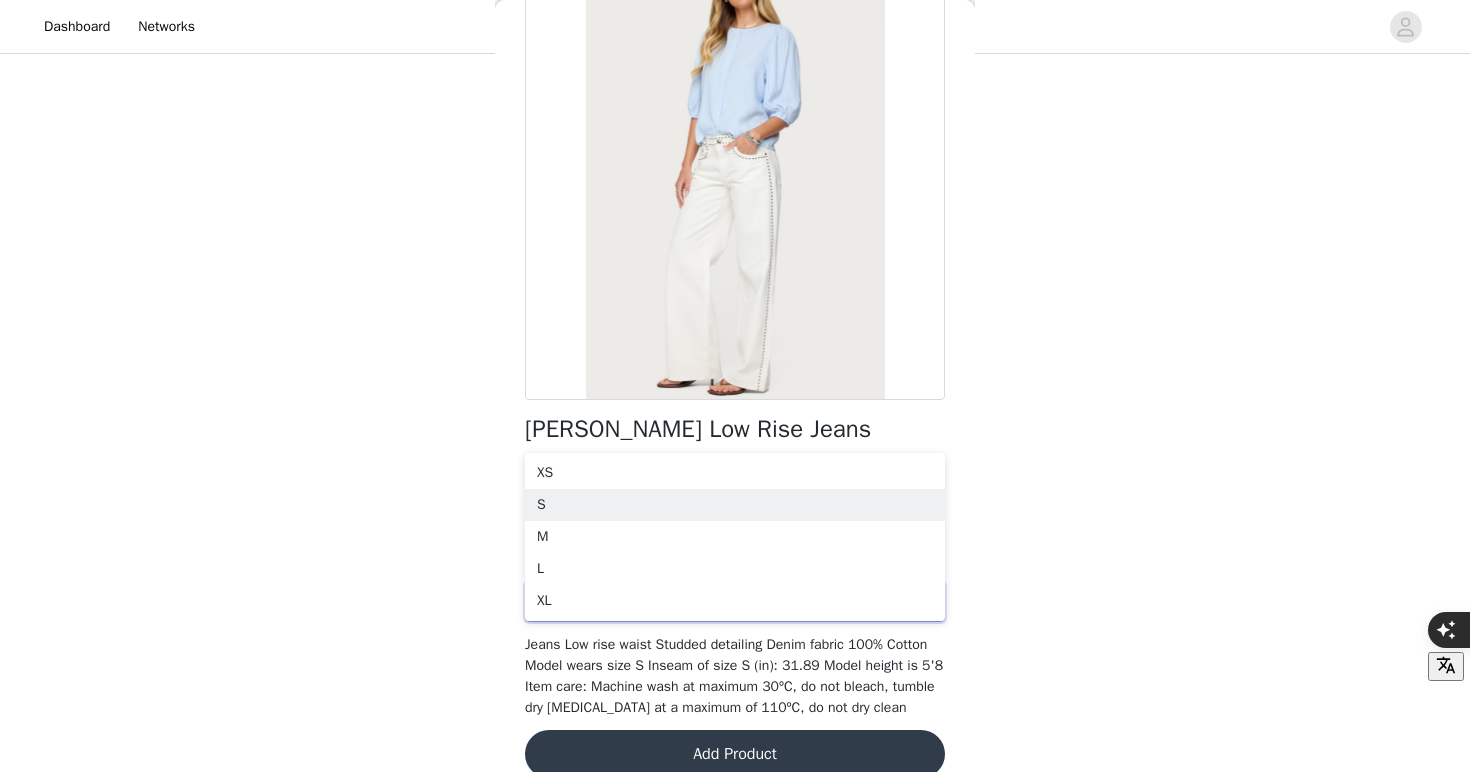 scroll, scrollTop: 143, scrollLeft: 0, axis: vertical 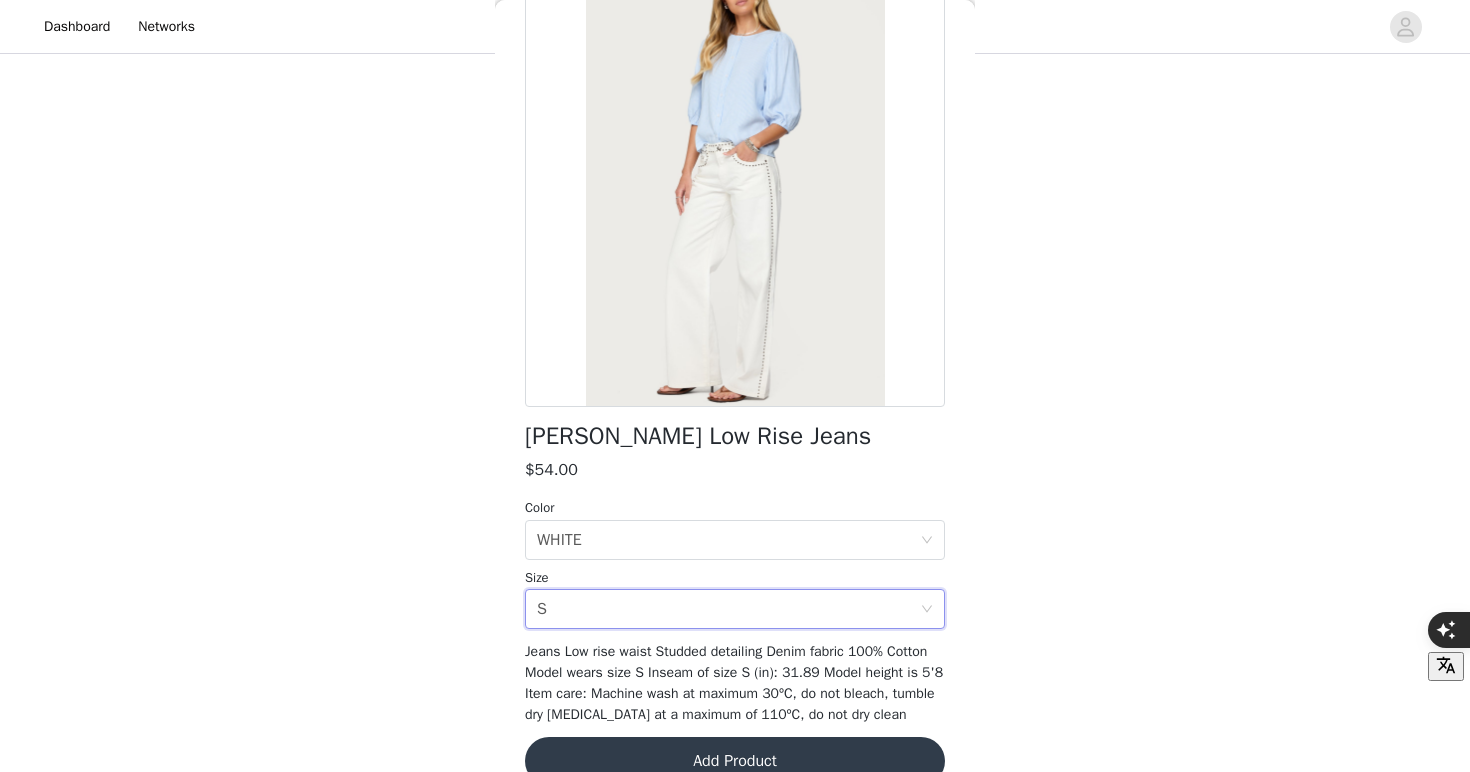click at bounding box center [735, 182] 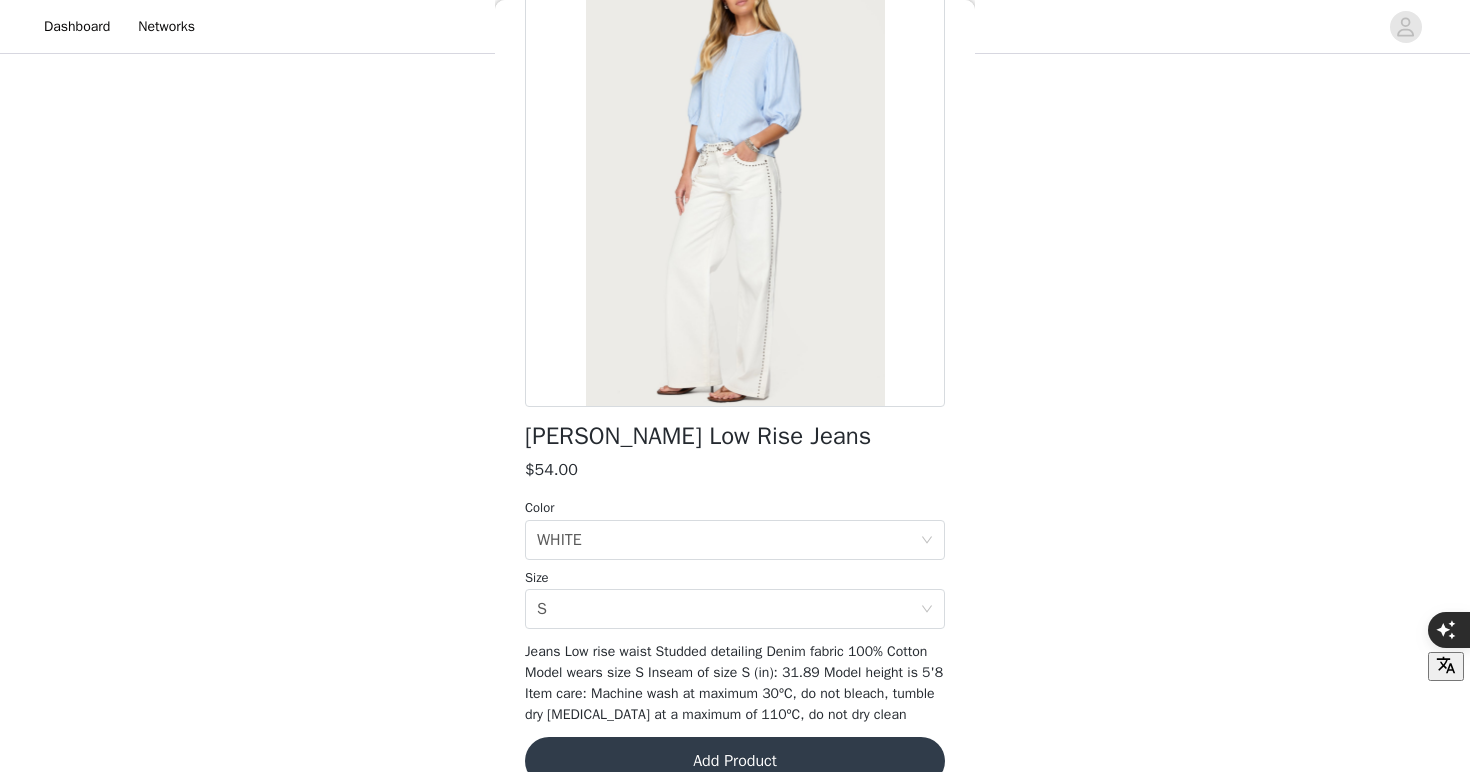 scroll, scrollTop: 201, scrollLeft: 0, axis: vertical 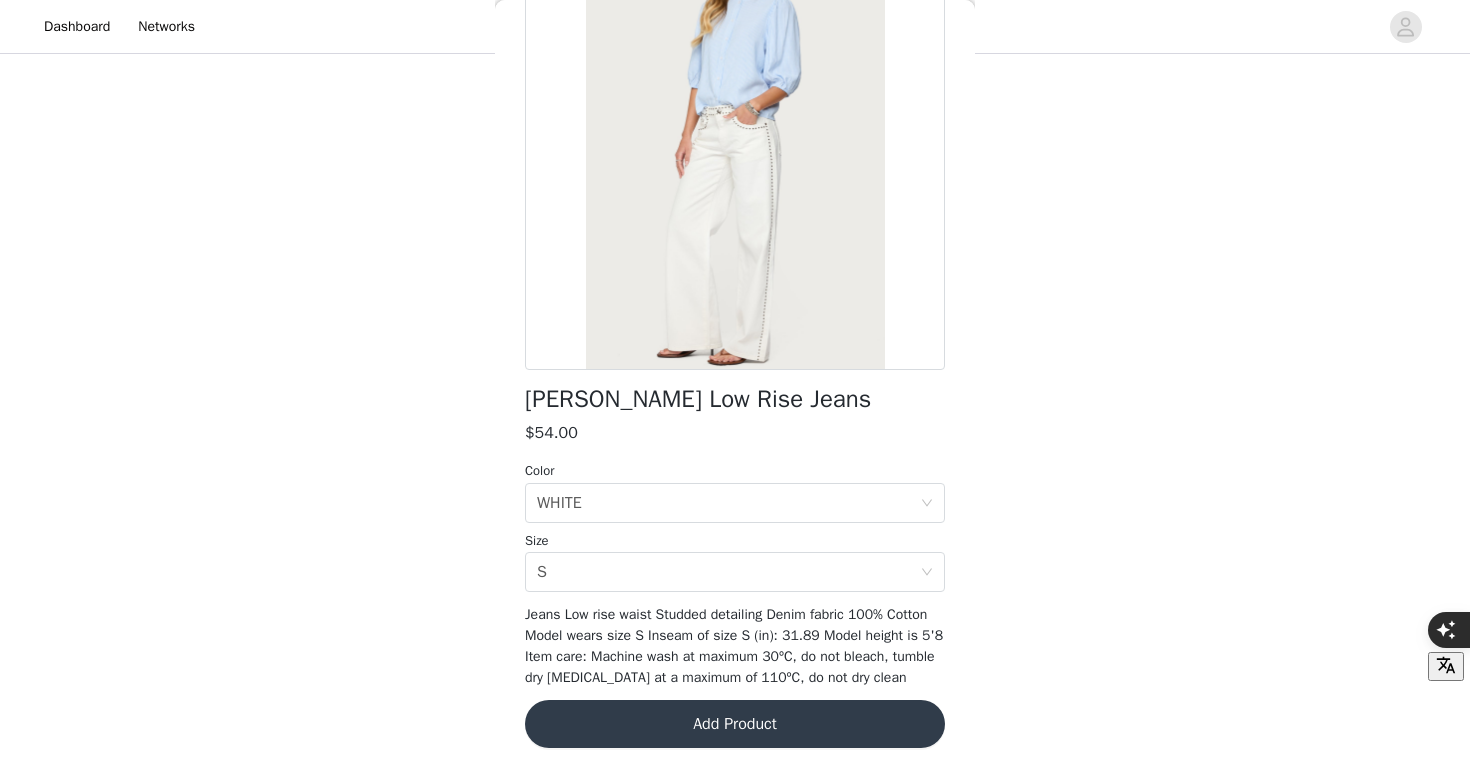 click on "Add Product" at bounding box center [735, 724] 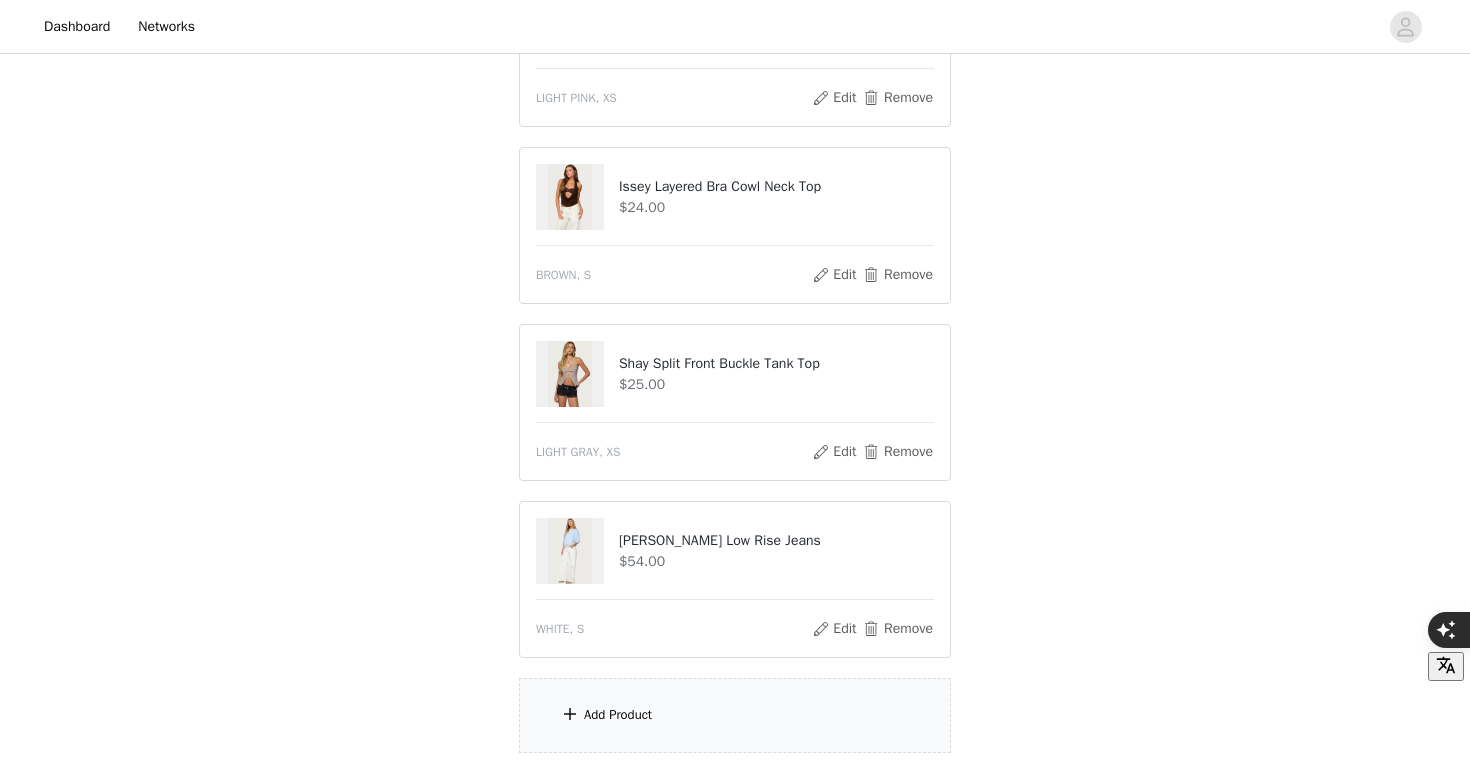 scroll, scrollTop: 1043, scrollLeft: 0, axis: vertical 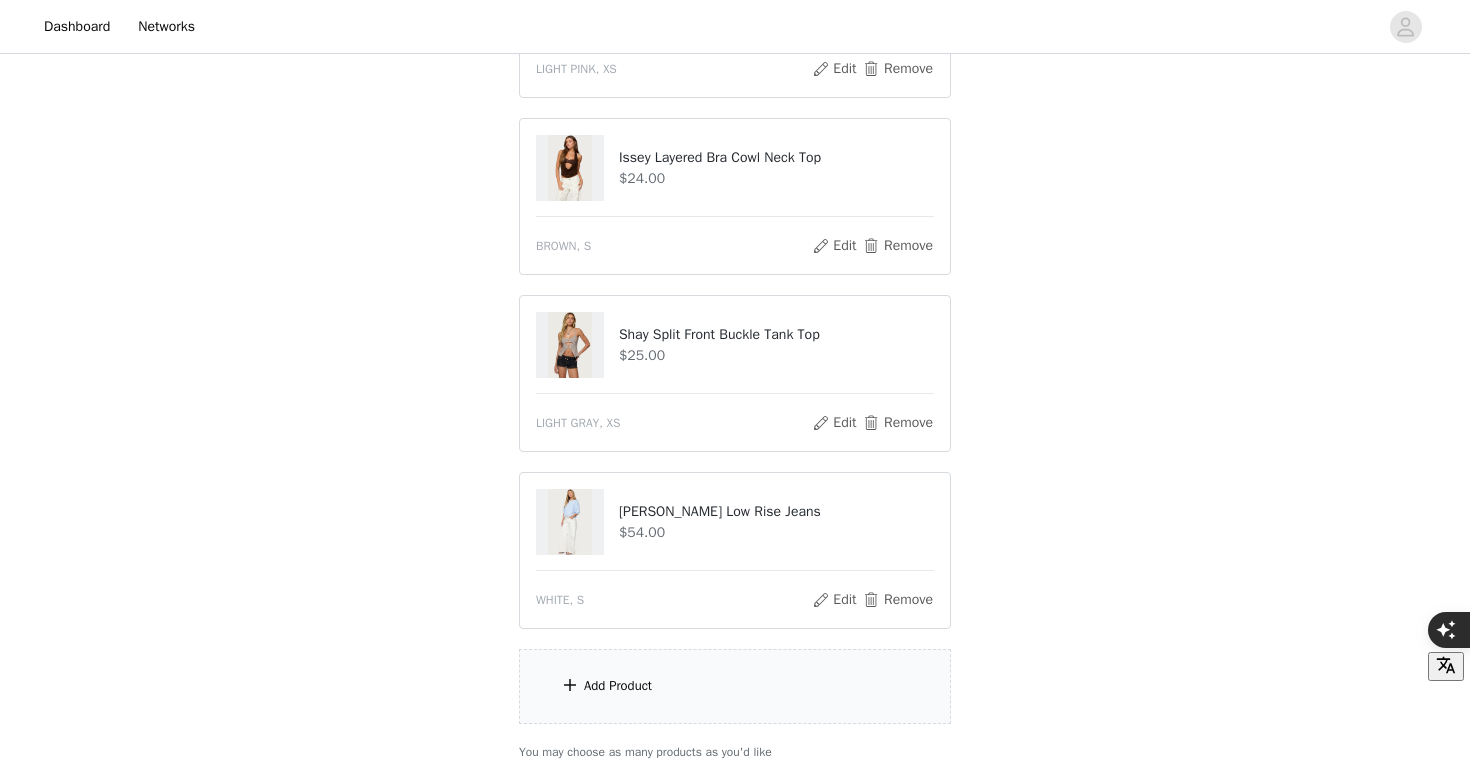 click on "Add Product" at bounding box center (735, 686) 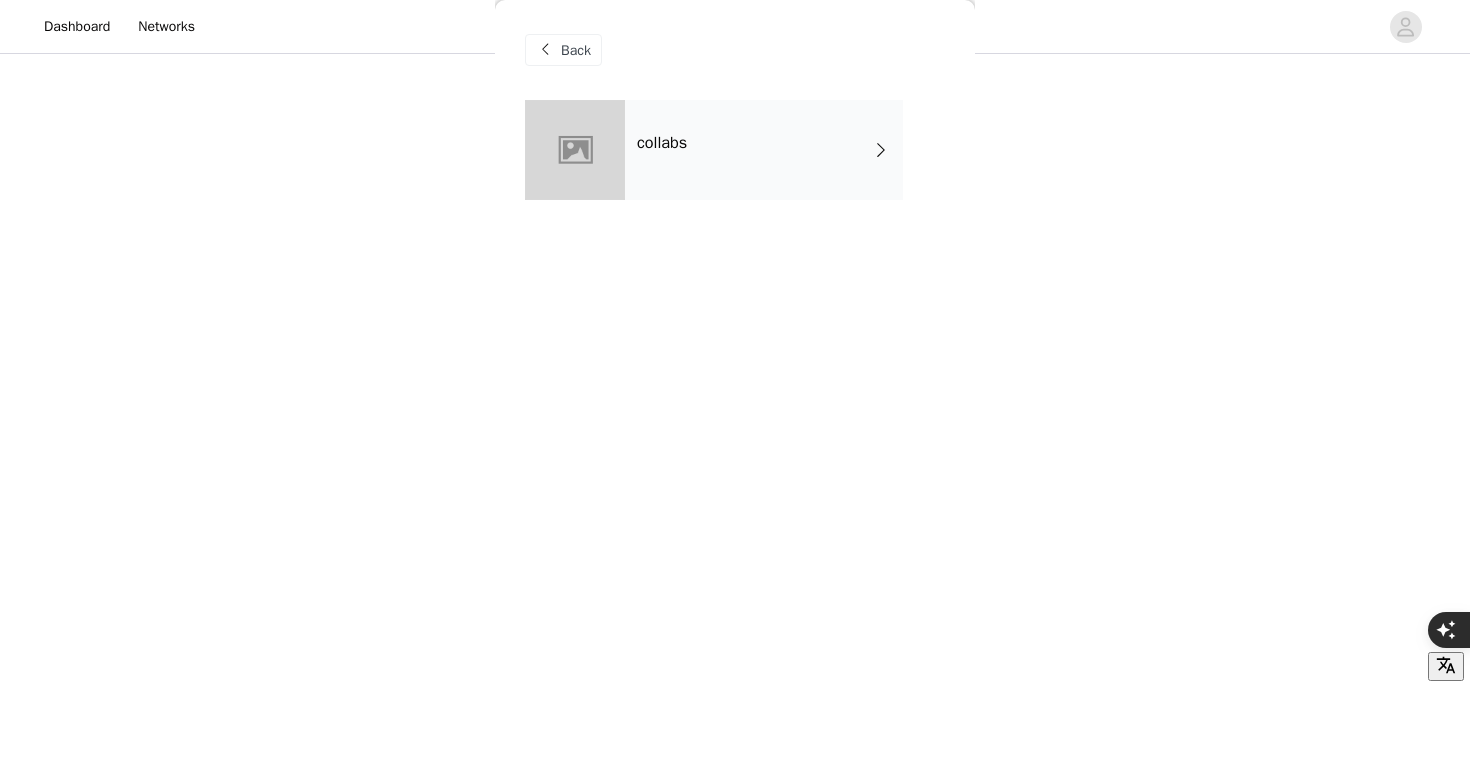 click on "collabs" at bounding box center (764, 150) 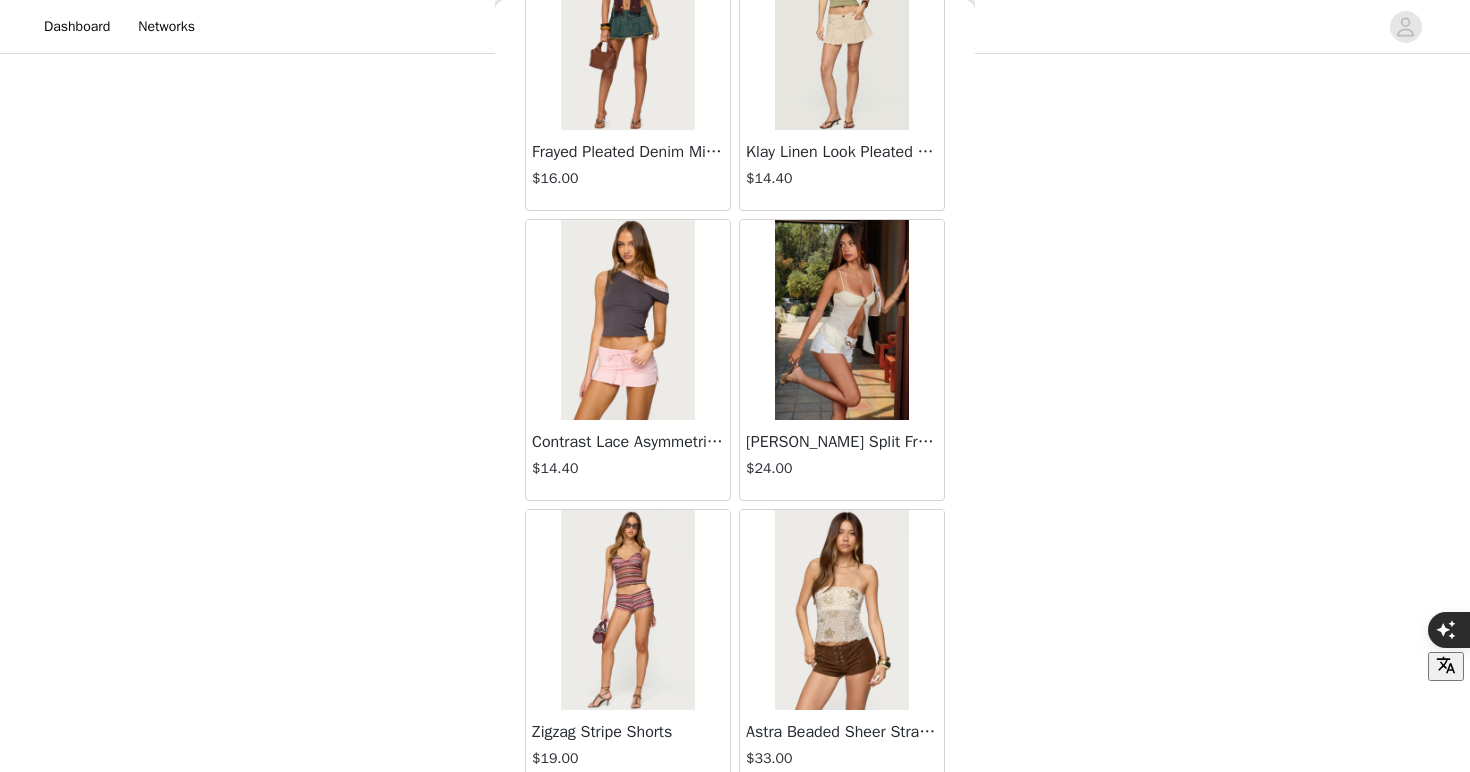 scroll, scrollTop: 2288, scrollLeft: 0, axis: vertical 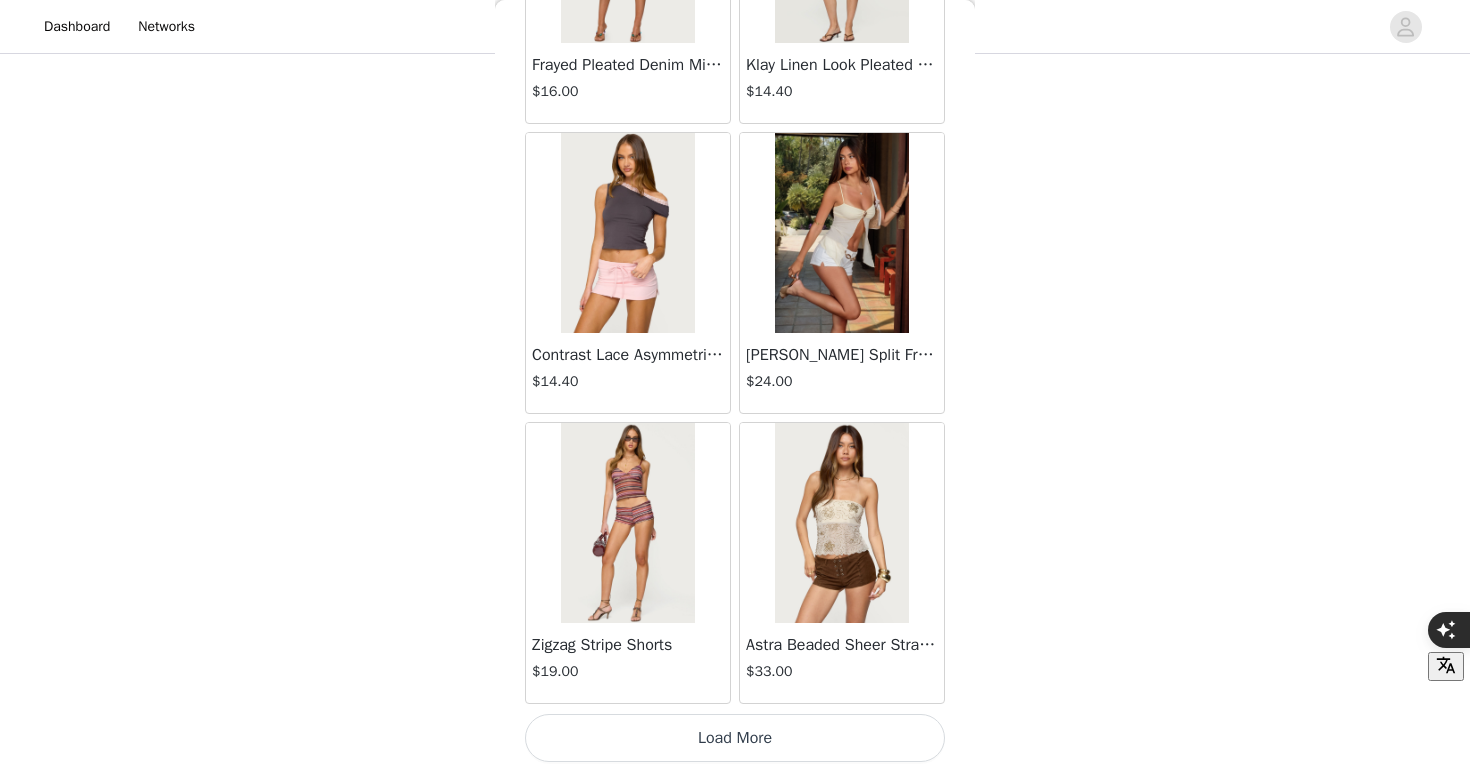 click on "Load More" at bounding box center [735, 738] 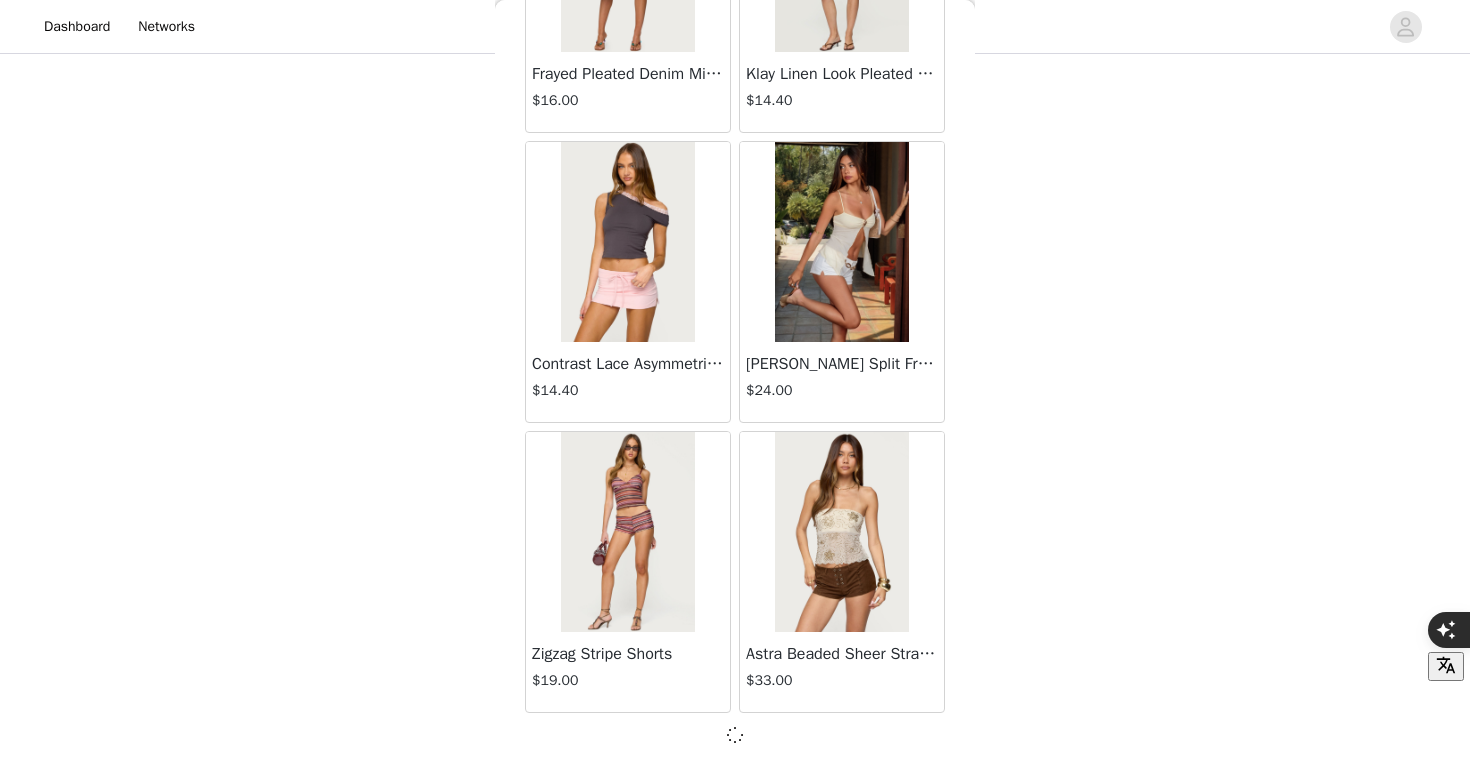 scroll, scrollTop: 2288, scrollLeft: 0, axis: vertical 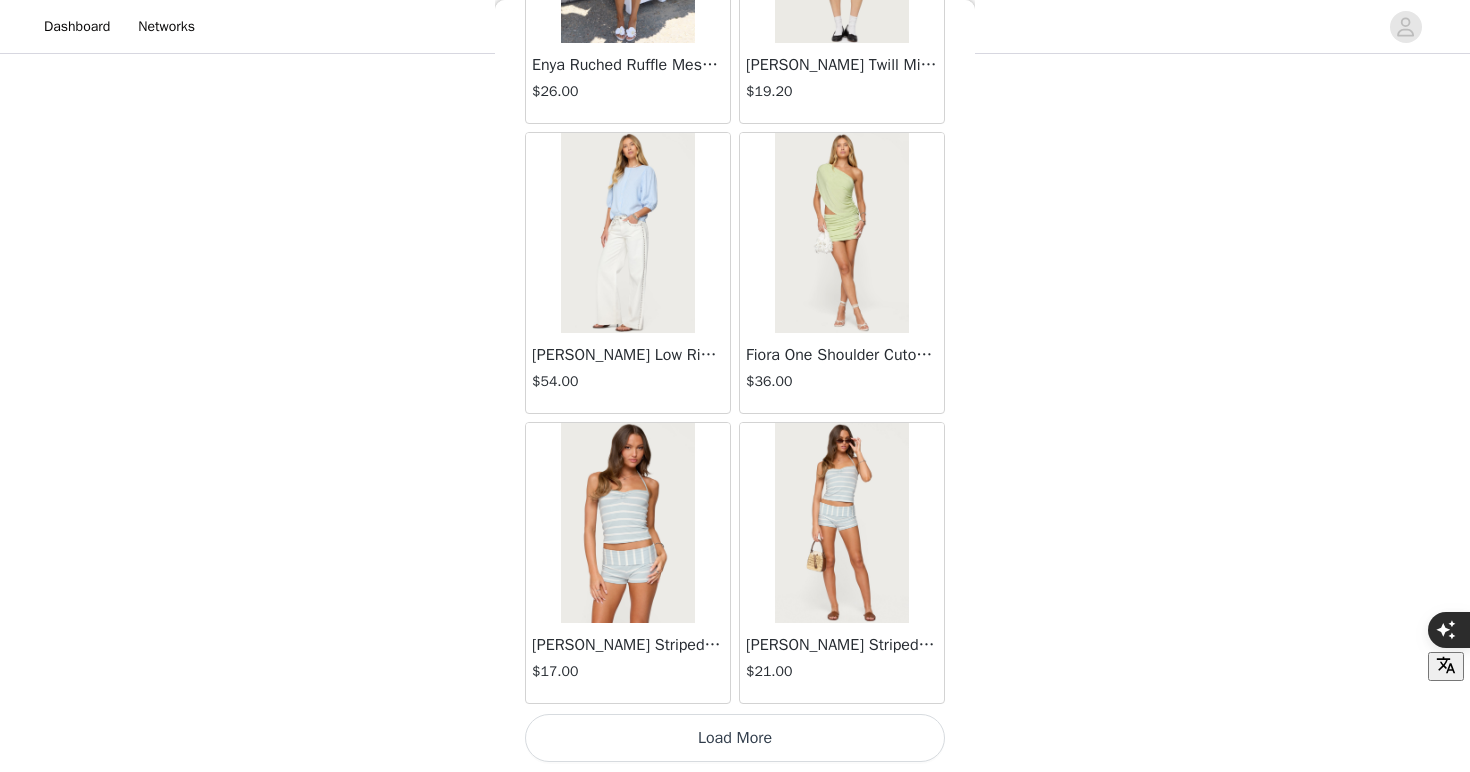 click on "Load More" at bounding box center (735, 738) 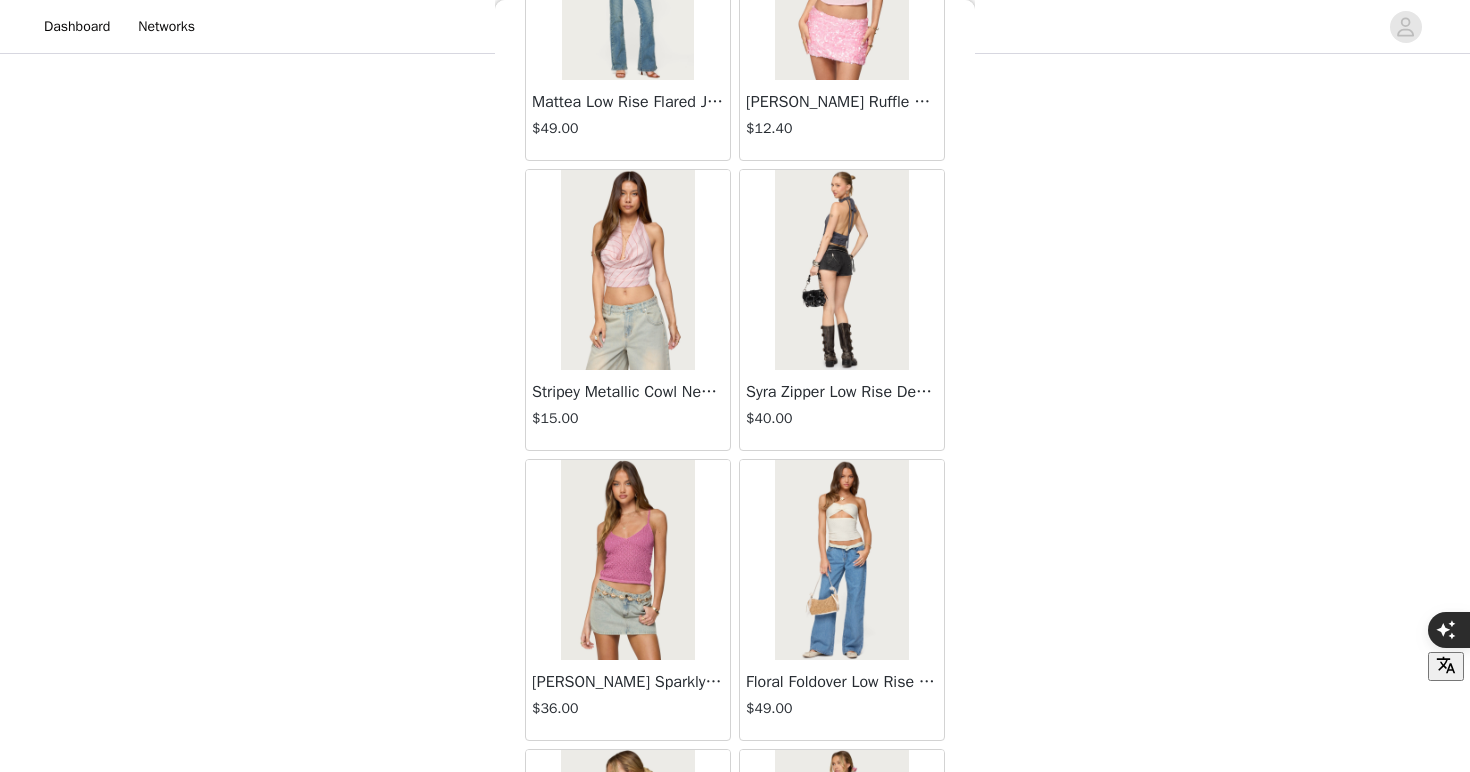 scroll, scrollTop: 8088, scrollLeft: 0, axis: vertical 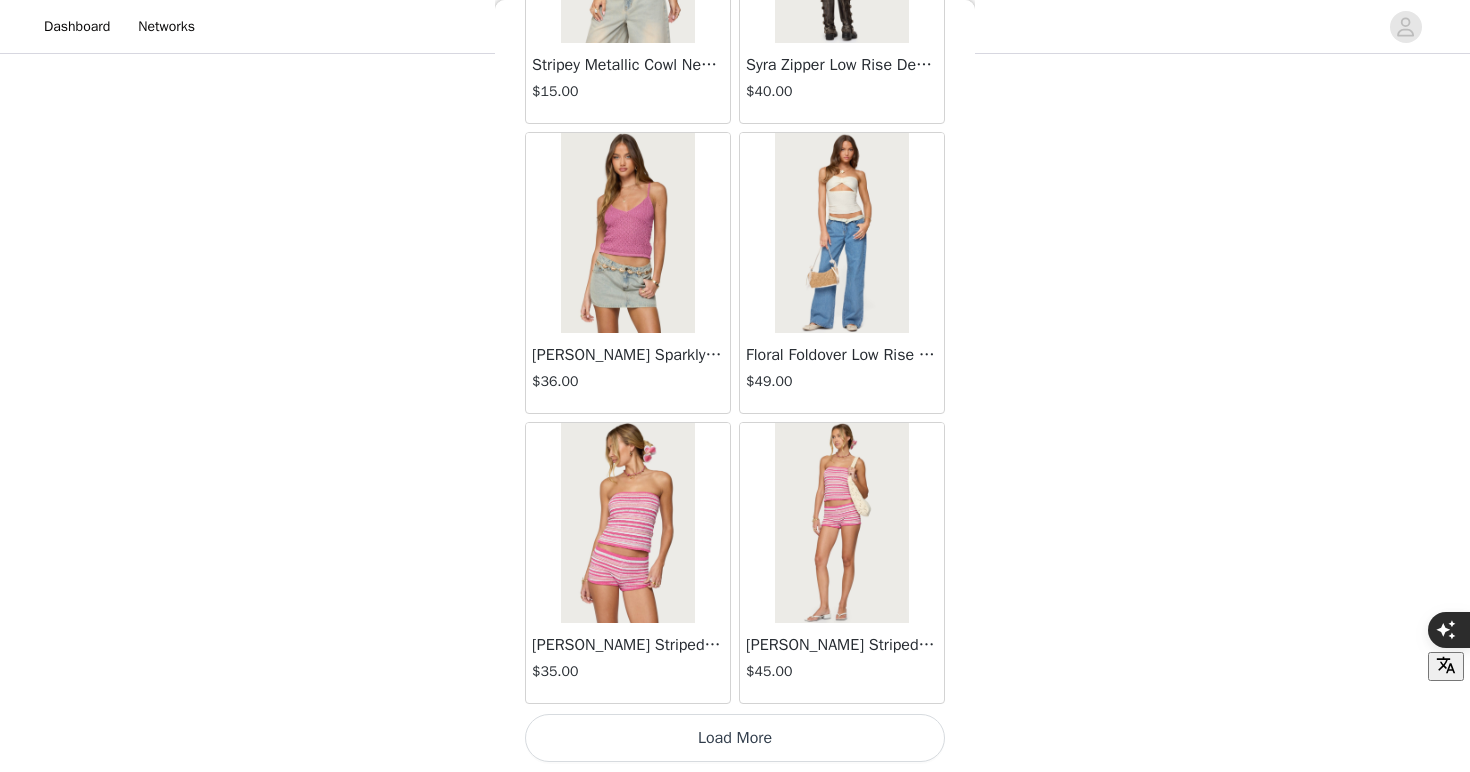 click on "Load More" at bounding box center (735, 738) 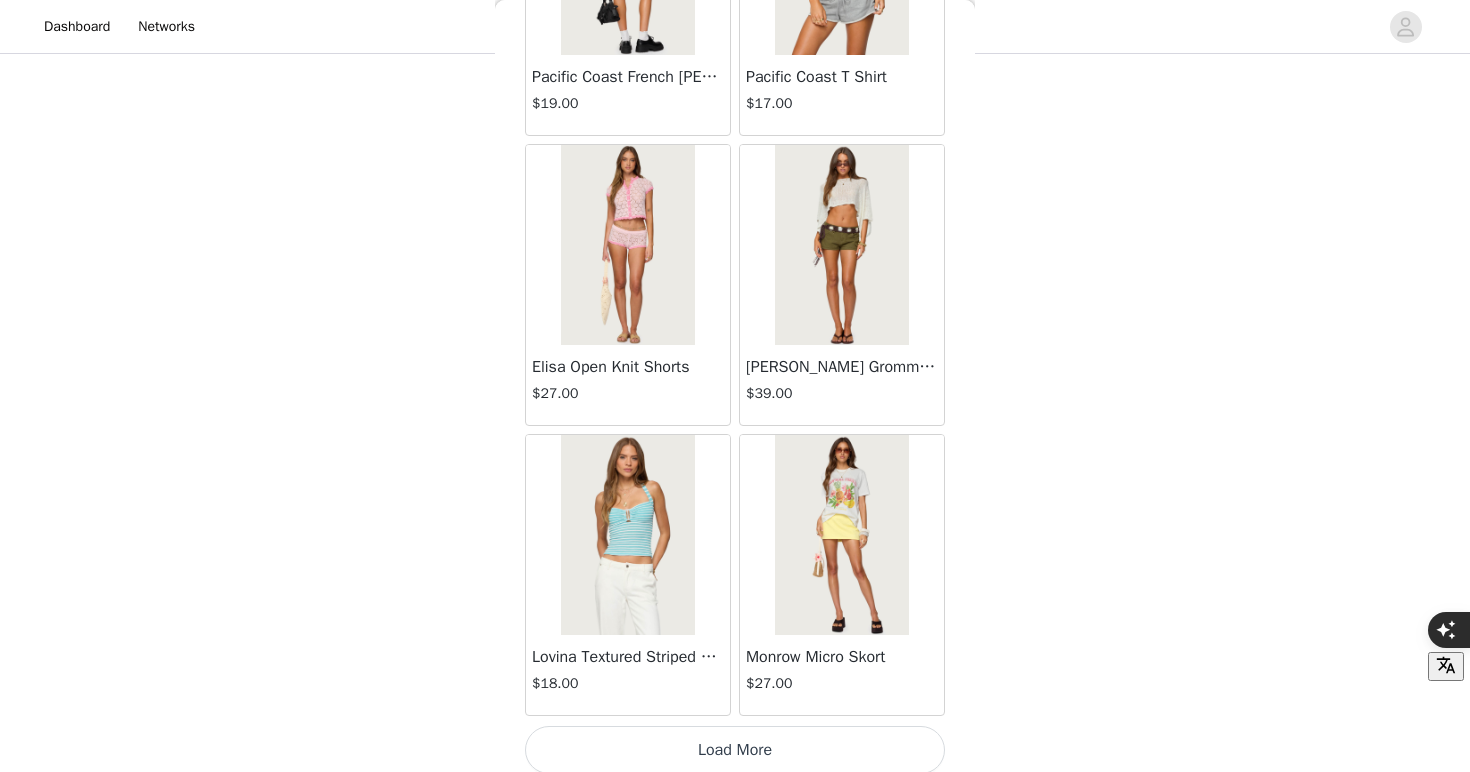 scroll, scrollTop: 10988, scrollLeft: 0, axis: vertical 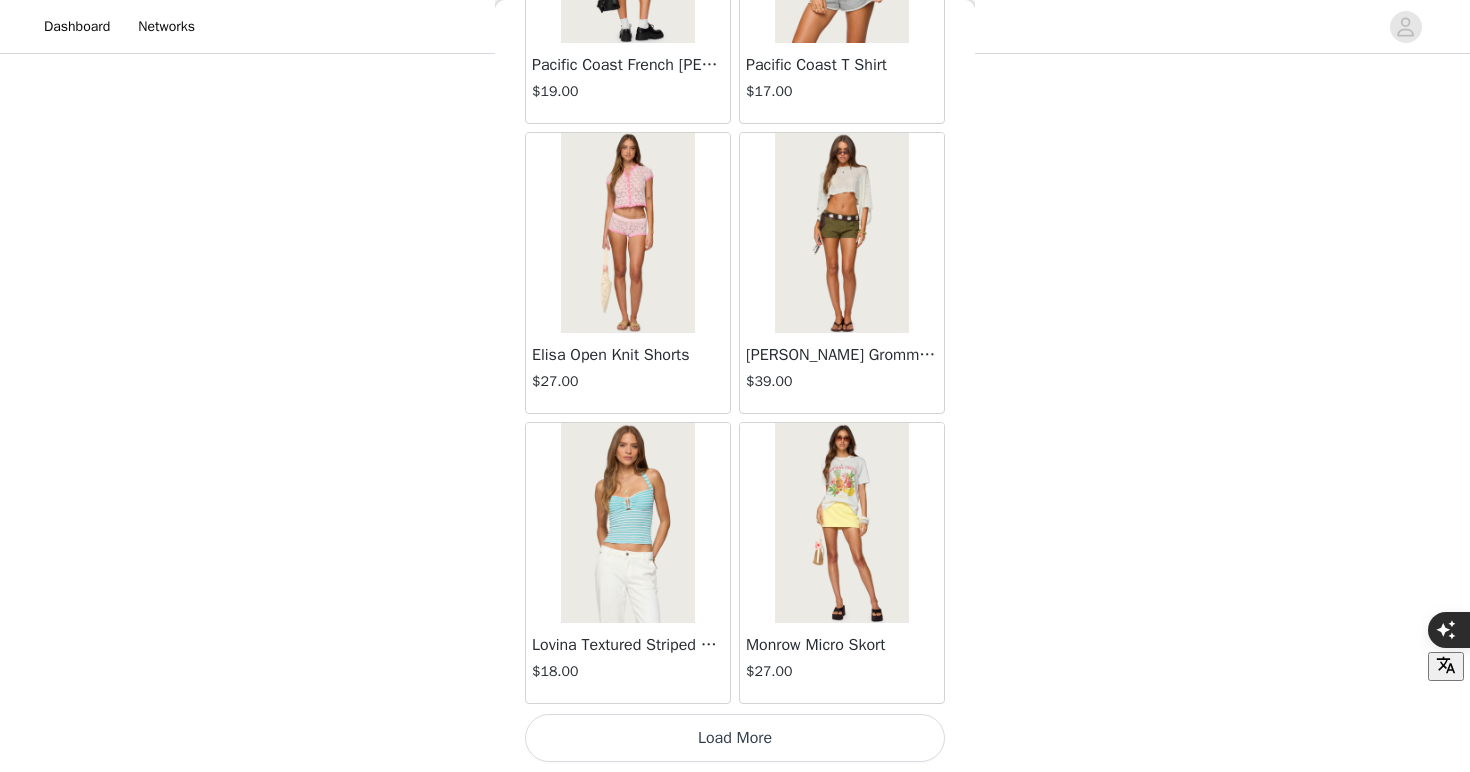 click on "Load More" at bounding box center (735, 738) 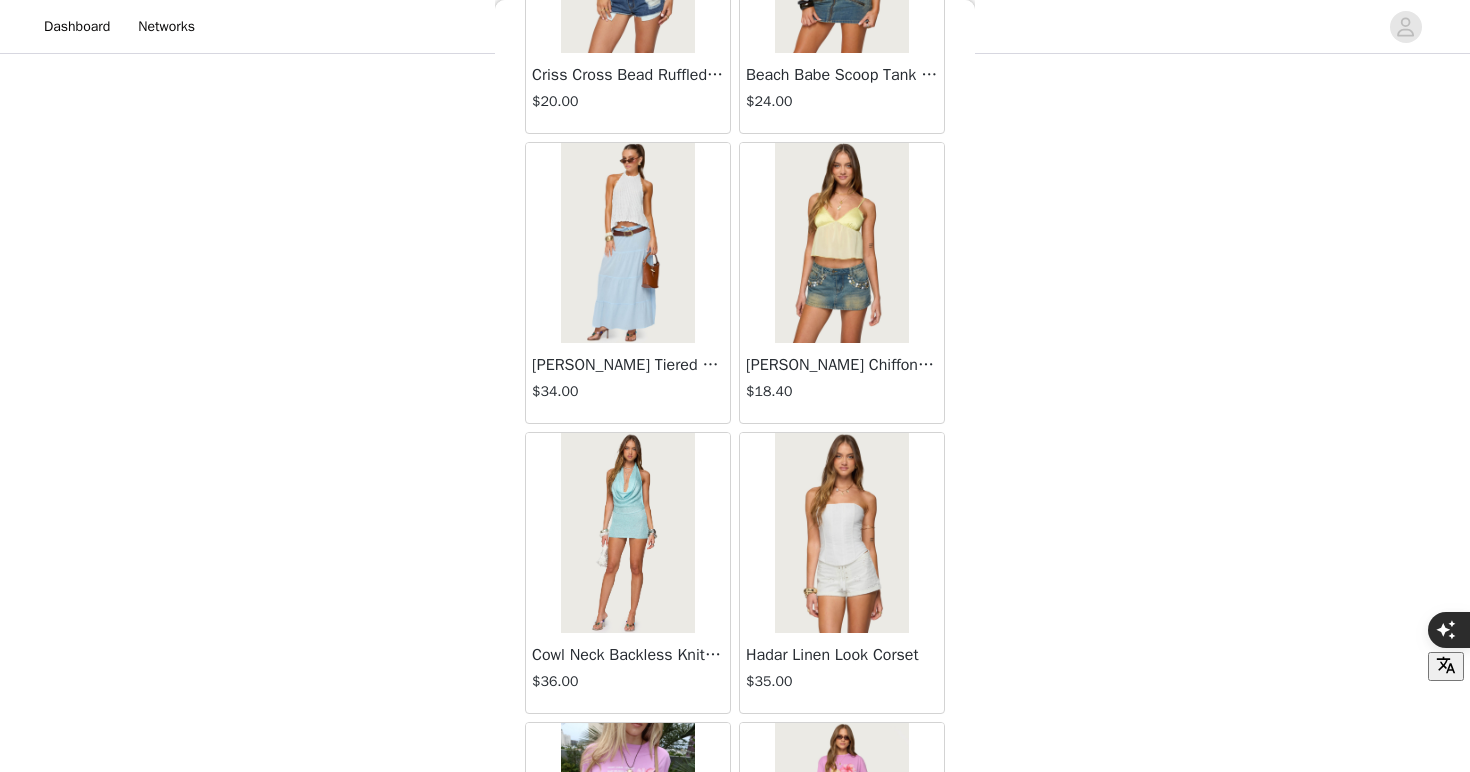 scroll, scrollTop: 13888, scrollLeft: 0, axis: vertical 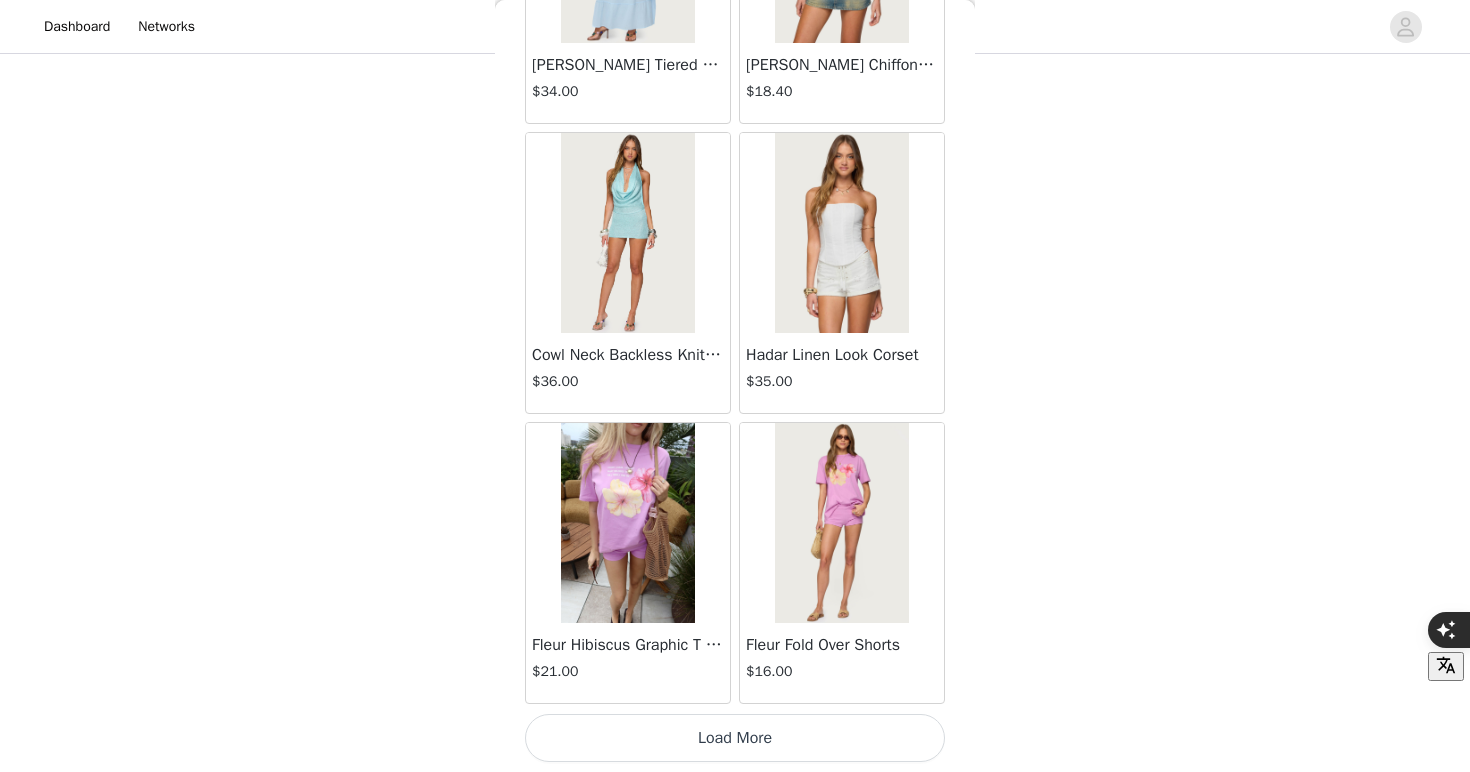 click on "Load More" at bounding box center [735, 738] 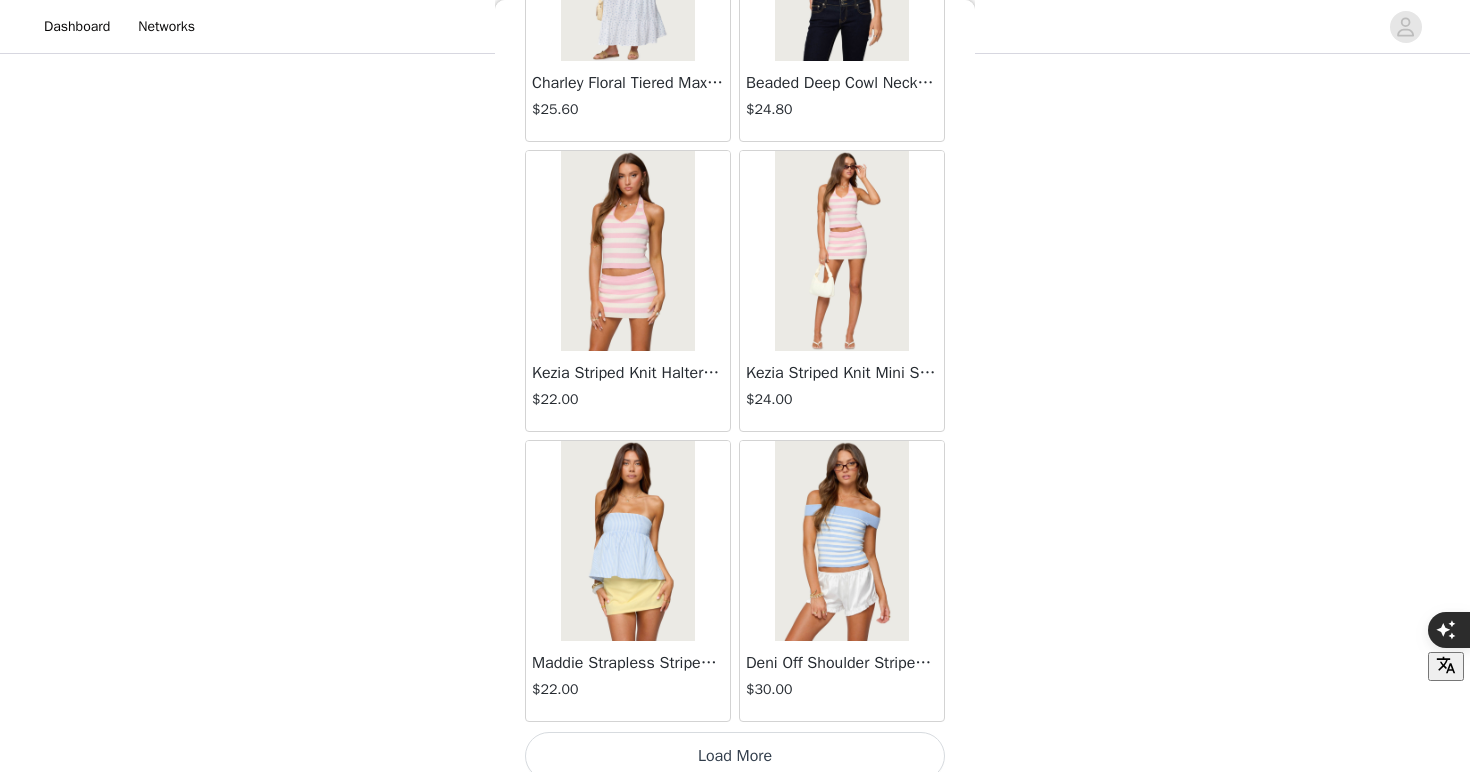 scroll, scrollTop: 16788, scrollLeft: 0, axis: vertical 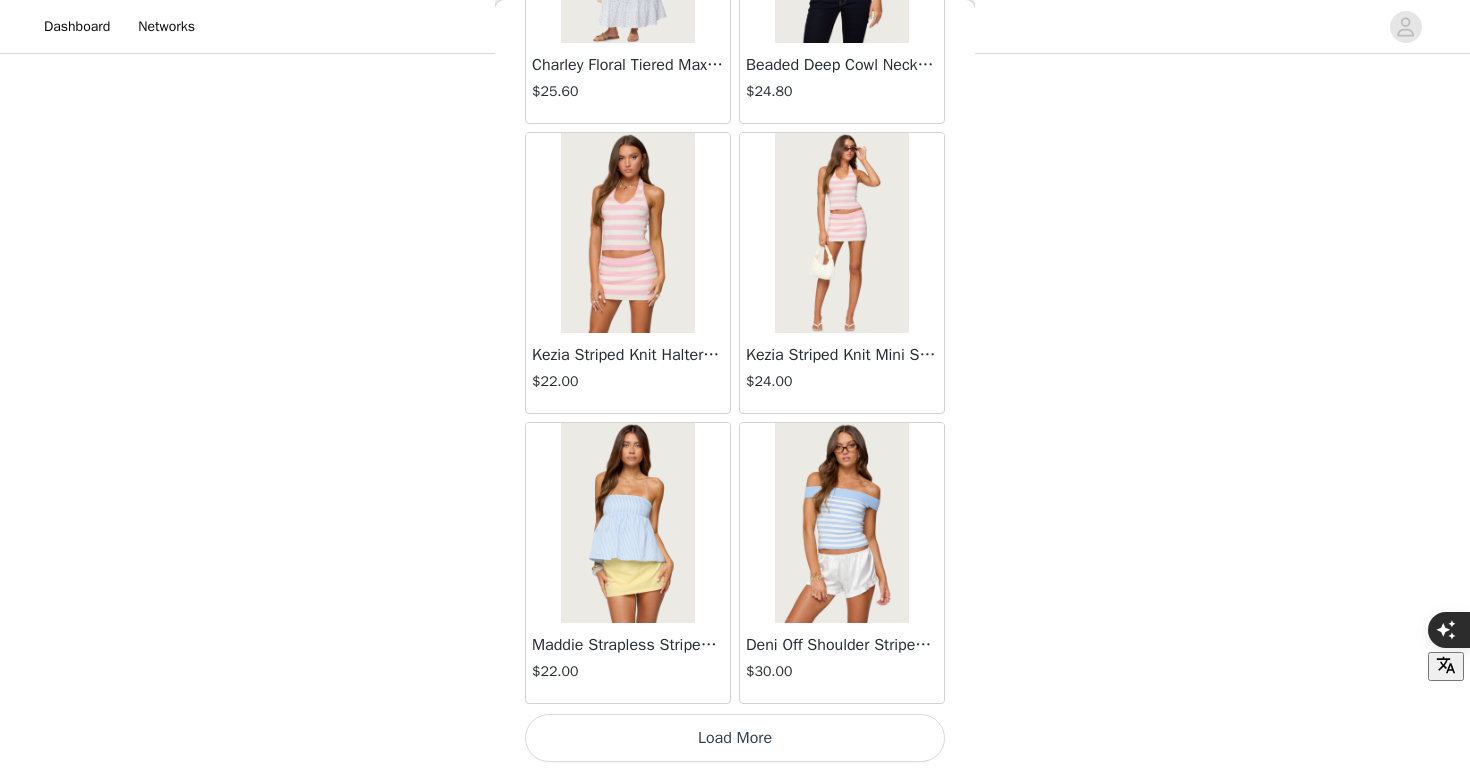 click on "Load More" at bounding box center (735, 738) 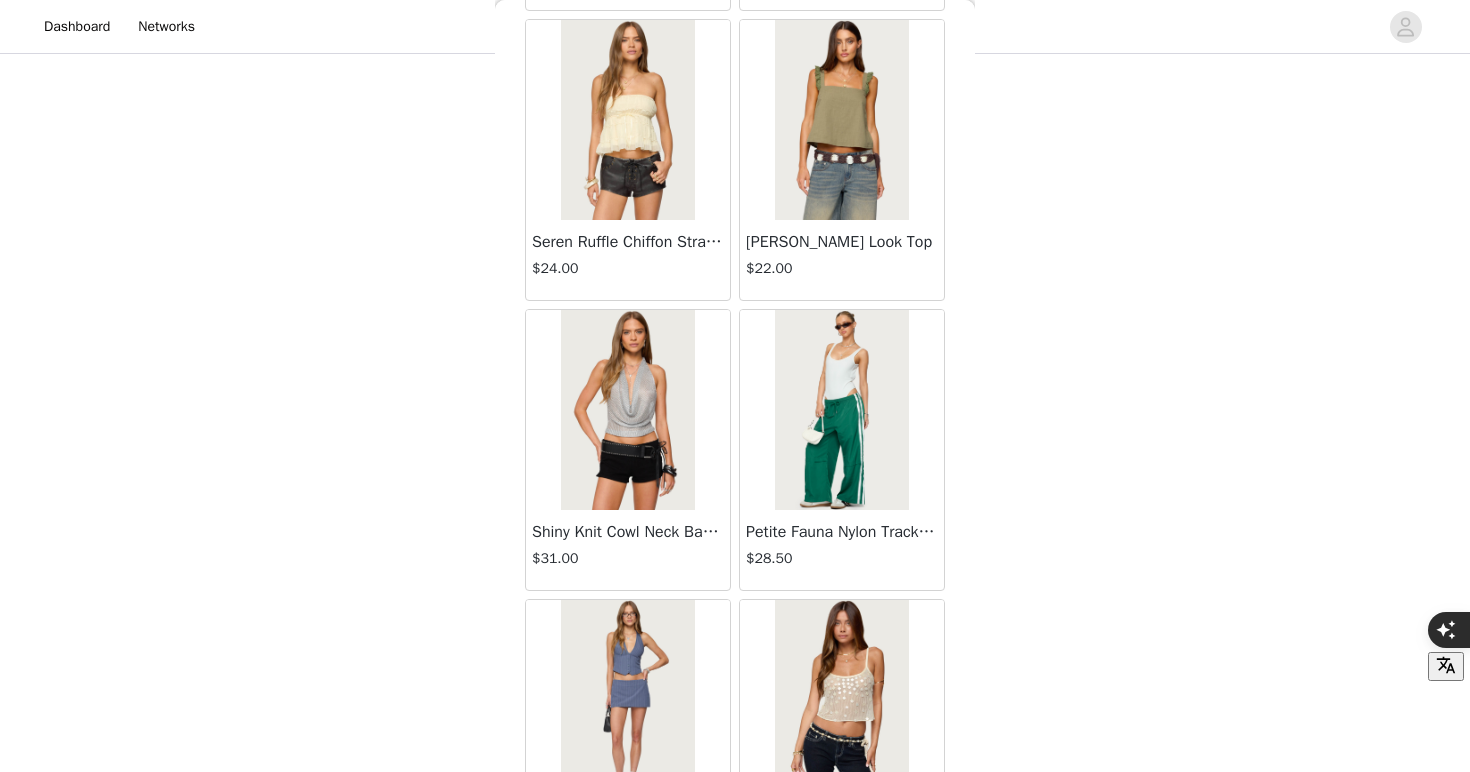 scroll, scrollTop: 19688, scrollLeft: 0, axis: vertical 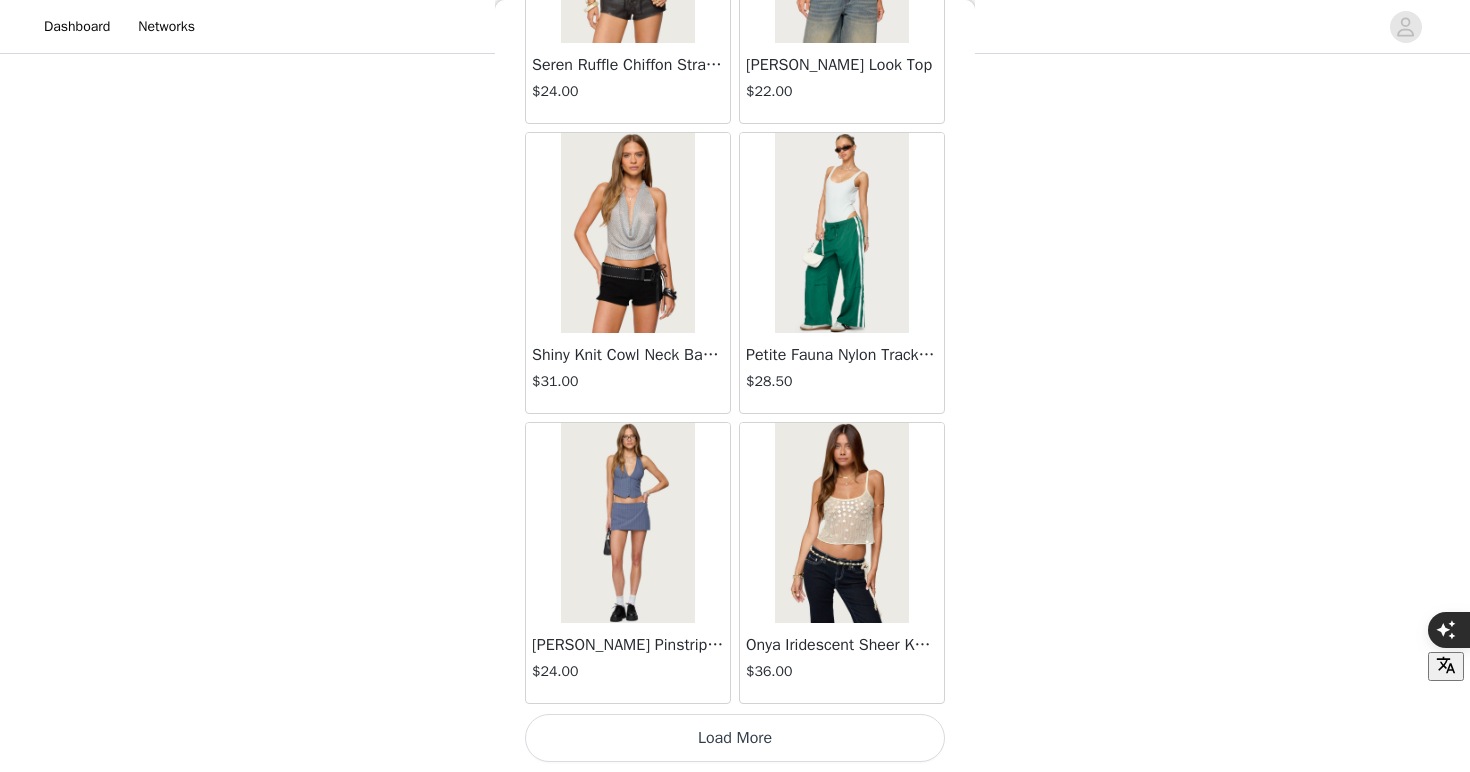 click on "Load More" at bounding box center [735, 738] 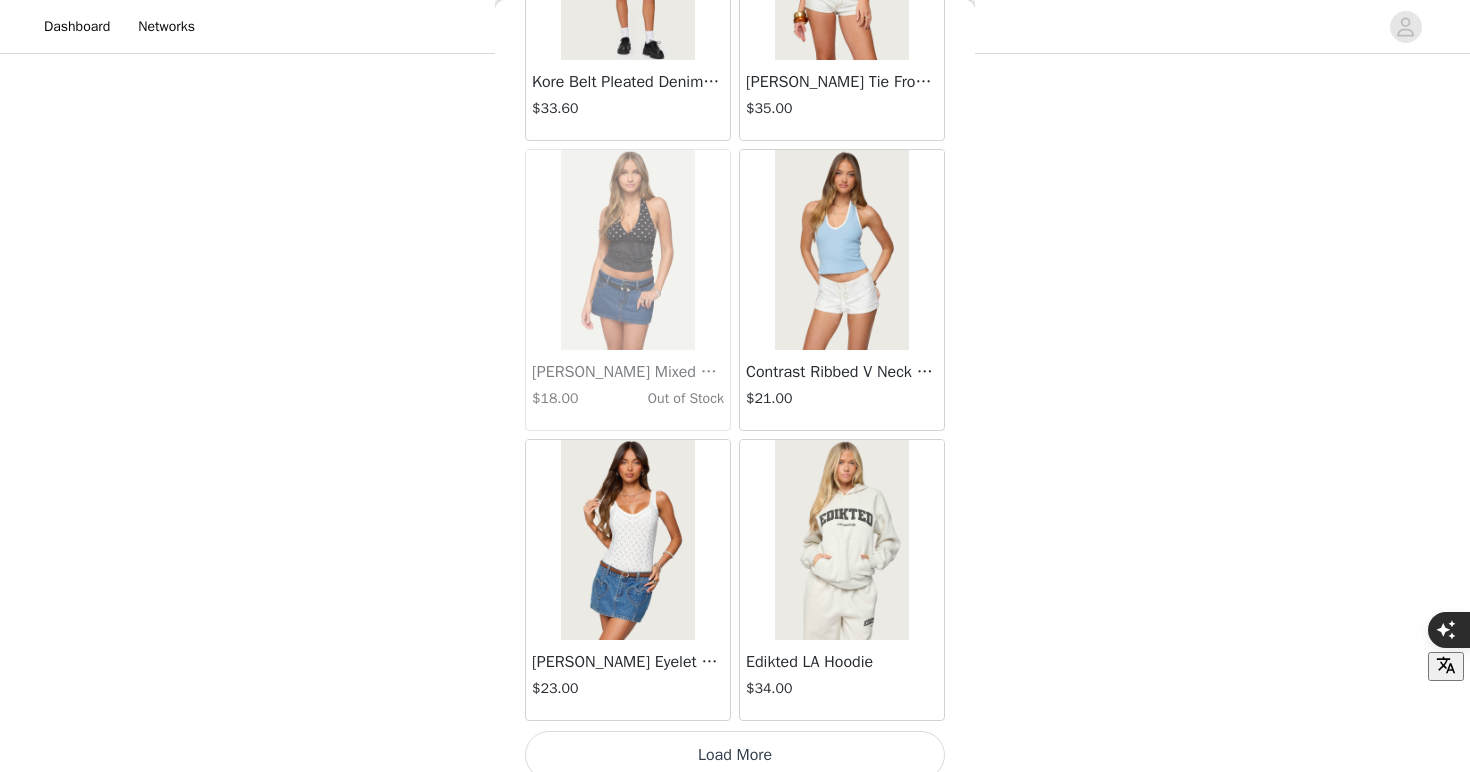 scroll, scrollTop: 22588, scrollLeft: 0, axis: vertical 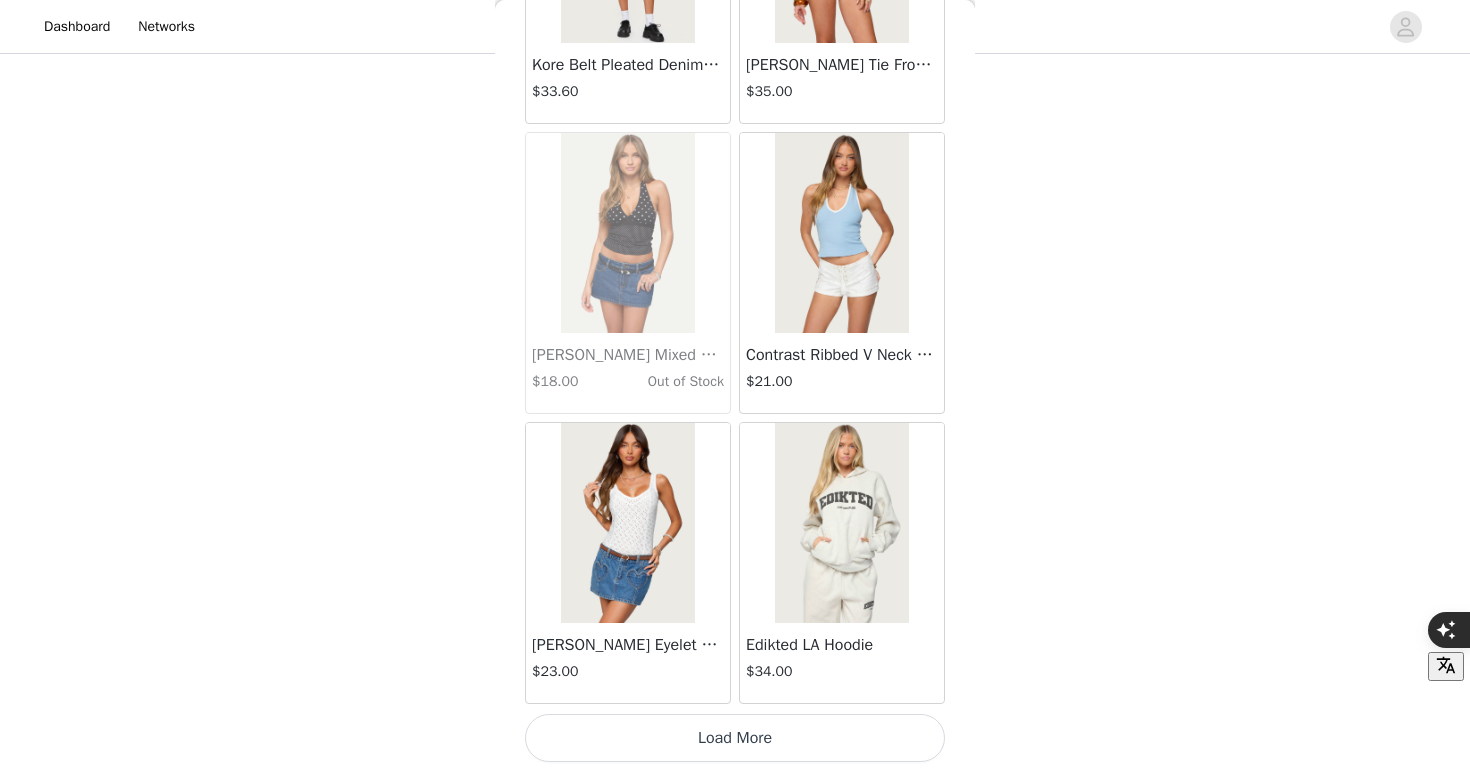 click on "Load More" at bounding box center [735, 738] 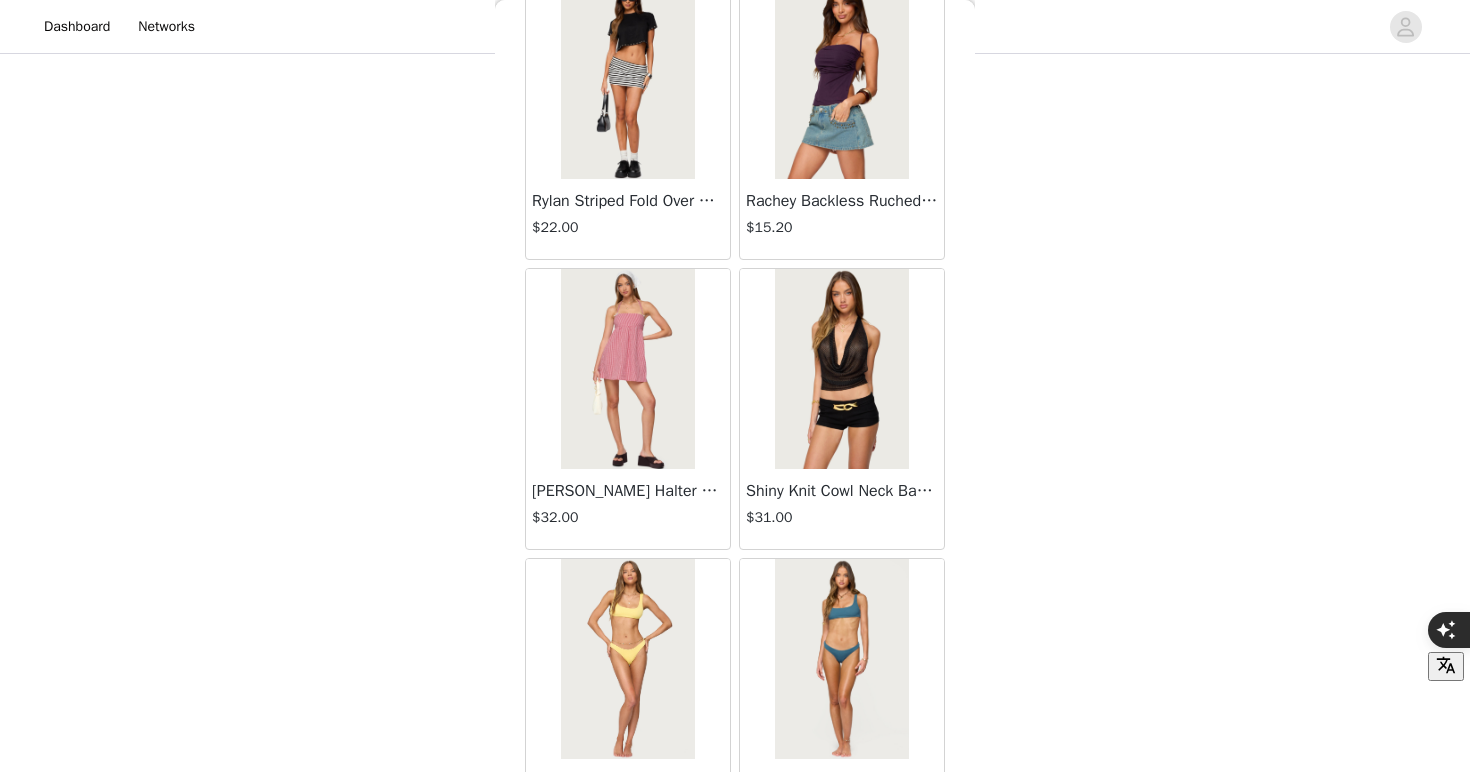 scroll, scrollTop: 25488, scrollLeft: 0, axis: vertical 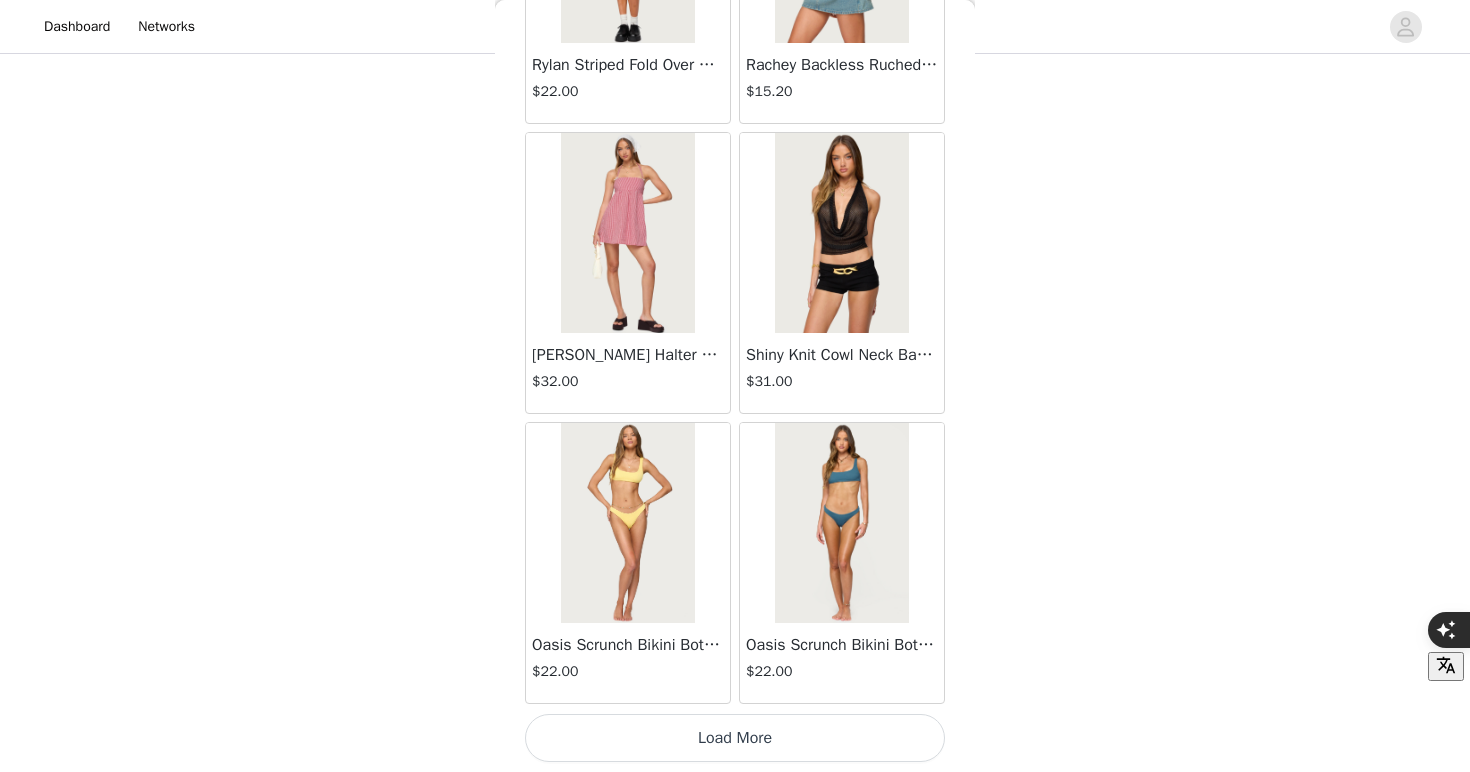 click on "Load More" at bounding box center (735, 738) 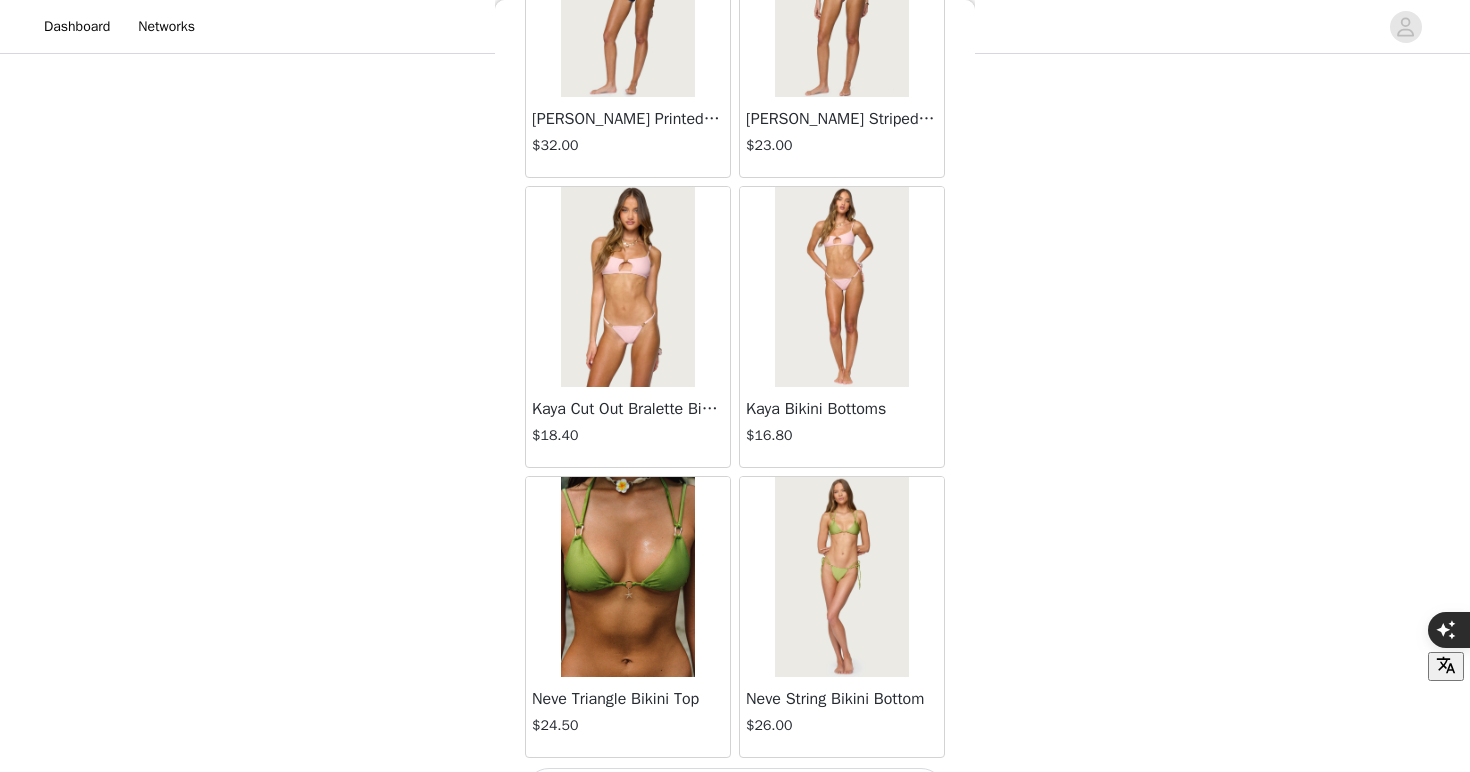 scroll, scrollTop: 28388, scrollLeft: 0, axis: vertical 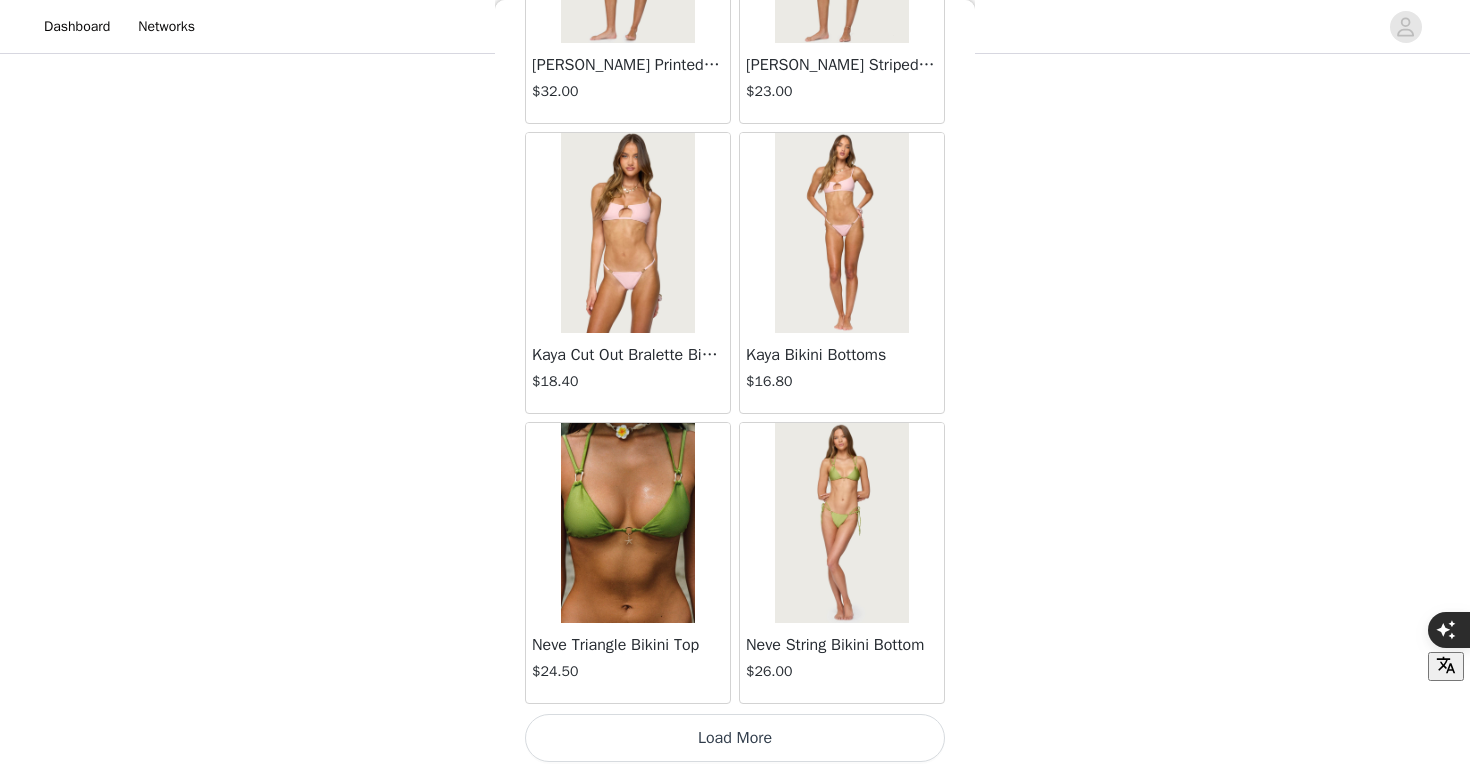 click on "Load More" at bounding box center (735, 738) 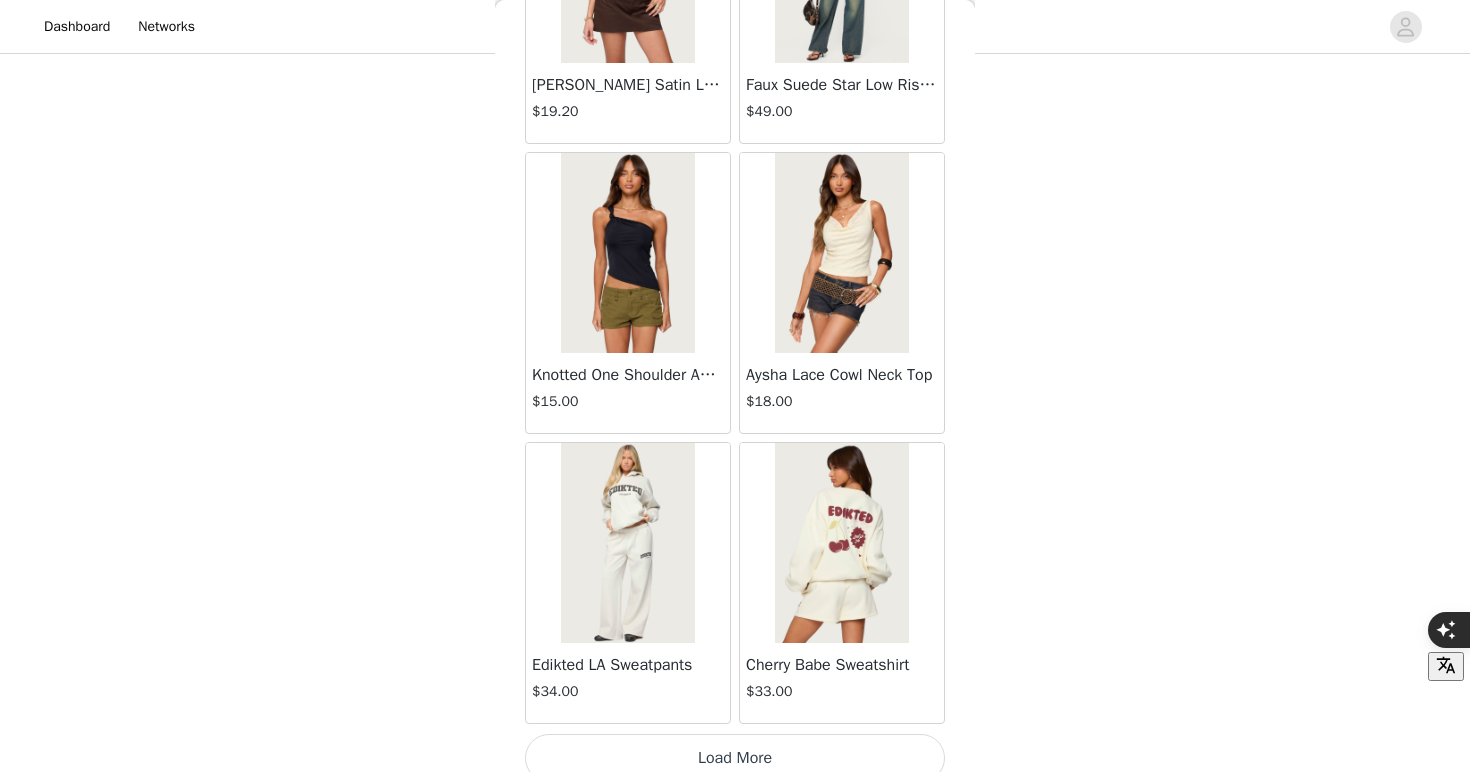 scroll, scrollTop: 31288, scrollLeft: 0, axis: vertical 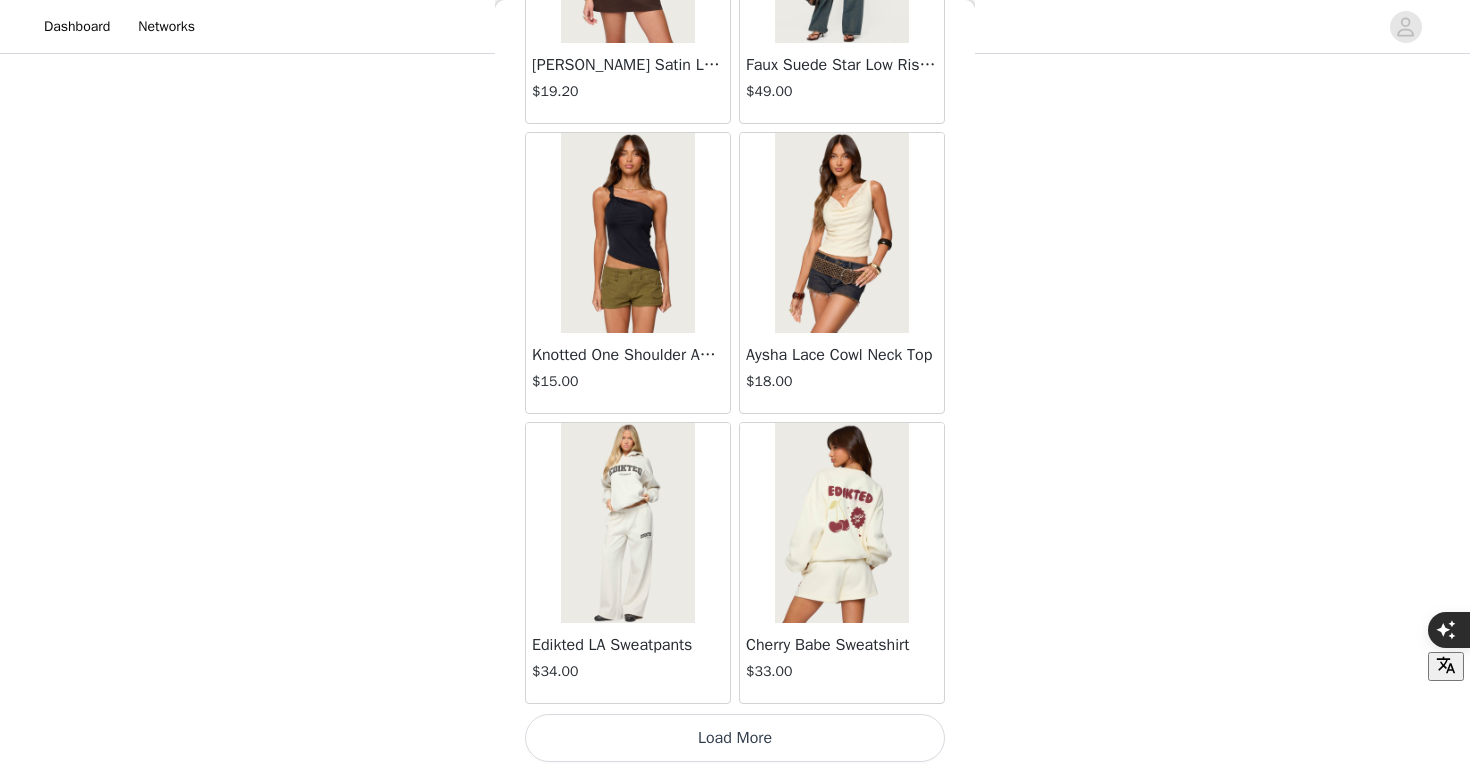 click on "Load More" at bounding box center [735, 738] 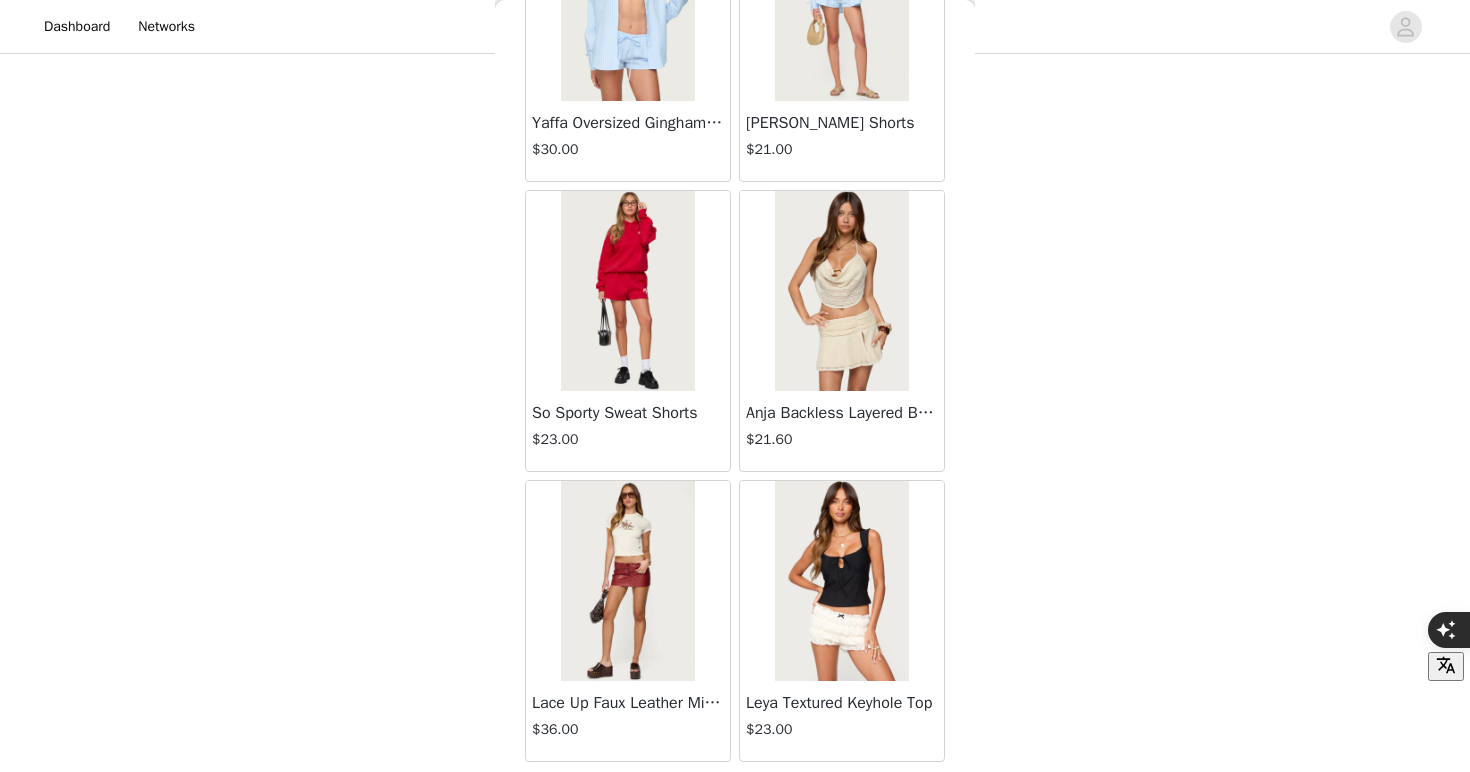 scroll, scrollTop: 34188, scrollLeft: 0, axis: vertical 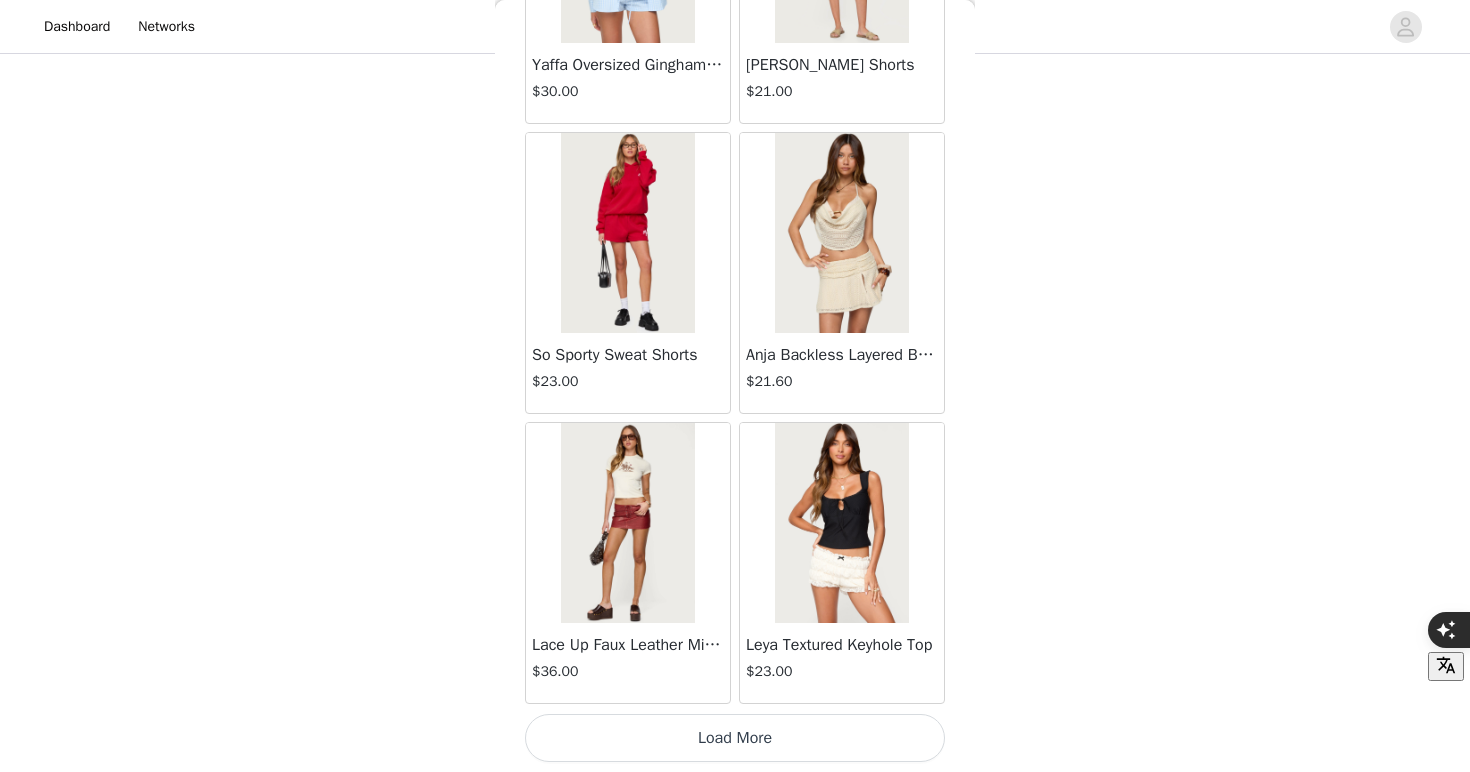 click on "Load More" at bounding box center (735, 738) 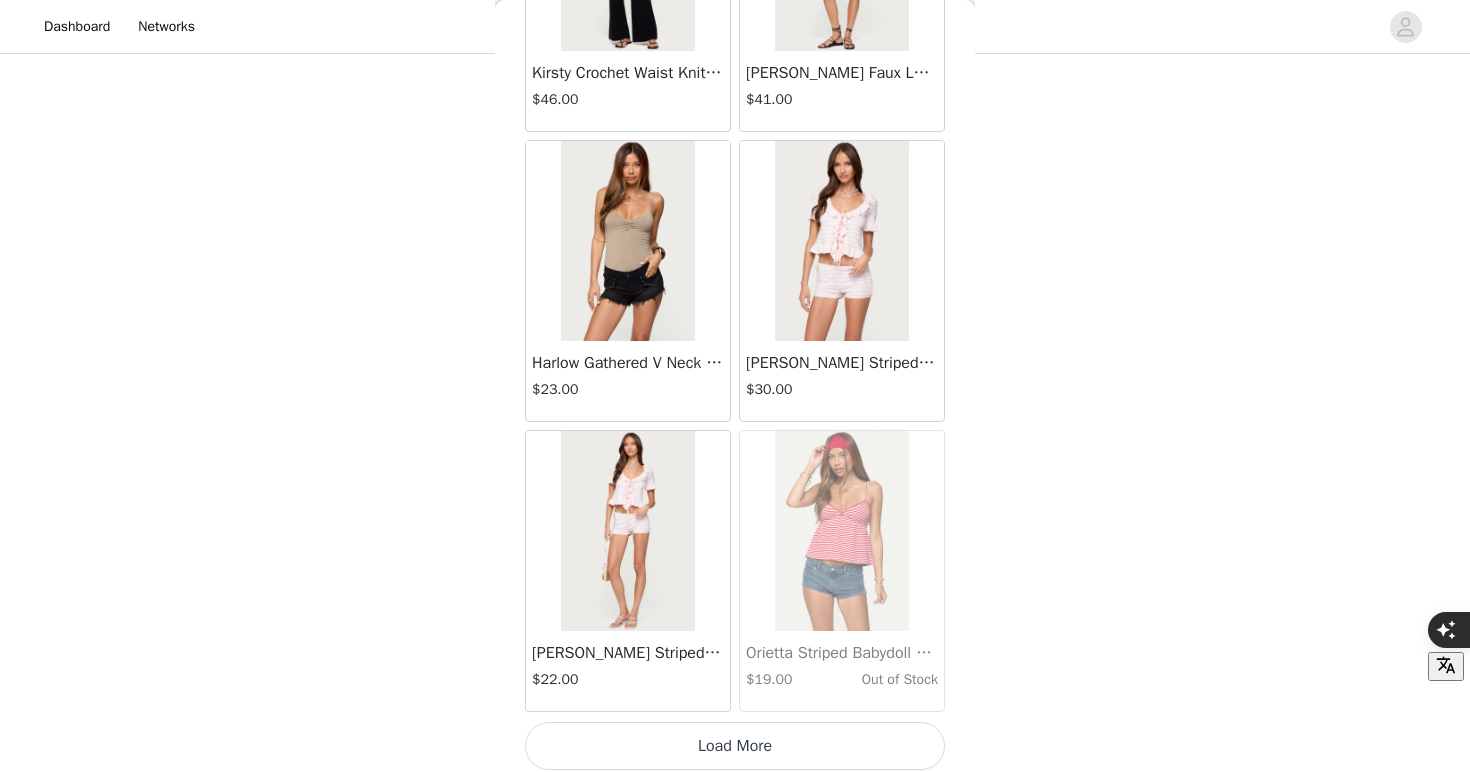 scroll, scrollTop: 37088, scrollLeft: 0, axis: vertical 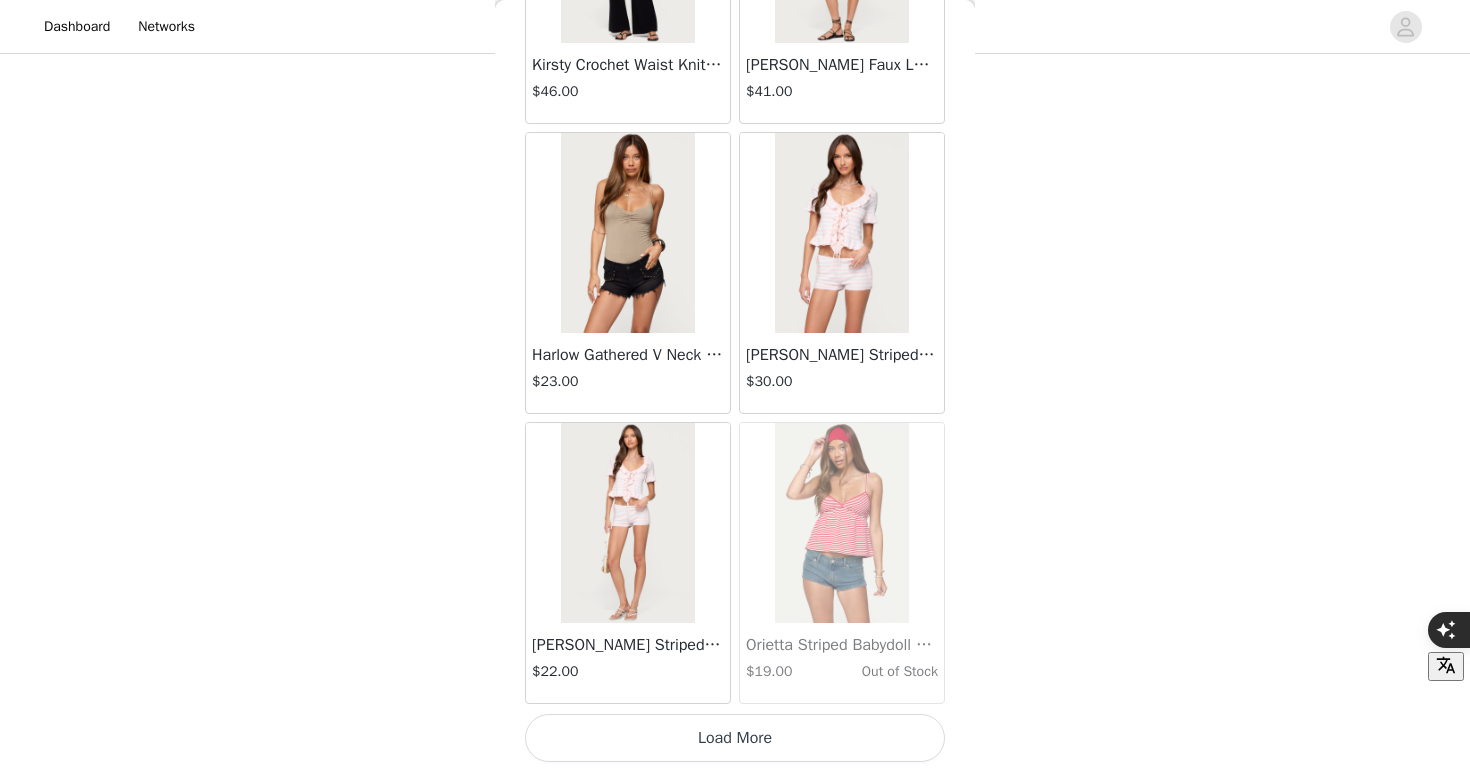 click on "Load More" at bounding box center (735, 738) 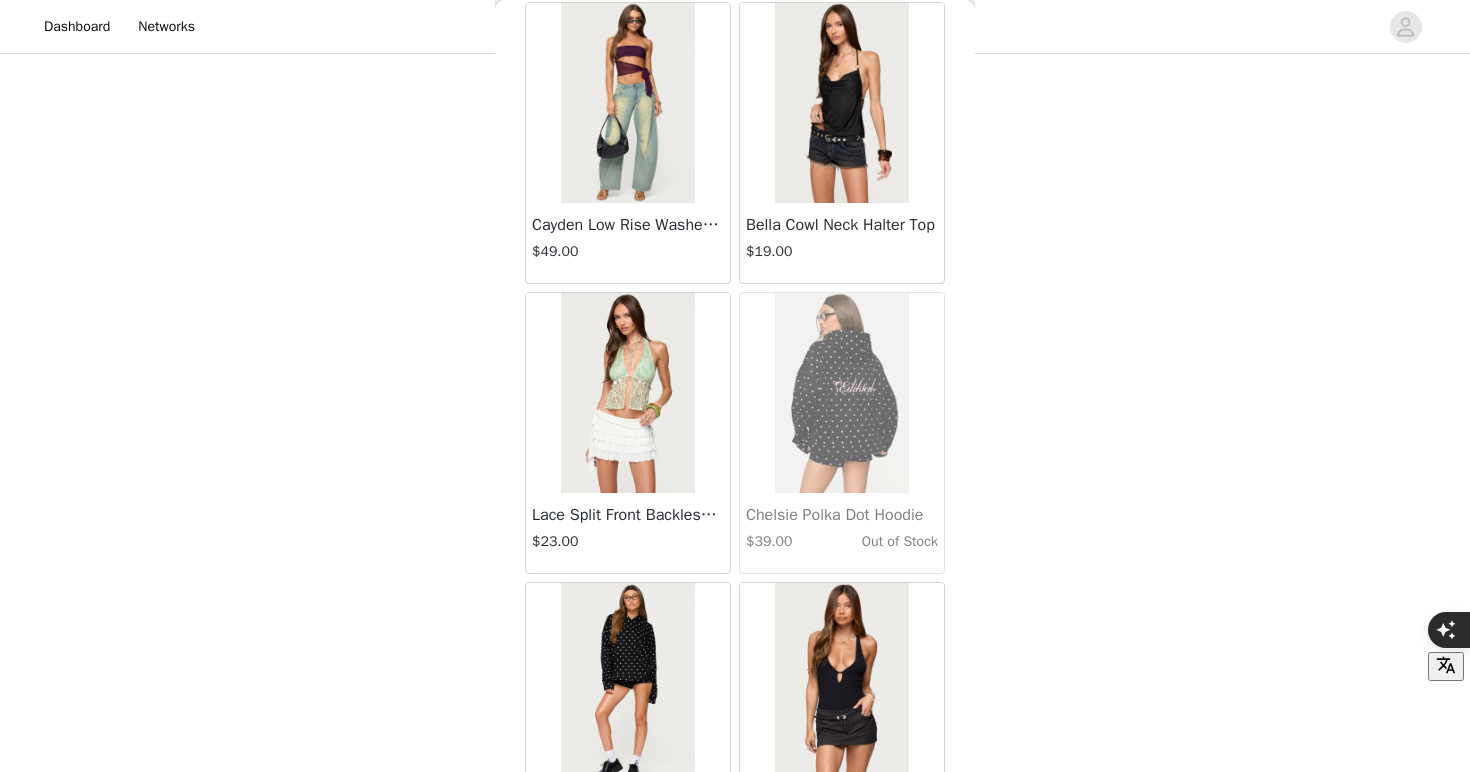 scroll, scrollTop: 39988, scrollLeft: 0, axis: vertical 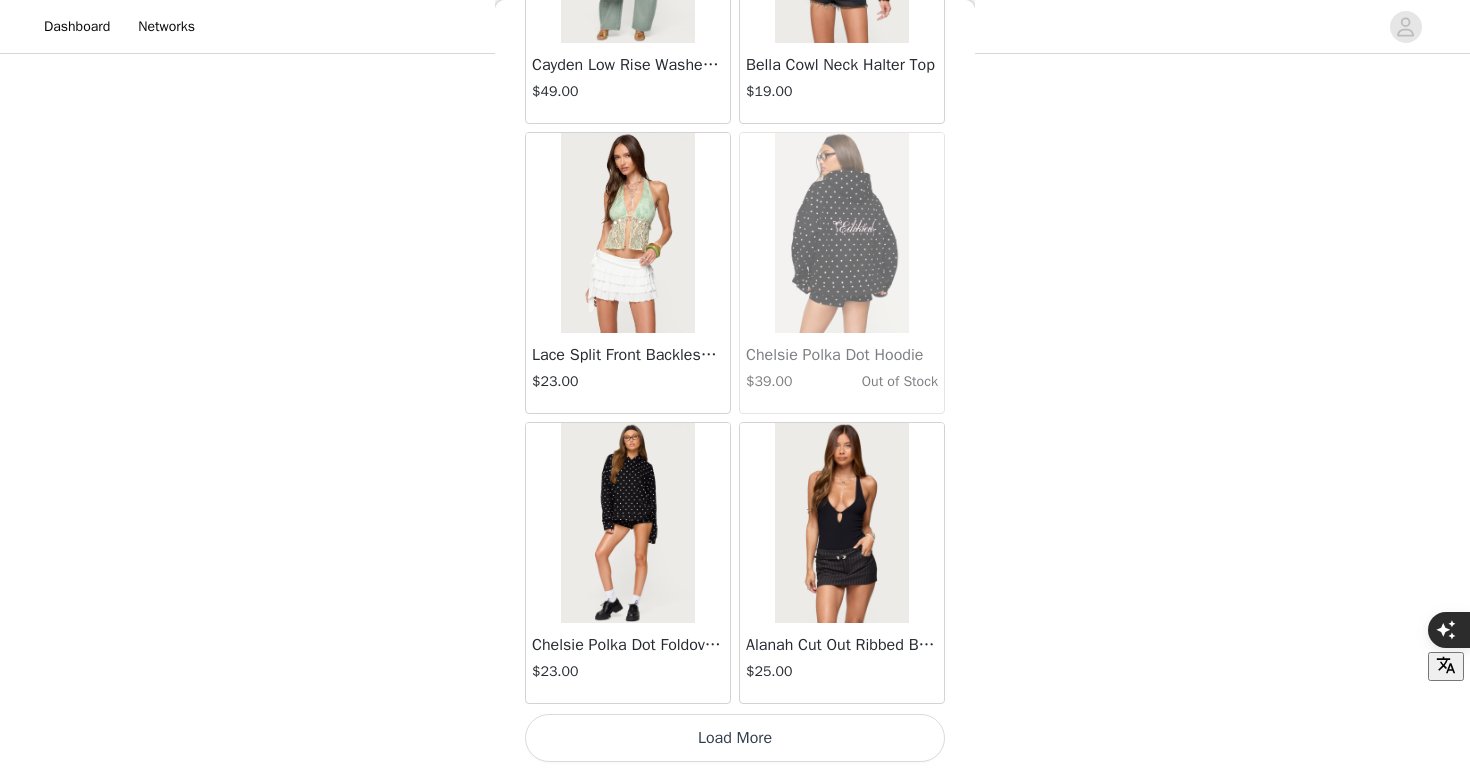 click on "Load More" at bounding box center [735, 738] 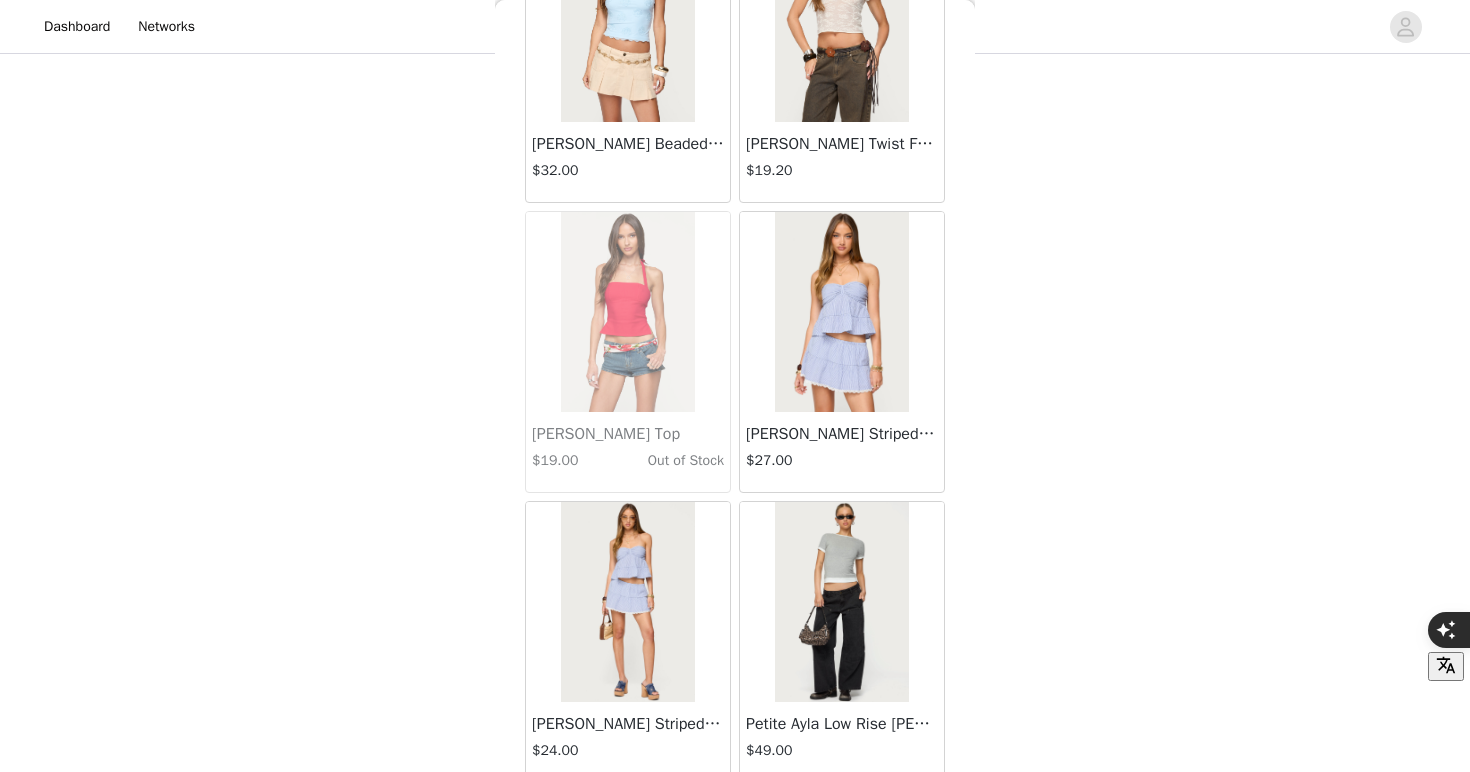scroll, scrollTop: 41660, scrollLeft: 0, axis: vertical 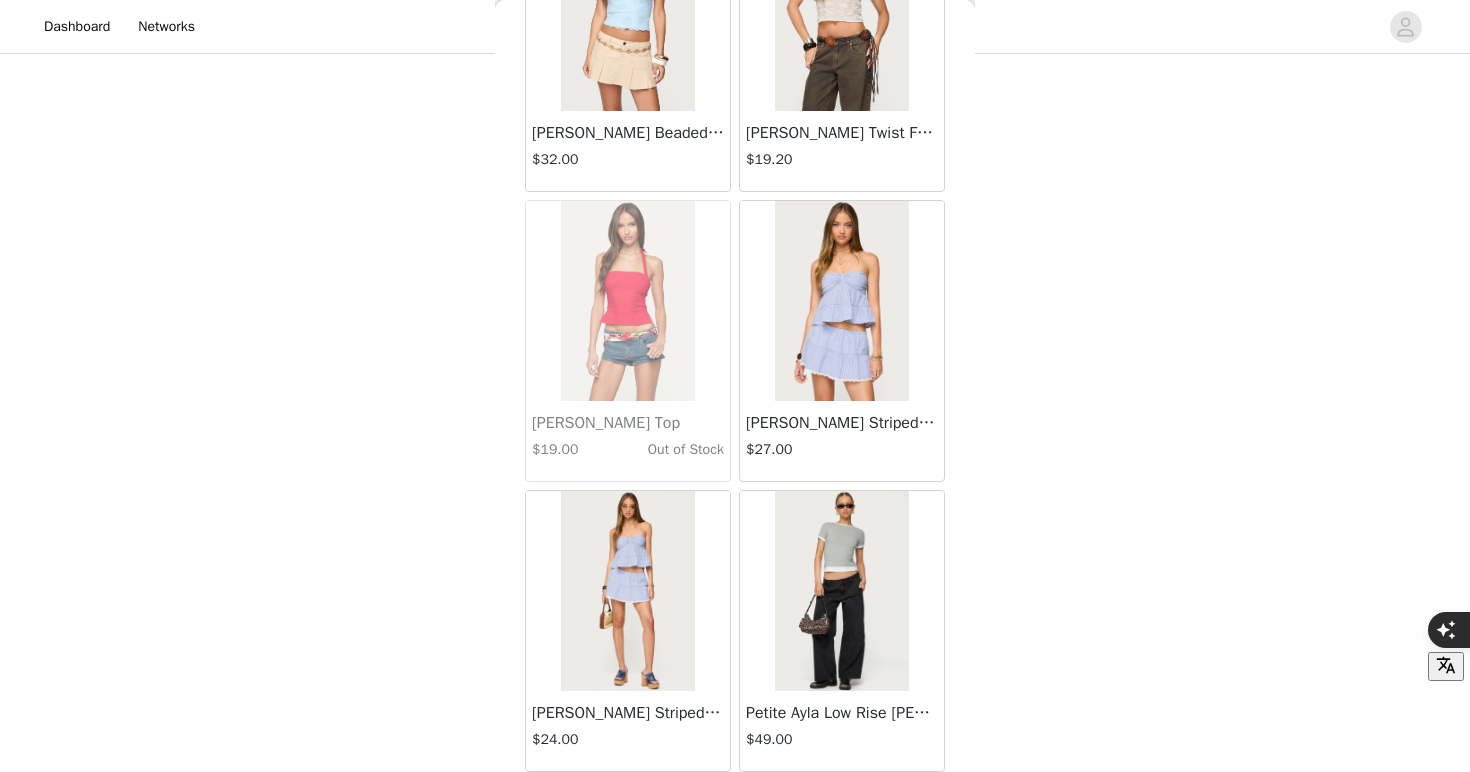 click at bounding box center (841, 301) 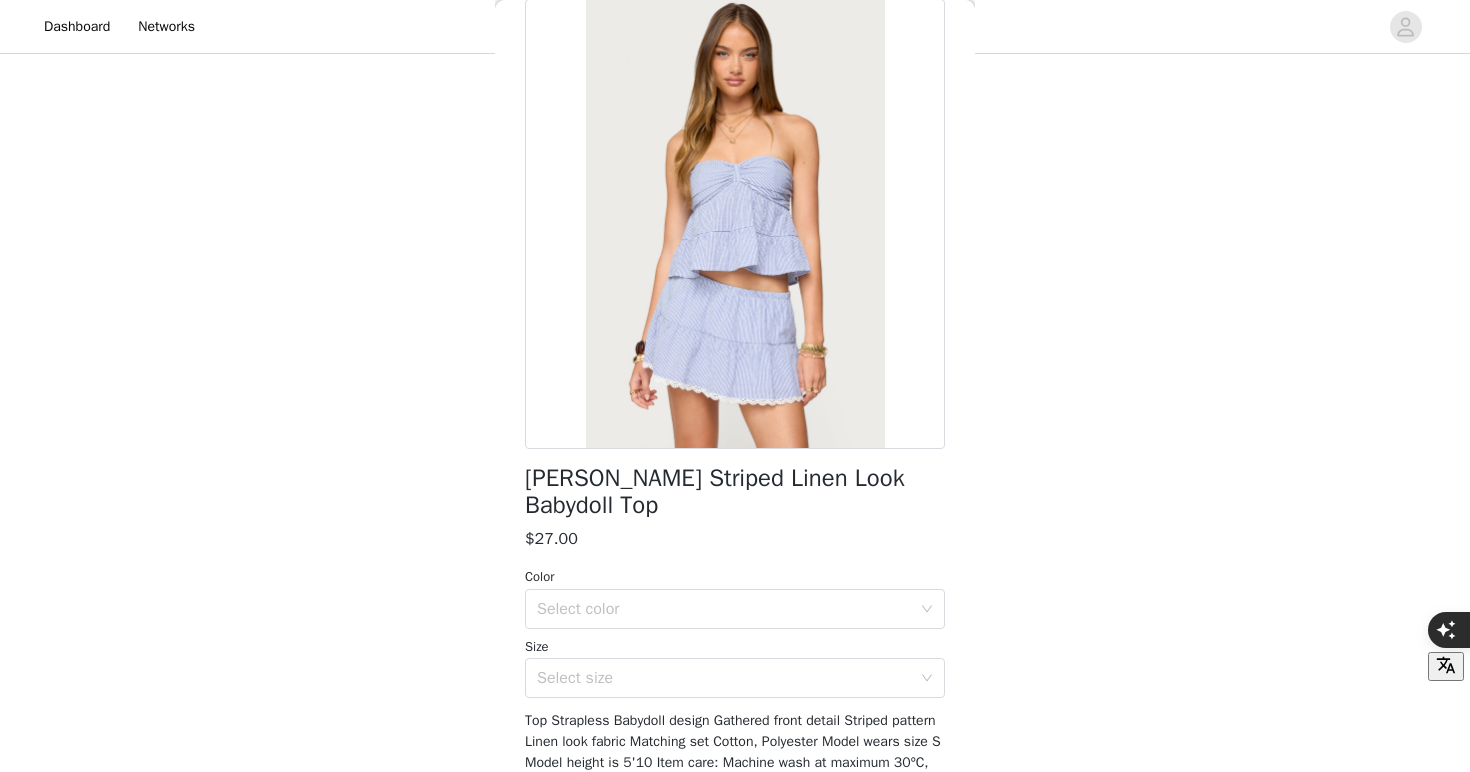 scroll, scrollTop: 107, scrollLeft: 0, axis: vertical 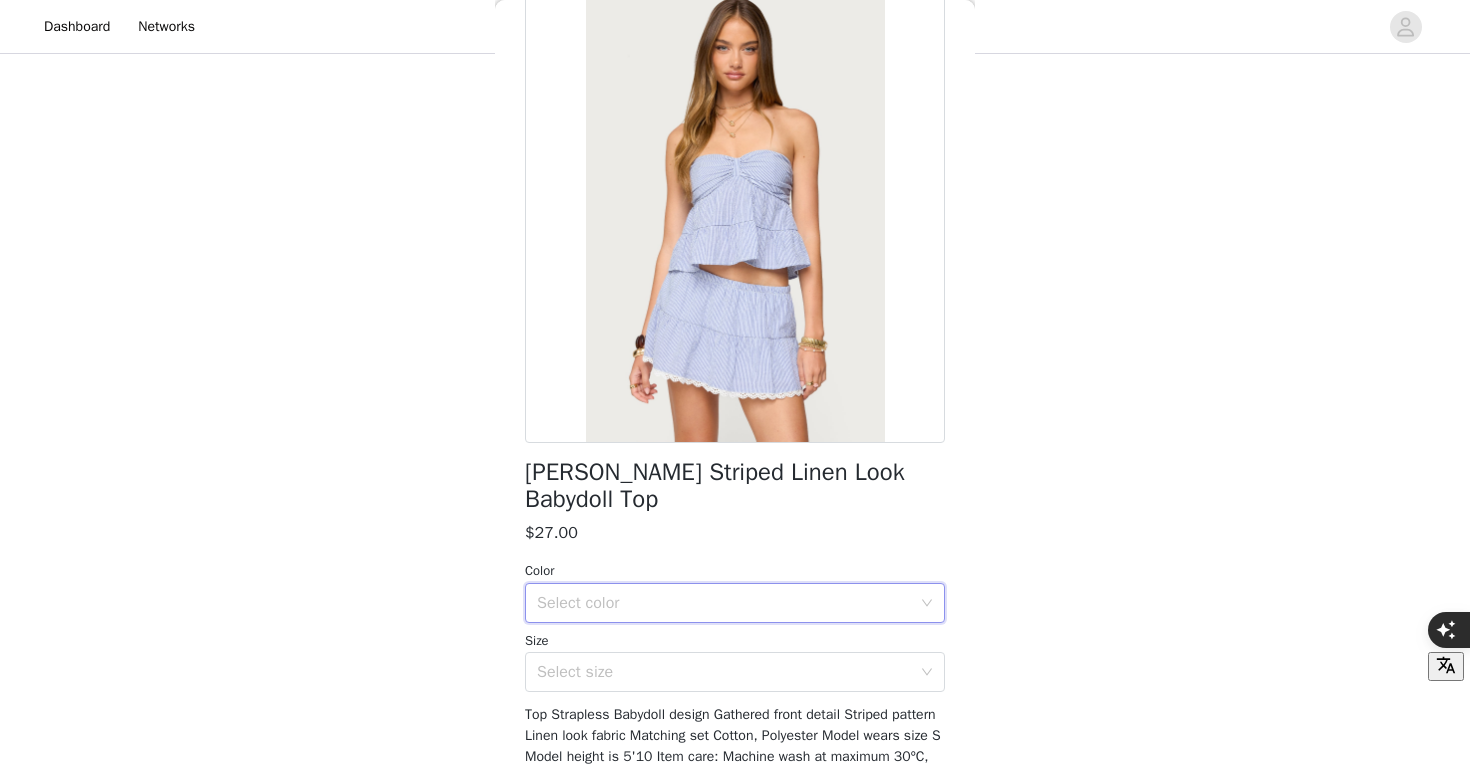 click on "Select color" at bounding box center [728, 603] 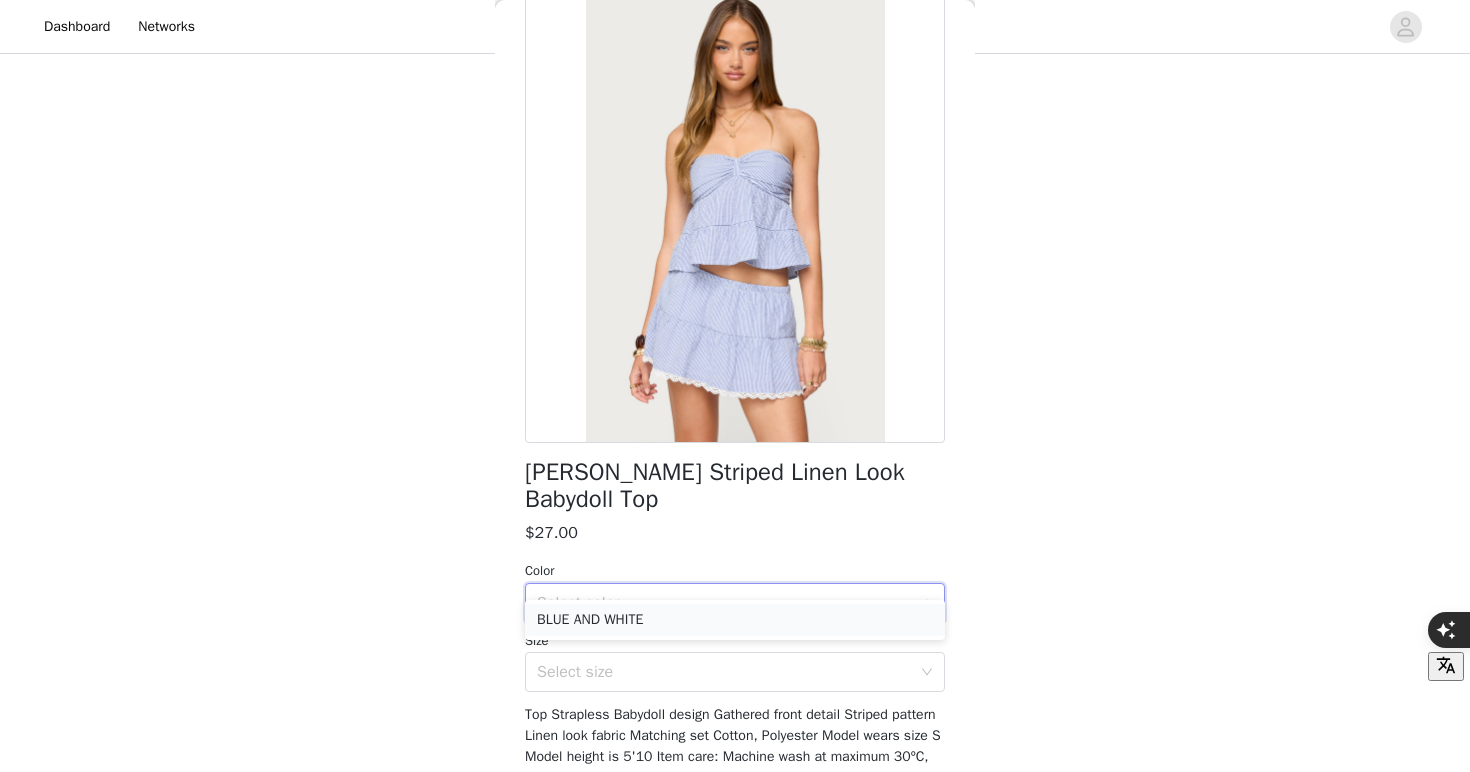 click on "BLUE AND WHITE" at bounding box center (735, 620) 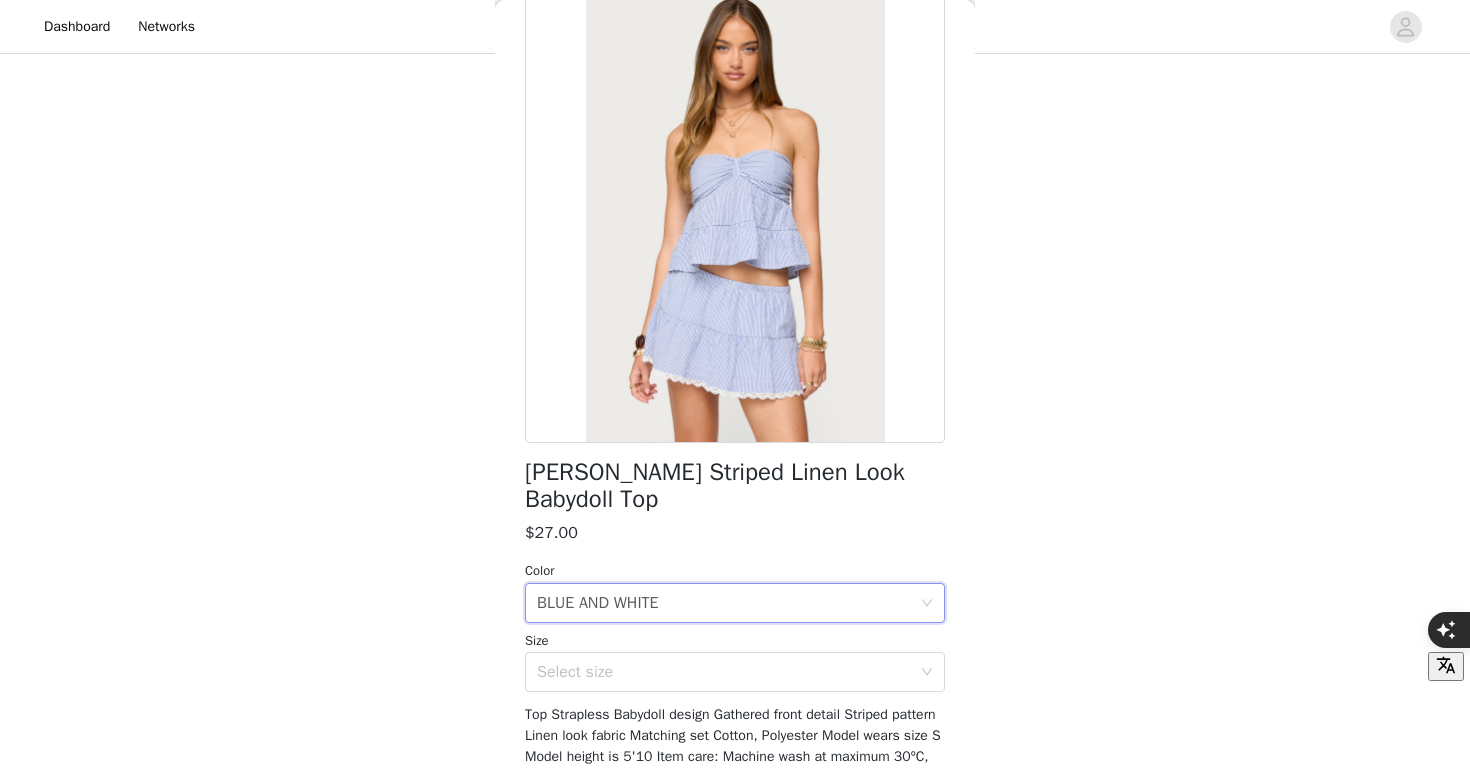 click on "[PERSON_NAME] Striped Linen Look Babydoll Top       $27.00         Color   Select color BLUE AND WHITE Size   Select size   Top Strapless Babydoll design Gathered front detail Striped pattern Linen look fabric Matching set Cotton, Polyester Model wears size S Model height is 5'10 Item care: Machine wash at maximum 30ºC, do not bleach, do not tumble dry, iron at a maximum of 110ºC, do not dry clean   Add Product" at bounding box center (735, 443) 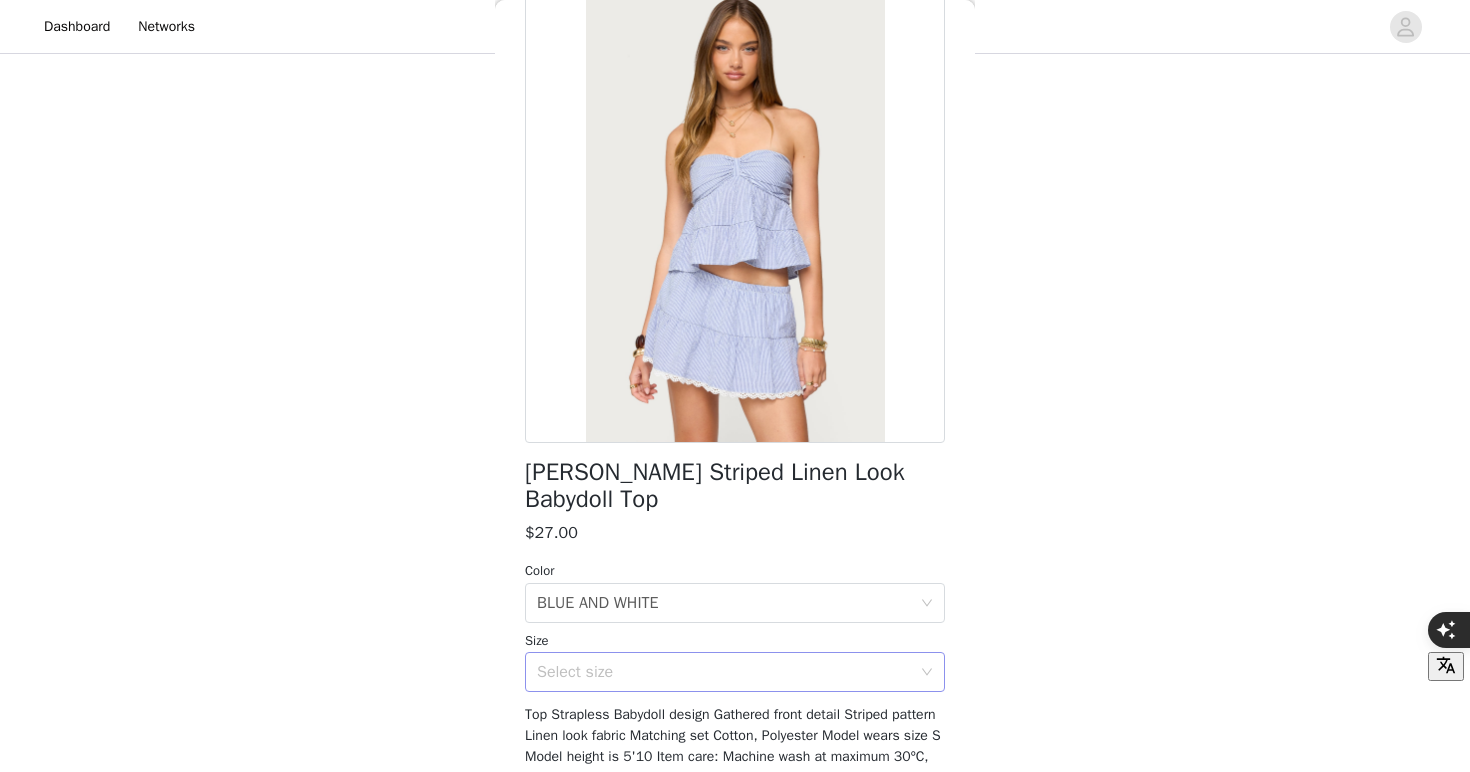 click on "Select size" at bounding box center (724, 672) 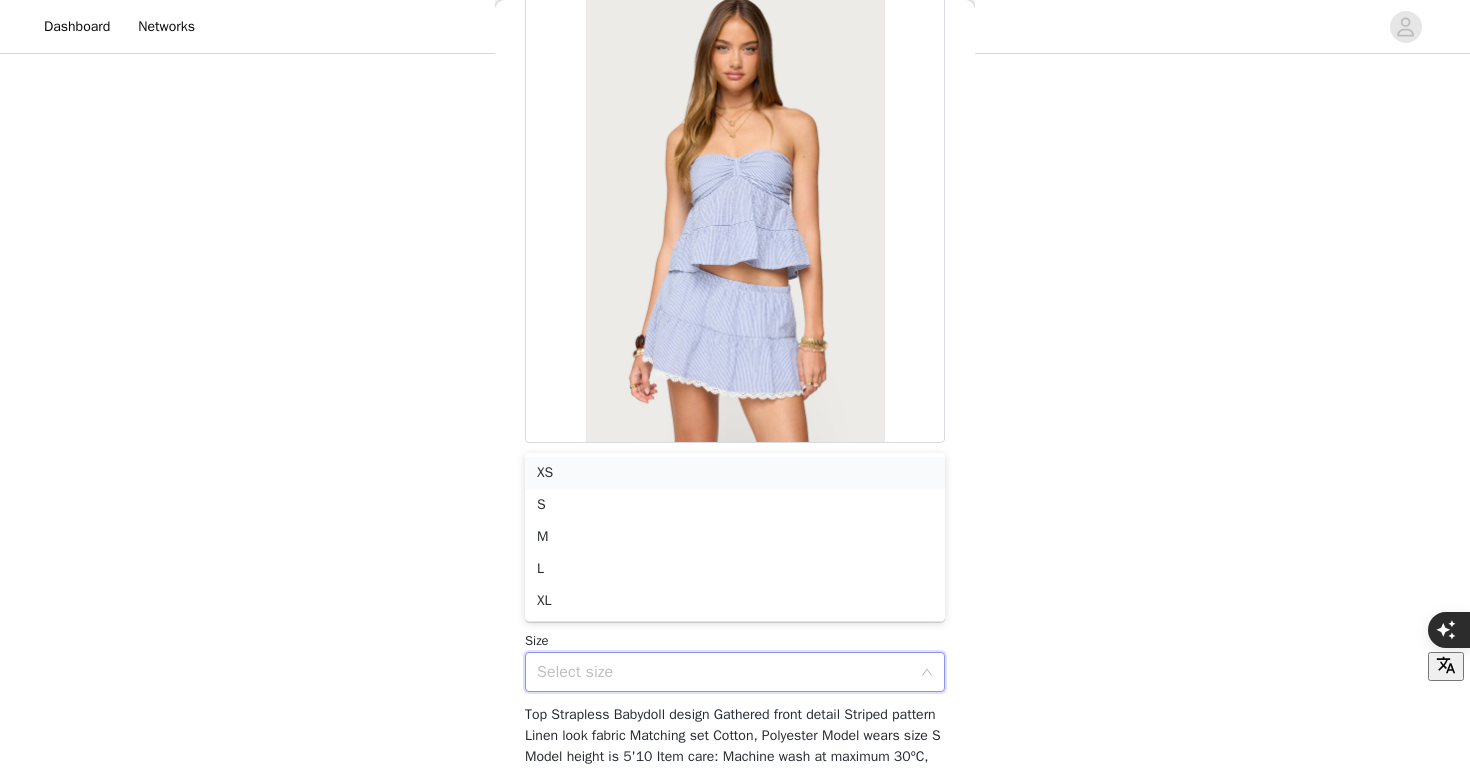 click on "XS" at bounding box center [735, 473] 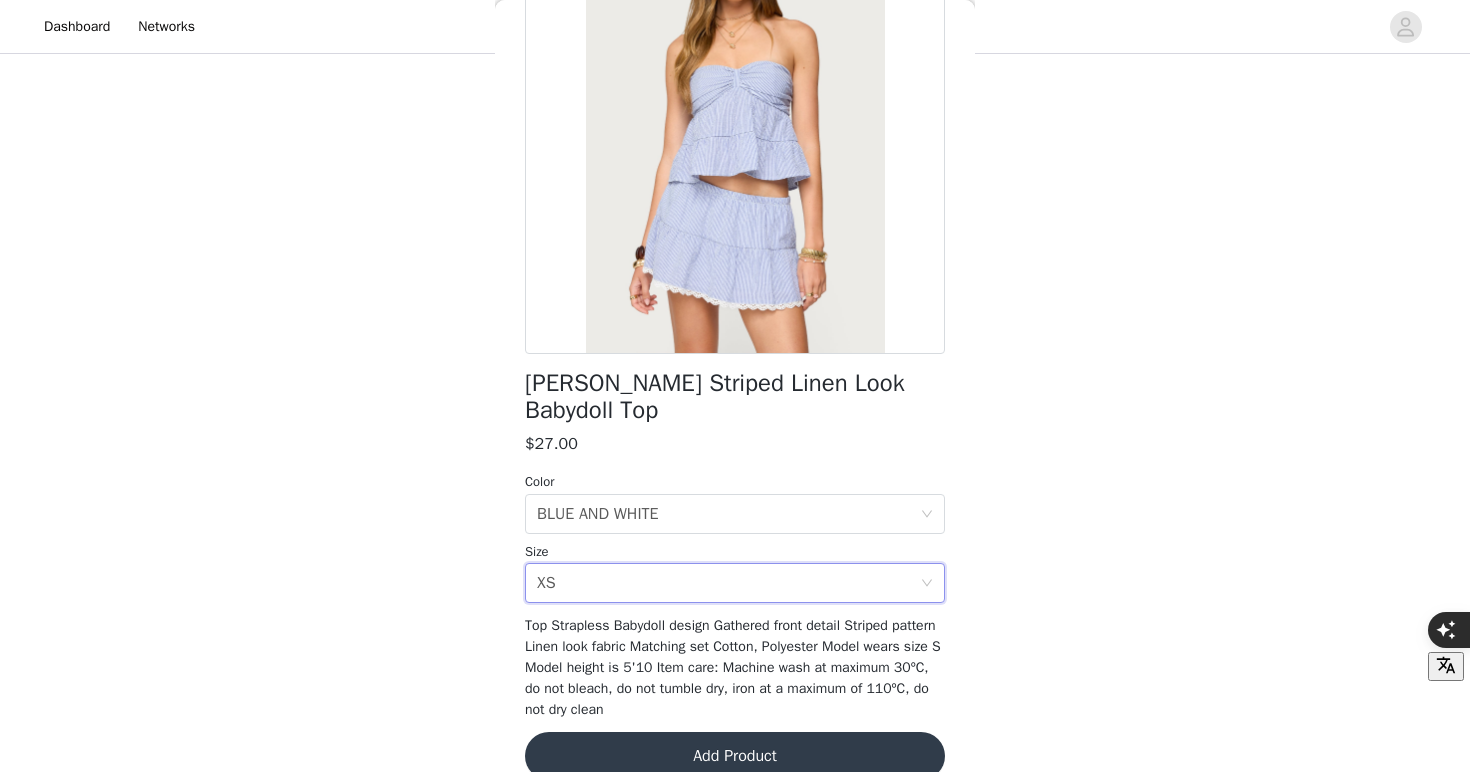 scroll, scrollTop: 201, scrollLeft: 0, axis: vertical 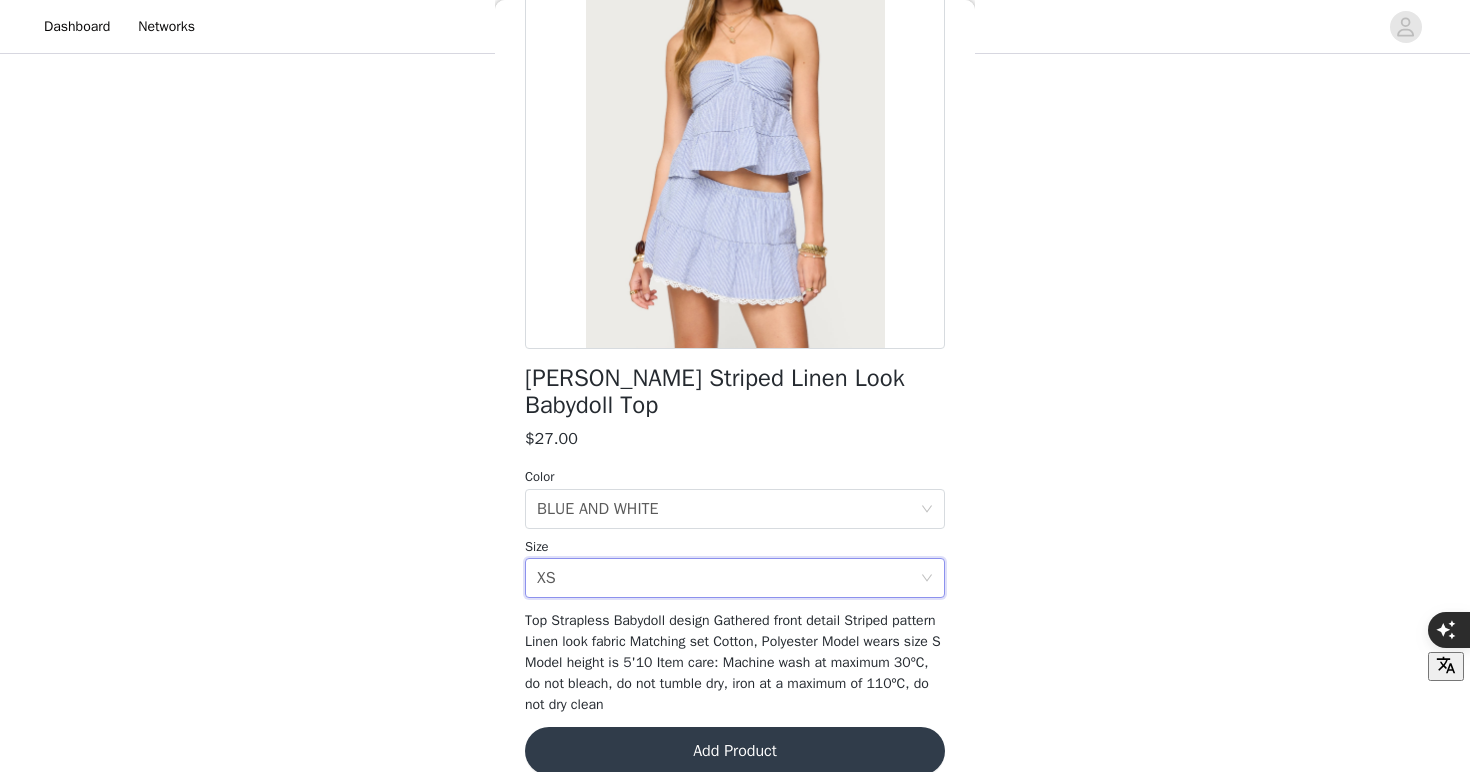 click on "Add Product" at bounding box center (735, 751) 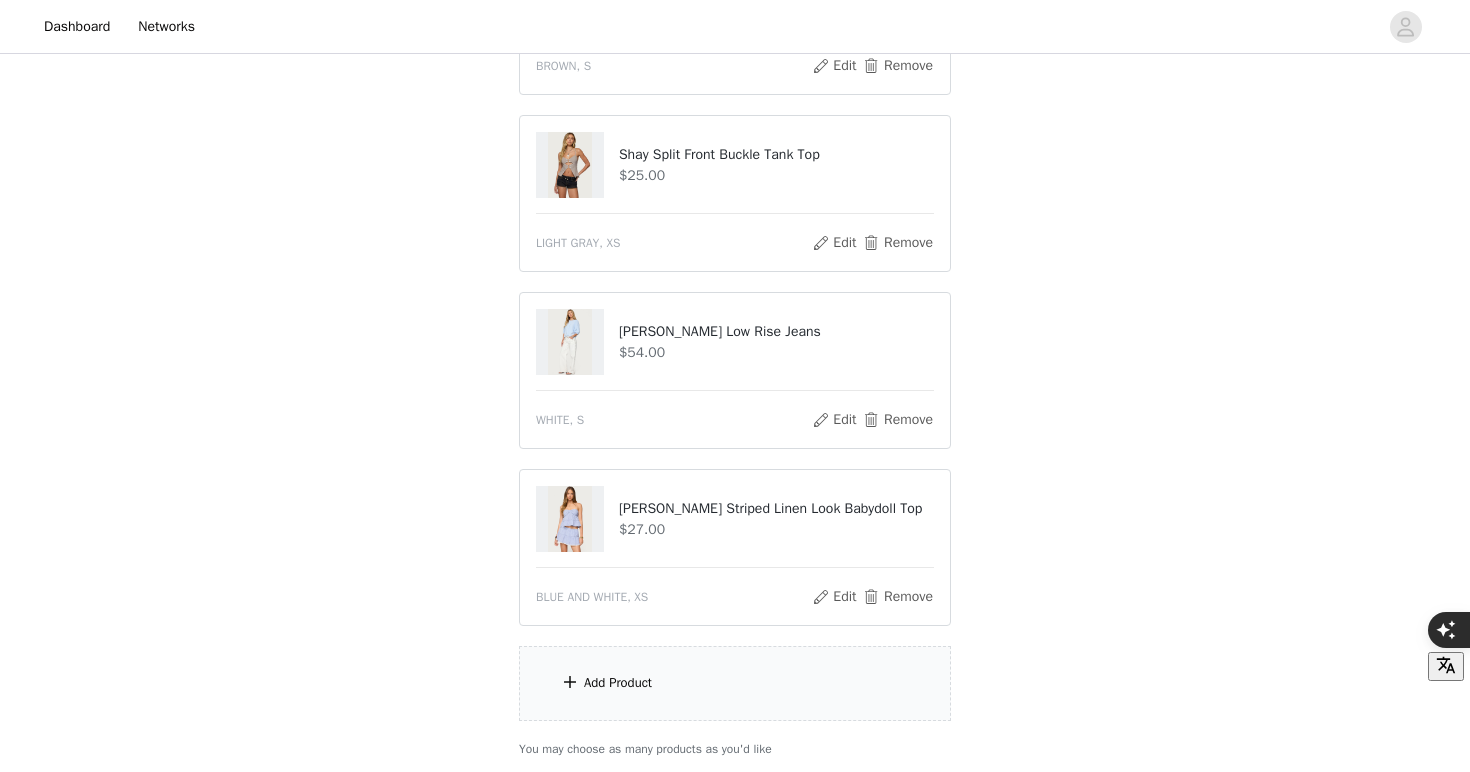scroll, scrollTop: 1229, scrollLeft: 0, axis: vertical 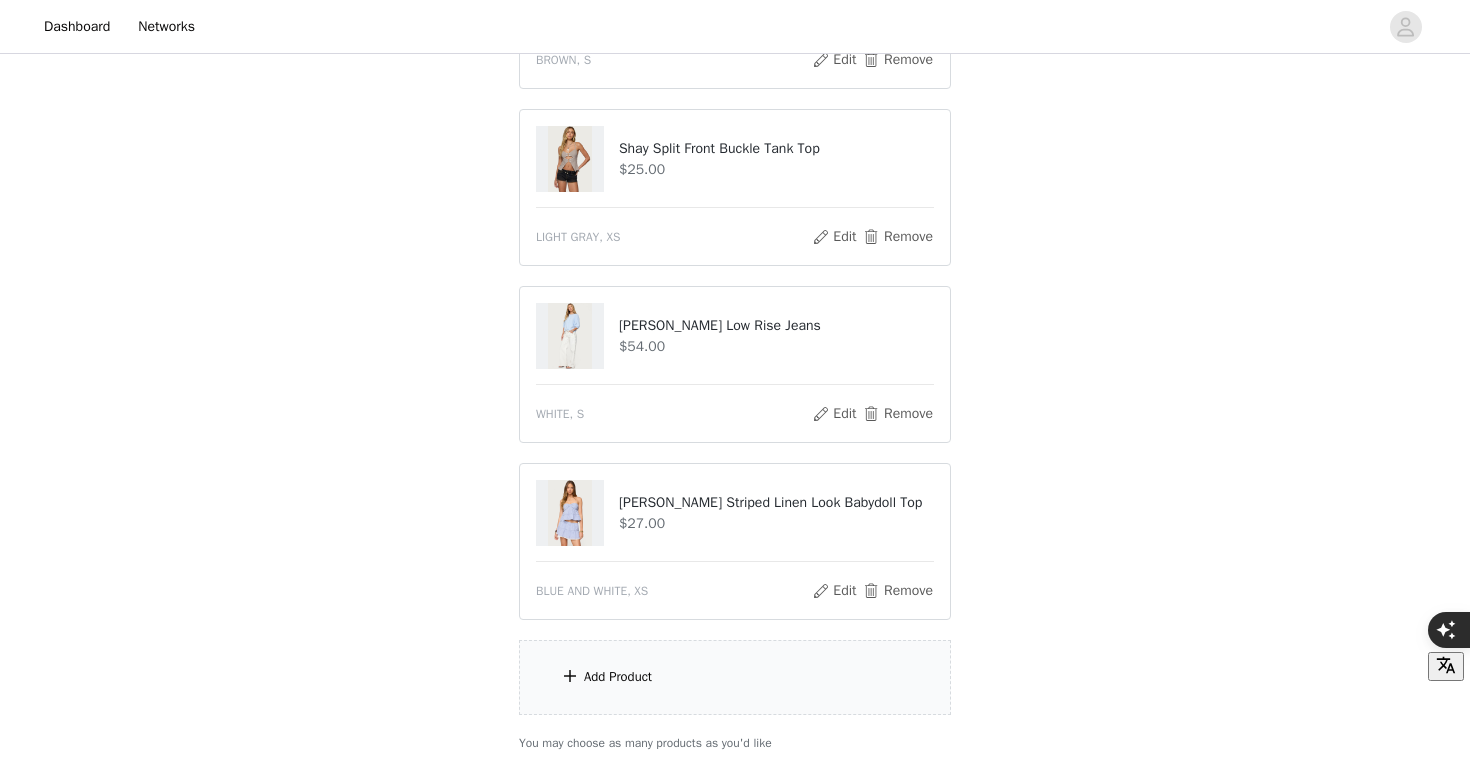 click on "Add Product" at bounding box center [735, 677] 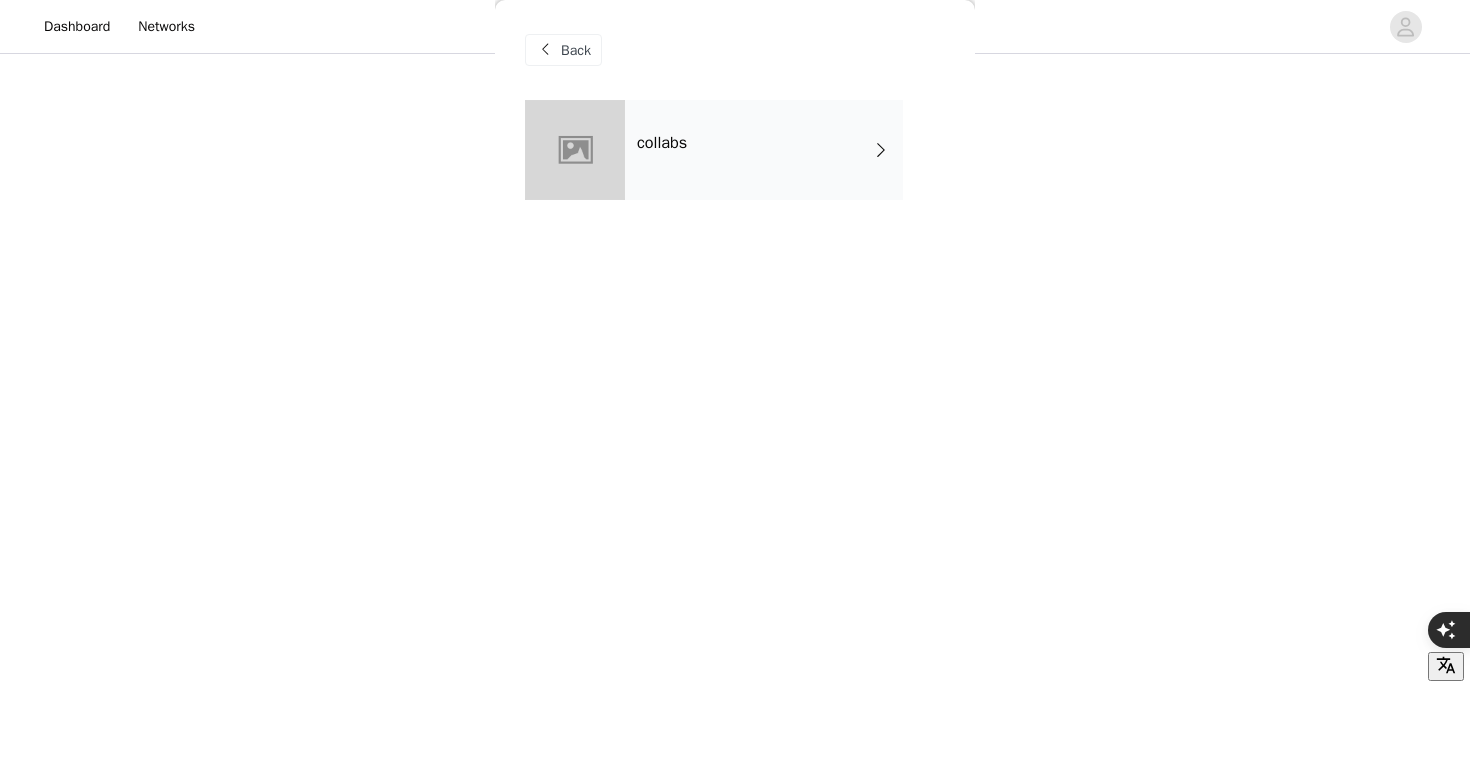 click on "collabs" at bounding box center [764, 150] 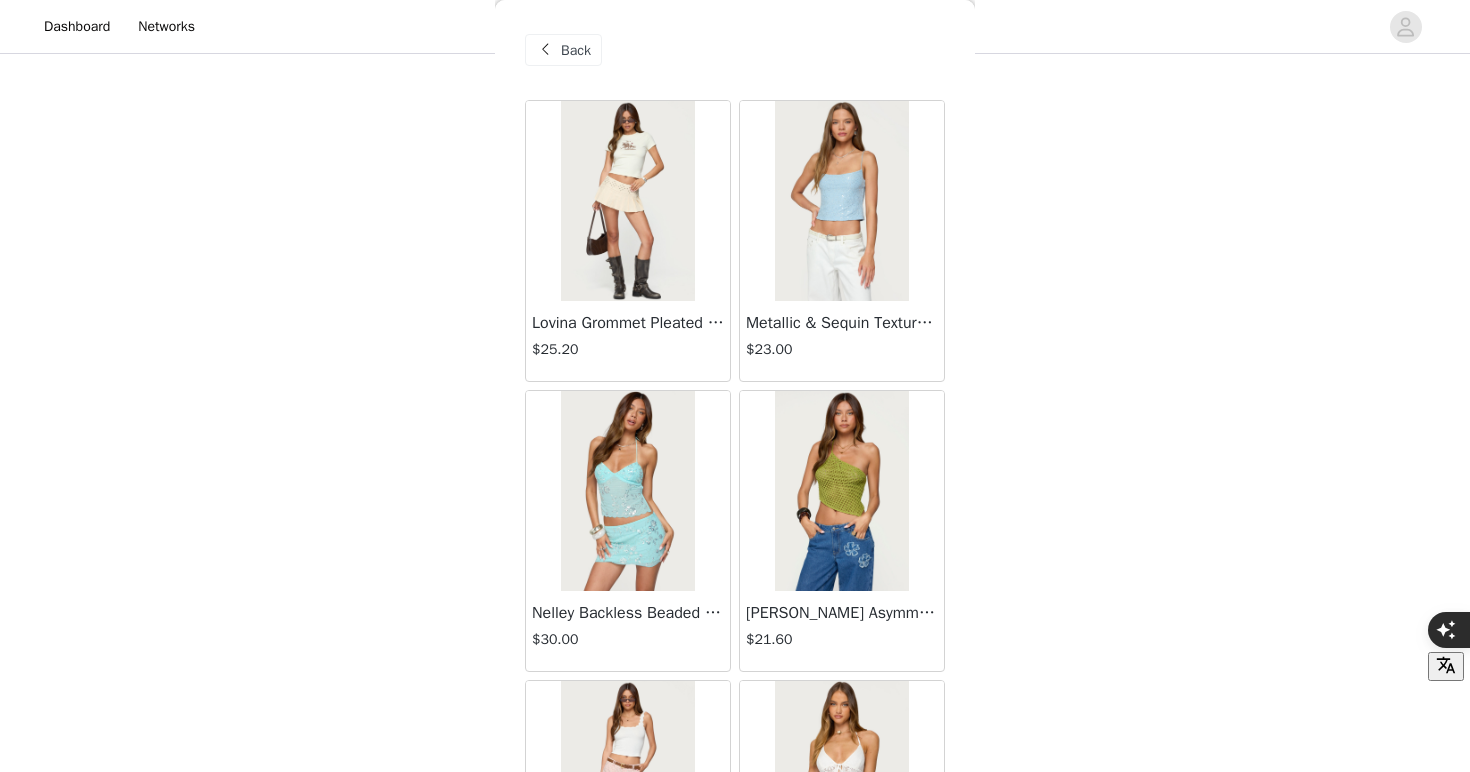 click on "Back" at bounding box center [576, 50] 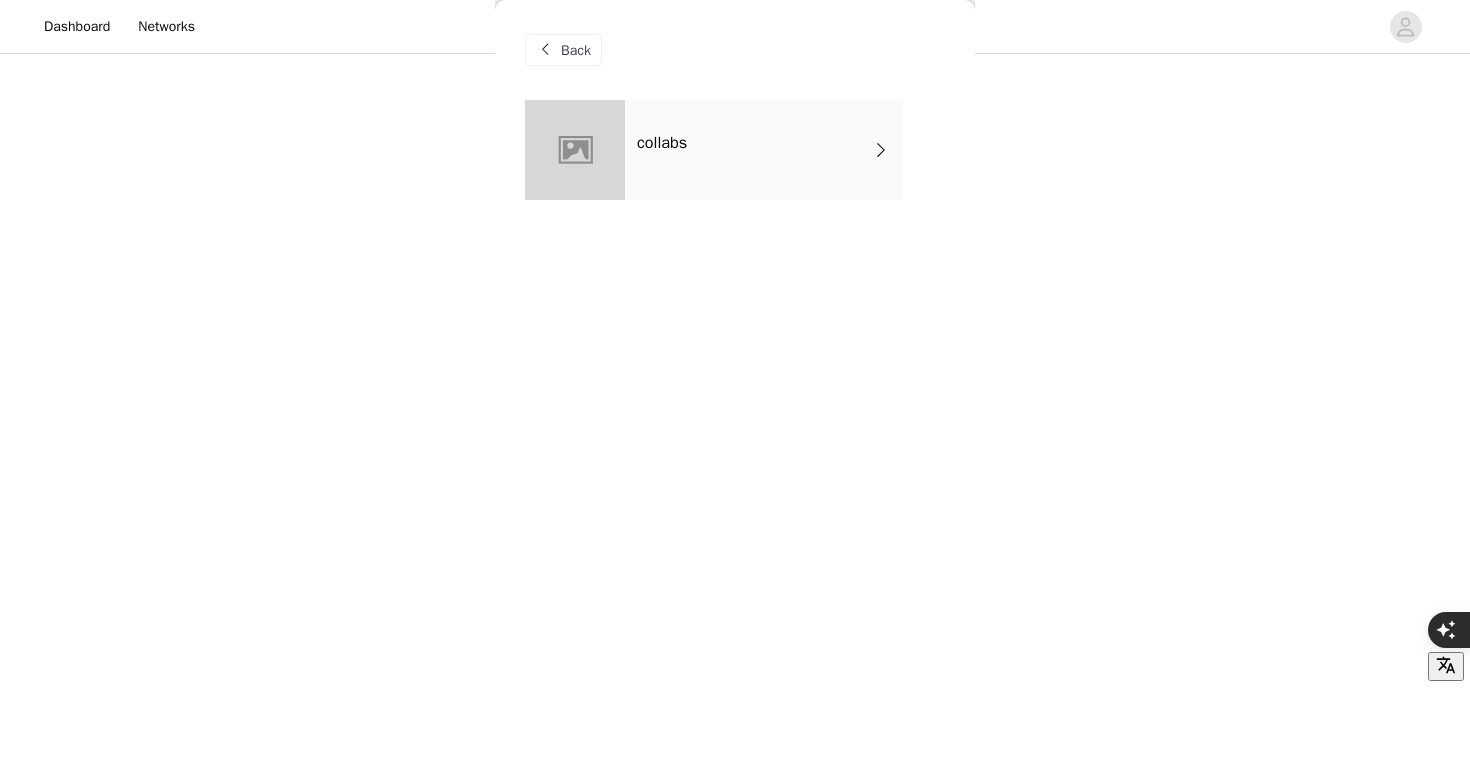 click on "Back" at bounding box center (576, 50) 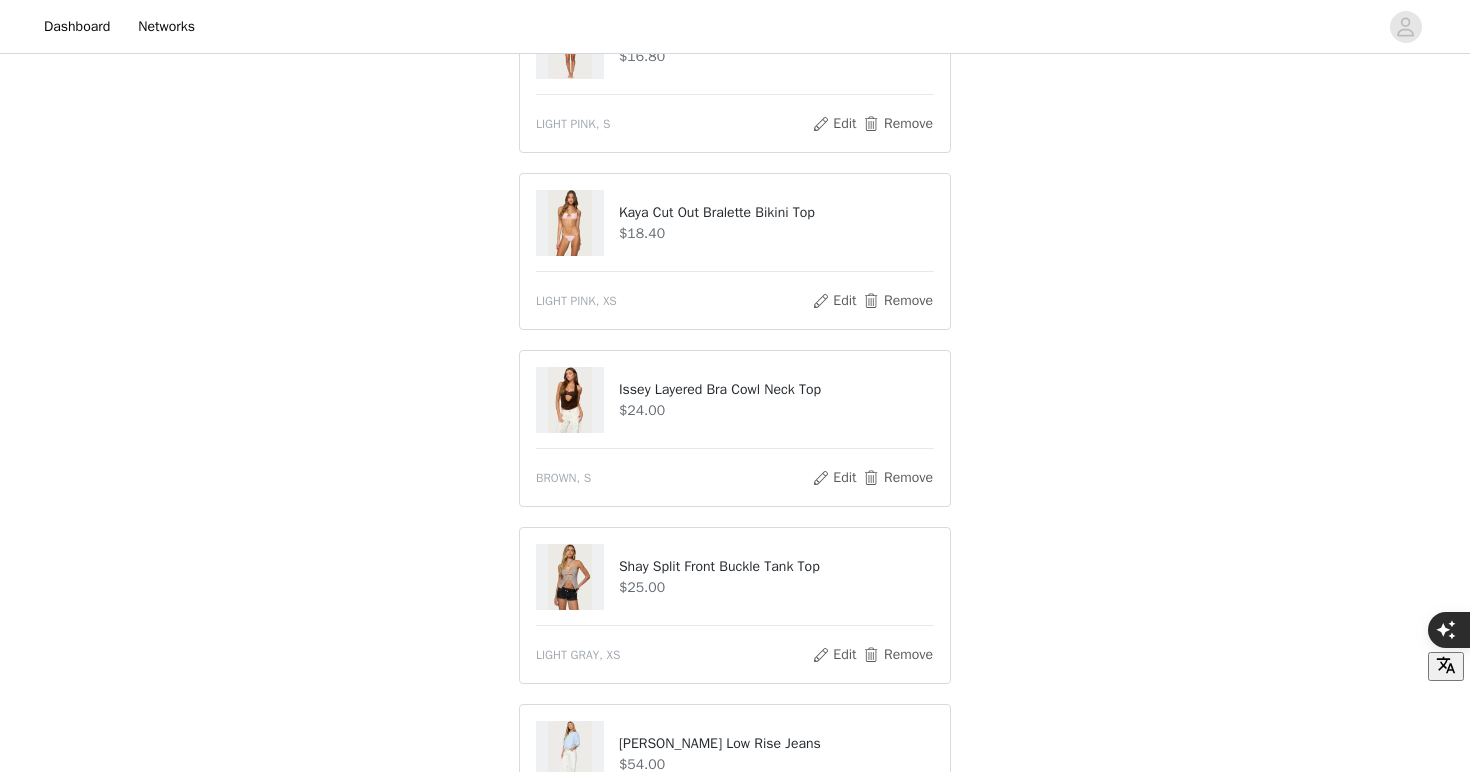scroll, scrollTop: 796, scrollLeft: 0, axis: vertical 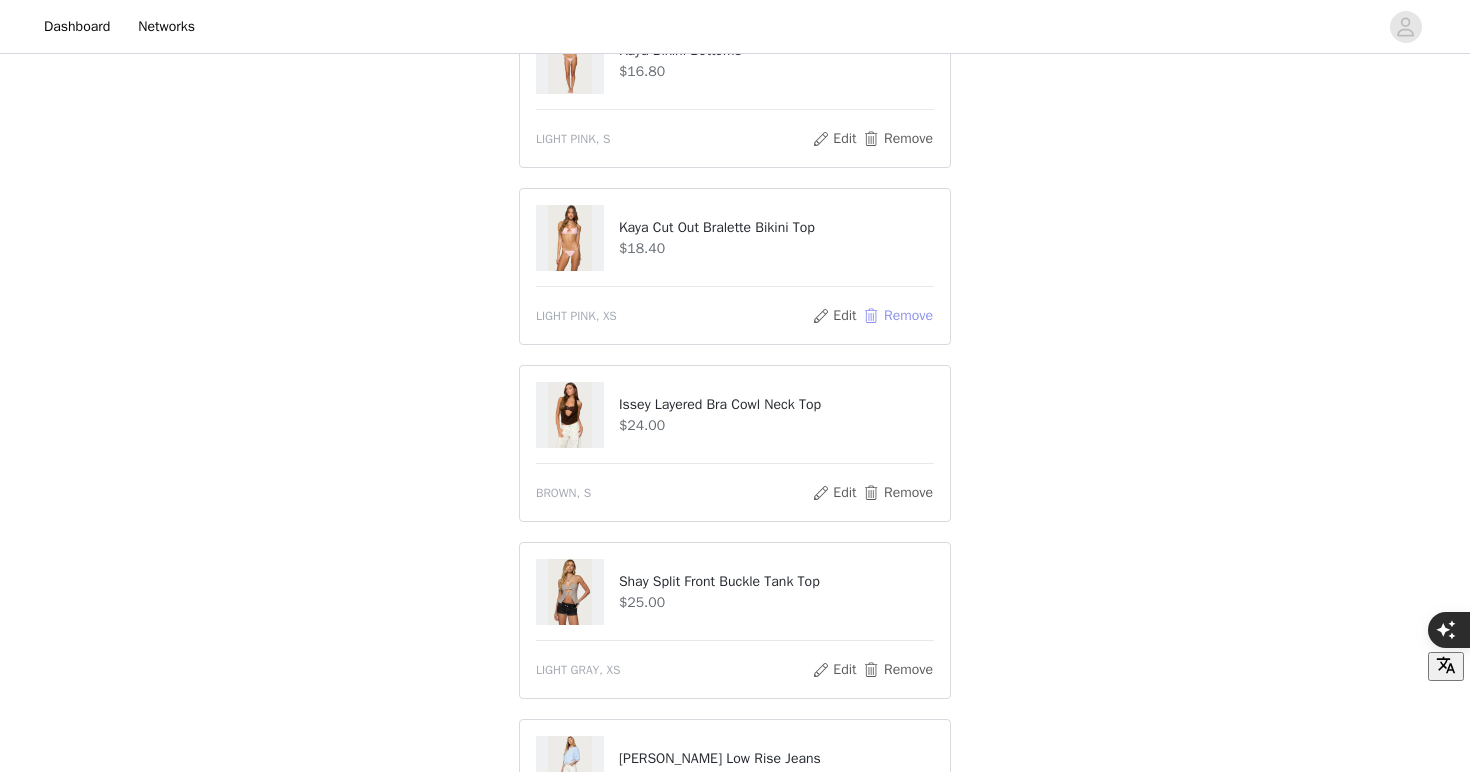 click on "Remove" at bounding box center [898, 316] 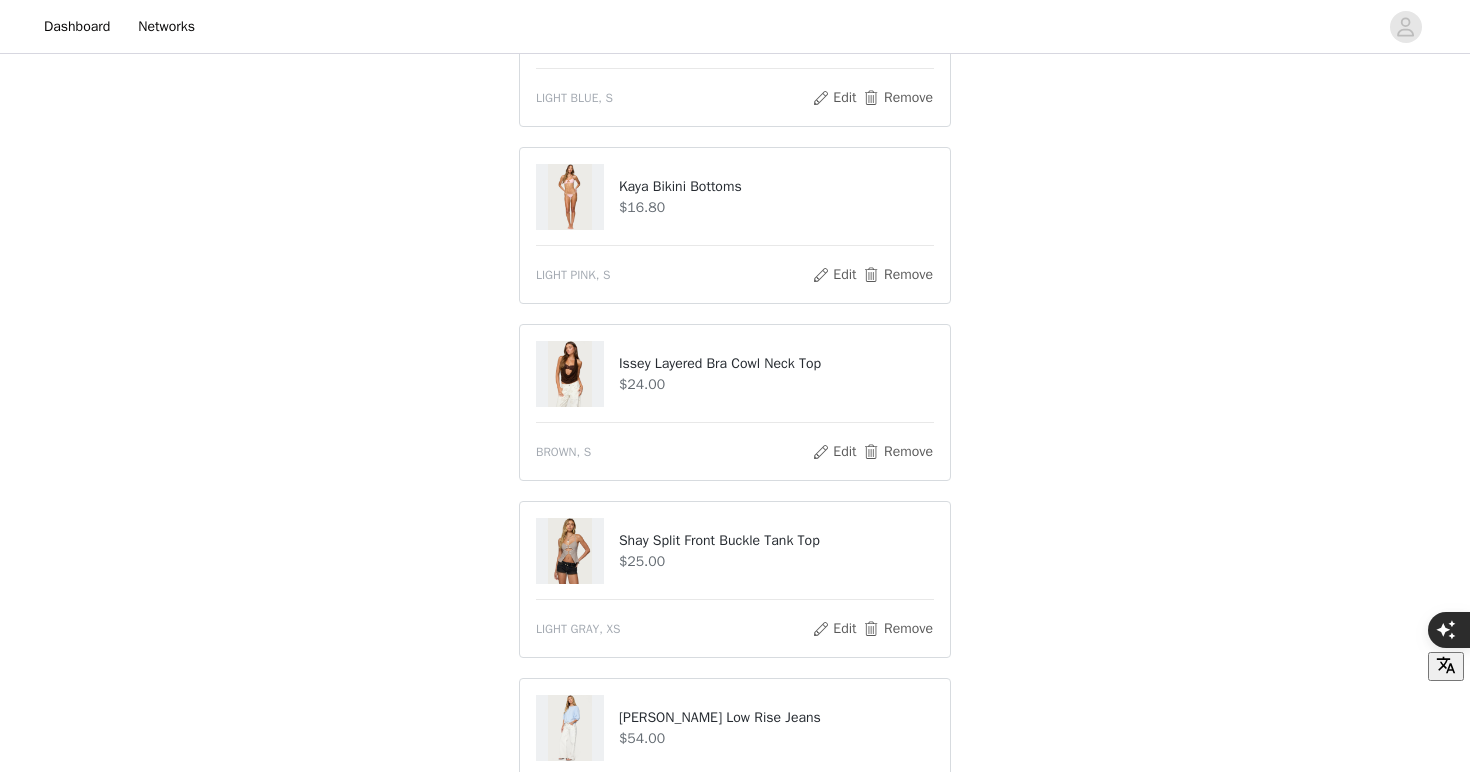 scroll, scrollTop: 636, scrollLeft: 0, axis: vertical 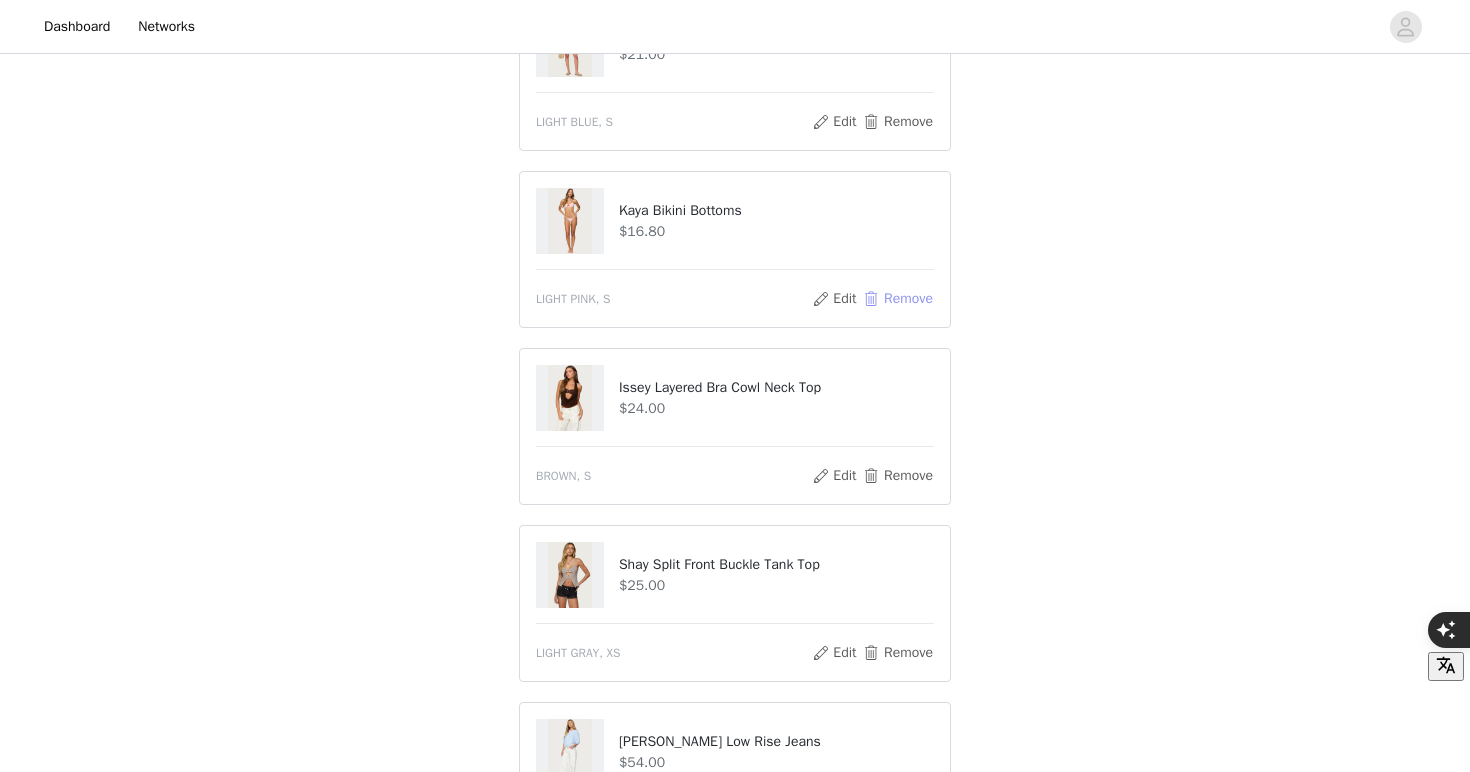 click on "Remove" at bounding box center [898, 299] 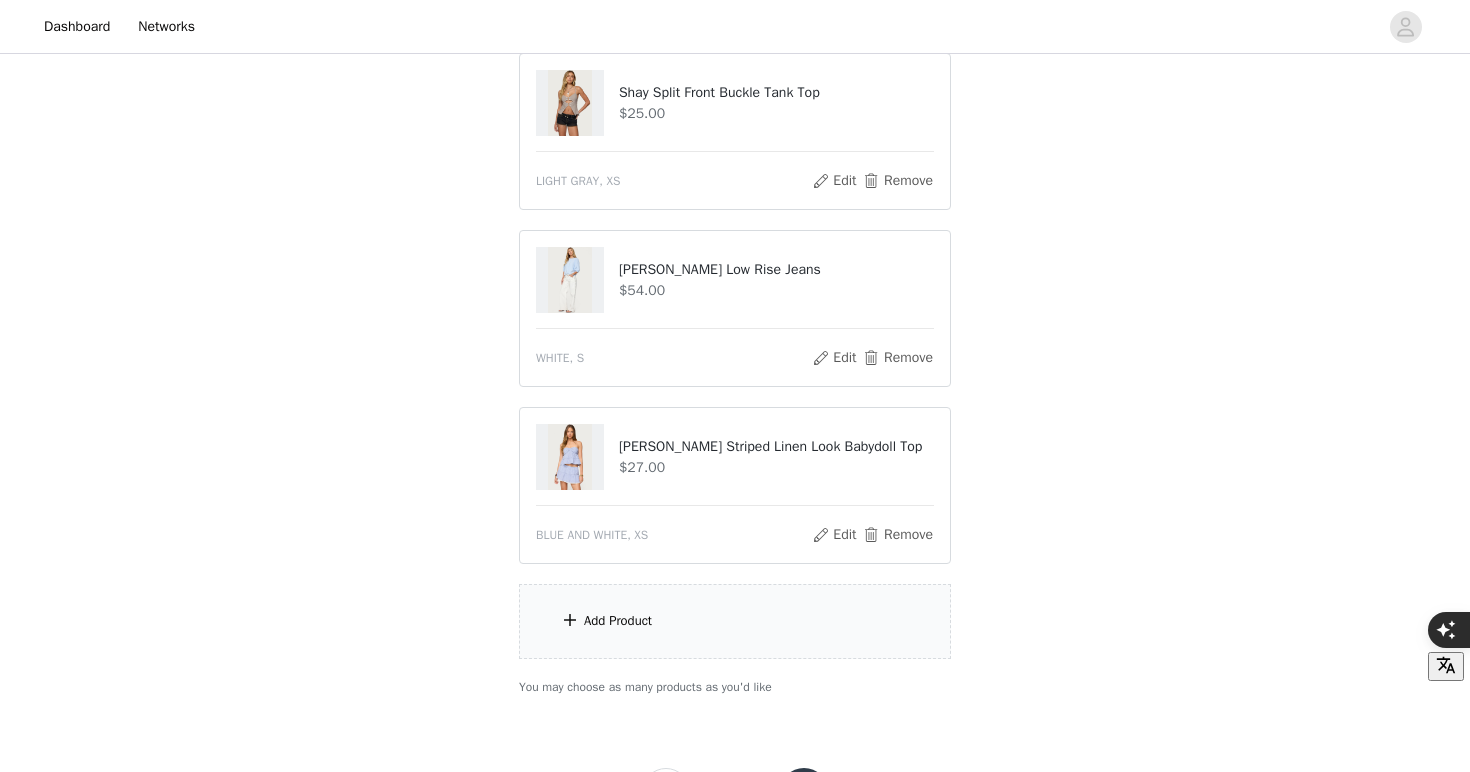 scroll, scrollTop: 950, scrollLeft: 0, axis: vertical 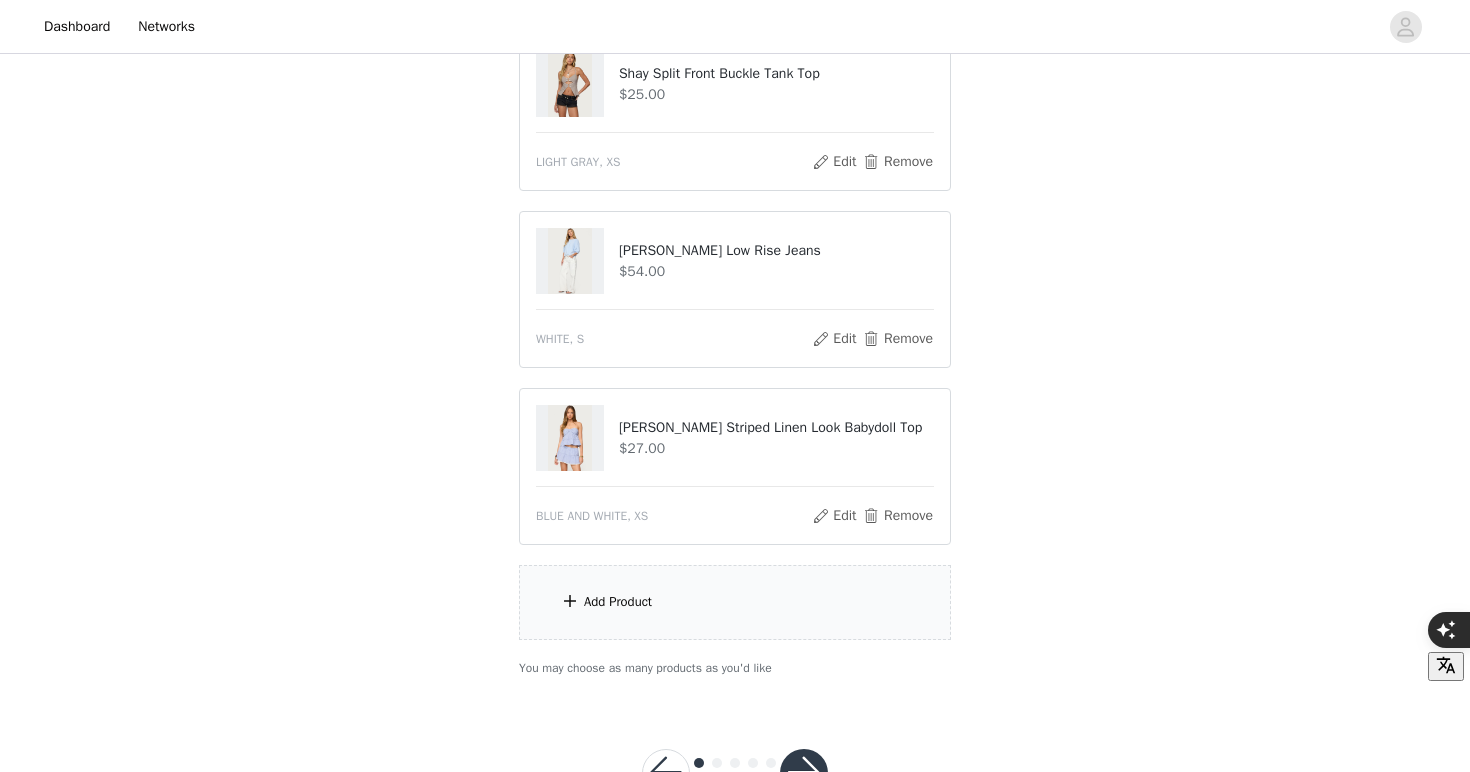 click on "Add Product" at bounding box center [735, 602] 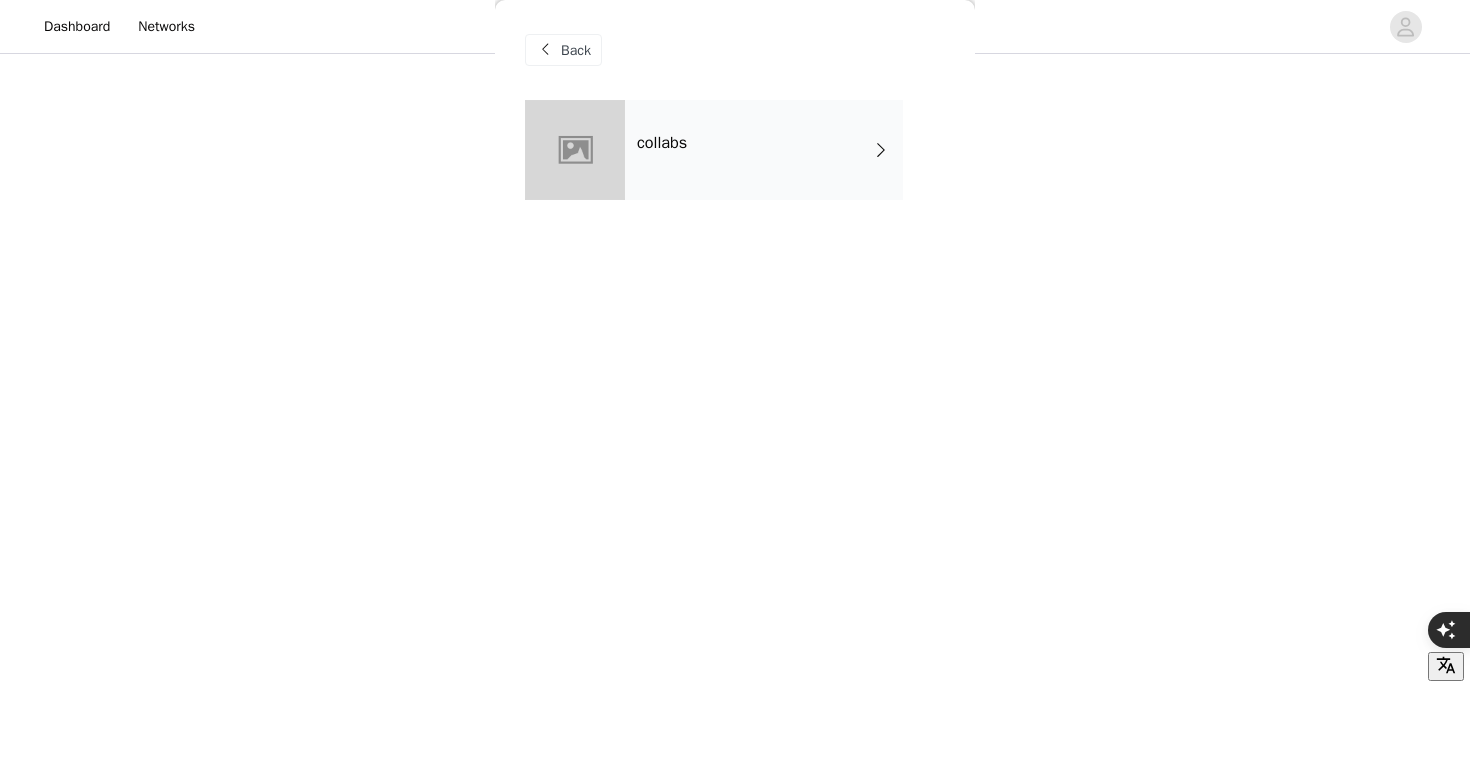 click on "collabs" at bounding box center (764, 150) 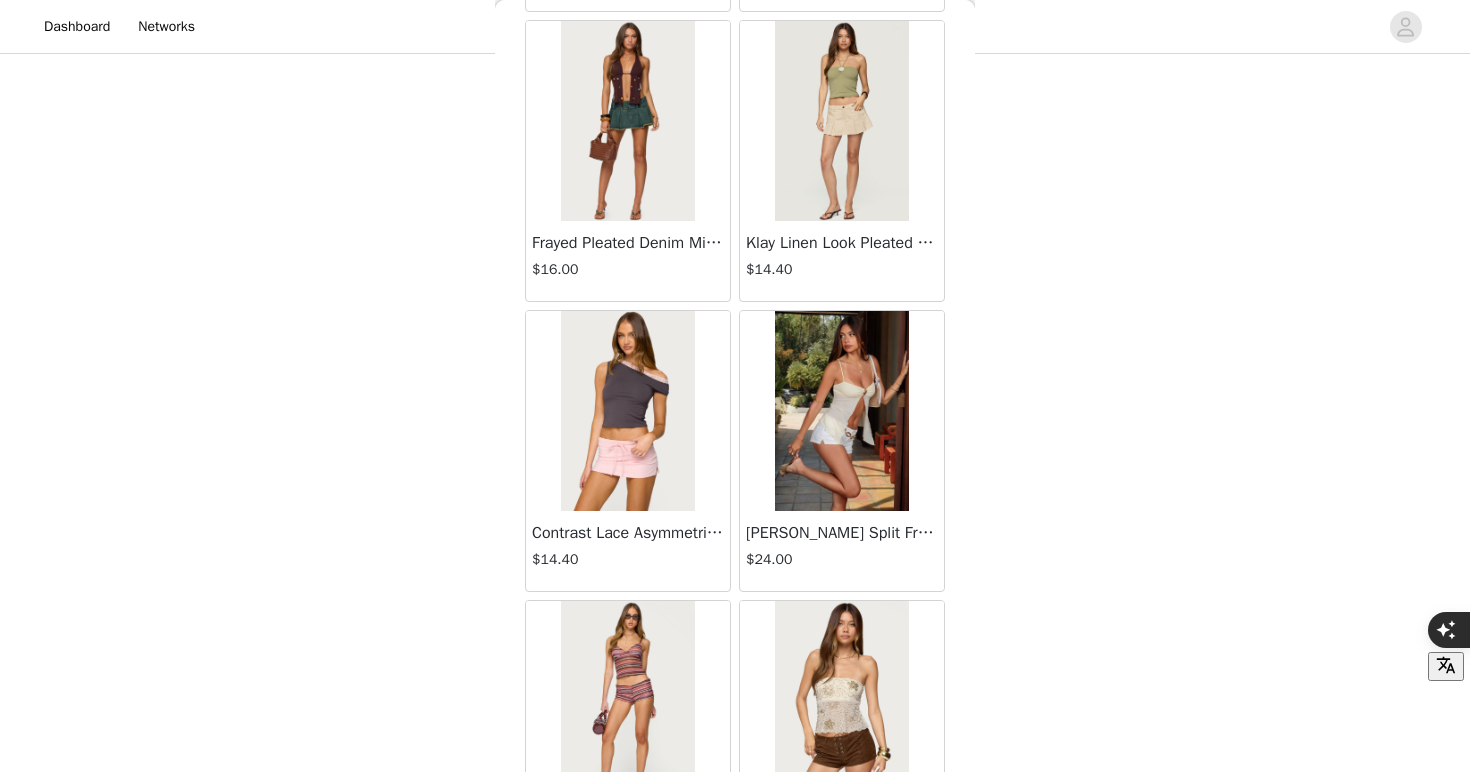 scroll, scrollTop: 2288, scrollLeft: 0, axis: vertical 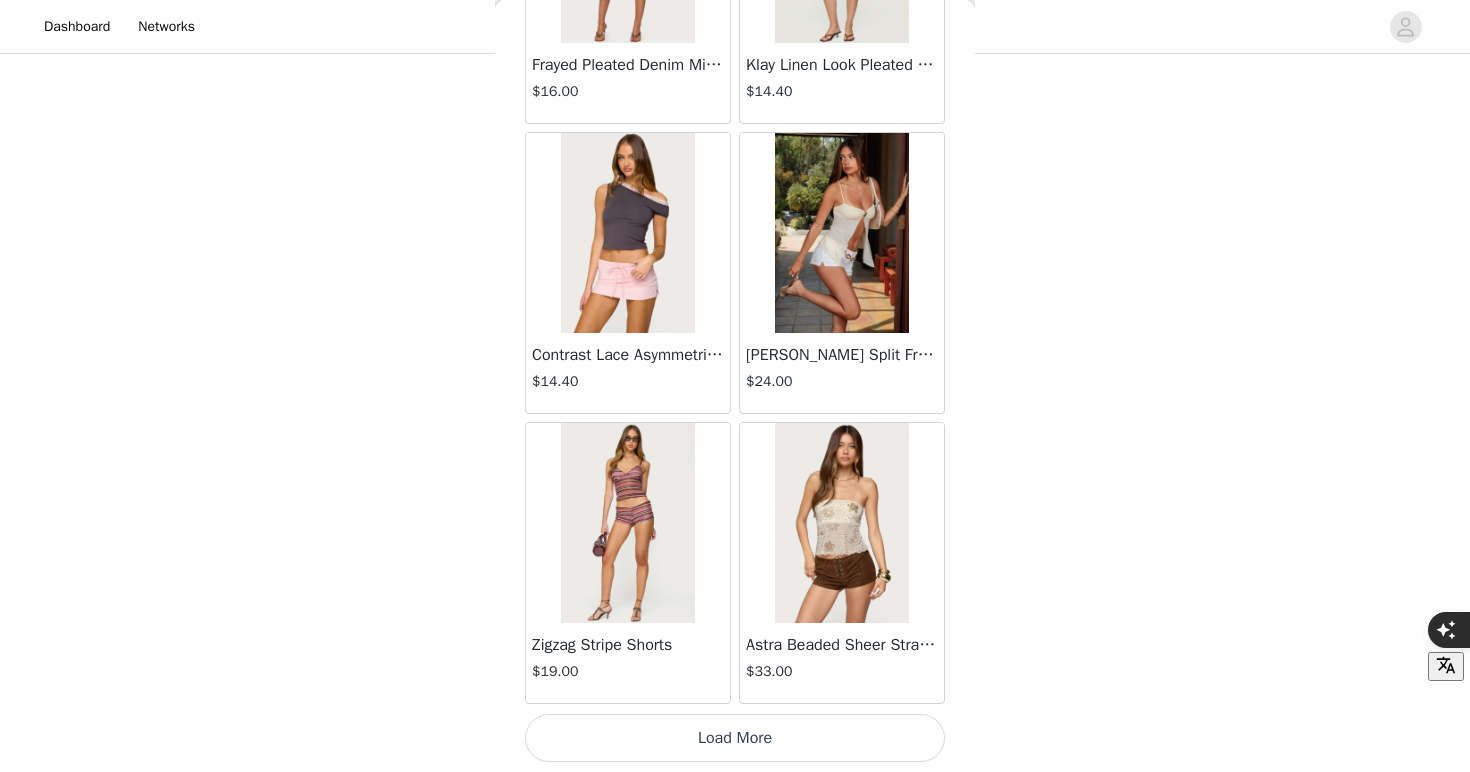 click on "Load More" at bounding box center (735, 738) 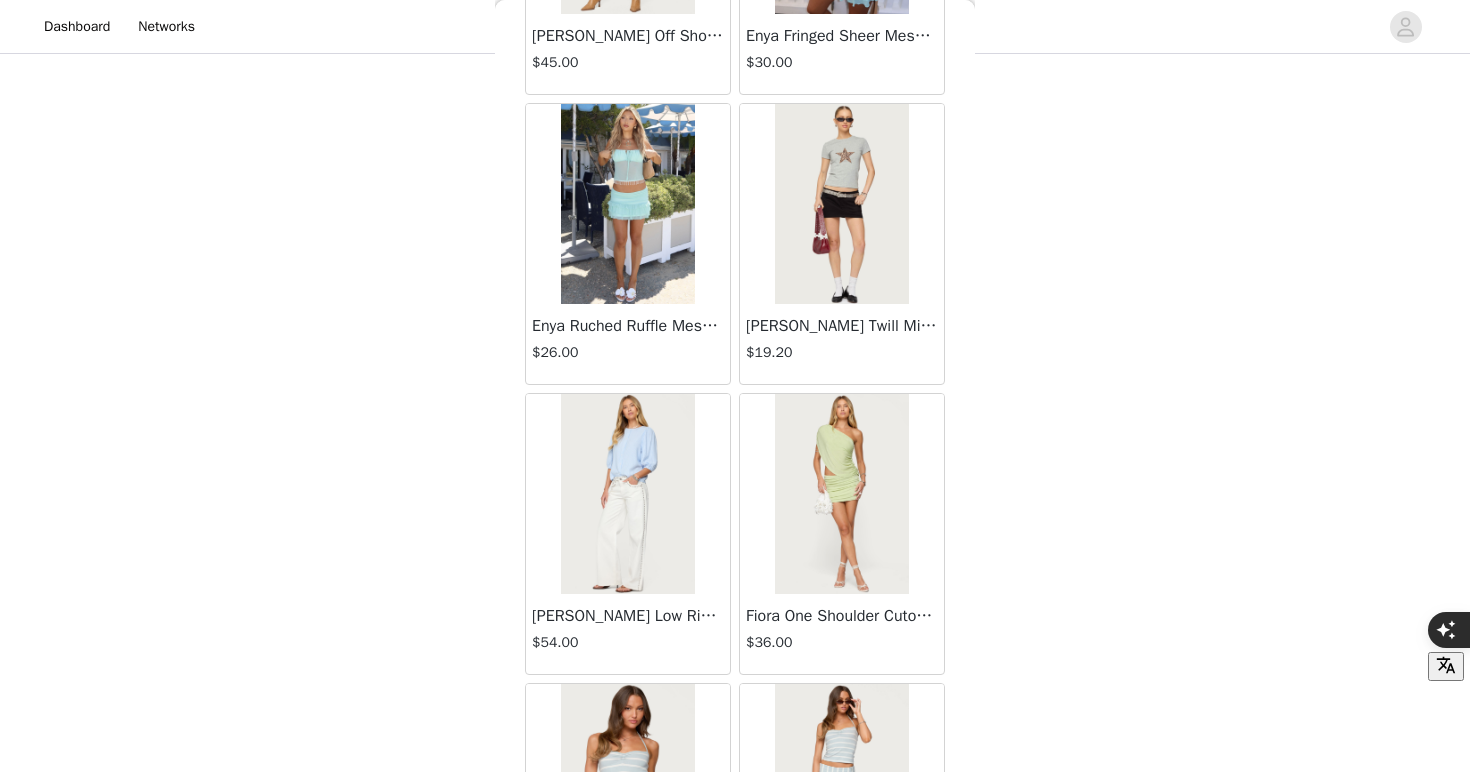 scroll, scrollTop: 5188, scrollLeft: 0, axis: vertical 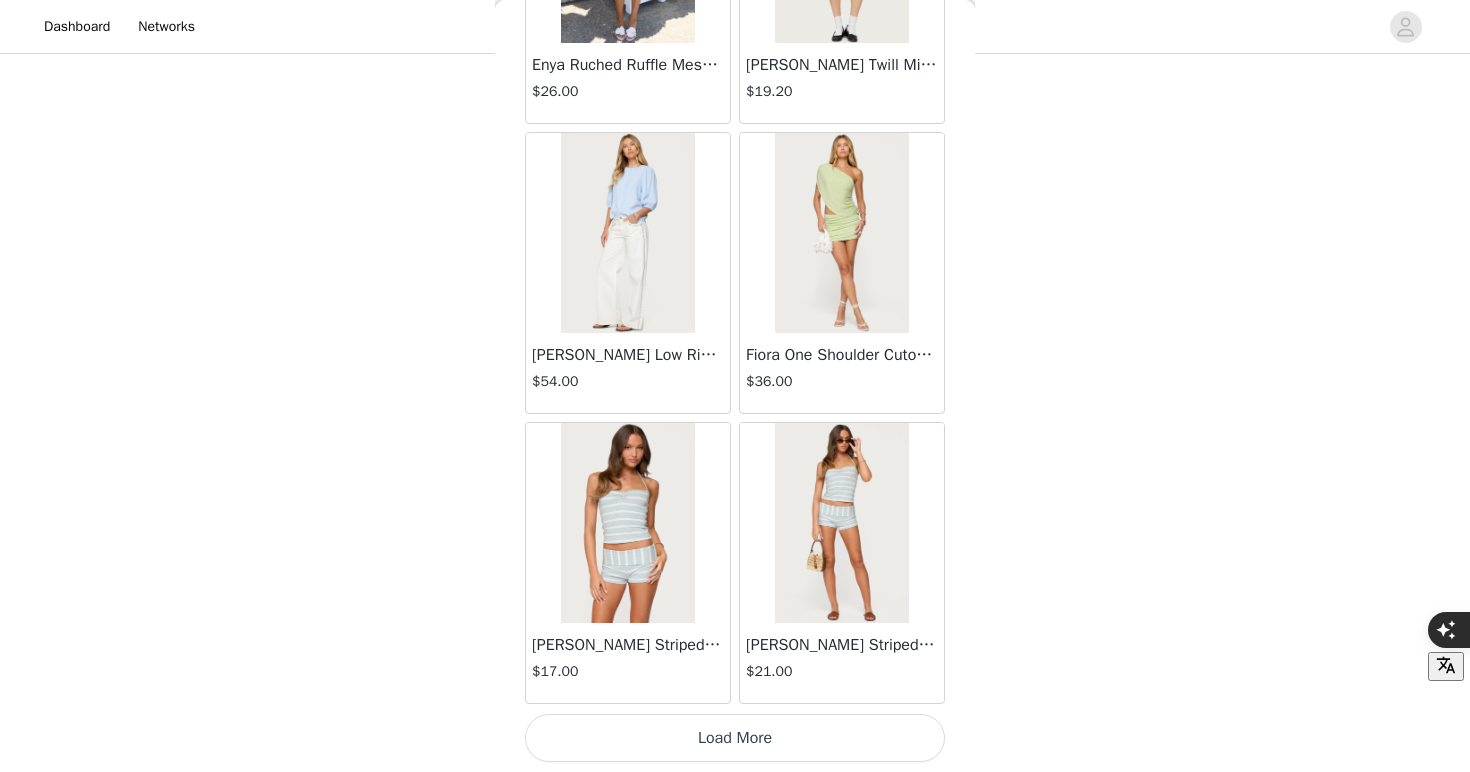 click on "Load More" at bounding box center [735, 738] 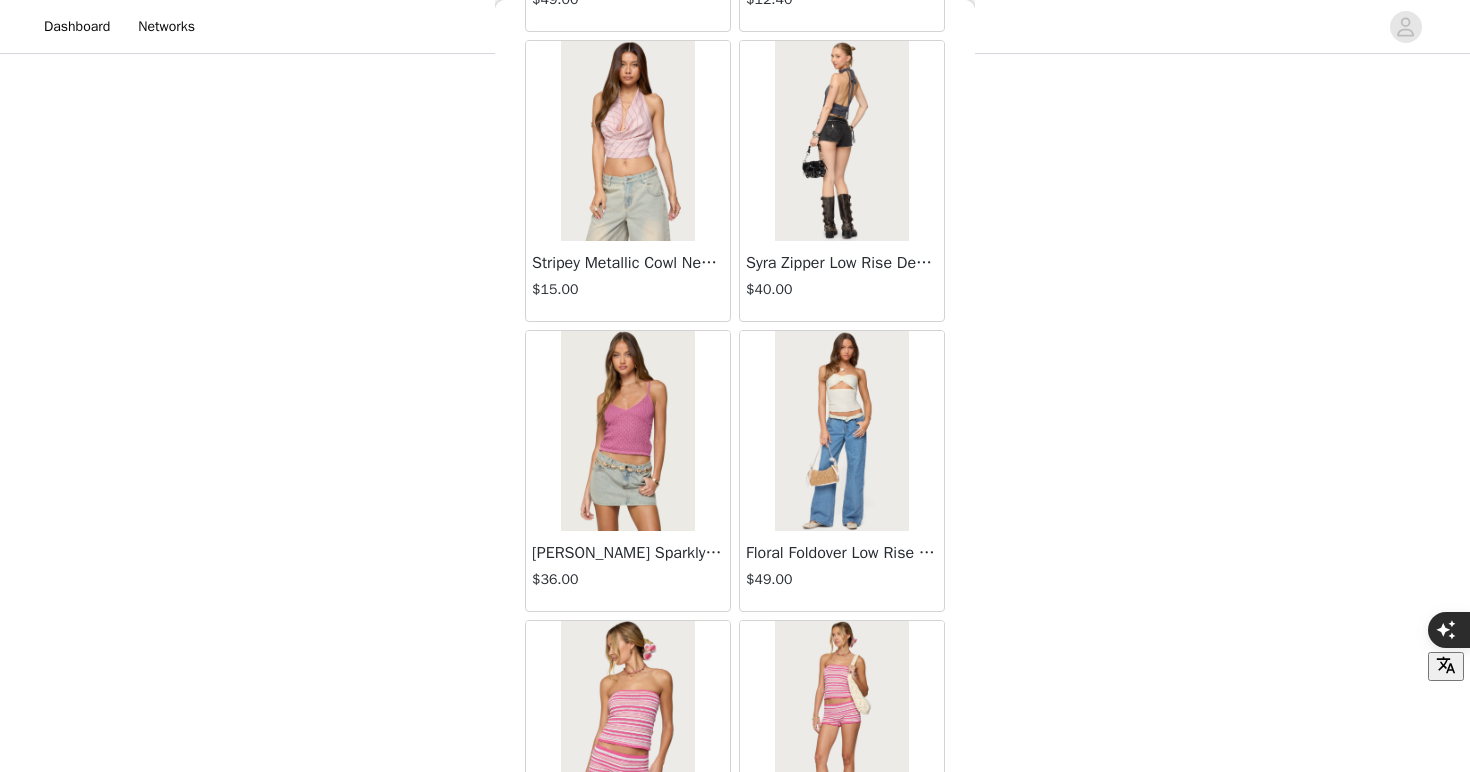scroll, scrollTop: 8088, scrollLeft: 0, axis: vertical 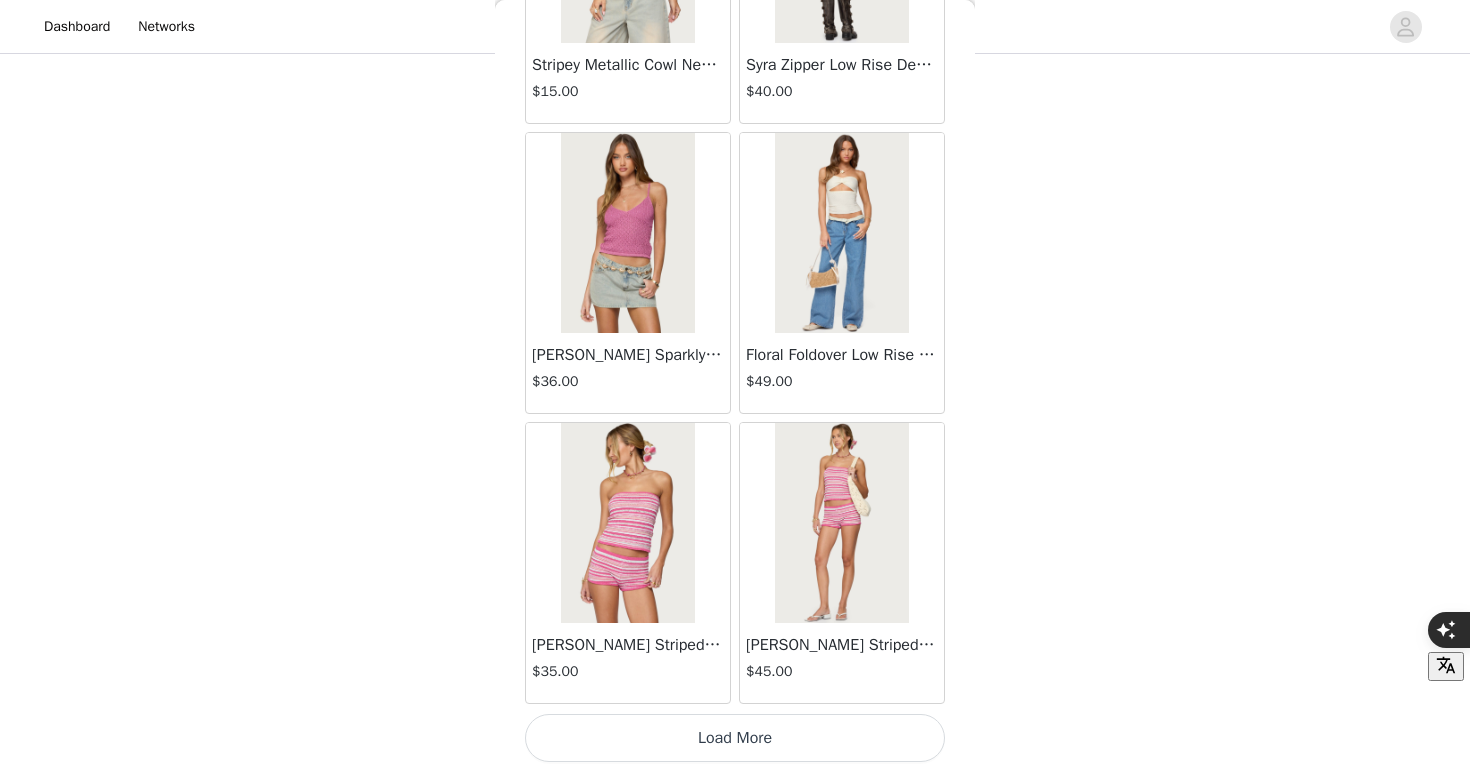 click on "Load More" at bounding box center (735, 738) 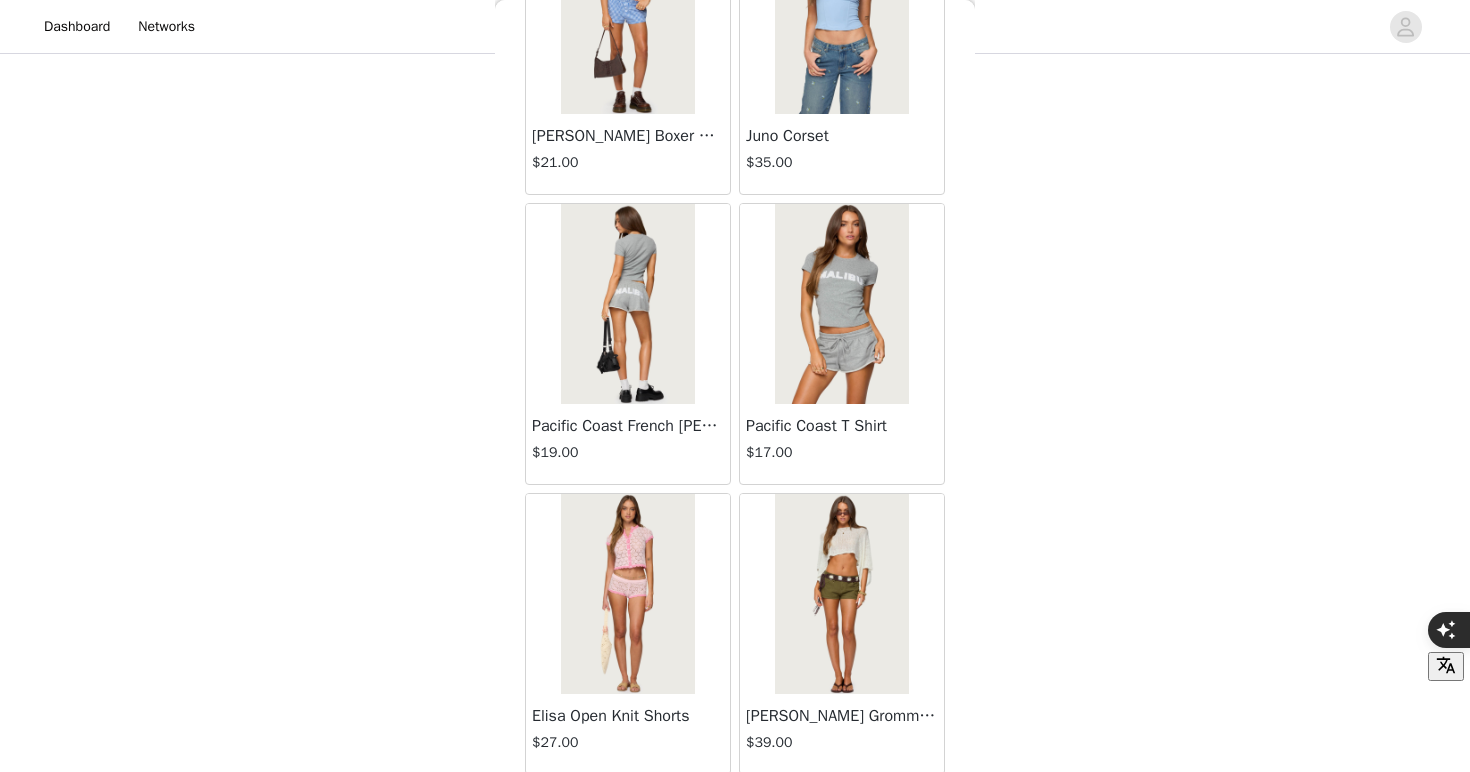 scroll, scrollTop: 10988, scrollLeft: 0, axis: vertical 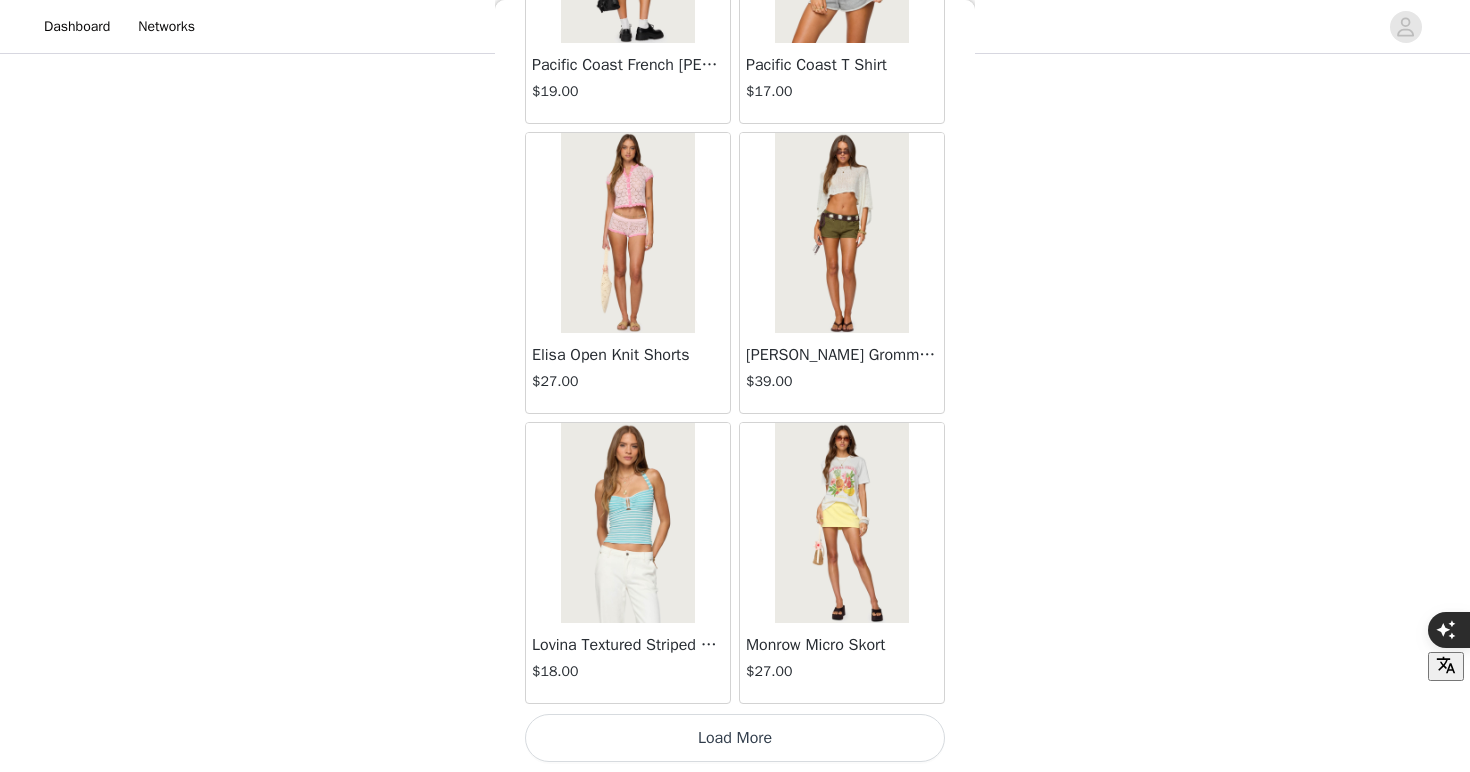 click on "Load More" at bounding box center [735, 738] 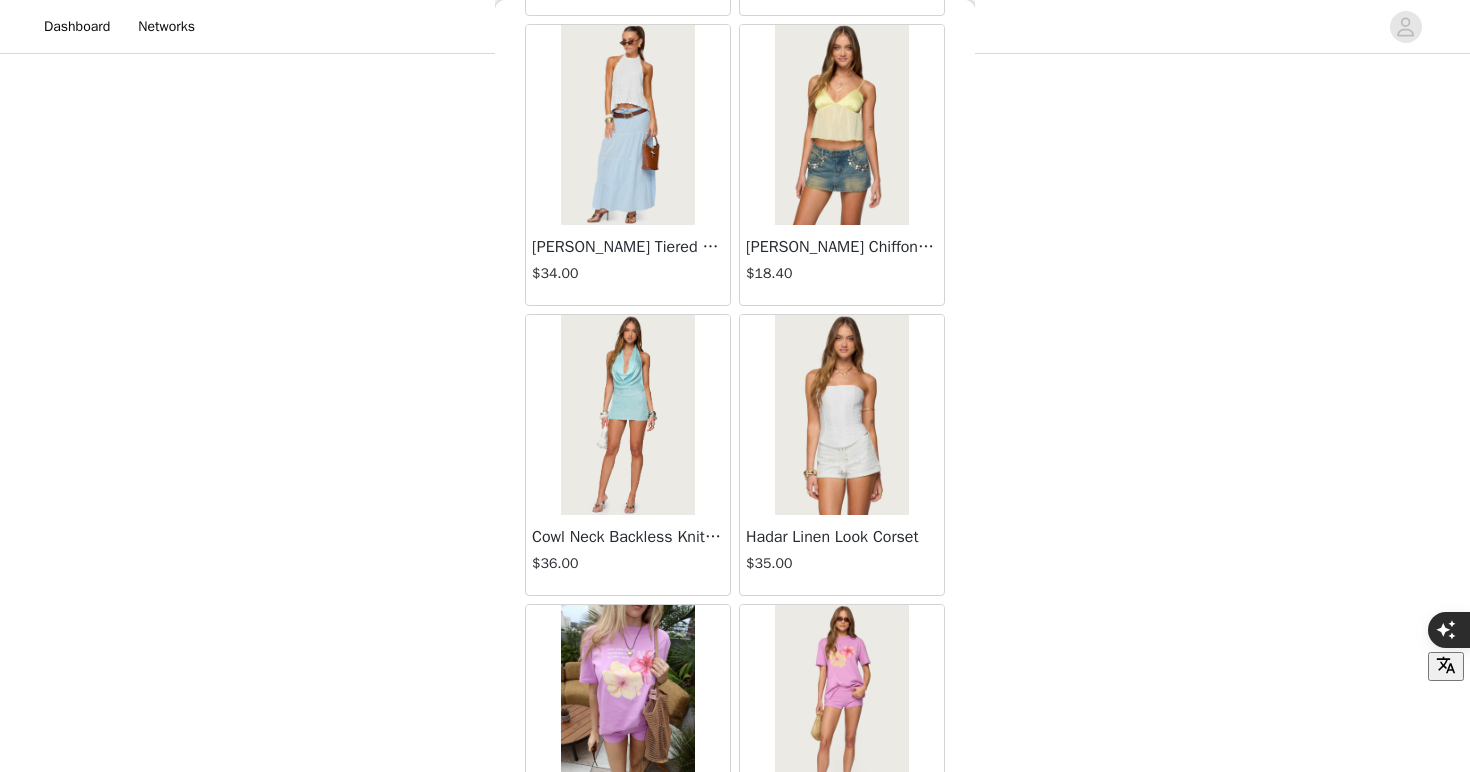 scroll, scrollTop: 13888, scrollLeft: 0, axis: vertical 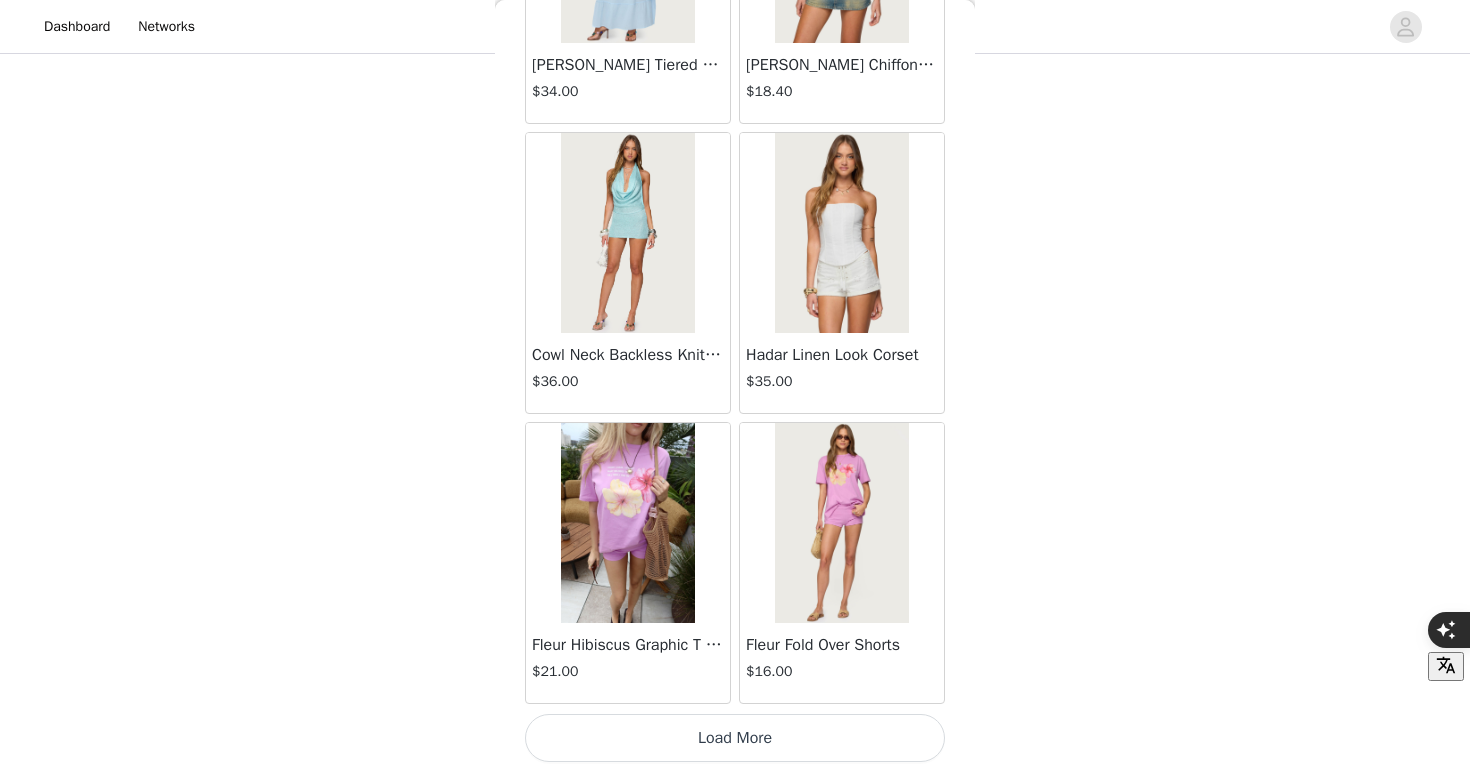 click on "Load More" at bounding box center (735, 738) 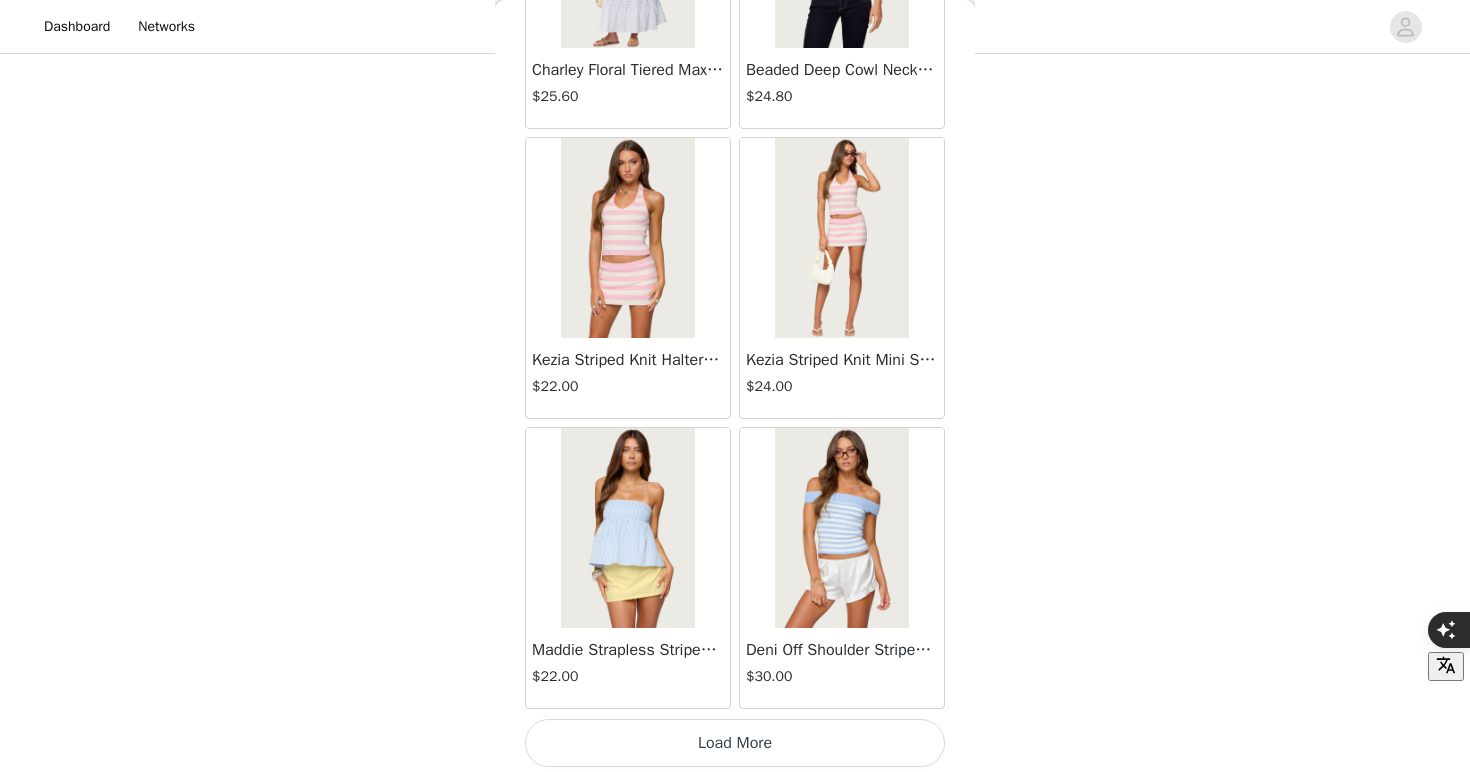 scroll, scrollTop: 16788, scrollLeft: 0, axis: vertical 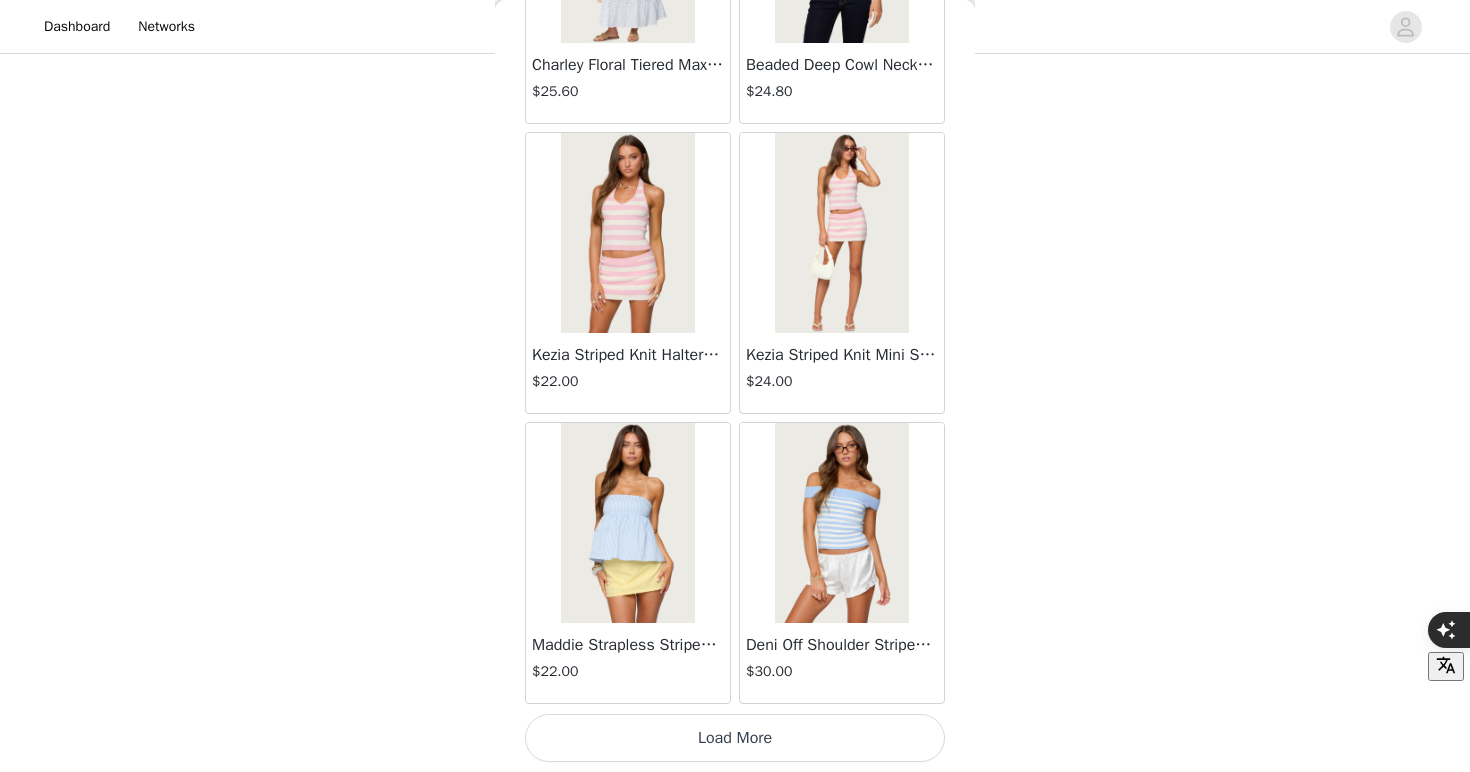 click on "Load More" at bounding box center (735, 738) 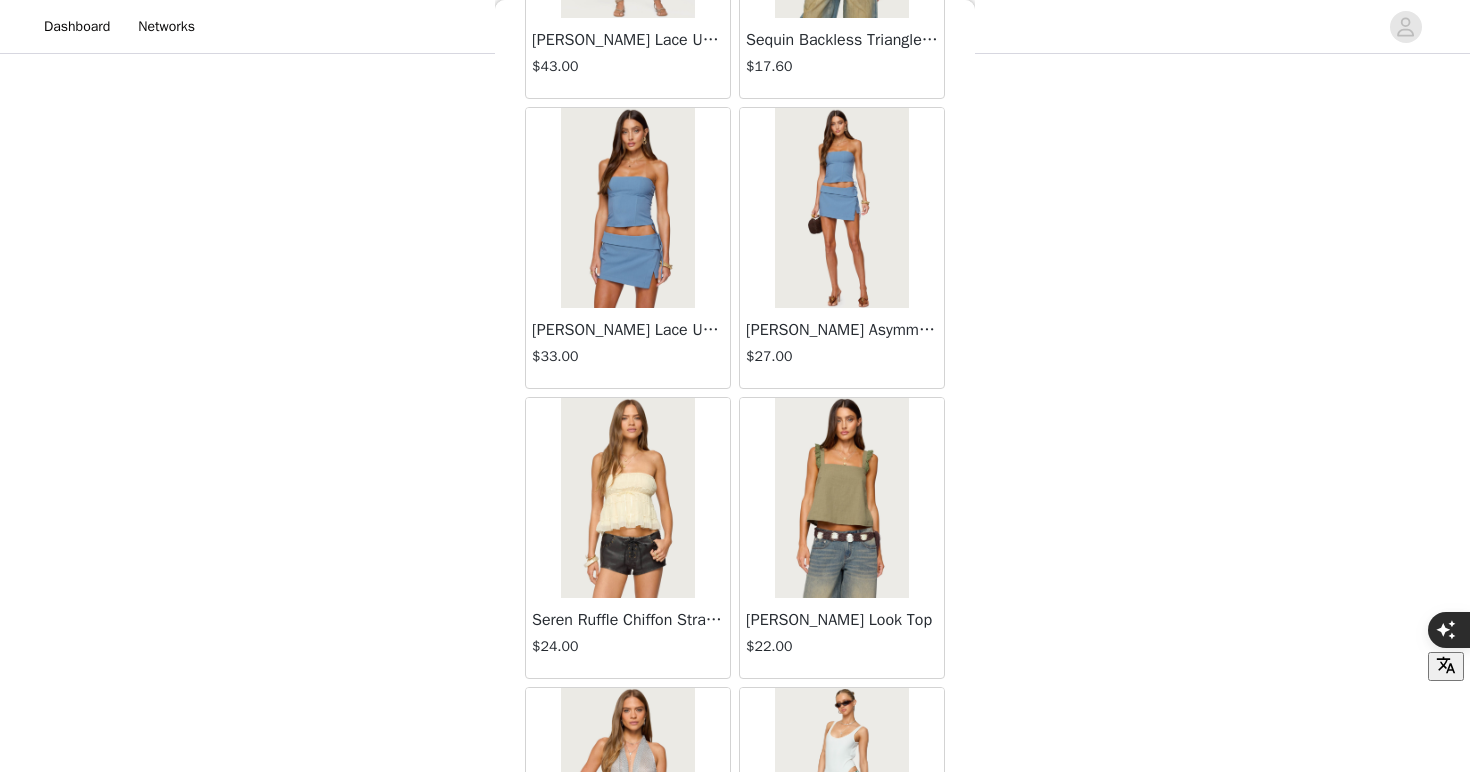 scroll, scrollTop: 19688, scrollLeft: 0, axis: vertical 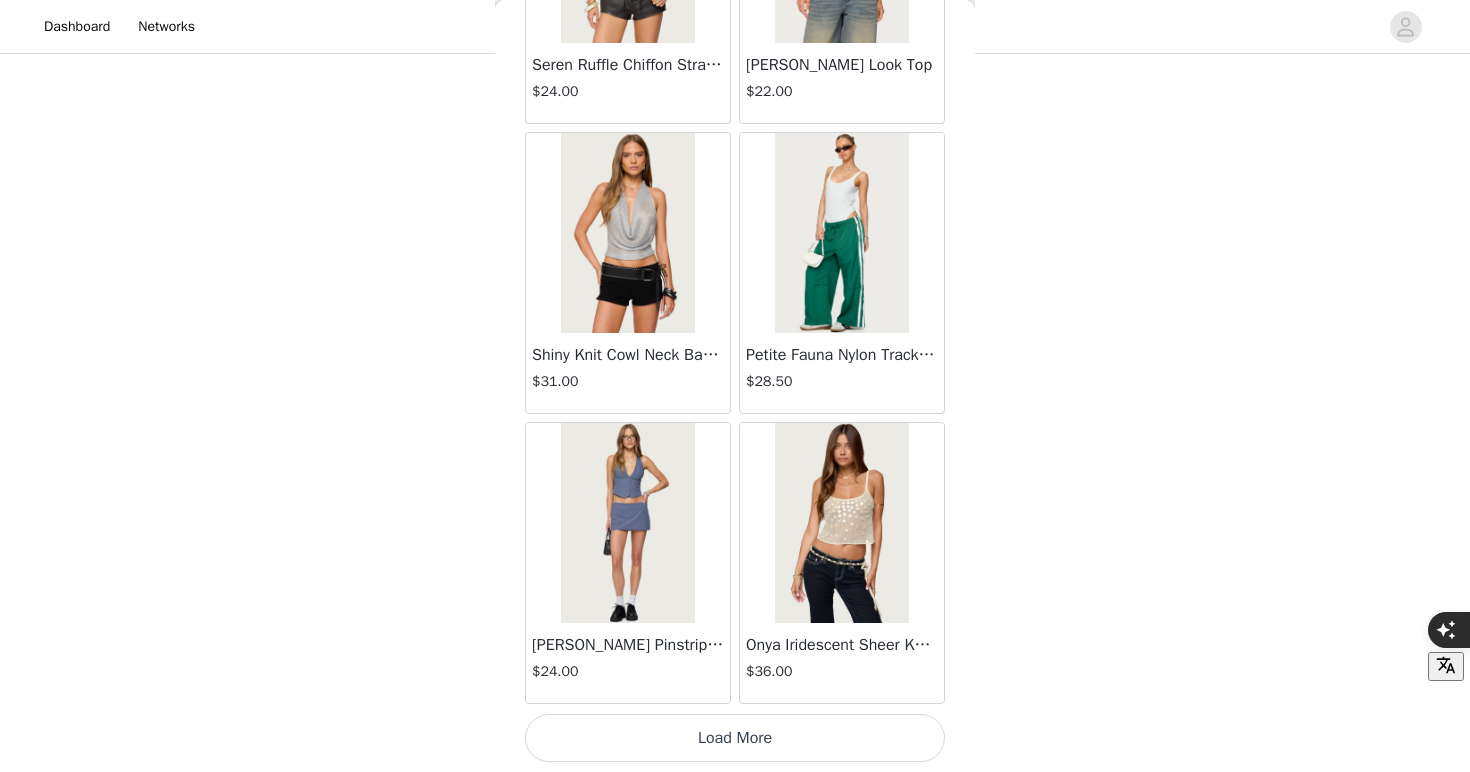 click on "Load More" at bounding box center [735, 738] 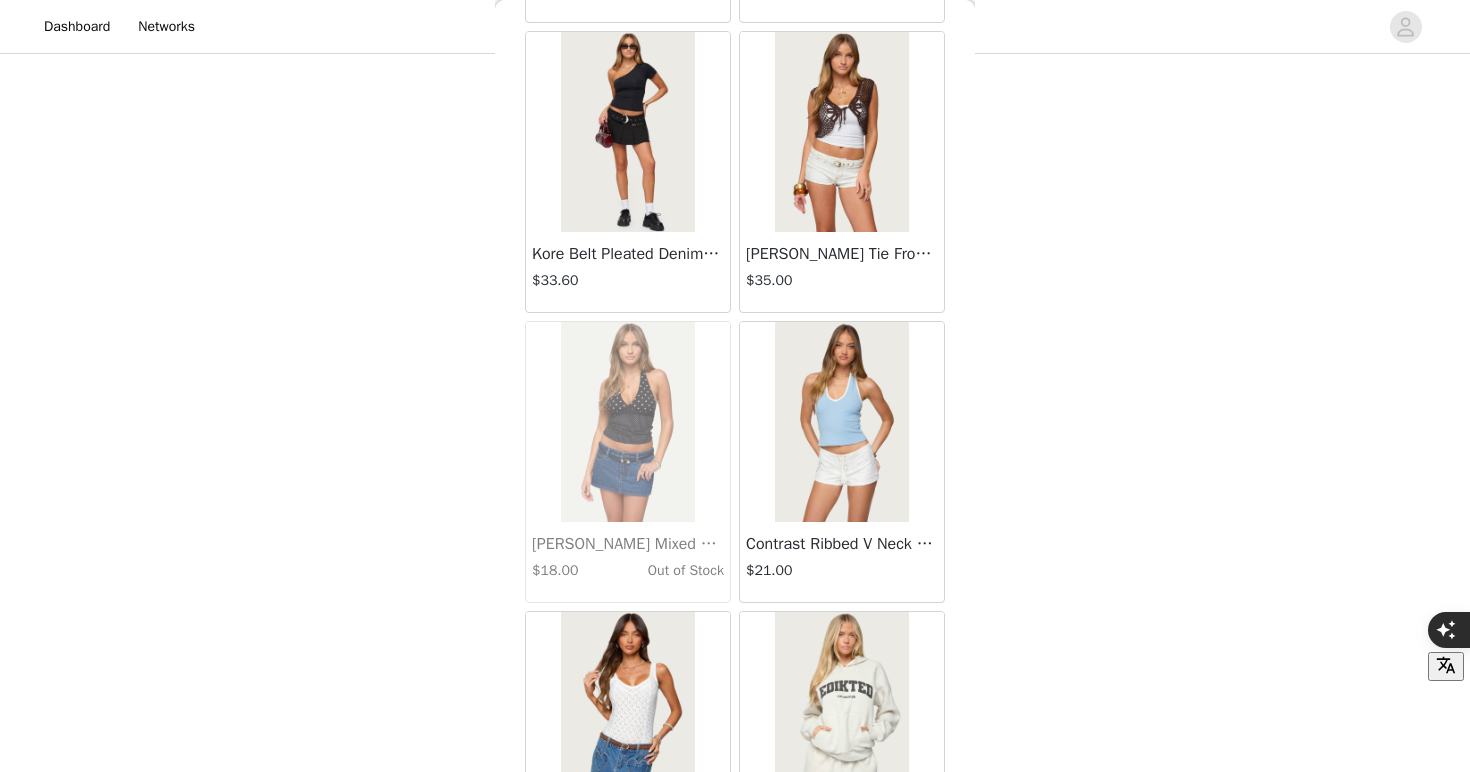 scroll, scrollTop: 22588, scrollLeft: 0, axis: vertical 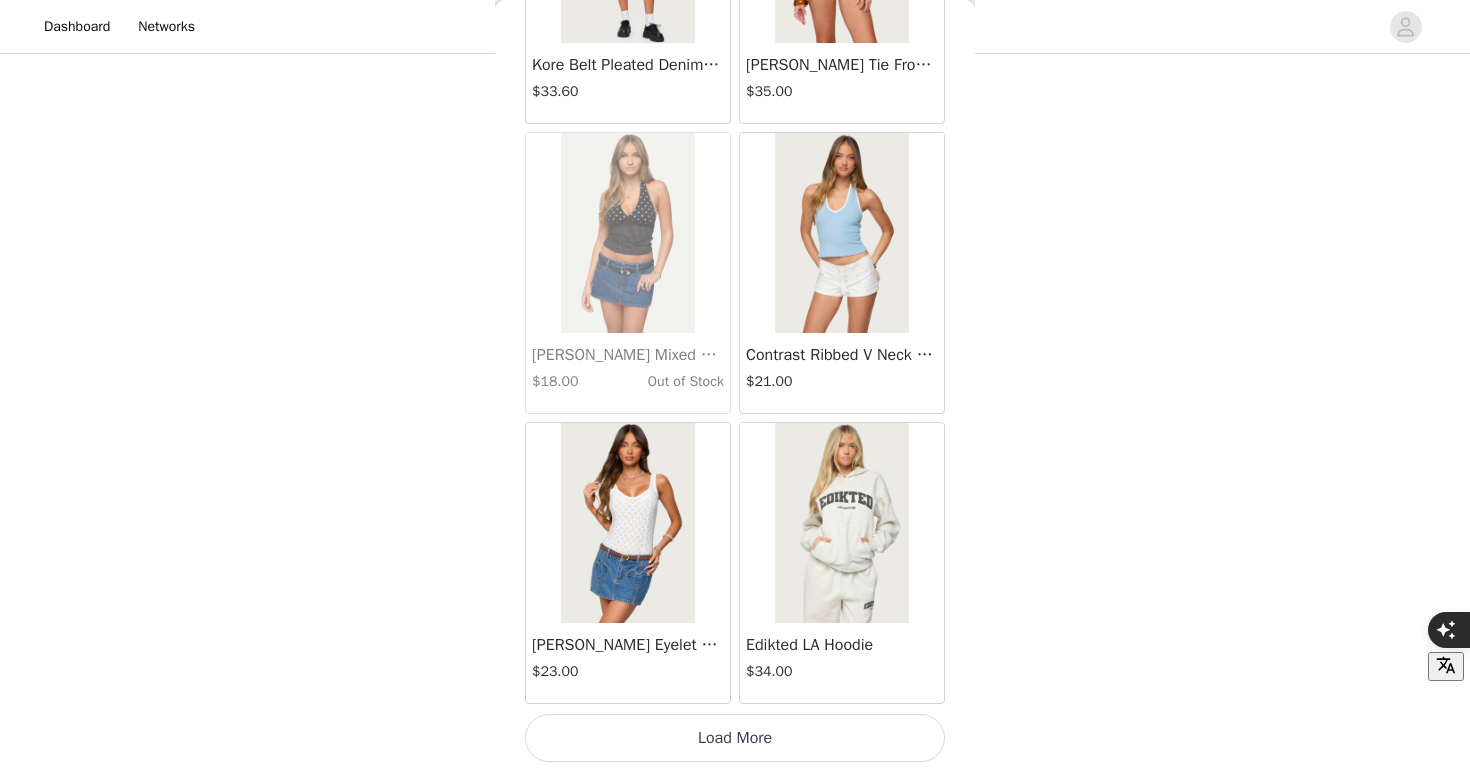 click on "Load More" at bounding box center [735, 738] 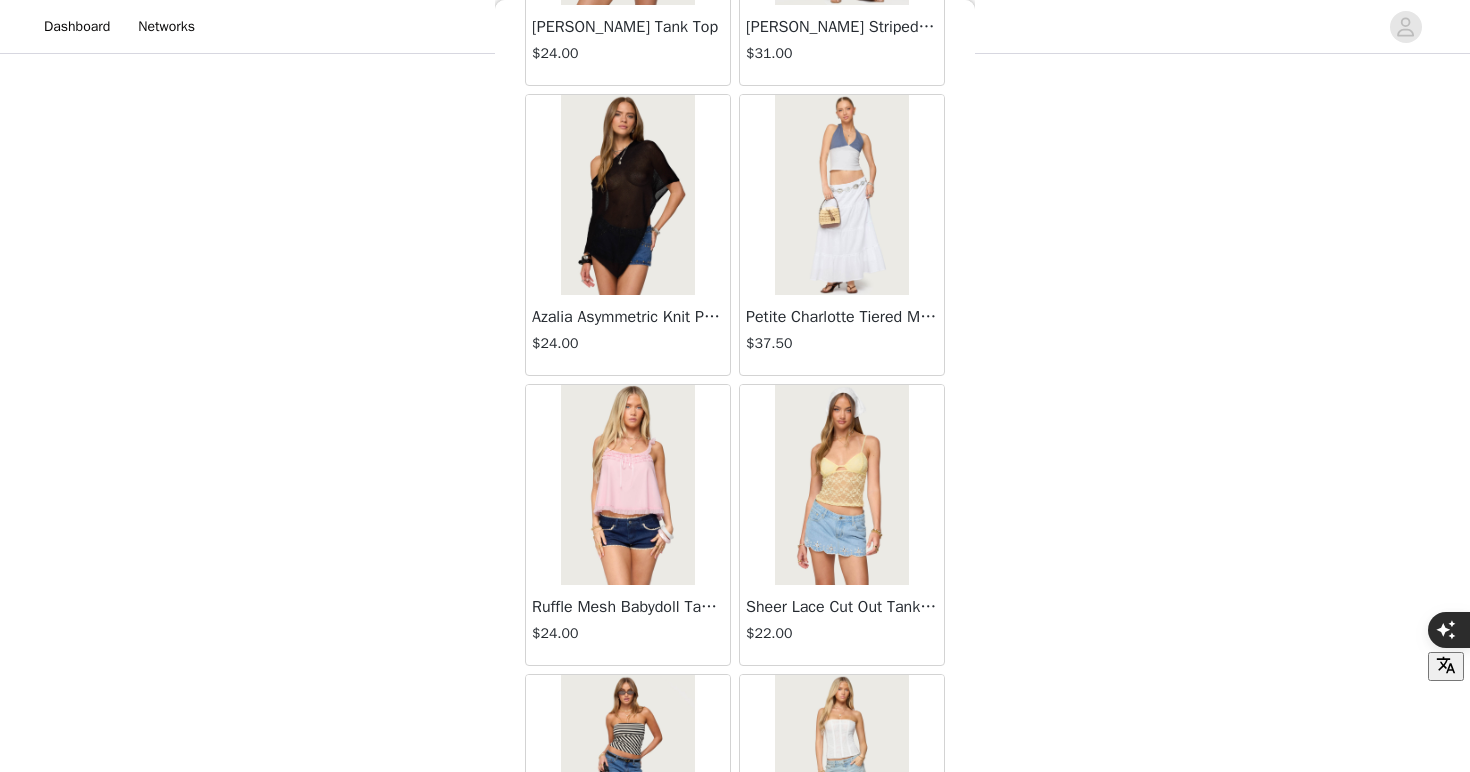 scroll, scrollTop: 25488, scrollLeft: 0, axis: vertical 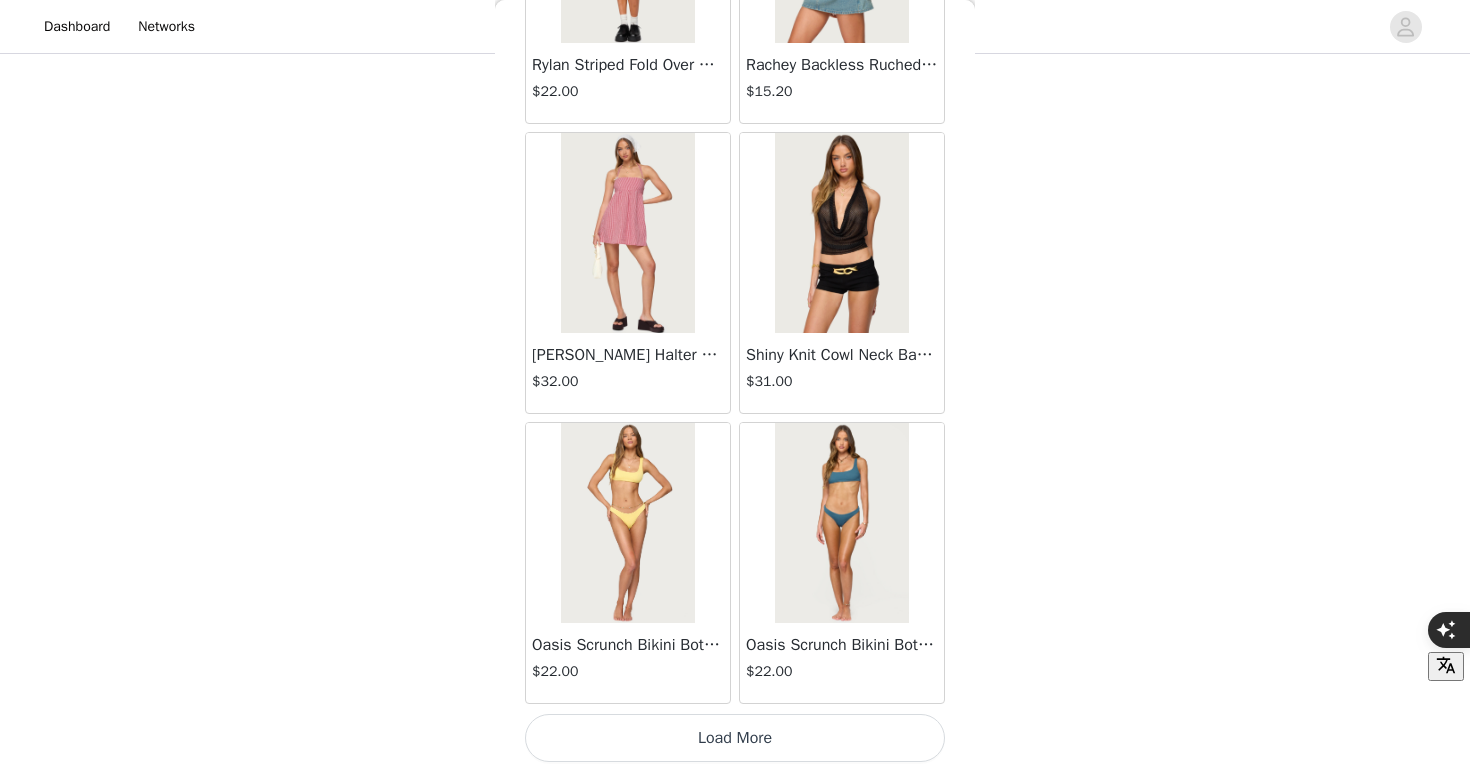 click on "Load More" at bounding box center [735, 738] 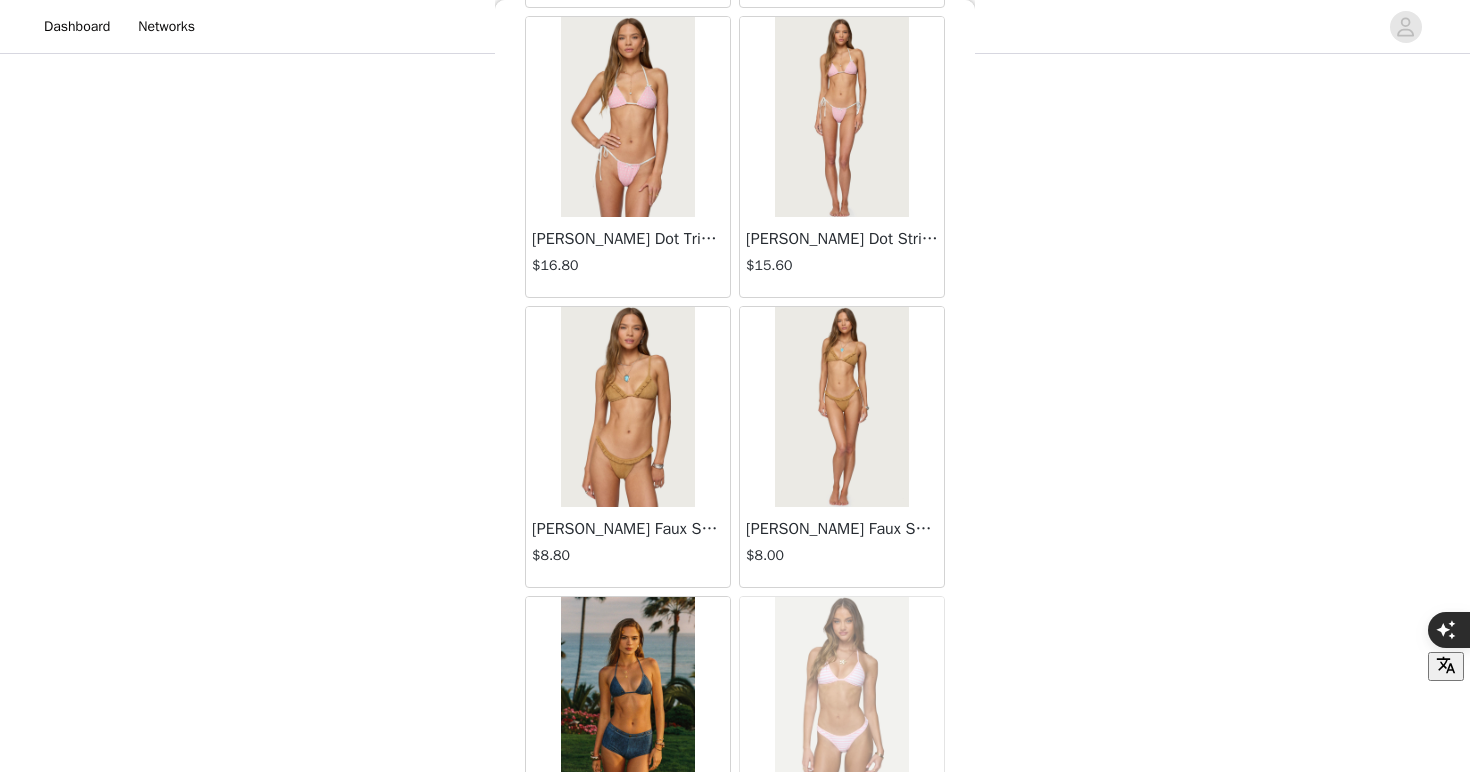 scroll, scrollTop: 28388, scrollLeft: 0, axis: vertical 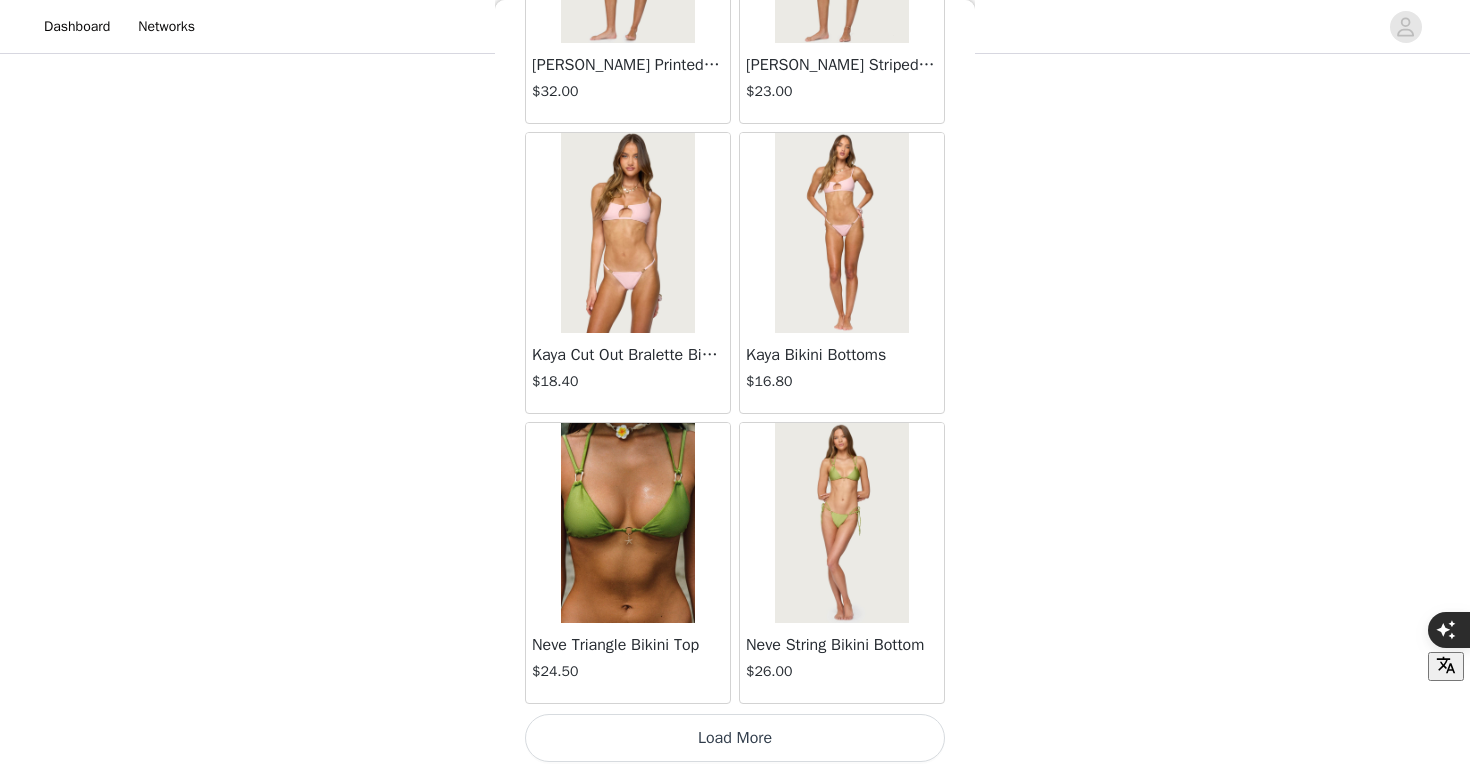 click on "Load More" at bounding box center [735, 738] 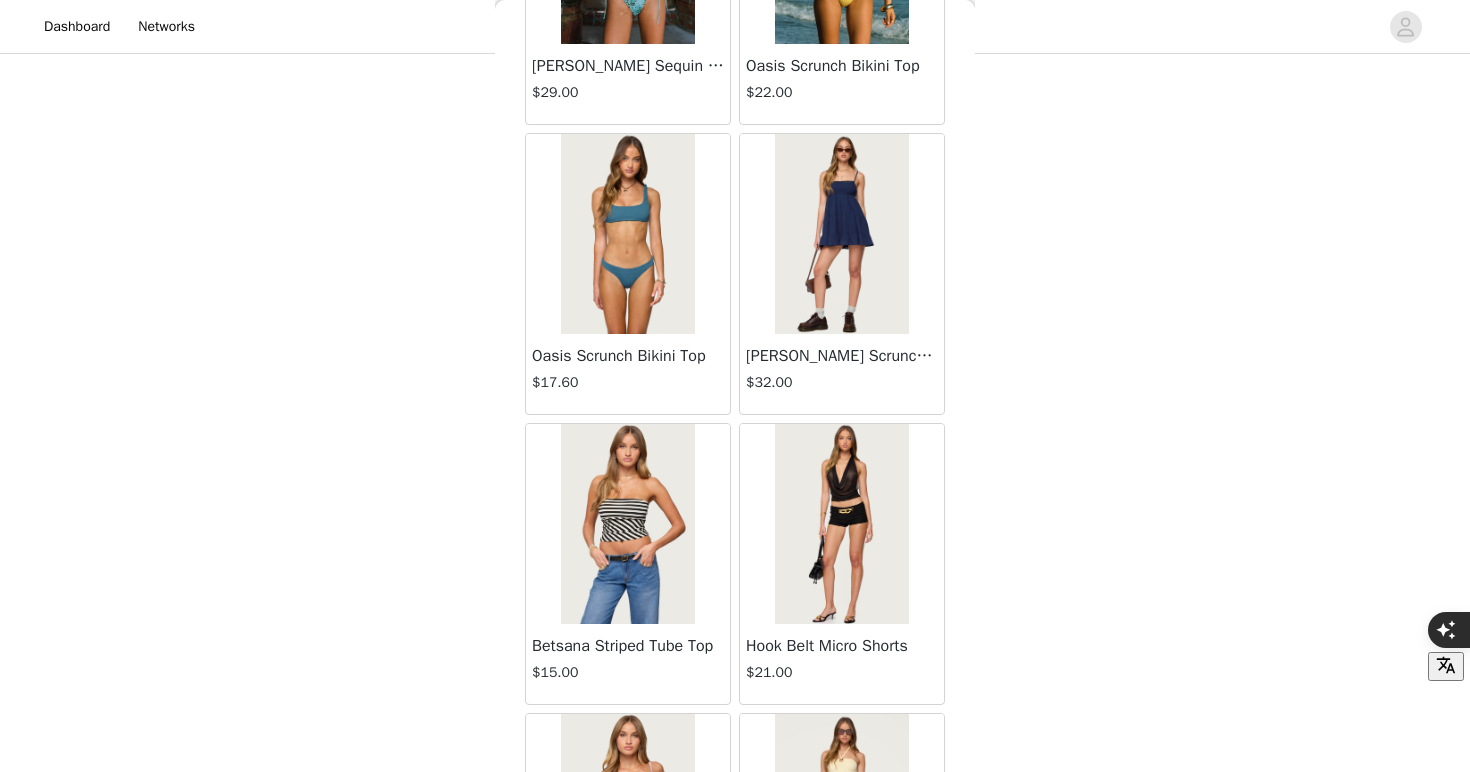 scroll, scrollTop: 31288, scrollLeft: 0, axis: vertical 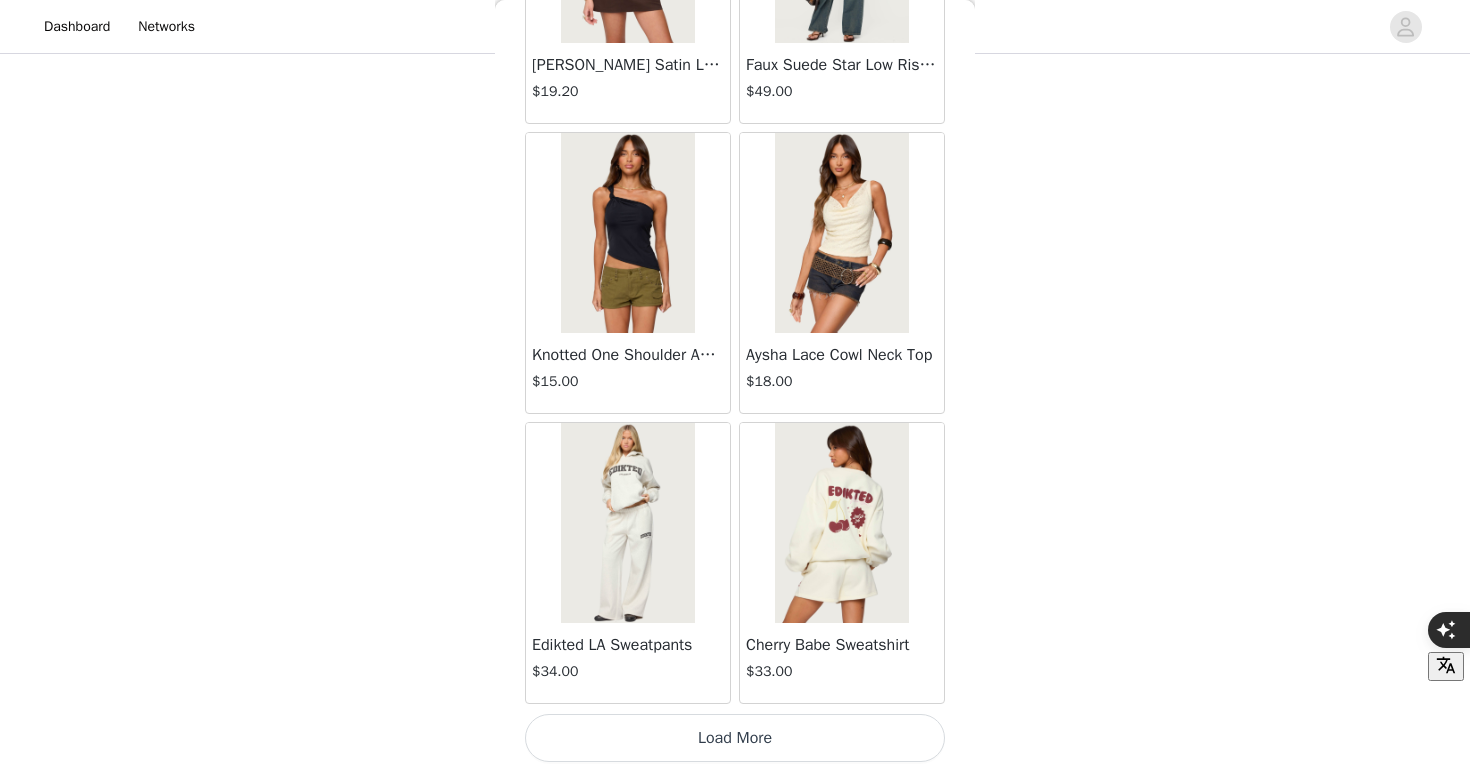 click on "Load More" at bounding box center [735, 738] 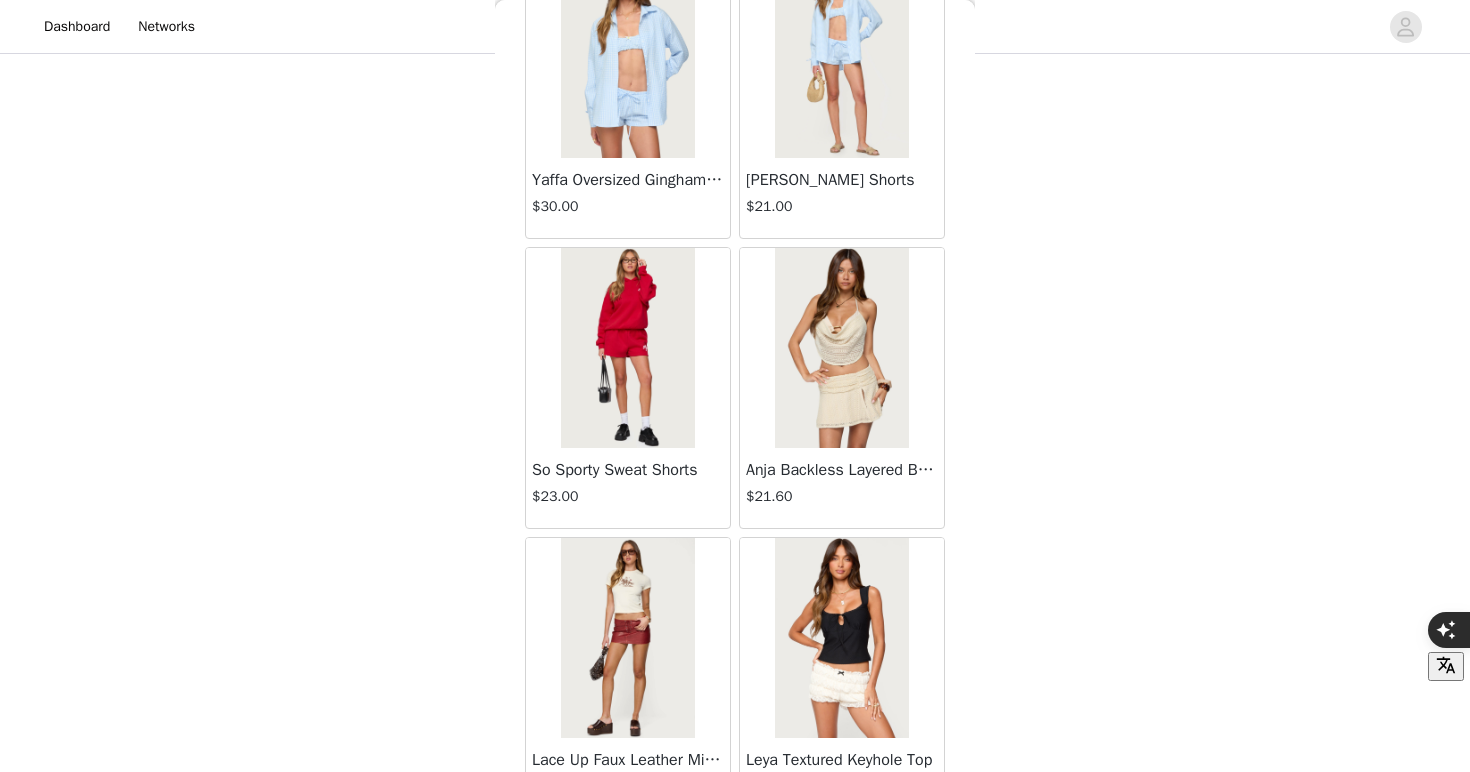 scroll, scrollTop: 34188, scrollLeft: 0, axis: vertical 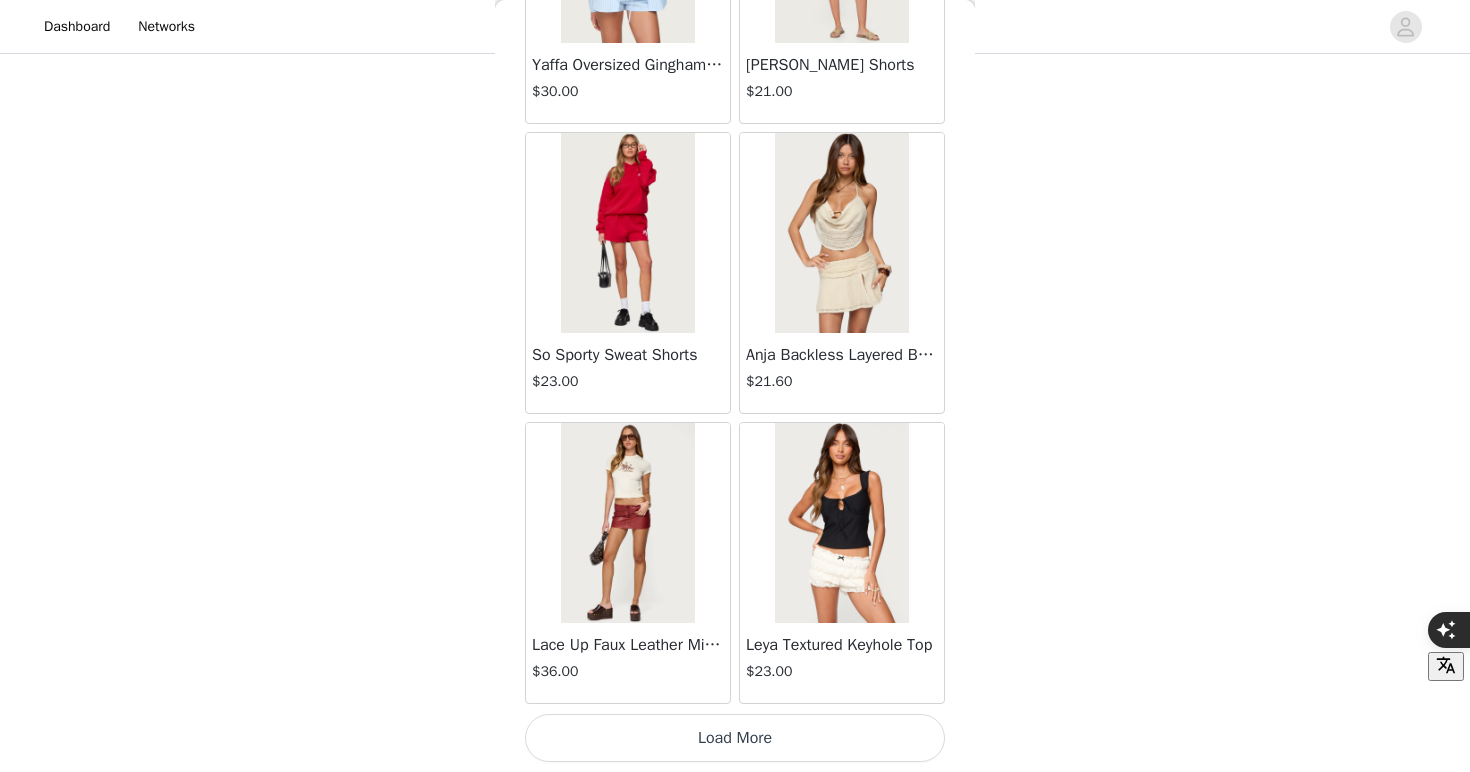 click on "Load More" at bounding box center [735, 738] 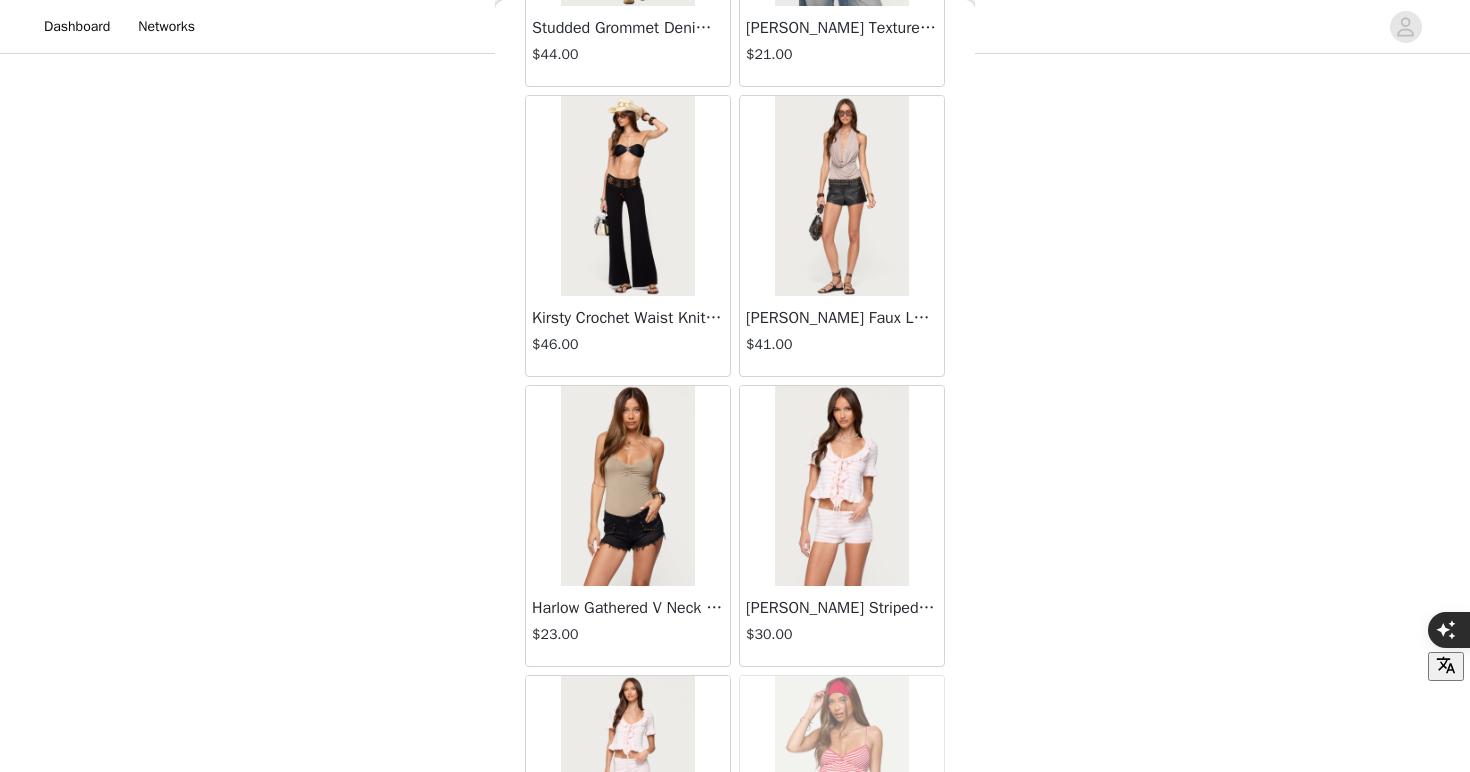 scroll, scrollTop: 37088, scrollLeft: 0, axis: vertical 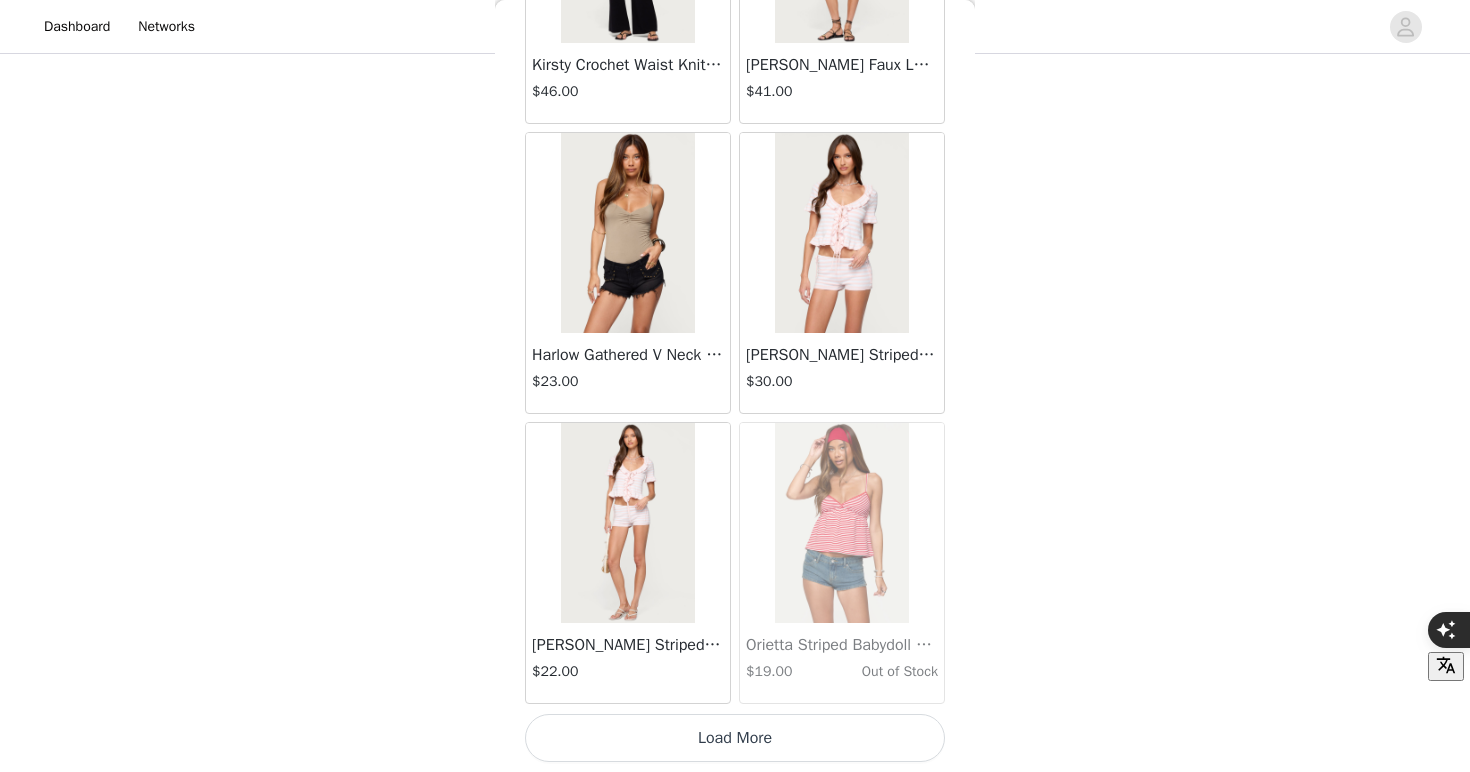 click on "Load More" at bounding box center (735, 738) 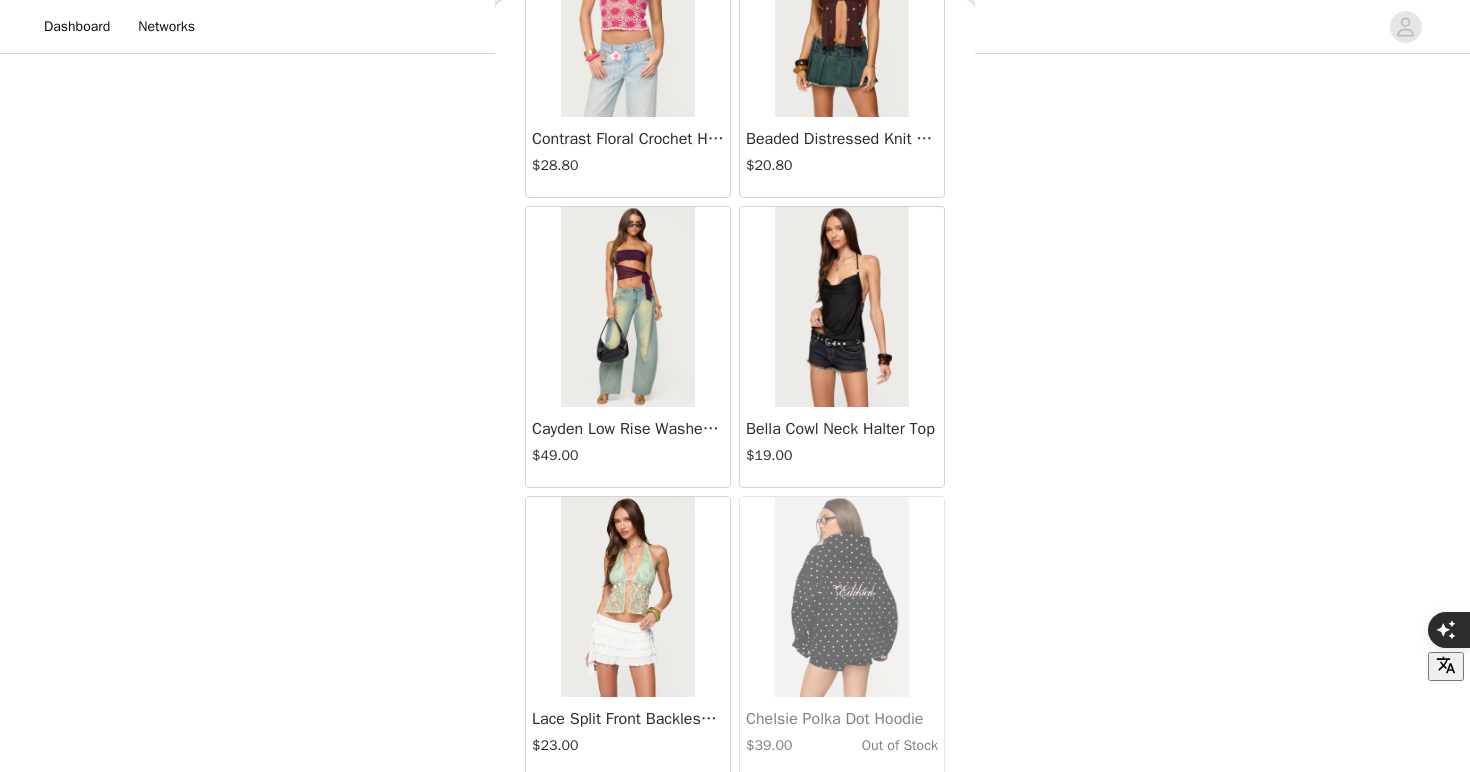 scroll, scrollTop: 39988, scrollLeft: 0, axis: vertical 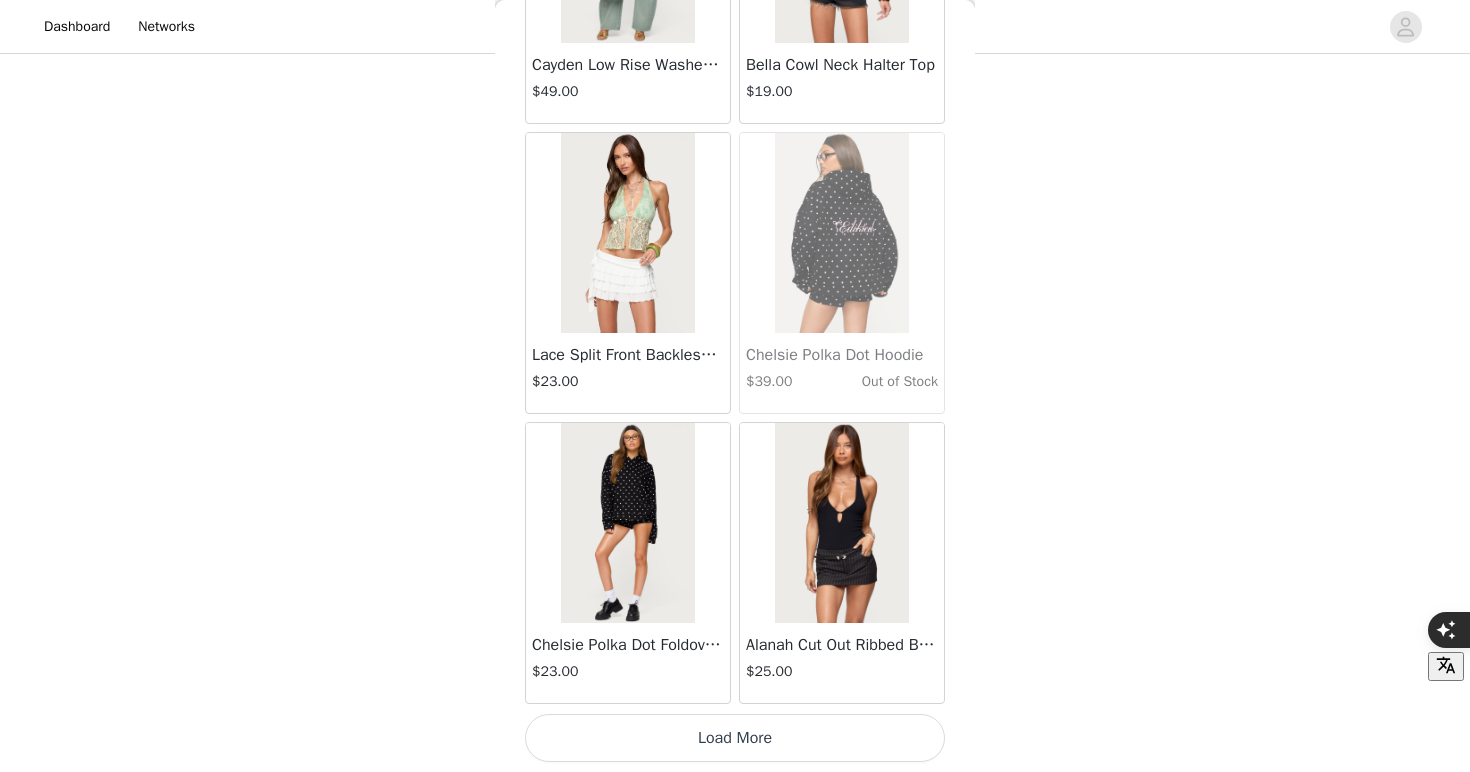 click on "Load More" at bounding box center [735, 738] 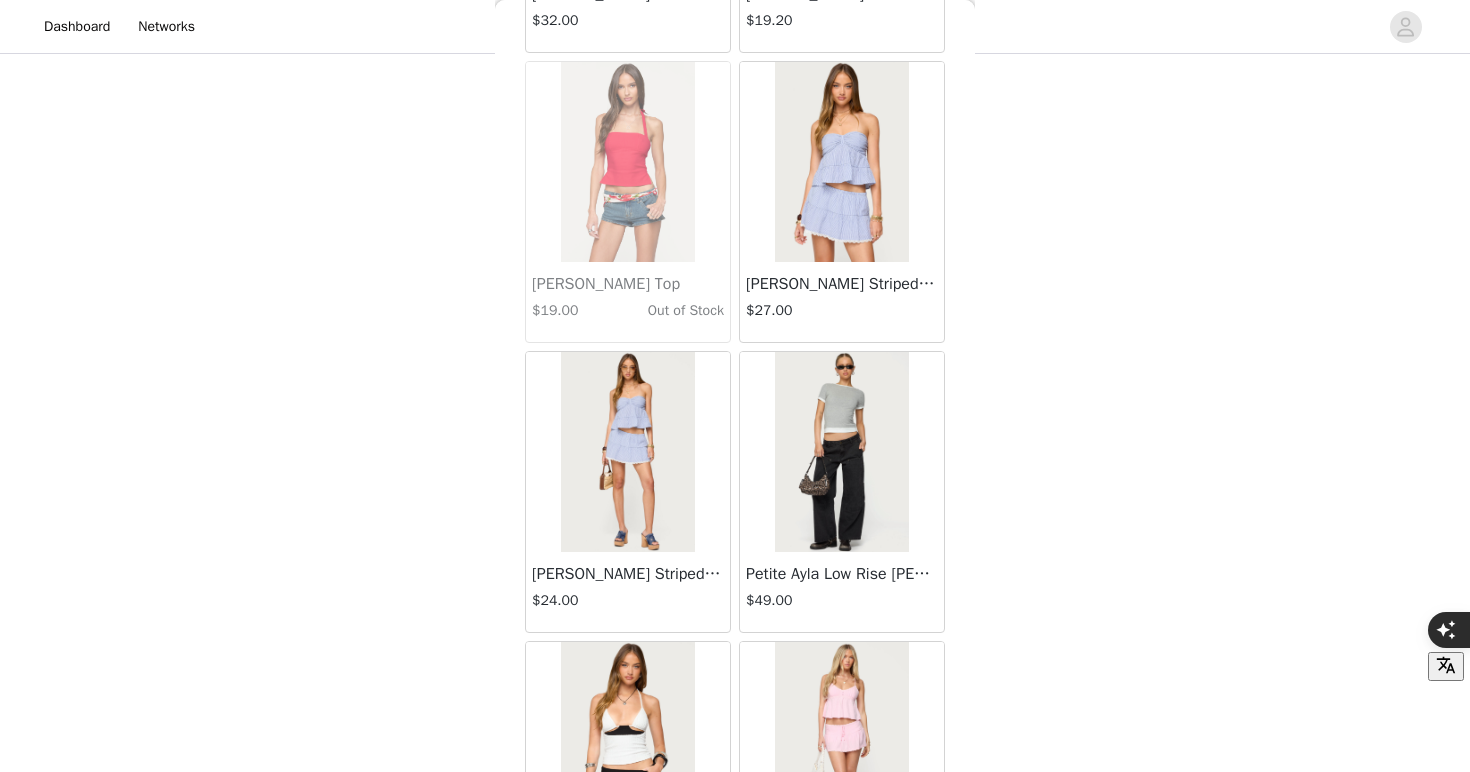 scroll, scrollTop: 41825, scrollLeft: 0, axis: vertical 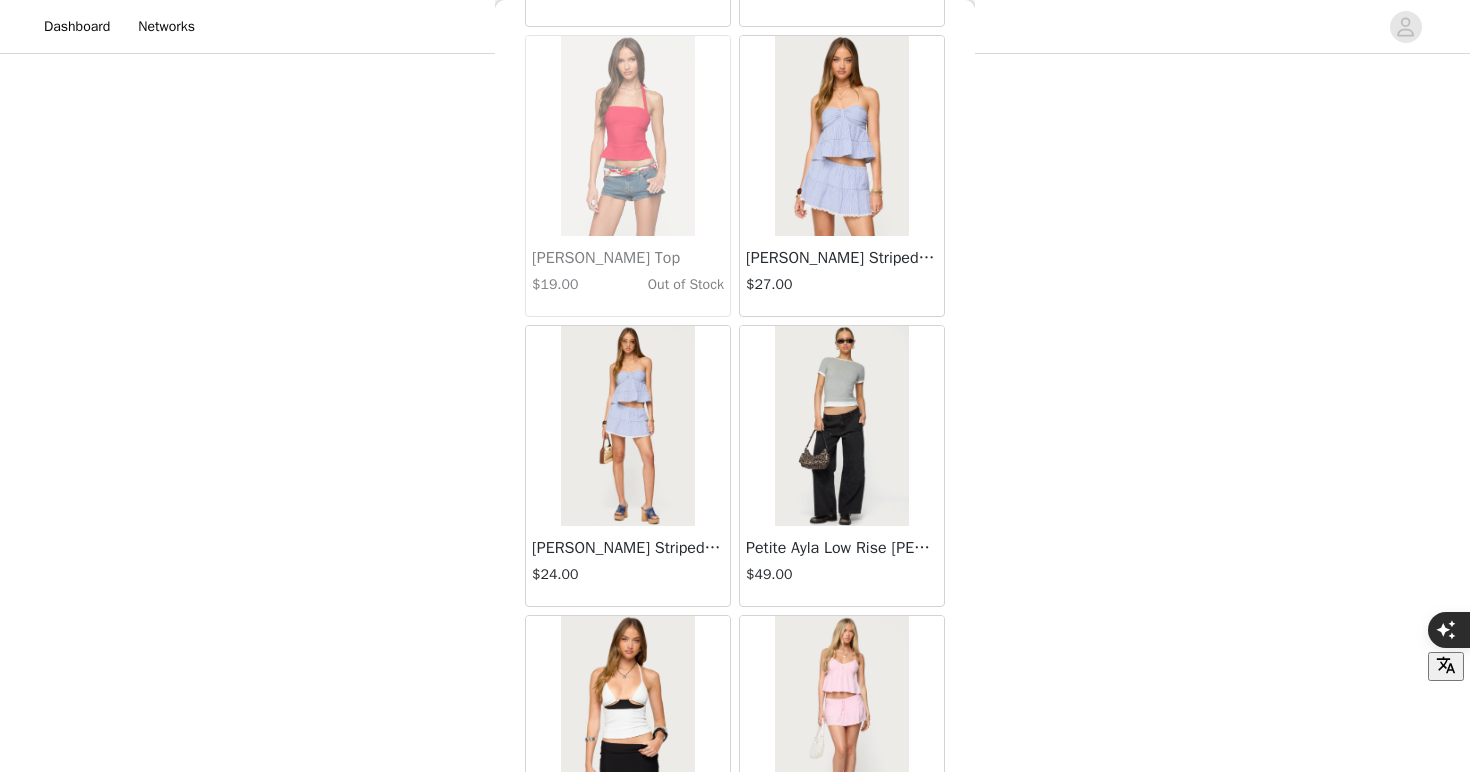 click on "[PERSON_NAME] Striped Linen Look Mini Skirt   $24.00" at bounding box center [628, 566] 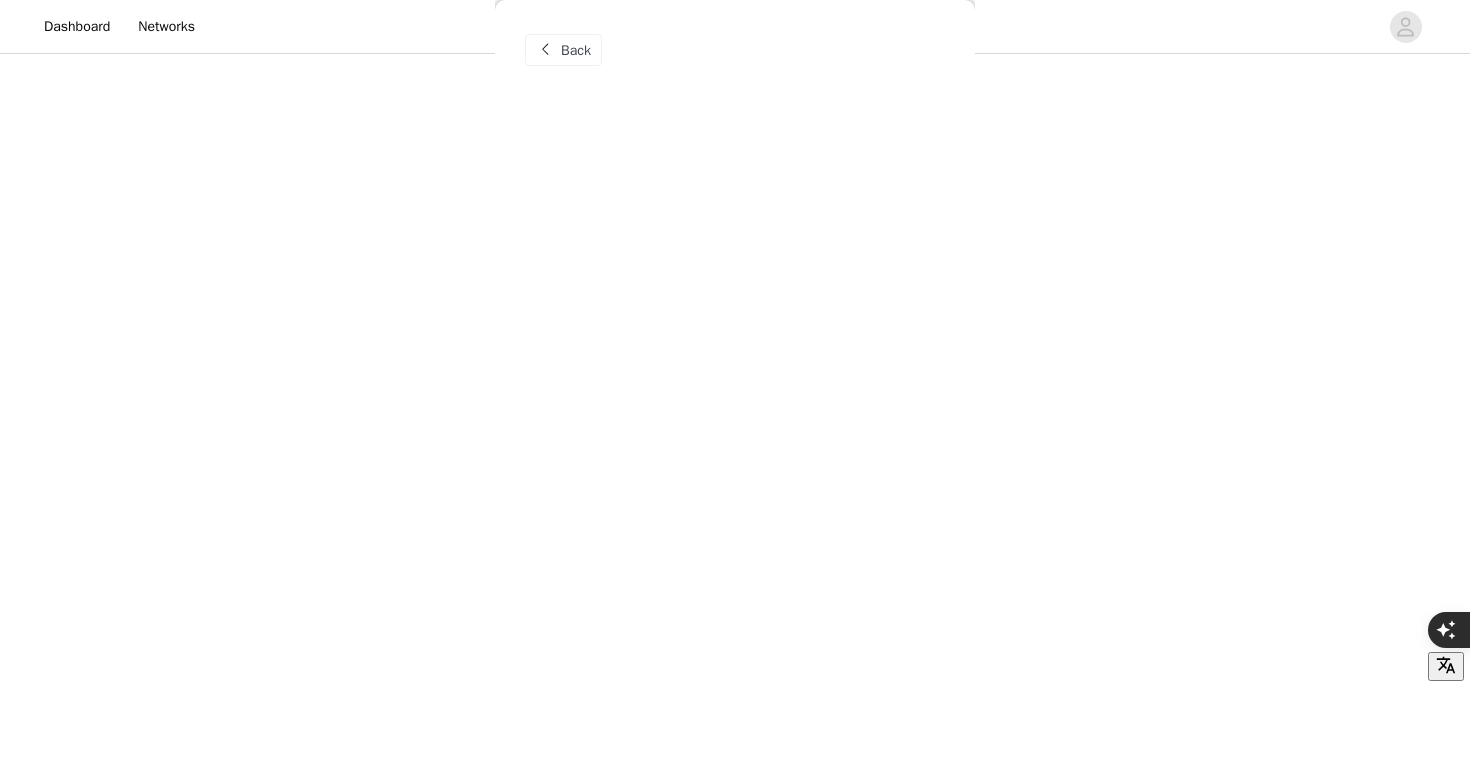 scroll, scrollTop: 0, scrollLeft: 0, axis: both 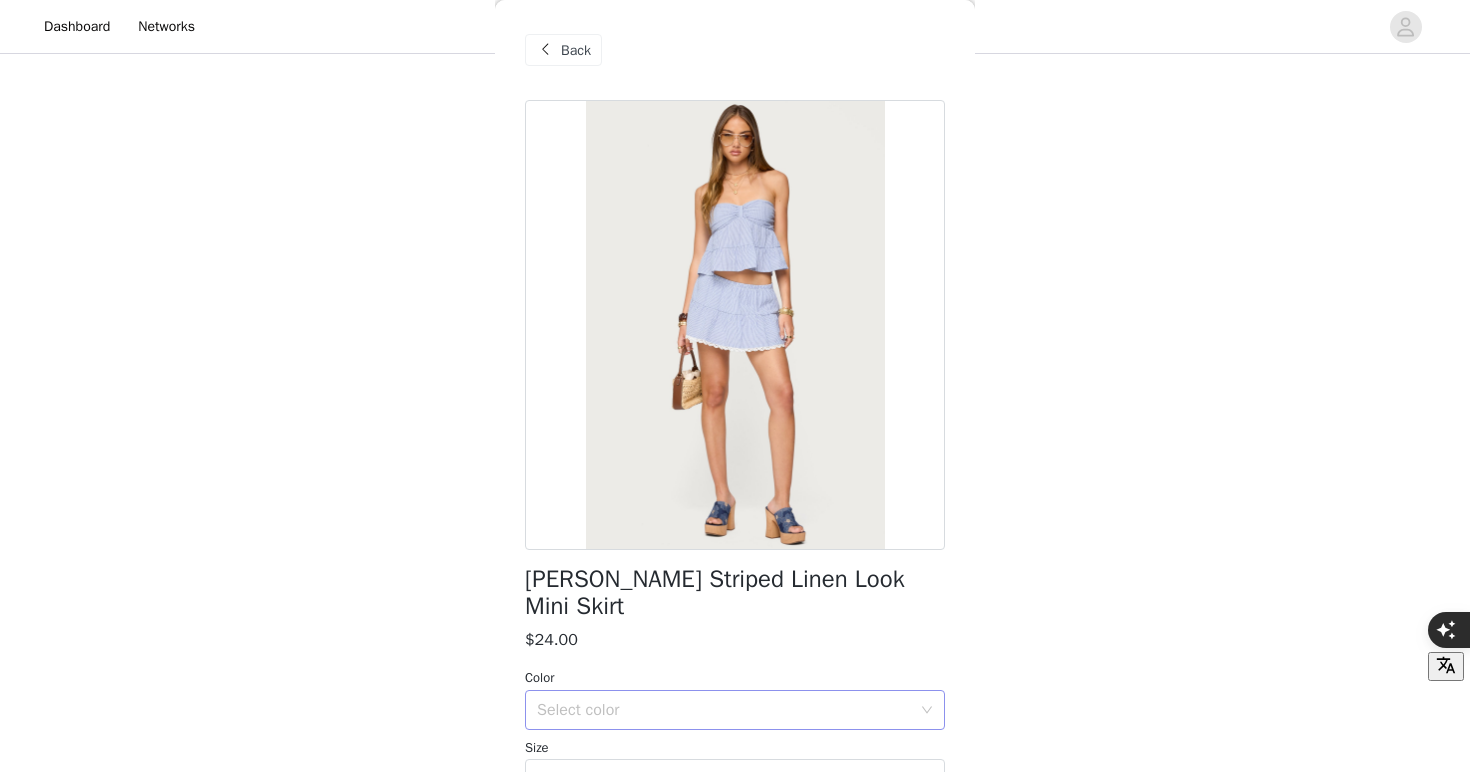 click on "Select color" at bounding box center (728, 710) 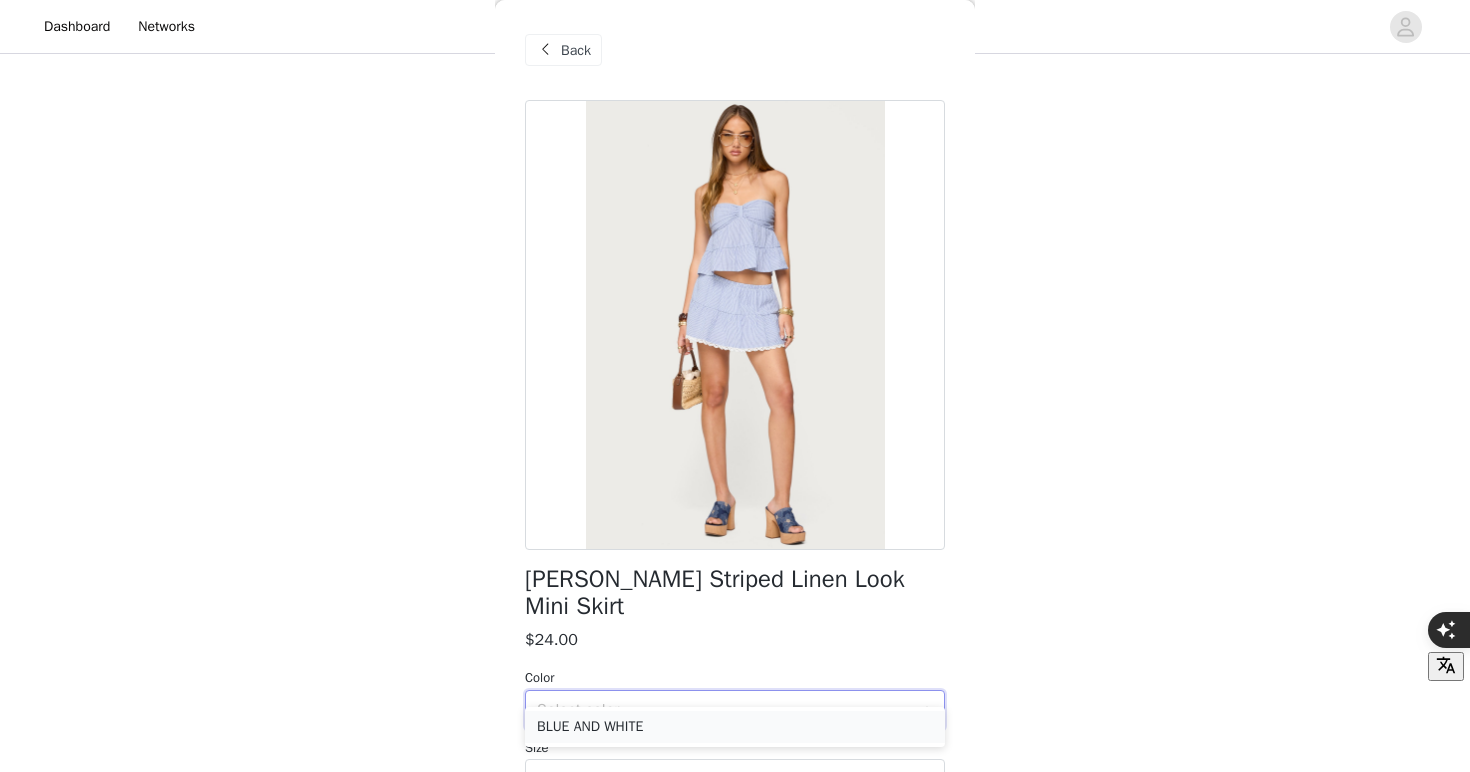 click on "BLUE AND WHITE" at bounding box center (735, 727) 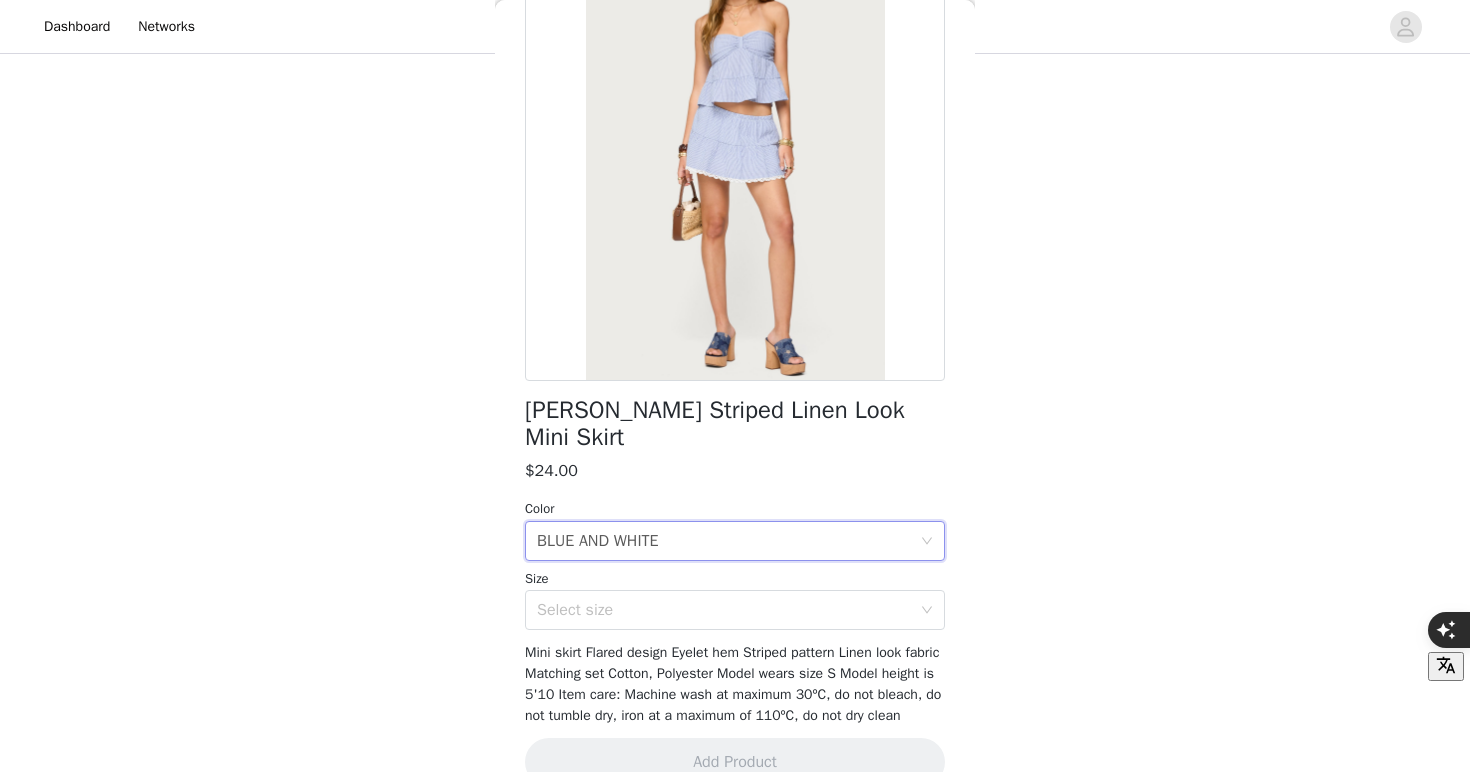 scroll, scrollTop: 201, scrollLeft: 0, axis: vertical 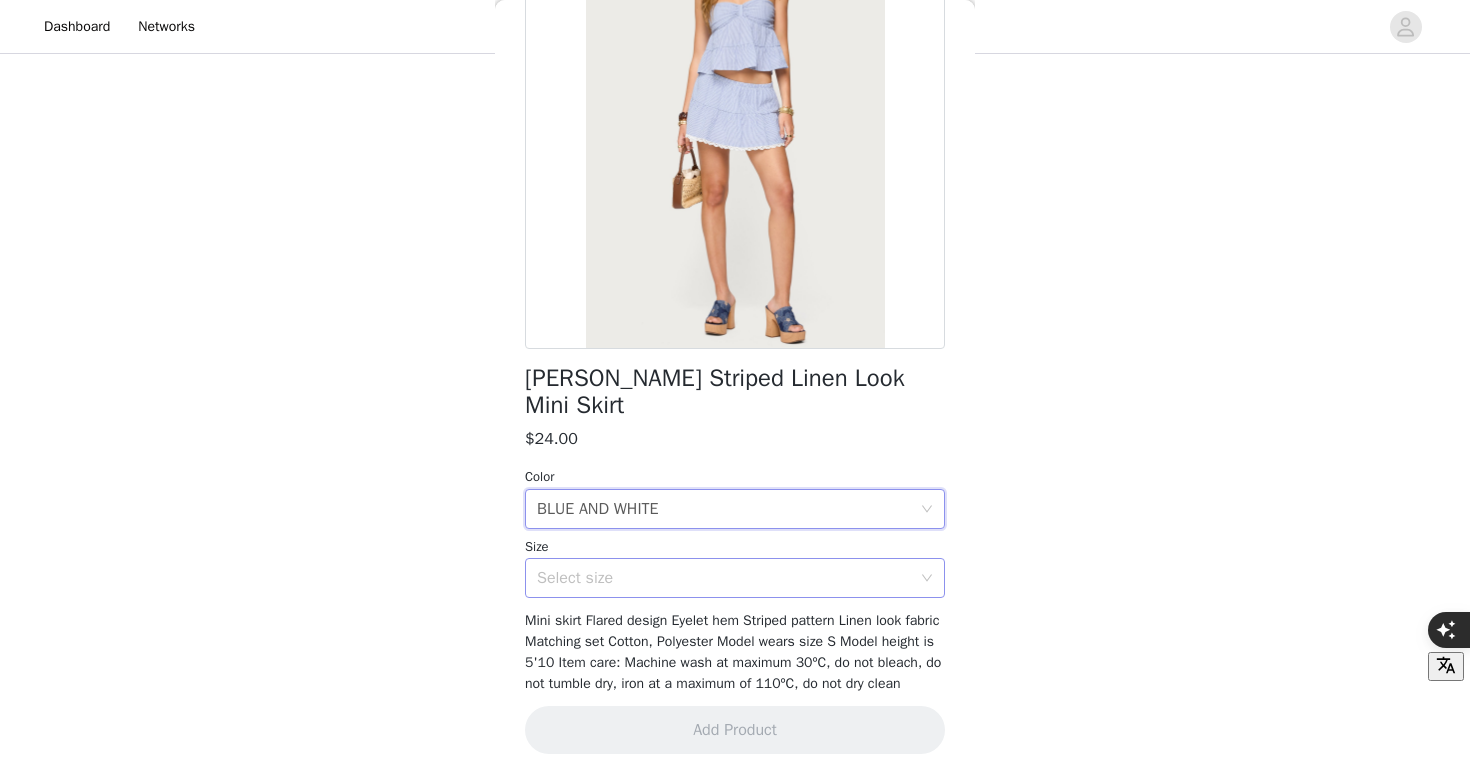 click on "Select size" at bounding box center (724, 578) 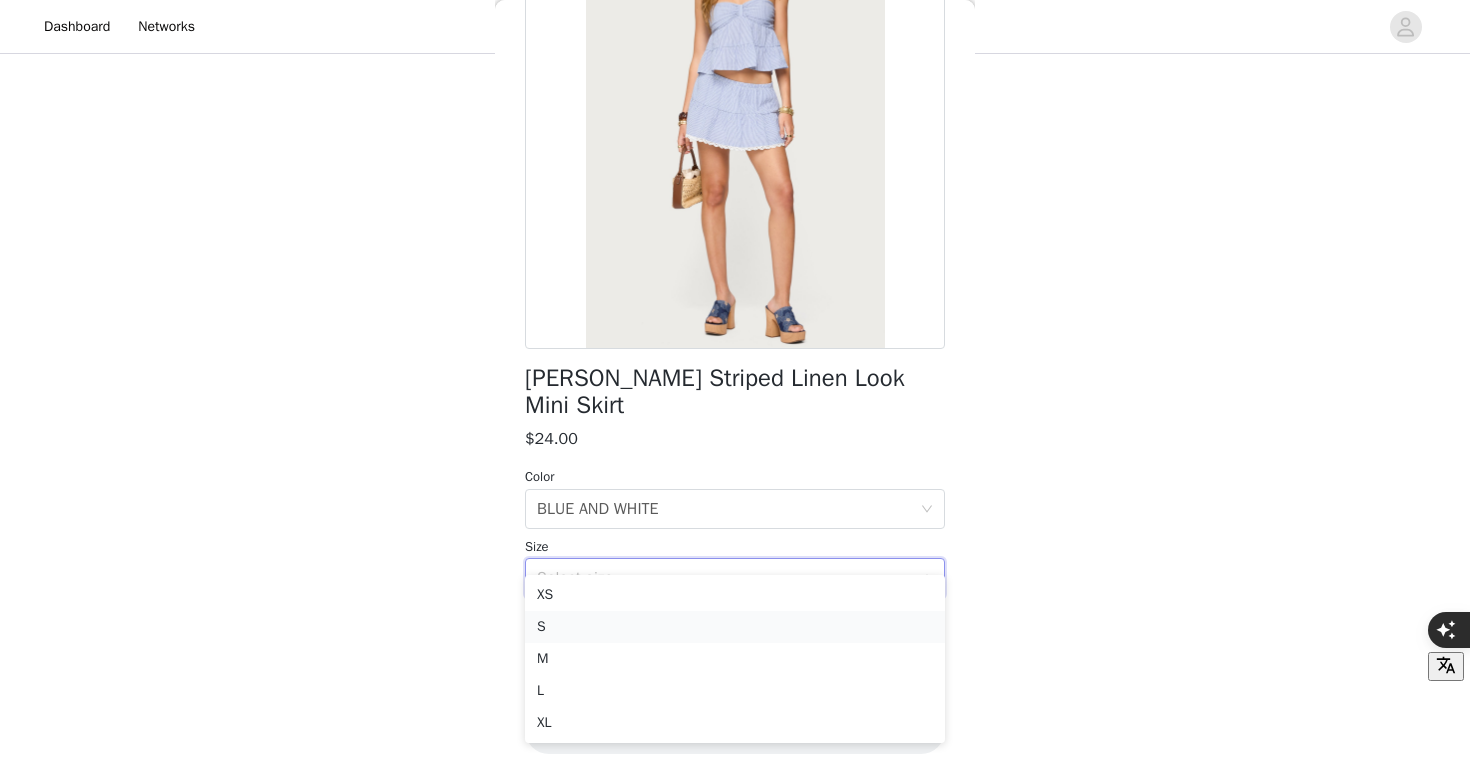 click on "S" at bounding box center (735, 627) 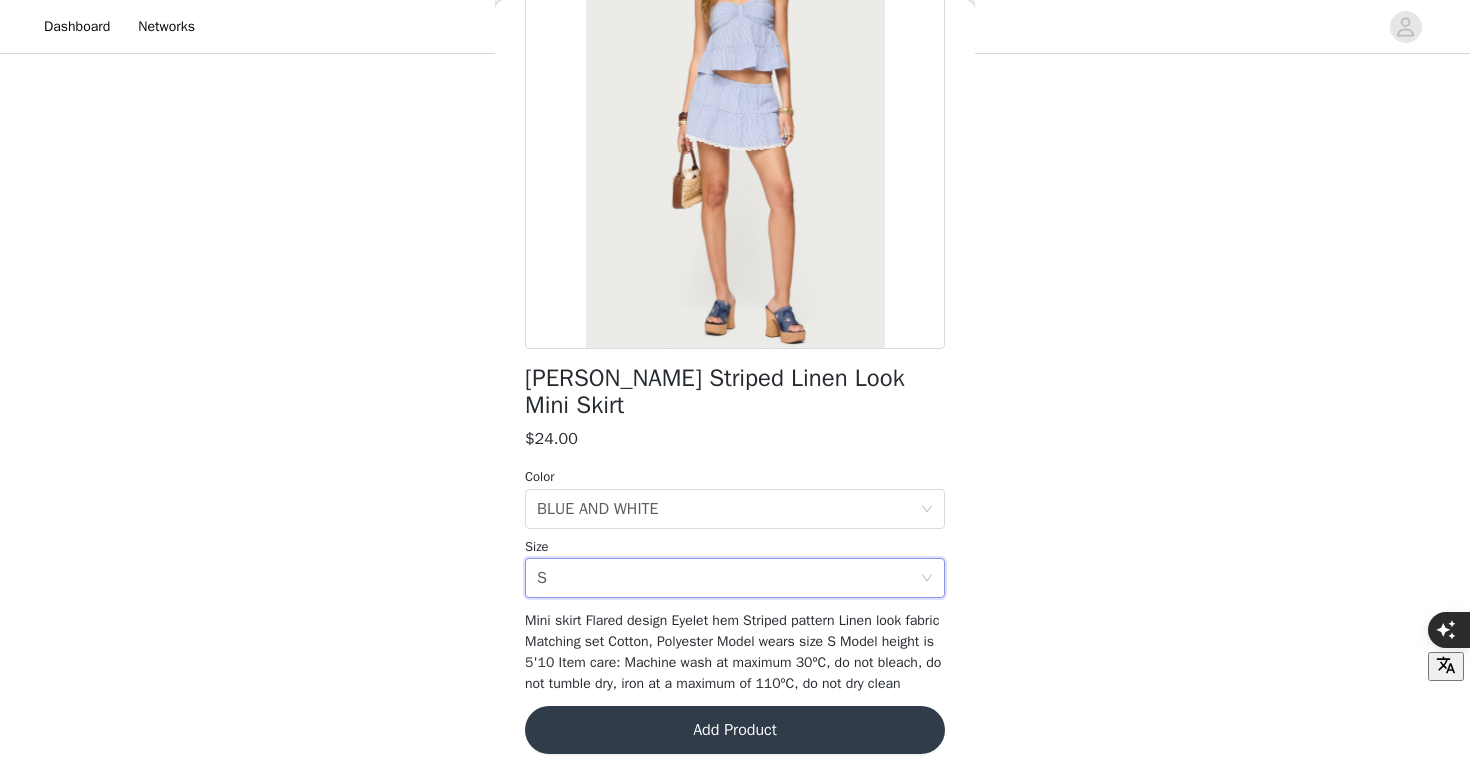 click on "Add Product" at bounding box center (735, 730) 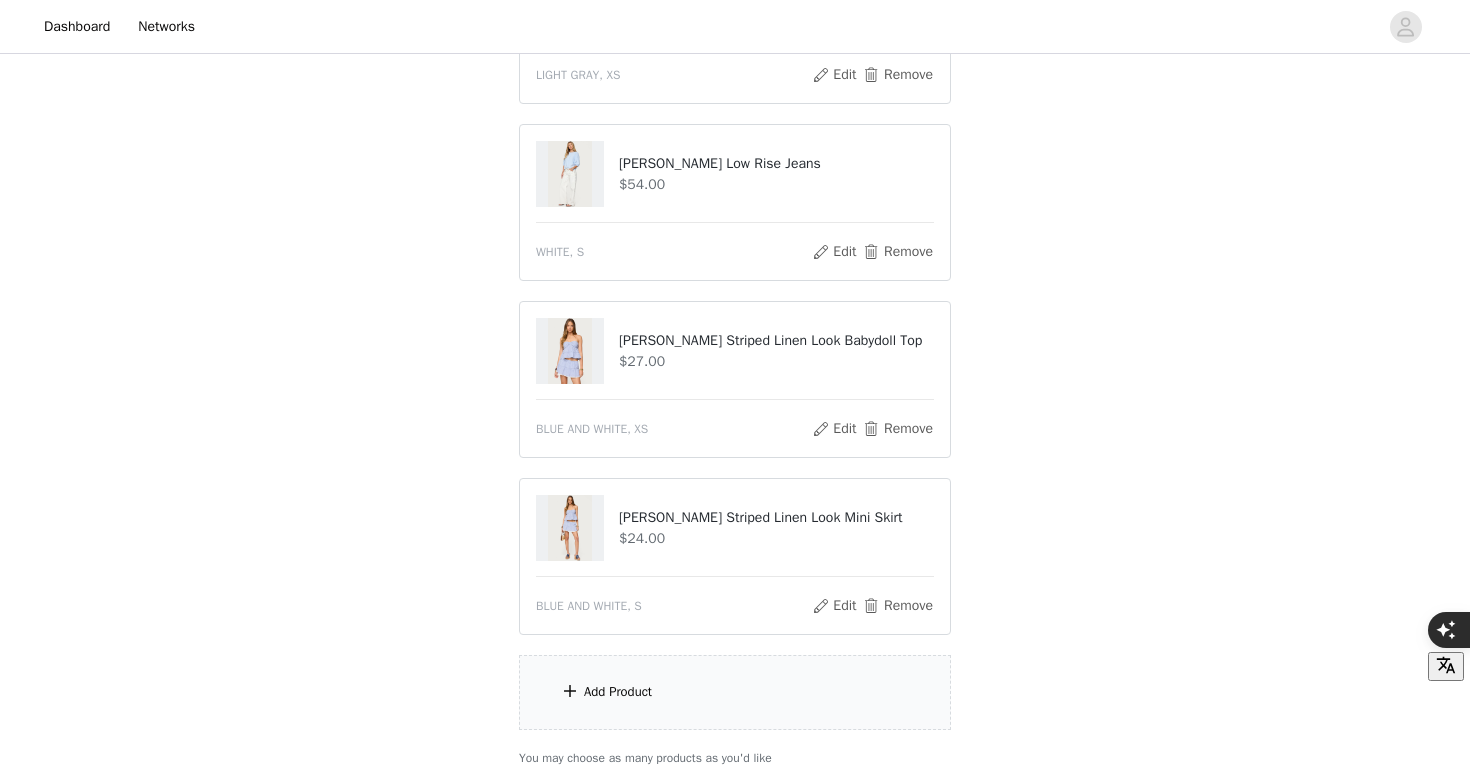 scroll, scrollTop: 1200, scrollLeft: 0, axis: vertical 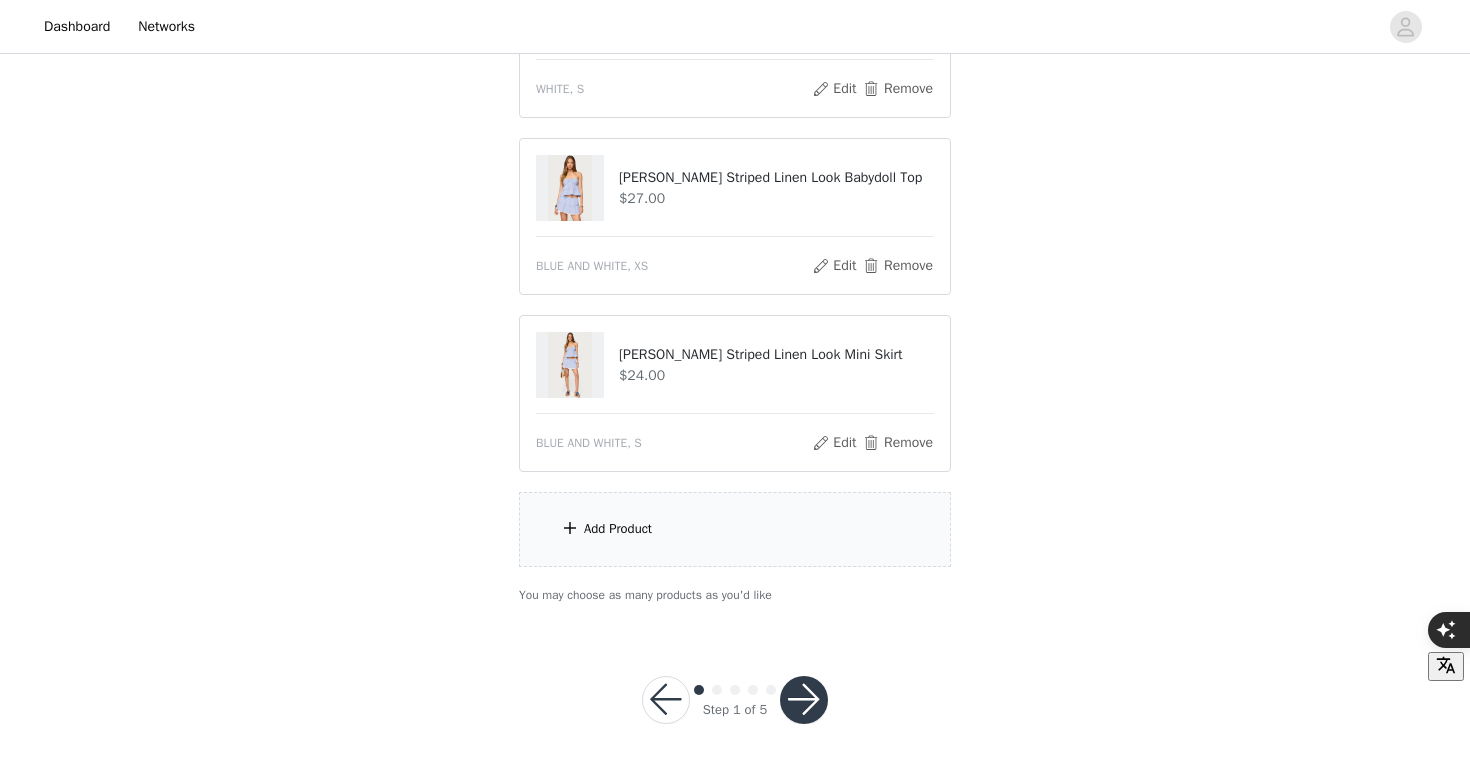 click on "Add Product" at bounding box center [735, 529] 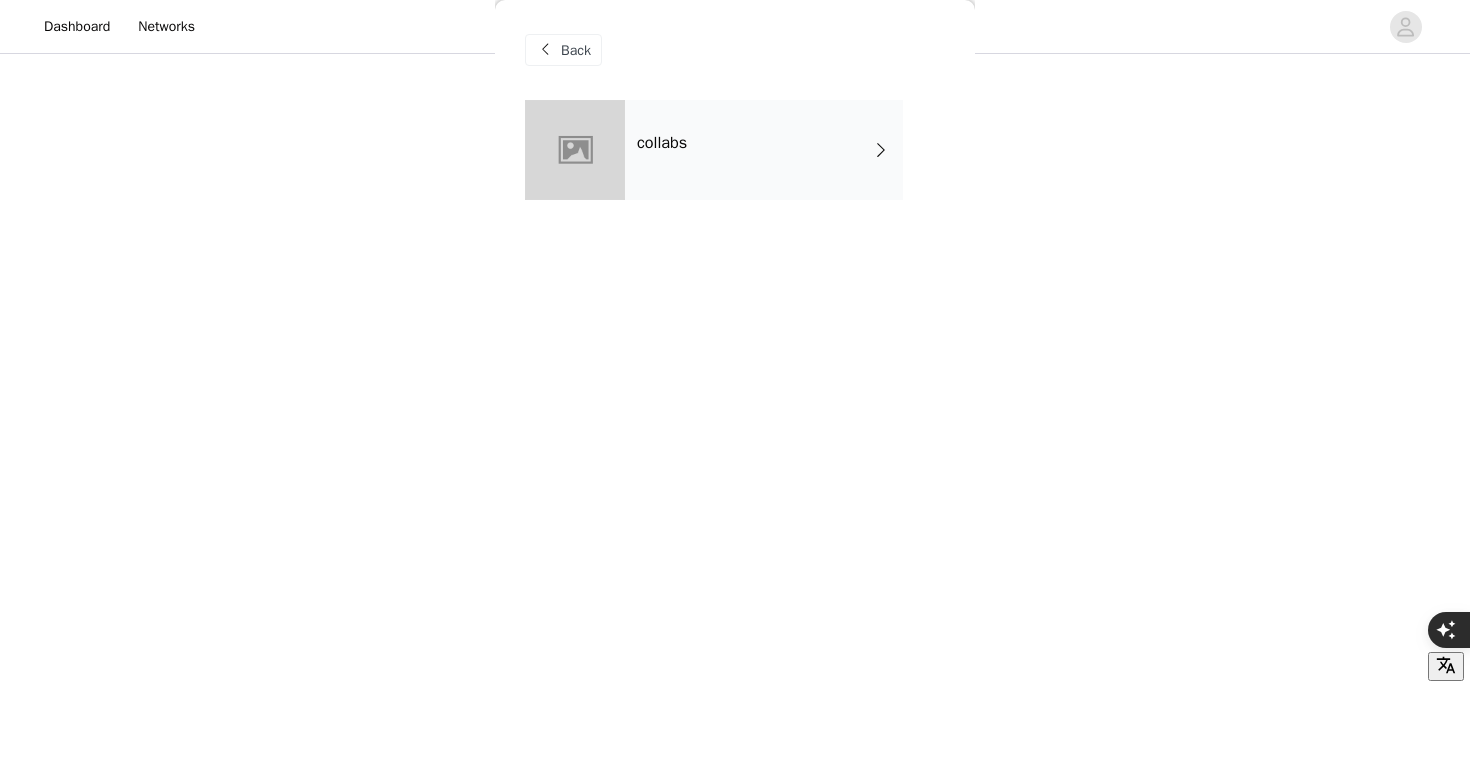 click on "collabs" at bounding box center (764, 150) 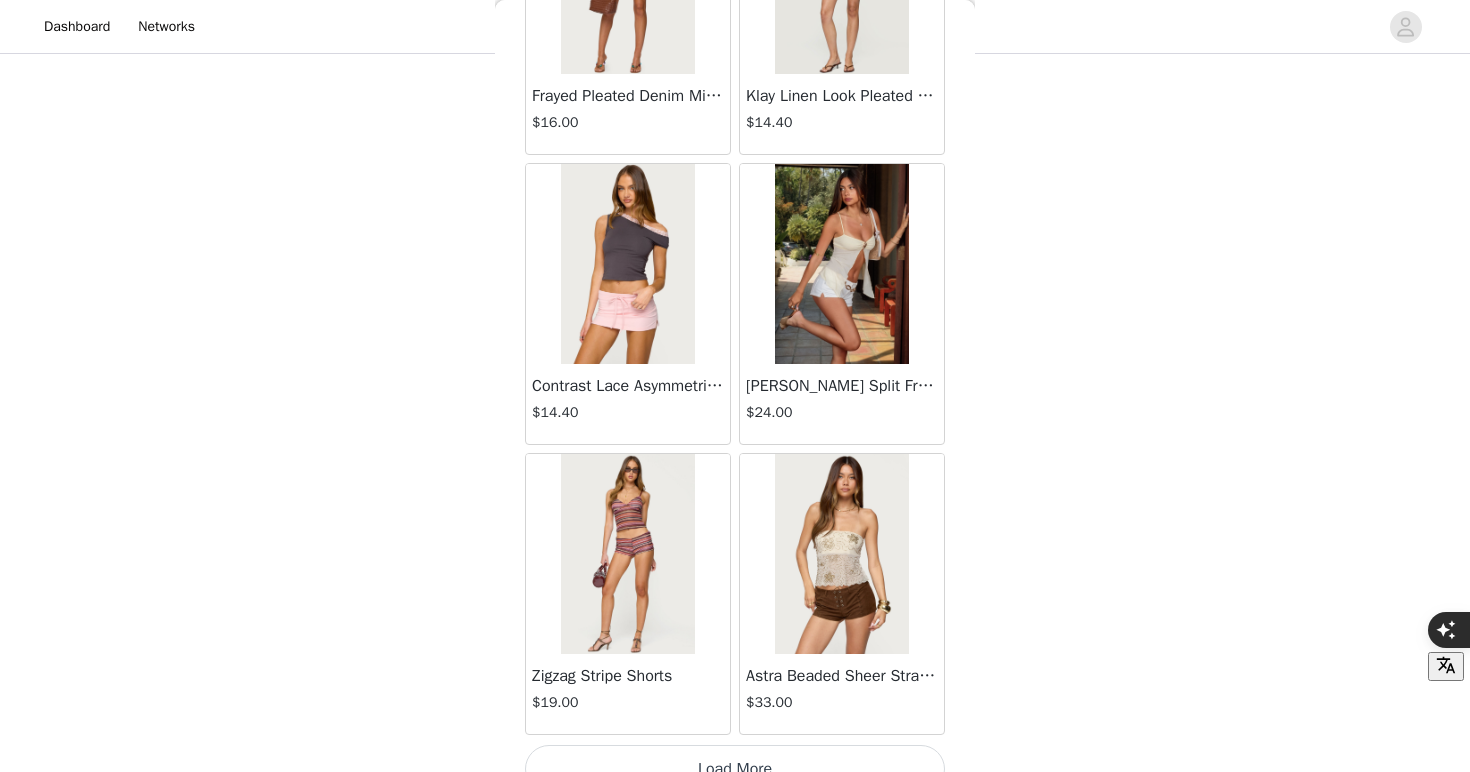 scroll, scrollTop: 2288, scrollLeft: 0, axis: vertical 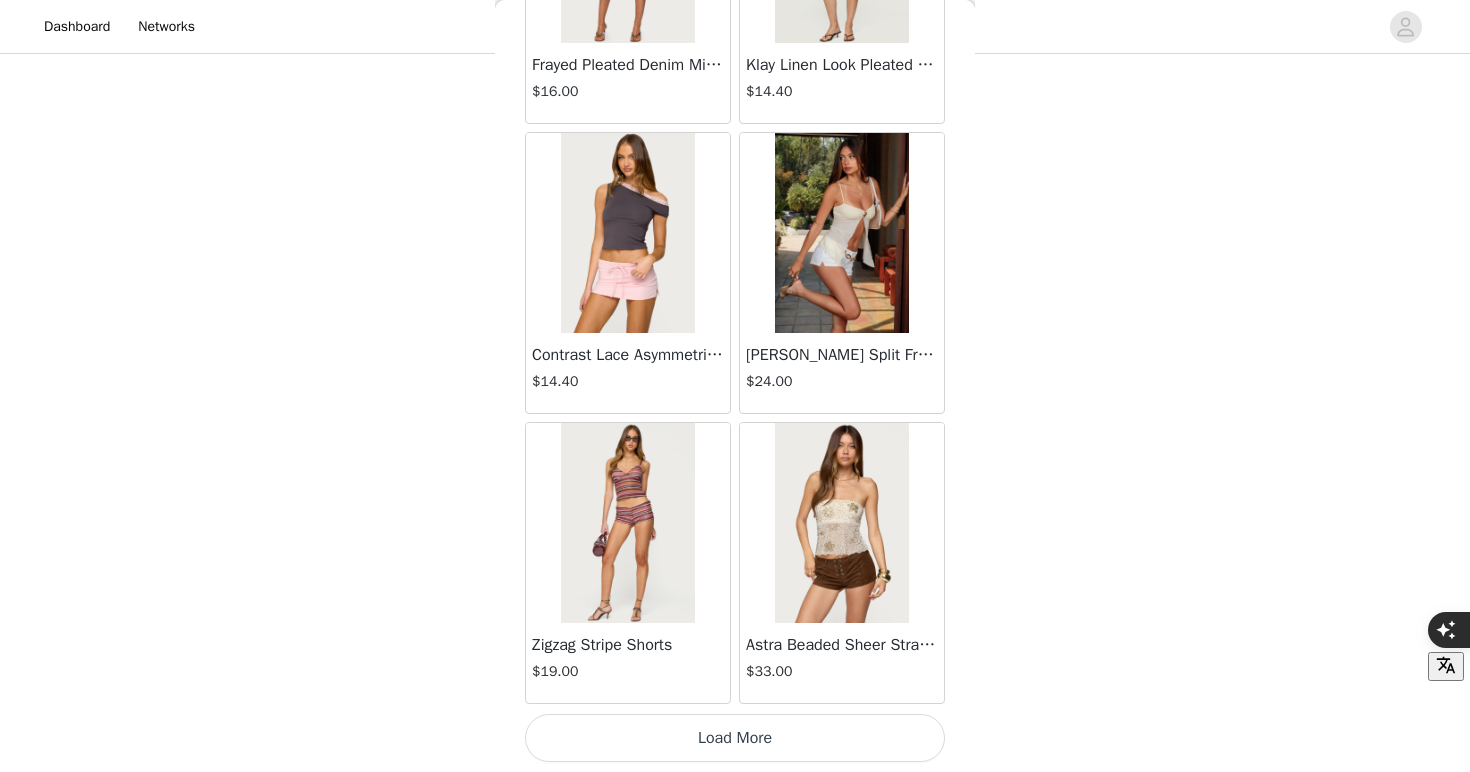 click on "Load More" at bounding box center [735, 738] 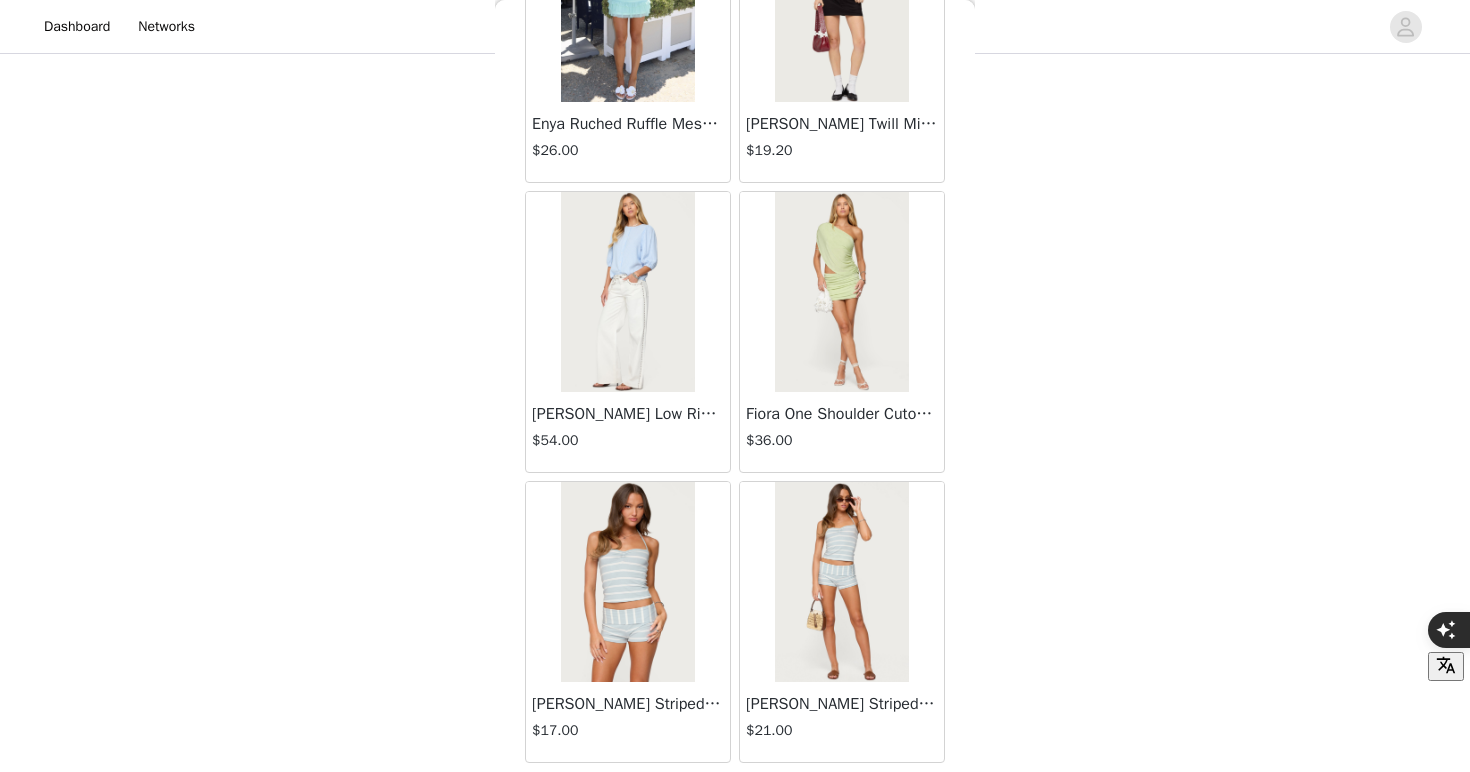 scroll, scrollTop: 5188, scrollLeft: 0, axis: vertical 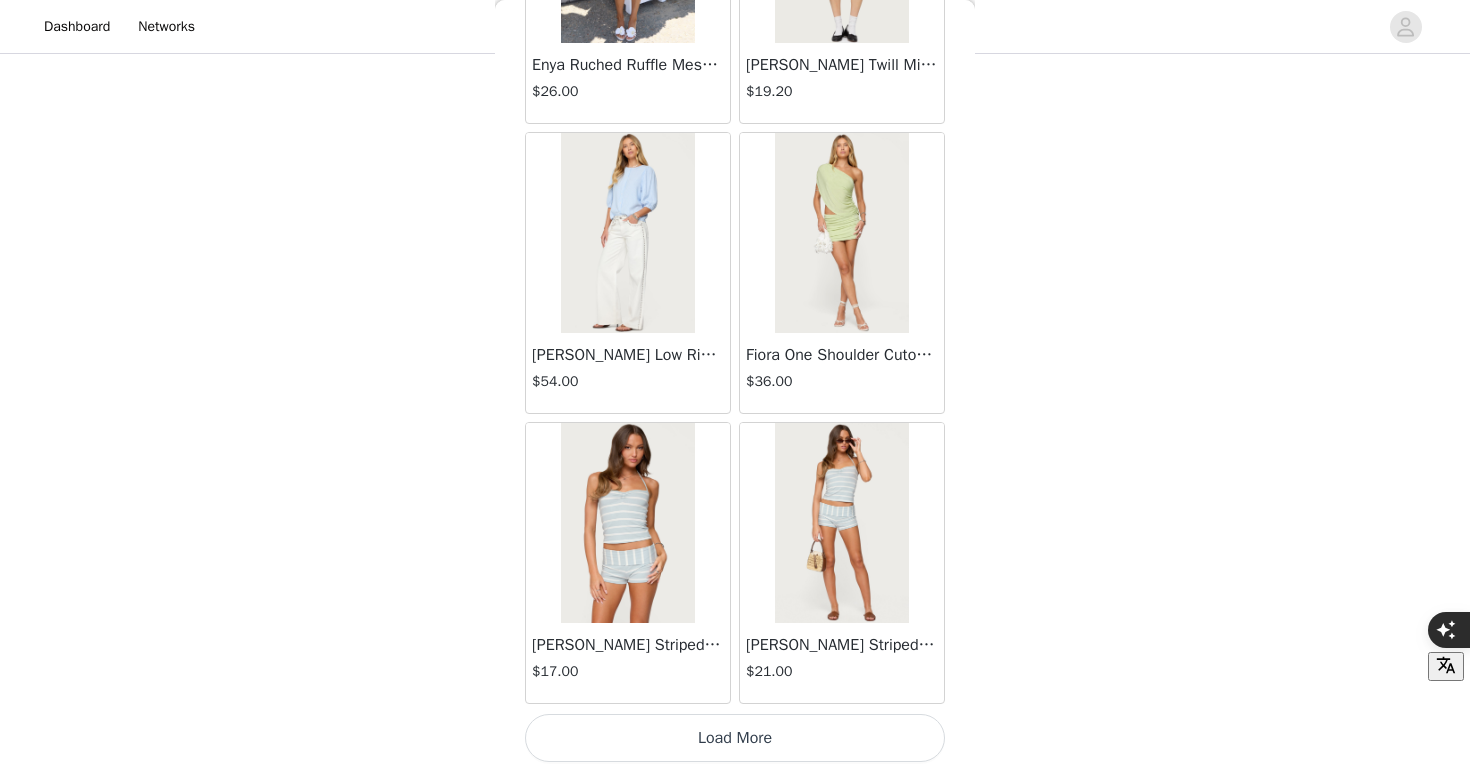 click on "Load More" at bounding box center (735, 738) 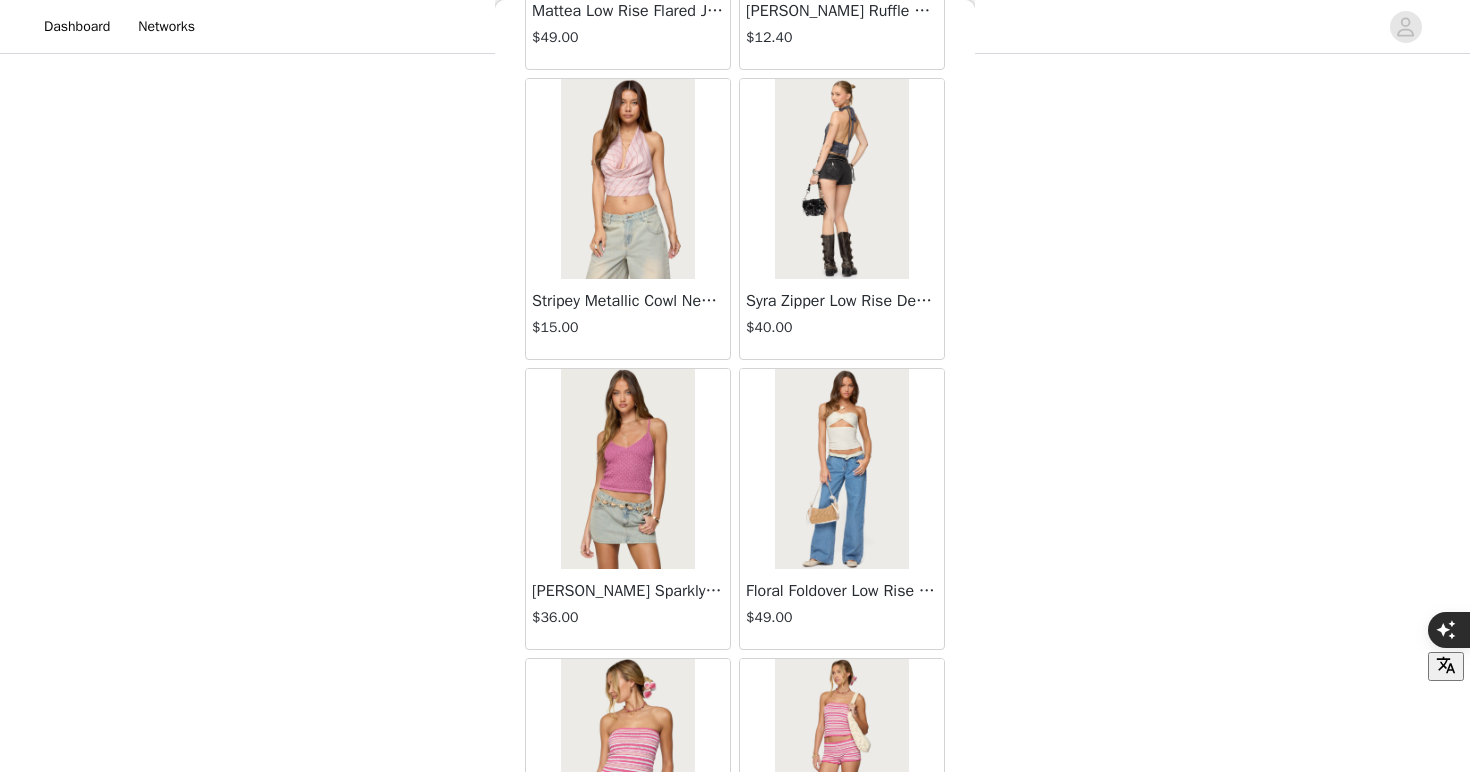 scroll, scrollTop: 8088, scrollLeft: 0, axis: vertical 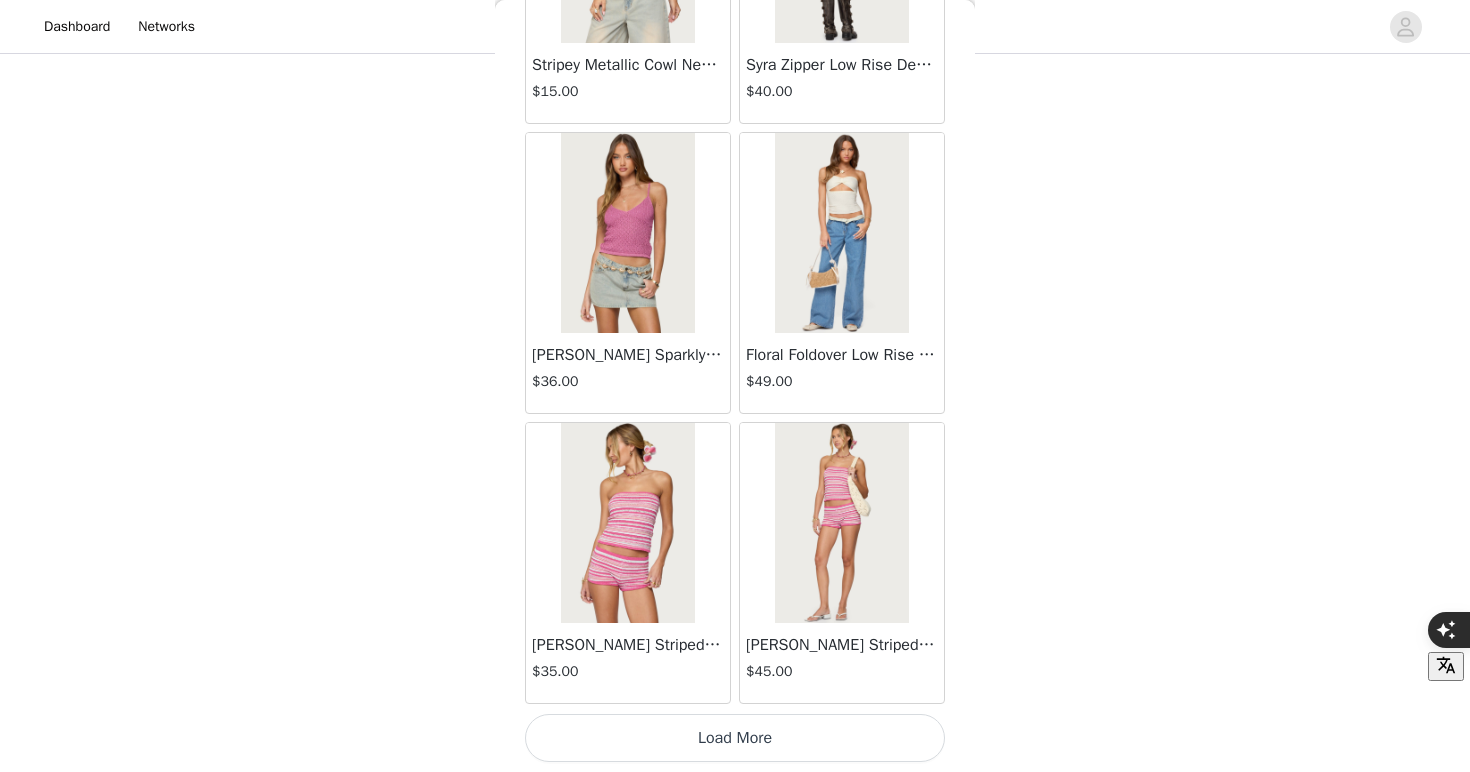 click on "Load More" at bounding box center (735, 738) 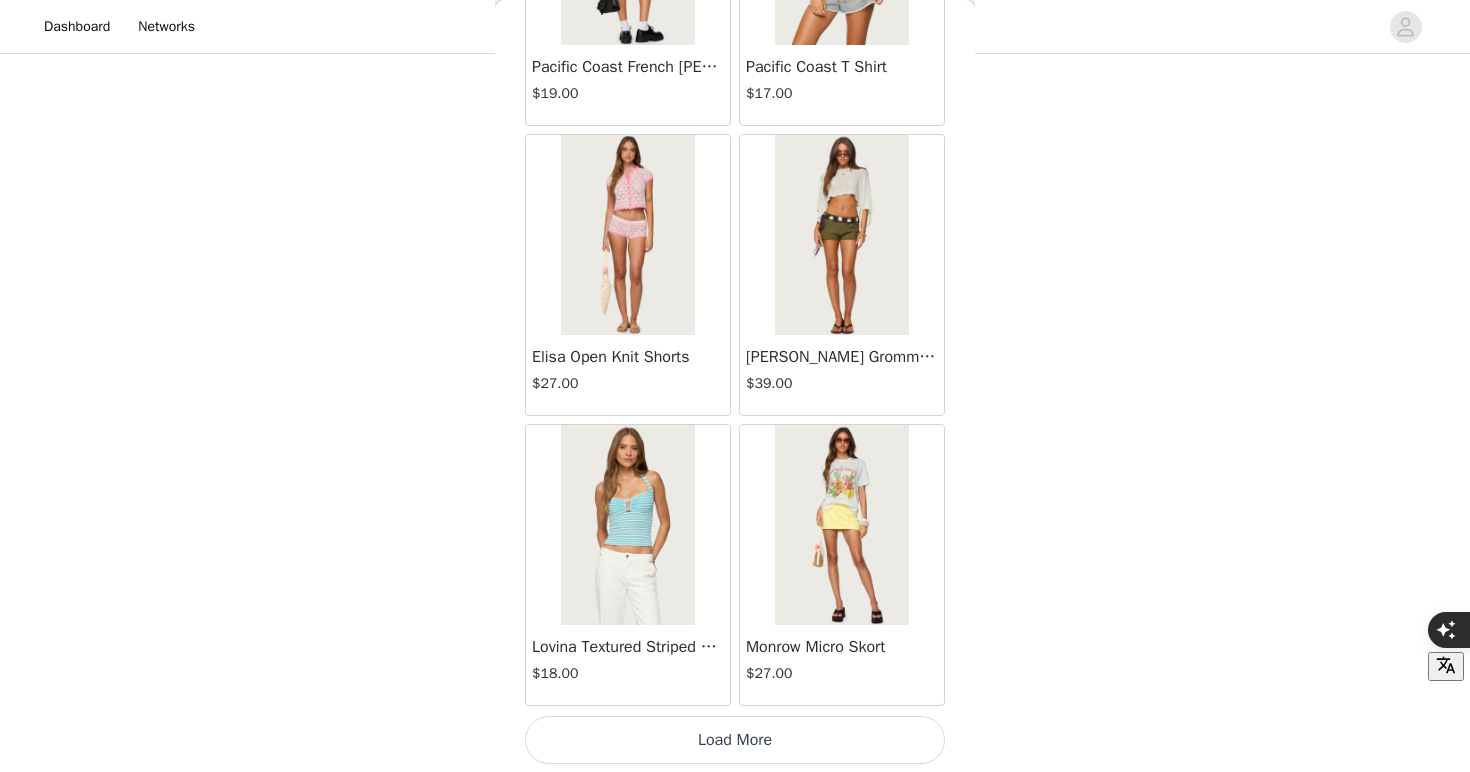 scroll, scrollTop: 10988, scrollLeft: 0, axis: vertical 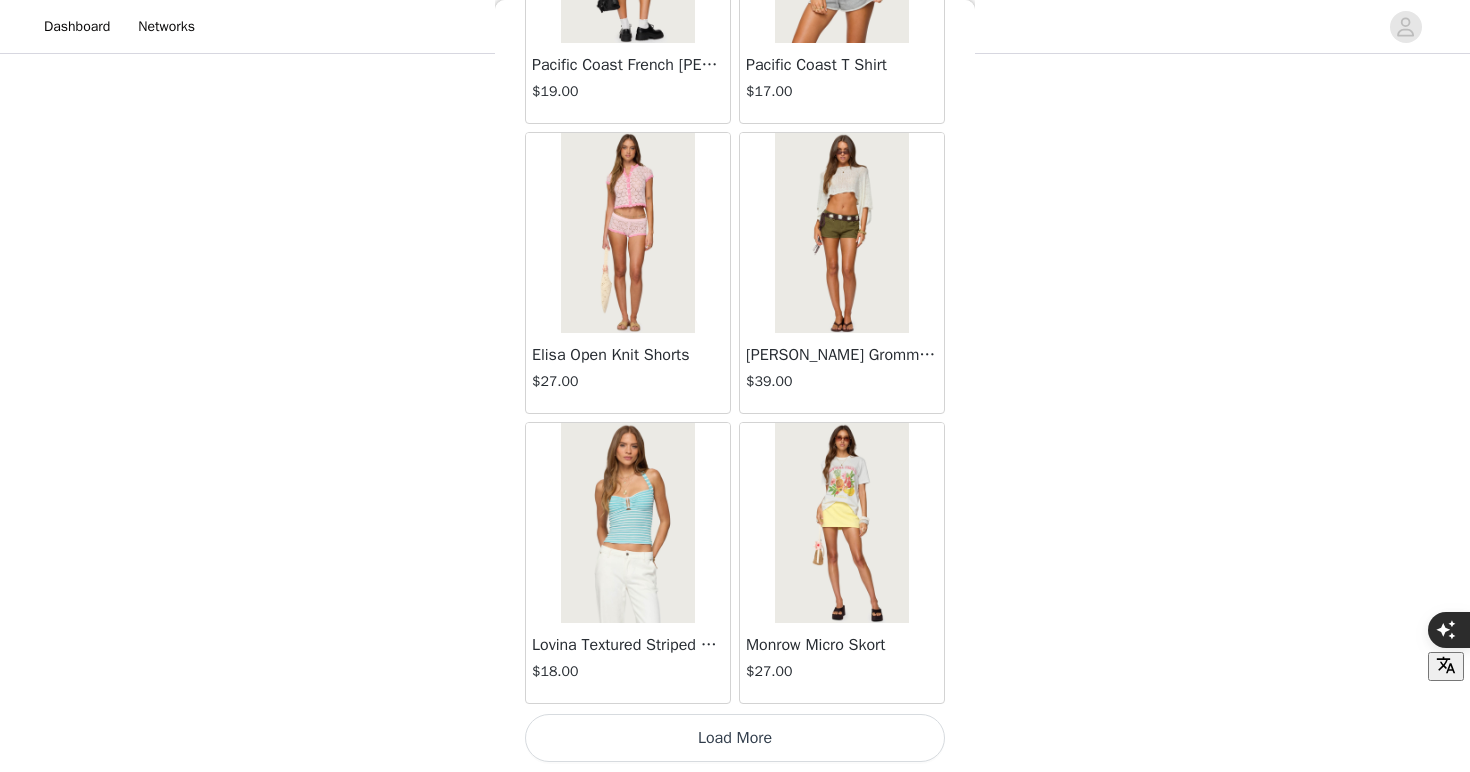 click on "Load More" at bounding box center (735, 738) 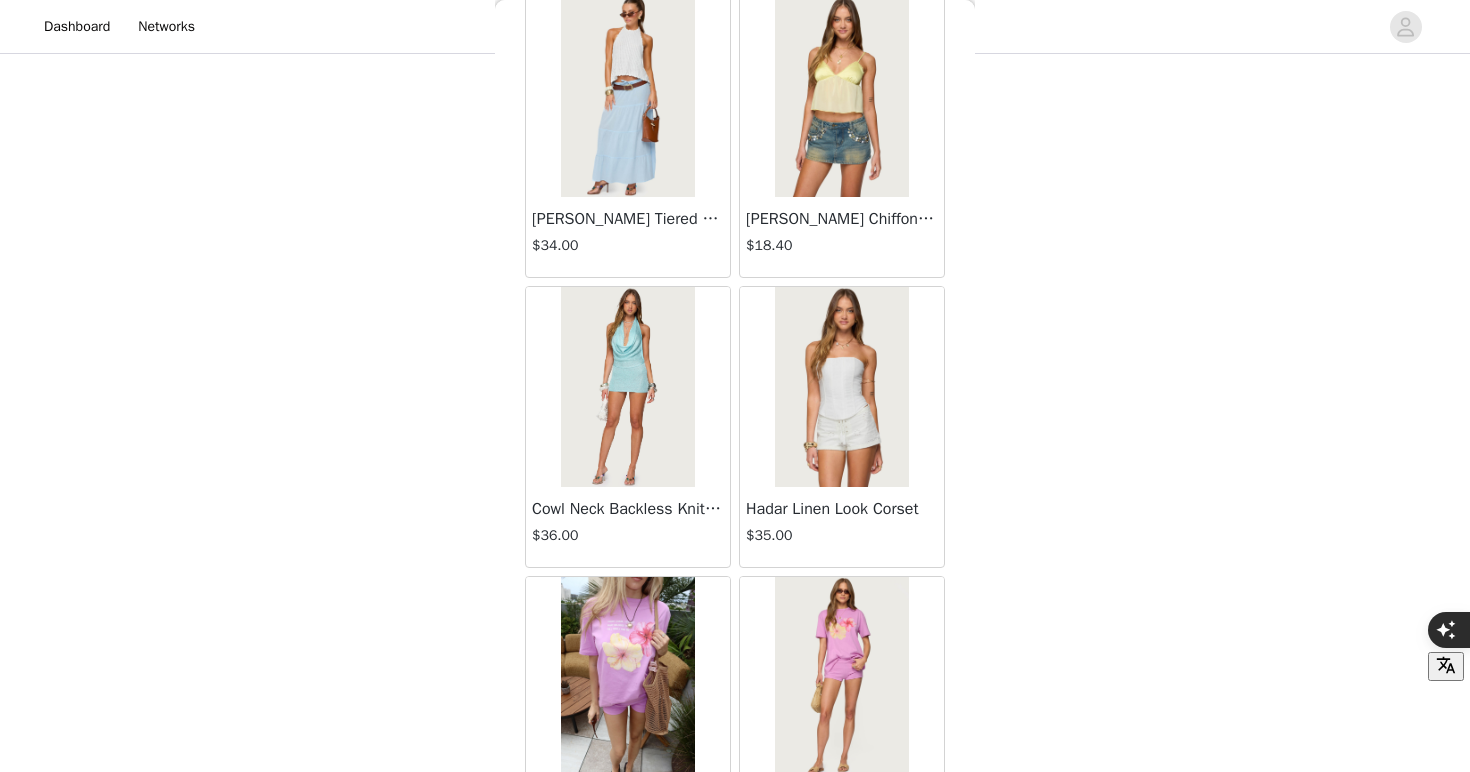 scroll, scrollTop: 13888, scrollLeft: 0, axis: vertical 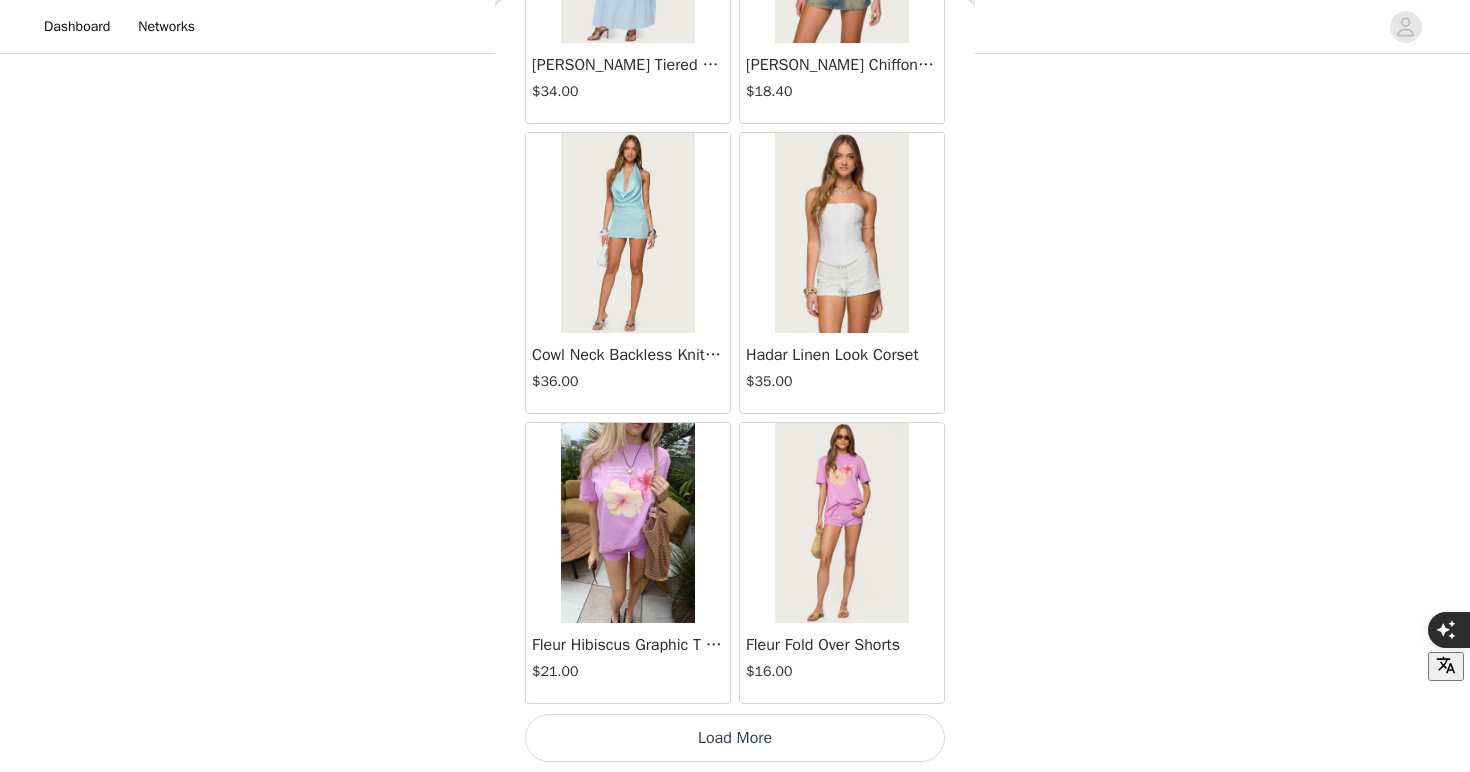 click on "Load More" at bounding box center [735, 738] 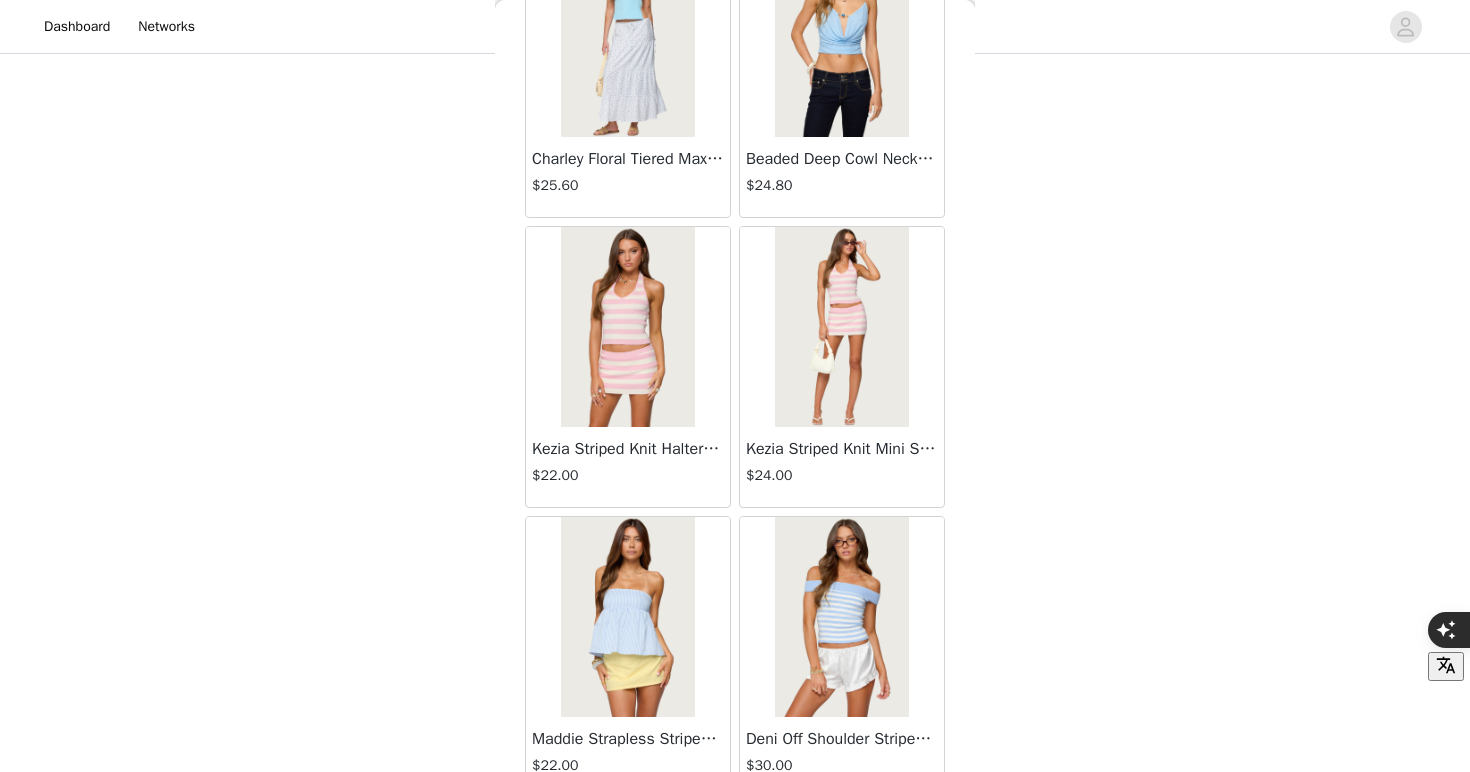 scroll, scrollTop: 16788, scrollLeft: 0, axis: vertical 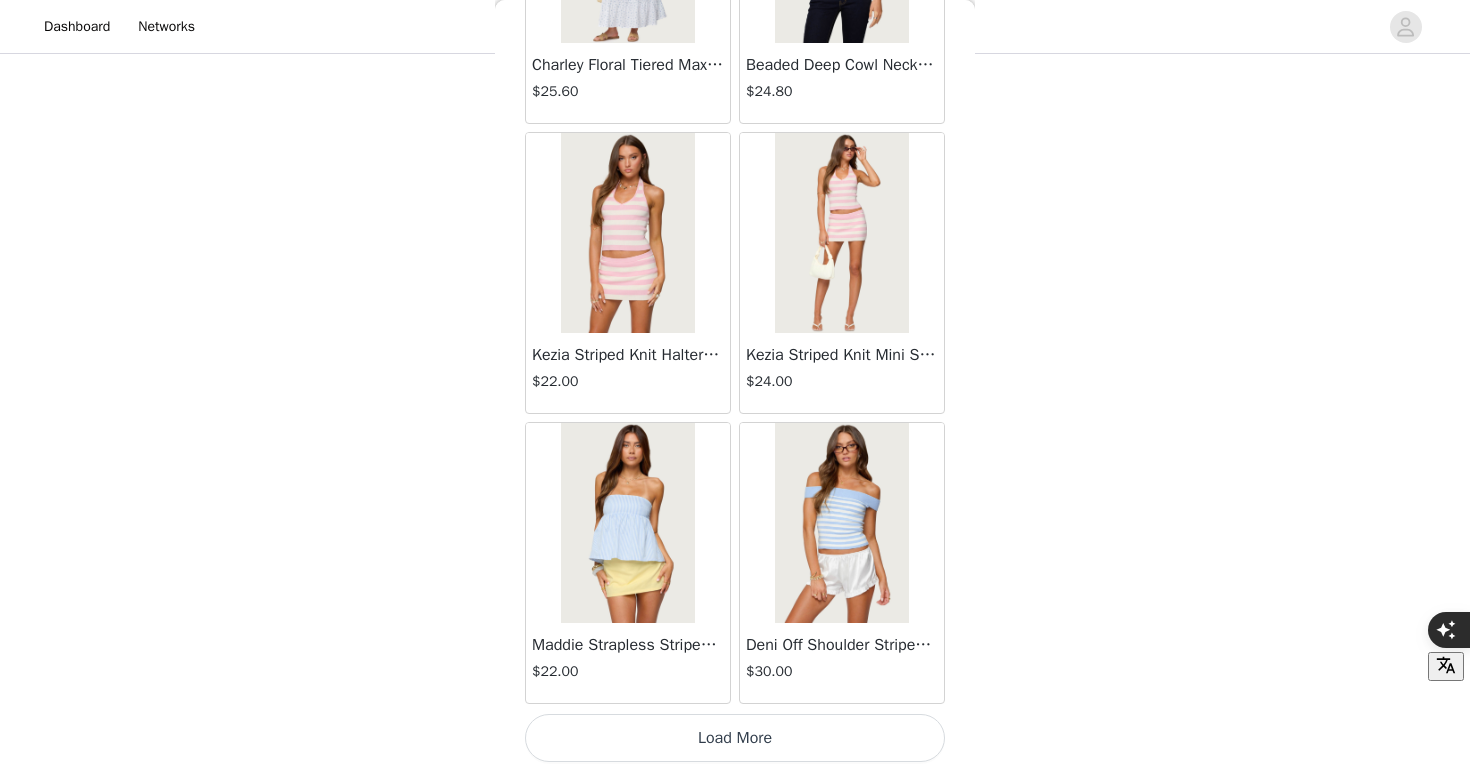click on "Load More" at bounding box center (735, 738) 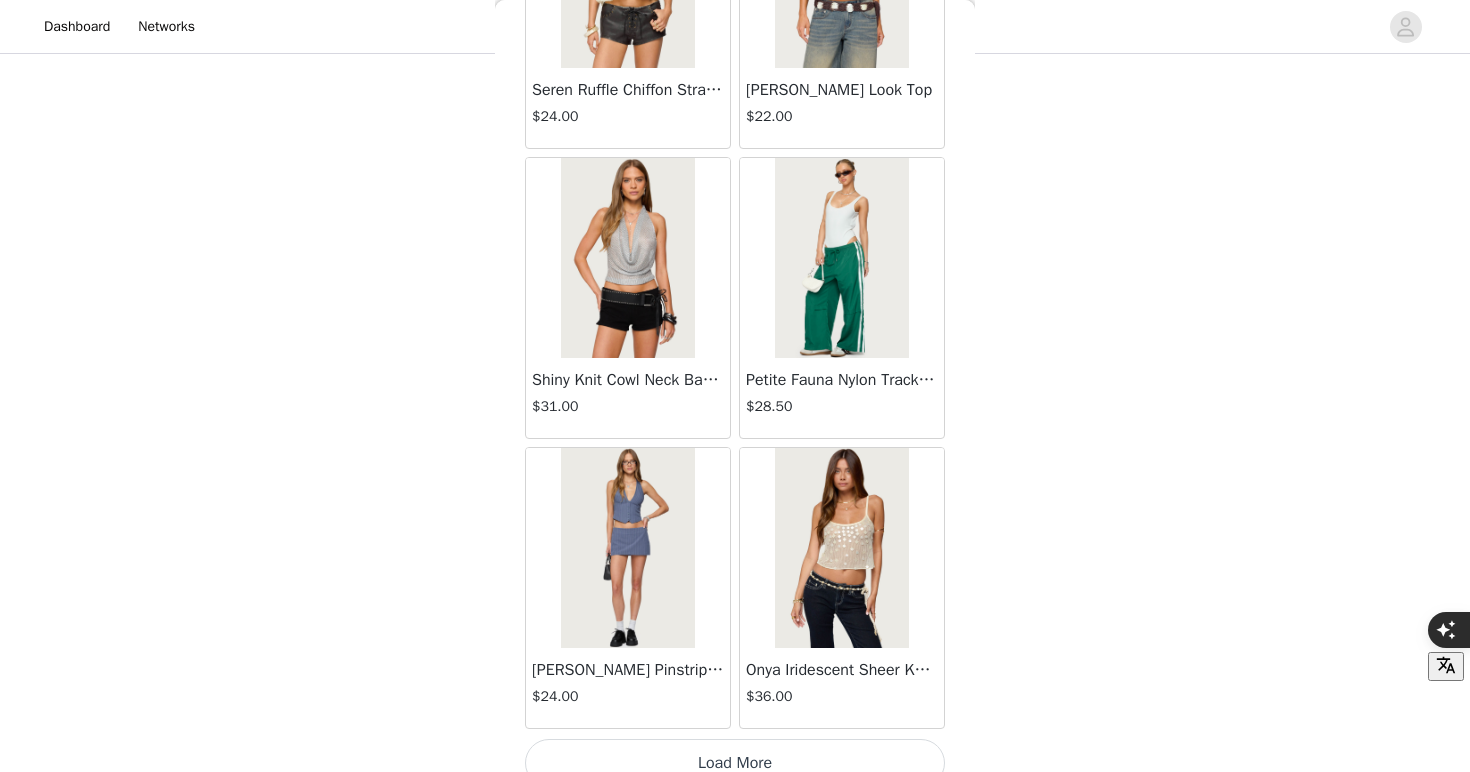 scroll, scrollTop: 19688, scrollLeft: 0, axis: vertical 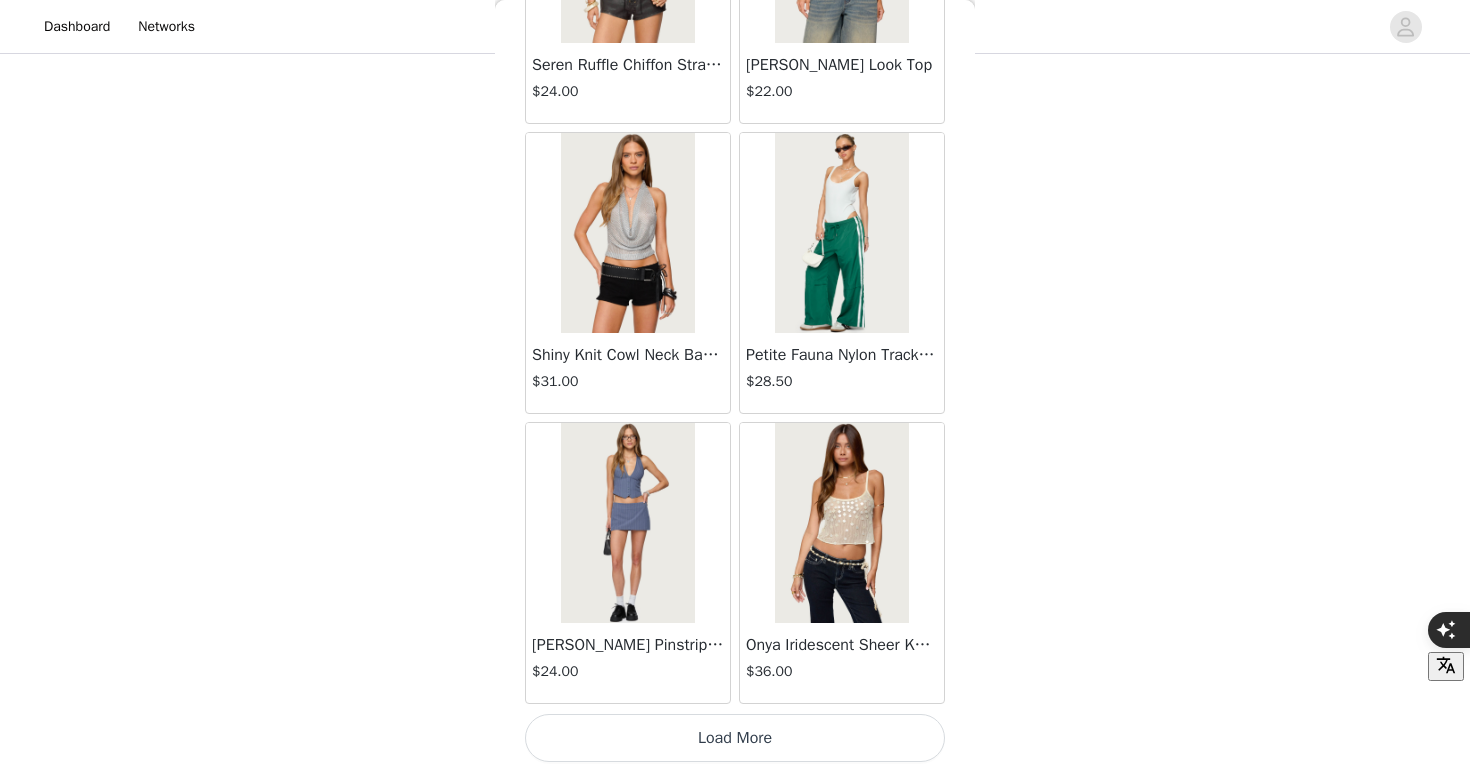 click on "Load More" at bounding box center (735, 738) 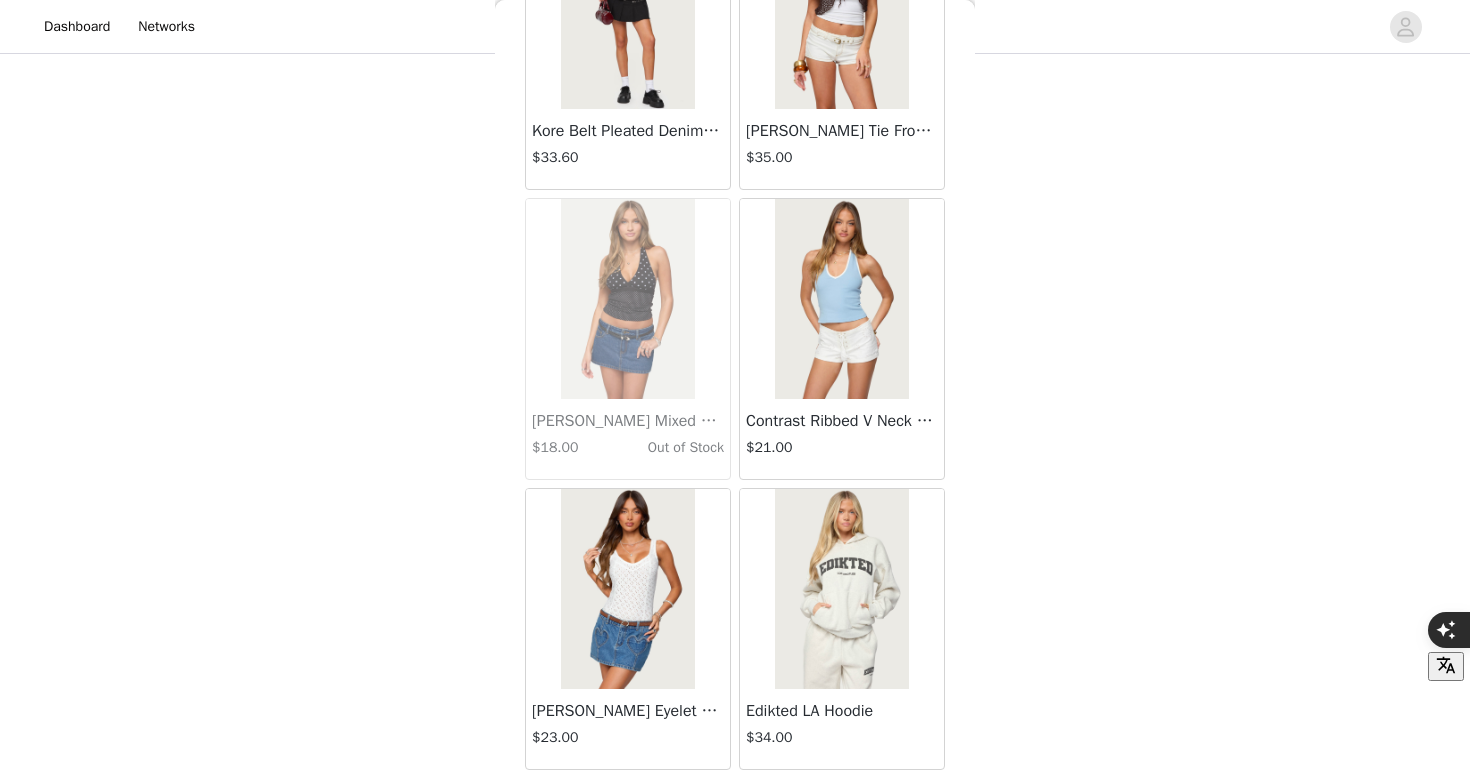 scroll, scrollTop: 22588, scrollLeft: 0, axis: vertical 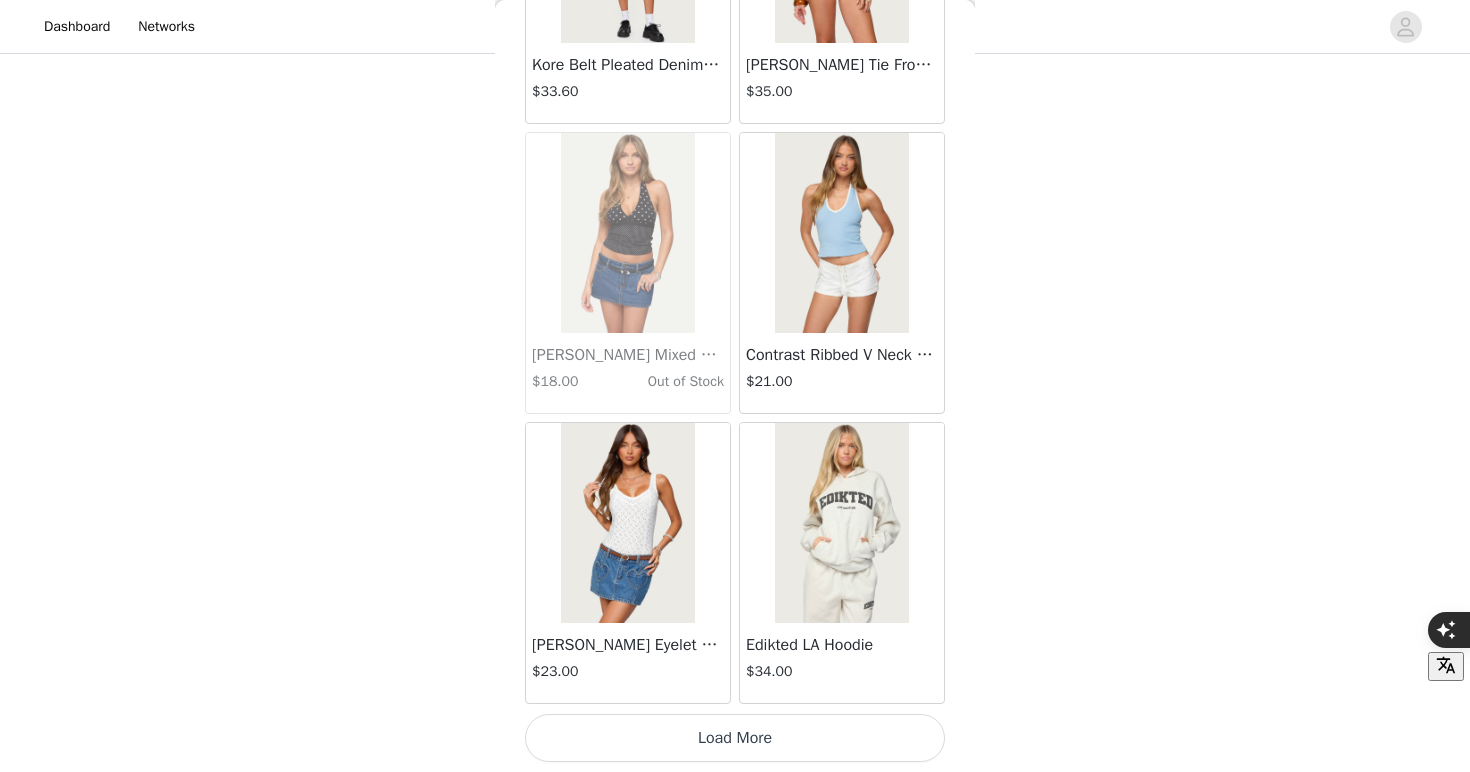 click on "Load More" at bounding box center (735, 738) 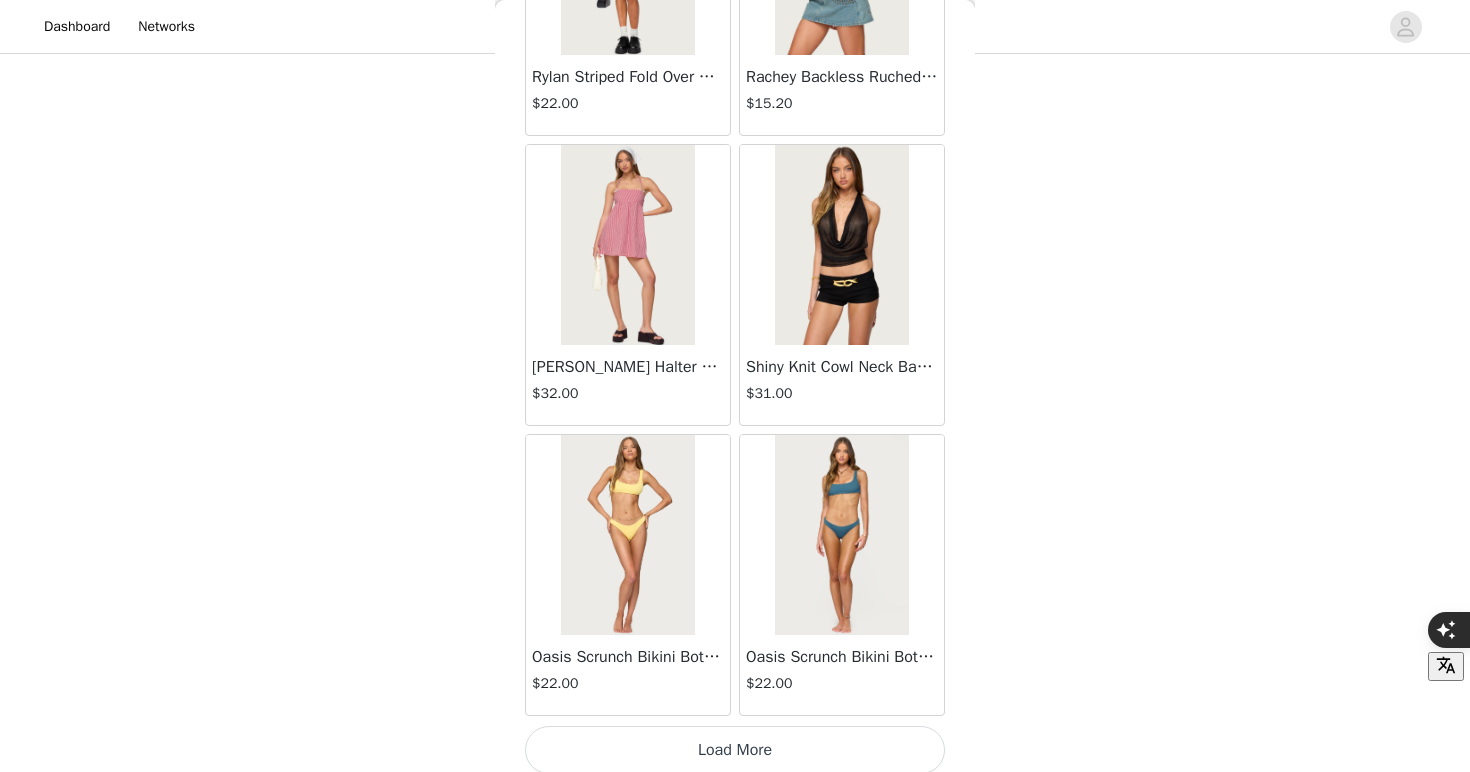 scroll, scrollTop: 25488, scrollLeft: 0, axis: vertical 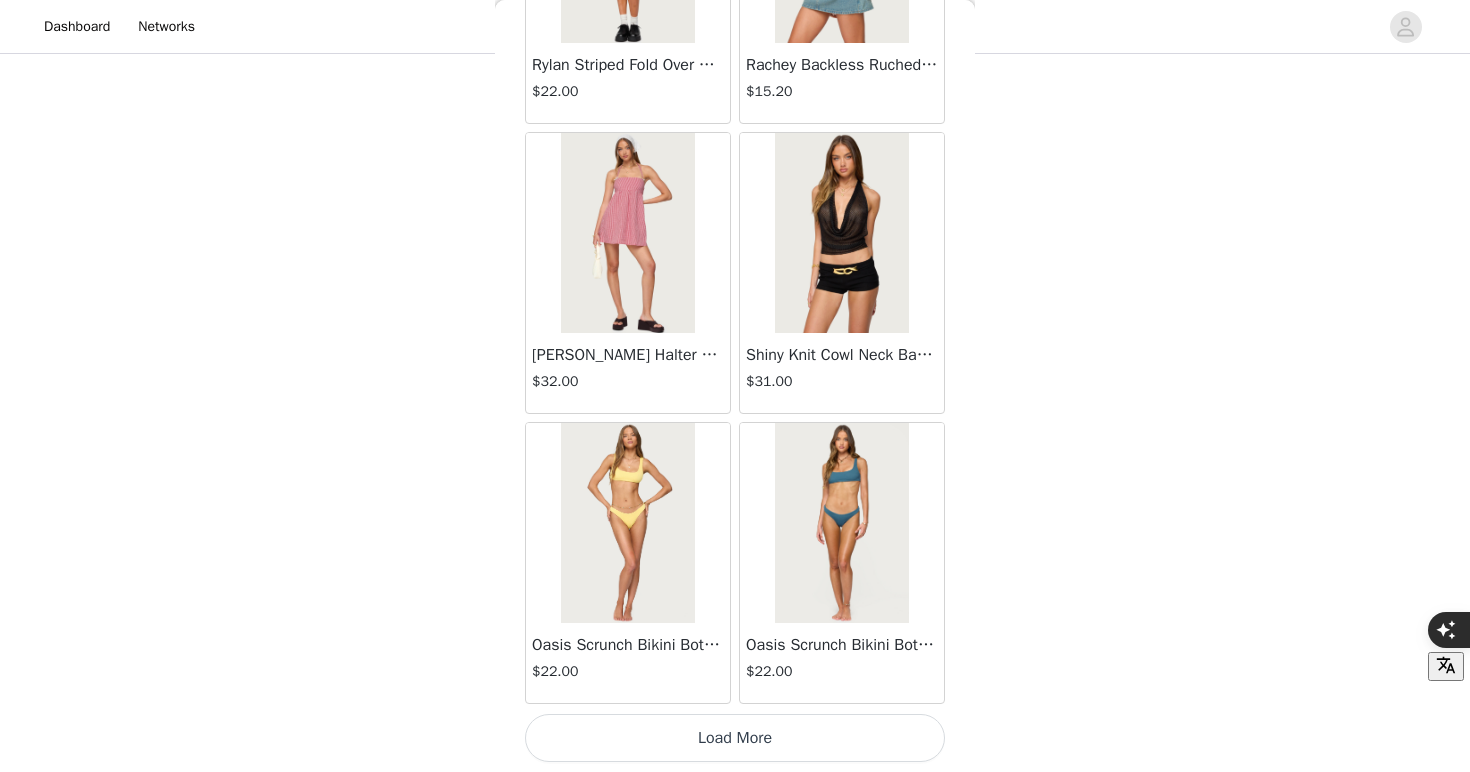 click on "Load More" at bounding box center [735, 738] 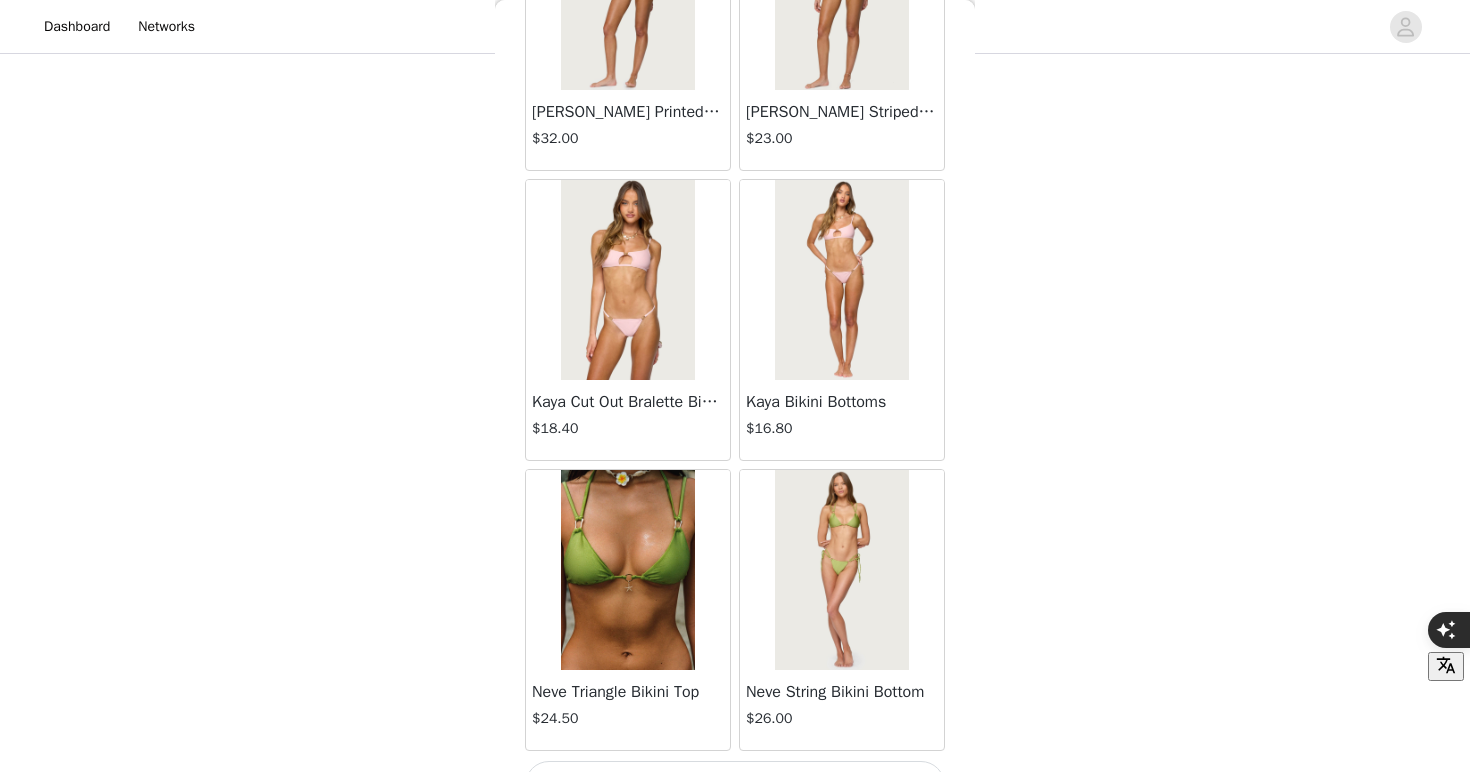 scroll, scrollTop: 28388, scrollLeft: 0, axis: vertical 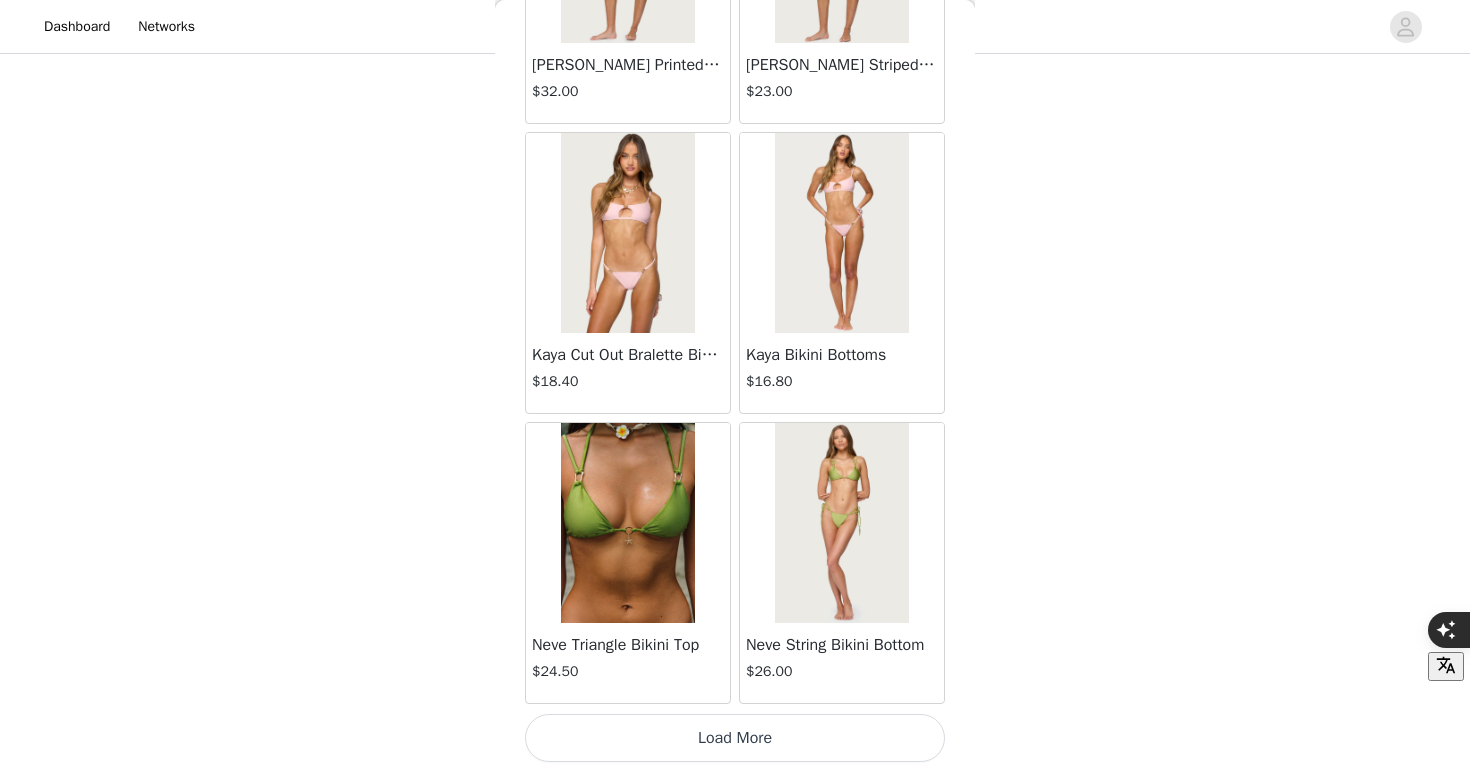 click on "Load More" at bounding box center [735, 738] 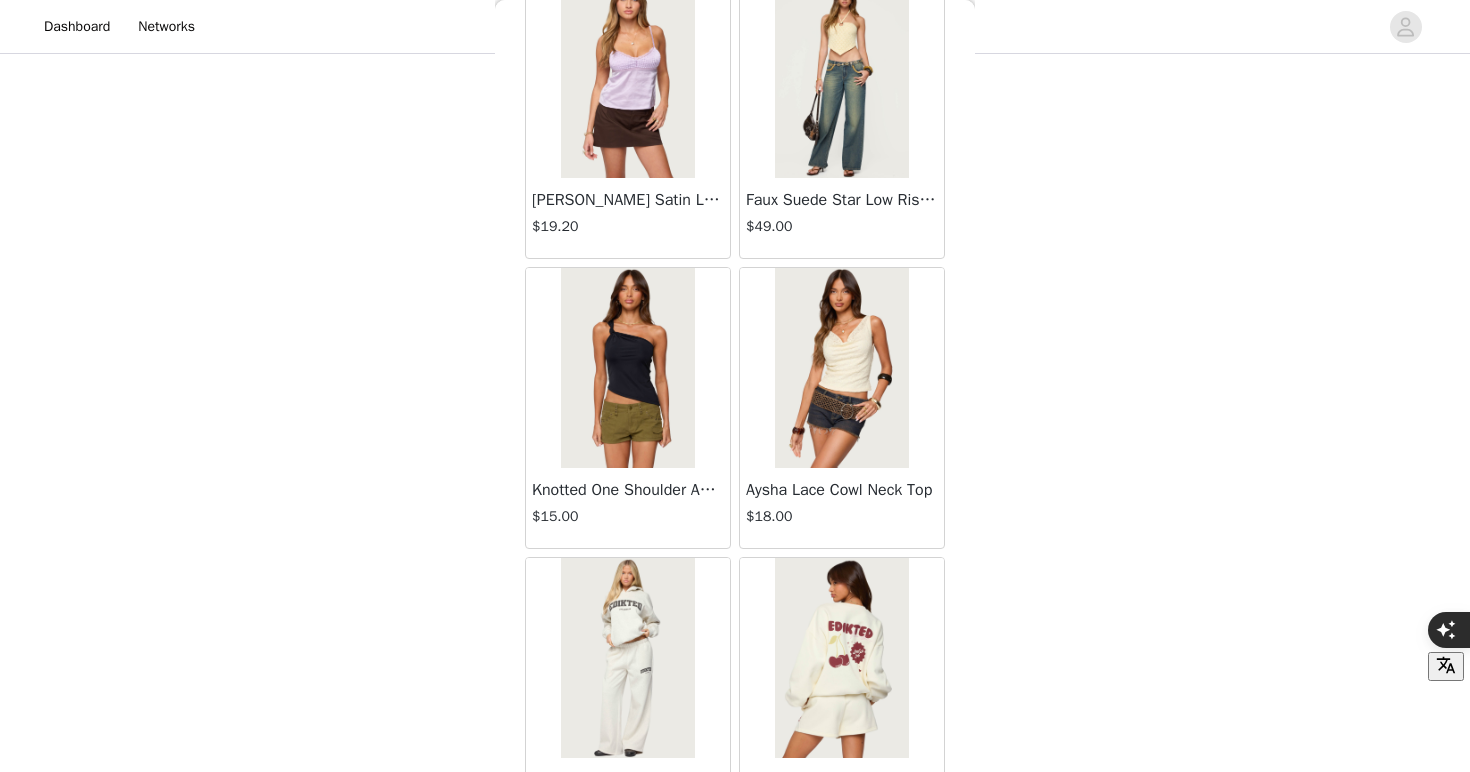 scroll, scrollTop: 31288, scrollLeft: 0, axis: vertical 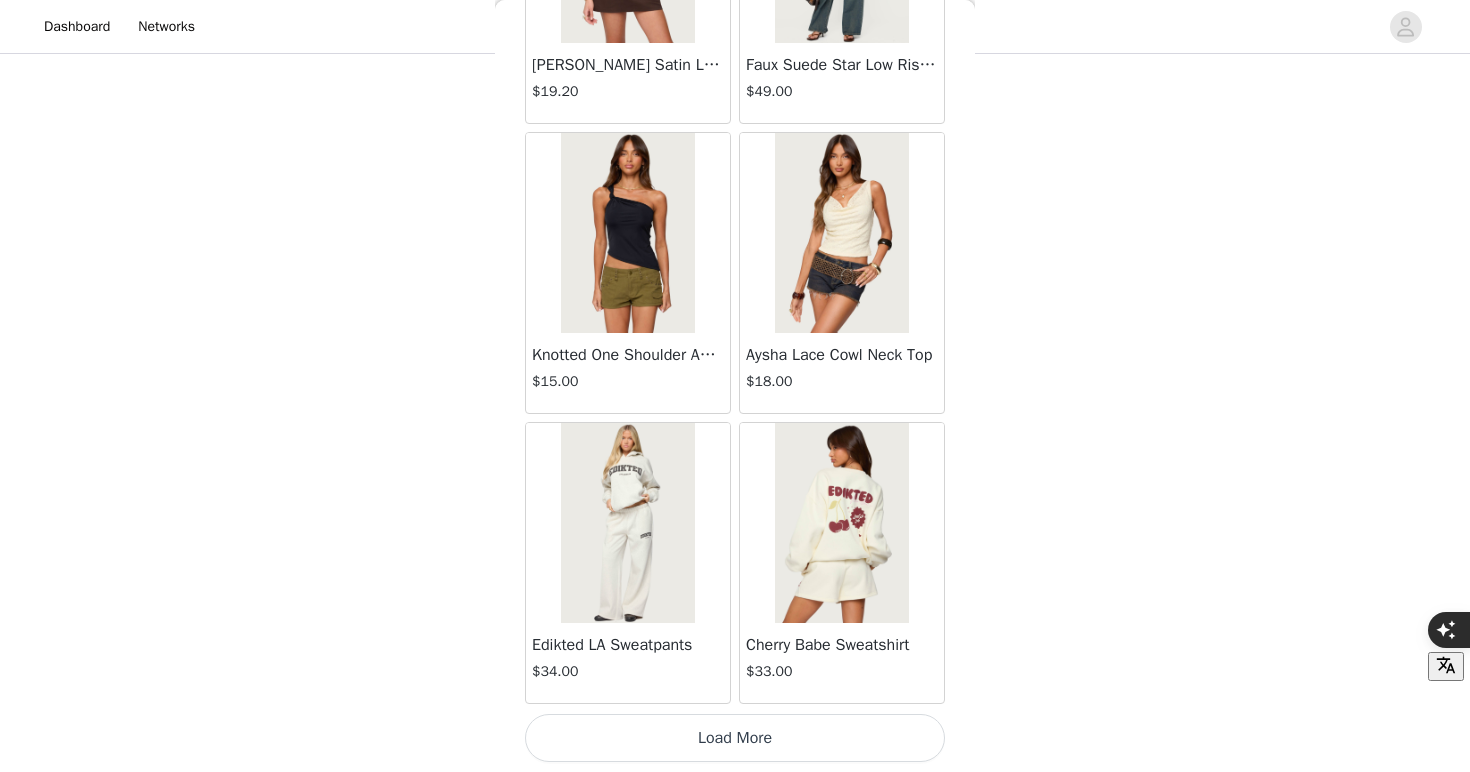 click on "Load More" at bounding box center (735, 738) 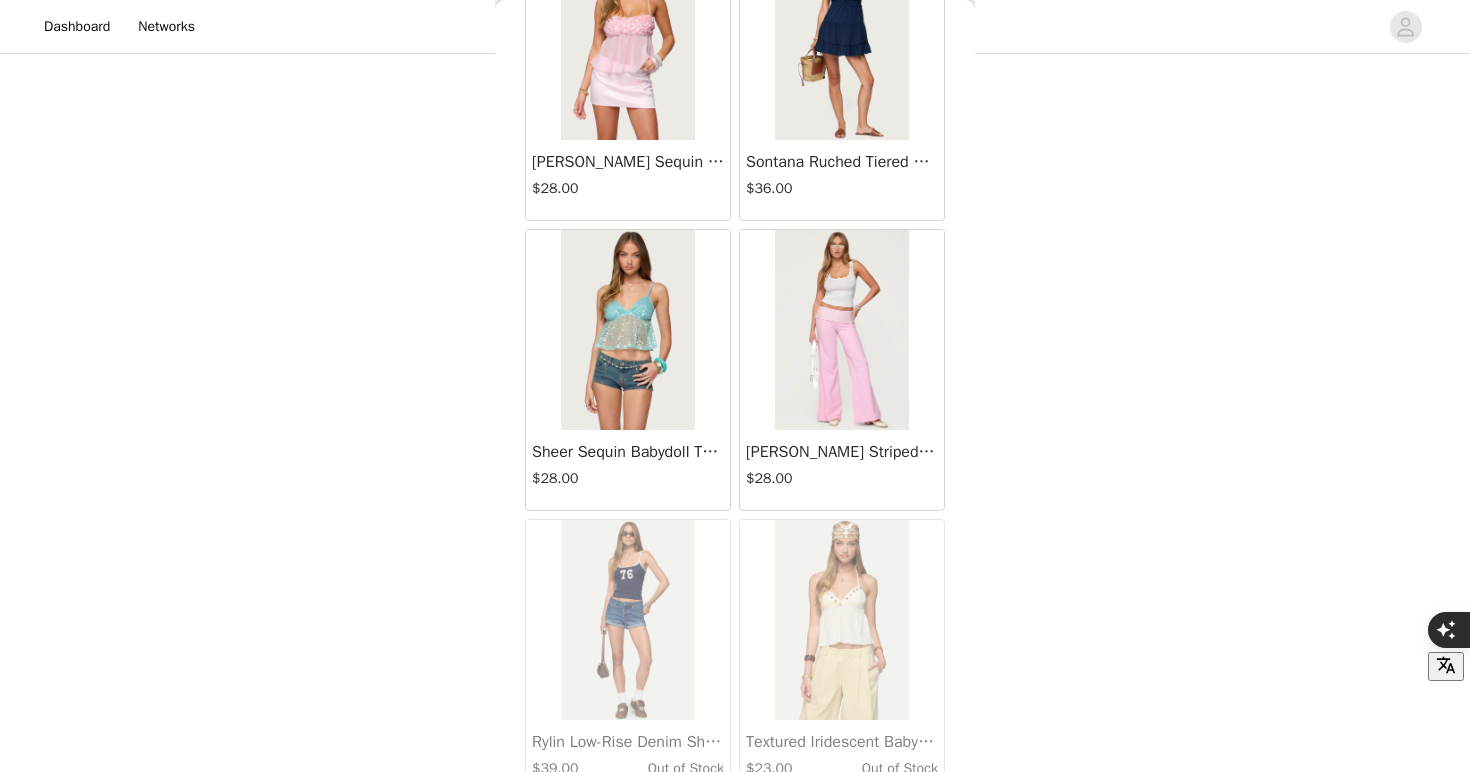 scroll, scrollTop: 33223, scrollLeft: 0, axis: vertical 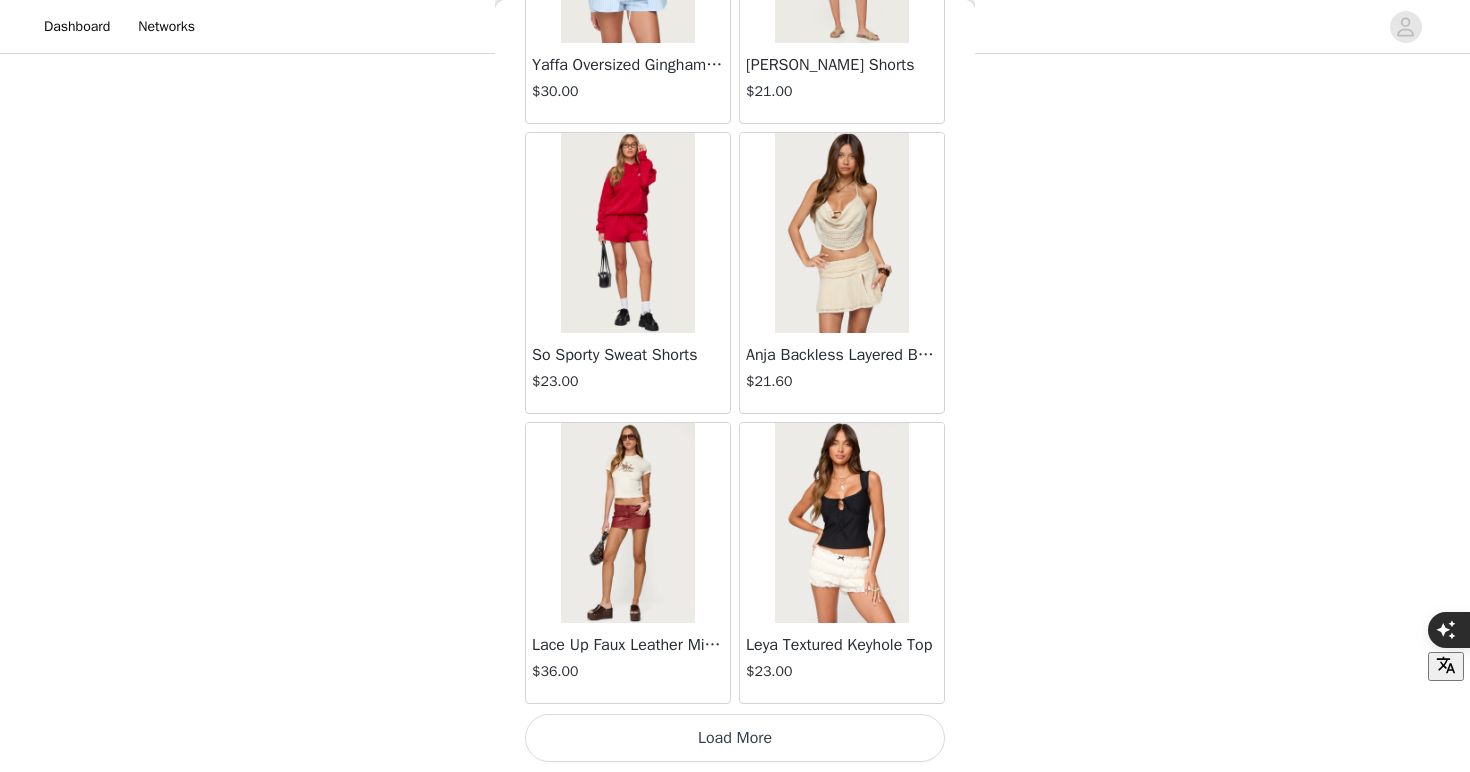 click on "Load More" at bounding box center [735, 738] 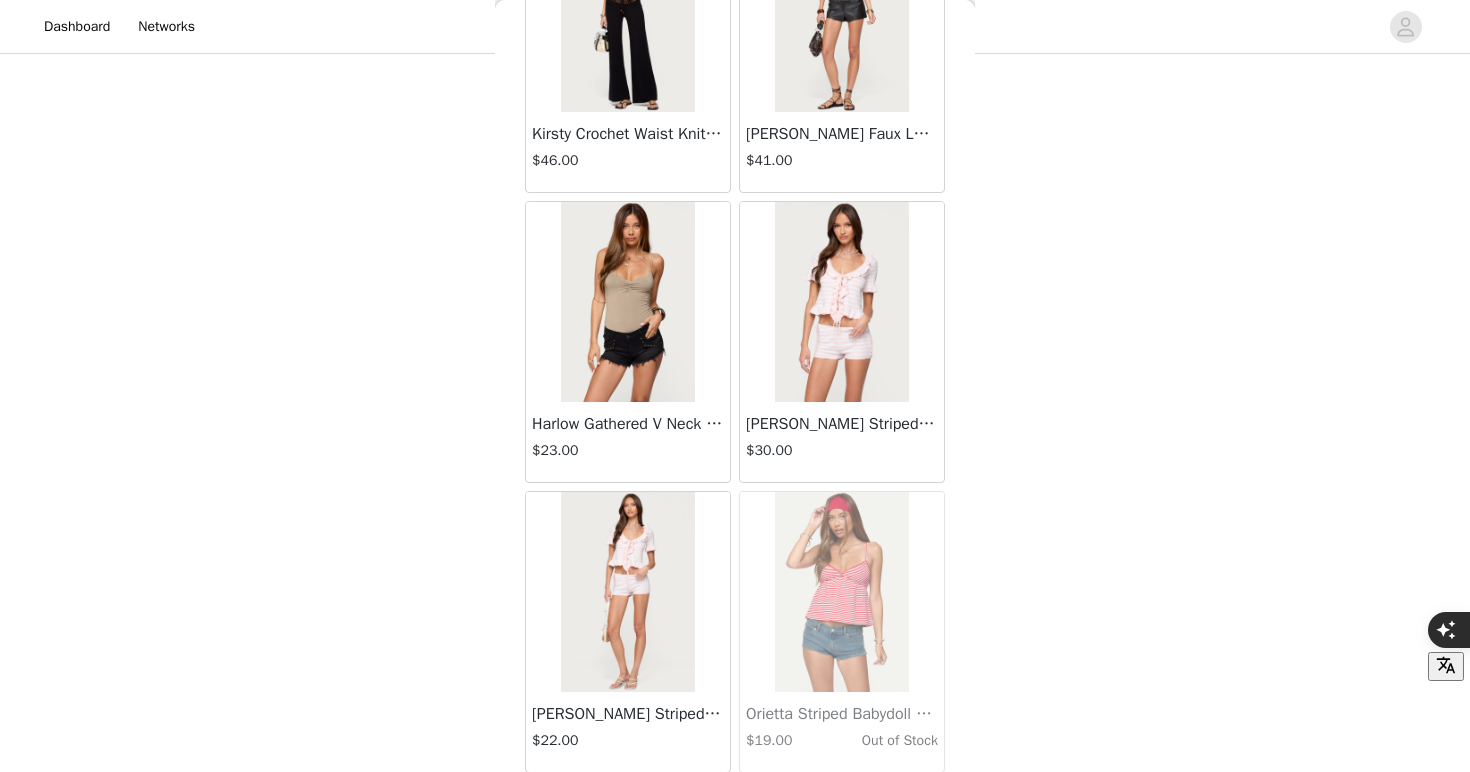 scroll, scrollTop: 37088, scrollLeft: 0, axis: vertical 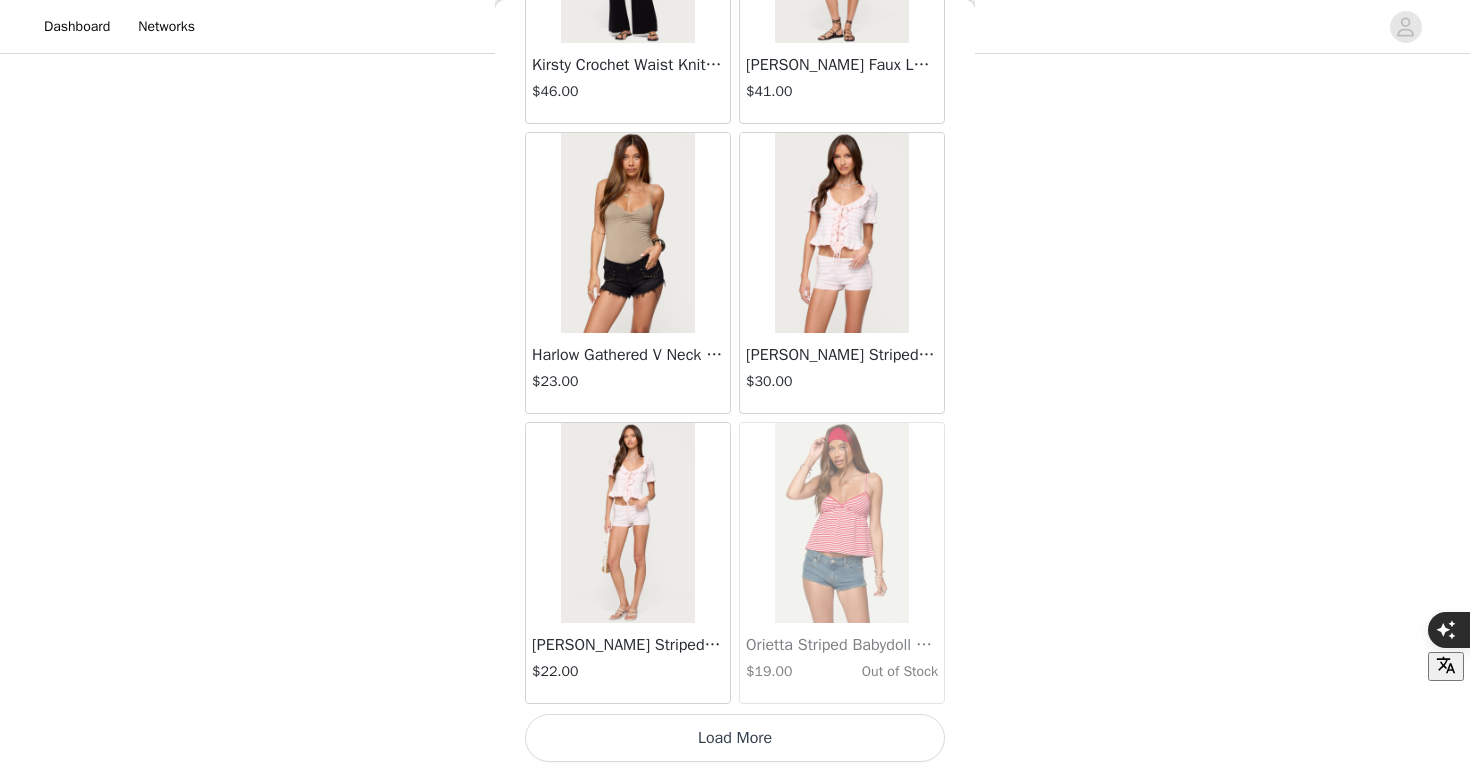 click on "Load More" at bounding box center (735, 738) 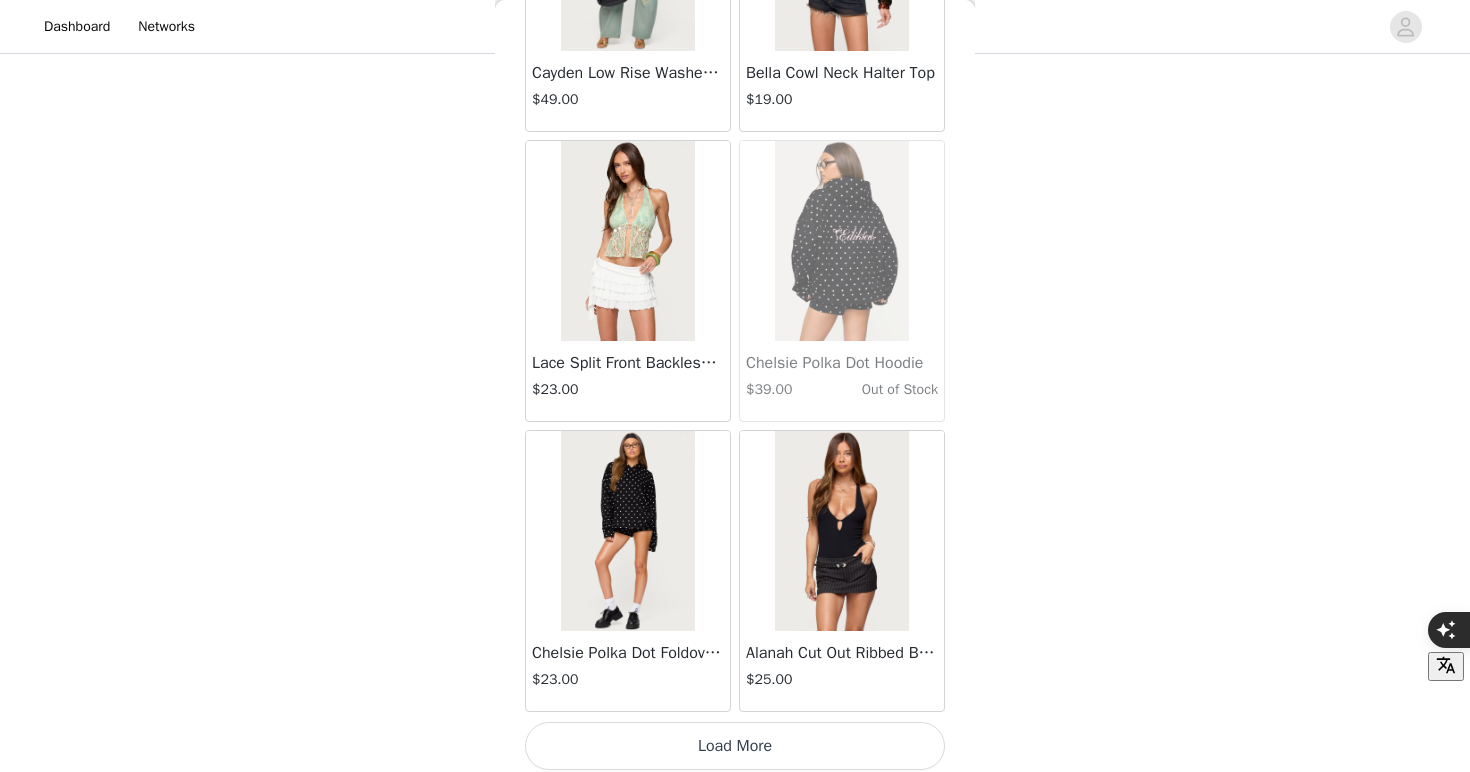 scroll, scrollTop: 39988, scrollLeft: 0, axis: vertical 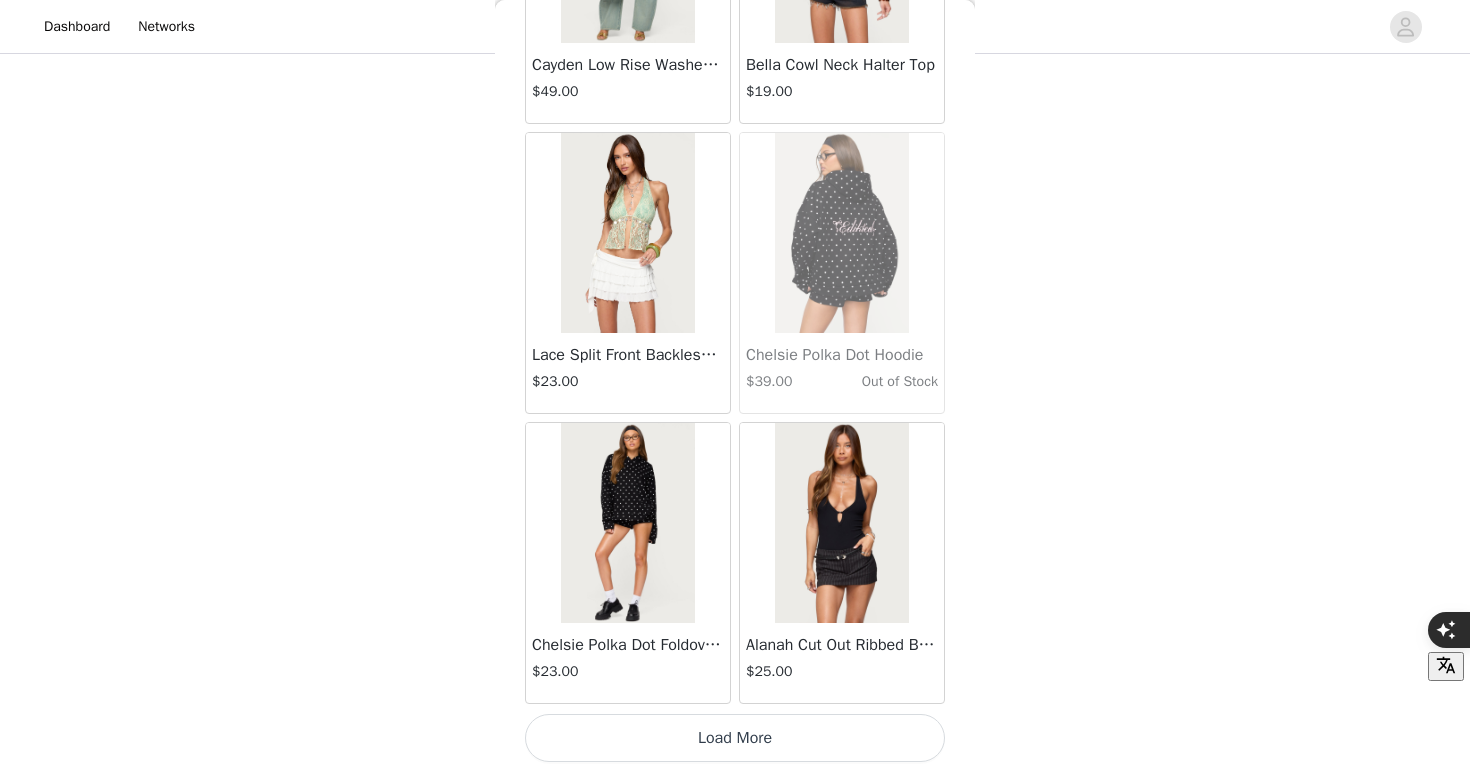 click on "Load More" at bounding box center [735, 738] 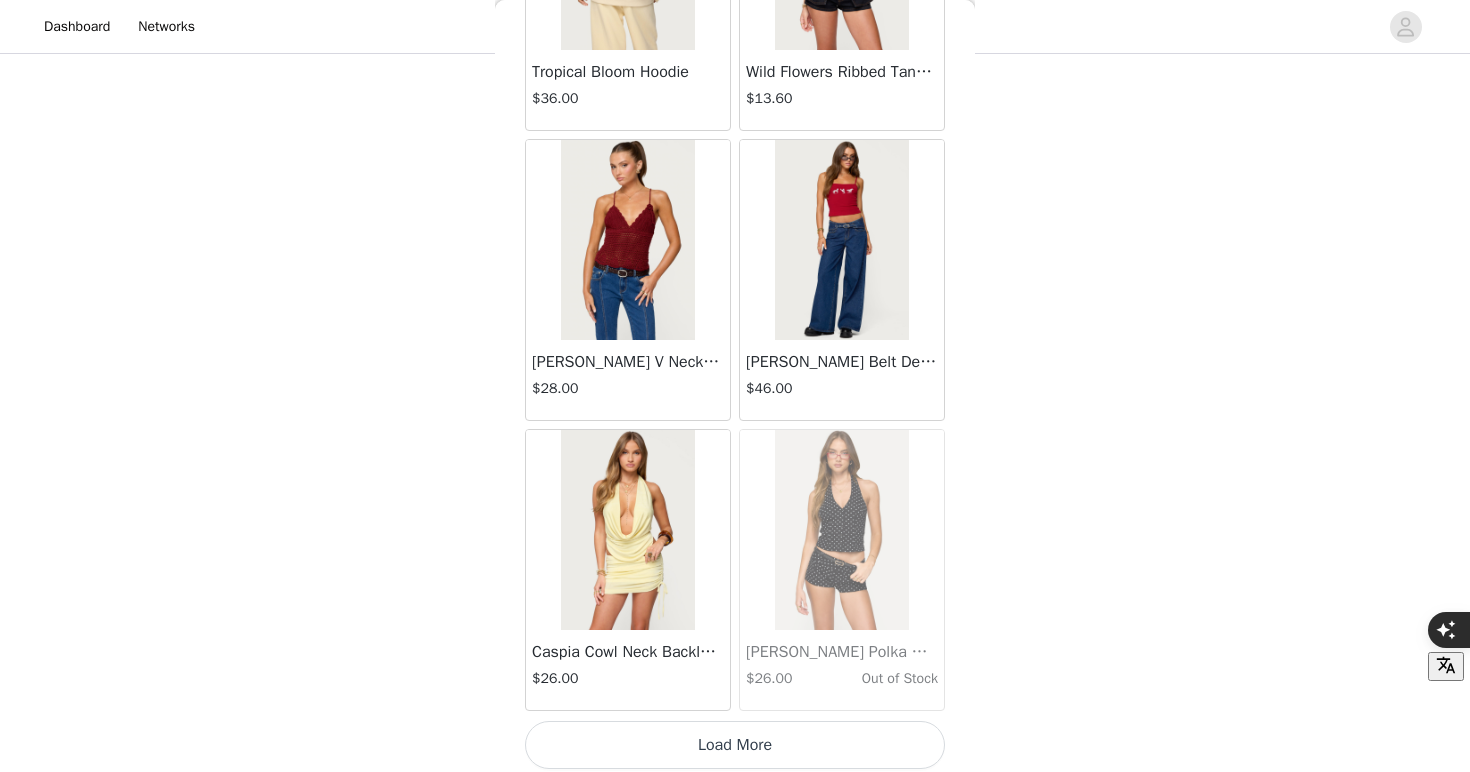 scroll, scrollTop: 42887, scrollLeft: 0, axis: vertical 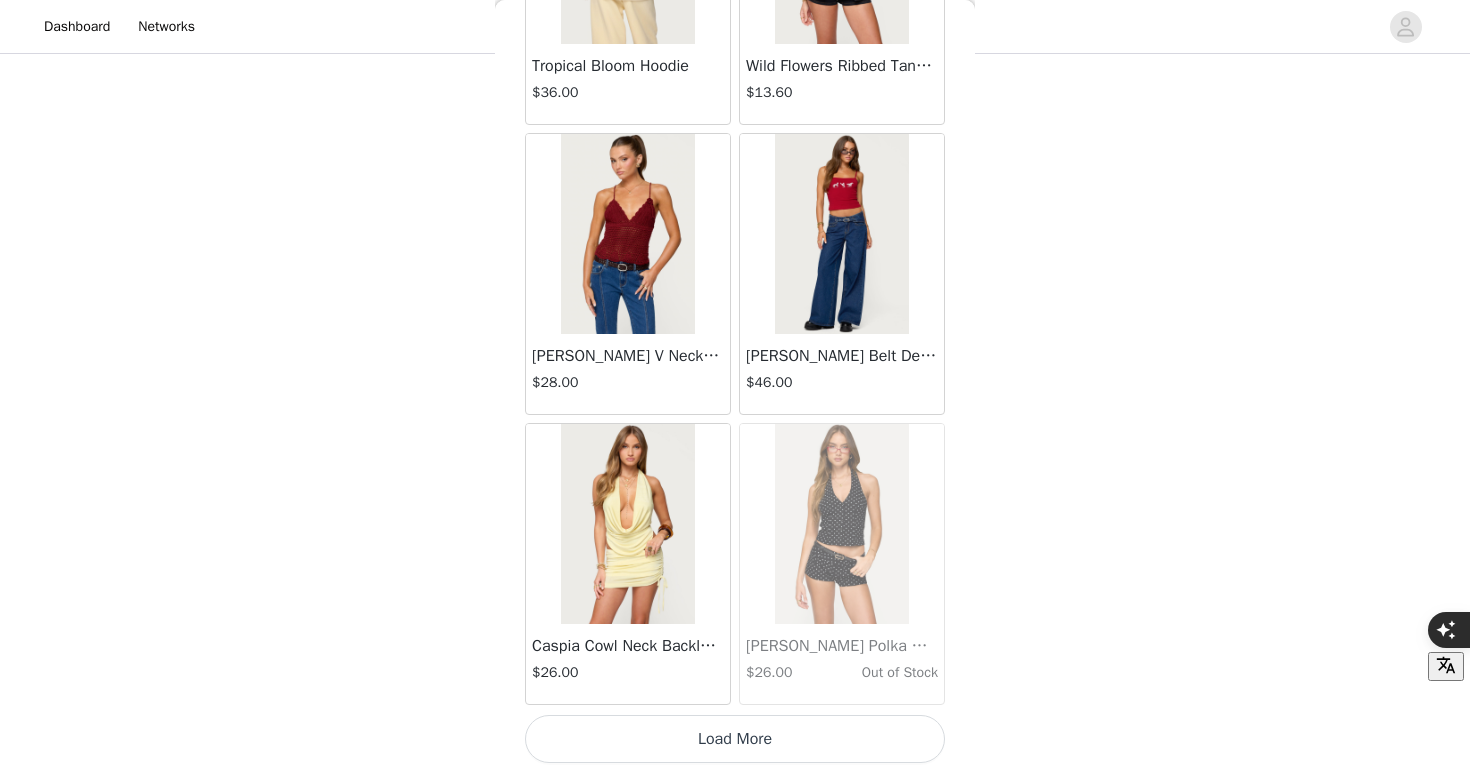 click on "Load More" at bounding box center (735, 739) 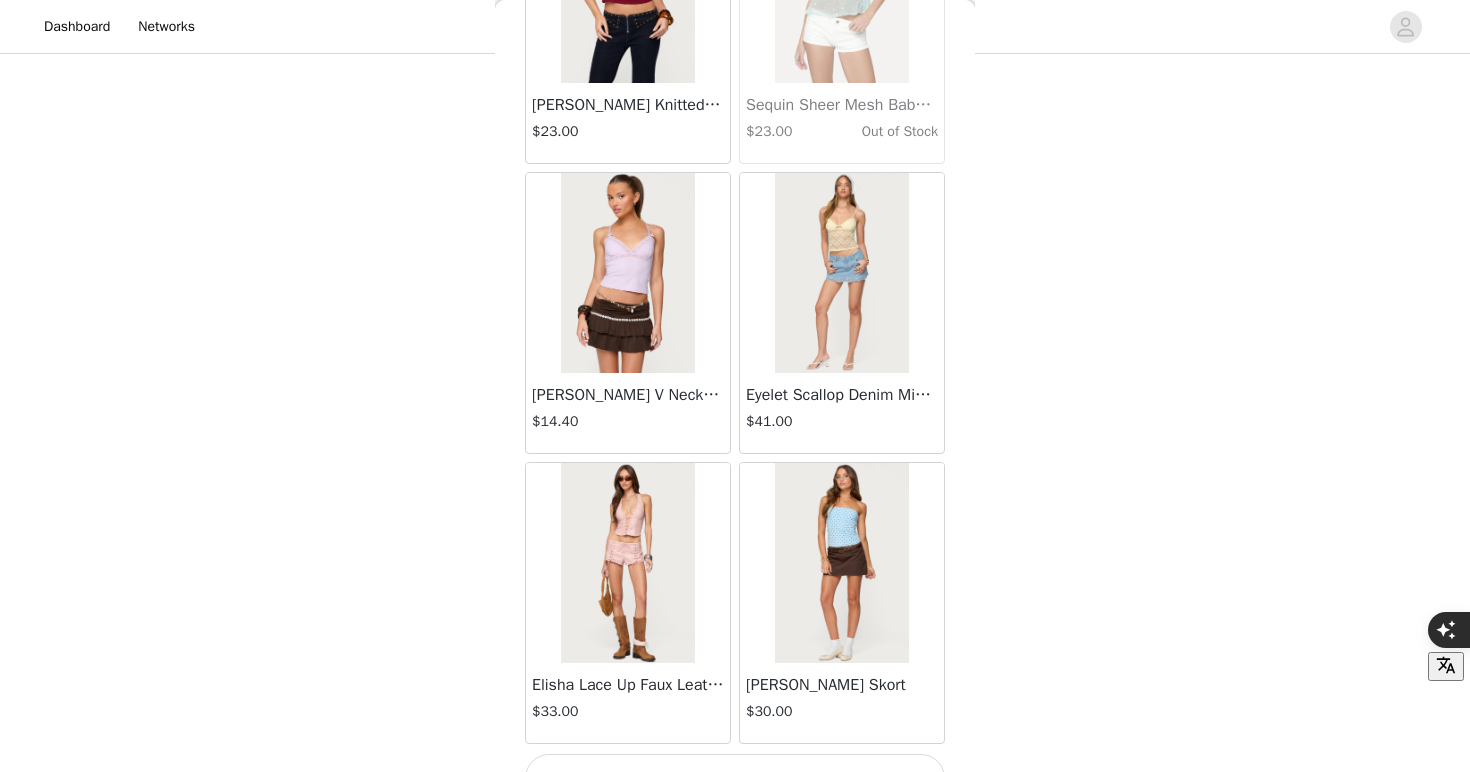 scroll, scrollTop: 45788, scrollLeft: 0, axis: vertical 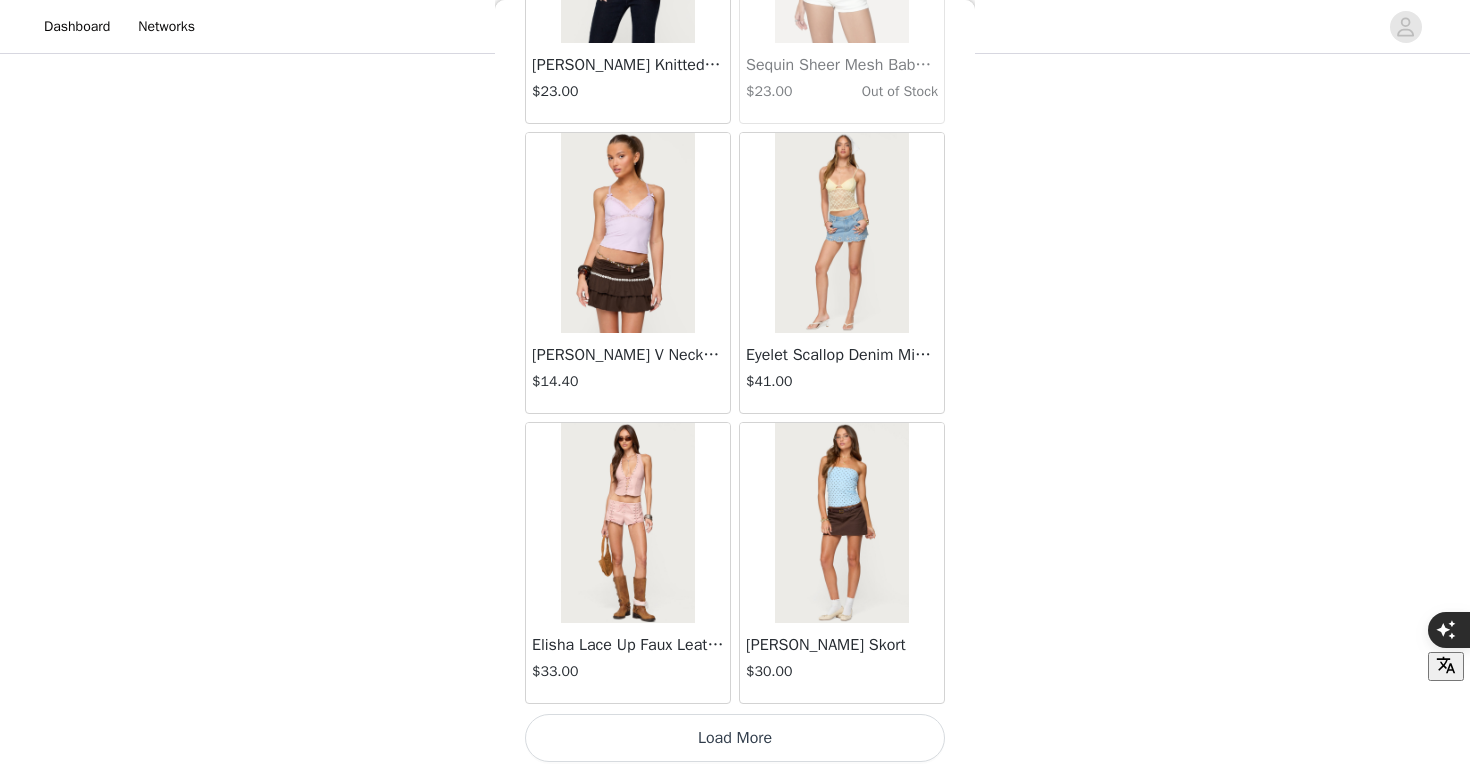 click on "Load More" at bounding box center (735, 738) 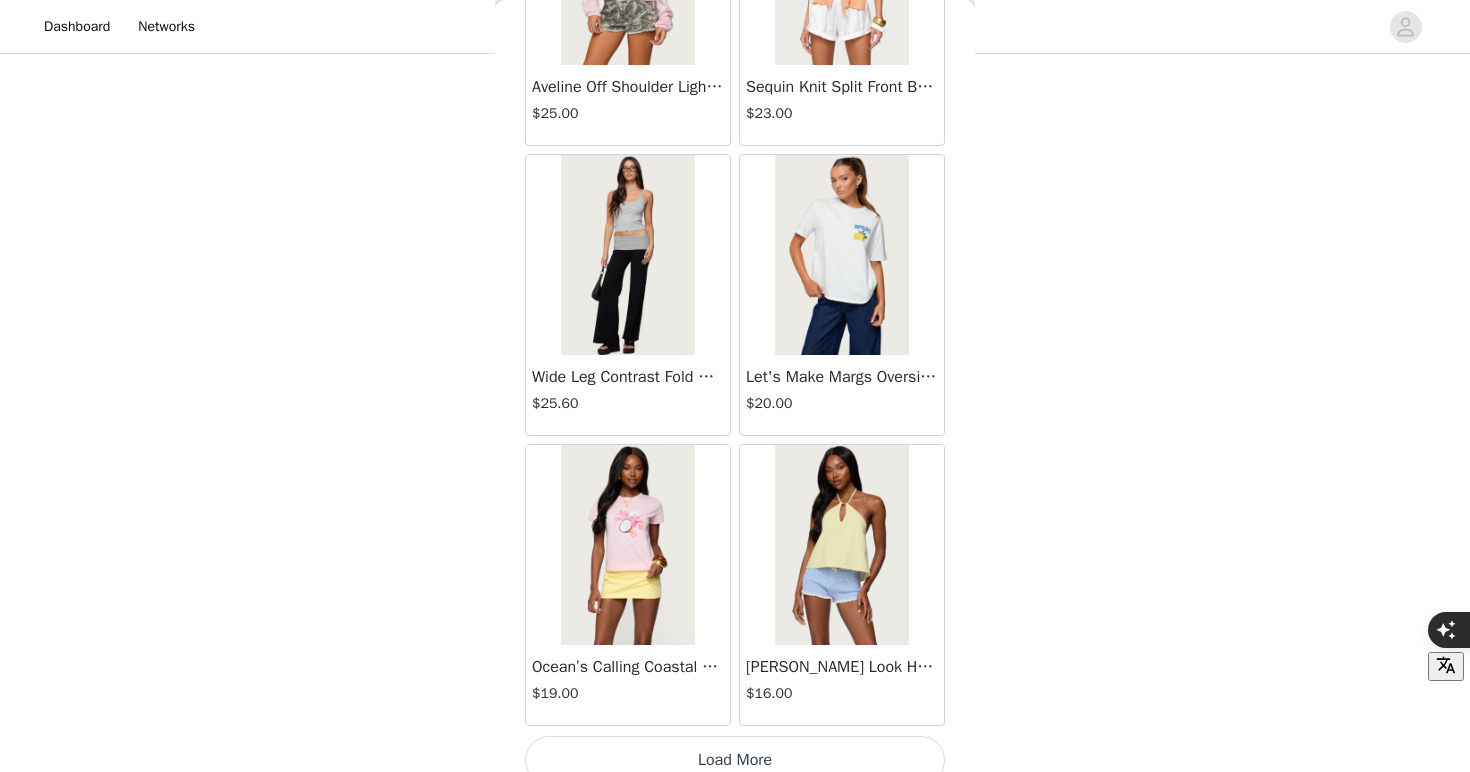 scroll, scrollTop: 48688, scrollLeft: 0, axis: vertical 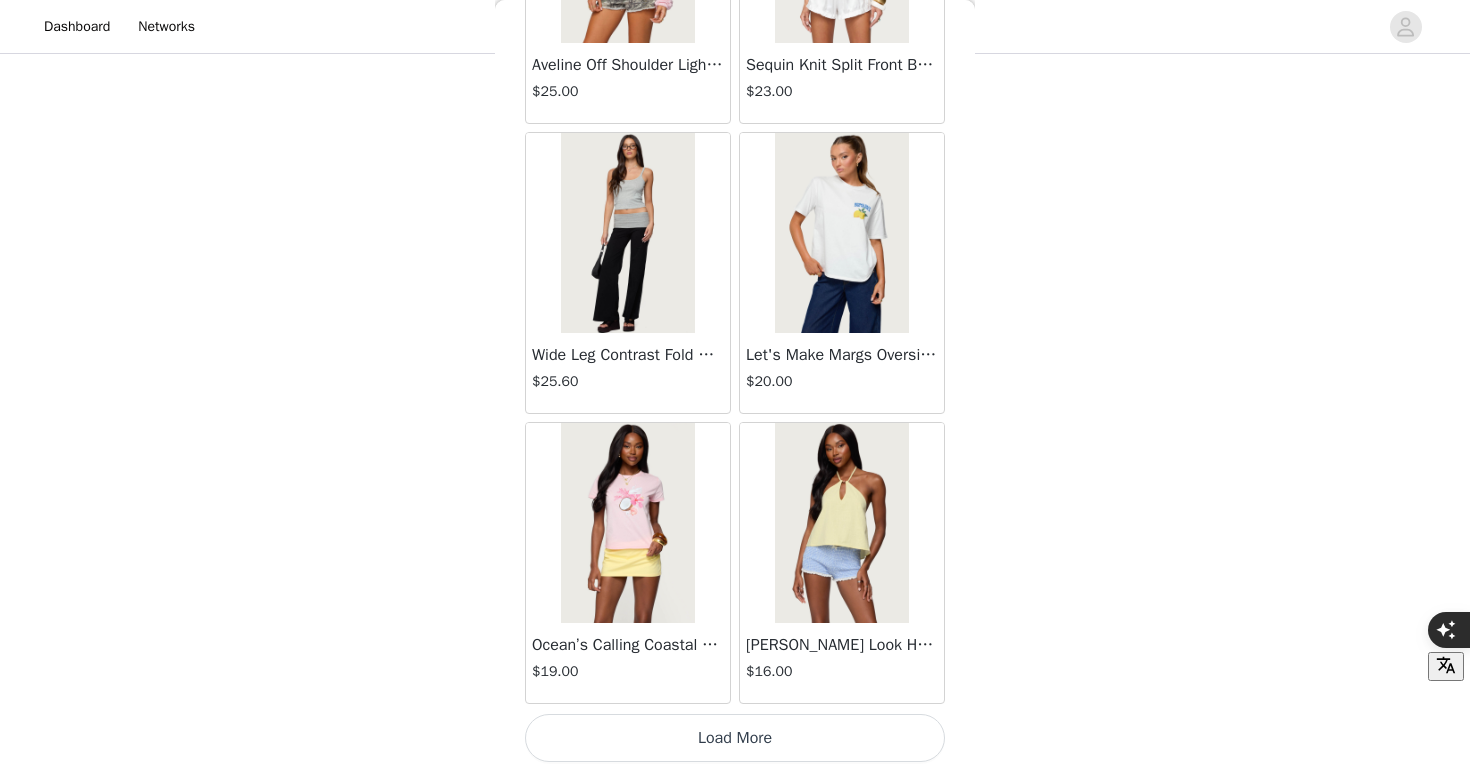 click on "Load More" at bounding box center [735, 738] 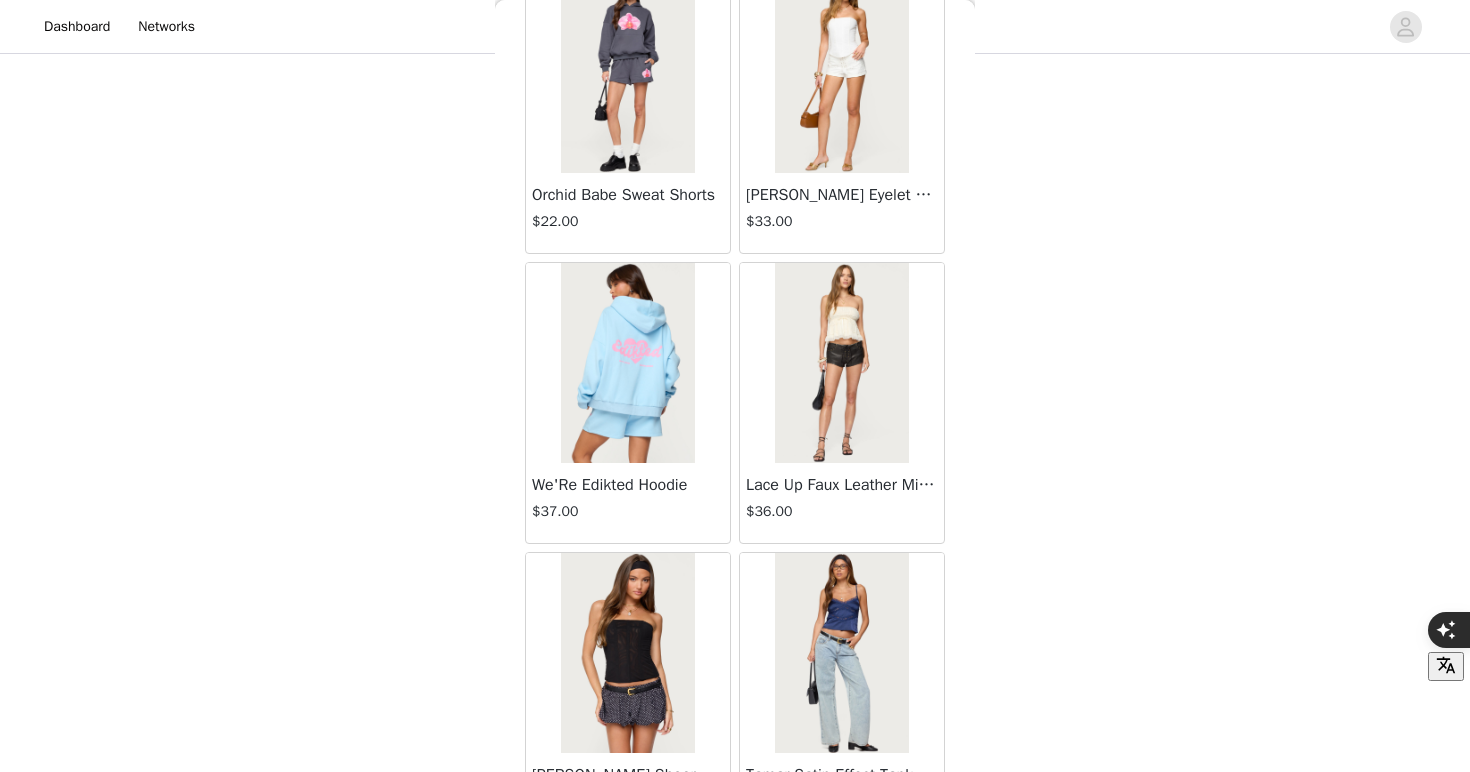 scroll, scrollTop: 51588, scrollLeft: 0, axis: vertical 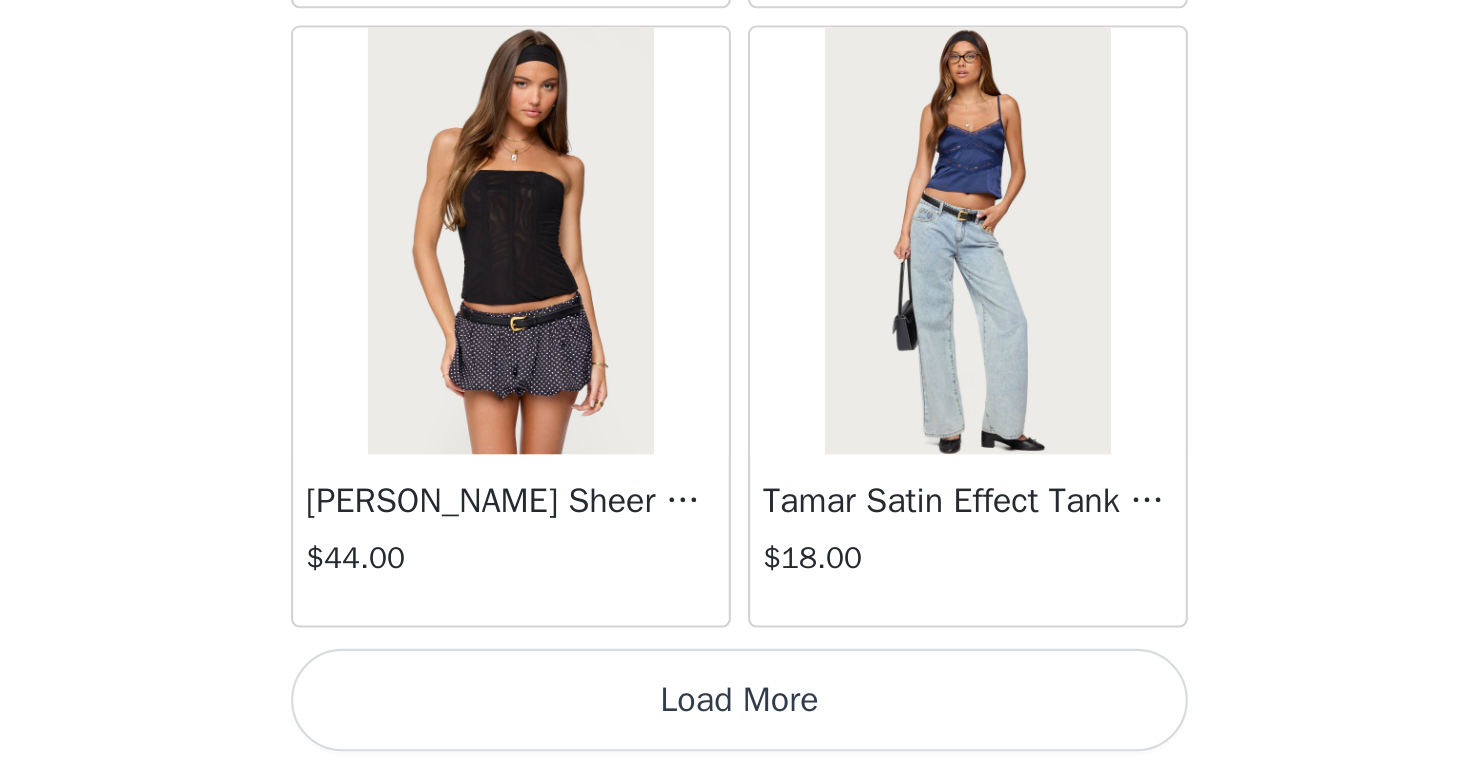 click on "Load More" at bounding box center [735, 738] 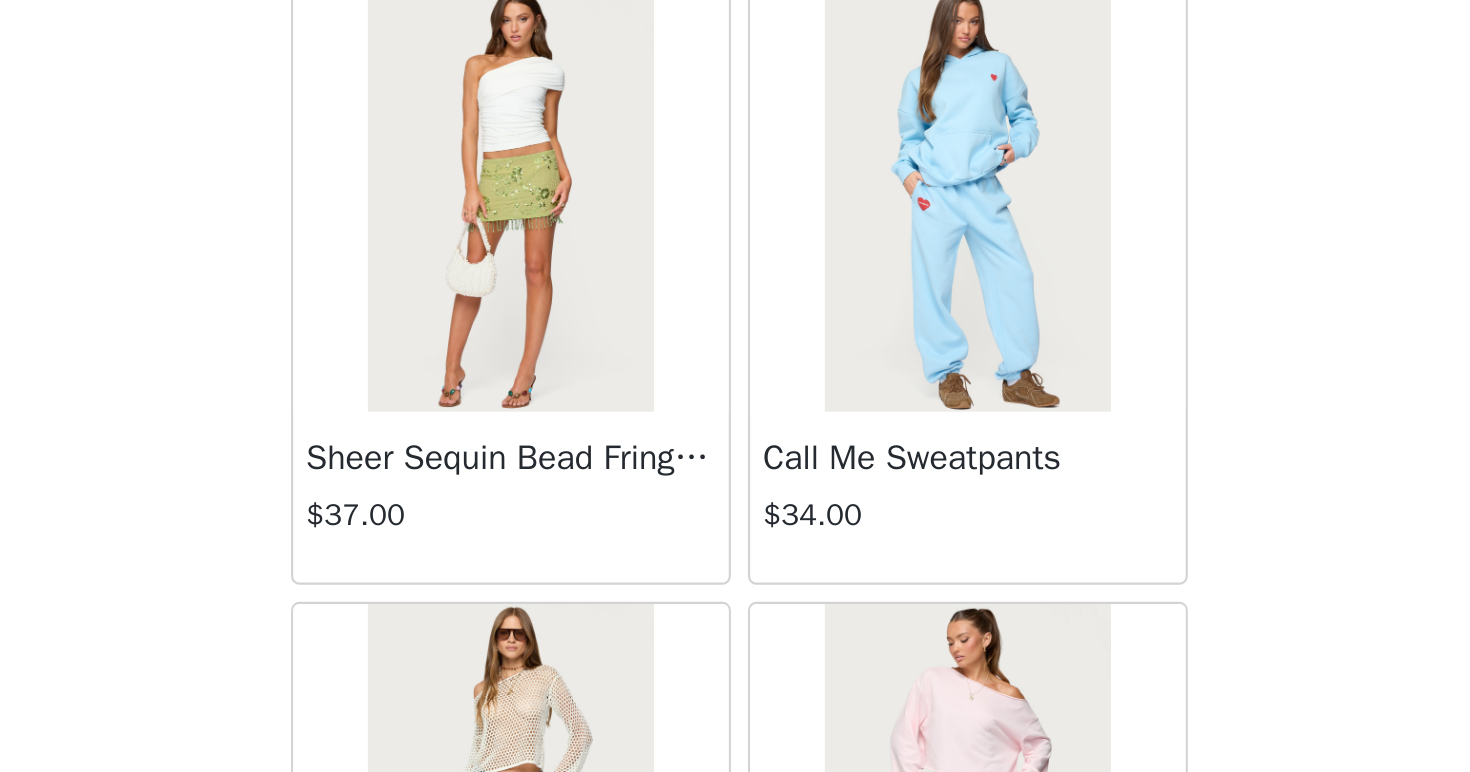 scroll, scrollTop: 53345, scrollLeft: 0, axis: vertical 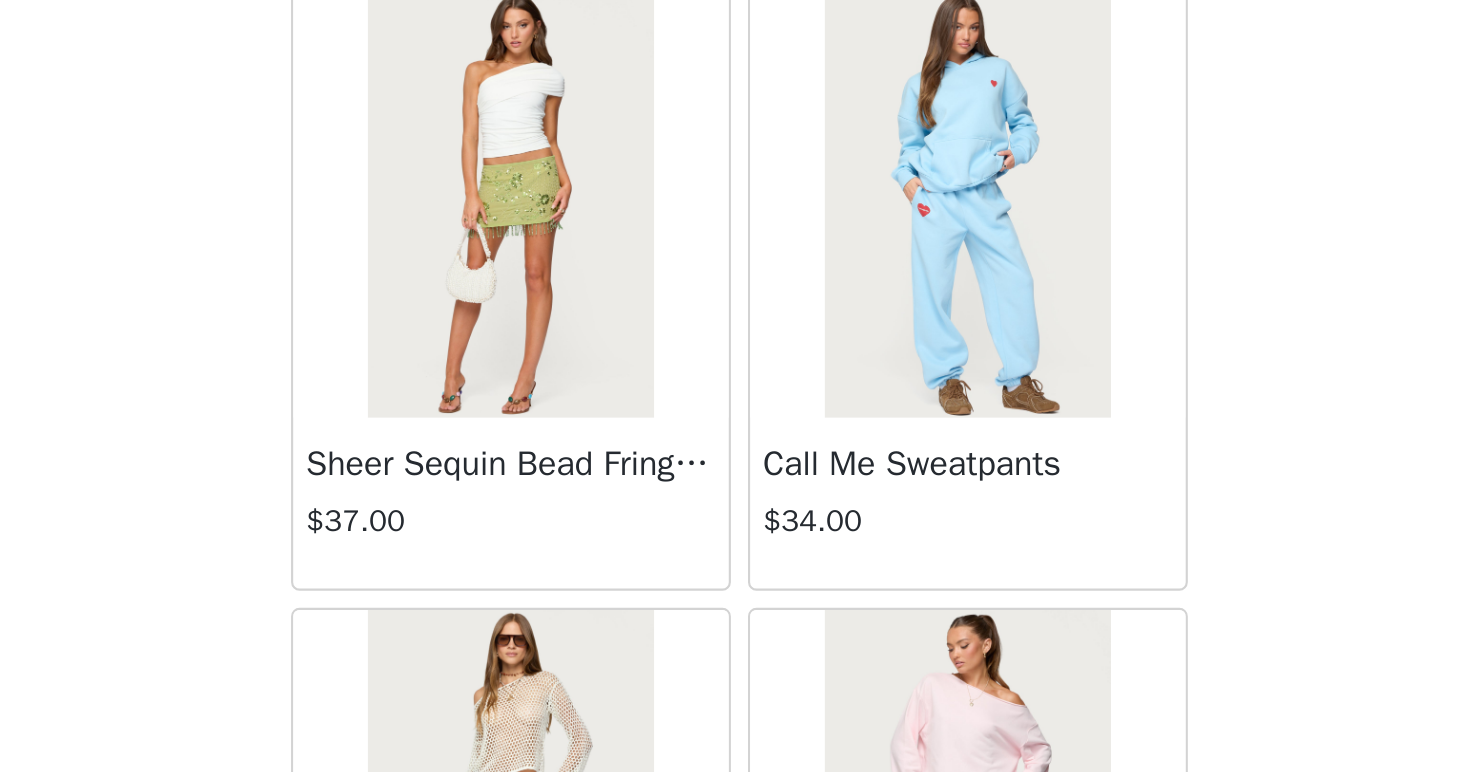 click on "Call Me Sweatpants" at bounding box center [842, 628] 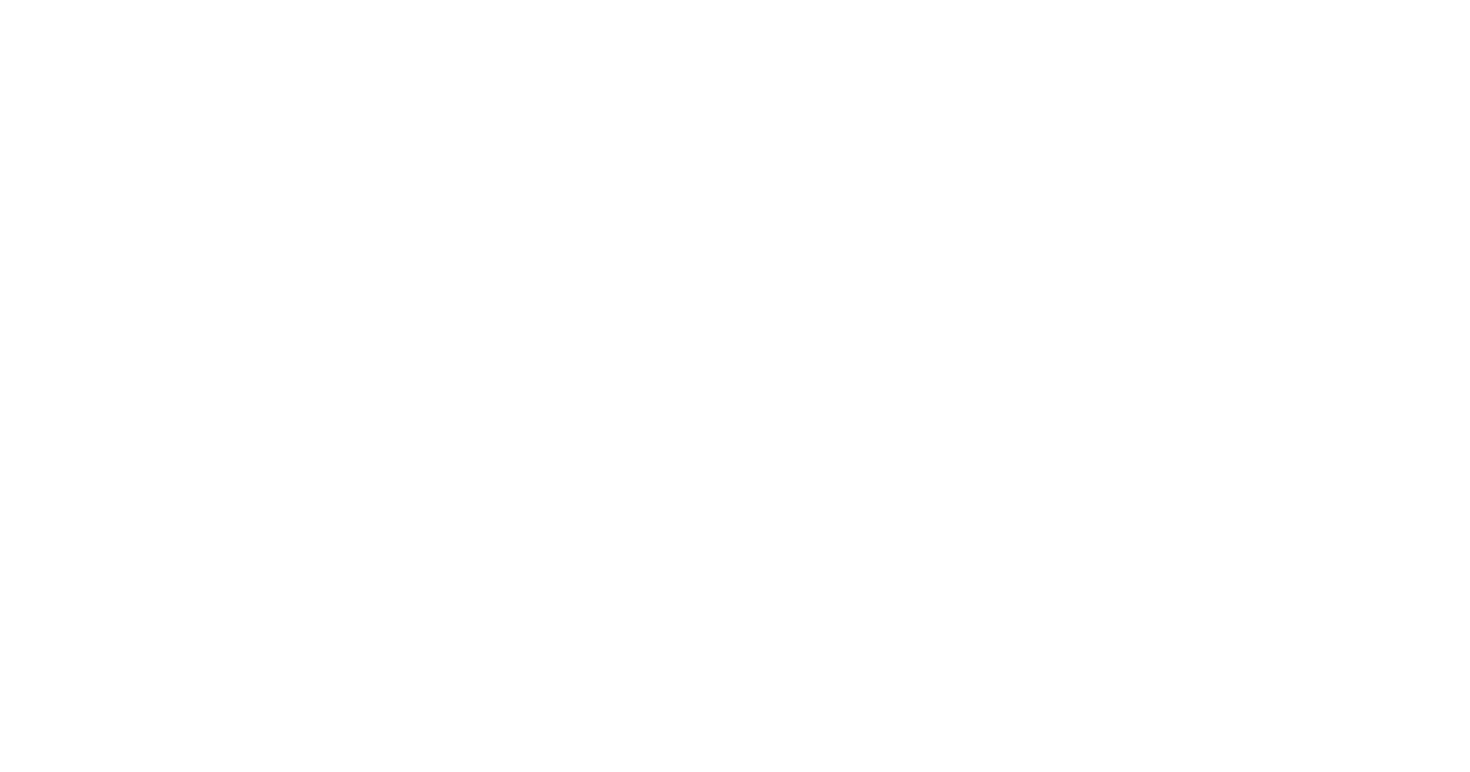 scroll, scrollTop: 0, scrollLeft: 0, axis: both 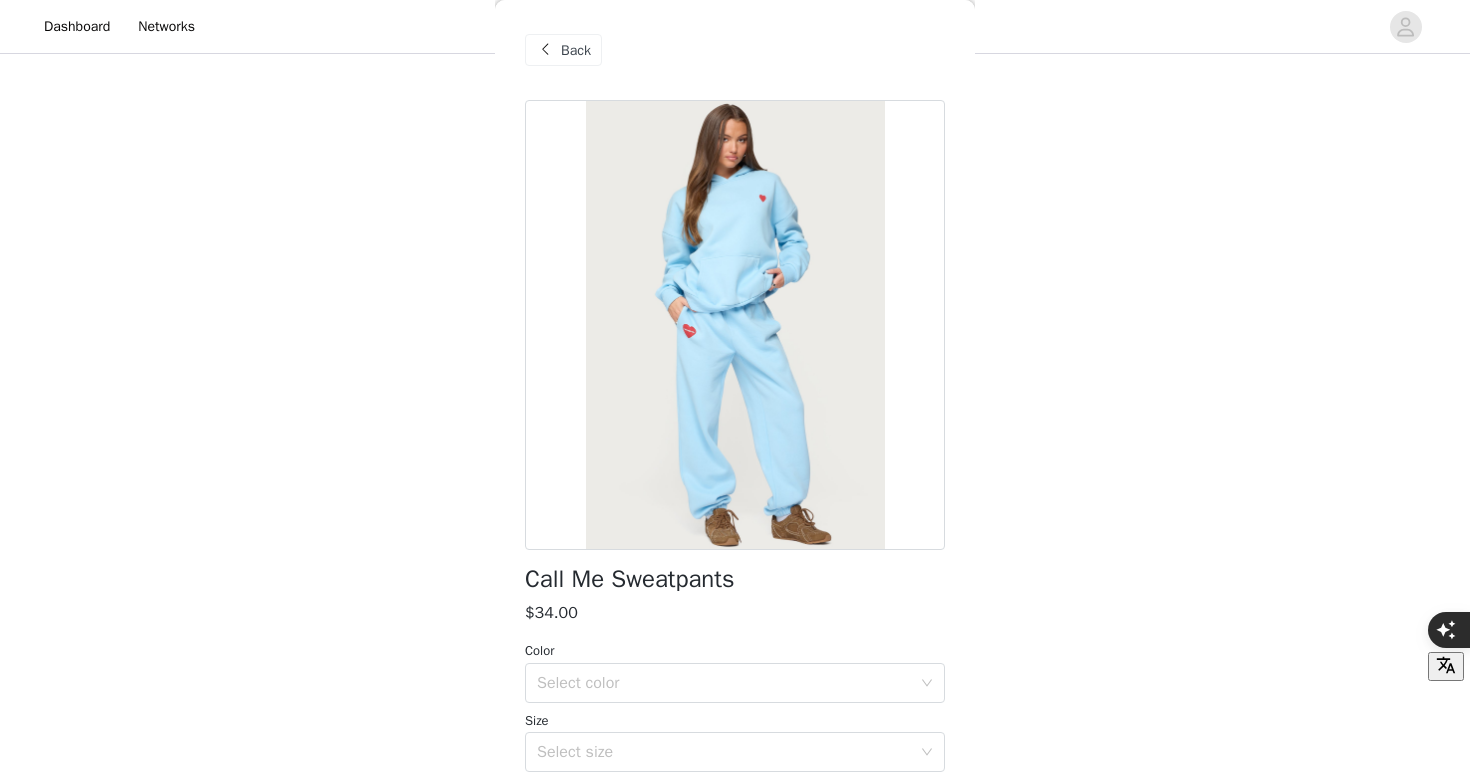 click on "Back" at bounding box center (576, 50) 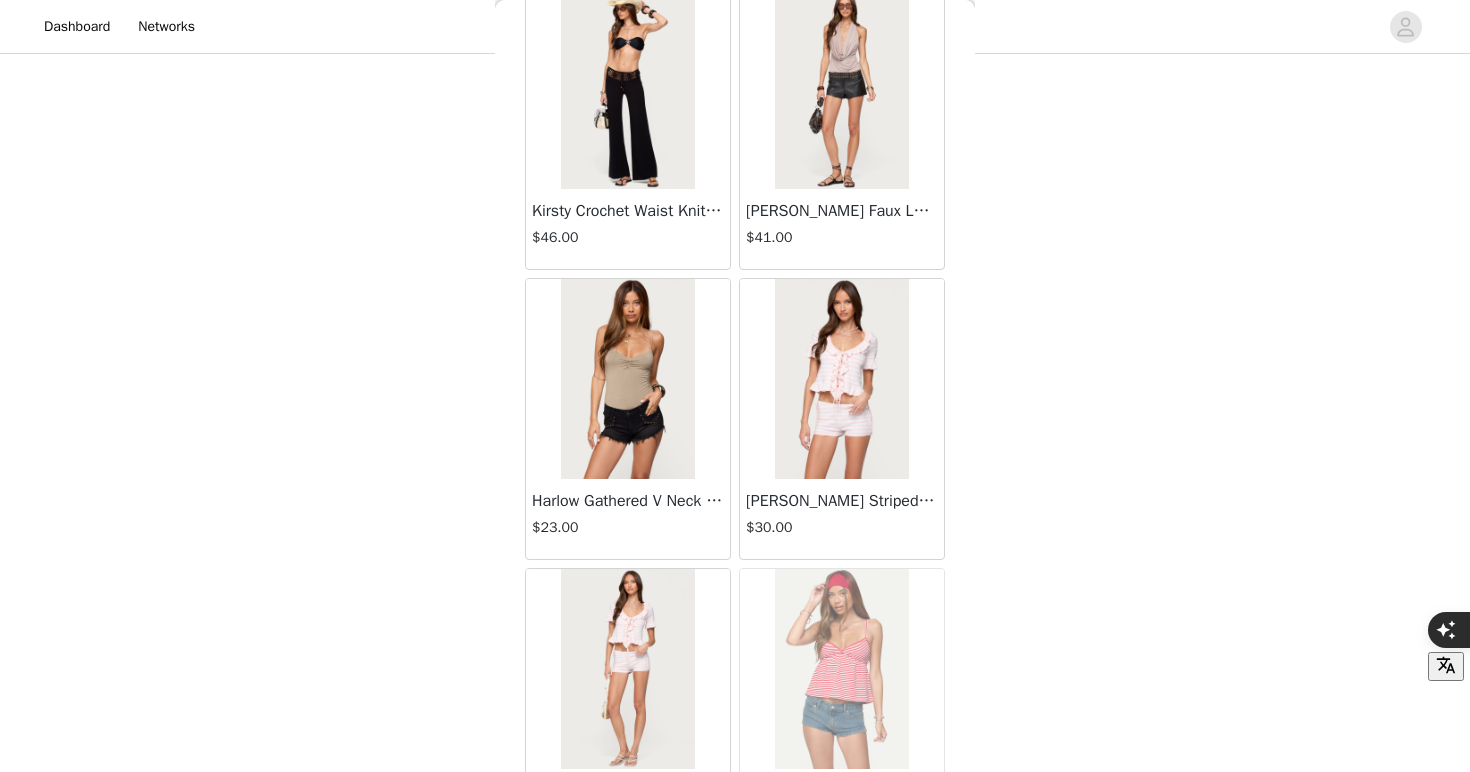 scroll, scrollTop: 36989, scrollLeft: 0, axis: vertical 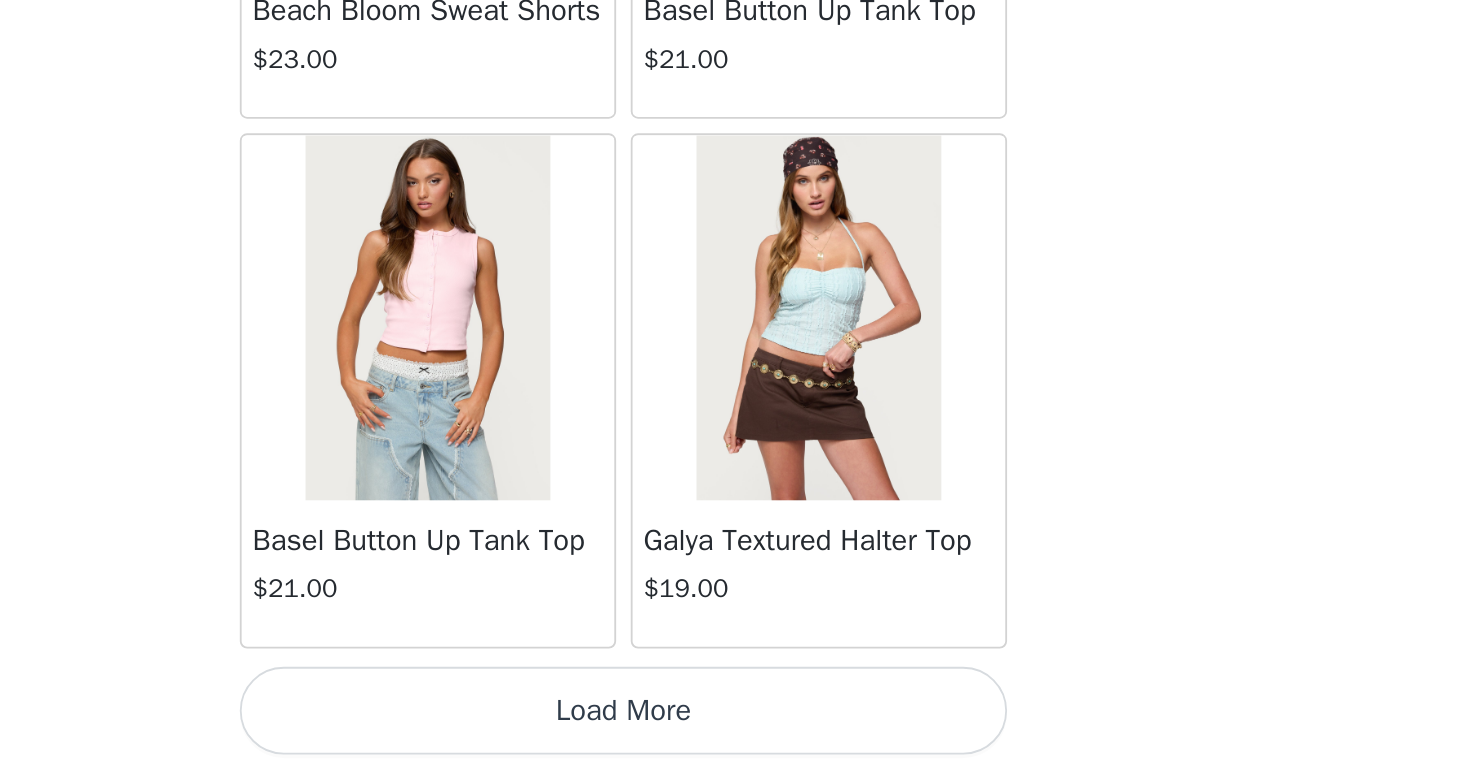 click on "Load More" at bounding box center (735, 738) 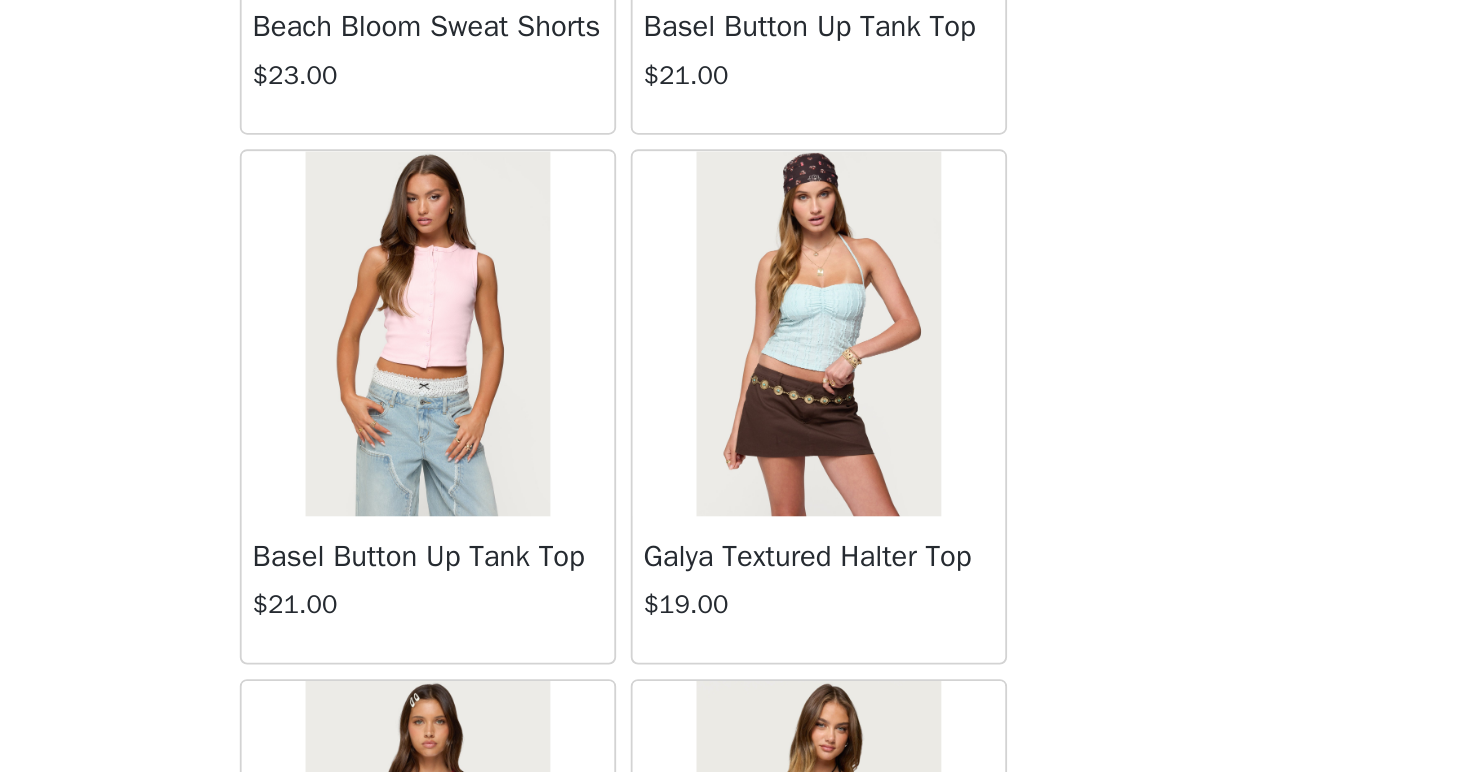 scroll, scrollTop: 54488, scrollLeft: 0, axis: vertical 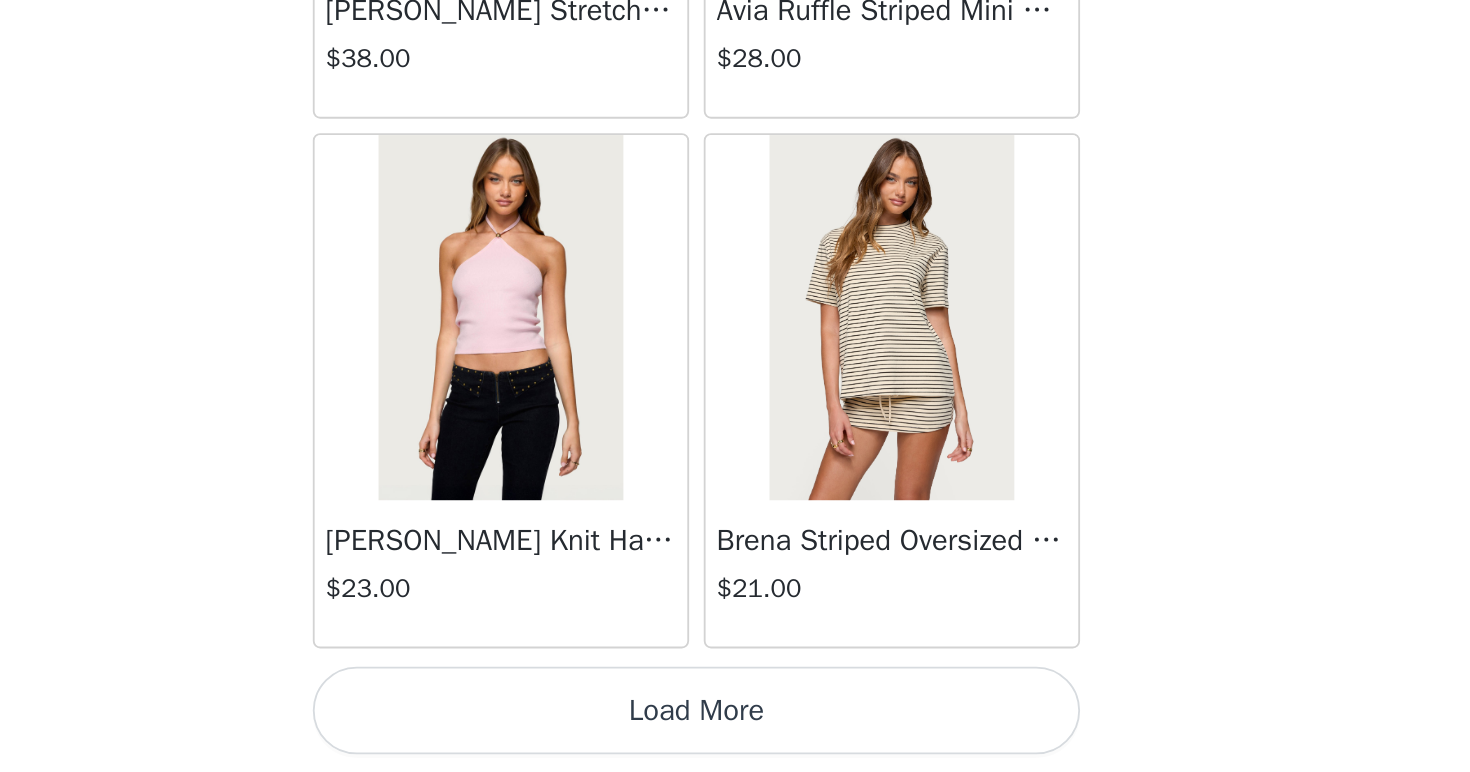 click on "Load More" at bounding box center [735, 738] 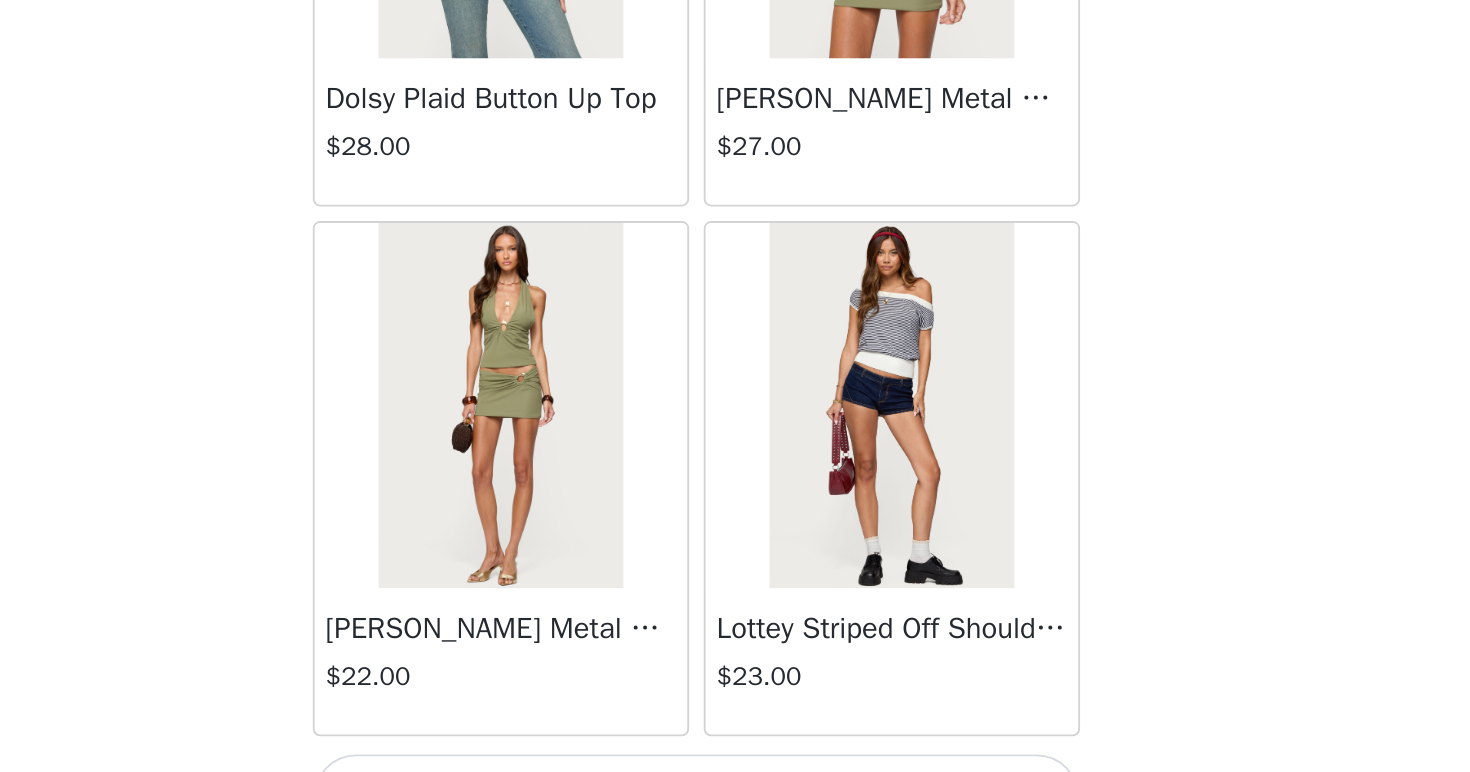 scroll, scrollTop: 60288, scrollLeft: 0, axis: vertical 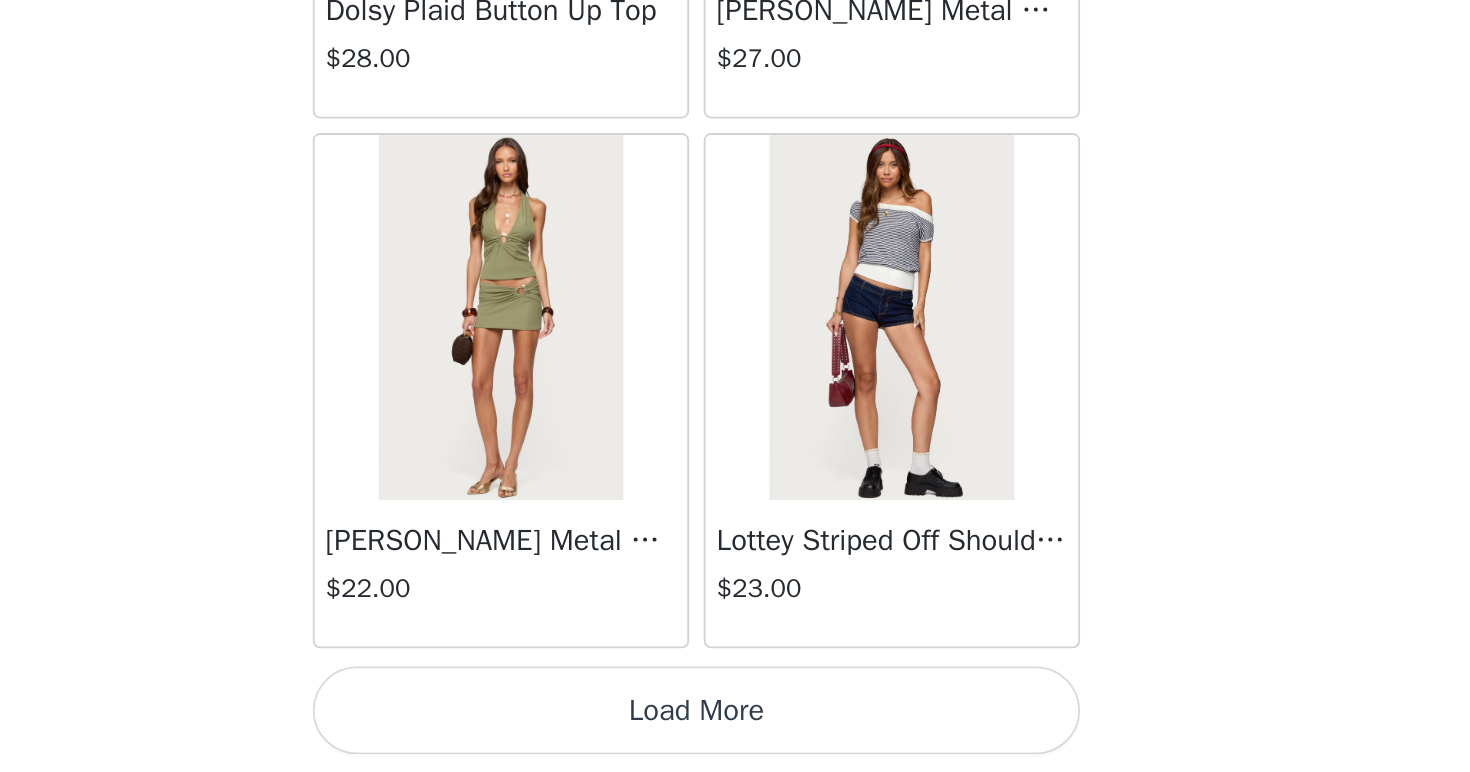 click on "Load More" at bounding box center (735, 738) 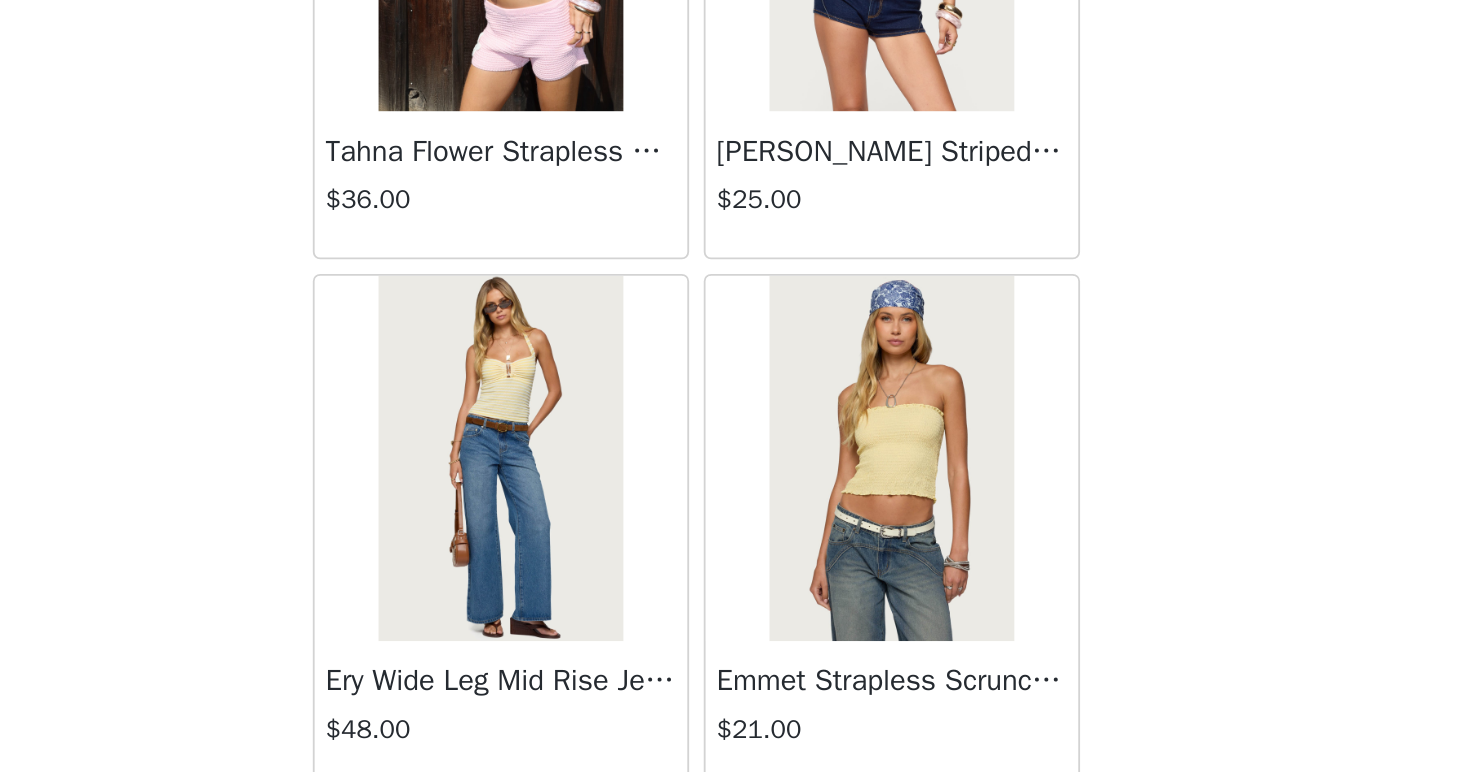 scroll, scrollTop: 63188, scrollLeft: 0, axis: vertical 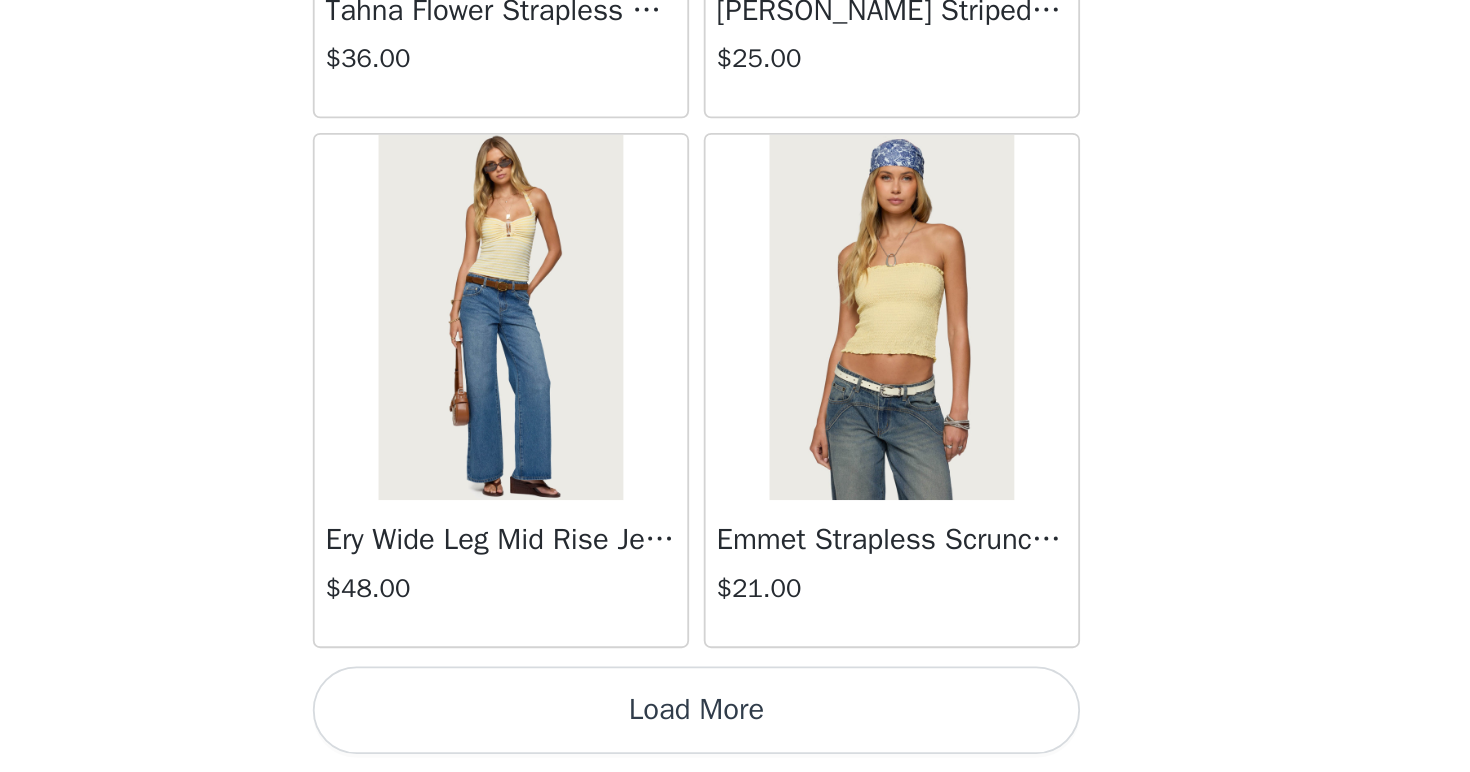 click on "Load More" at bounding box center [735, 738] 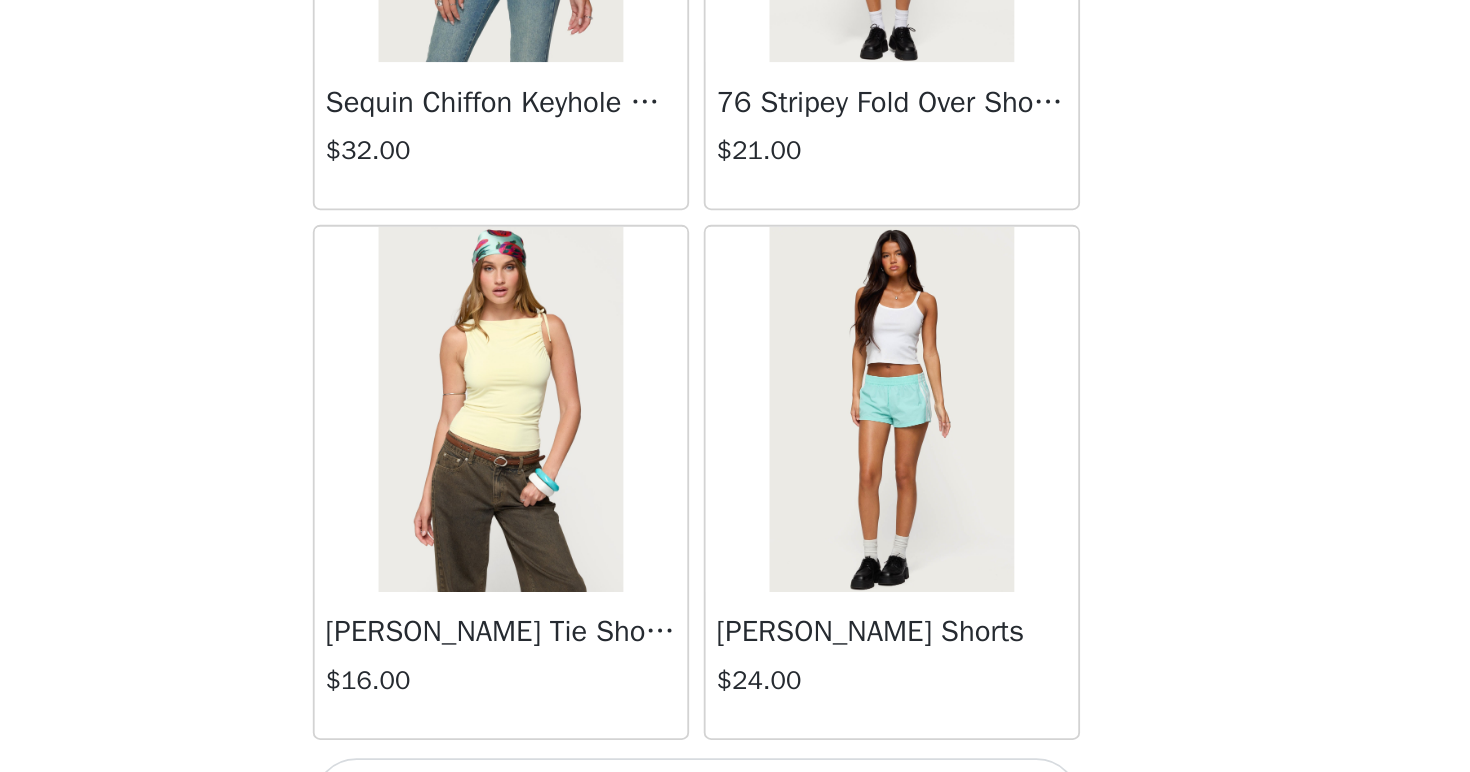 scroll, scrollTop: 66088, scrollLeft: 0, axis: vertical 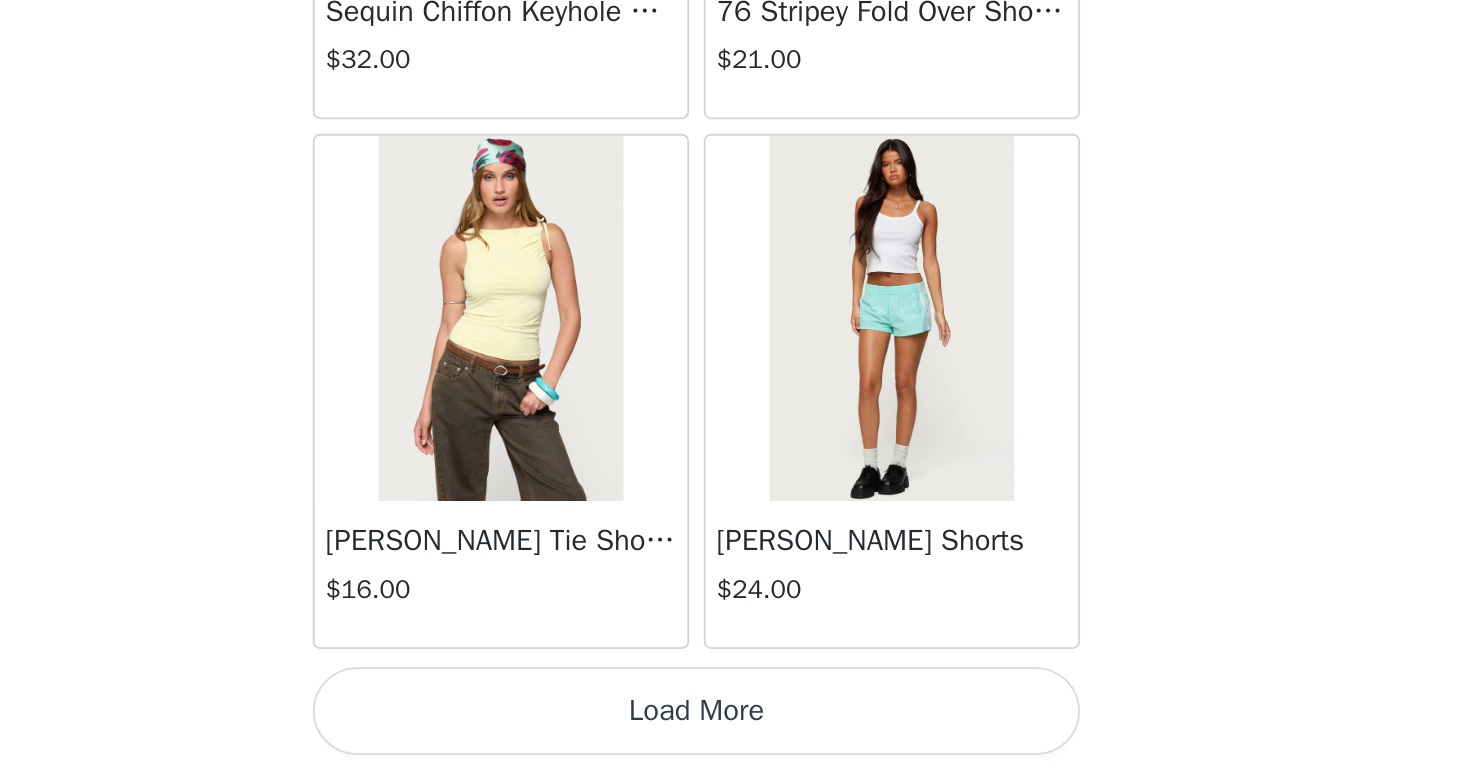 click on "Load More" at bounding box center [735, 738] 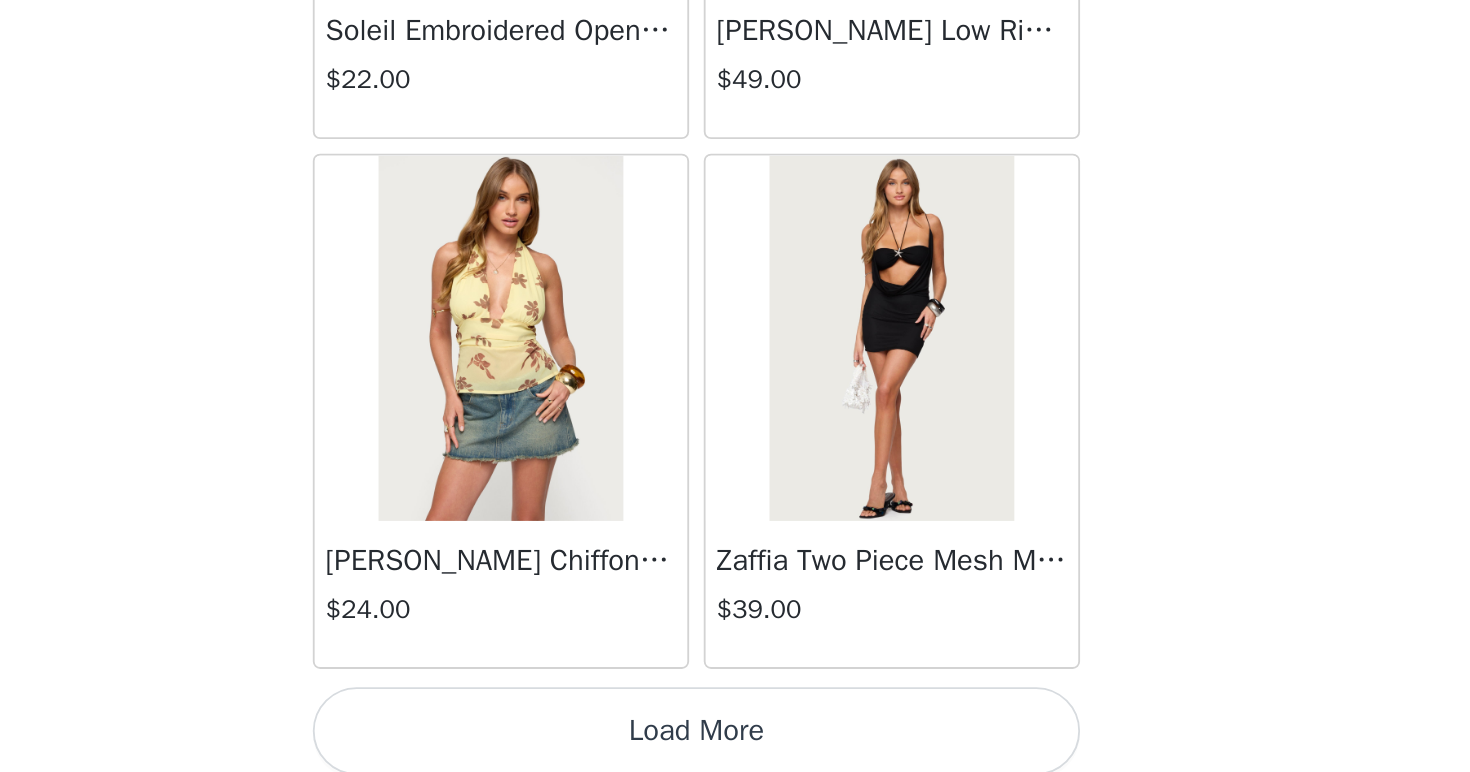 scroll, scrollTop: 68988, scrollLeft: 0, axis: vertical 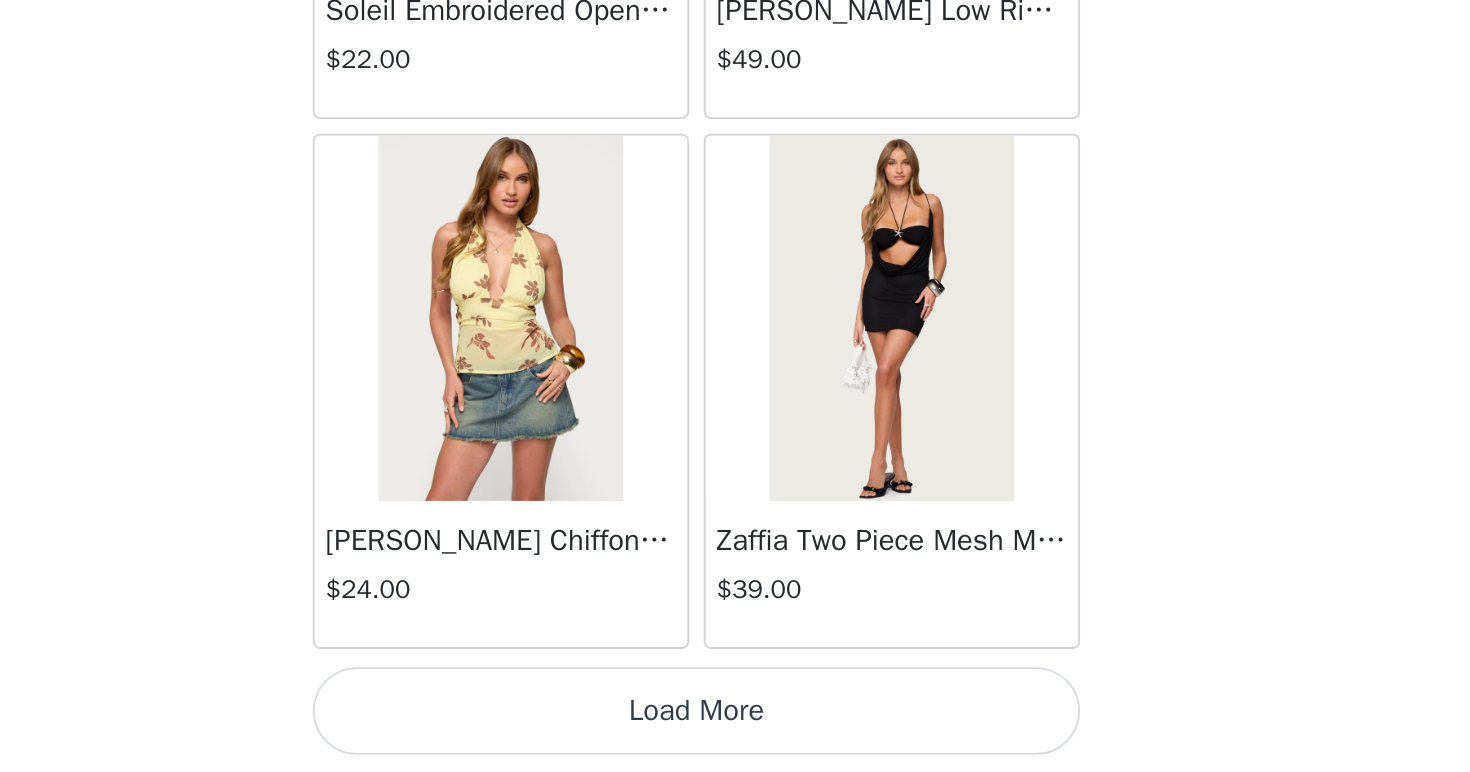 click on "Load More" at bounding box center [735, 738] 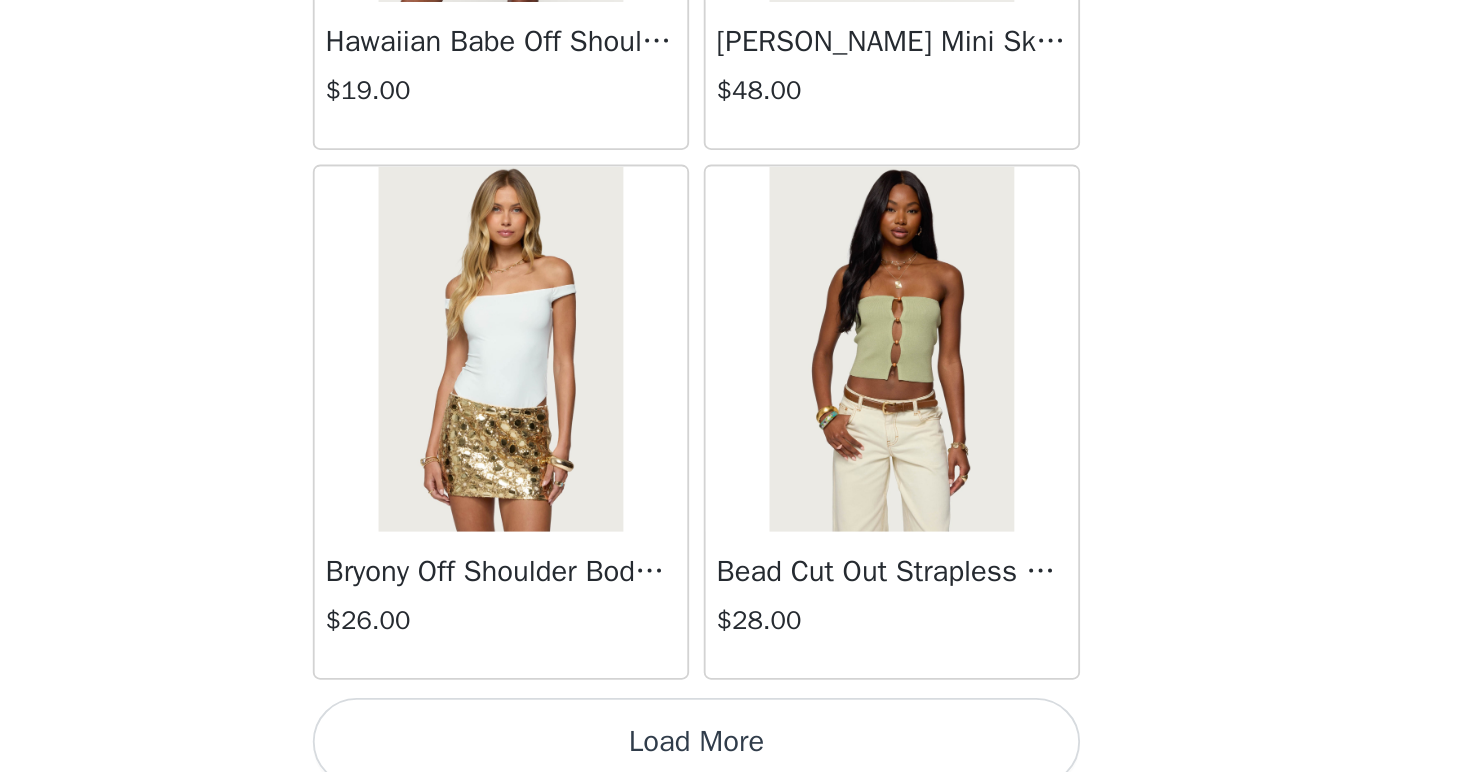 scroll, scrollTop: 71888, scrollLeft: 0, axis: vertical 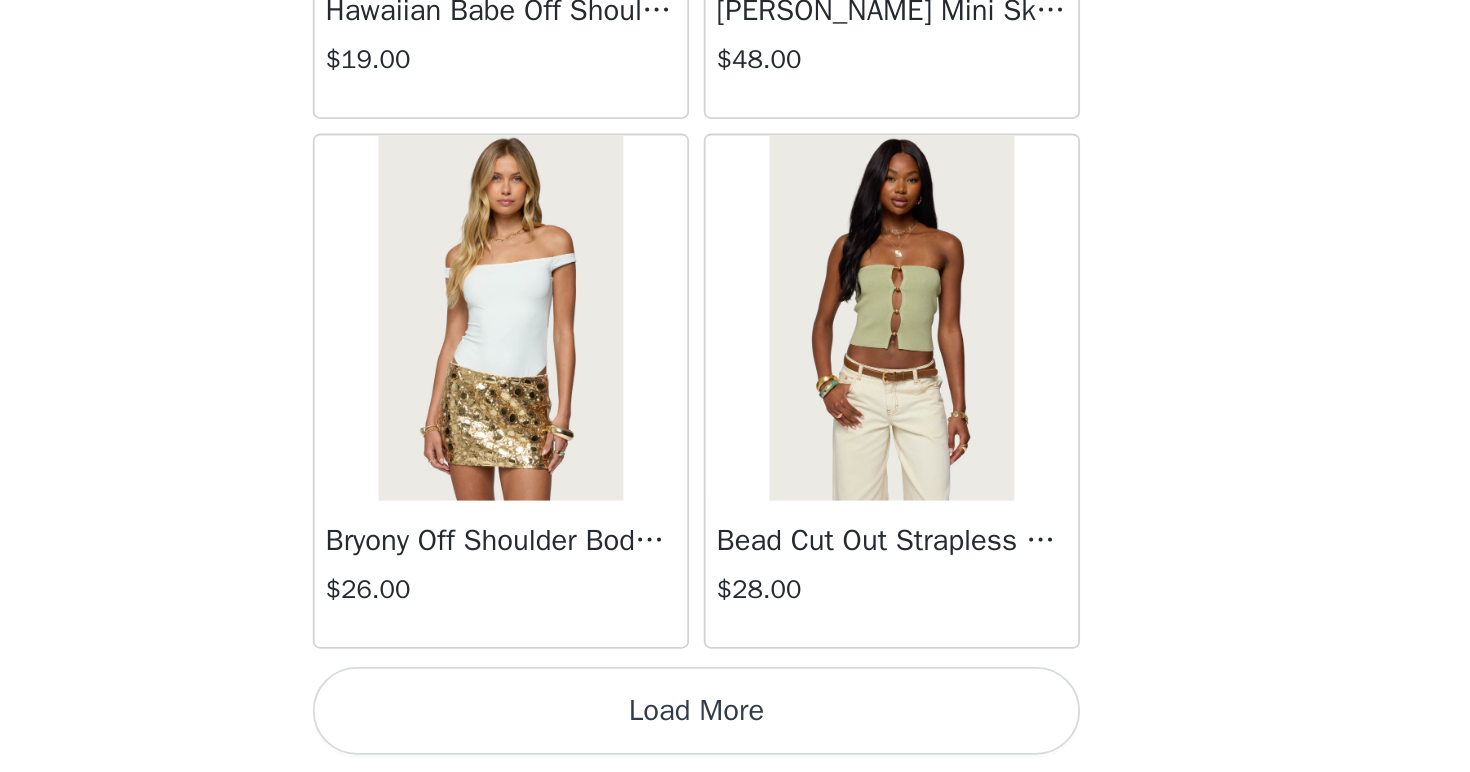 click on "Load More" at bounding box center (735, 738) 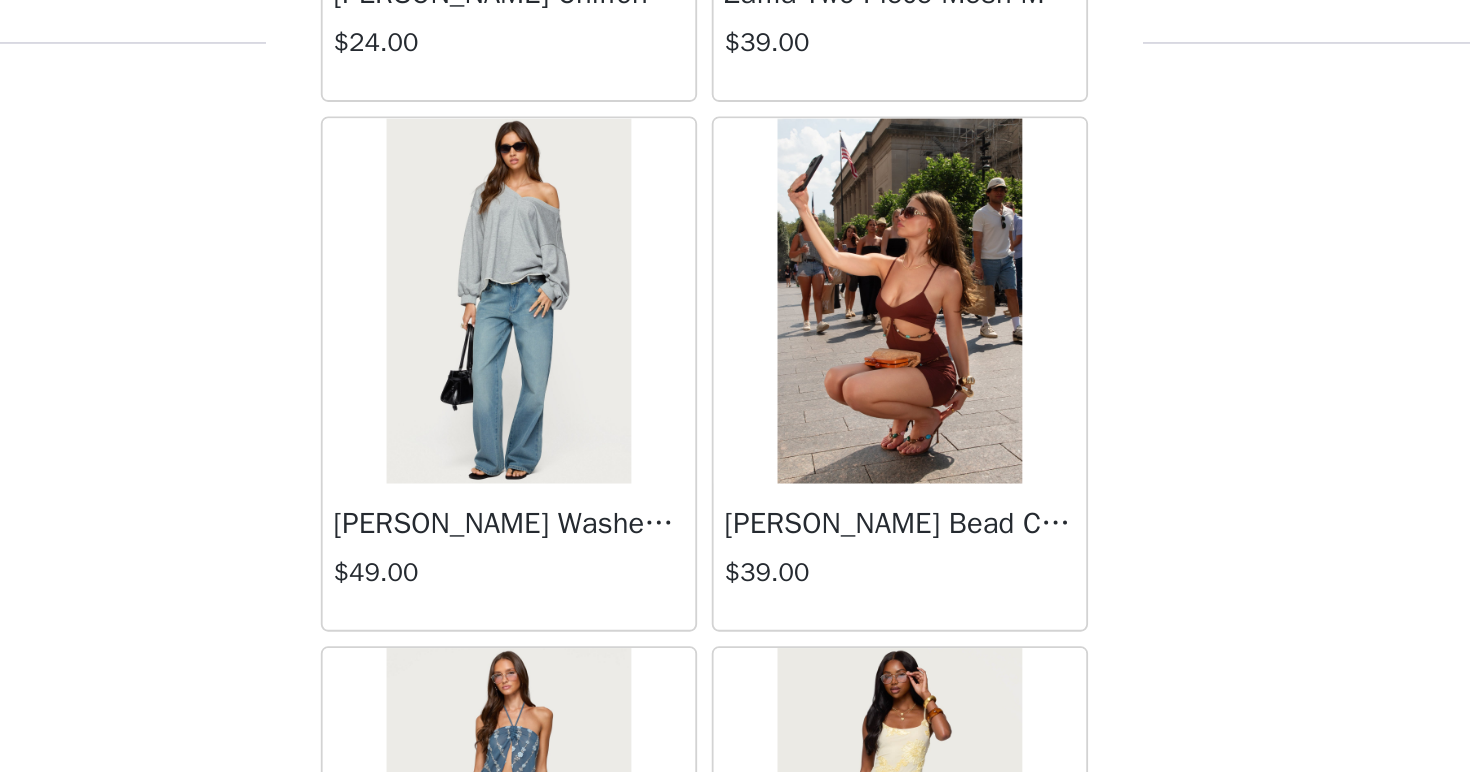 scroll, scrollTop: 69605, scrollLeft: 0, axis: vertical 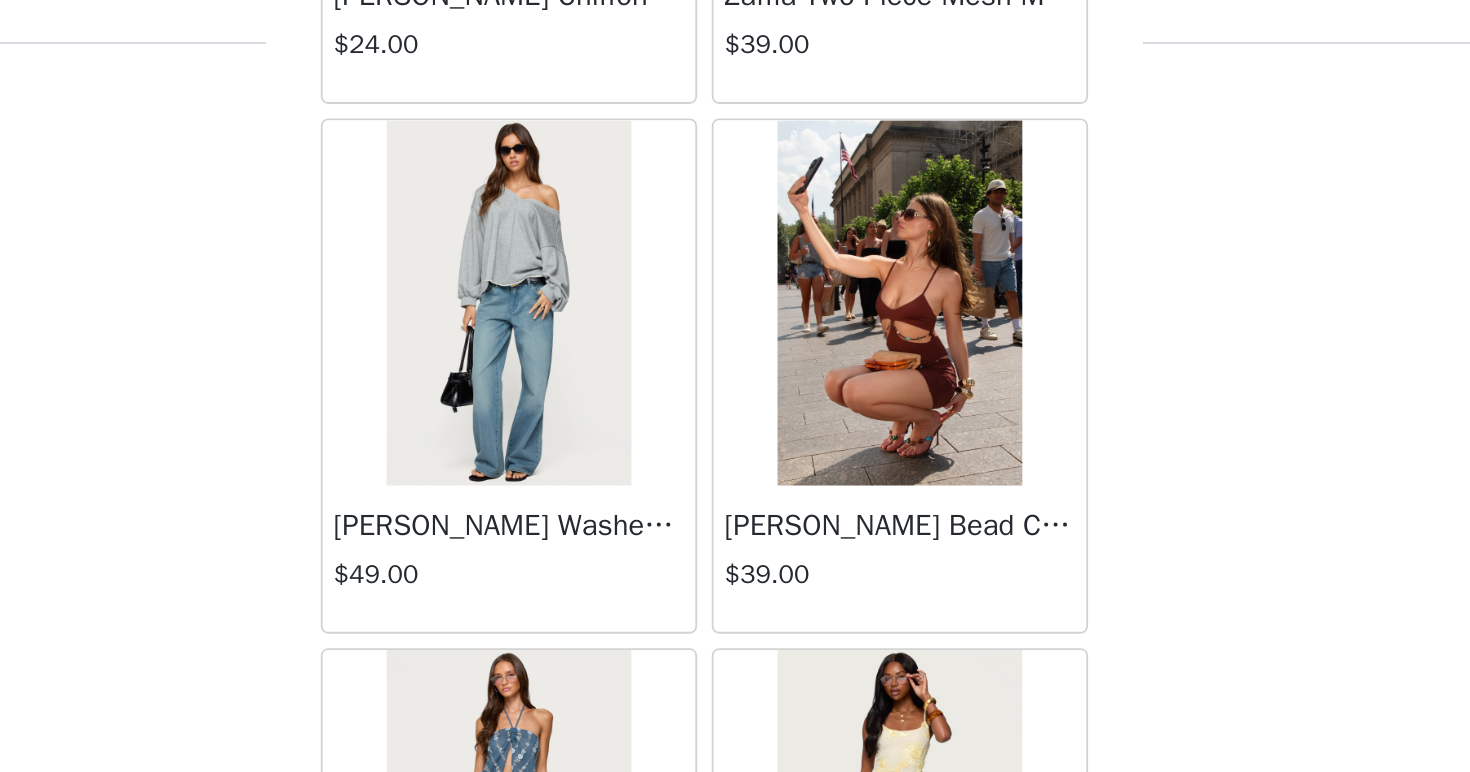 click on "[PERSON_NAME] Washed Low Rise Jeans   $49.00" at bounding box center [628, 336] 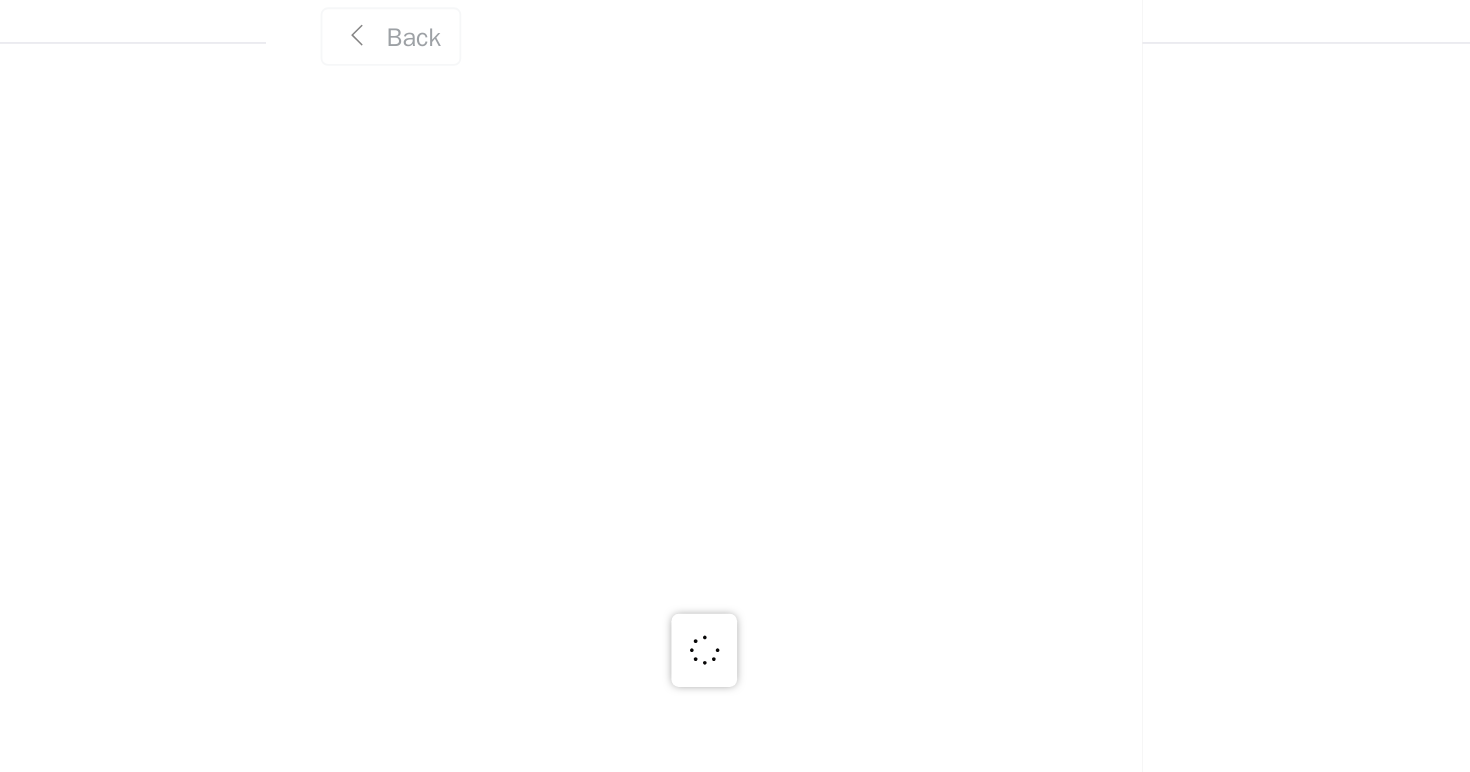 scroll, scrollTop: 0, scrollLeft: 0, axis: both 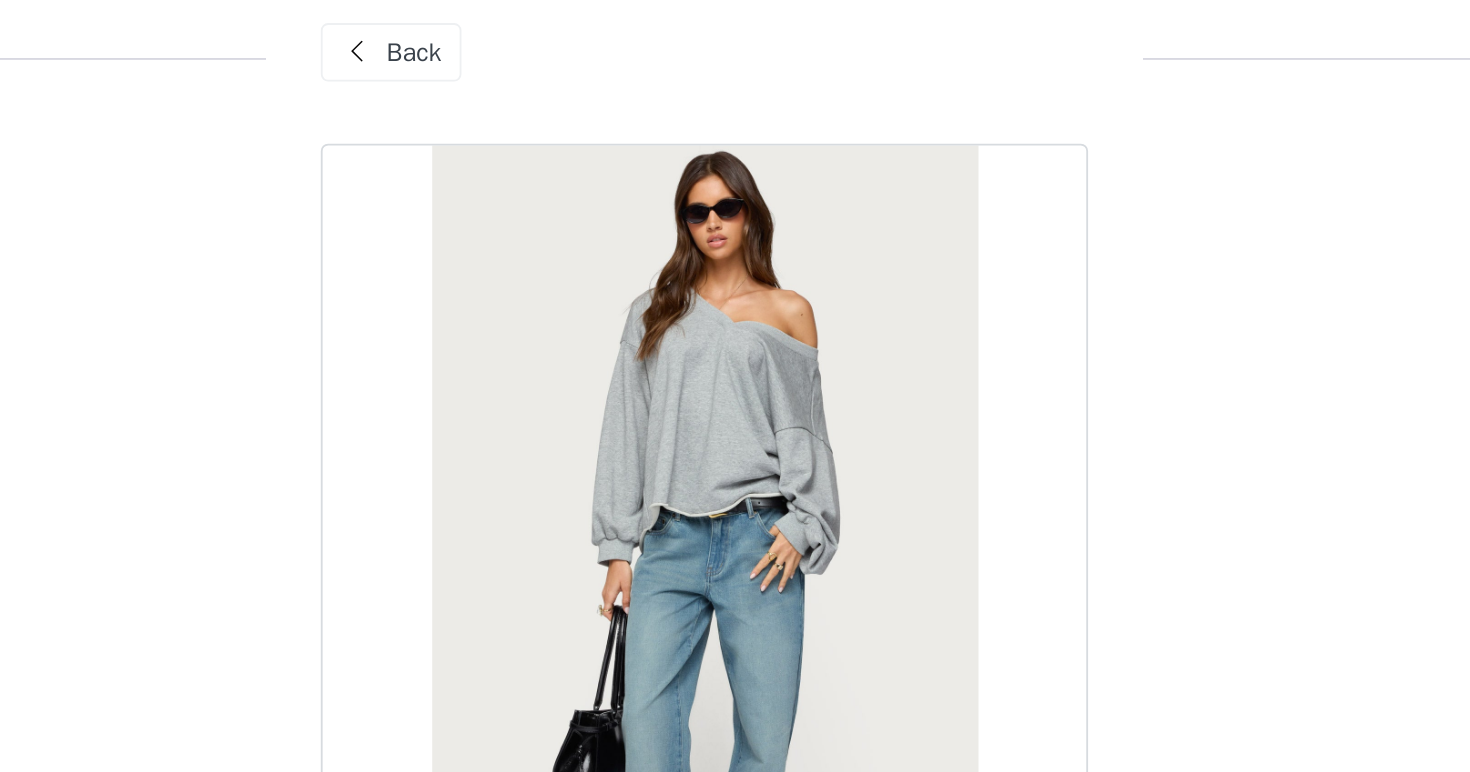 click on "Back" at bounding box center (563, 50) 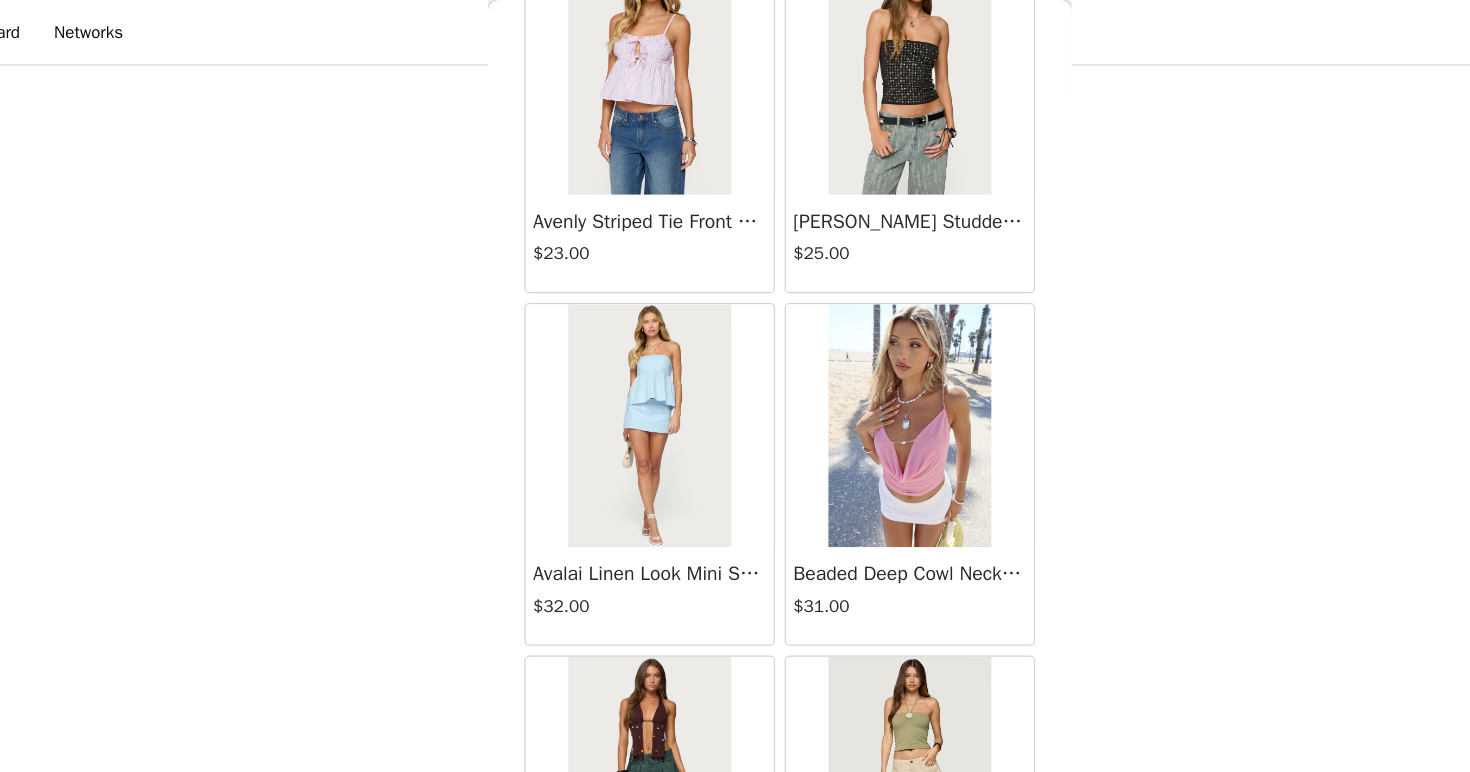 scroll, scrollTop: 1592, scrollLeft: 0, axis: vertical 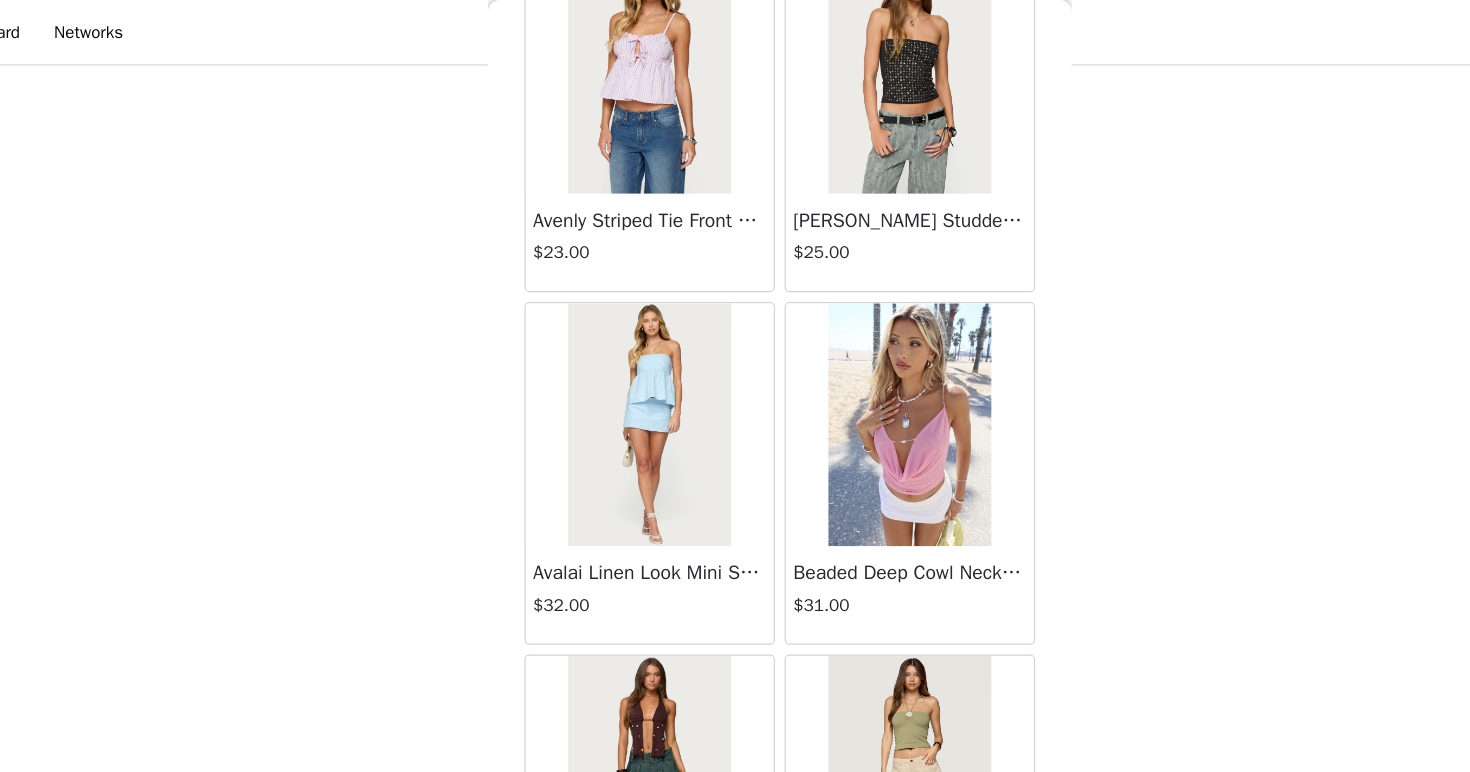 click at bounding box center [841, 59] 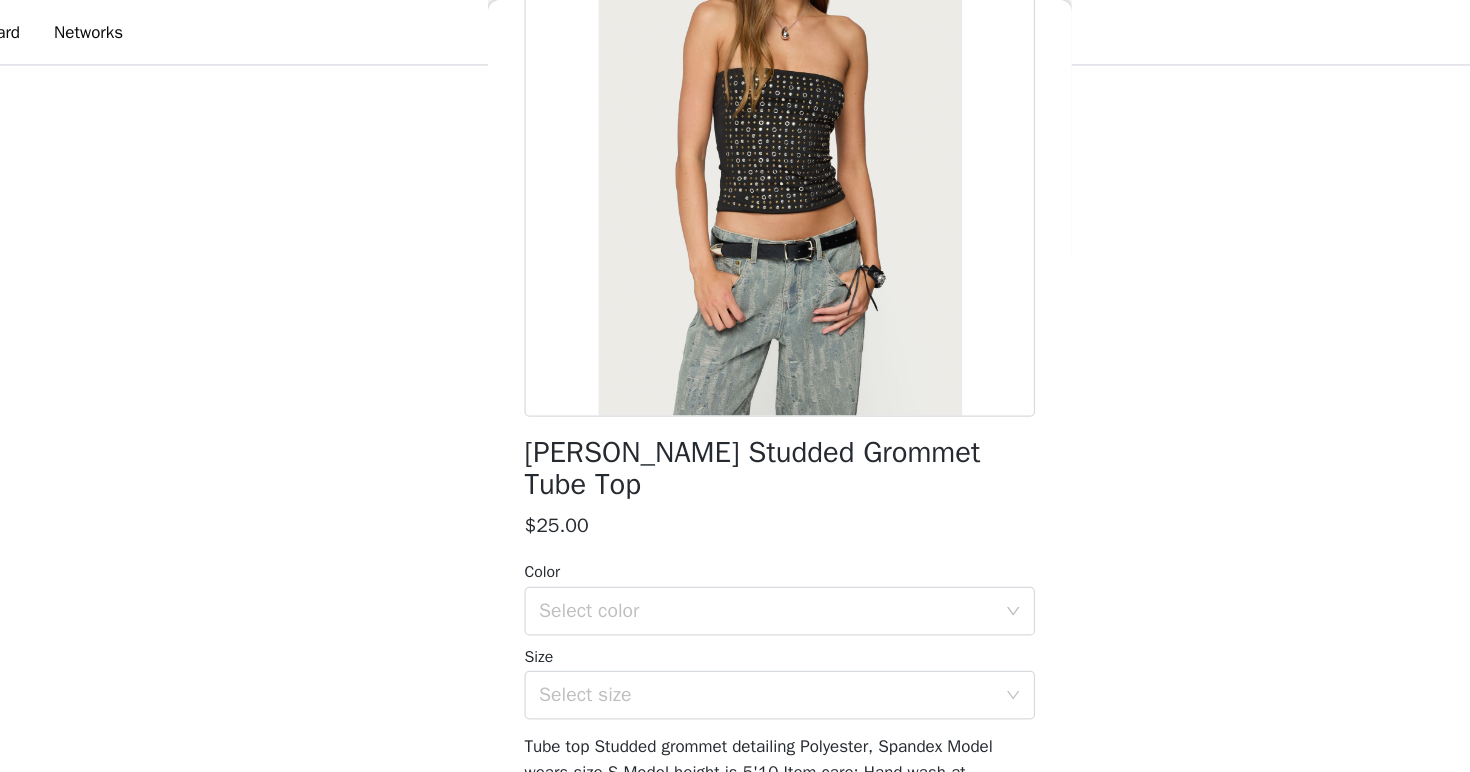 scroll, scrollTop: 180, scrollLeft: 0, axis: vertical 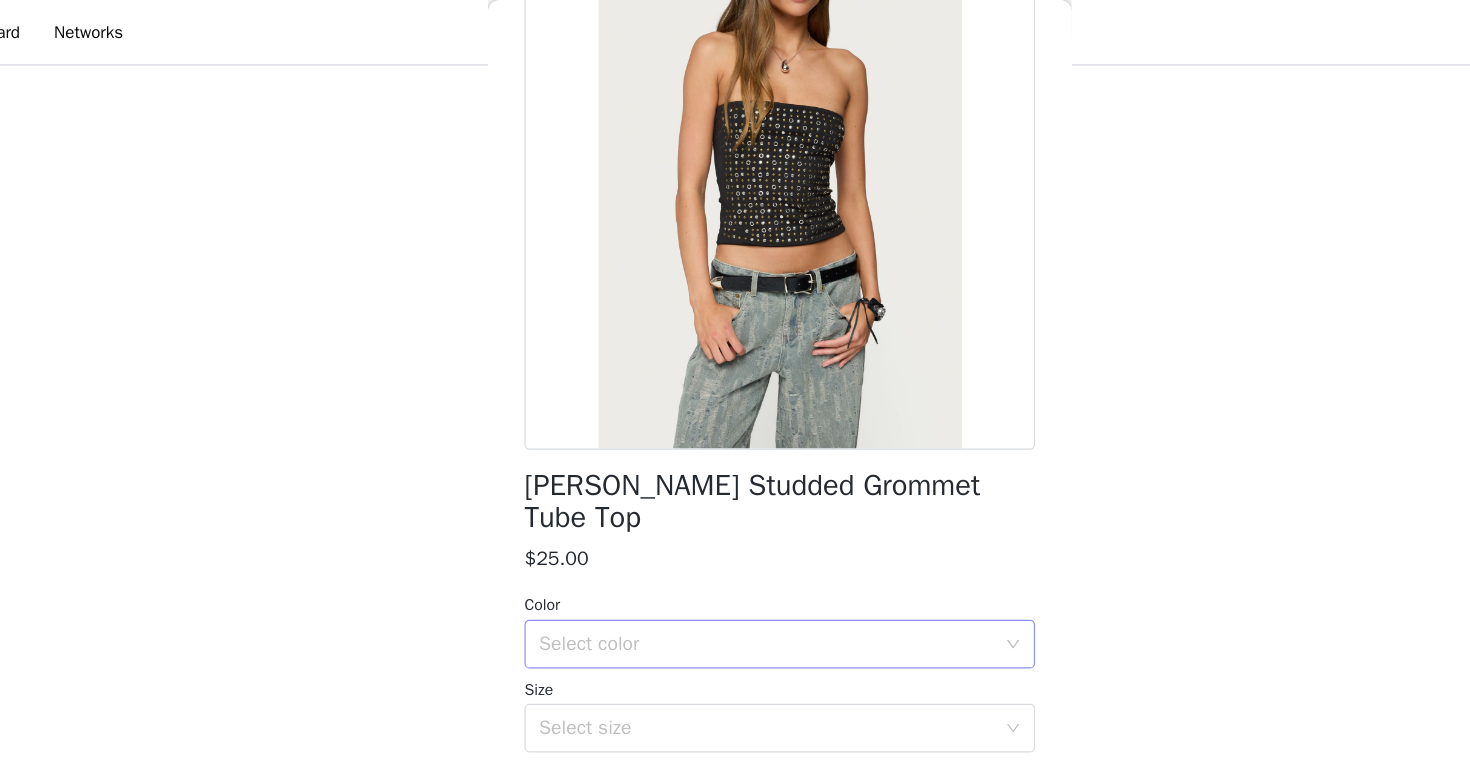 click on "Select color" at bounding box center [724, 530] 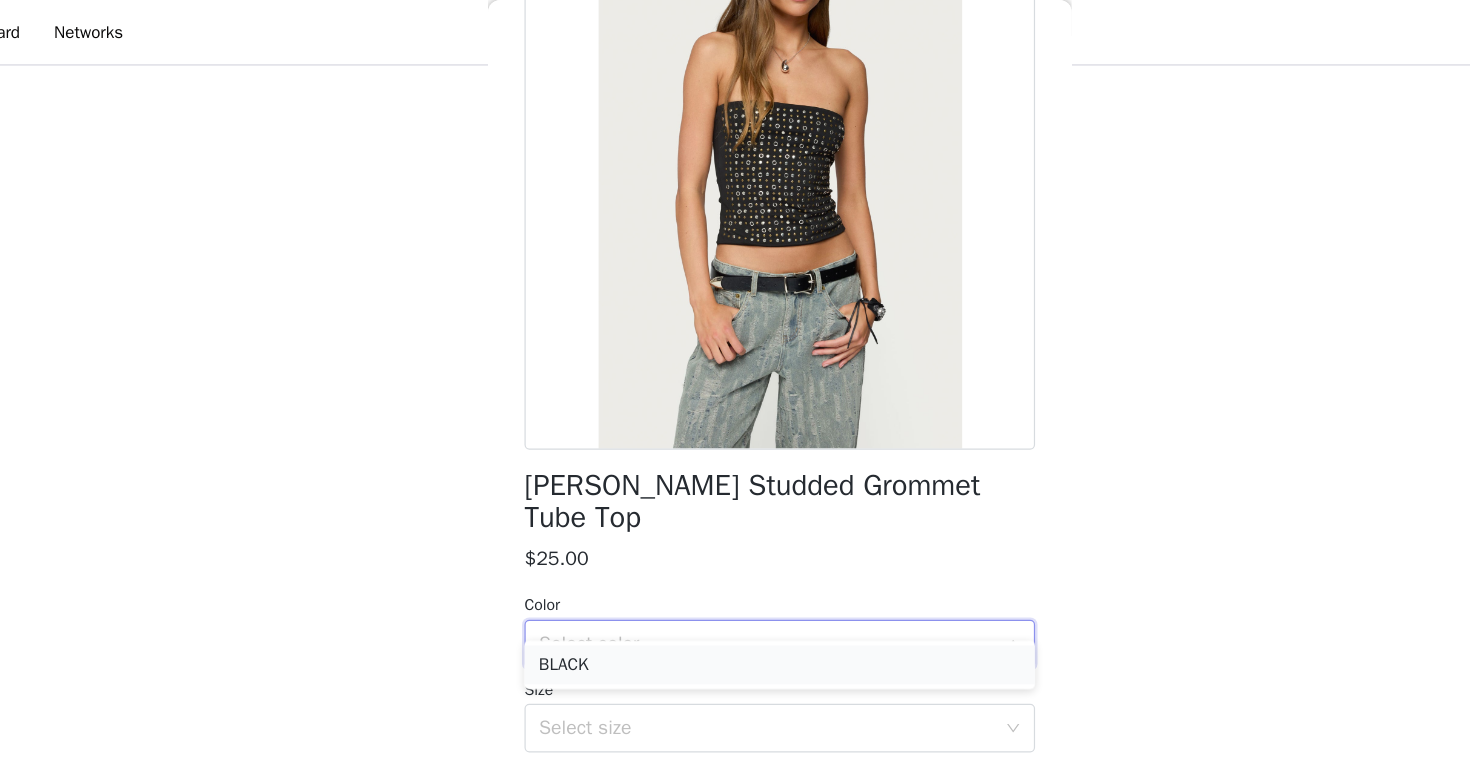 click on "BLACK" at bounding box center (735, 547) 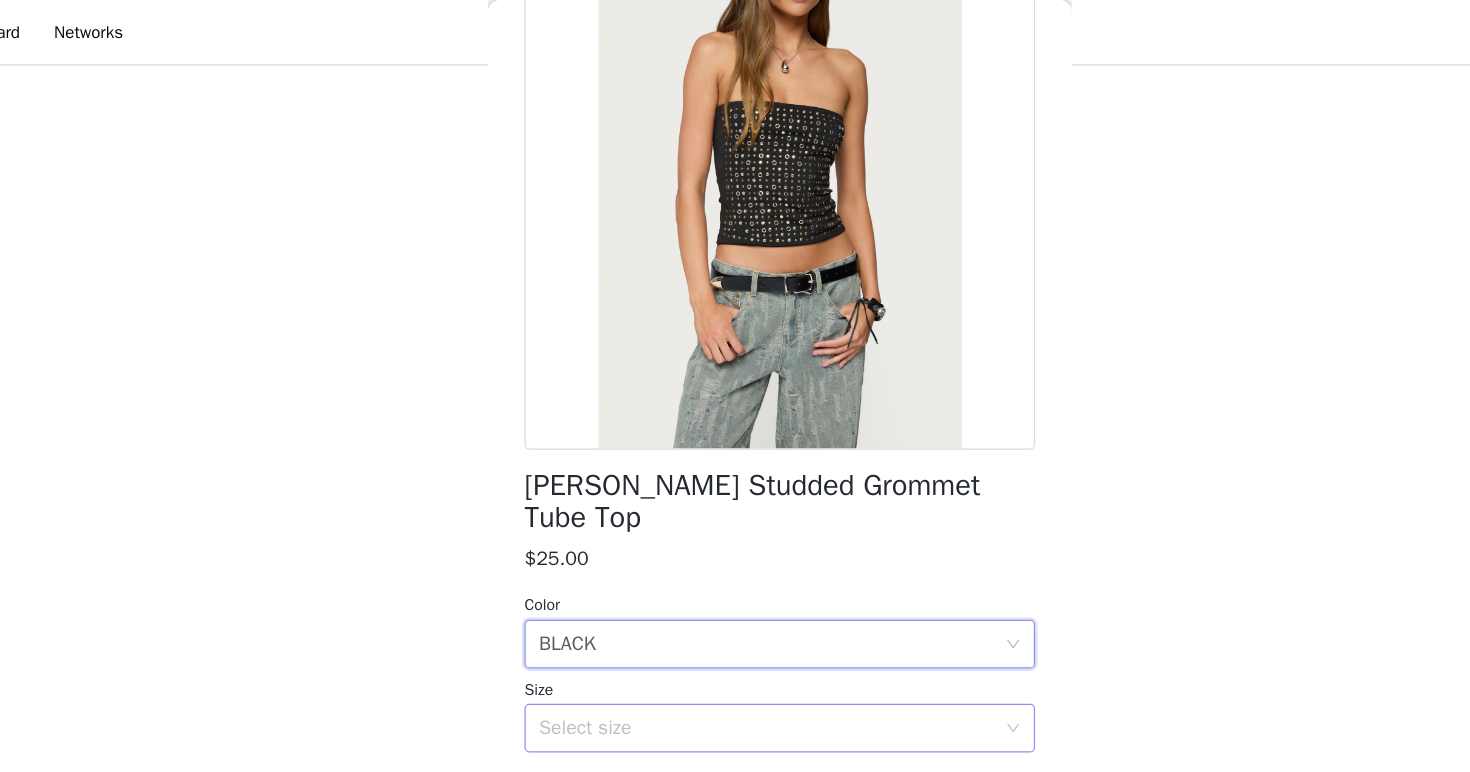 click on "Select size" at bounding box center [724, 599] 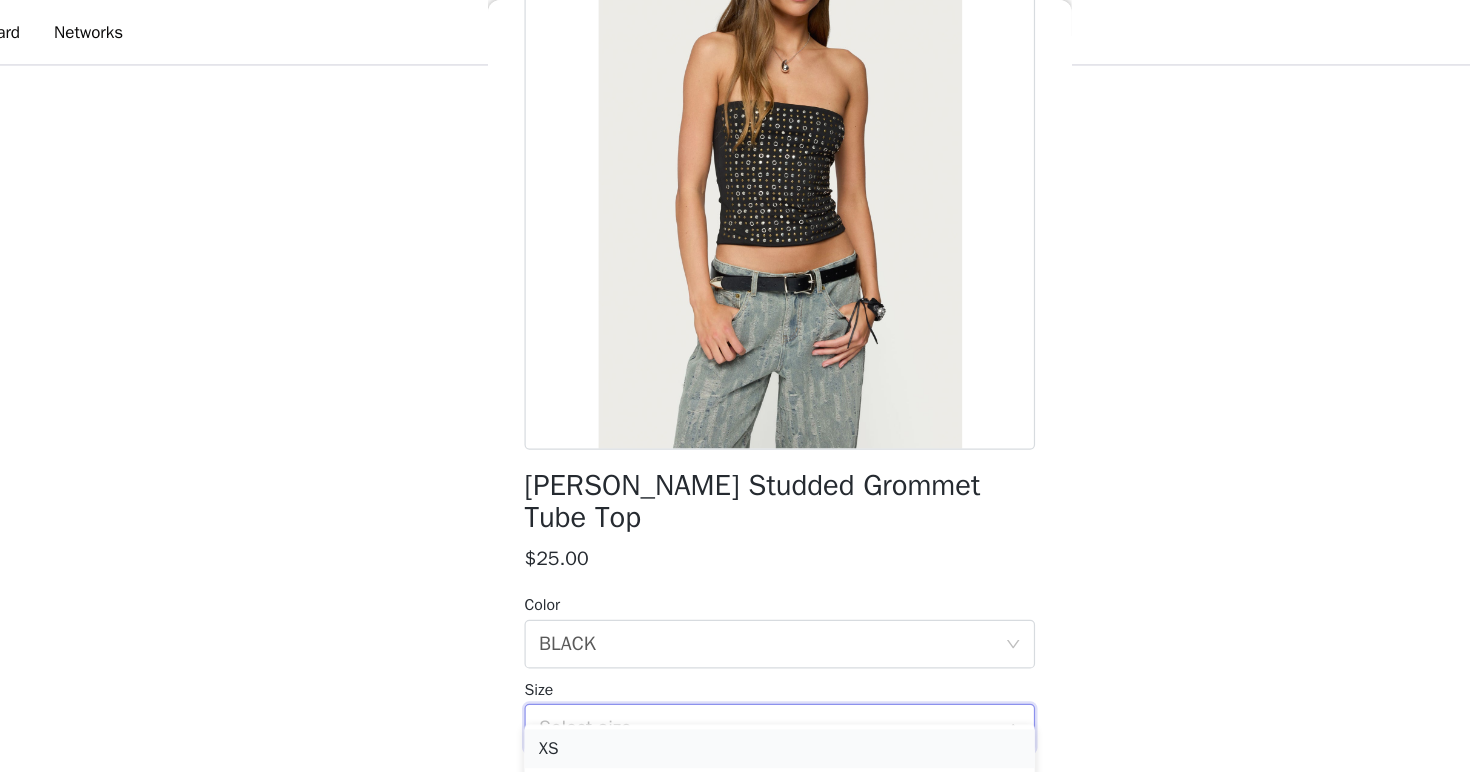 click on "XS" at bounding box center (735, 616) 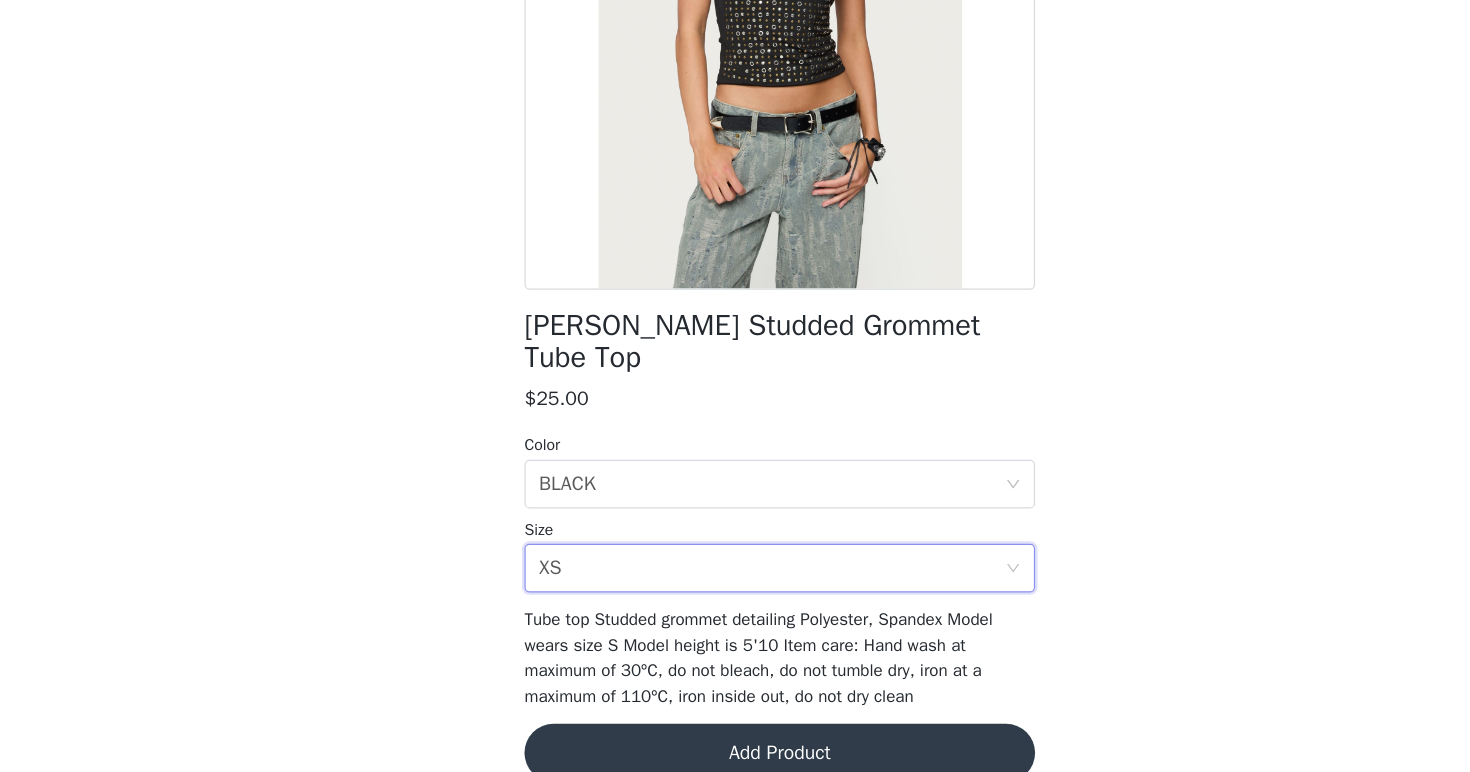 scroll, scrollTop: 1200, scrollLeft: 0, axis: vertical 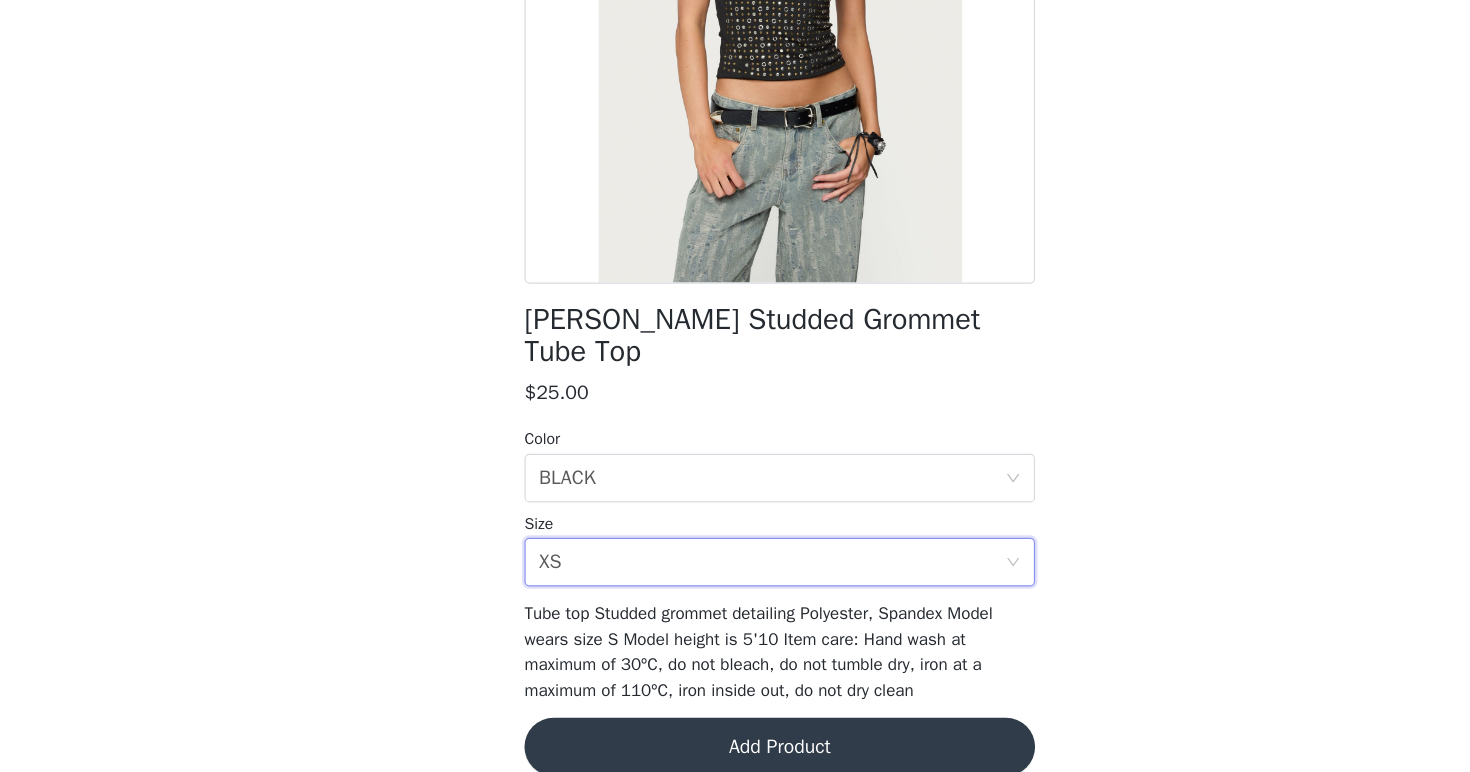 click on "Add Product" at bounding box center [735, 751] 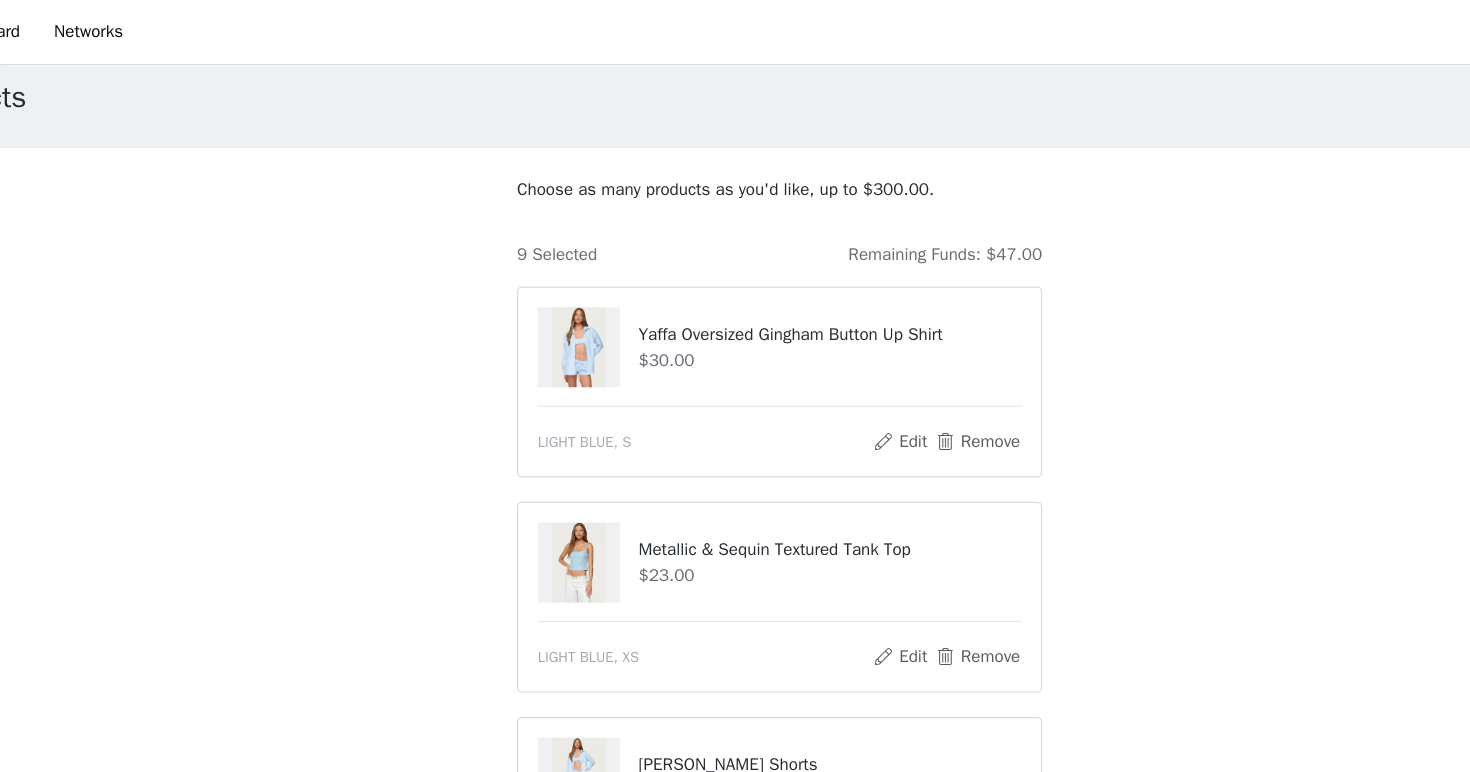 scroll, scrollTop: 0, scrollLeft: 0, axis: both 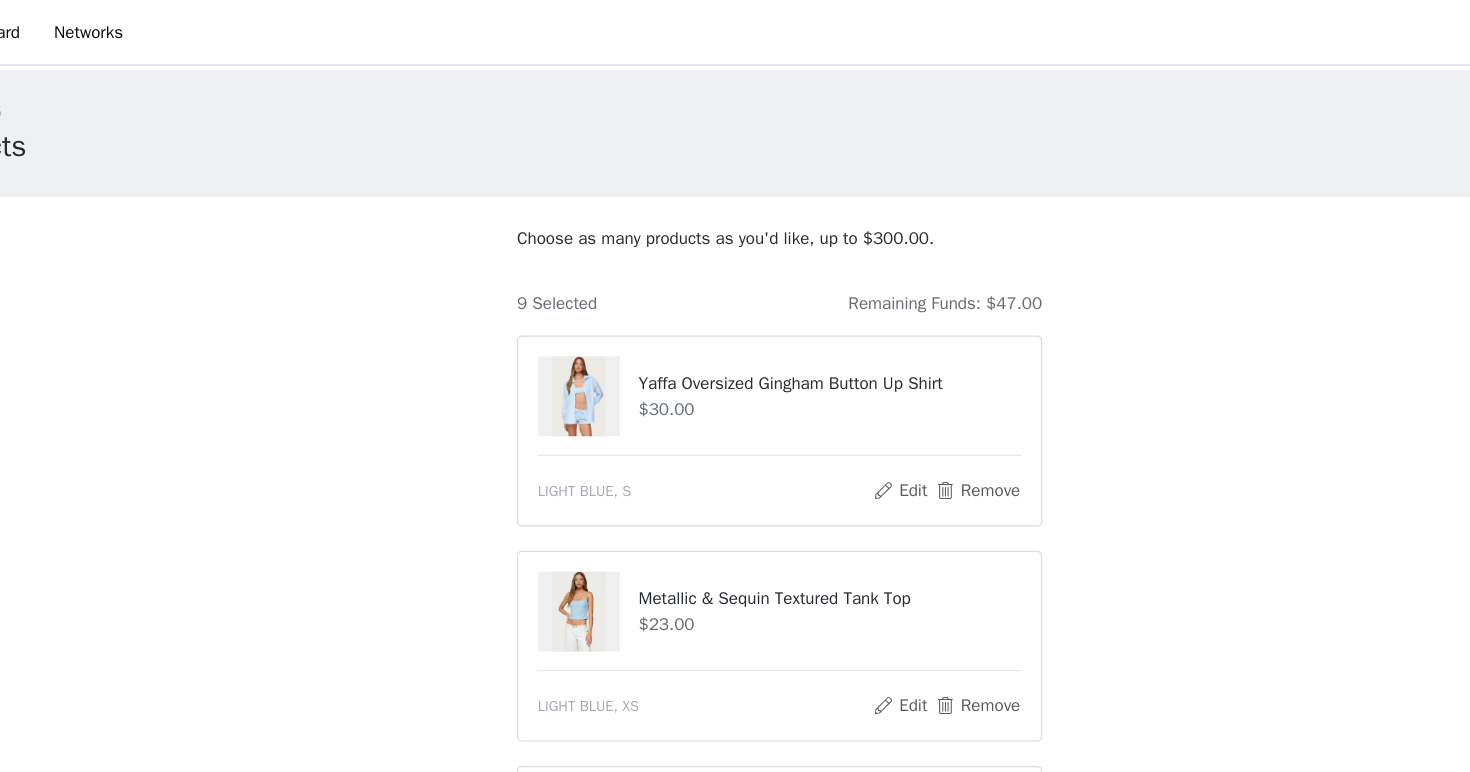 click on "Yaffa Oversized Gingham Button Up Shirt     $30.00       LIGHT BLUE, S       Edit   Remove" at bounding box center (735, 354) 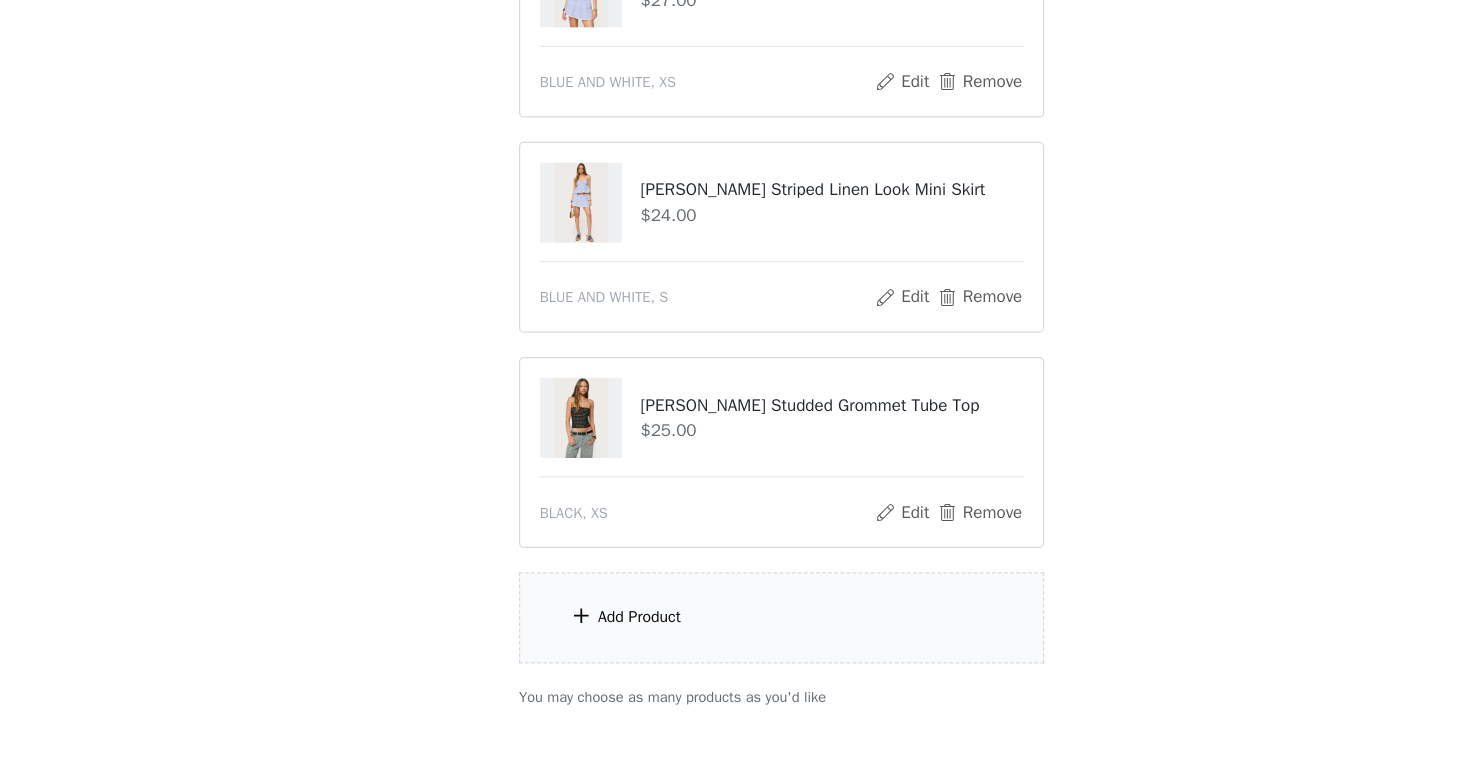 scroll, scrollTop: 1377, scrollLeft: 0, axis: vertical 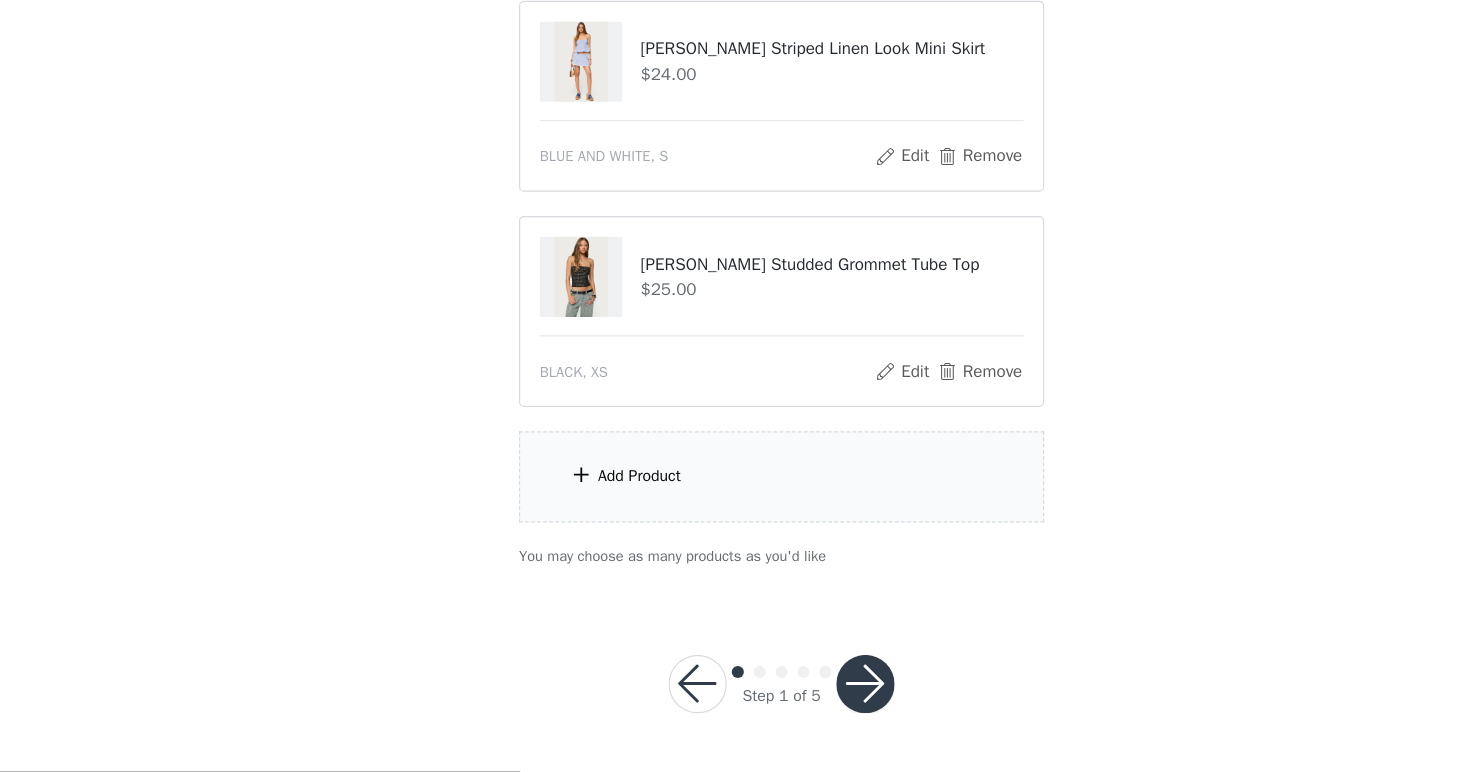 click on "Add Product" at bounding box center [735, 529] 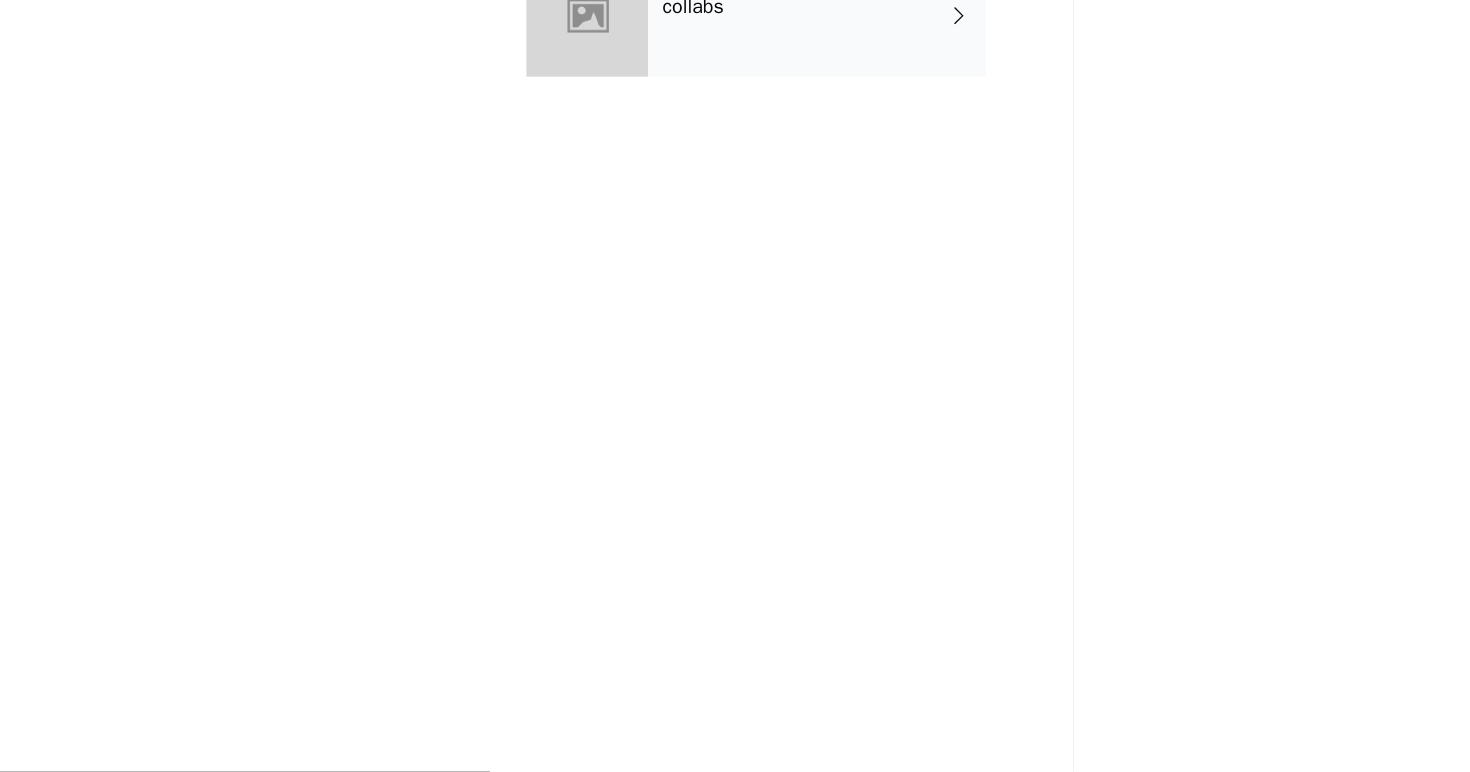 click on "collabs" at bounding box center (764, 150) 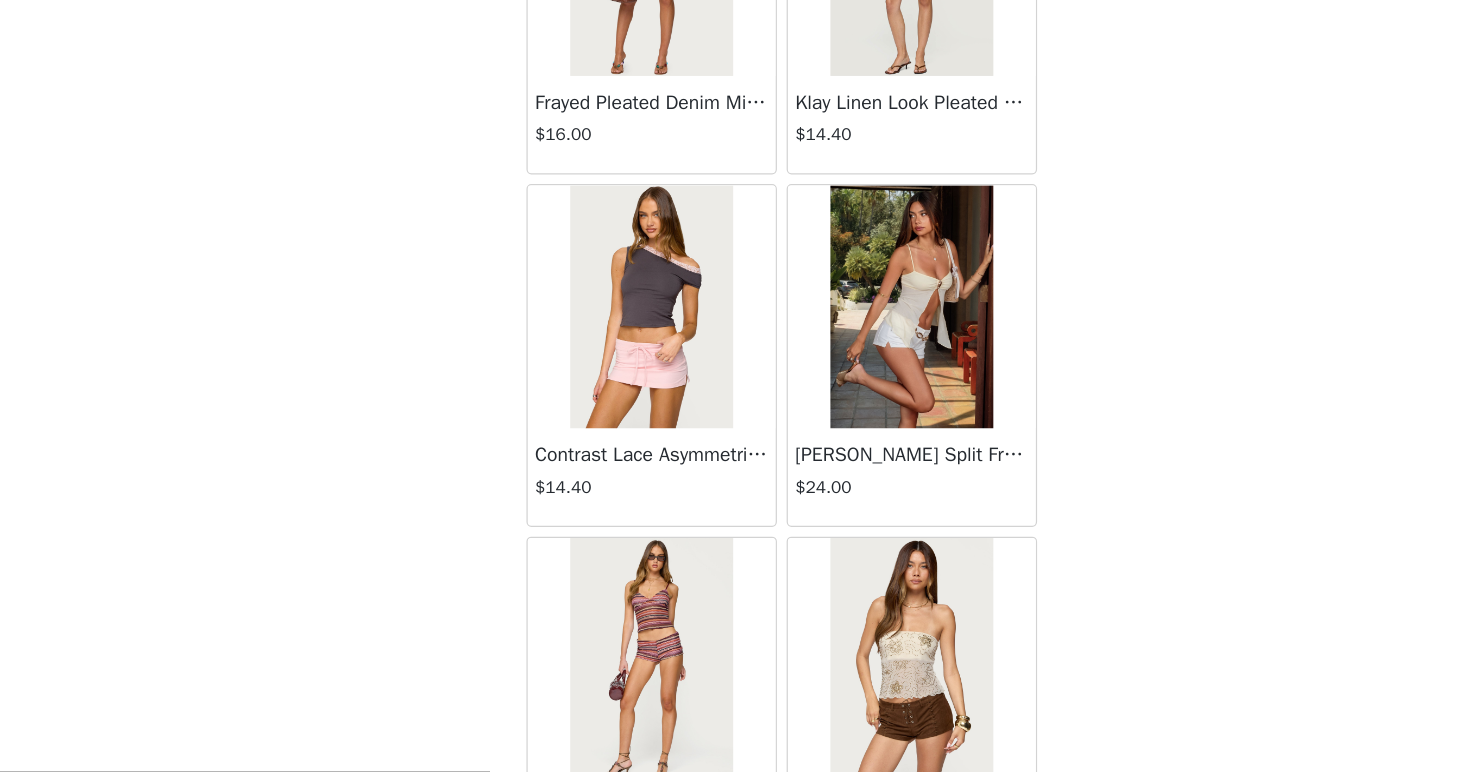 scroll, scrollTop: 2288, scrollLeft: 0, axis: vertical 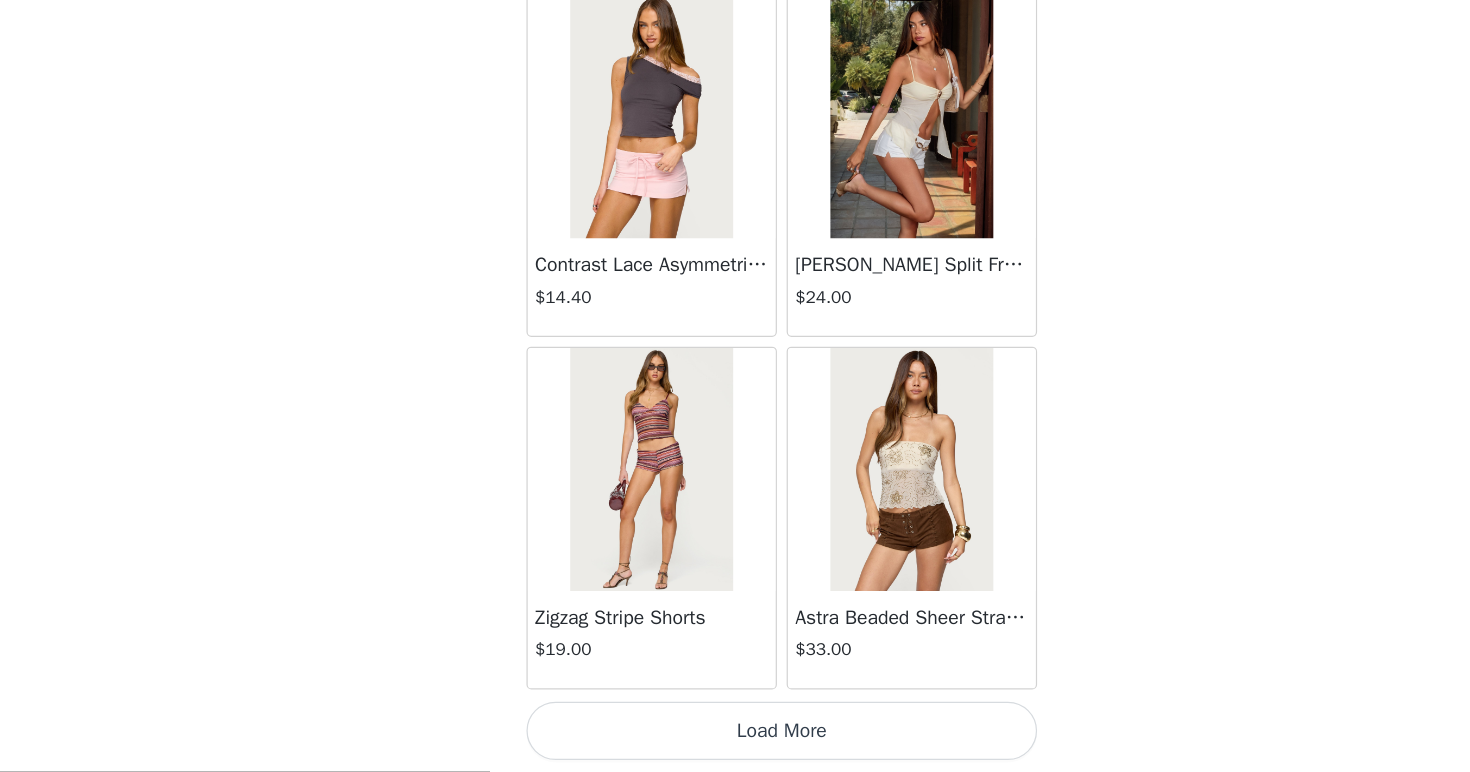 click on "Load More" at bounding box center [735, 738] 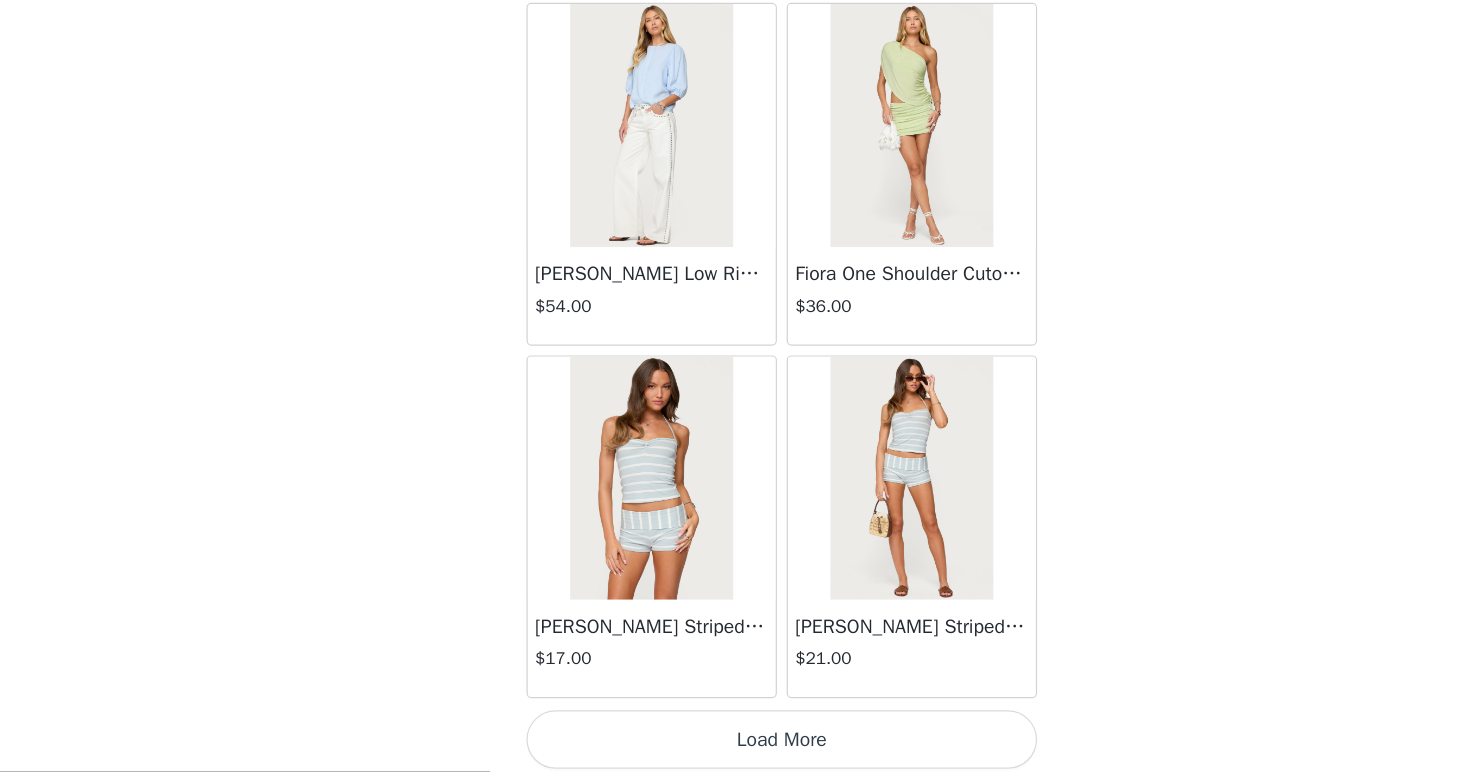 scroll, scrollTop: 5188, scrollLeft: 0, axis: vertical 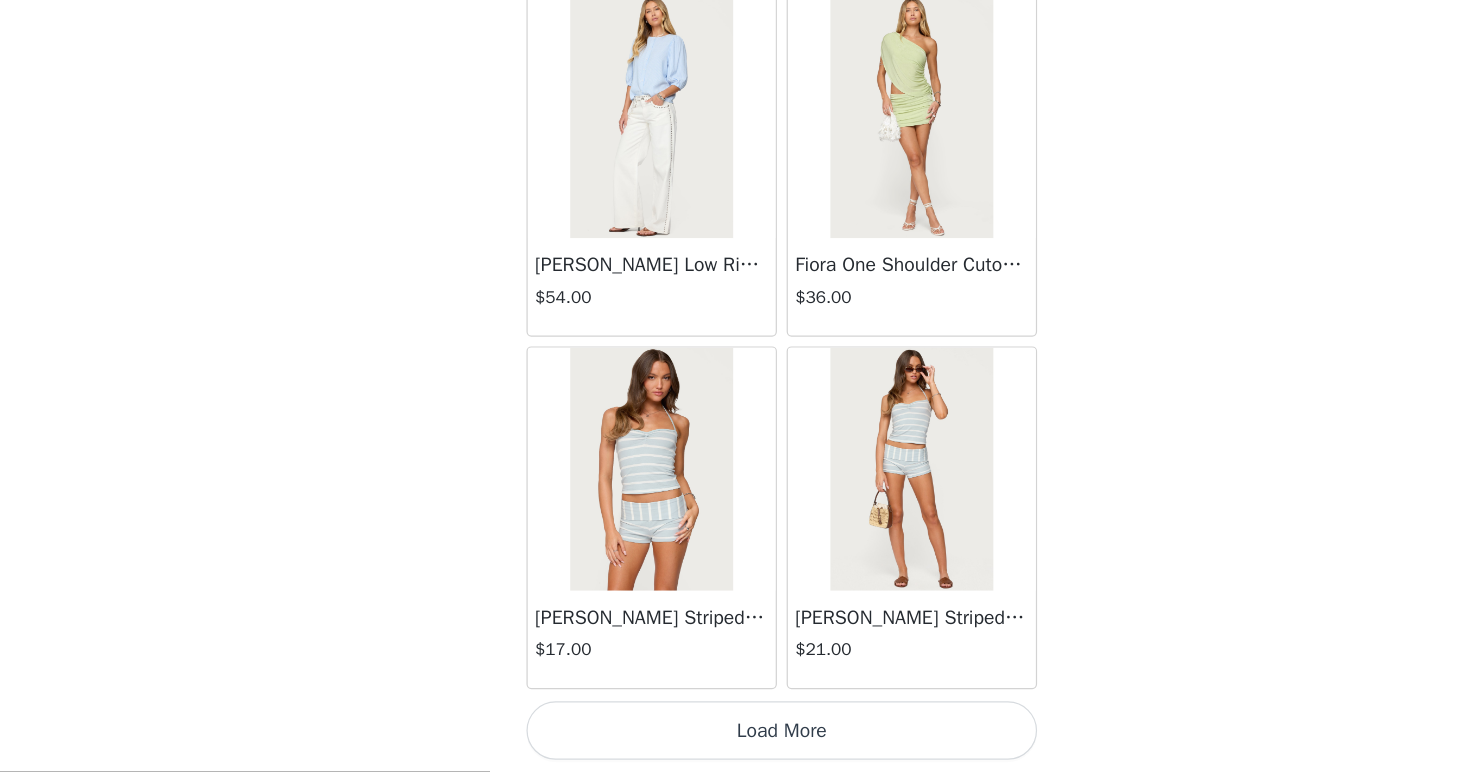 click on "Load More" at bounding box center (735, 738) 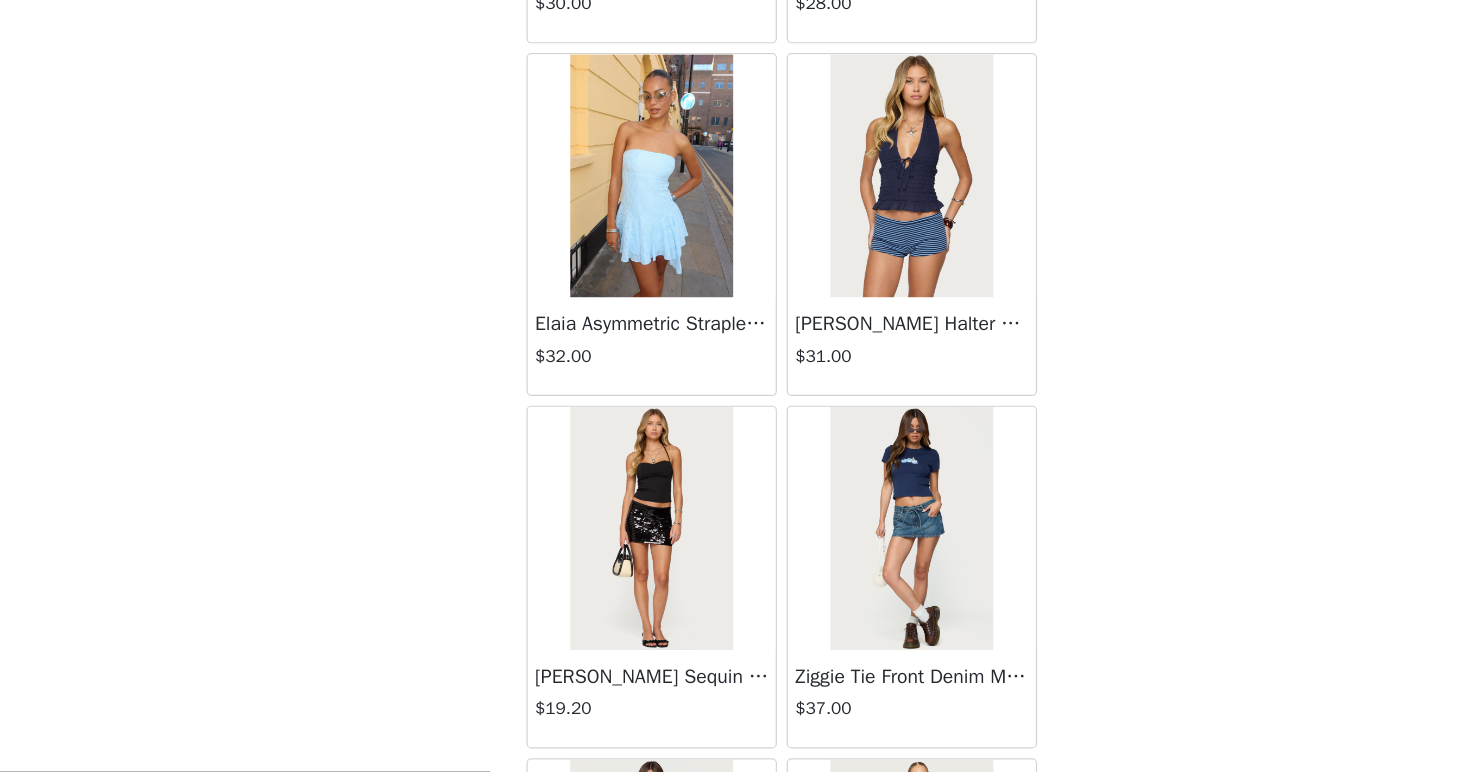 scroll, scrollTop: 6298, scrollLeft: 0, axis: vertical 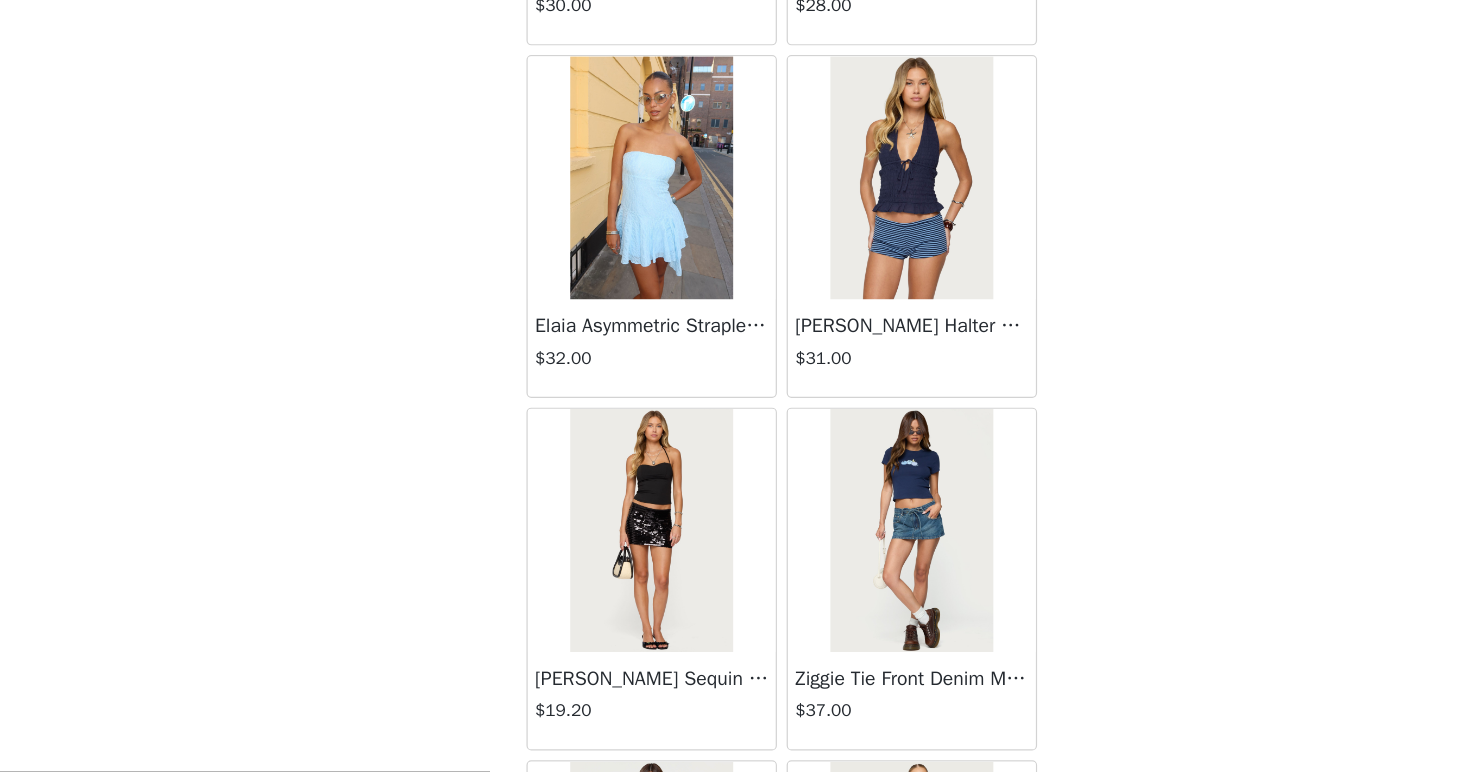 click on "$19.20" at bounding box center [628, 721] 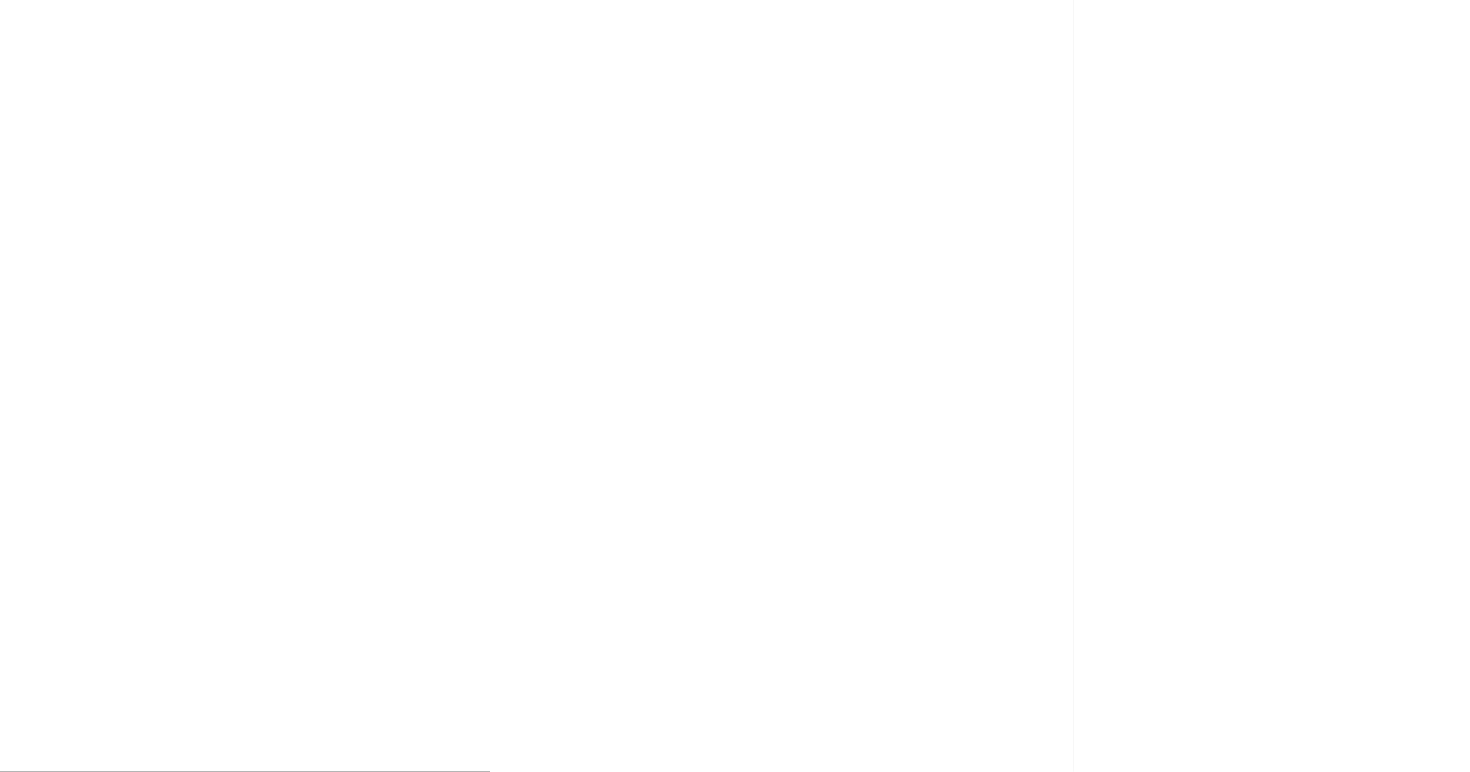 scroll, scrollTop: 0, scrollLeft: 0, axis: both 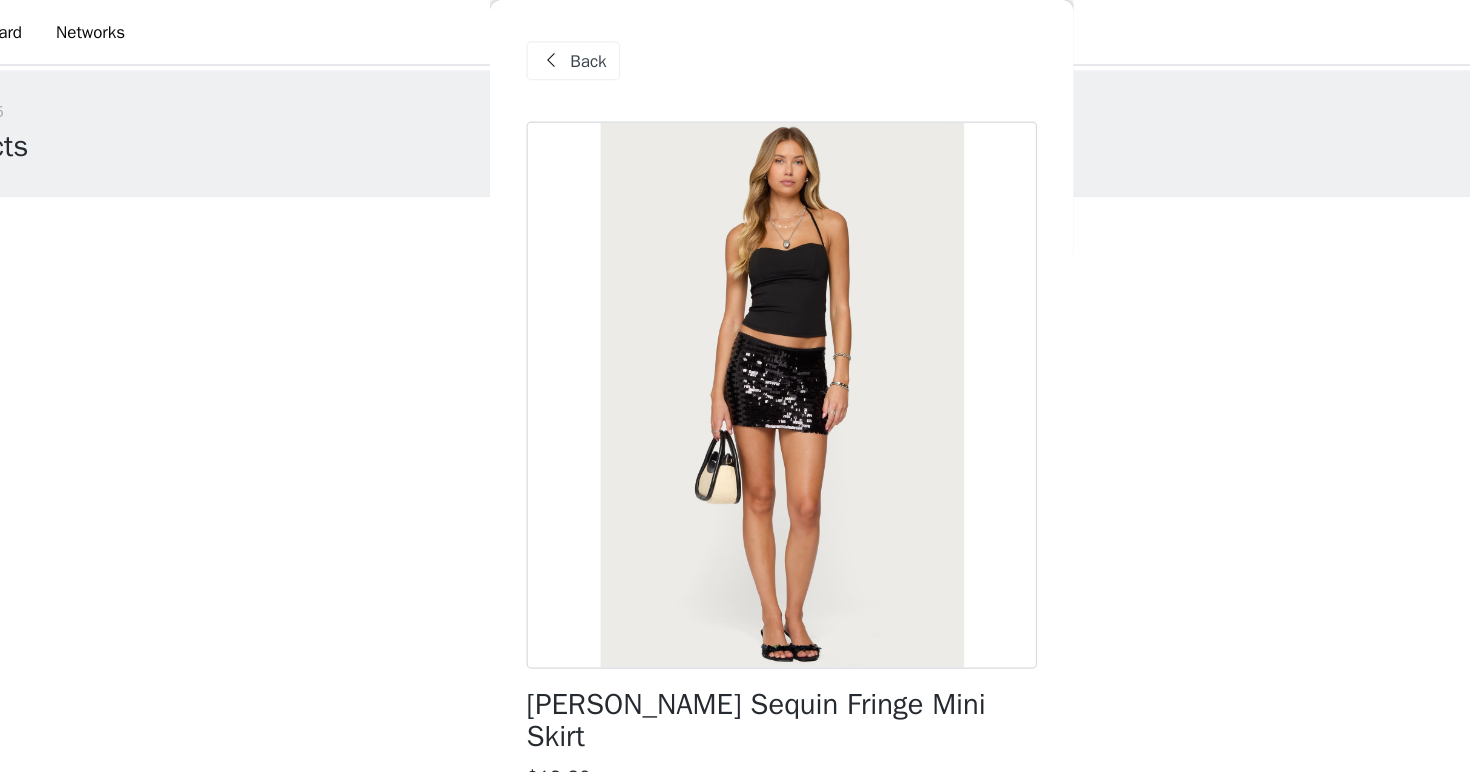 click on "Back" at bounding box center [576, 50] 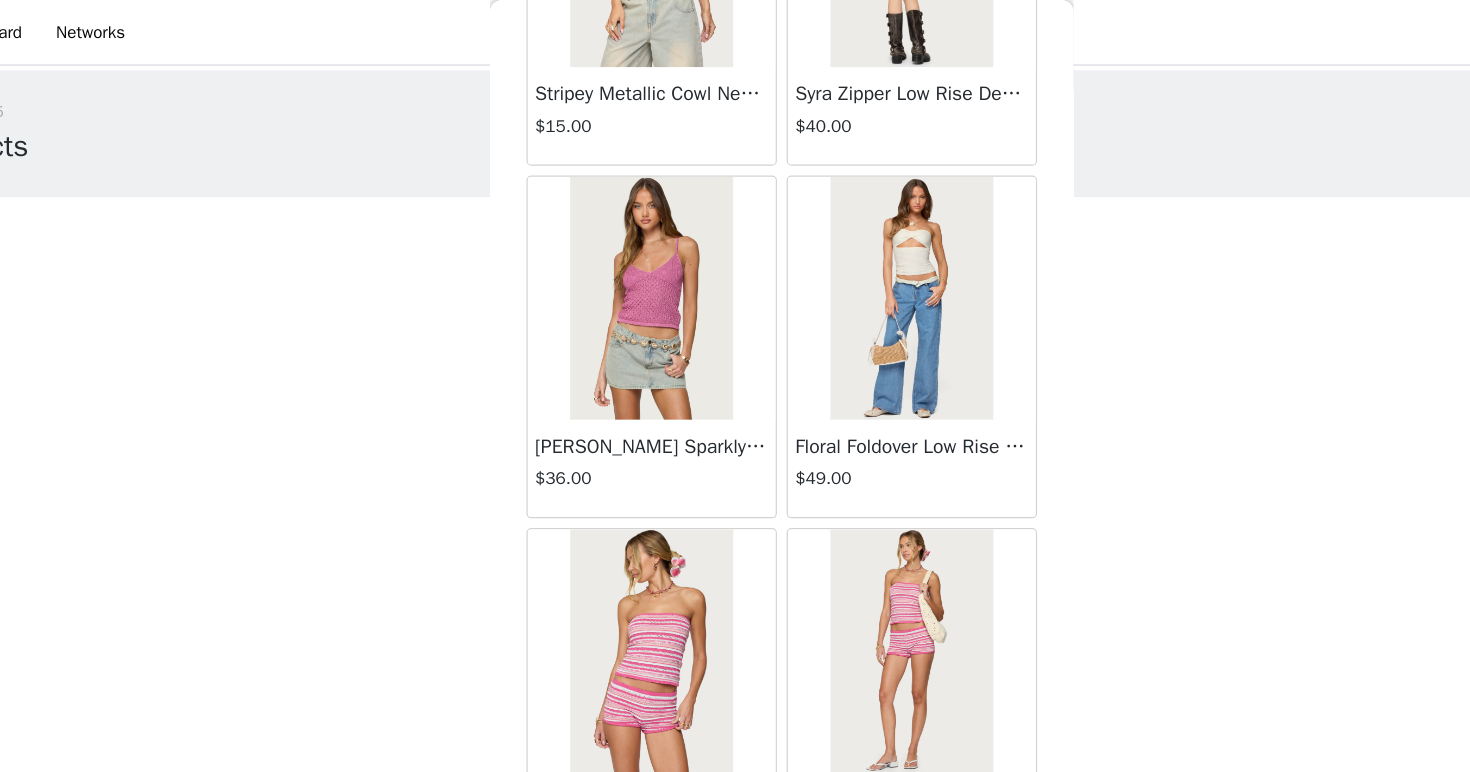 scroll, scrollTop: 8088, scrollLeft: 0, axis: vertical 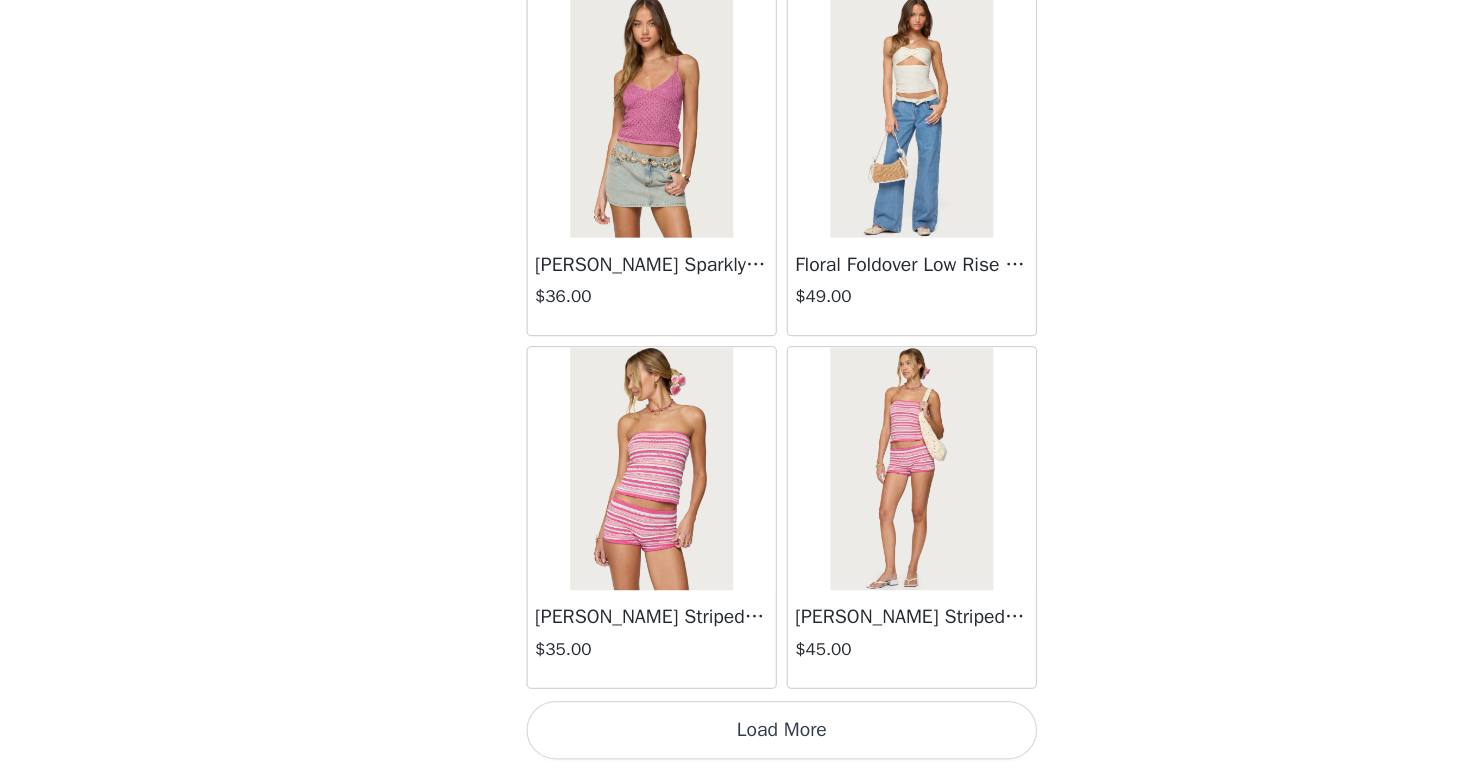 click on "Load More" at bounding box center (735, 738) 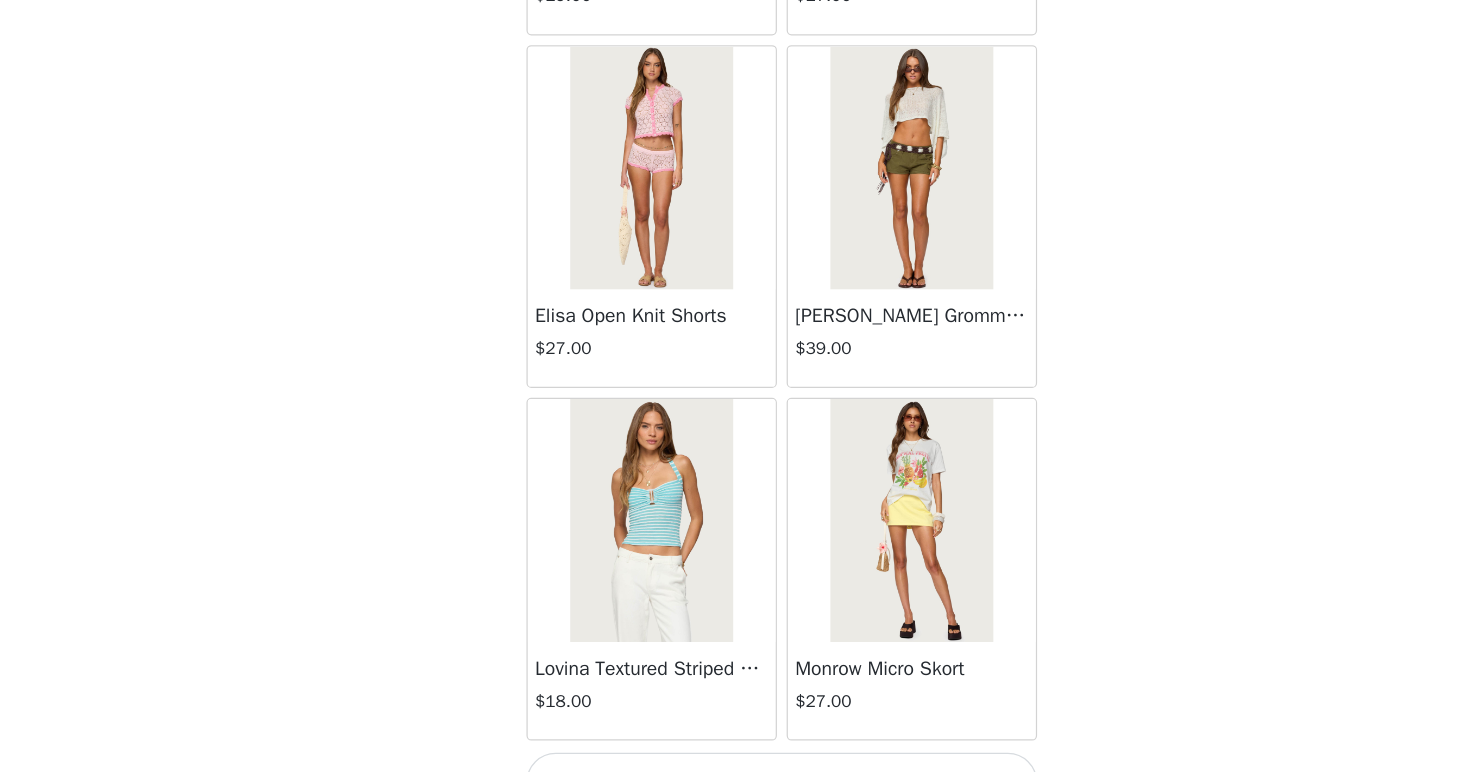 scroll, scrollTop: 10988, scrollLeft: 0, axis: vertical 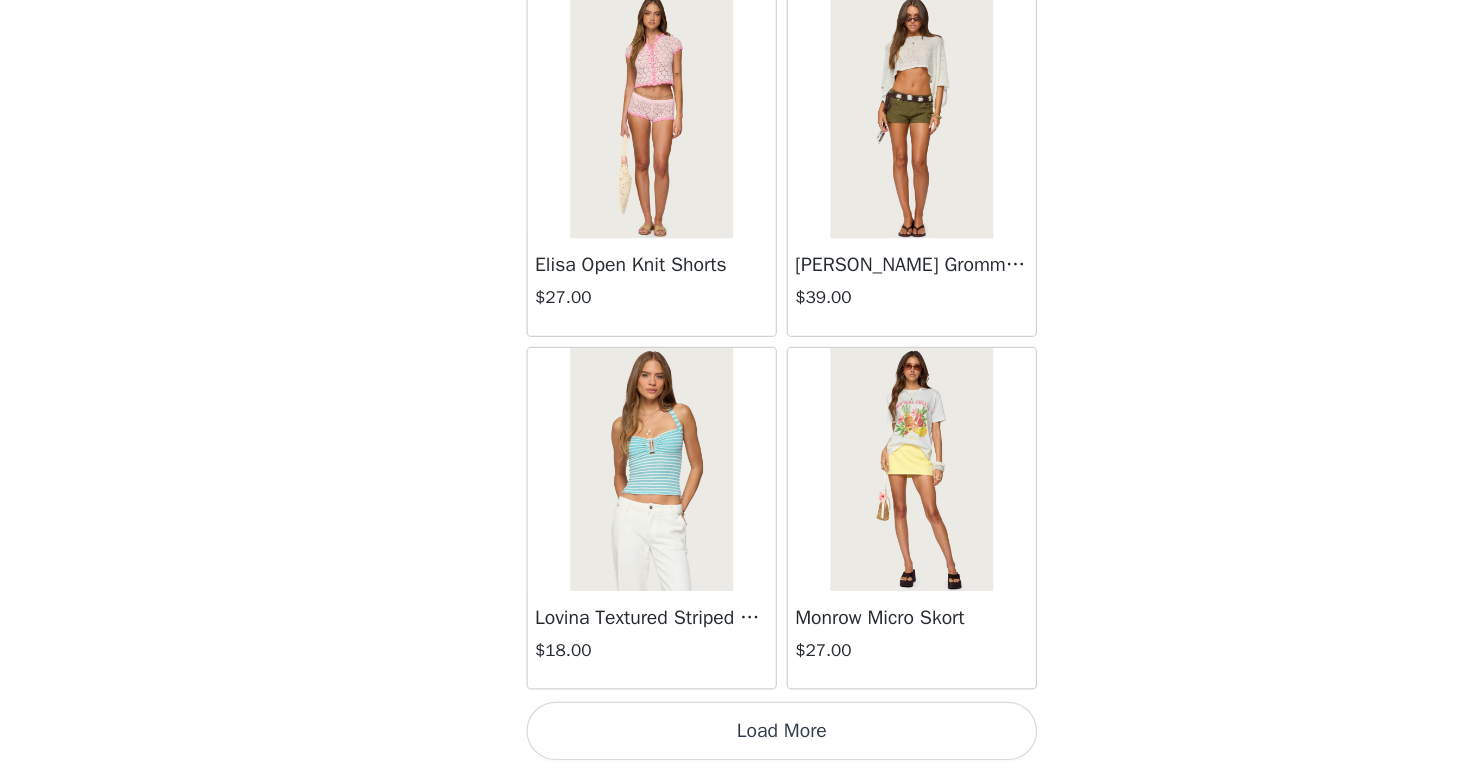 click on "Load More" at bounding box center (735, 738) 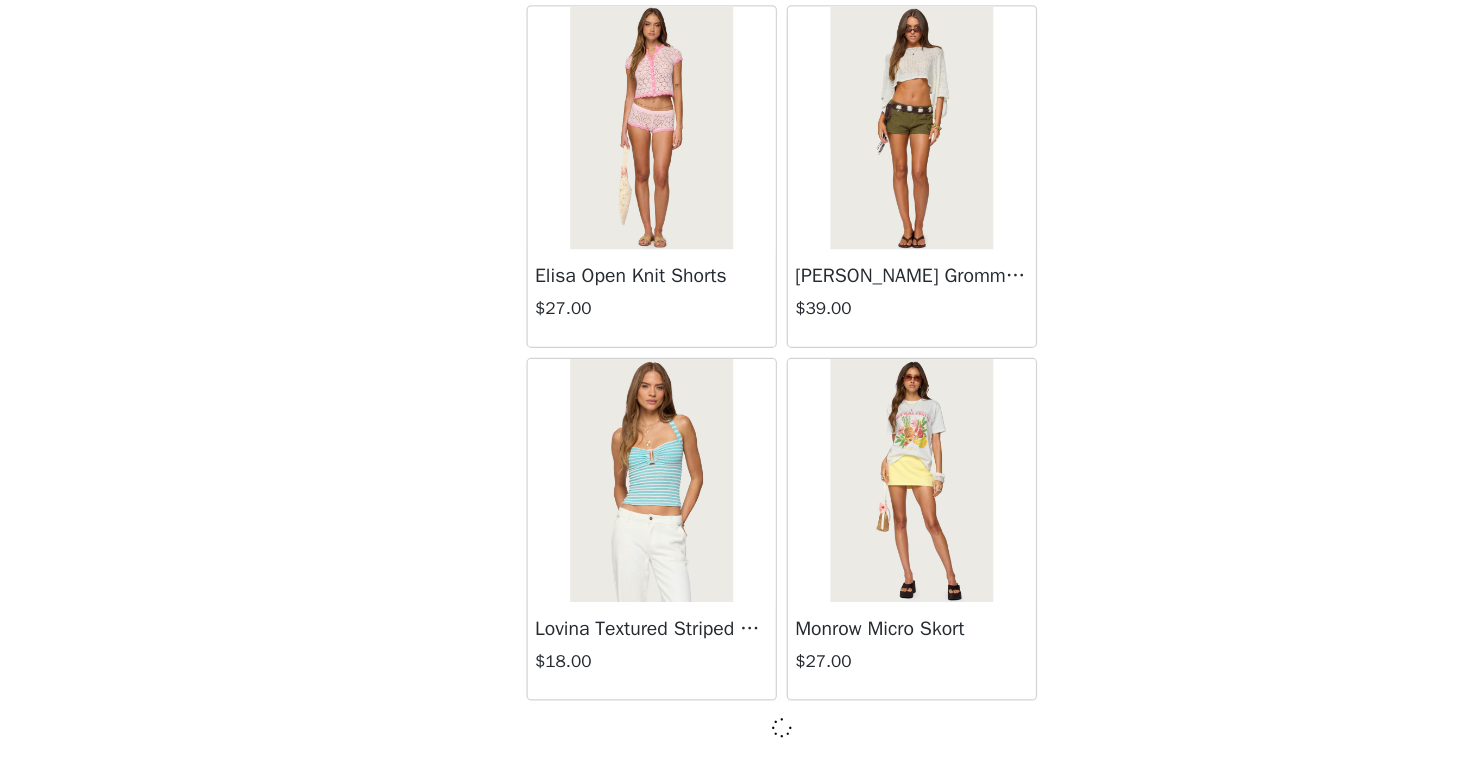 scroll, scrollTop: 10988, scrollLeft: 0, axis: vertical 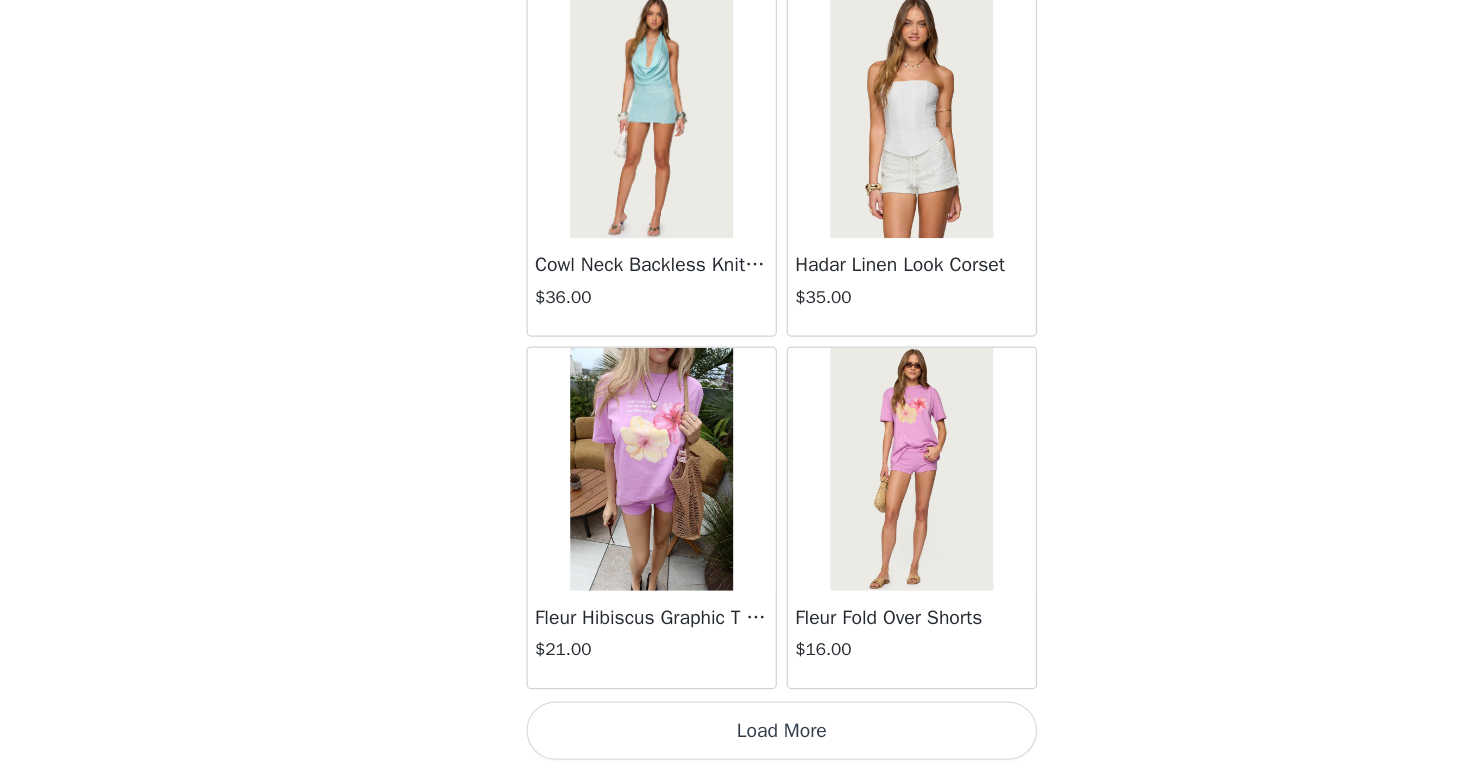 click on "Load More" at bounding box center [735, 738] 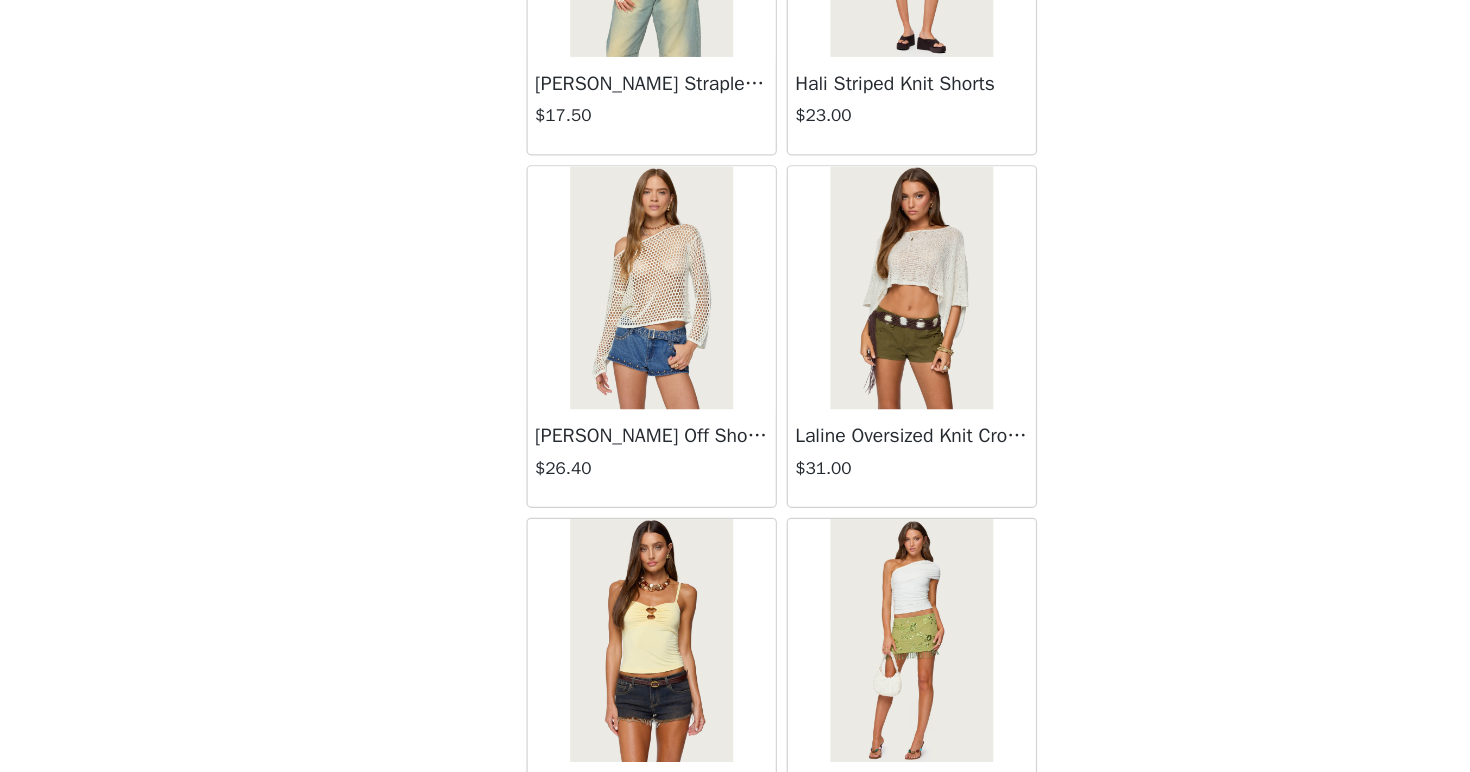 scroll, scrollTop: 14844, scrollLeft: 0, axis: vertical 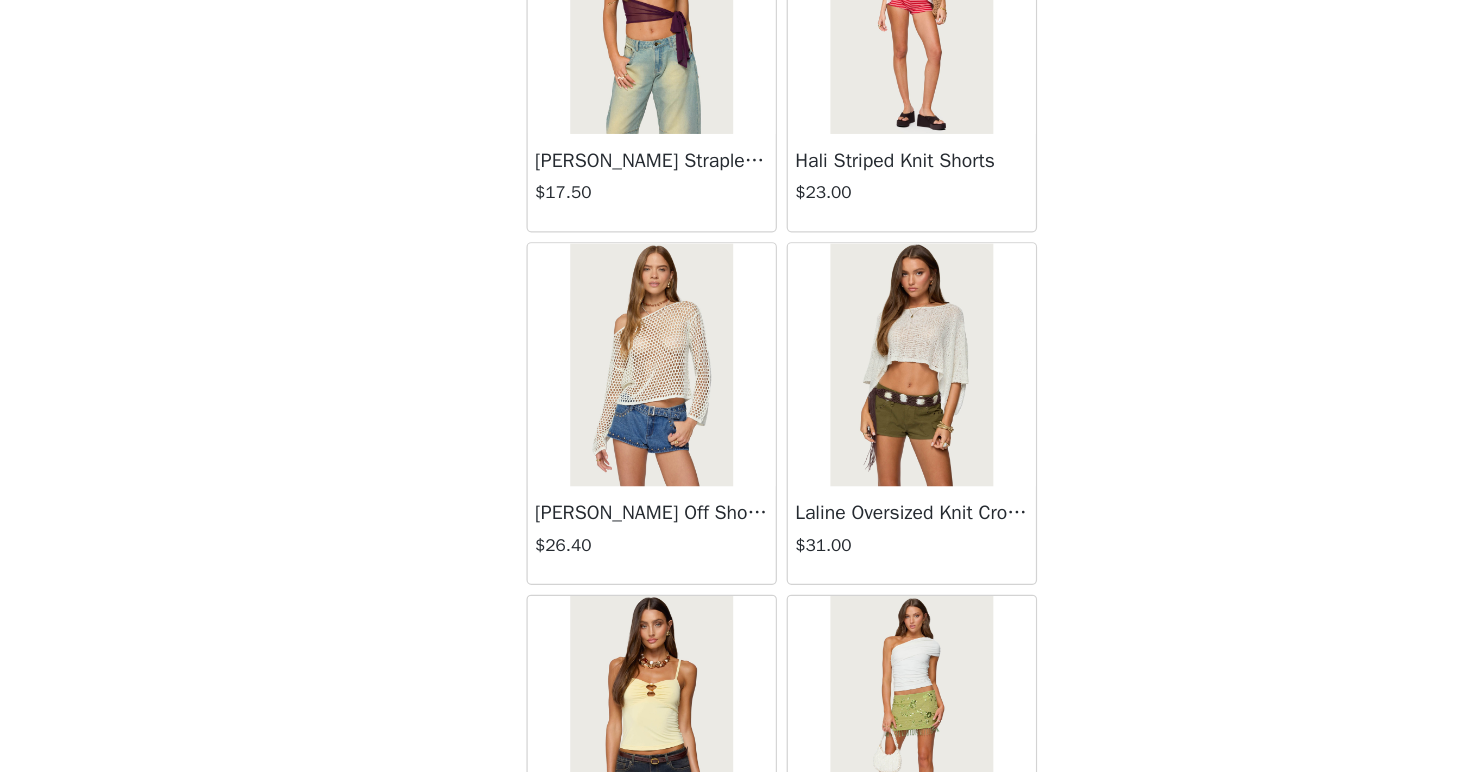 click on "Hali Striped Knit Shorts" at bounding box center [842, 269] 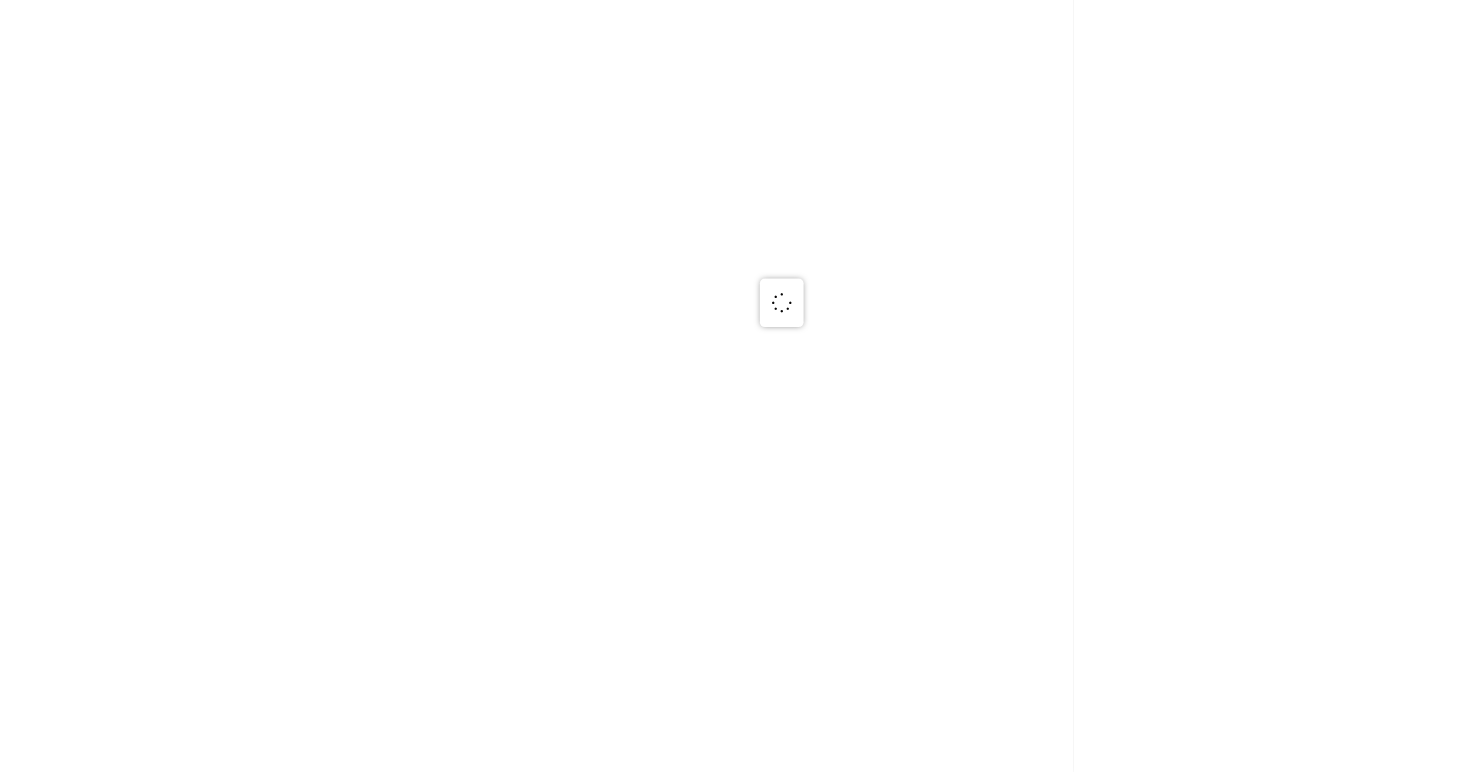 scroll, scrollTop: 0, scrollLeft: 0, axis: both 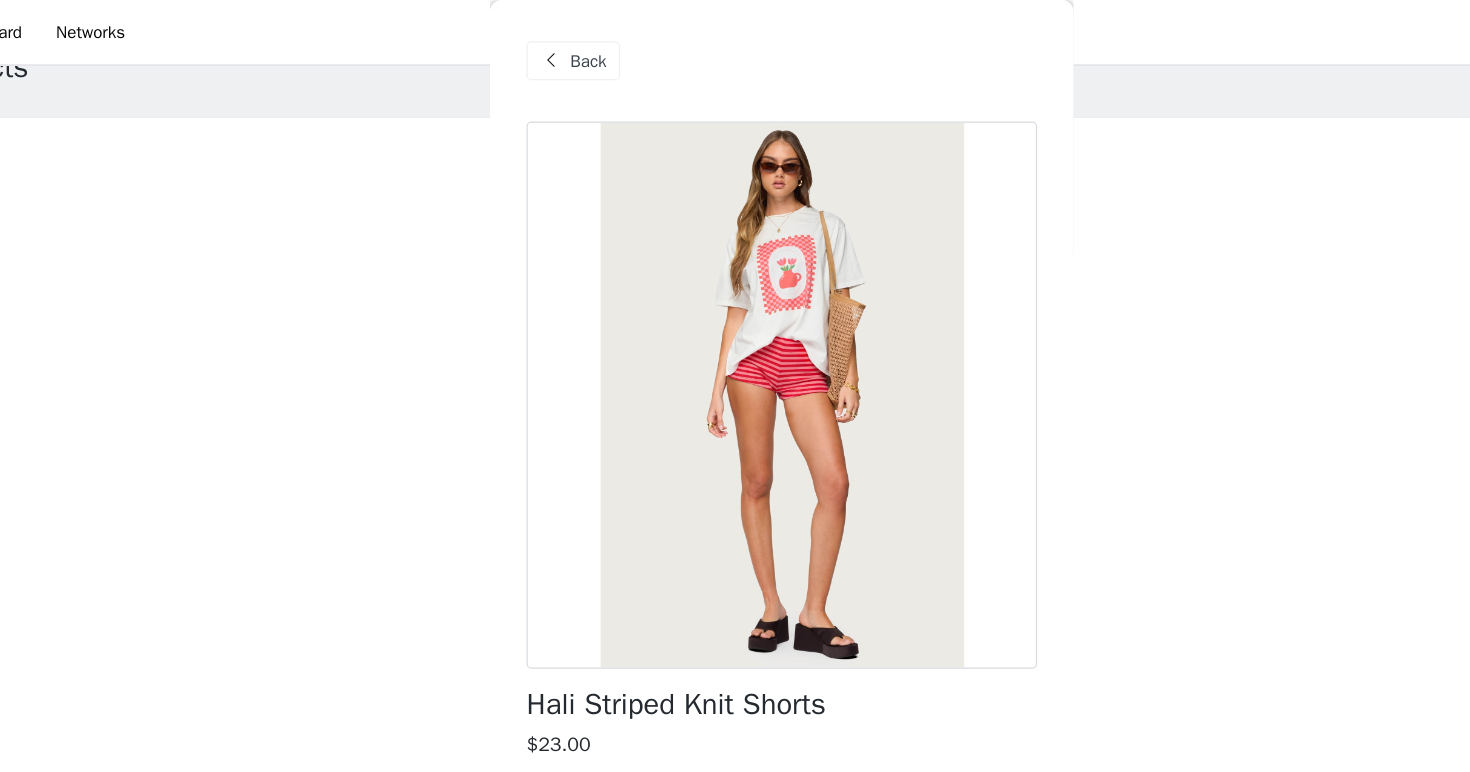 click on "Back" at bounding box center (563, 50) 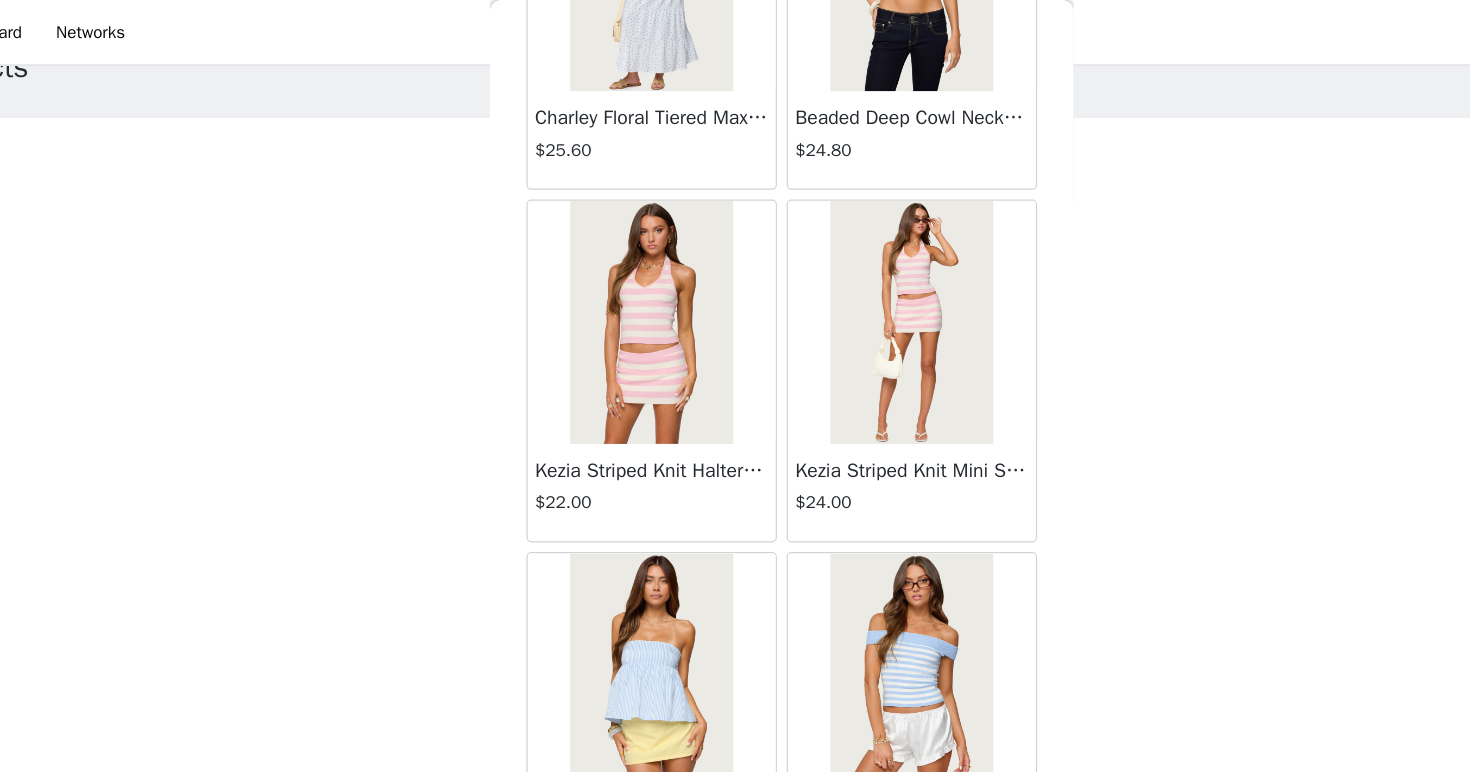 scroll, scrollTop: 16788, scrollLeft: 0, axis: vertical 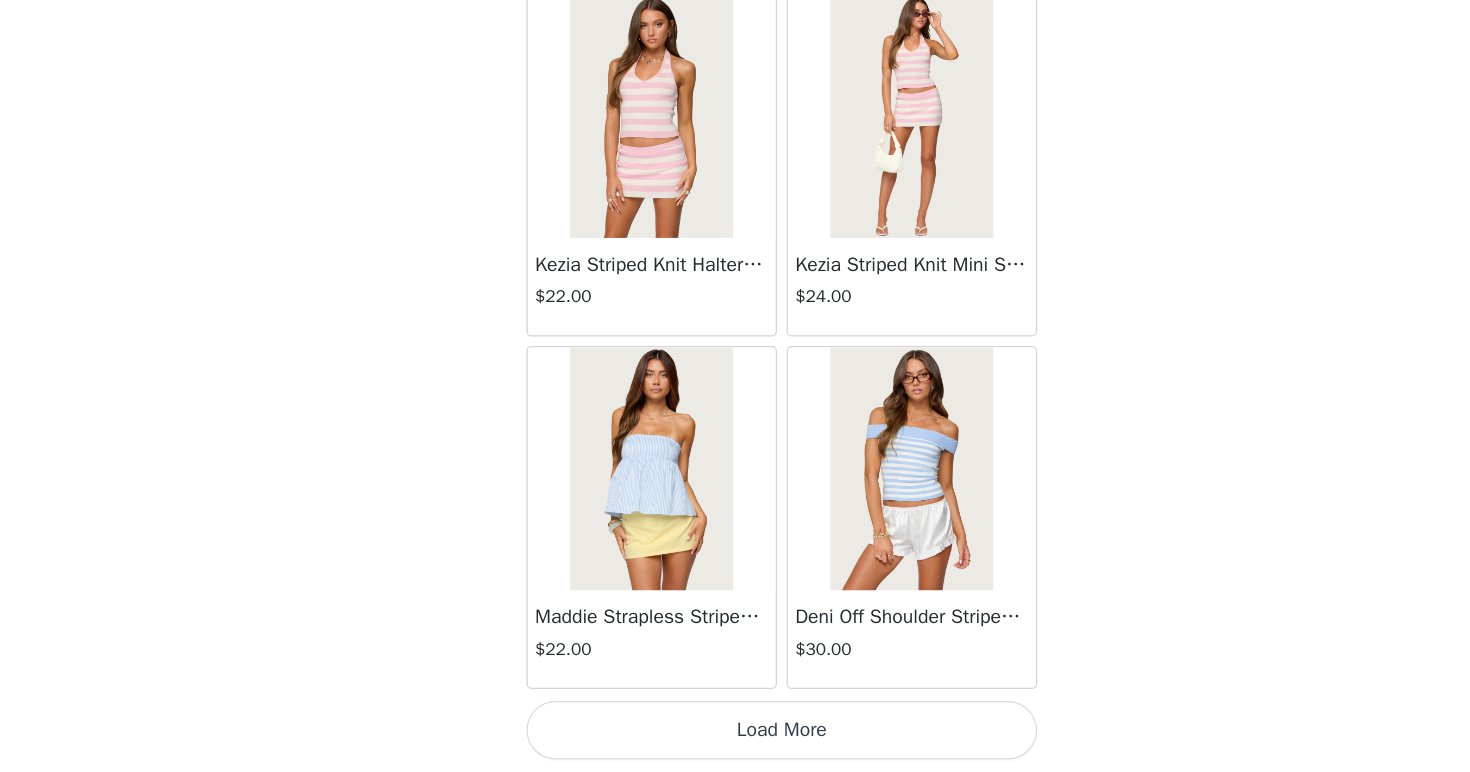 click on "Load More" at bounding box center [735, 738] 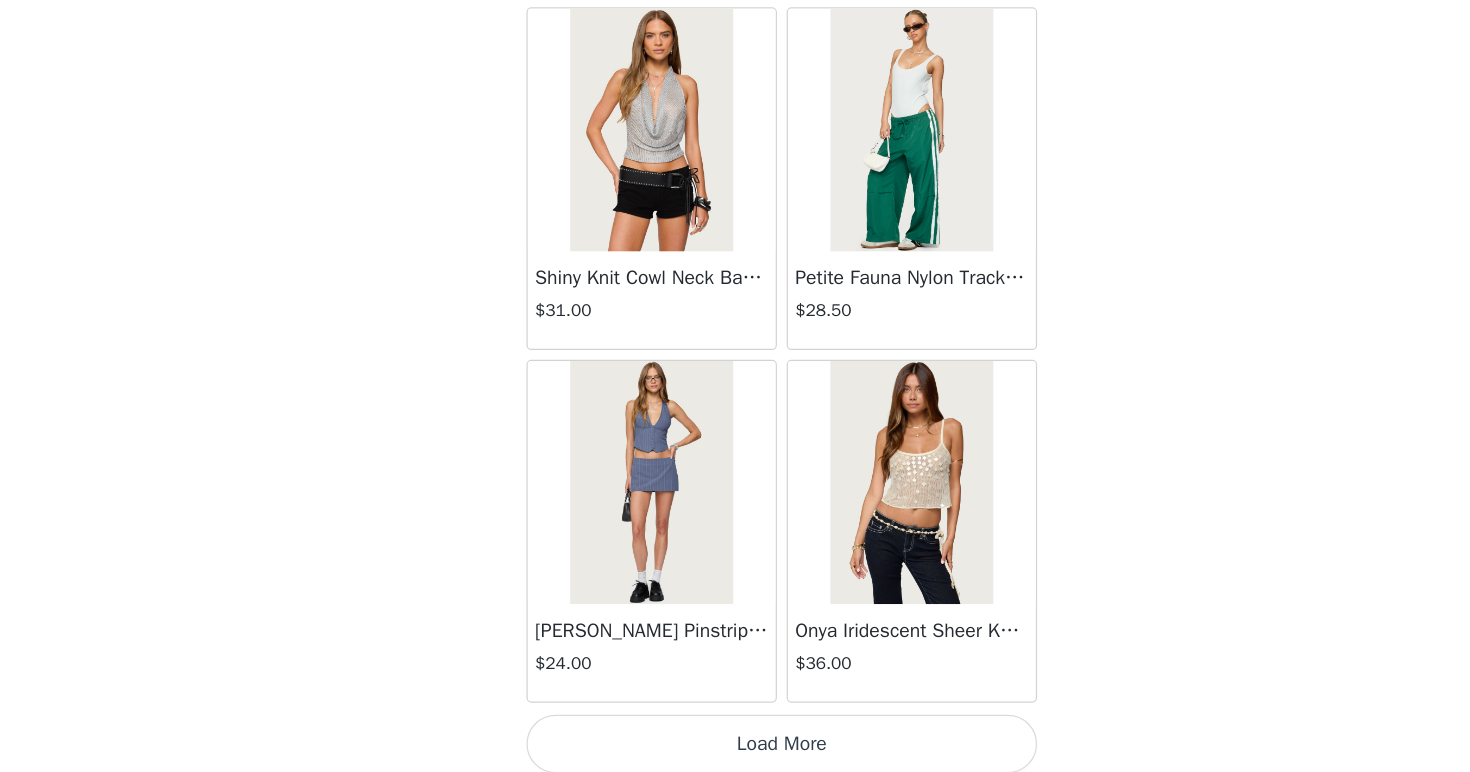 scroll, scrollTop: 19688, scrollLeft: 0, axis: vertical 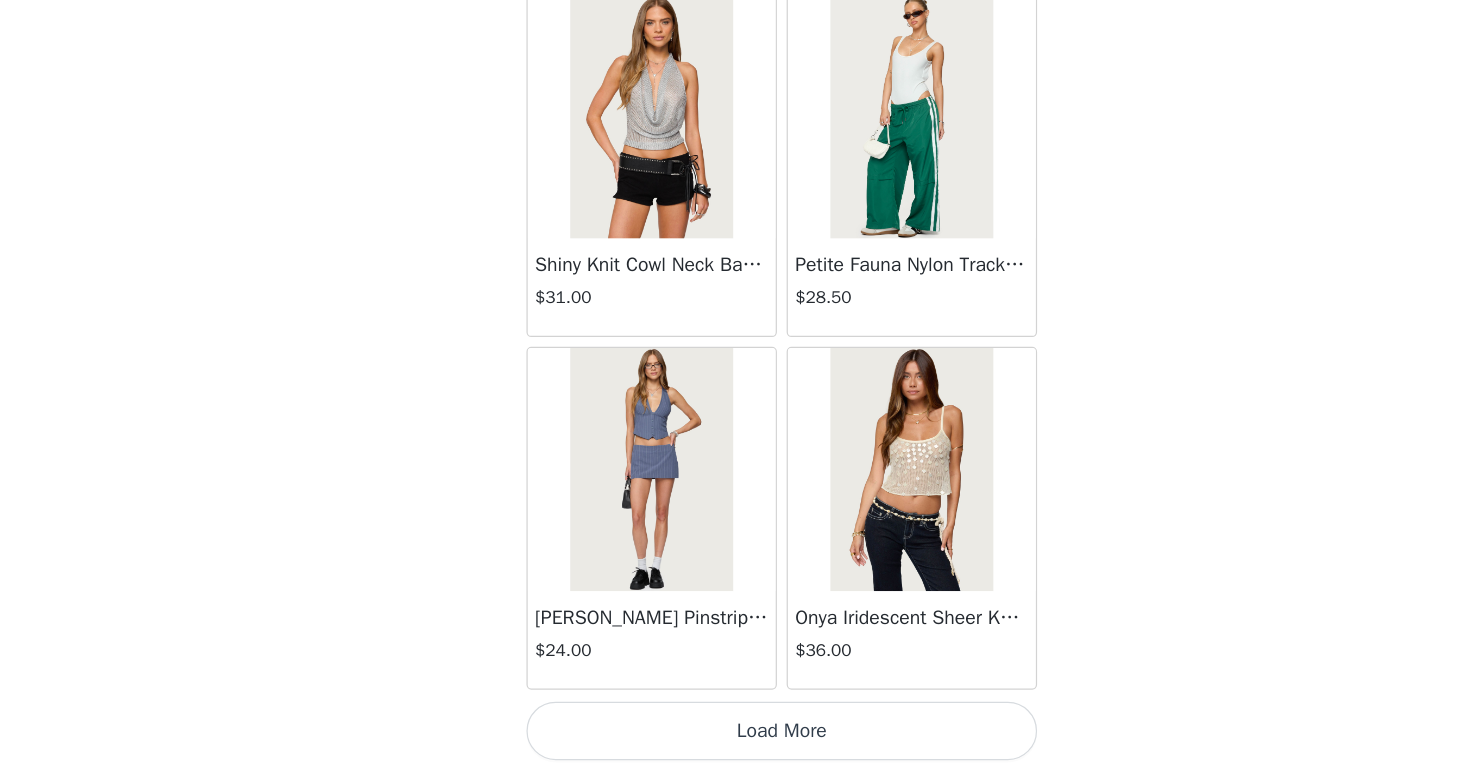 click on "Load More" at bounding box center [735, 738] 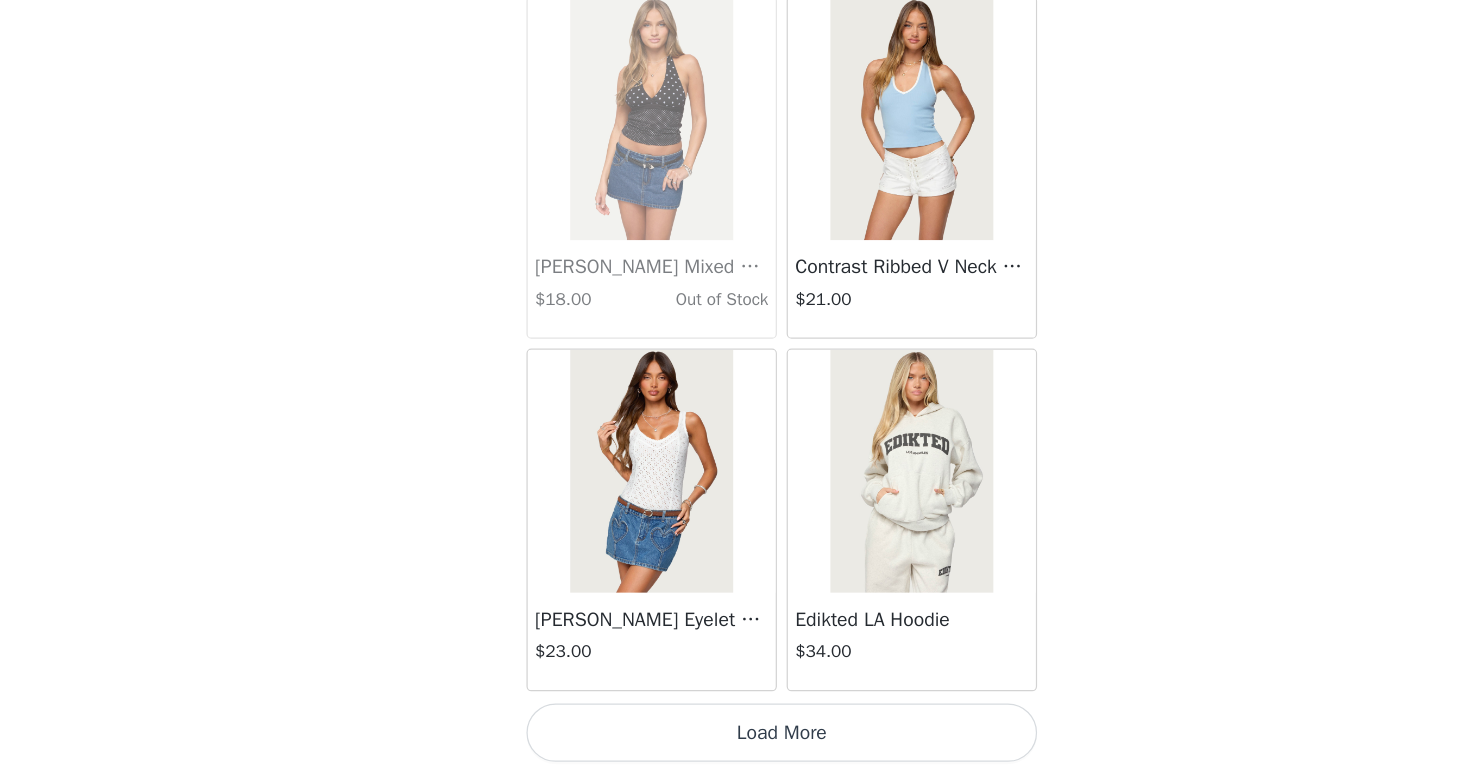scroll, scrollTop: 22588, scrollLeft: 0, axis: vertical 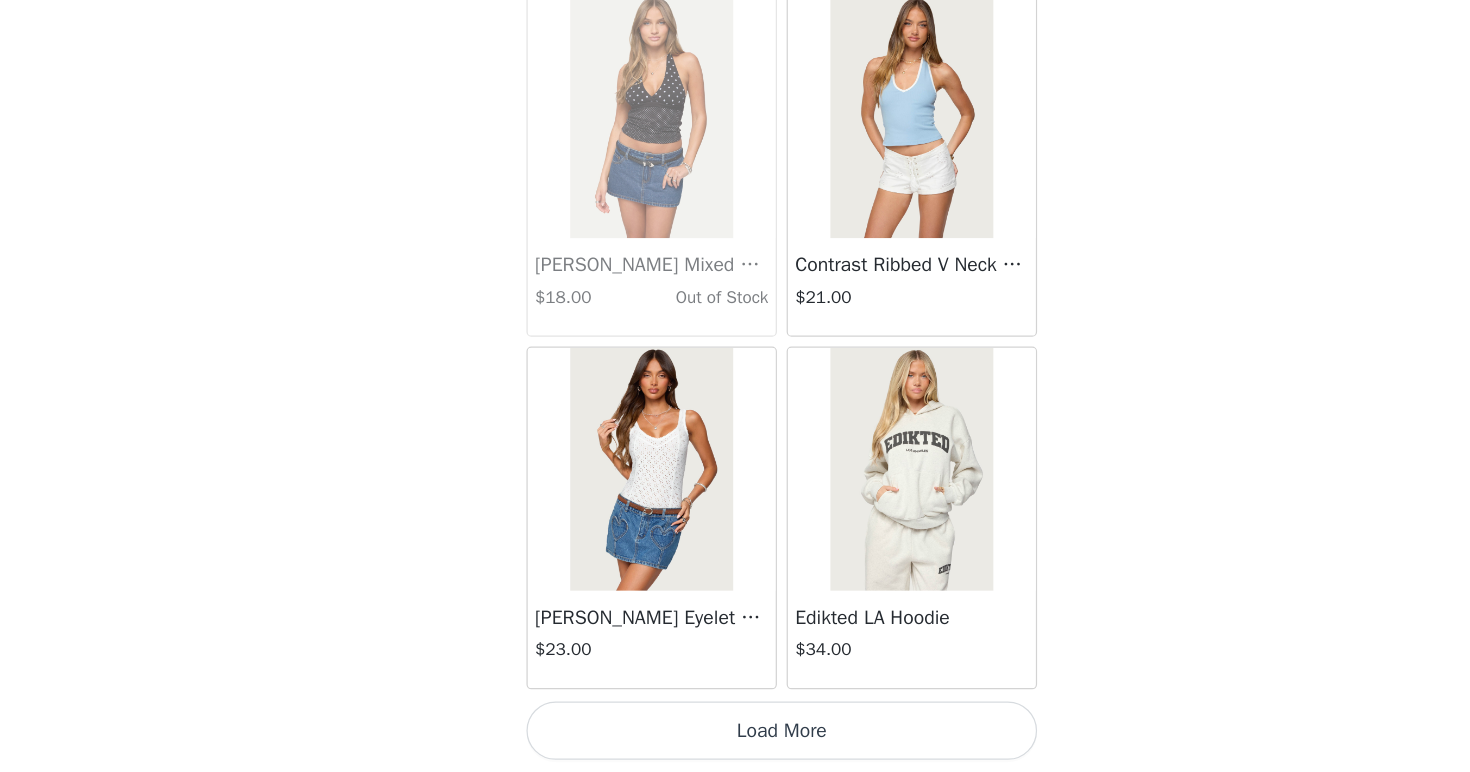 click on "Load More" at bounding box center [735, 738] 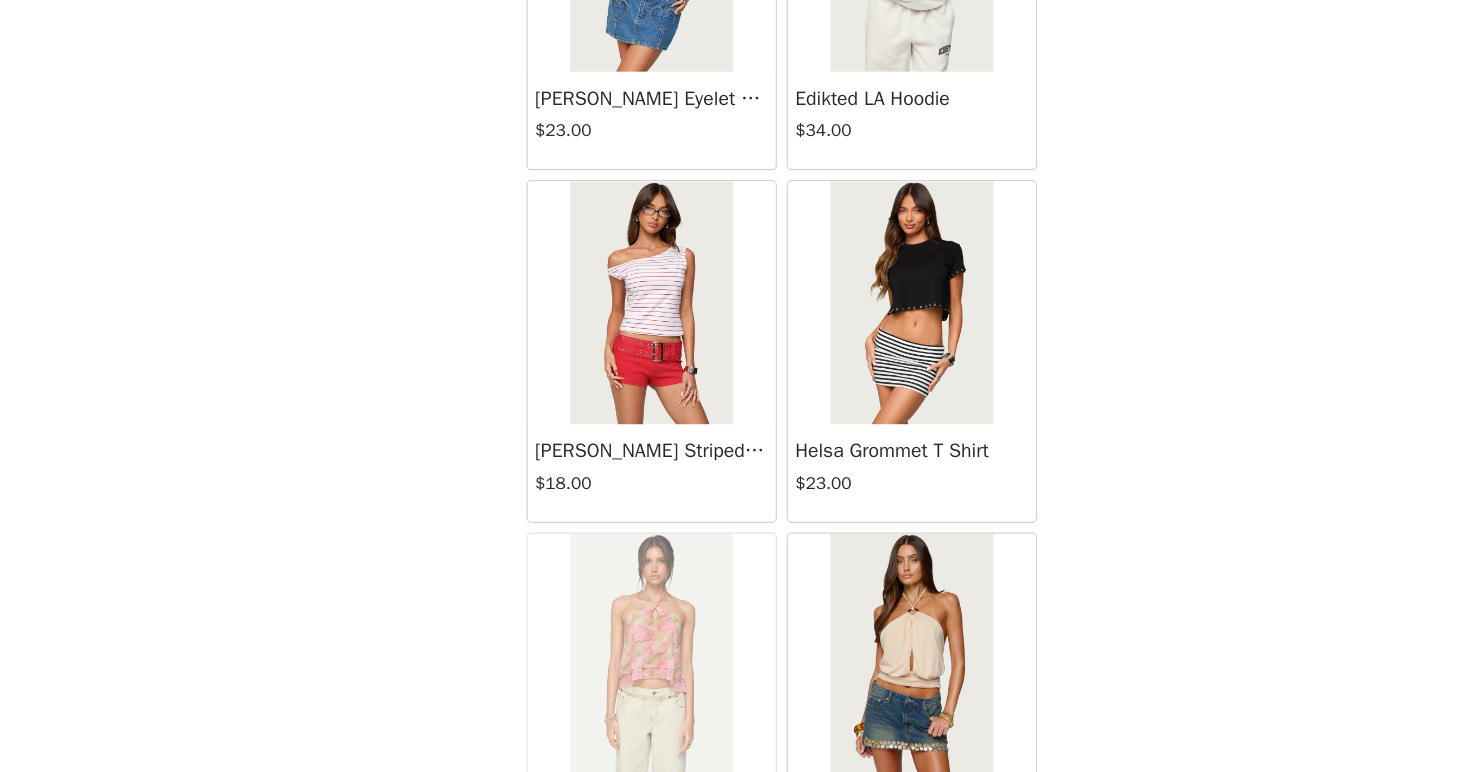 scroll, scrollTop: 23005, scrollLeft: 0, axis: vertical 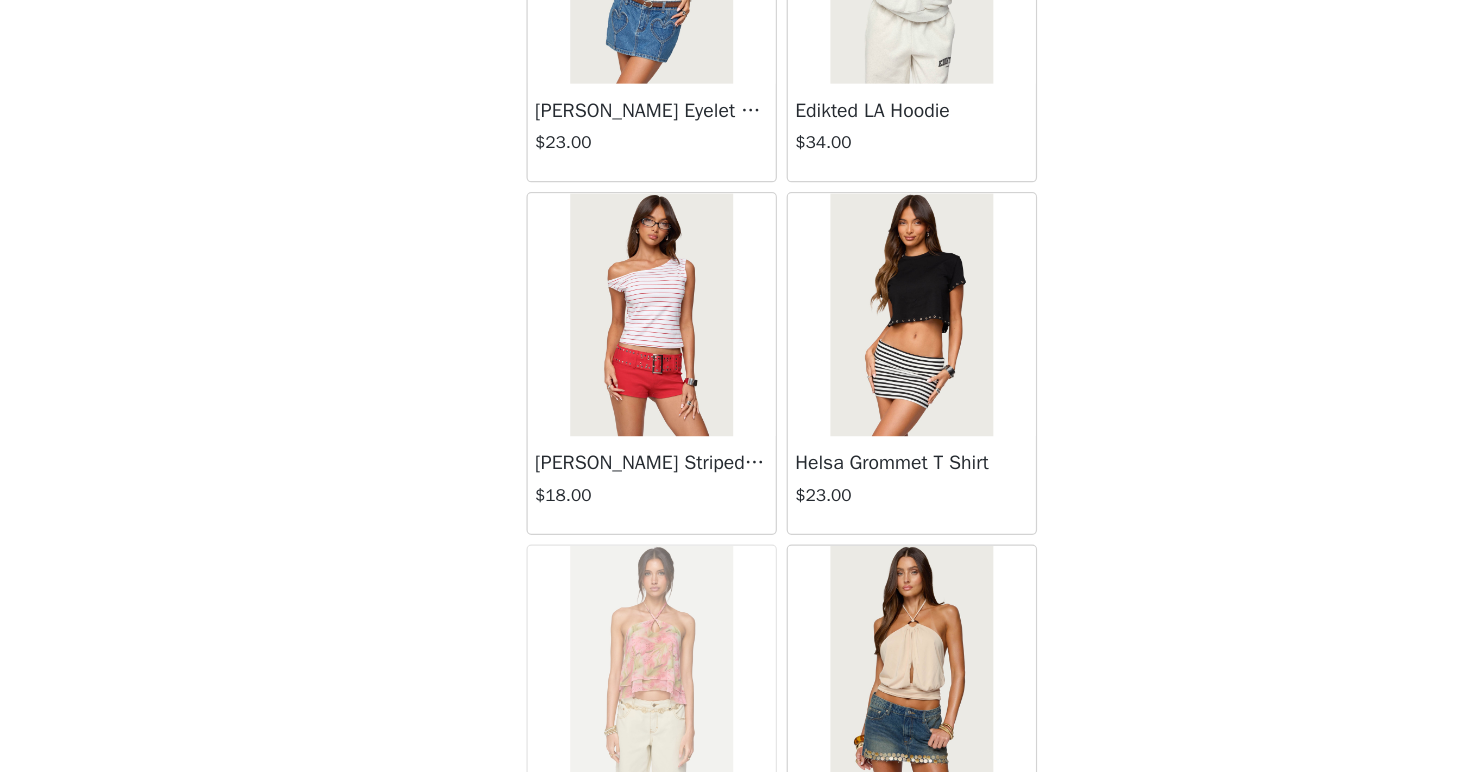 click at bounding box center (841, 396) 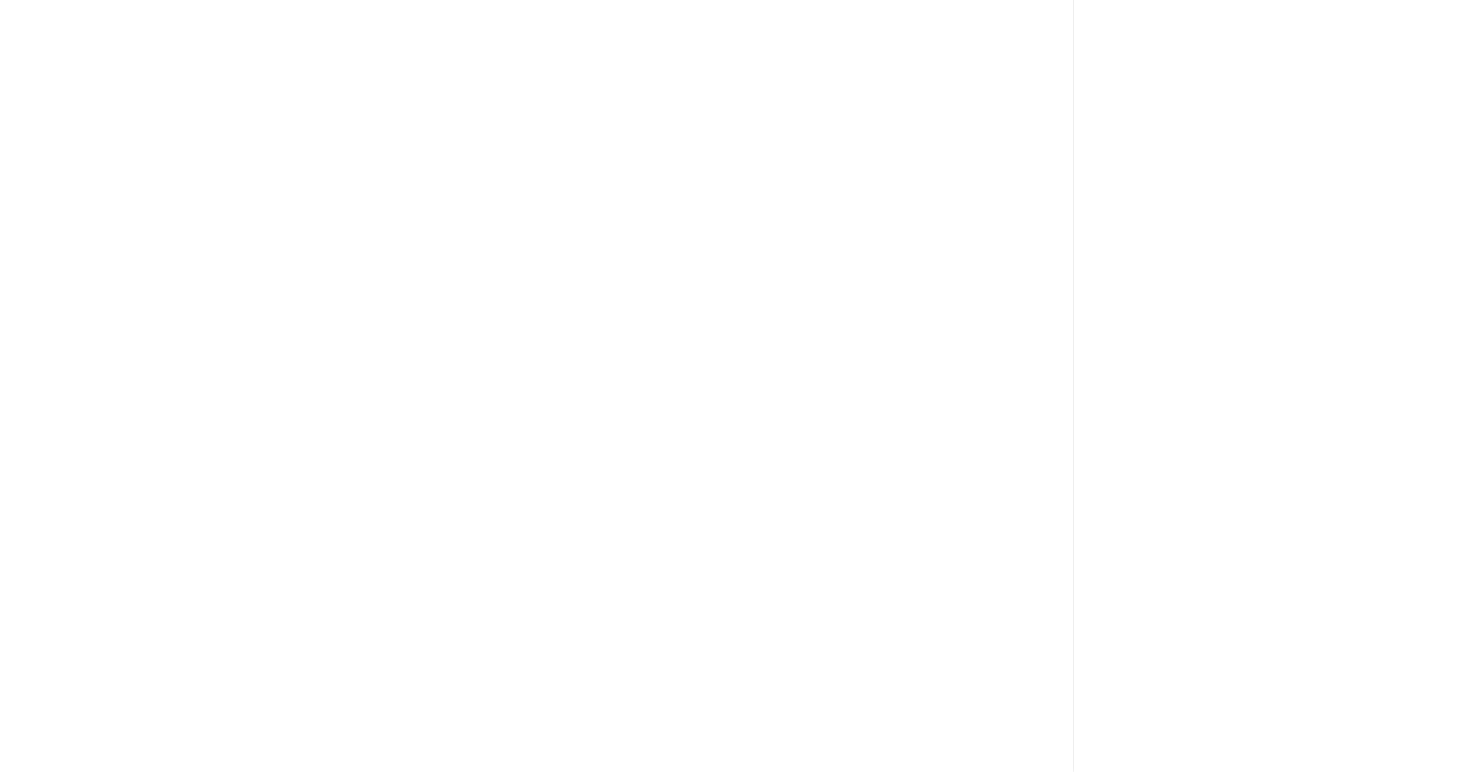 scroll, scrollTop: 0, scrollLeft: 0, axis: both 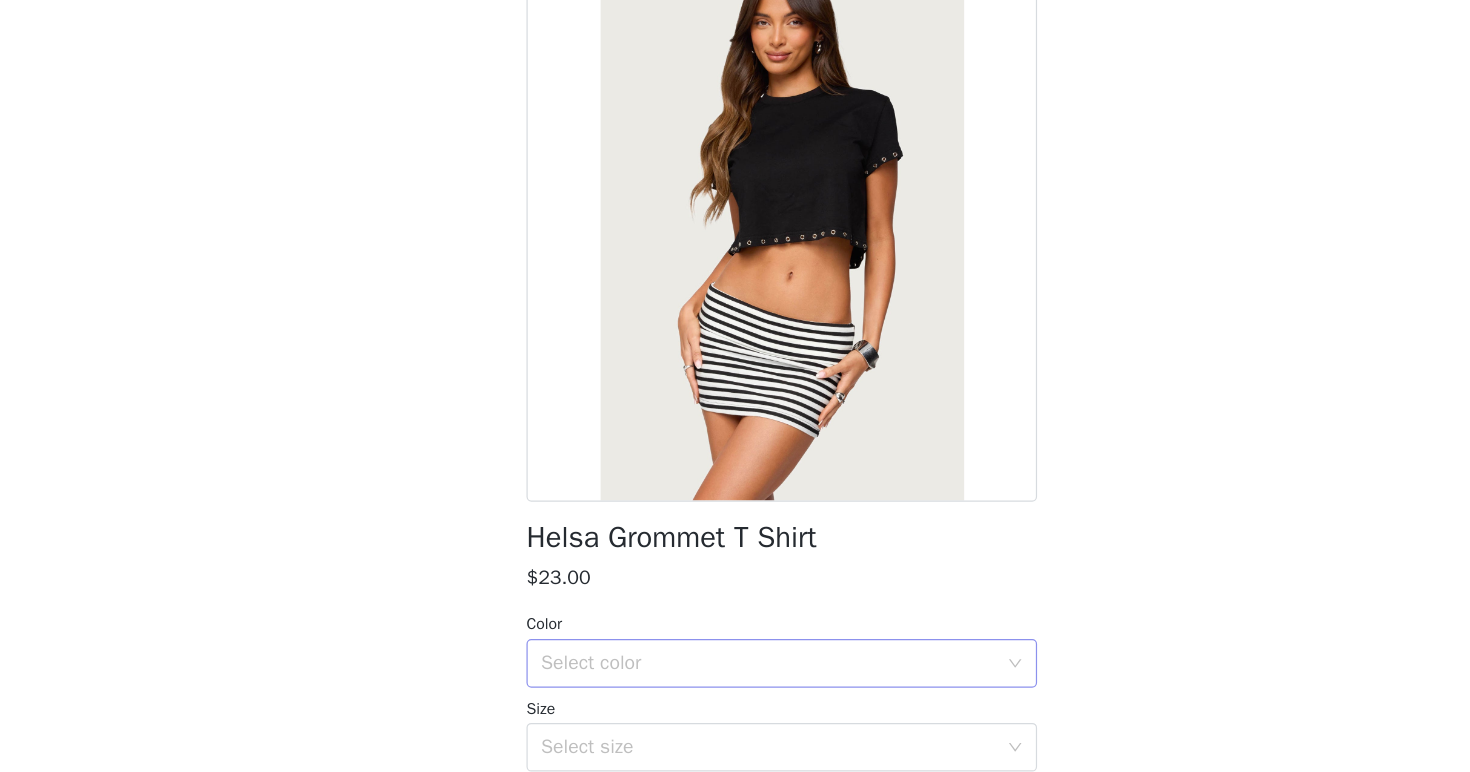 click on "Select color" at bounding box center (724, 683) 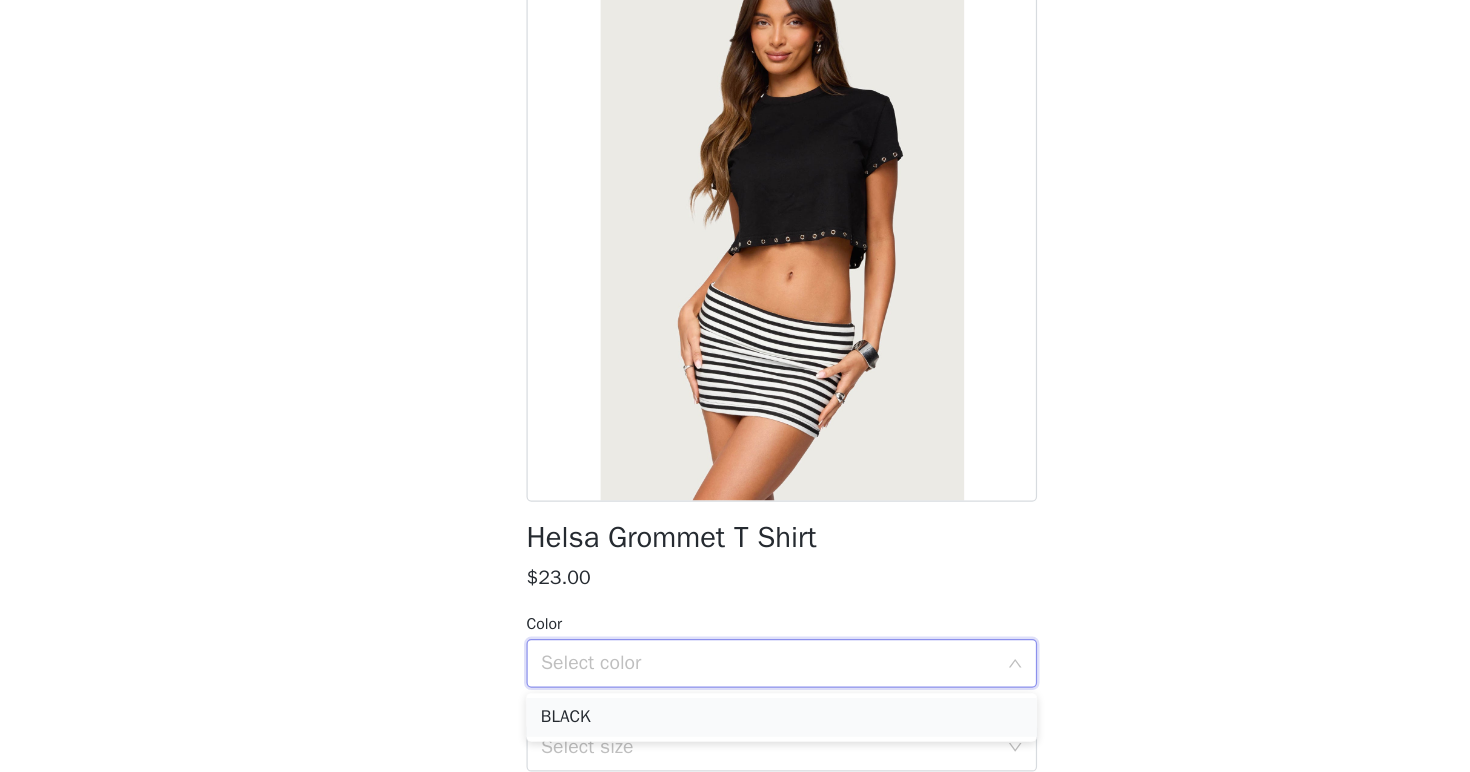 click on "BLACK" at bounding box center (735, 727) 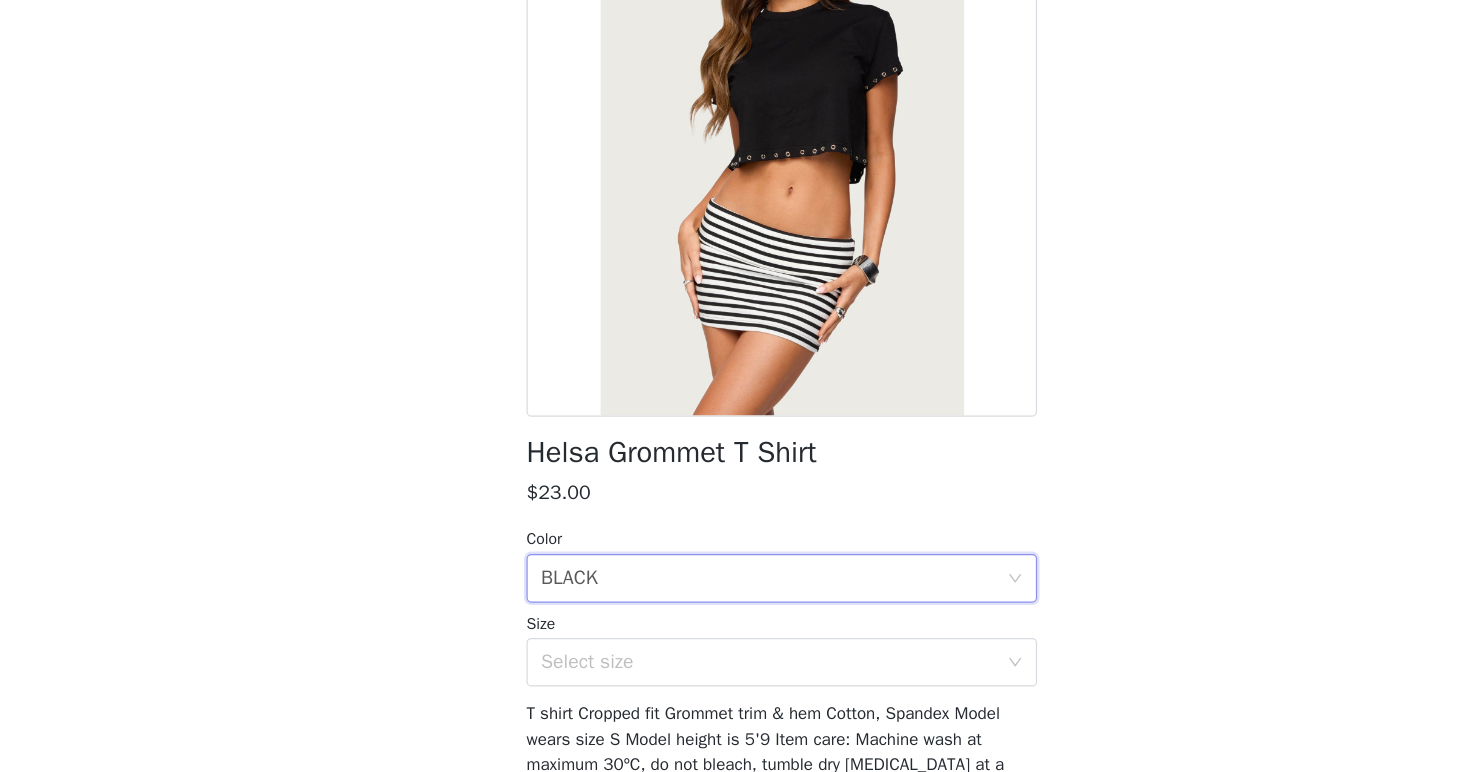 scroll, scrollTop: 98, scrollLeft: 0, axis: vertical 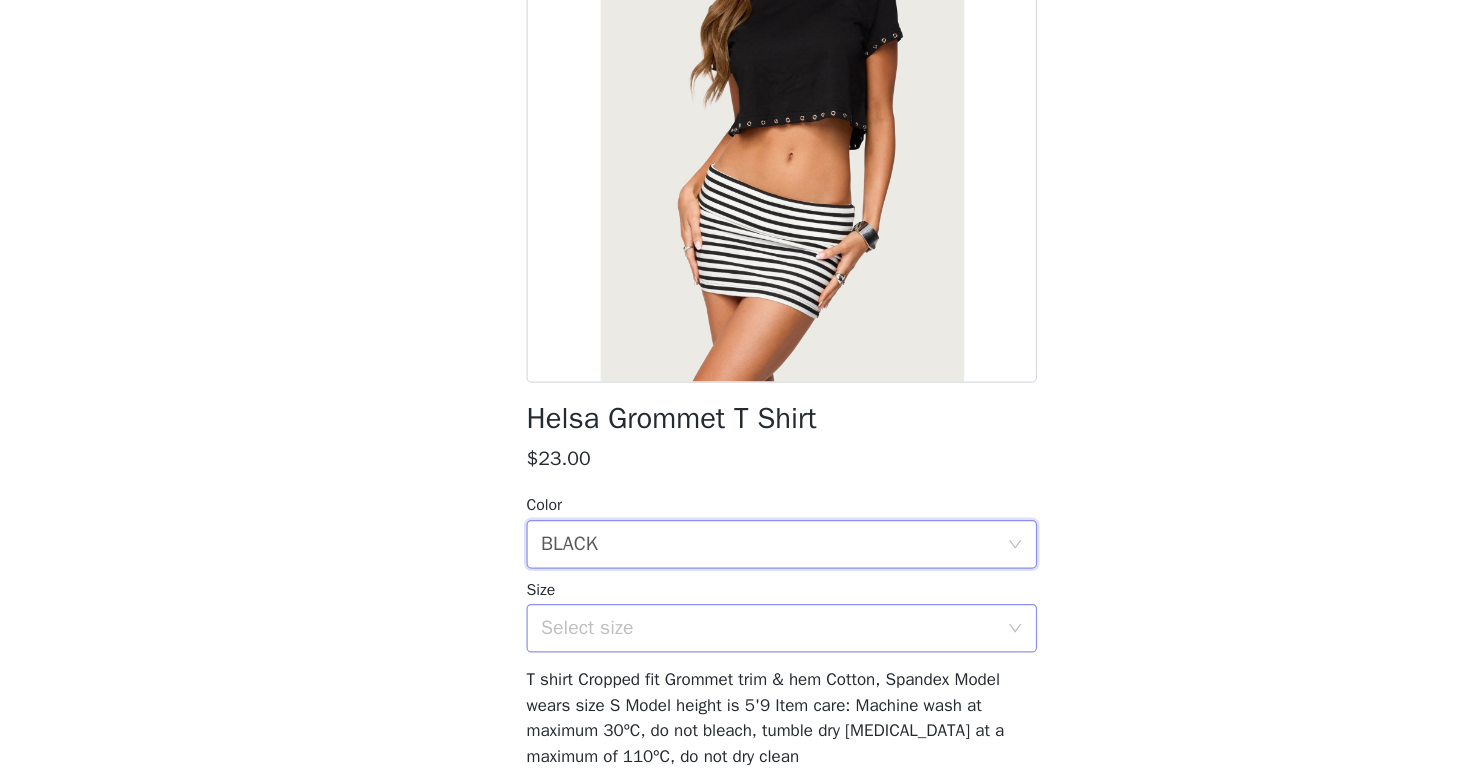 click on "Select size" at bounding box center [724, 654] 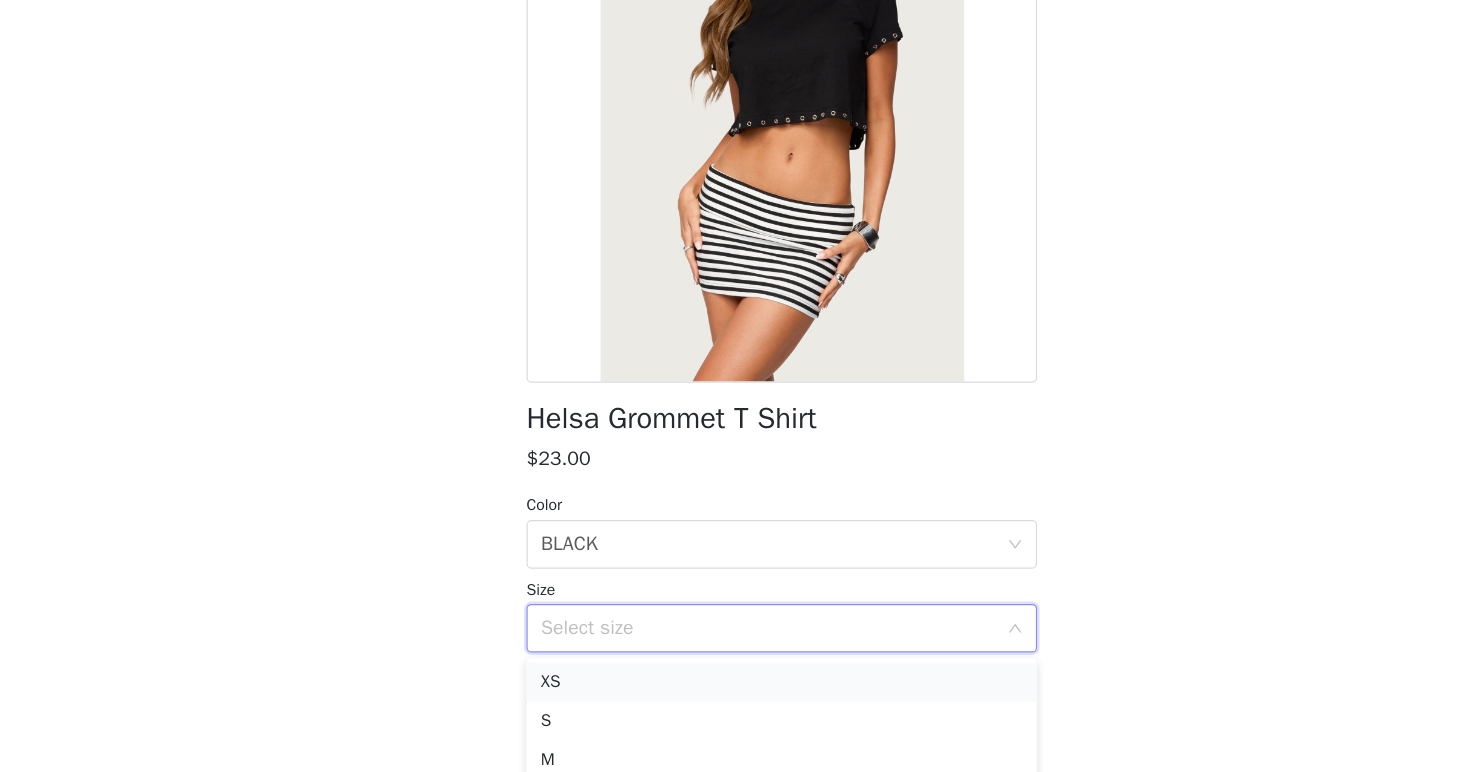 click on "XS" at bounding box center [735, 698] 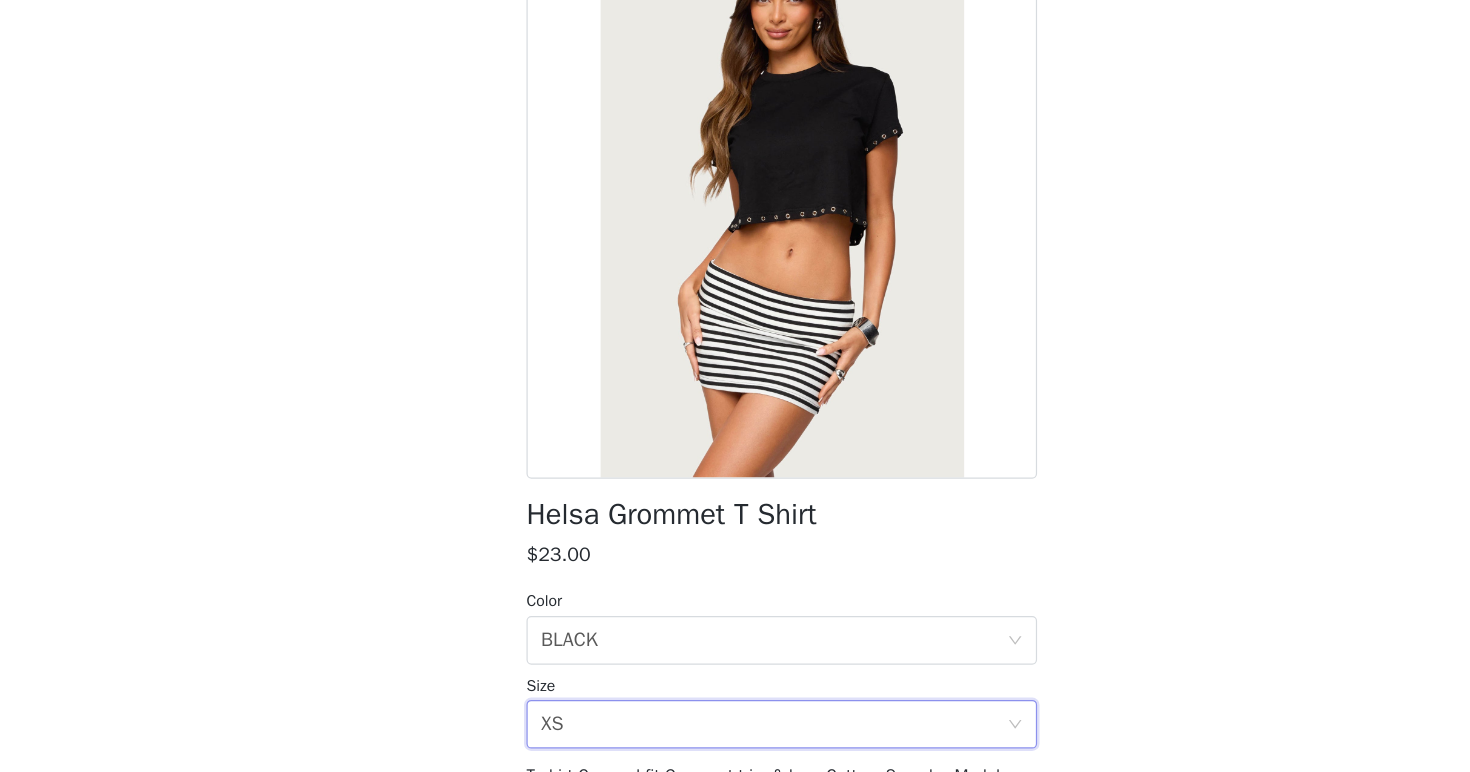 scroll, scrollTop: 180, scrollLeft: 0, axis: vertical 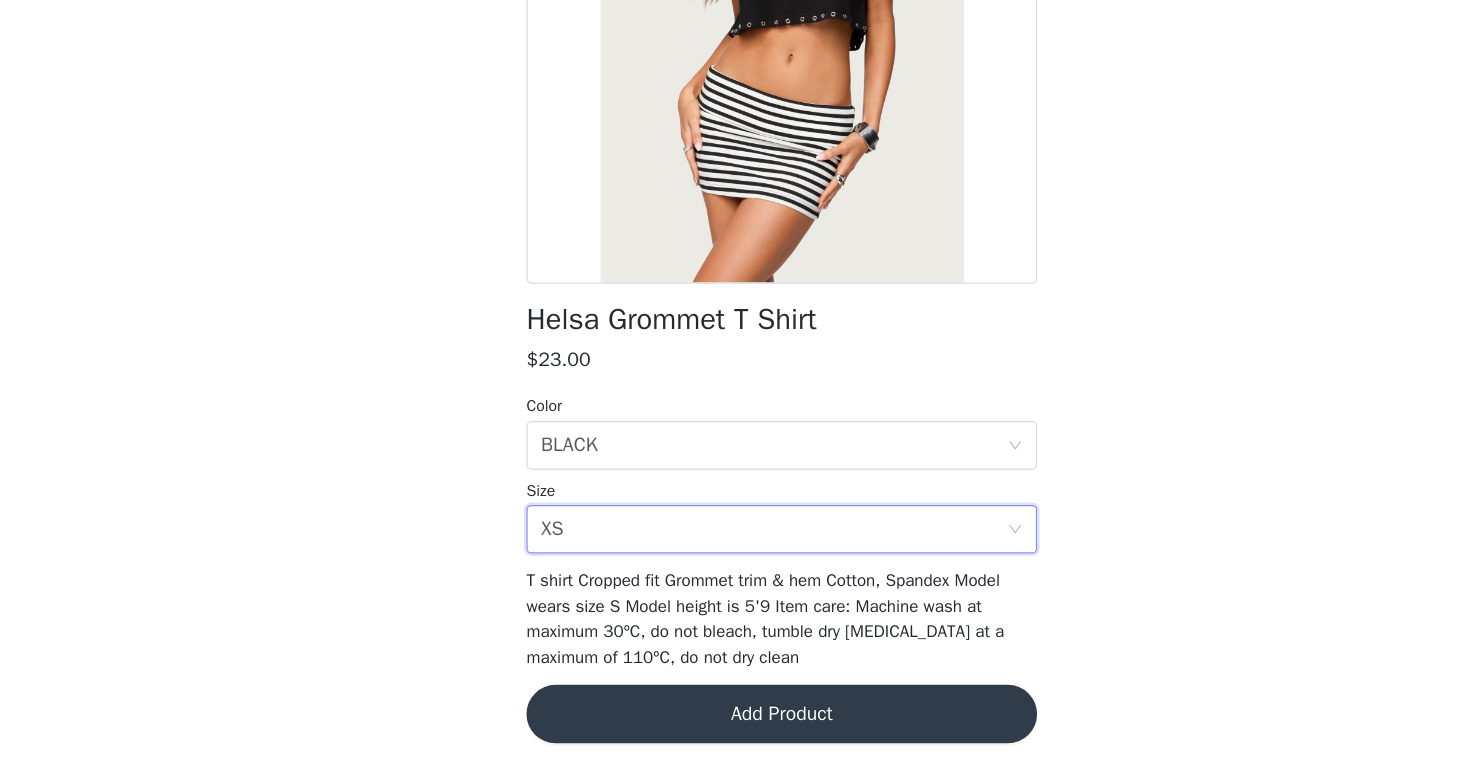 click on "Add Product" at bounding box center (735, 724) 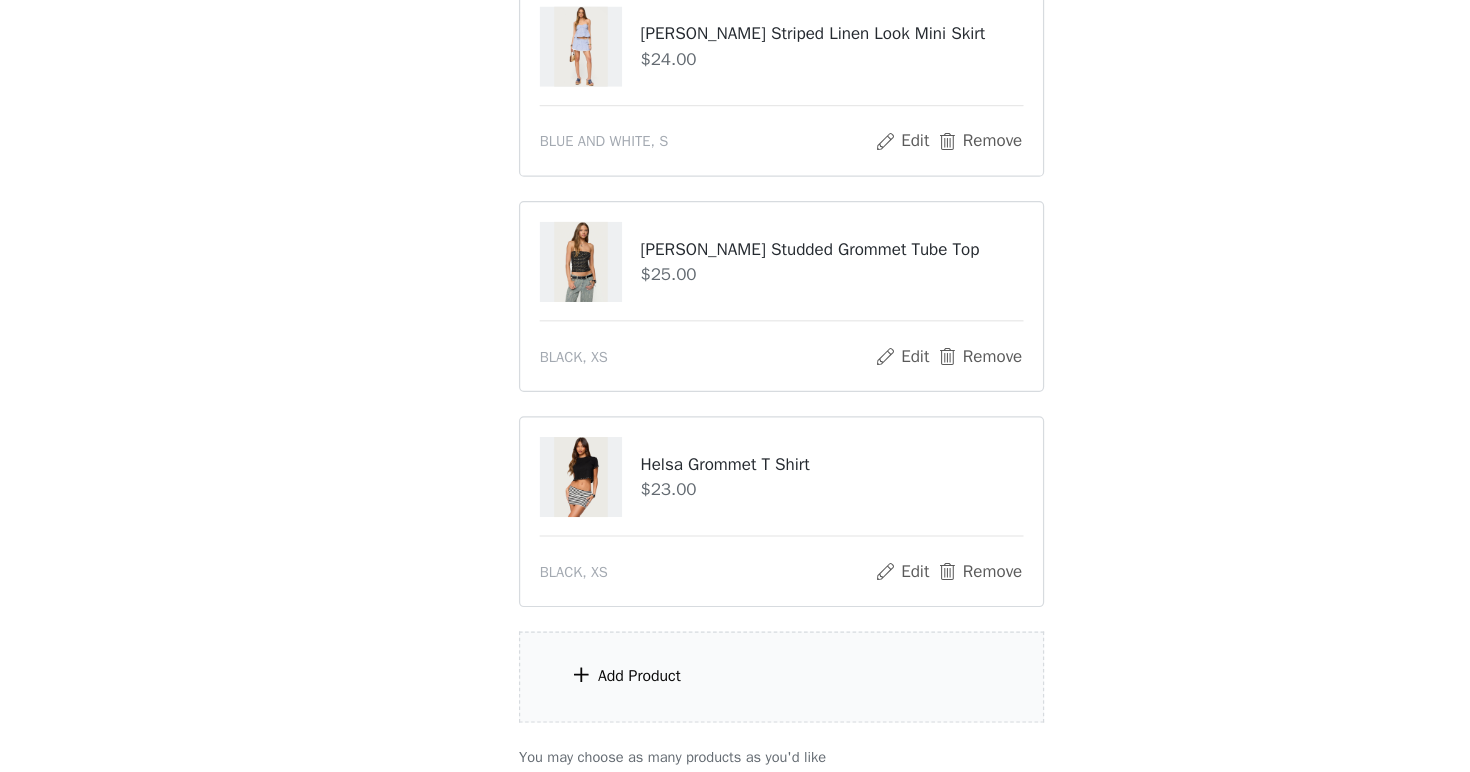 scroll, scrollTop: 1395, scrollLeft: 0, axis: vertical 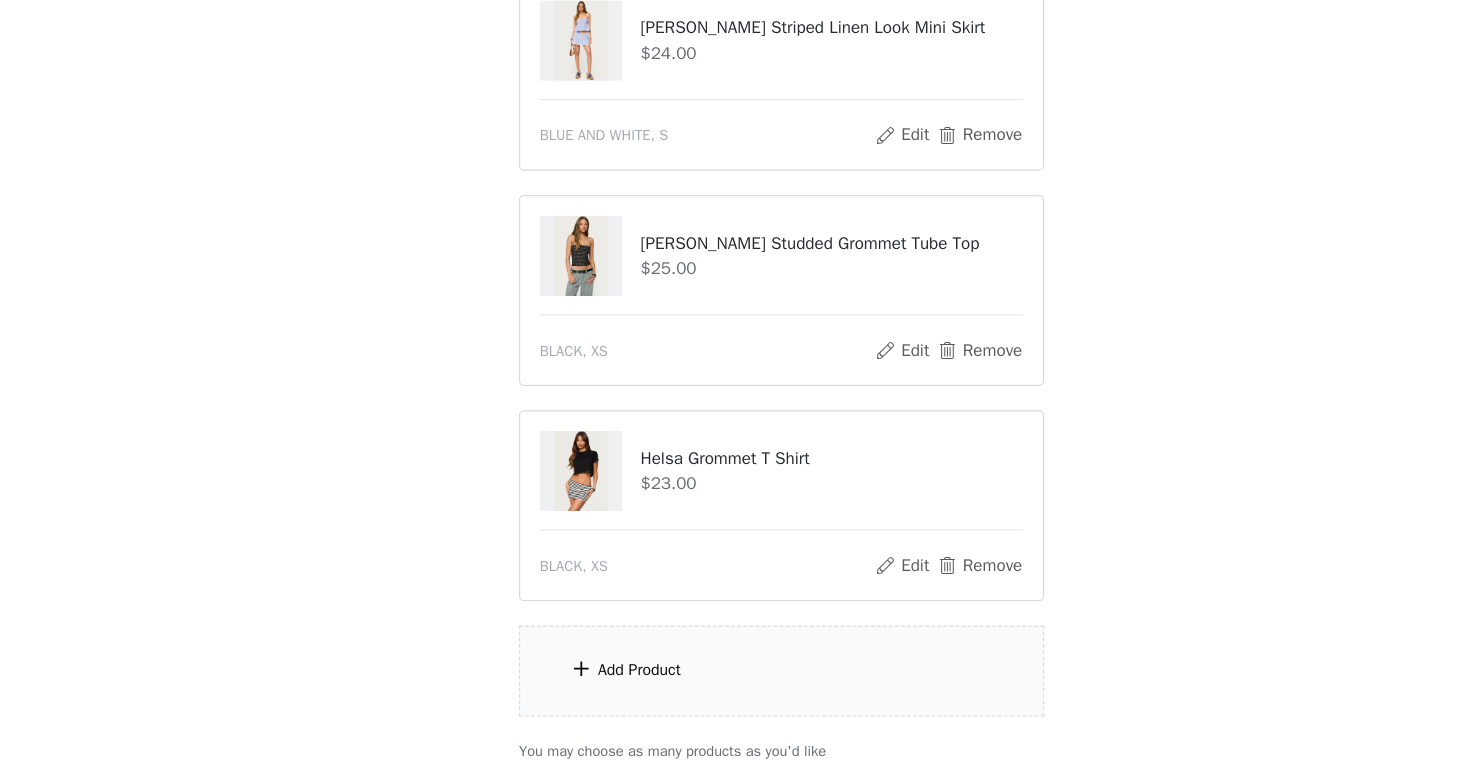 click on "Add Product" at bounding box center [735, 688] 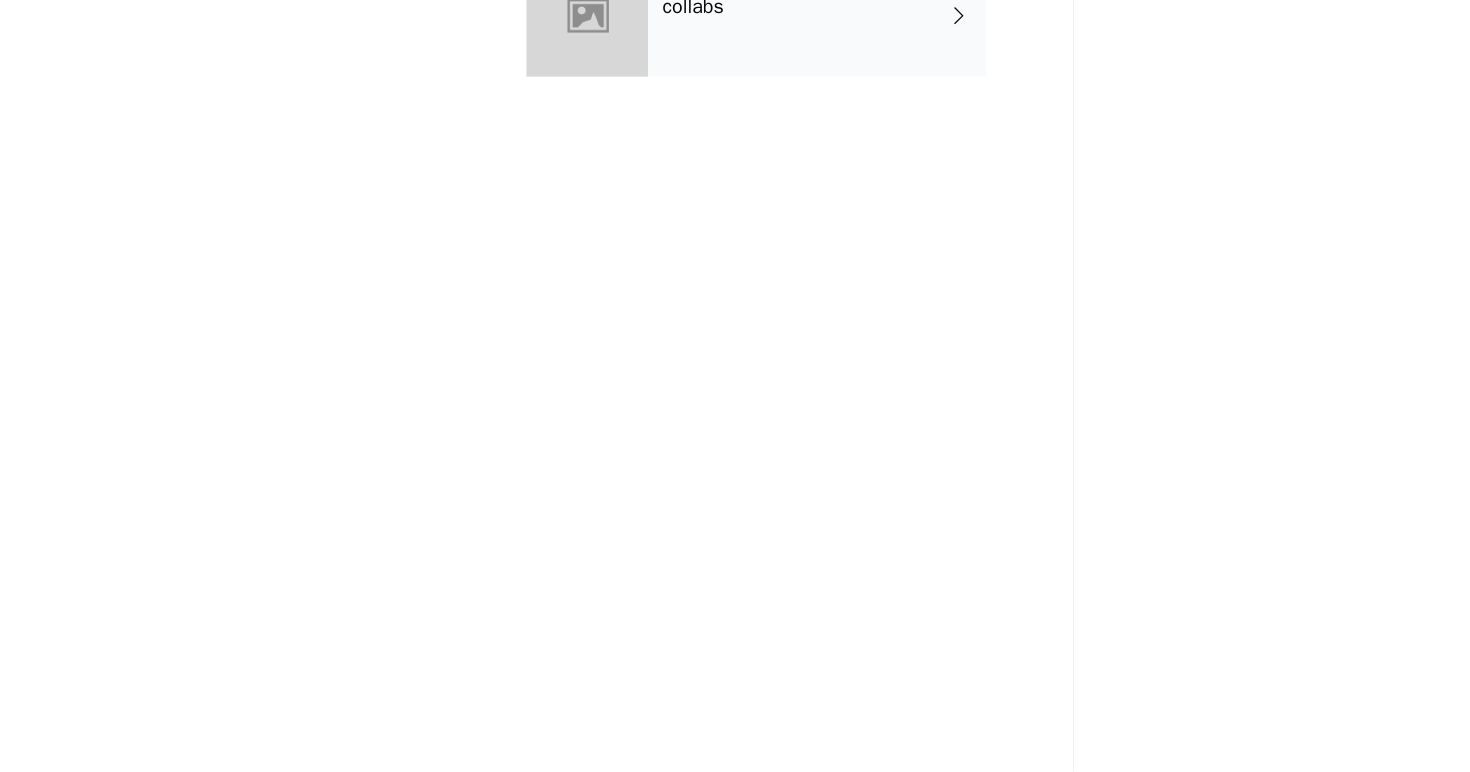 click on "collabs" at bounding box center (764, 150) 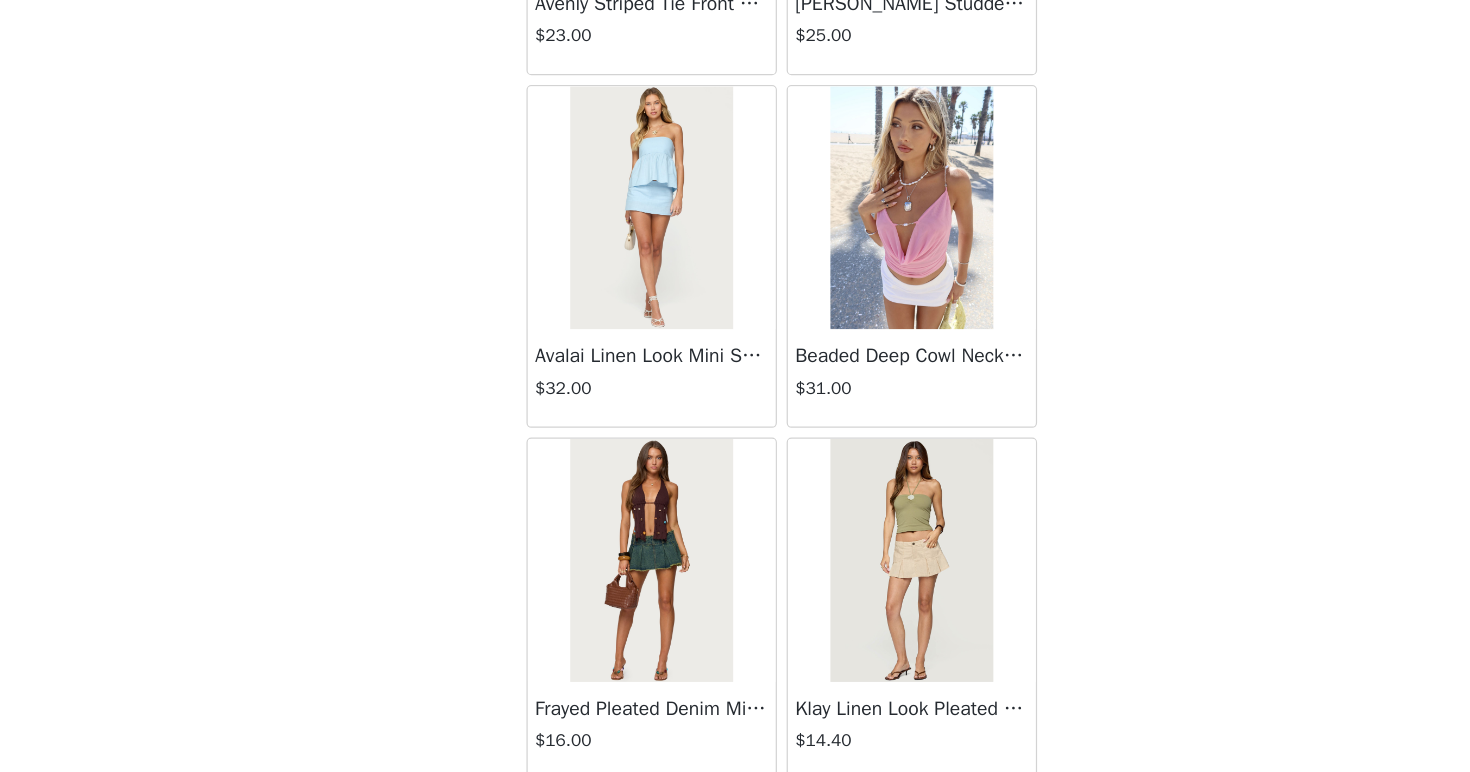 scroll, scrollTop: 2288, scrollLeft: 0, axis: vertical 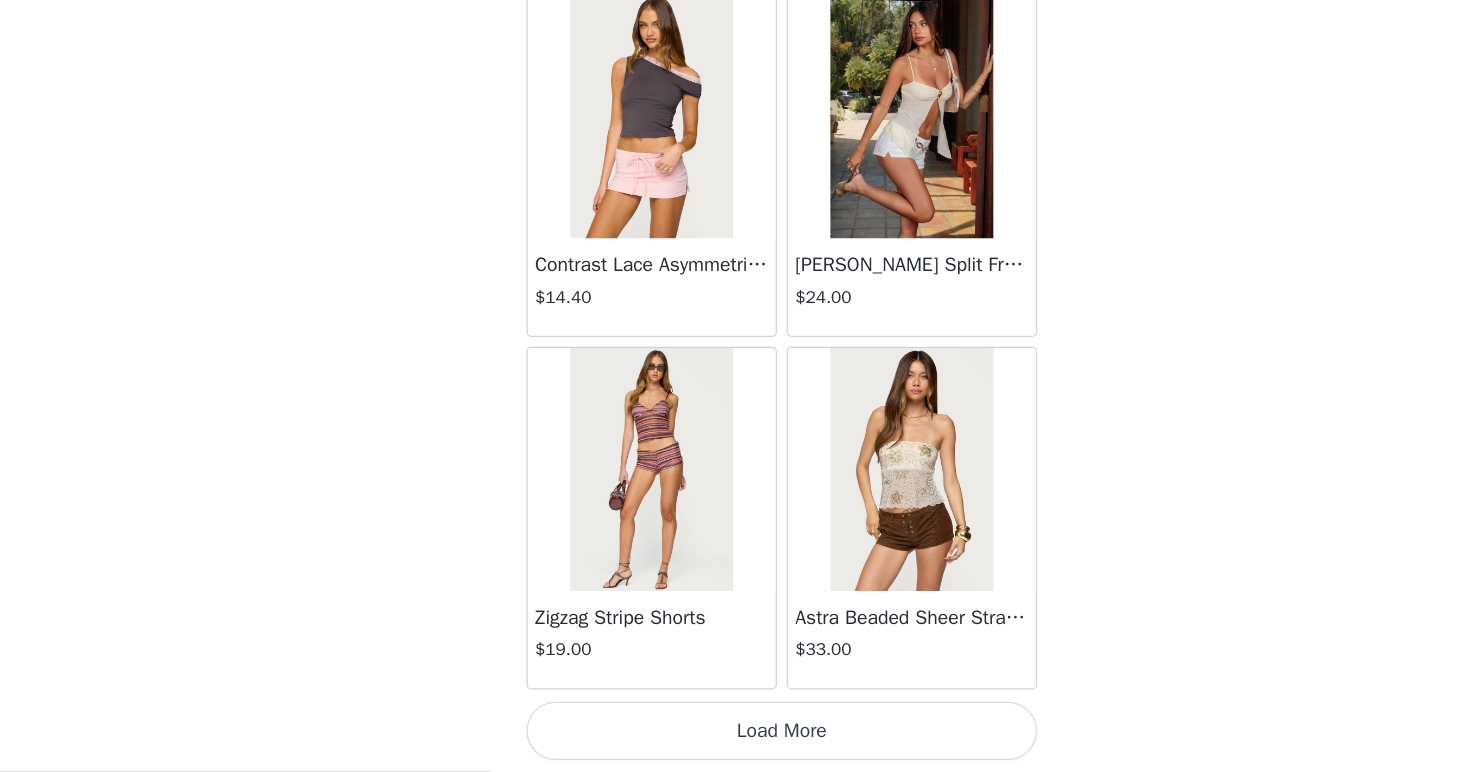 click on "Load More" at bounding box center (735, 738) 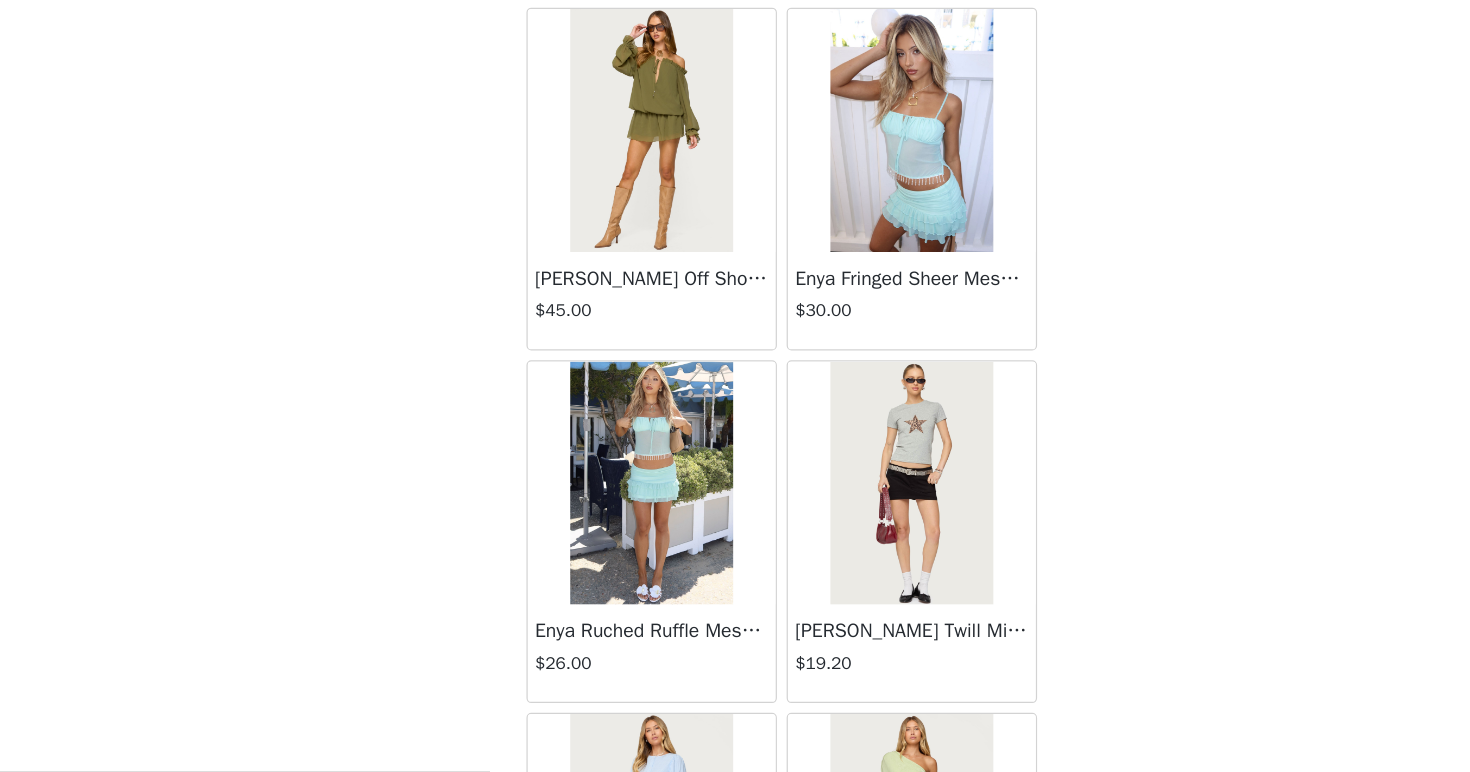 scroll, scrollTop: 5188, scrollLeft: 0, axis: vertical 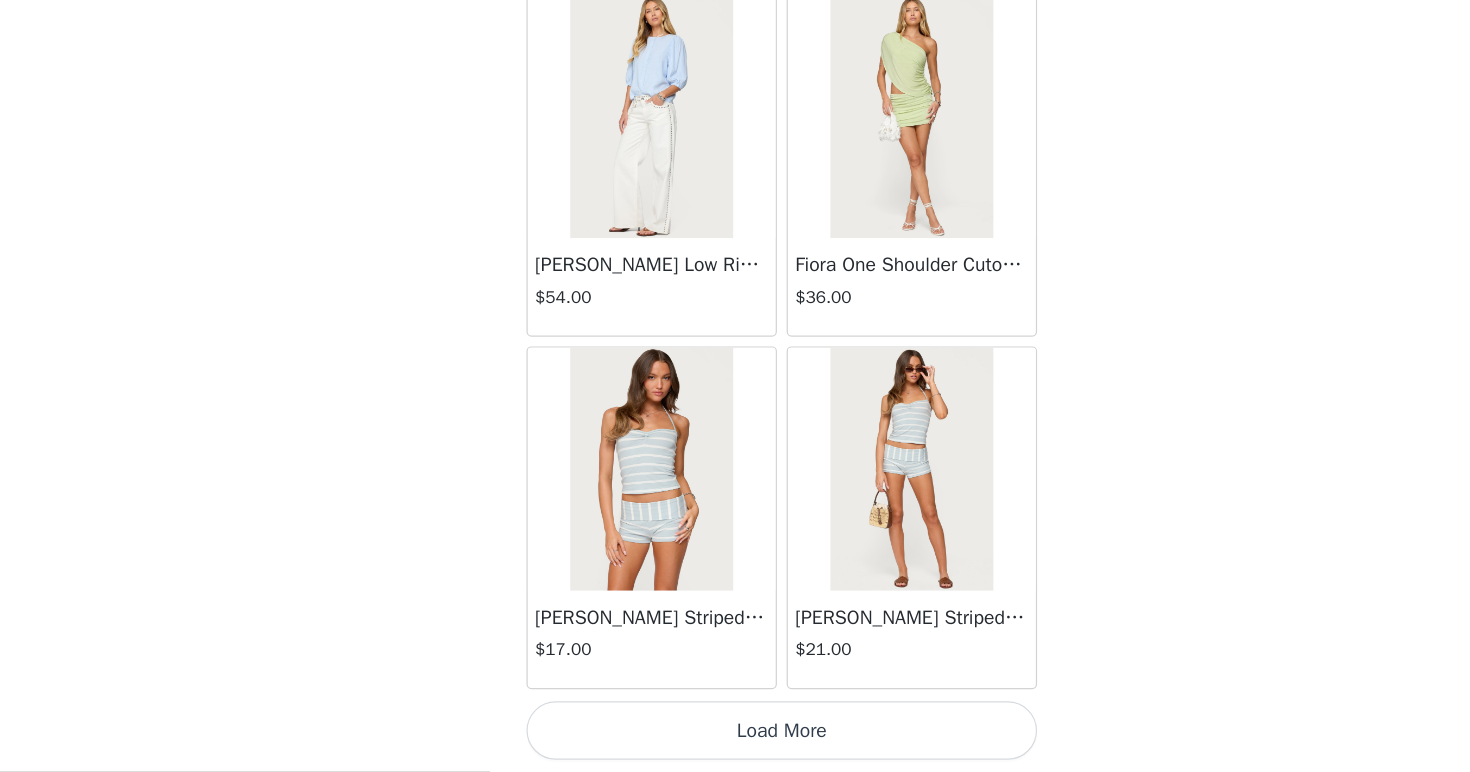 click on "Load More" at bounding box center [735, 738] 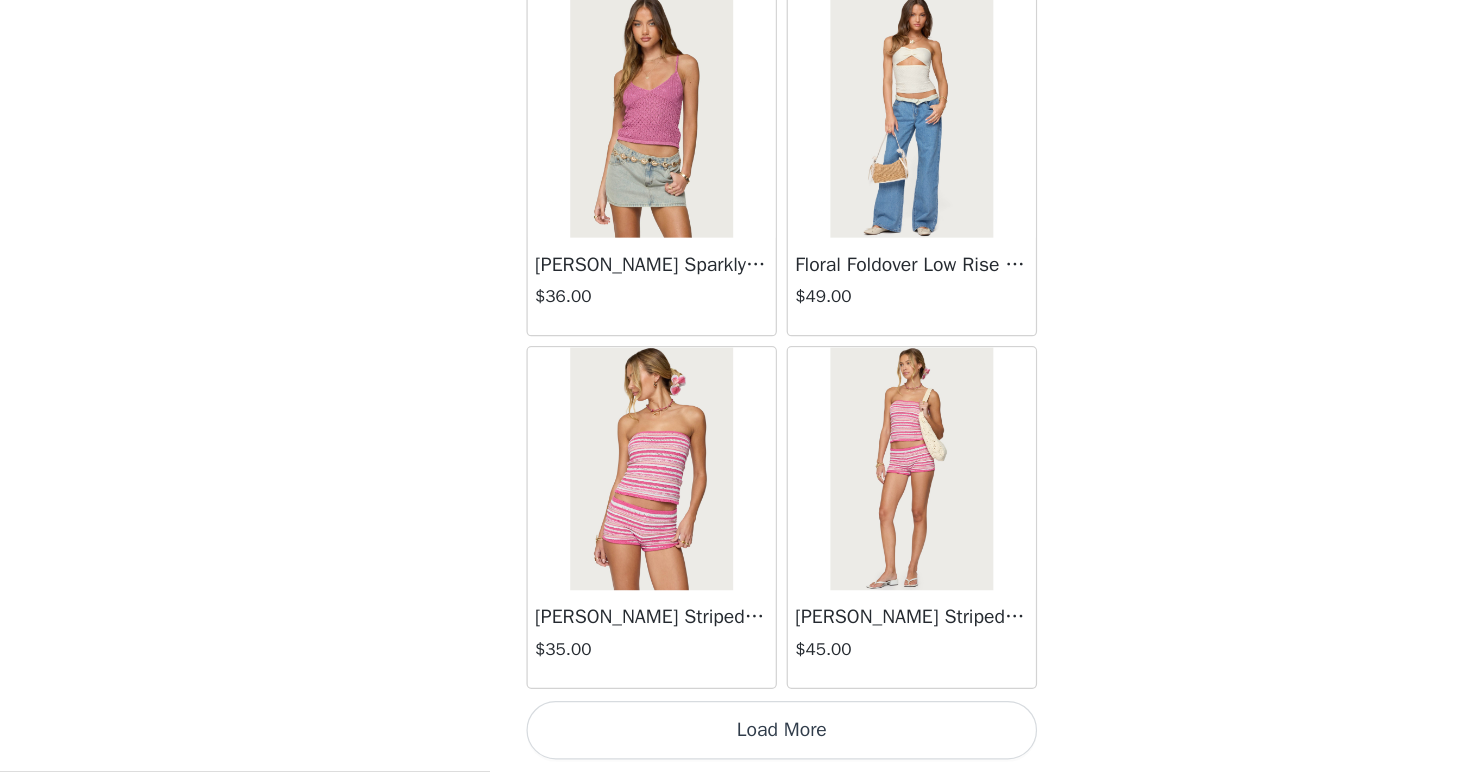 click on "Load More" at bounding box center [735, 738] 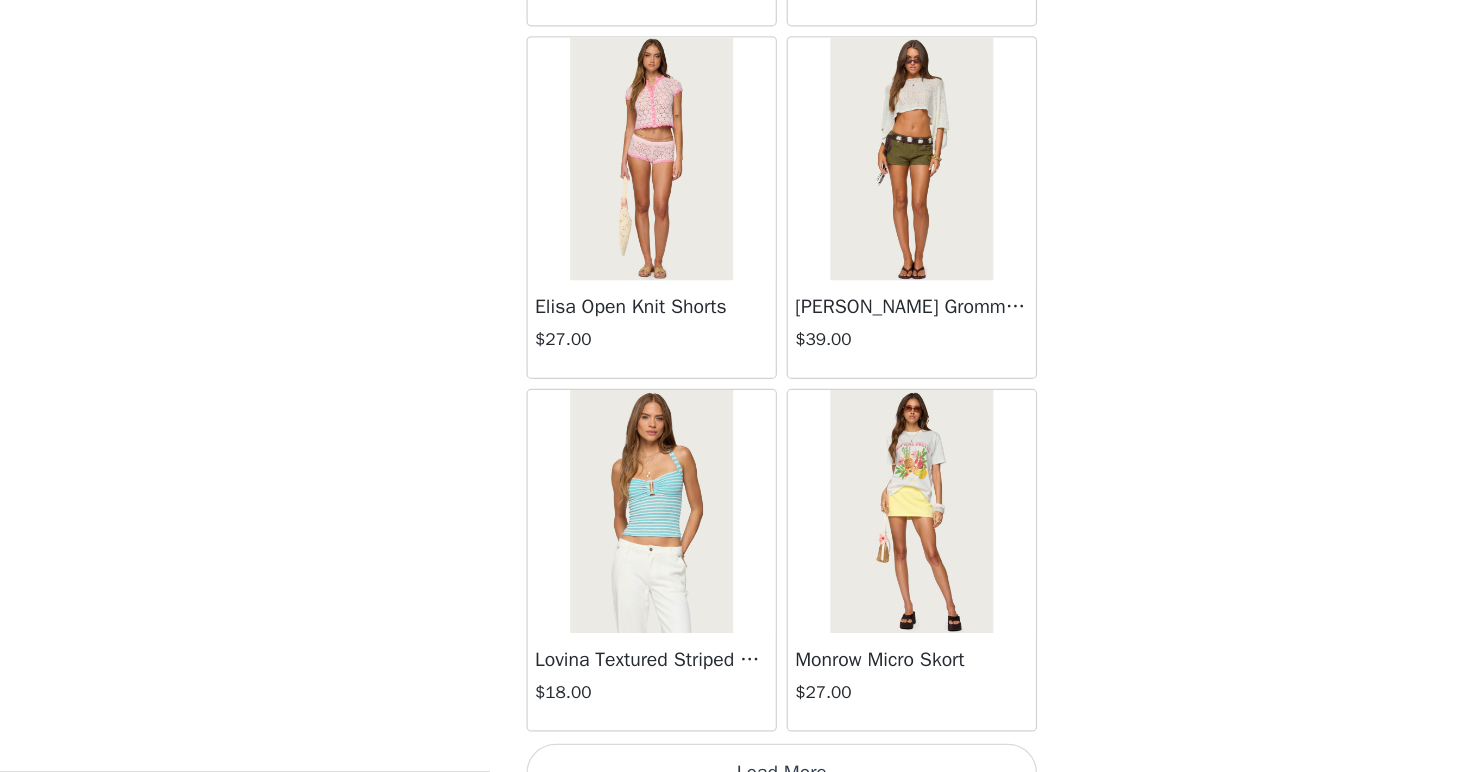 scroll, scrollTop: 10988, scrollLeft: 0, axis: vertical 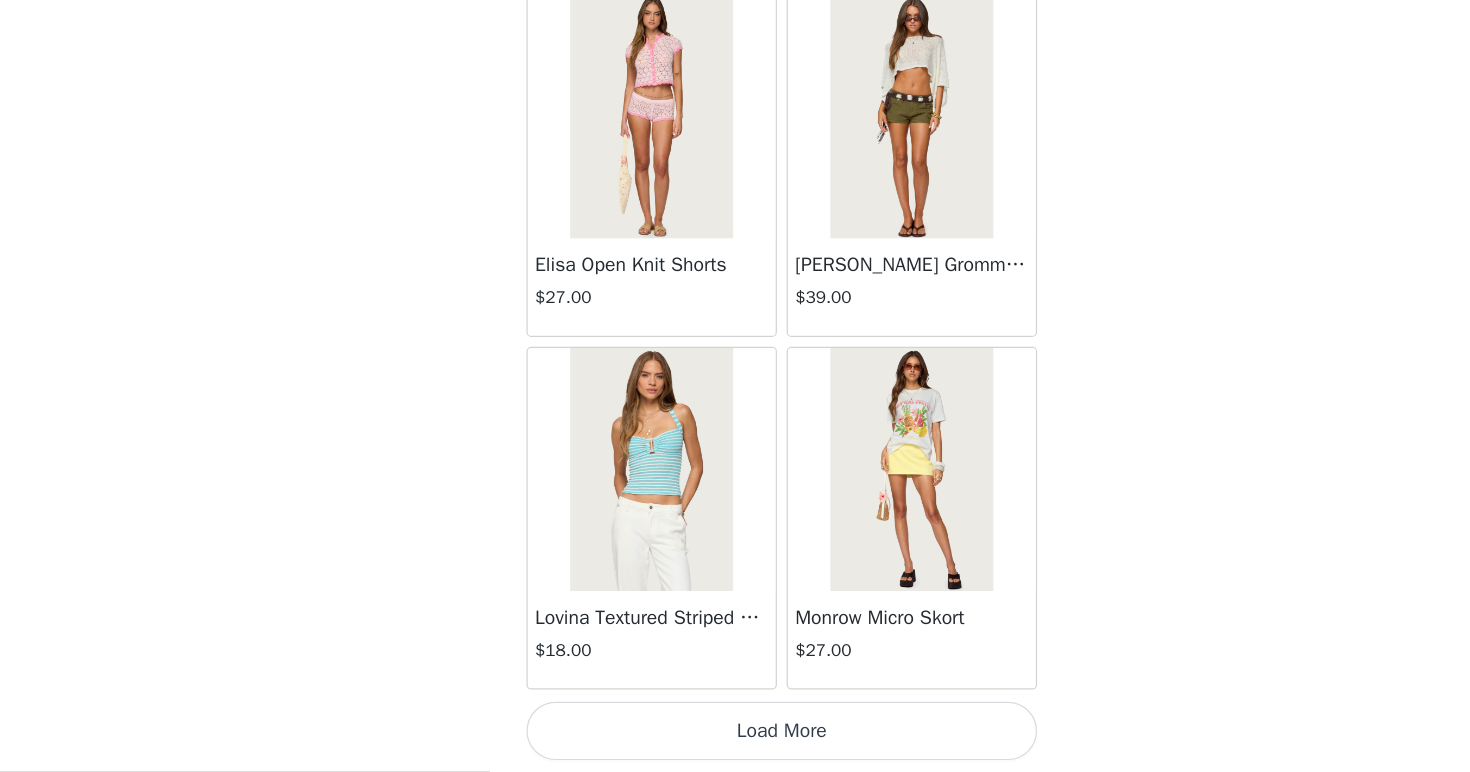 click on "Load More" at bounding box center [735, 738] 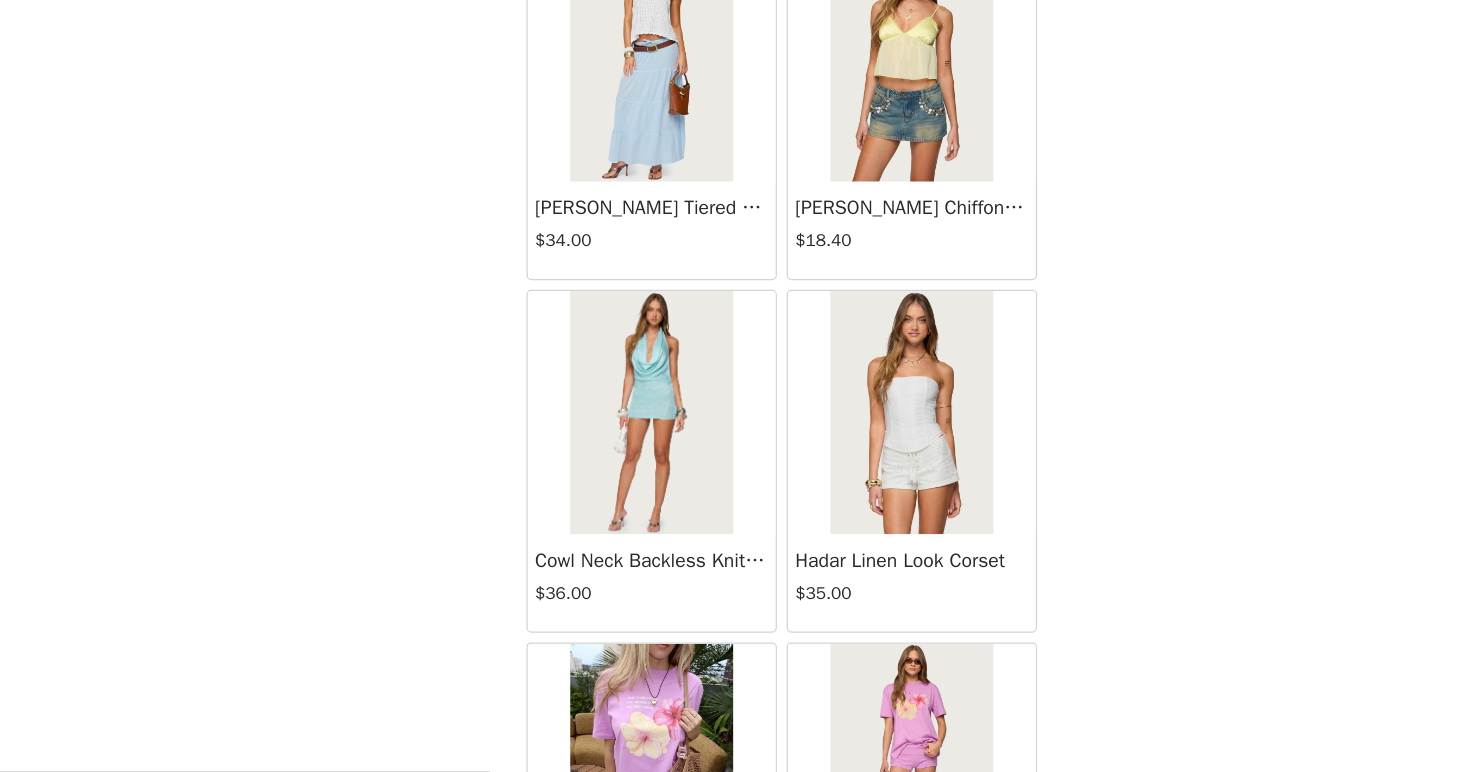 scroll, scrollTop: 13888, scrollLeft: 0, axis: vertical 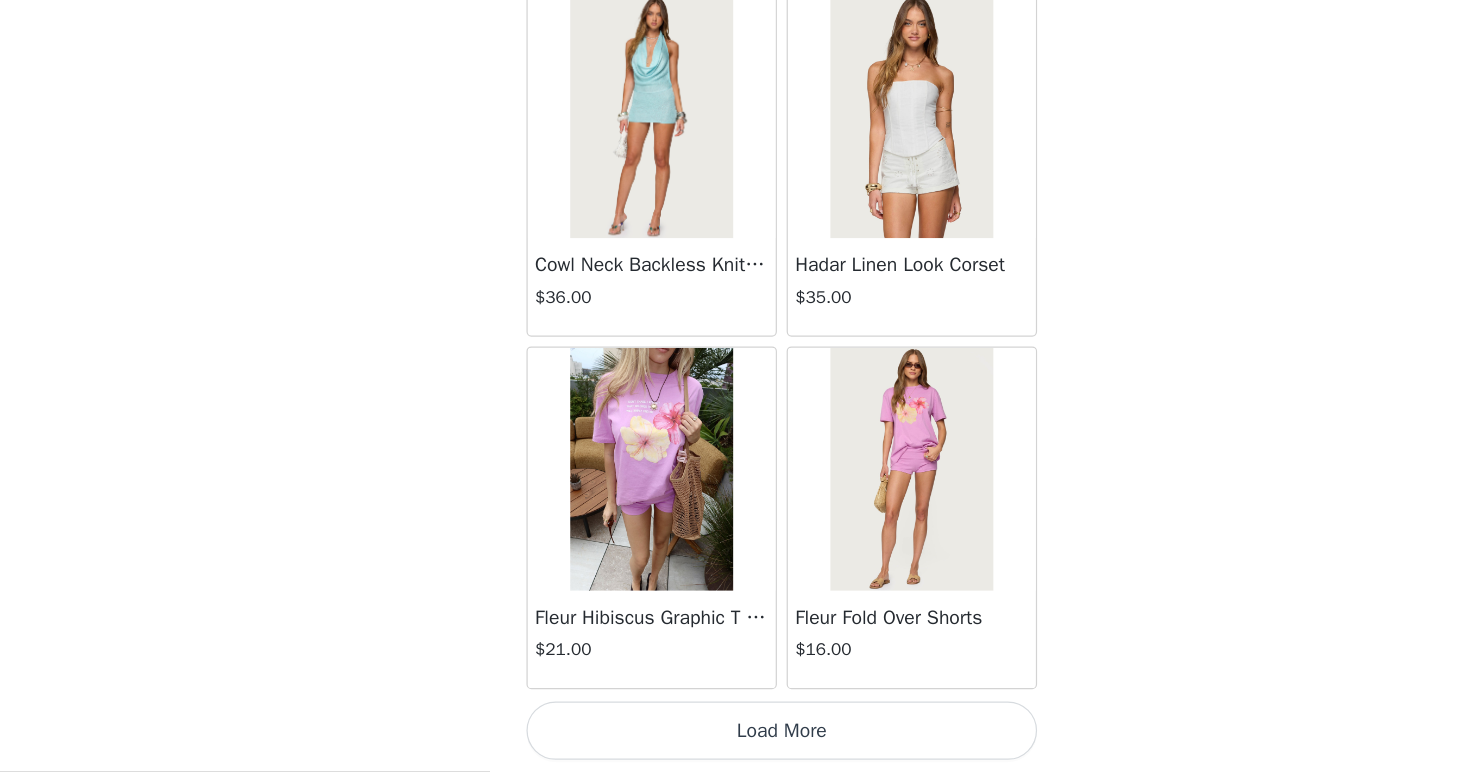click on "Load More" at bounding box center [735, 738] 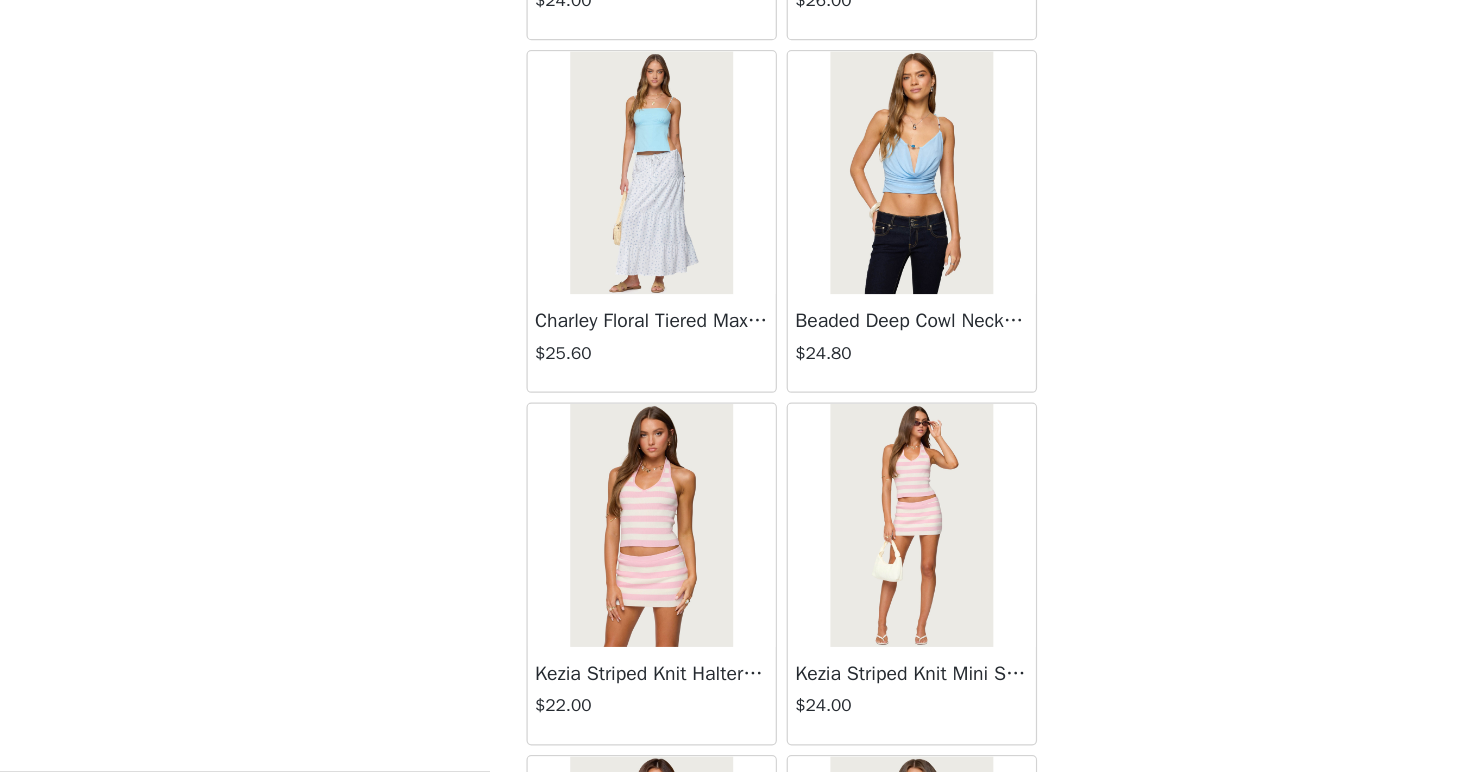 scroll, scrollTop: 16788, scrollLeft: 0, axis: vertical 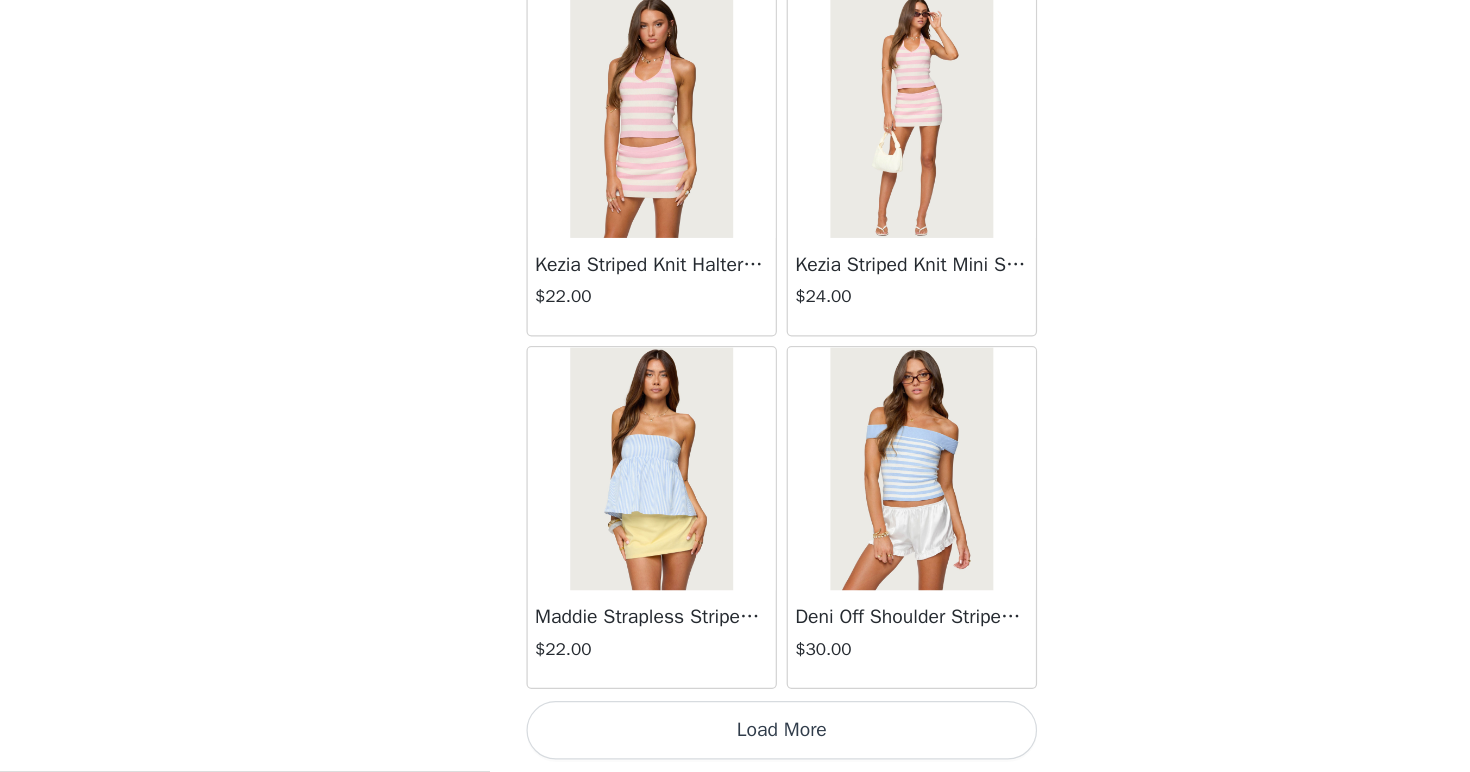click on "Load More" at bounding box center [735, 738] 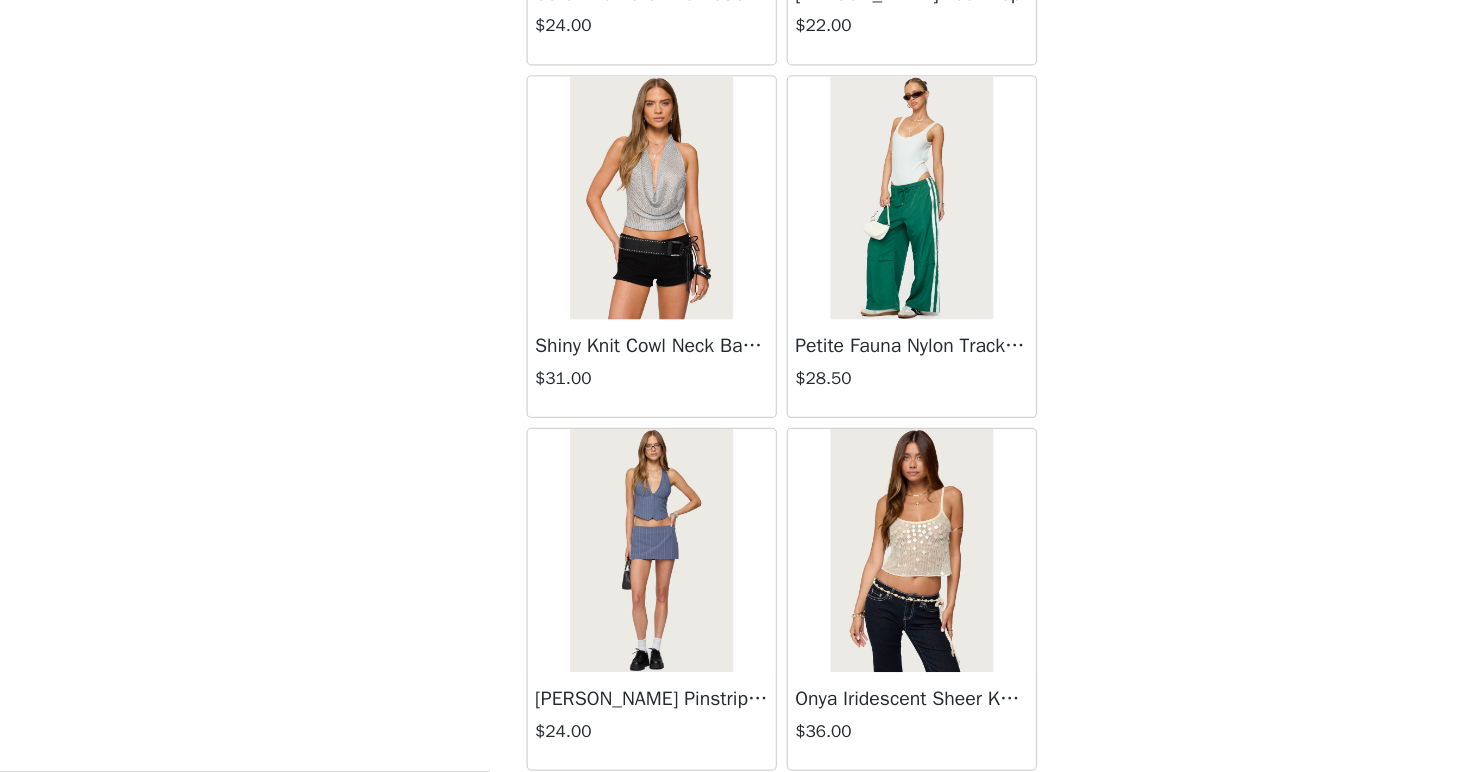 scroll, scrollTop: 19688, scrollLeft: 0, axis: vertical 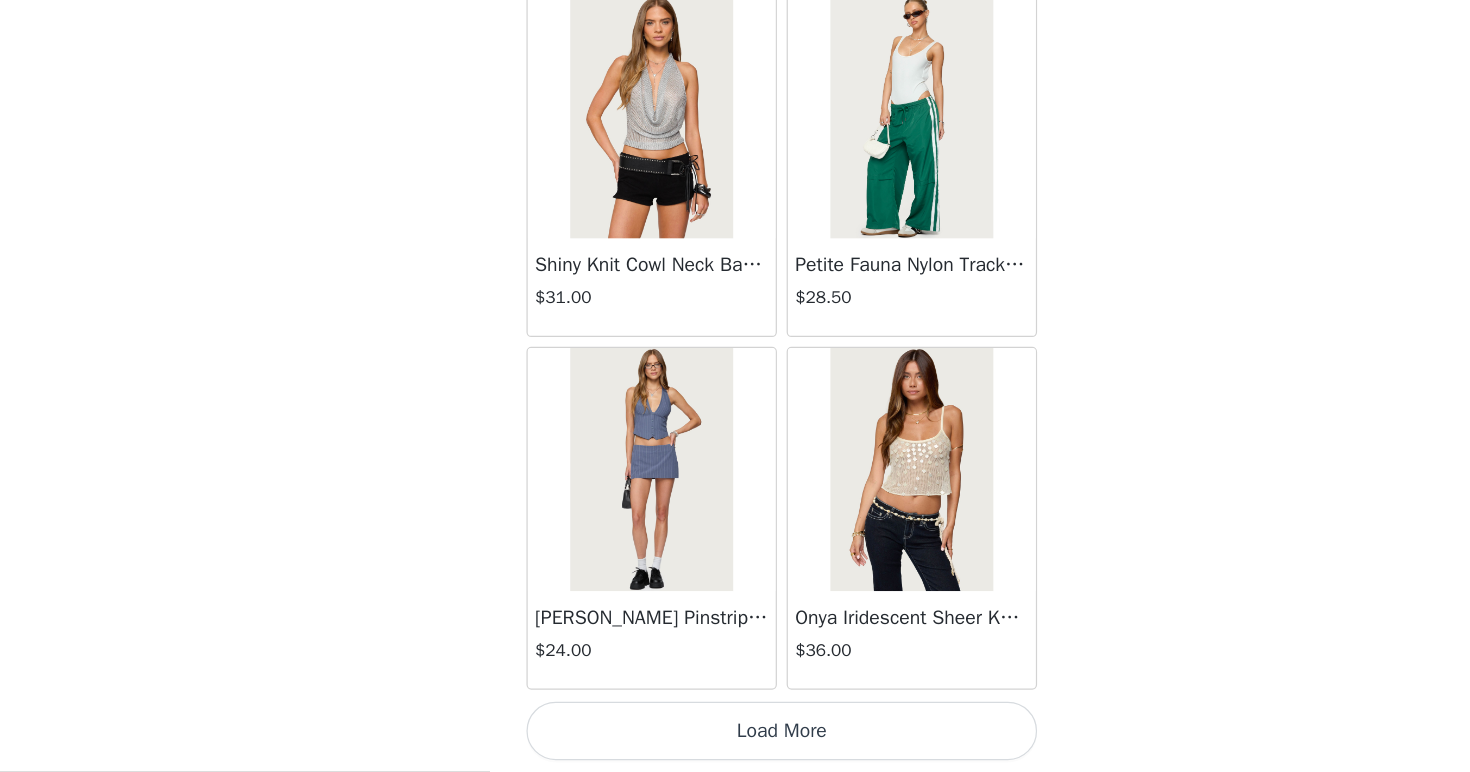 click on "Load More" at bounding box center [735, 738] 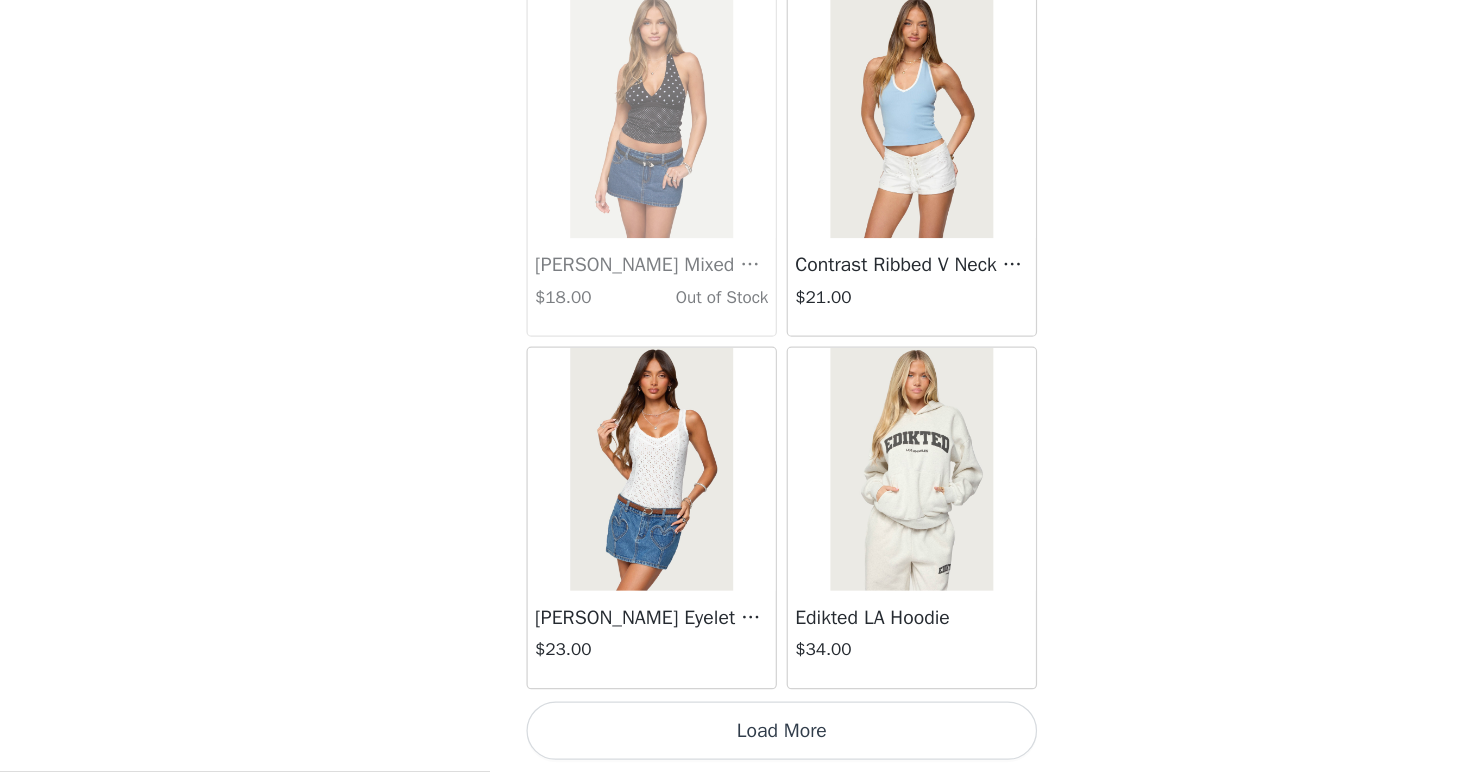 click on "Load More" at bounding box center [735, 738] 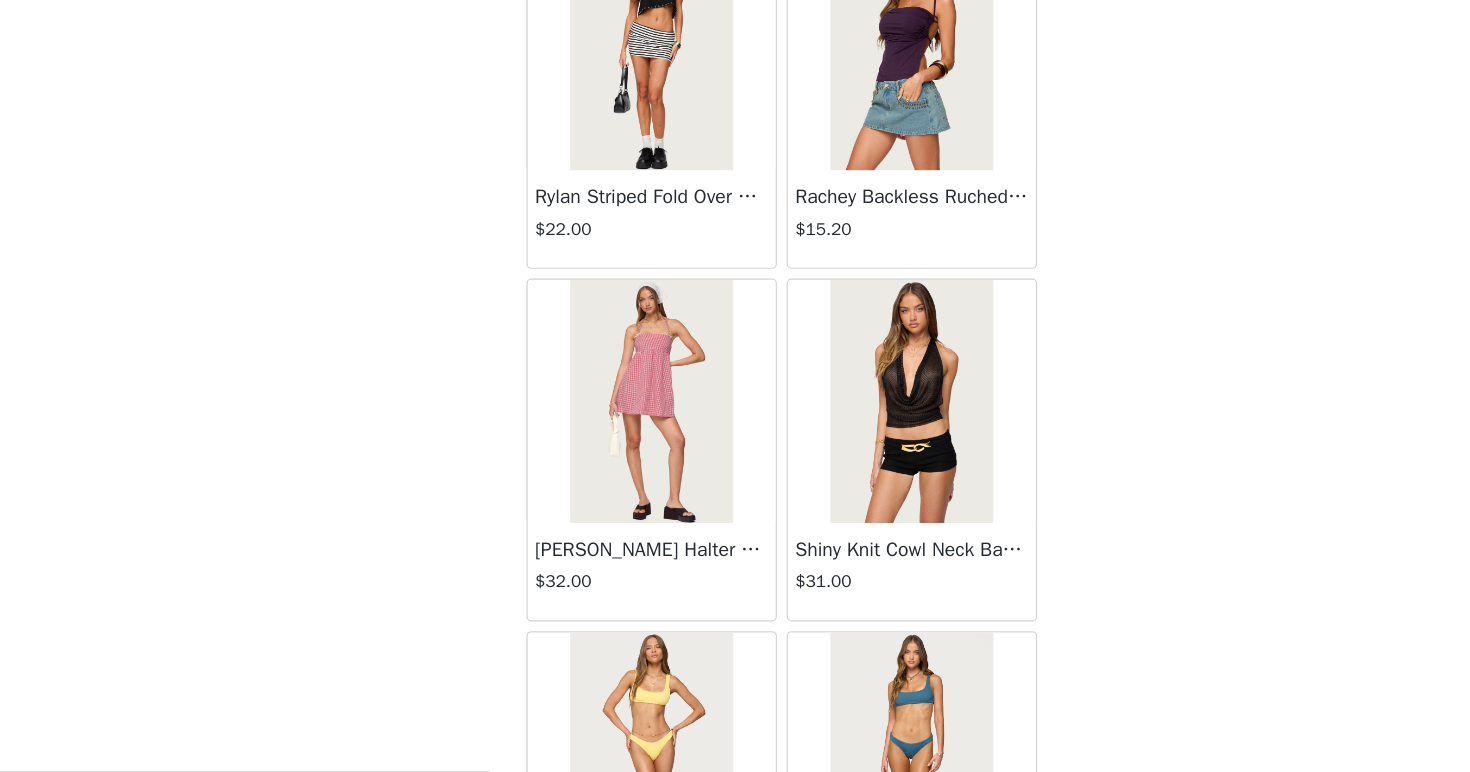 scroll, scrollTop: 25488, scrollLeft: 0, axis: vertical 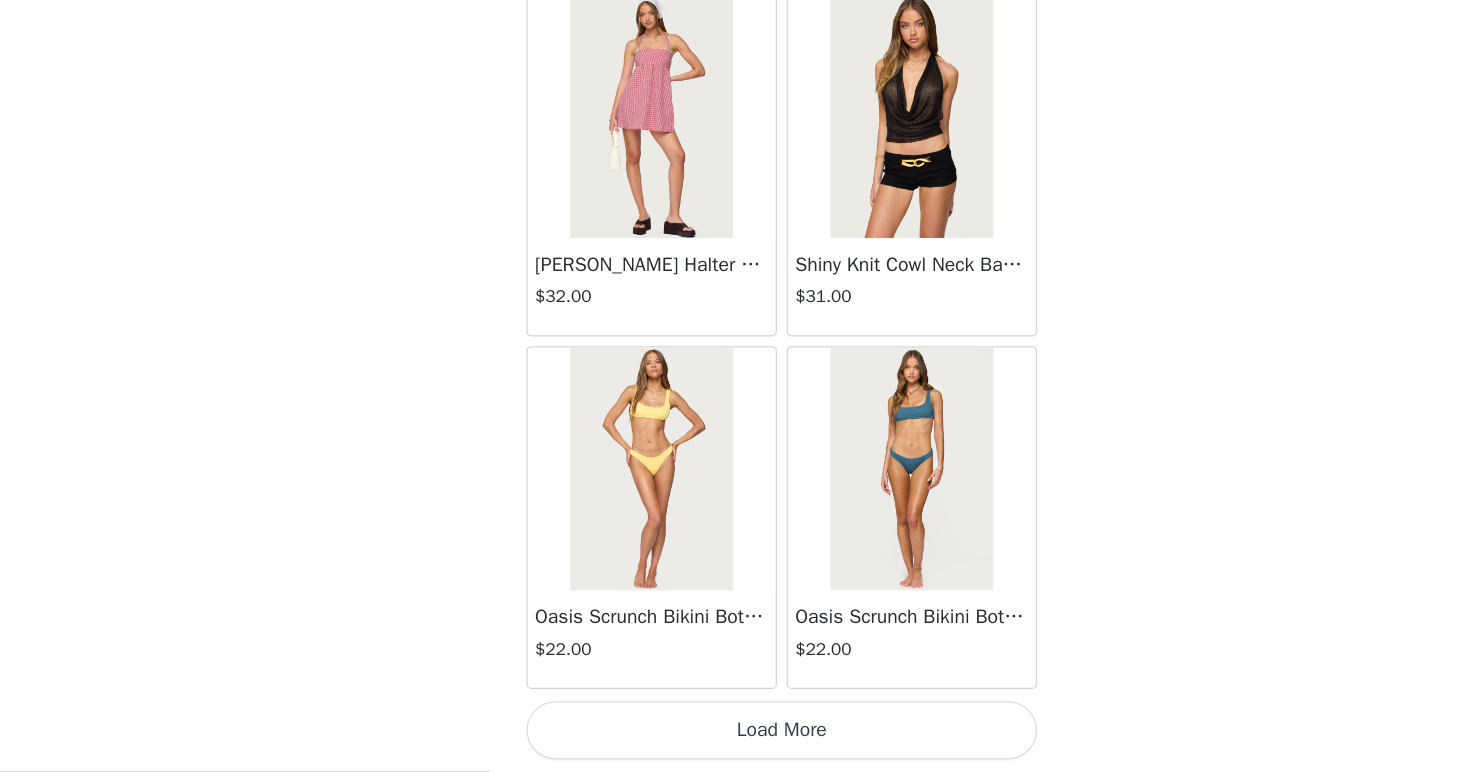 click on "Load More" at bounding box center (735, 738) 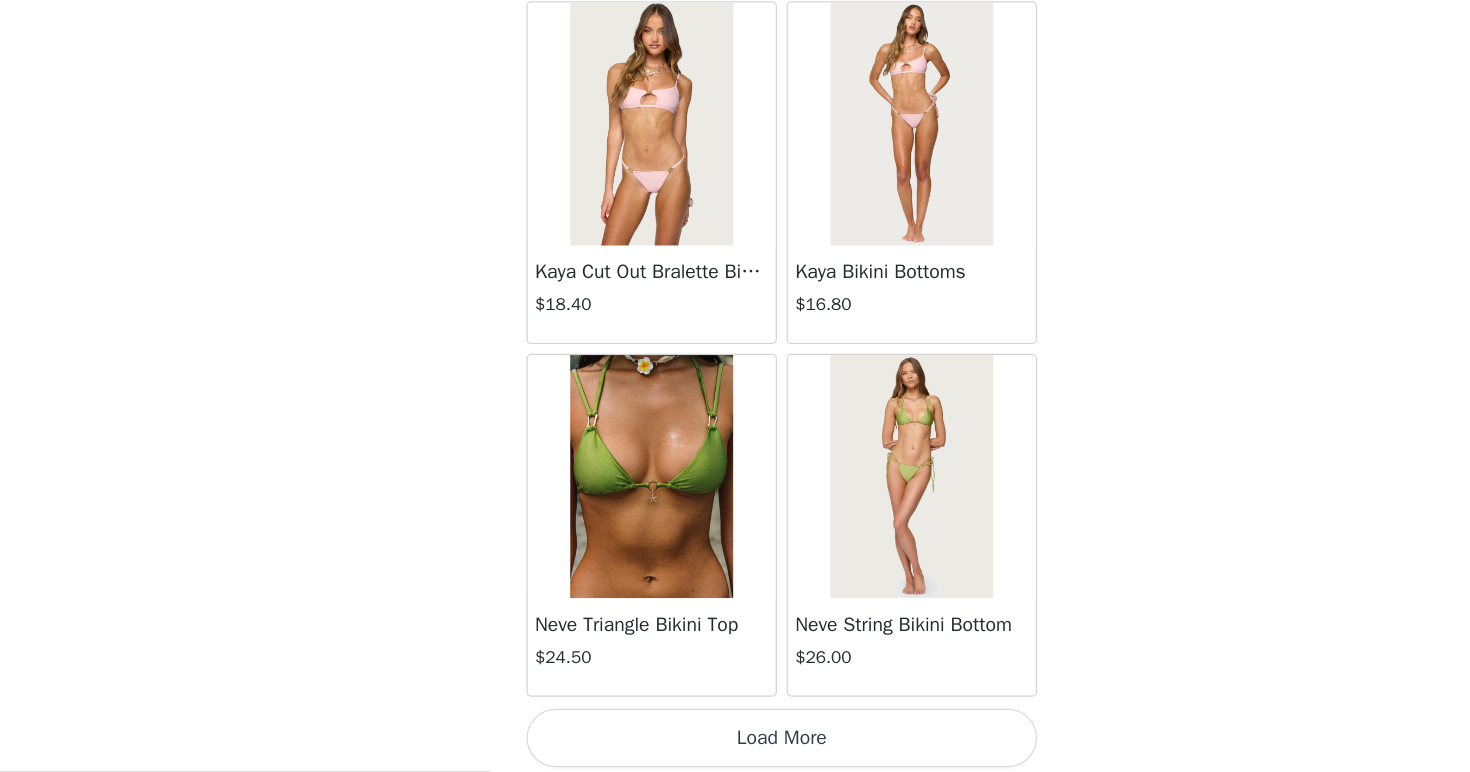 scroll, scrollTop: 28388, scrollLeft: 0, axis: vertical 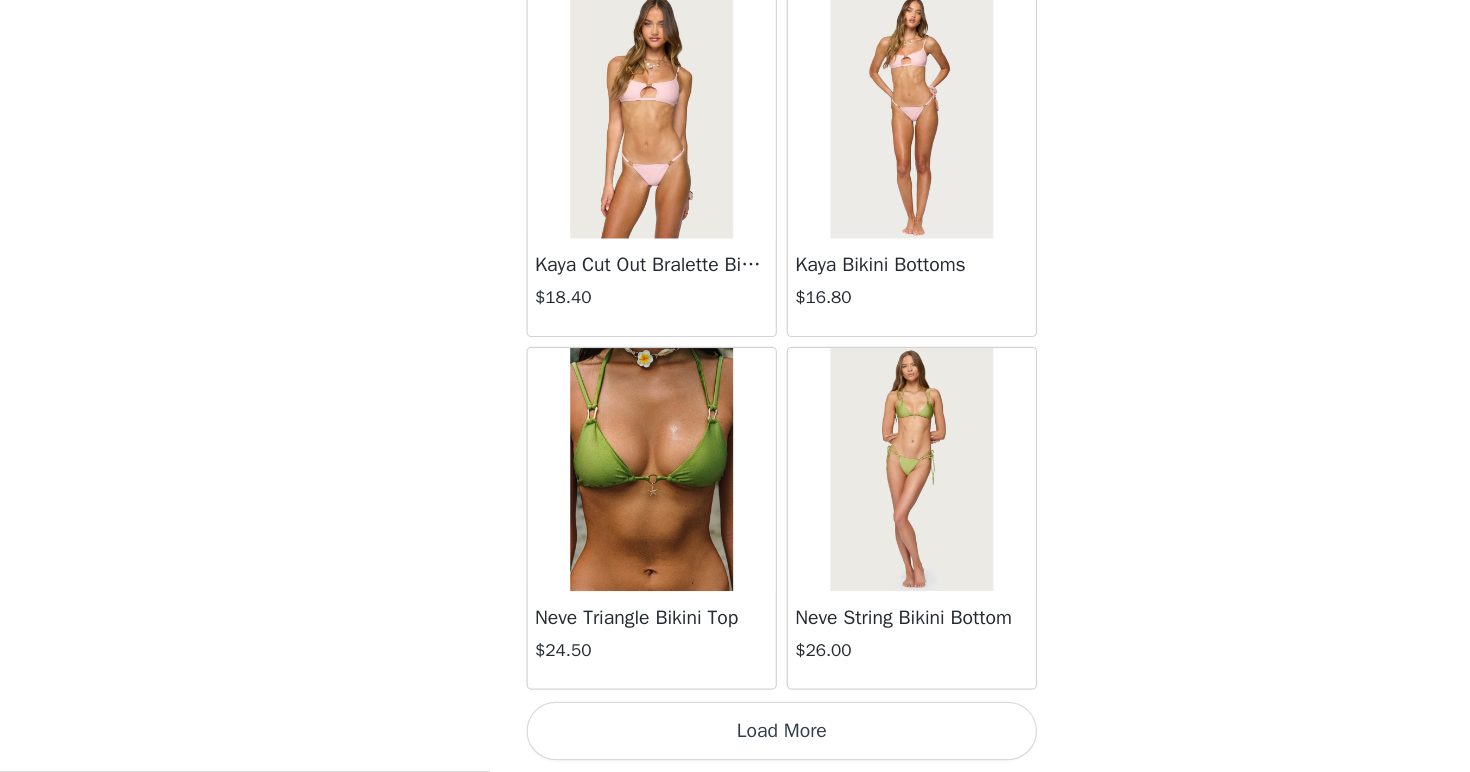 click on "Load More" at bounding box center [735, 738] 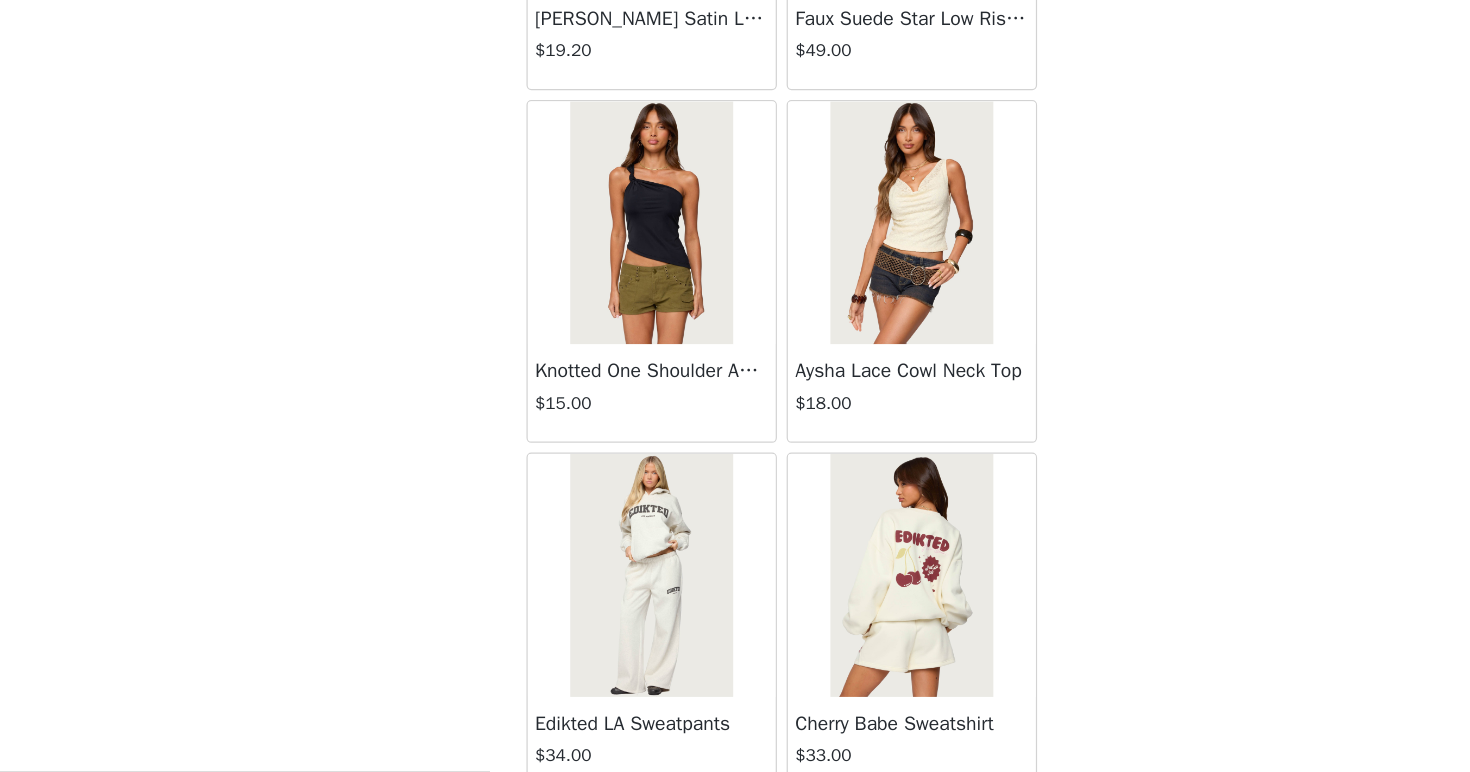 scroll, scrollTop: 31288, scrollLeft: 0, axis: vertical 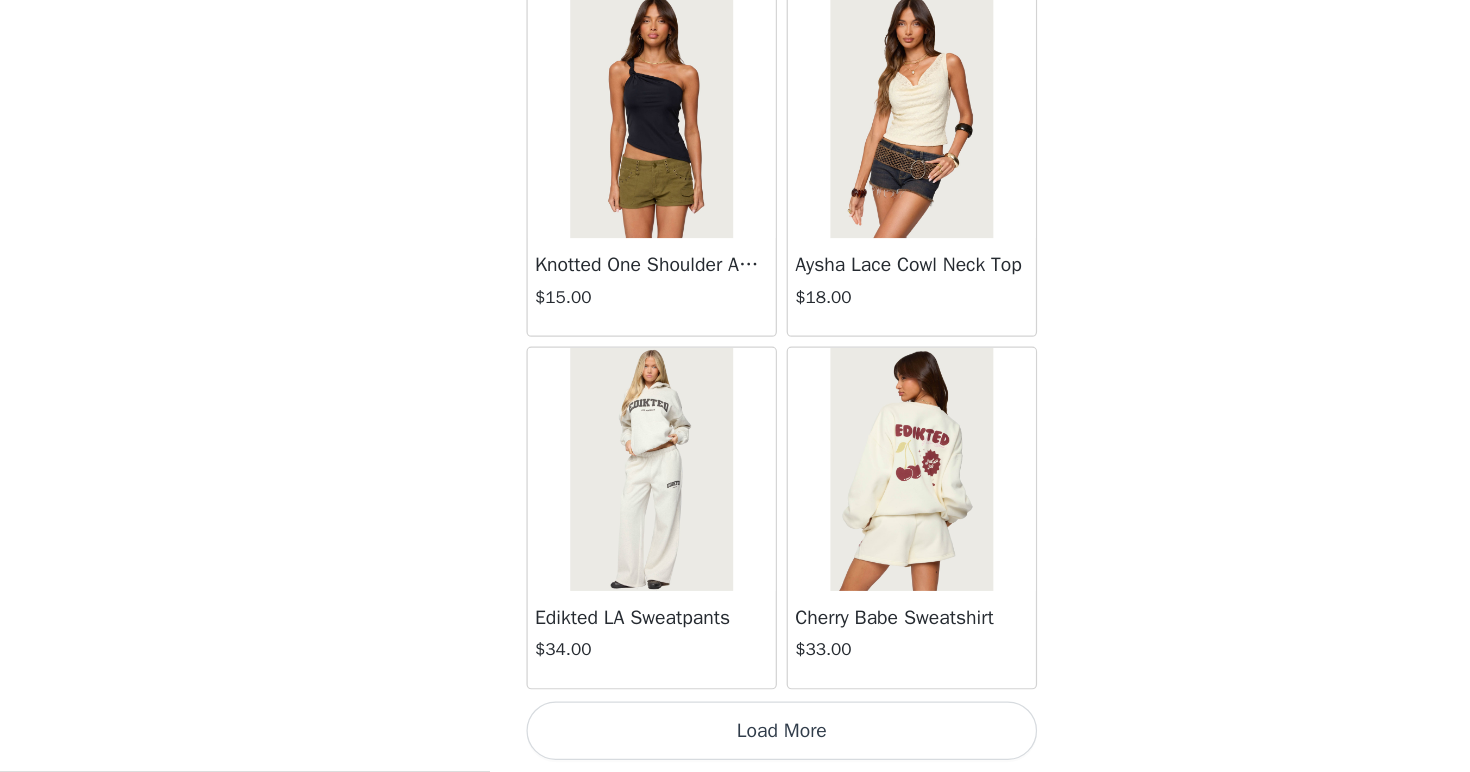 click on "Load More" at bounding box center [735, 738] 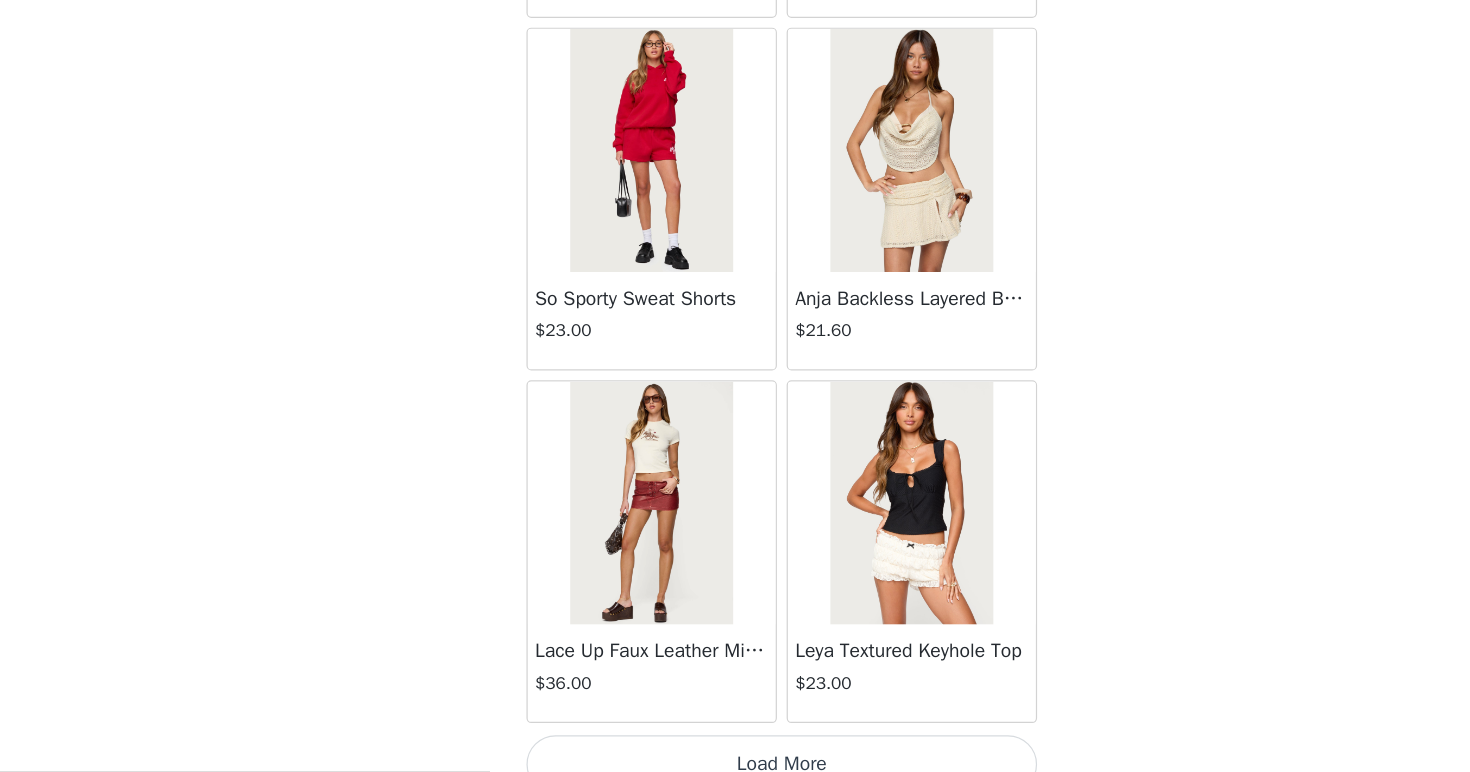 scroll, scrollTop: 34188, scrollLeft: 0, axis: vertical 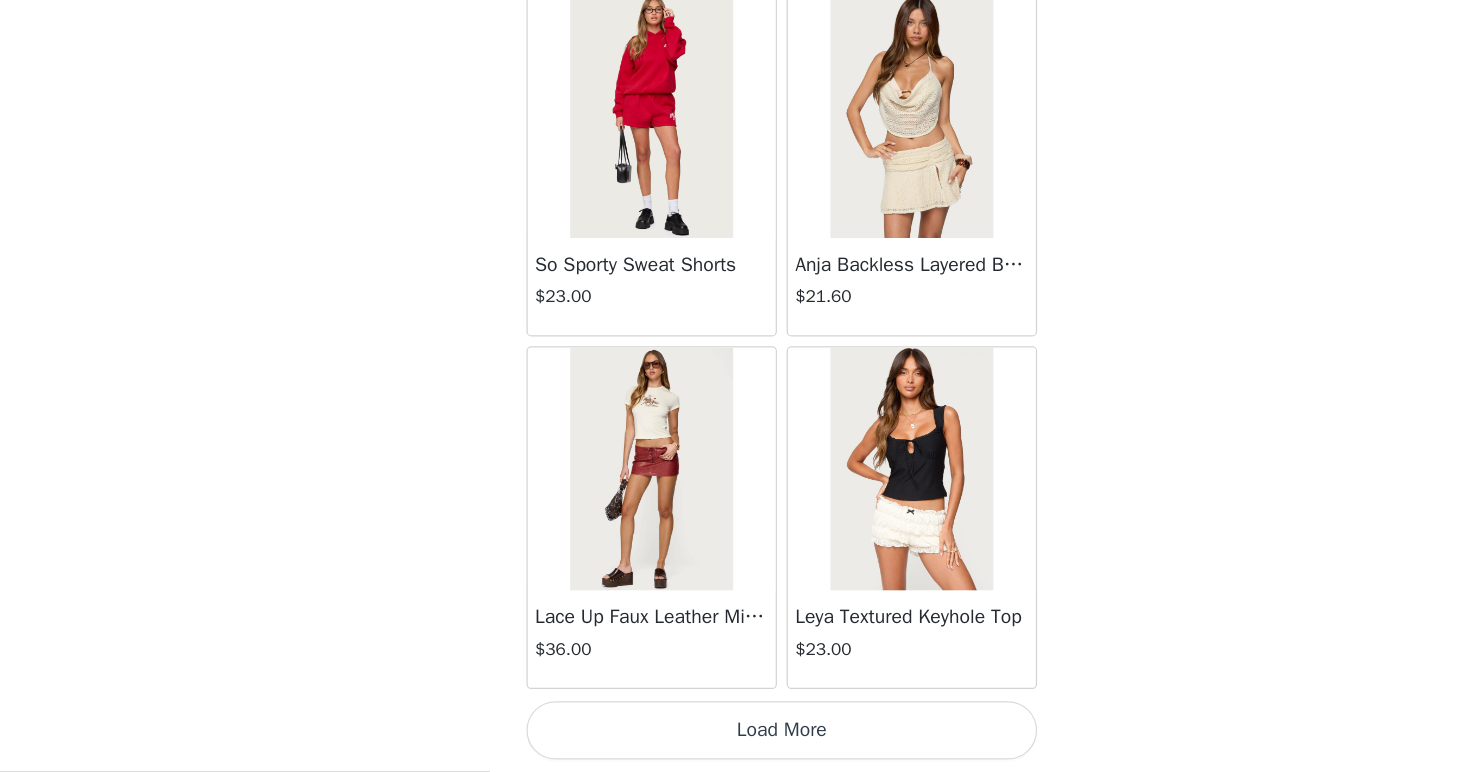 click on "Load More" at bounding box center [735, 738] 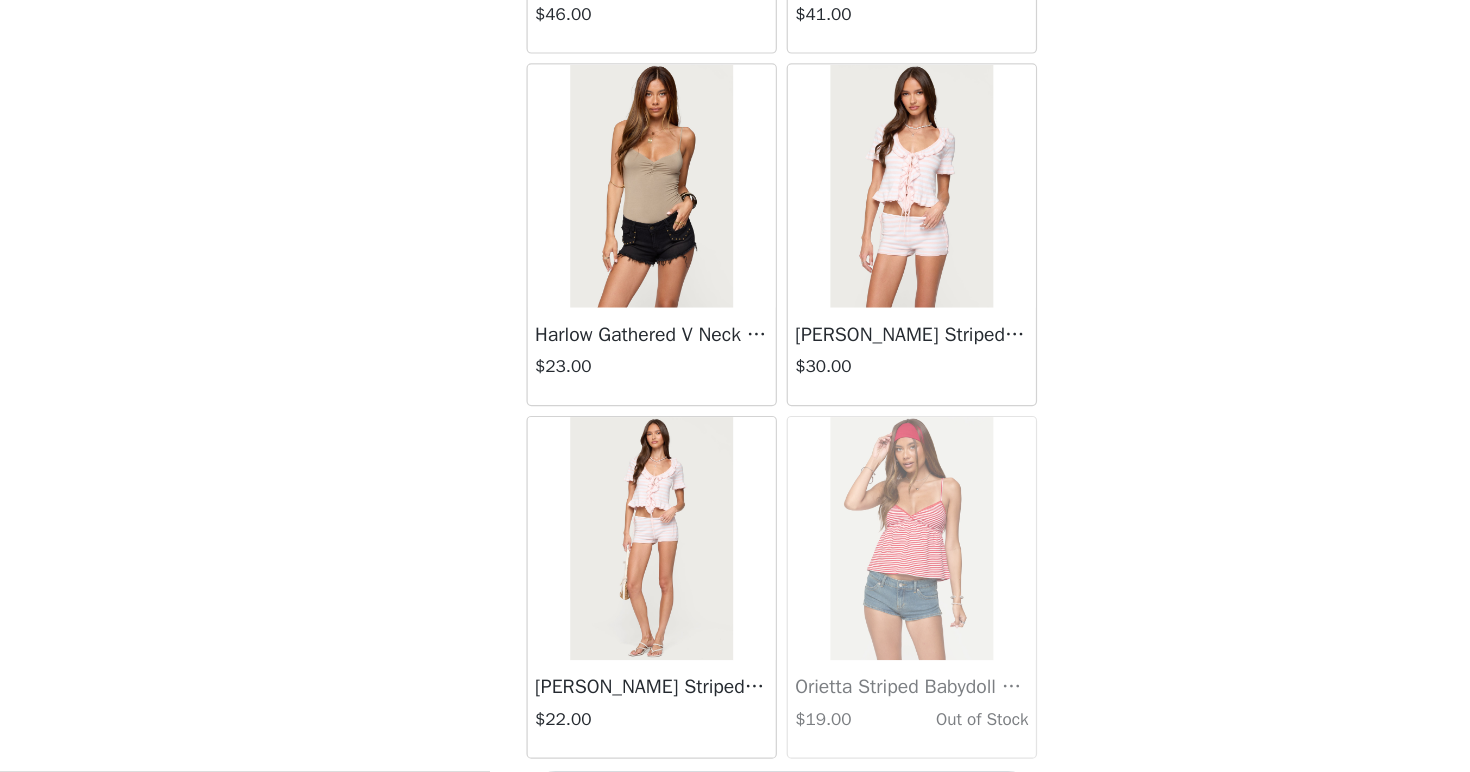 scroll, scrollTop: 37088, scrollLeft: 0, axis: vertical 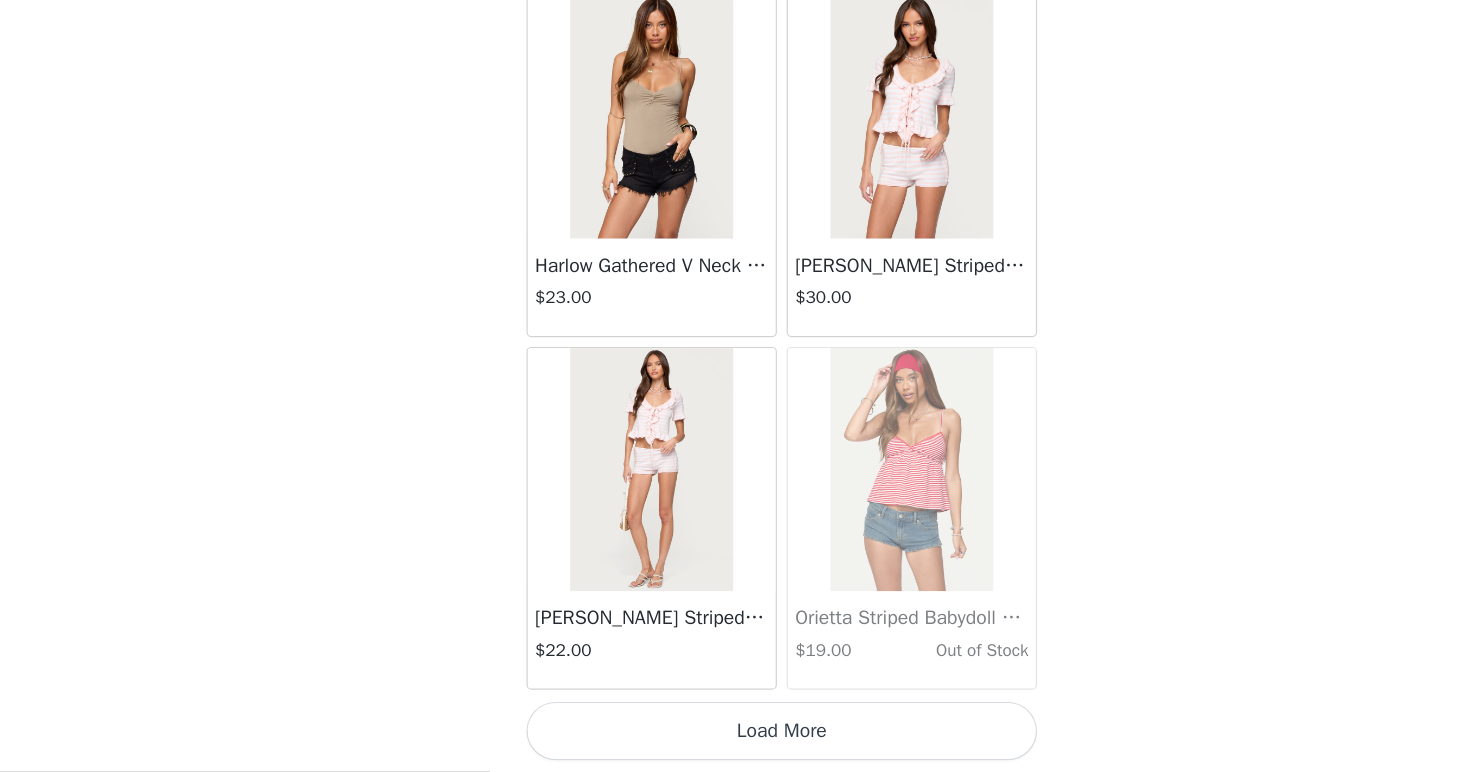 click on "Load More" at bounding box center [735, 738] 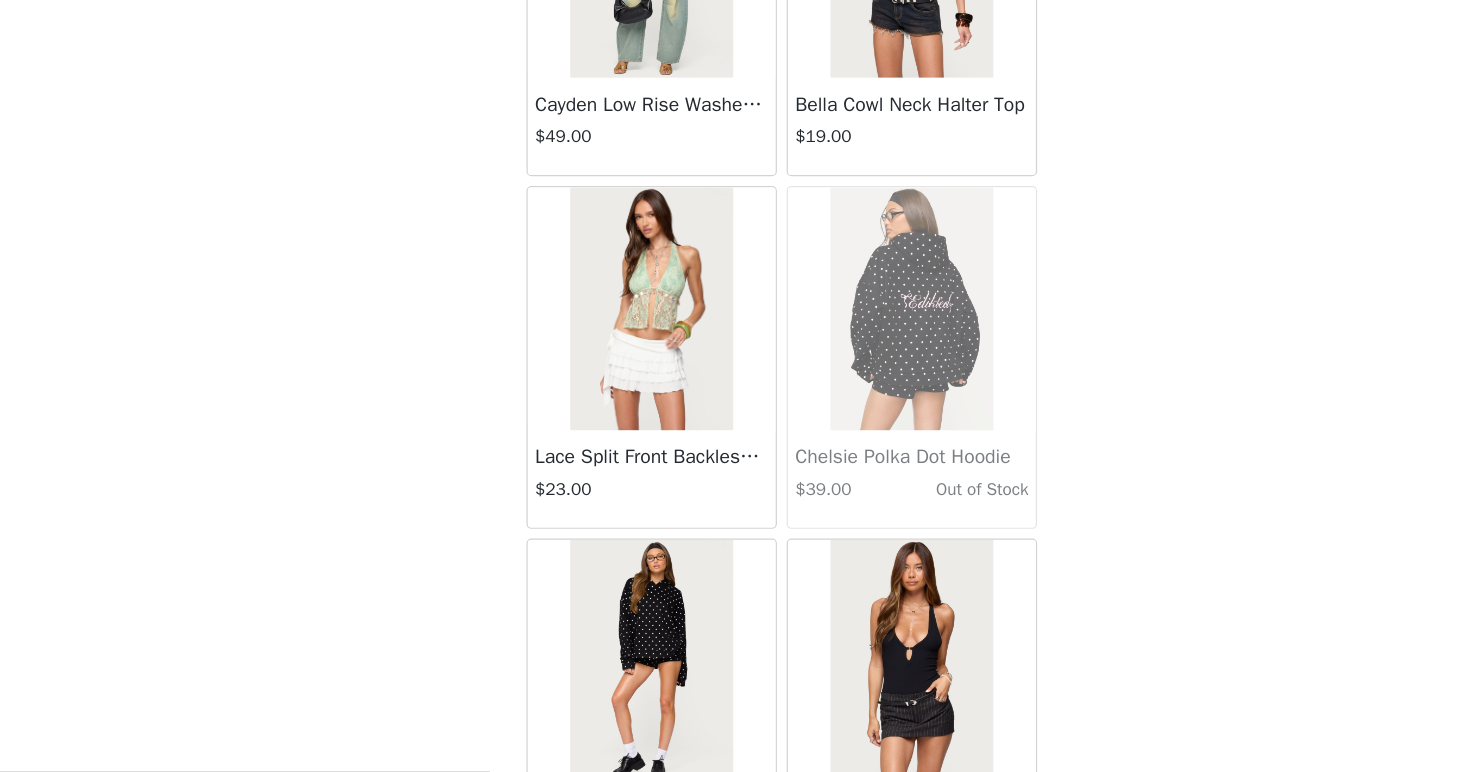 scroll, scrollTop: 39988, scrollLeft: 0, axis: vertical 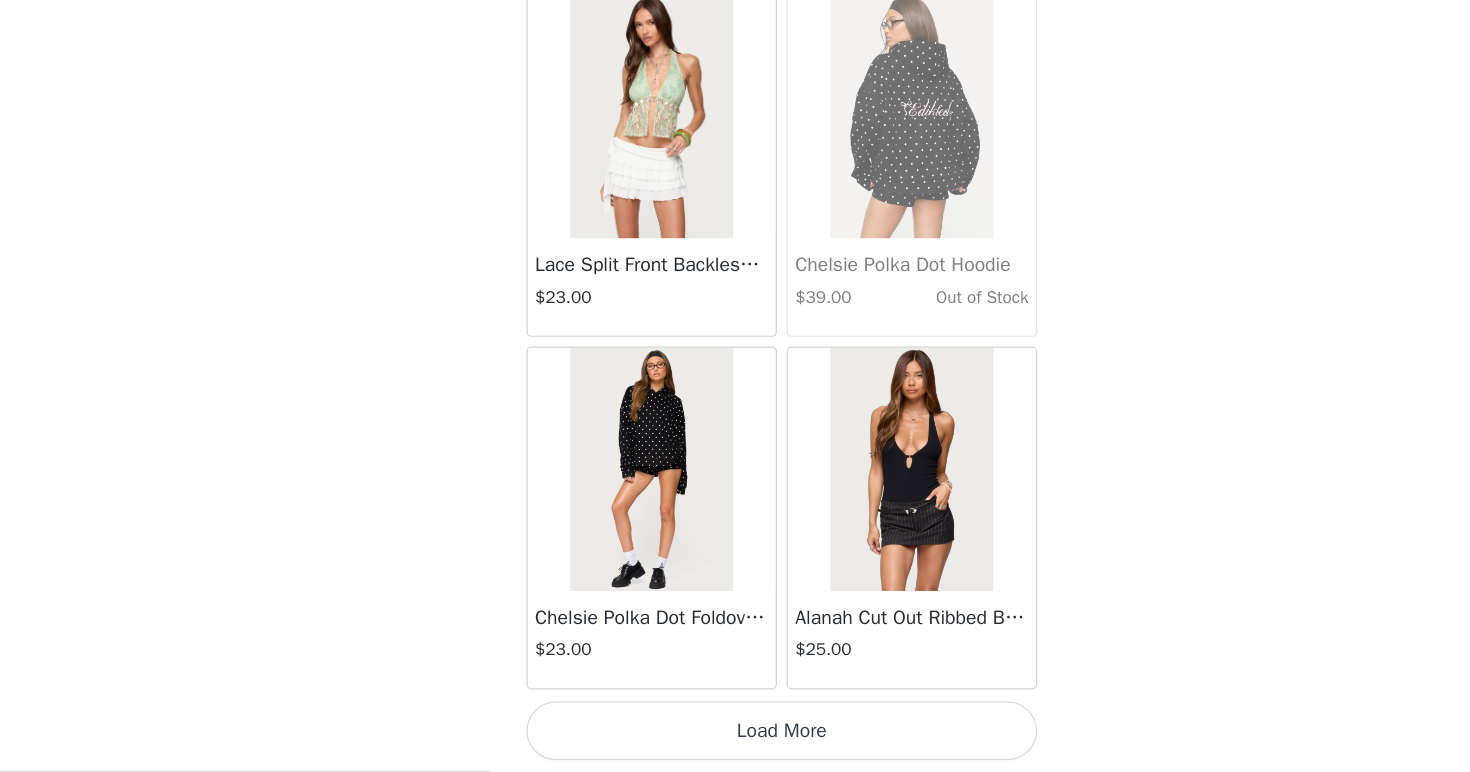 click on "Load More" at bounding box center [735, 738] 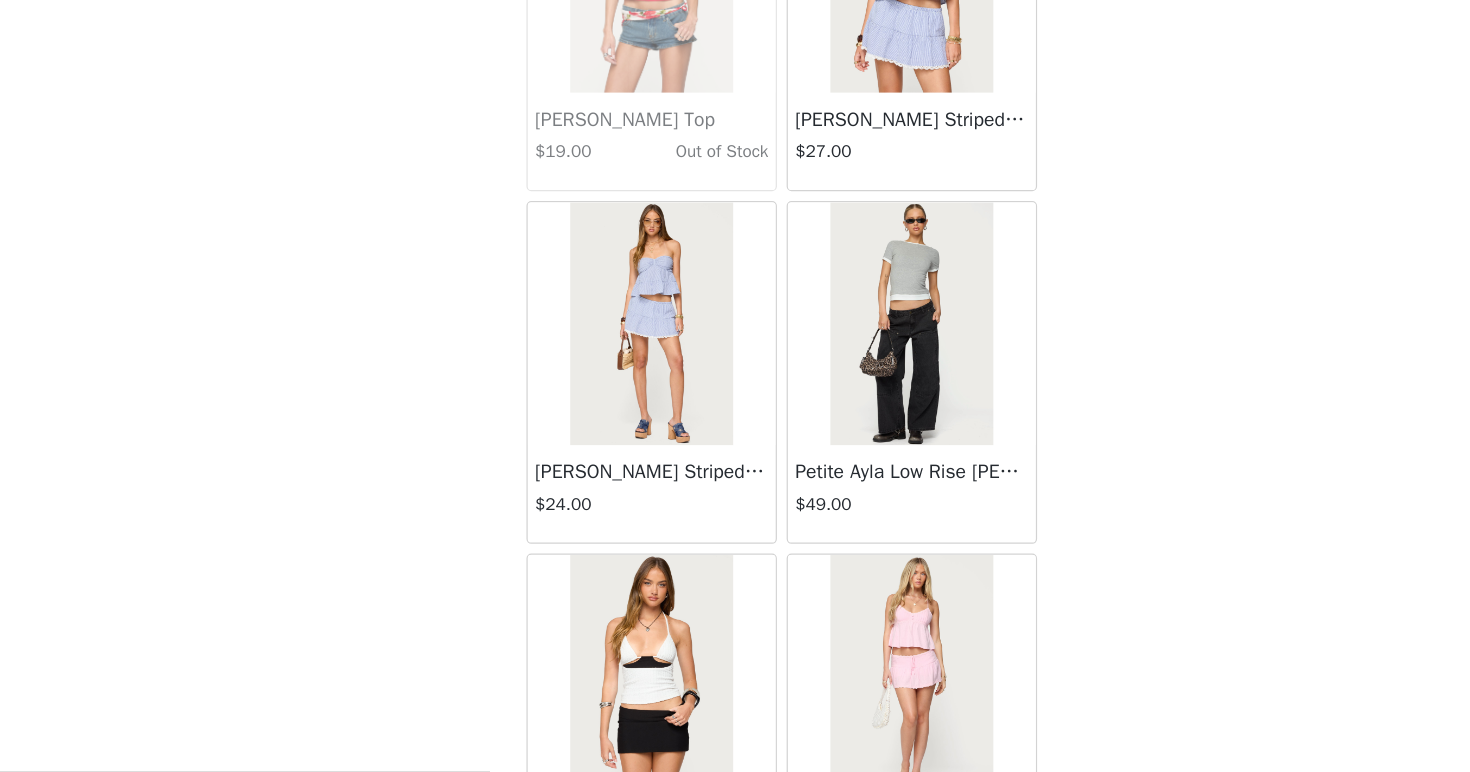 scroll, scrollTop: 41845, scrollLeft: 0, axis: vertical 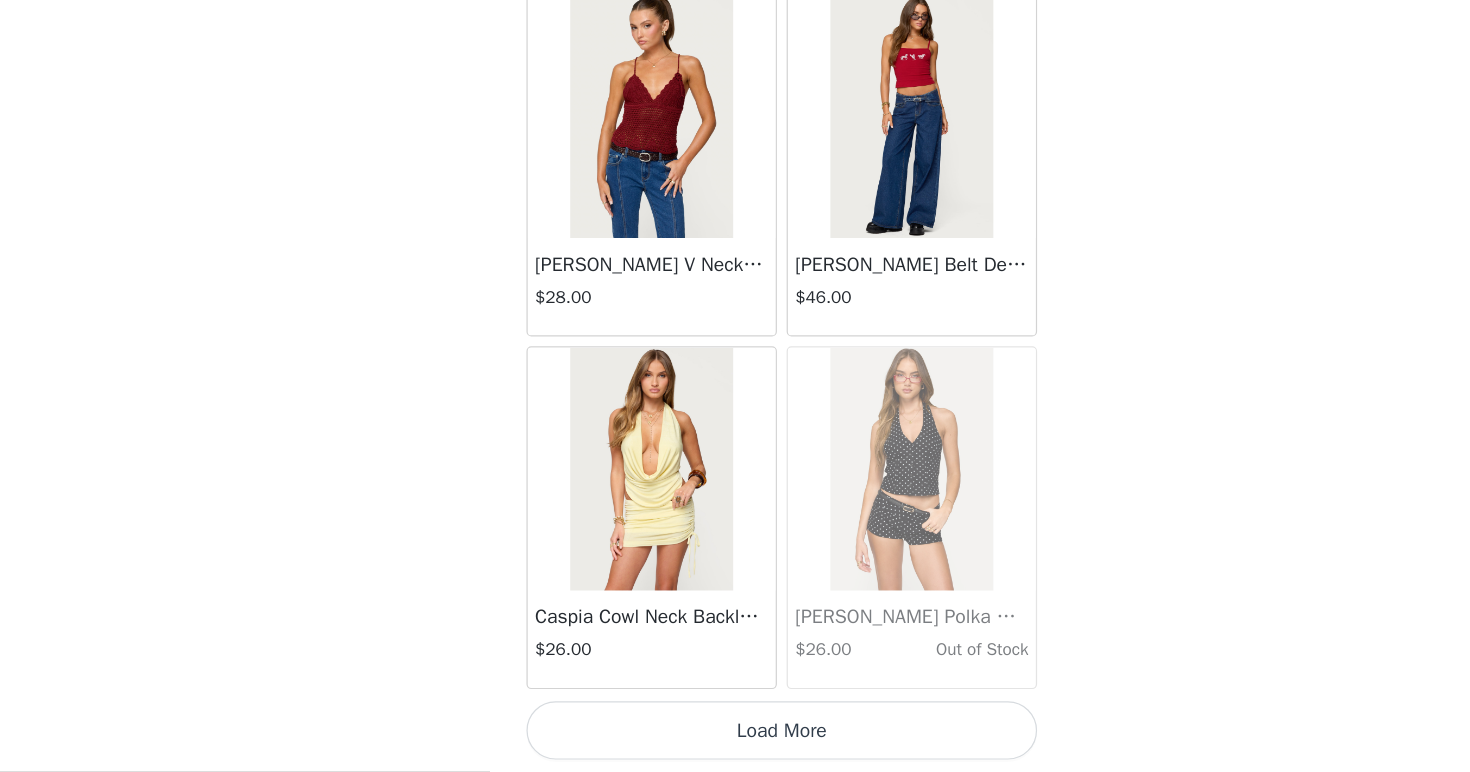 click on "Load More" at bounding box center [735, 738] 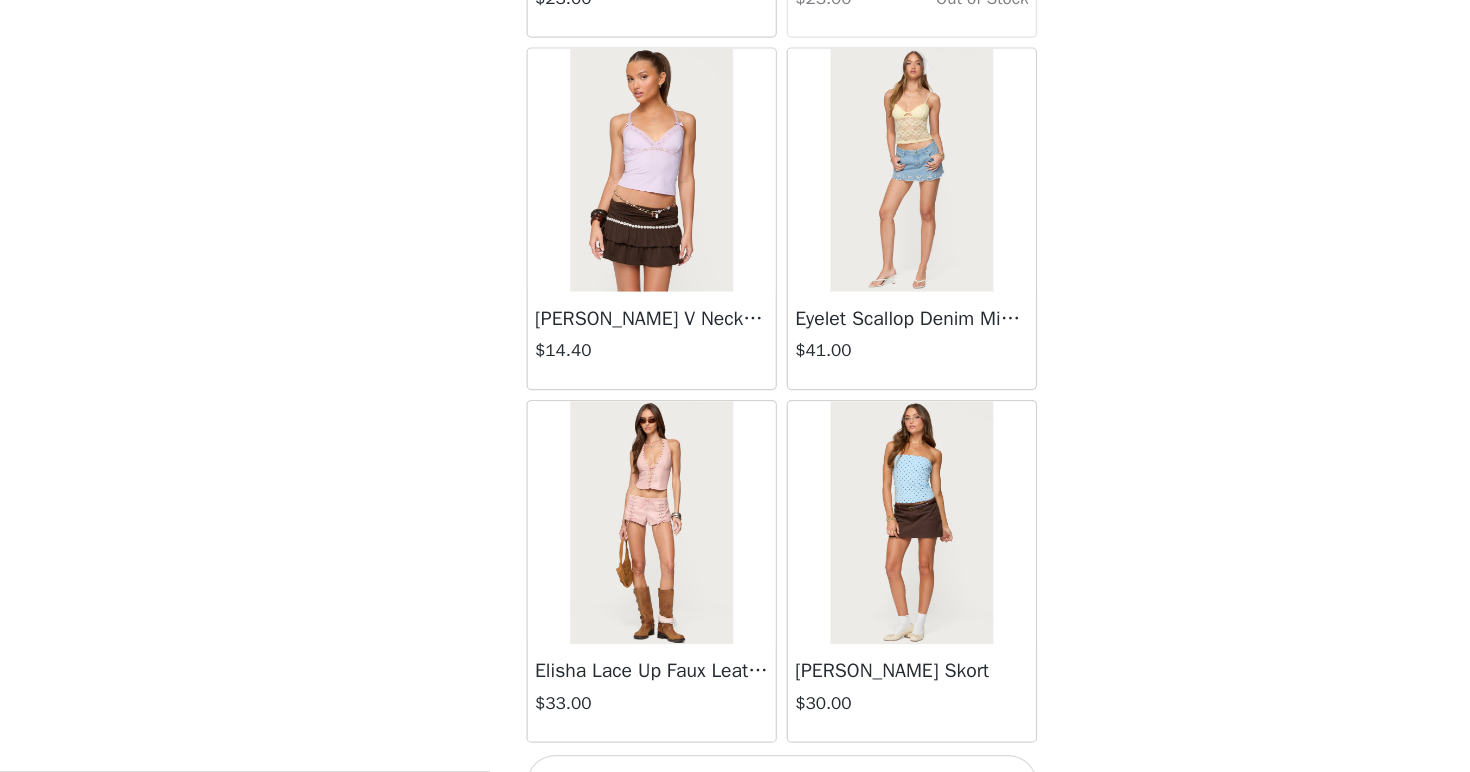 scroll, scrollTop: 45788, scrollLeft: 0, axis: vertical 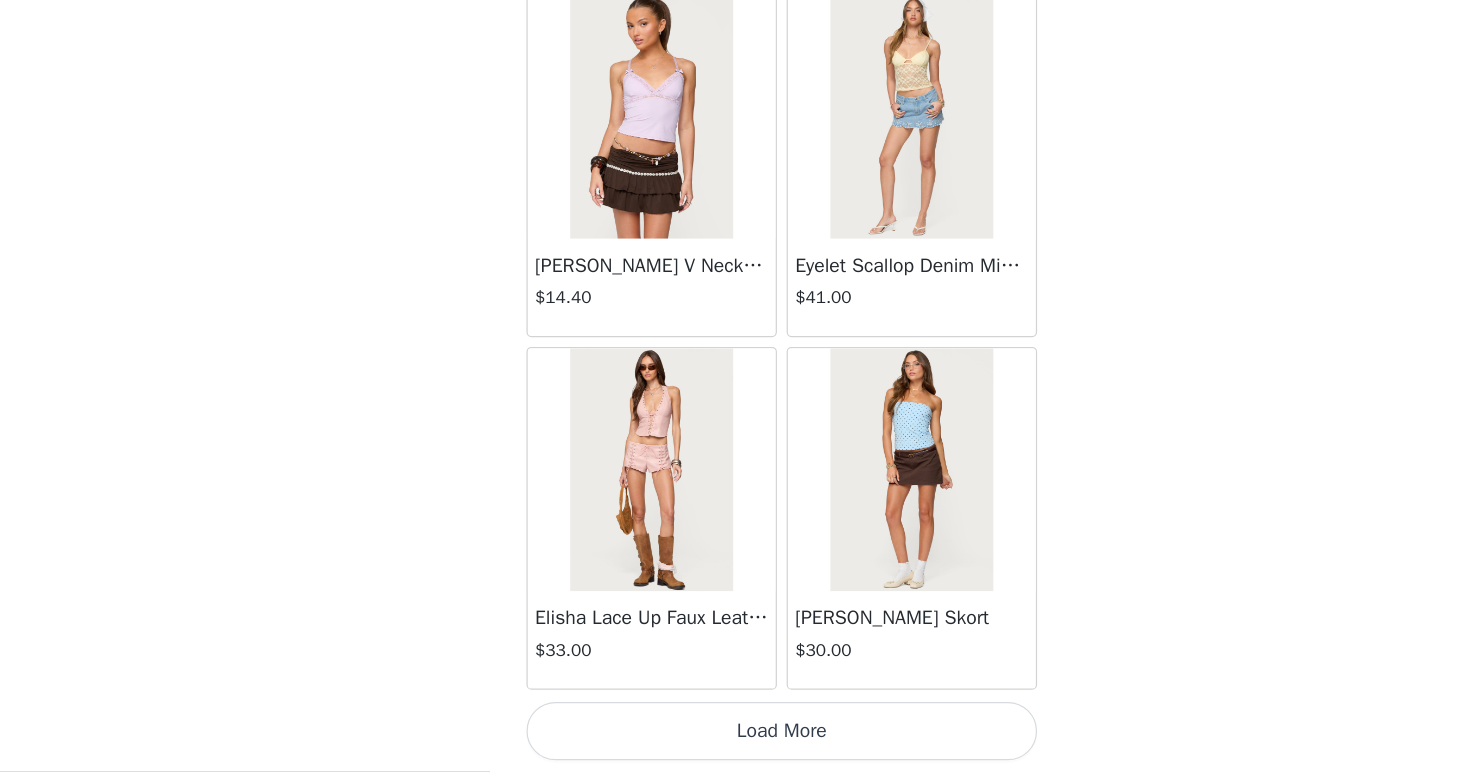 click on "Load More" at bounding box center (735, 738) 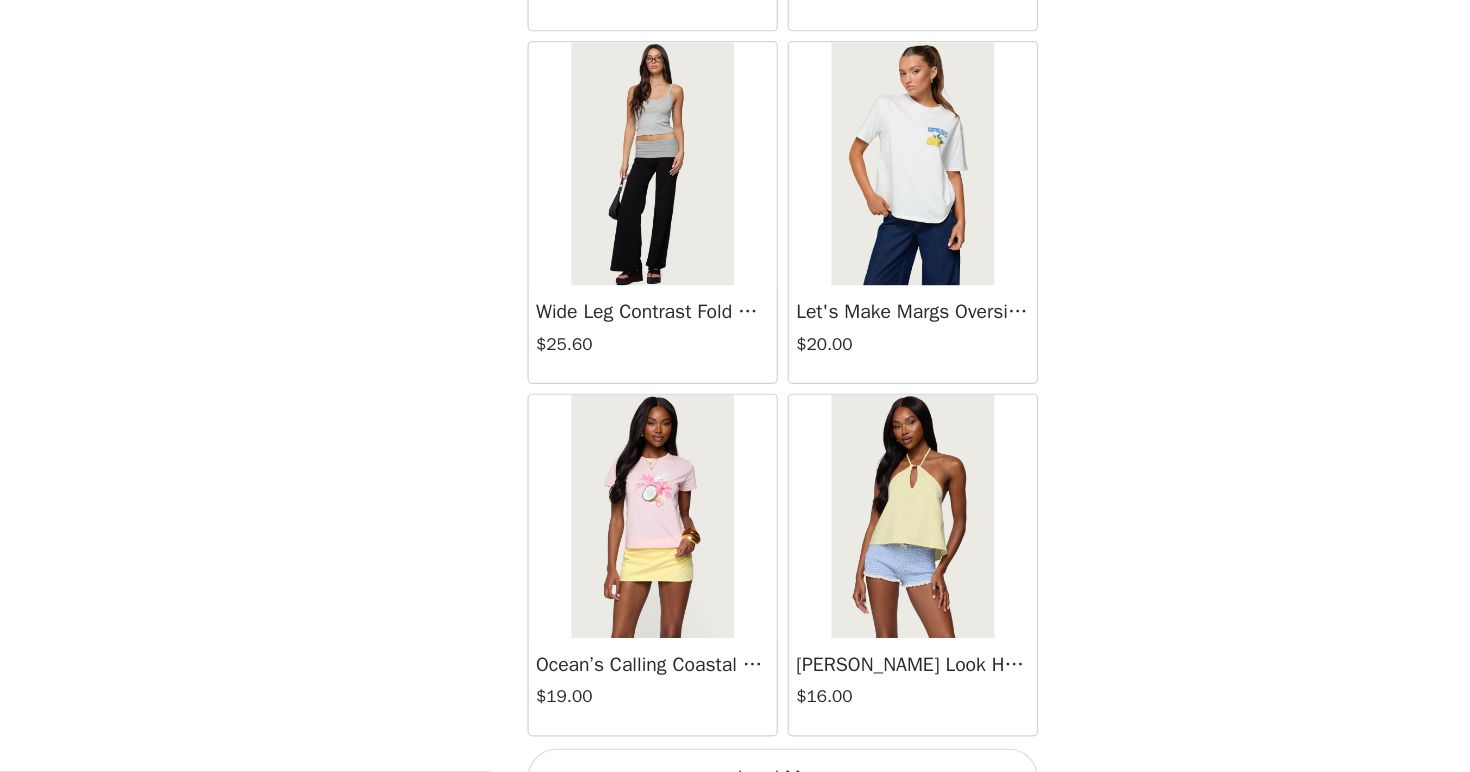 scroll, scrollTop: 48688, scrollLeft: 0, axis: vertical 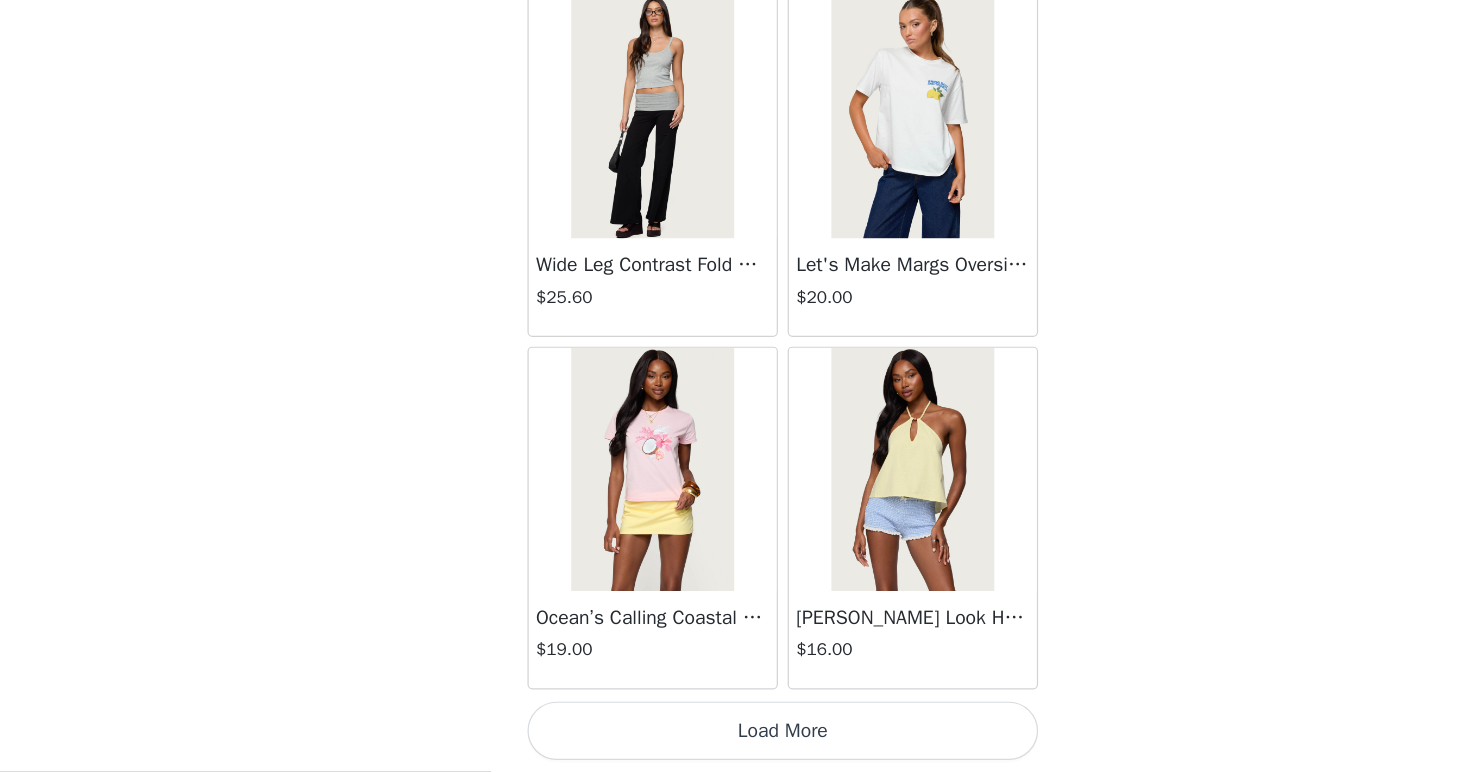 click on "Load More" at bounding box center [735, 738] 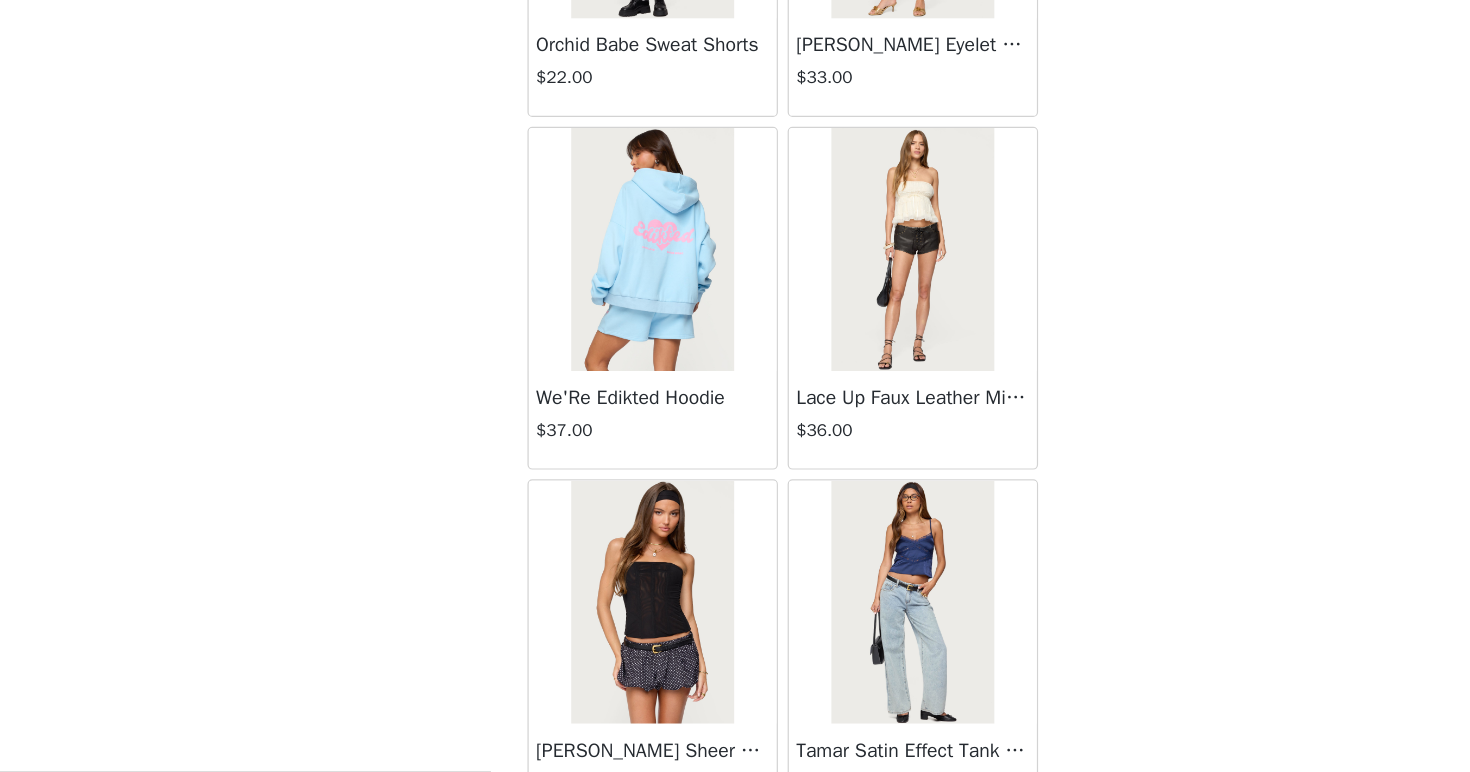 scroll, scrollTop: 51588, scrollLeft: 0, axis: vertical 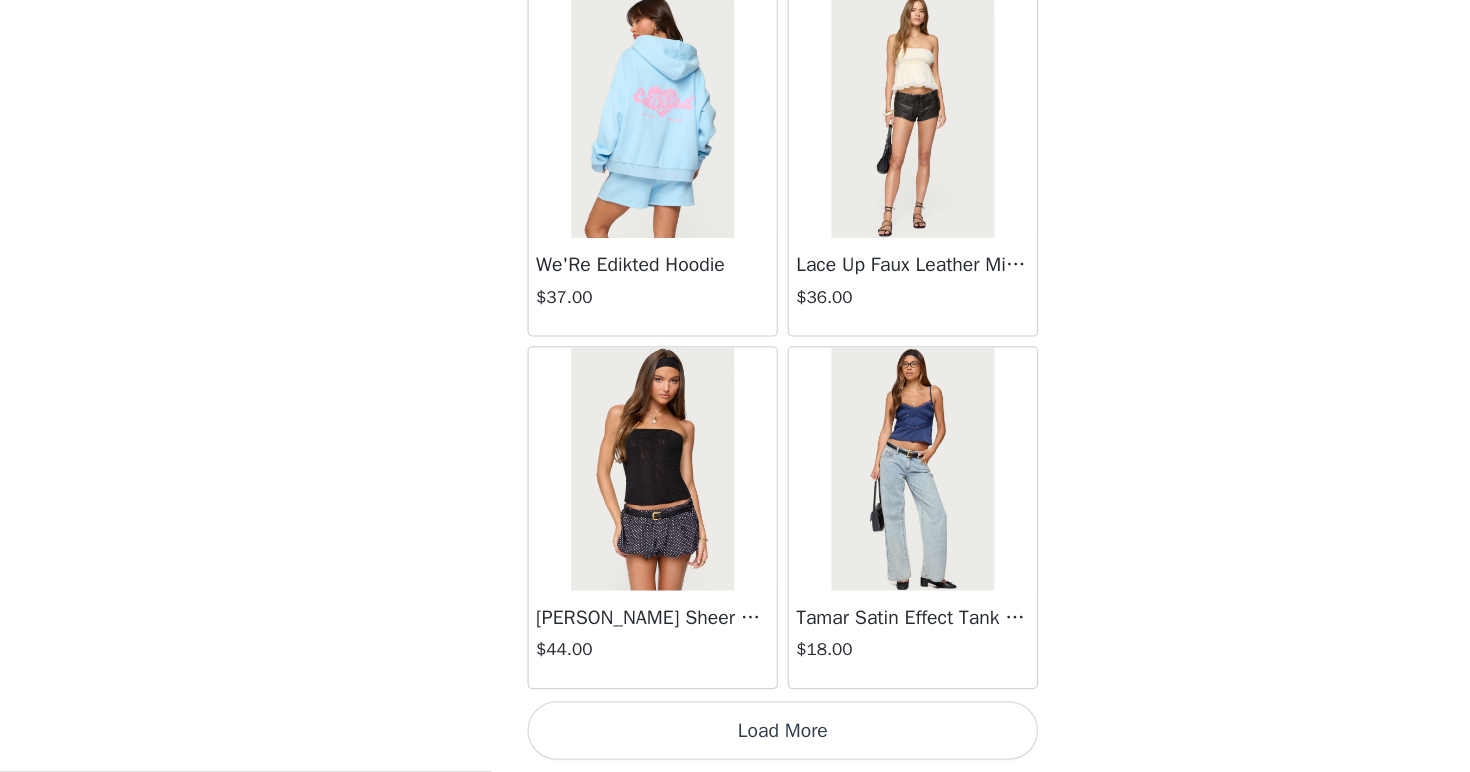 click on "Load More" at bounding box center (735, 738) 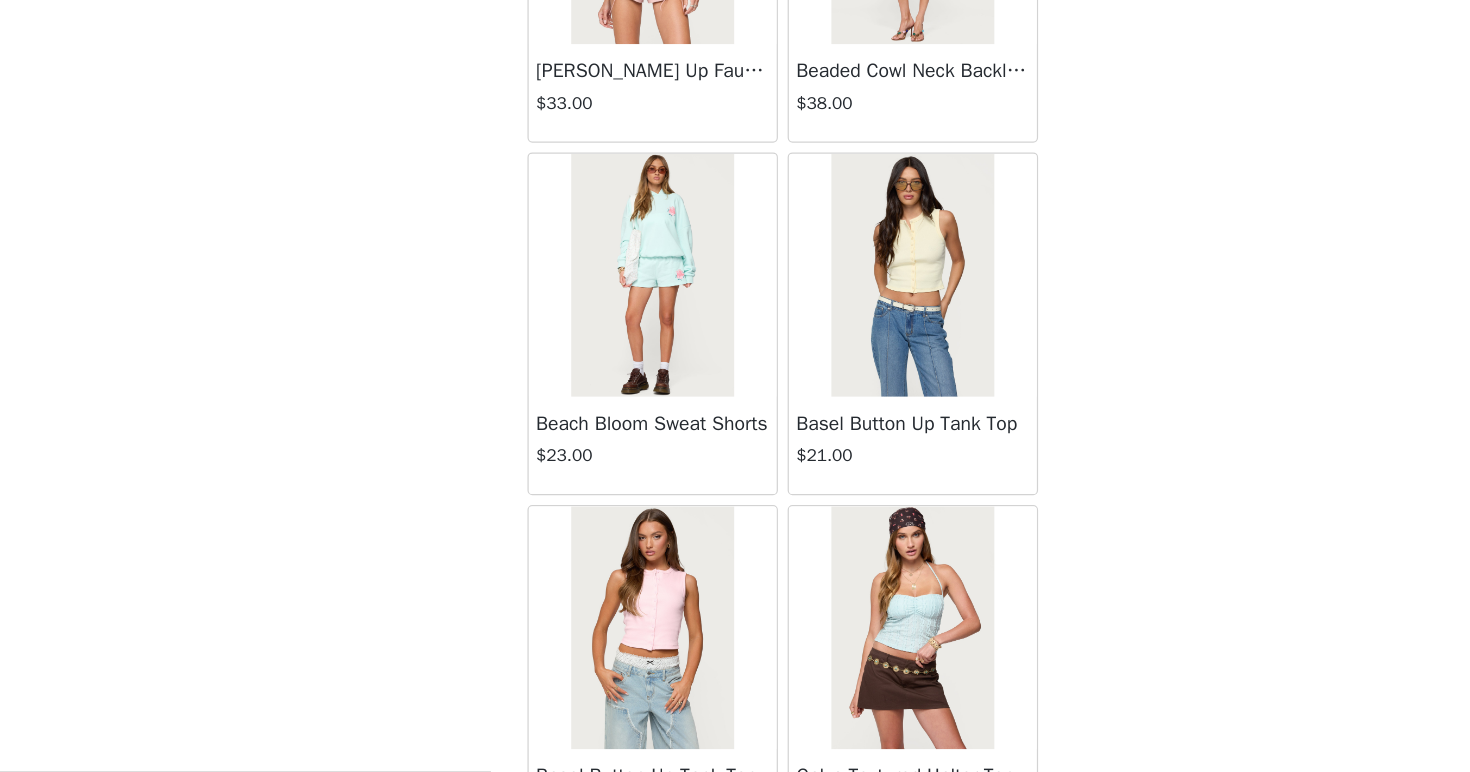 scroll, scrollTop: 54488, scrollLeft: 0, axis: vertical 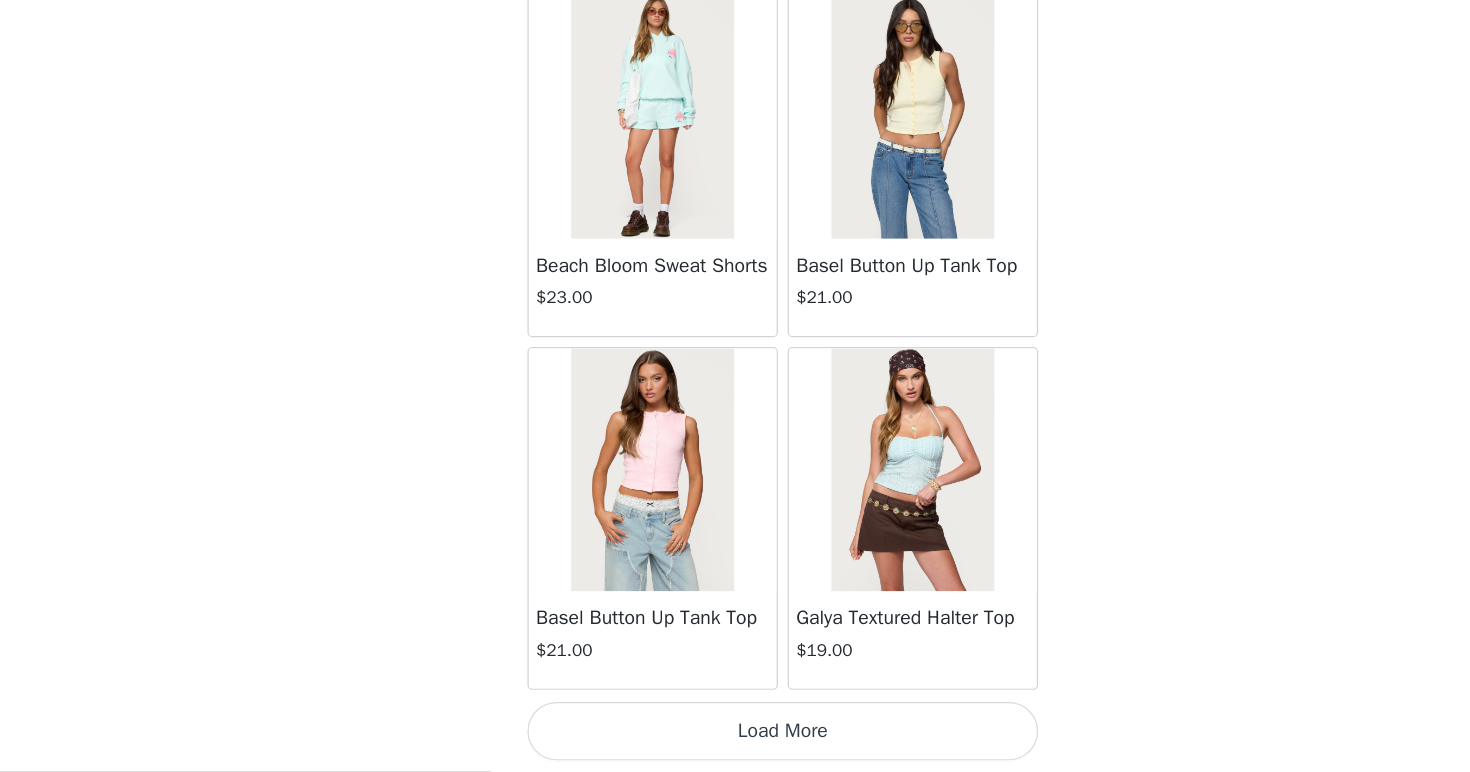 click on "Load More" at bounding box center [735, 738] 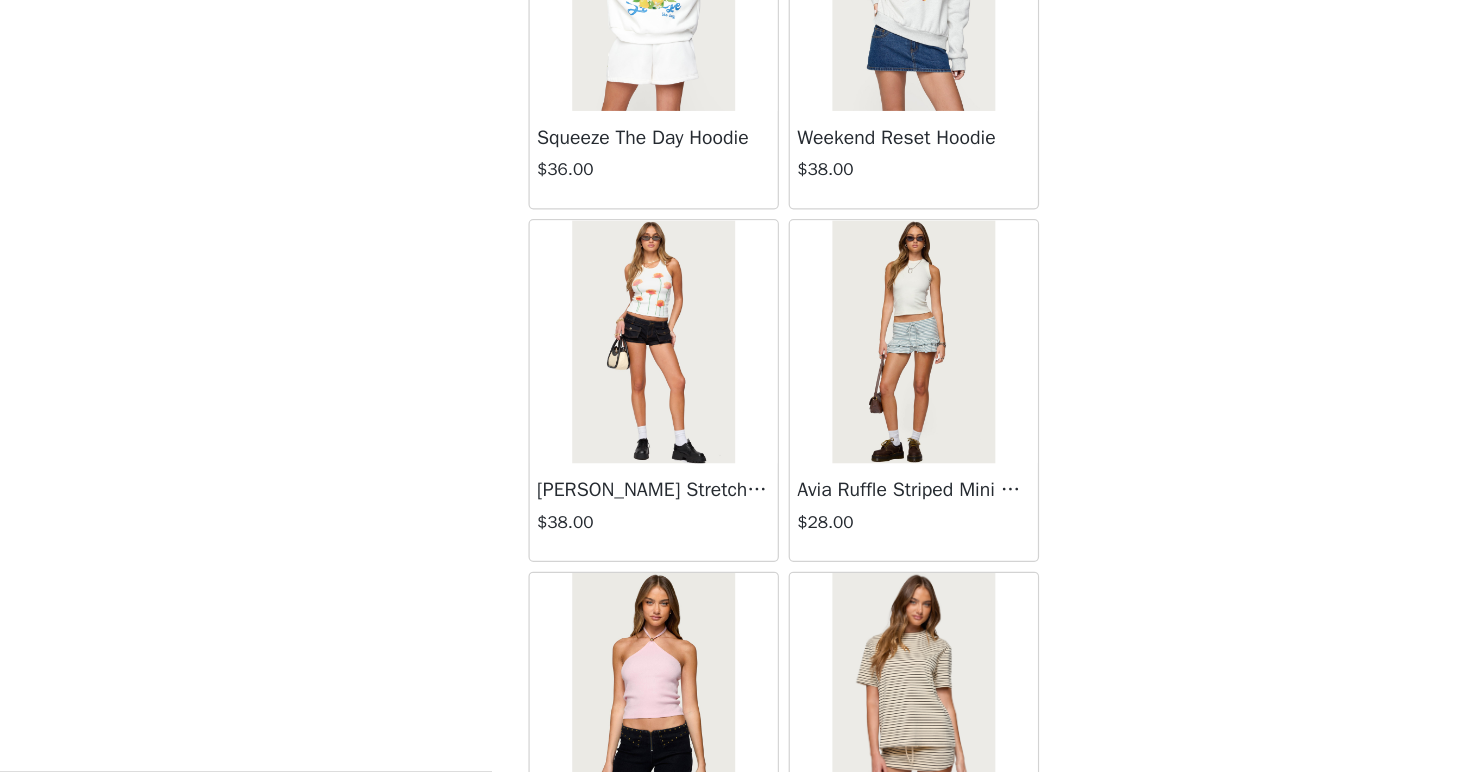 scroll, scrollTop: 57388, scrollLeft: 0, axis: vertical 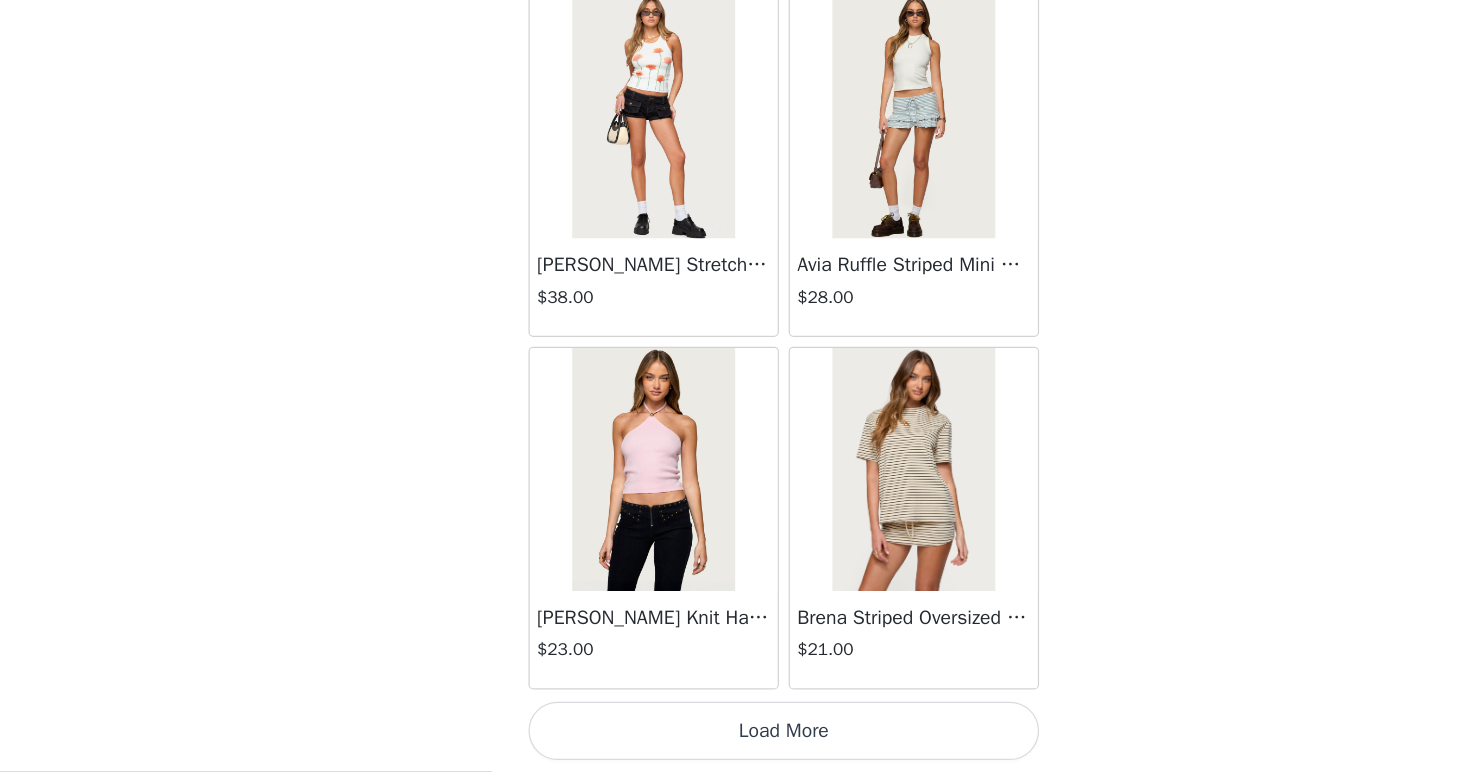 click on "Load More" at bounding box center (735, 738) 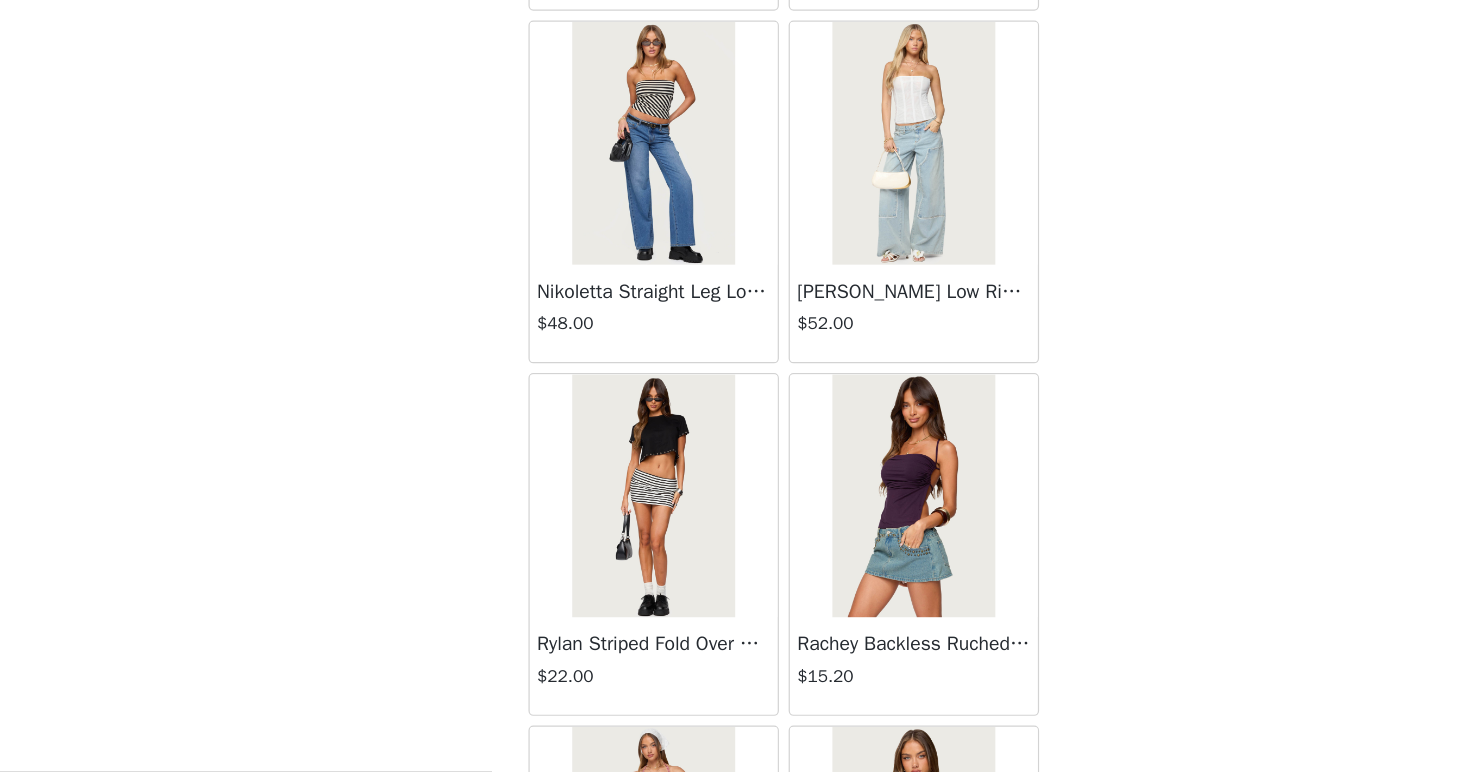 scroll, scrollTop: 24912, scrollLeft: 0, axis: vertical 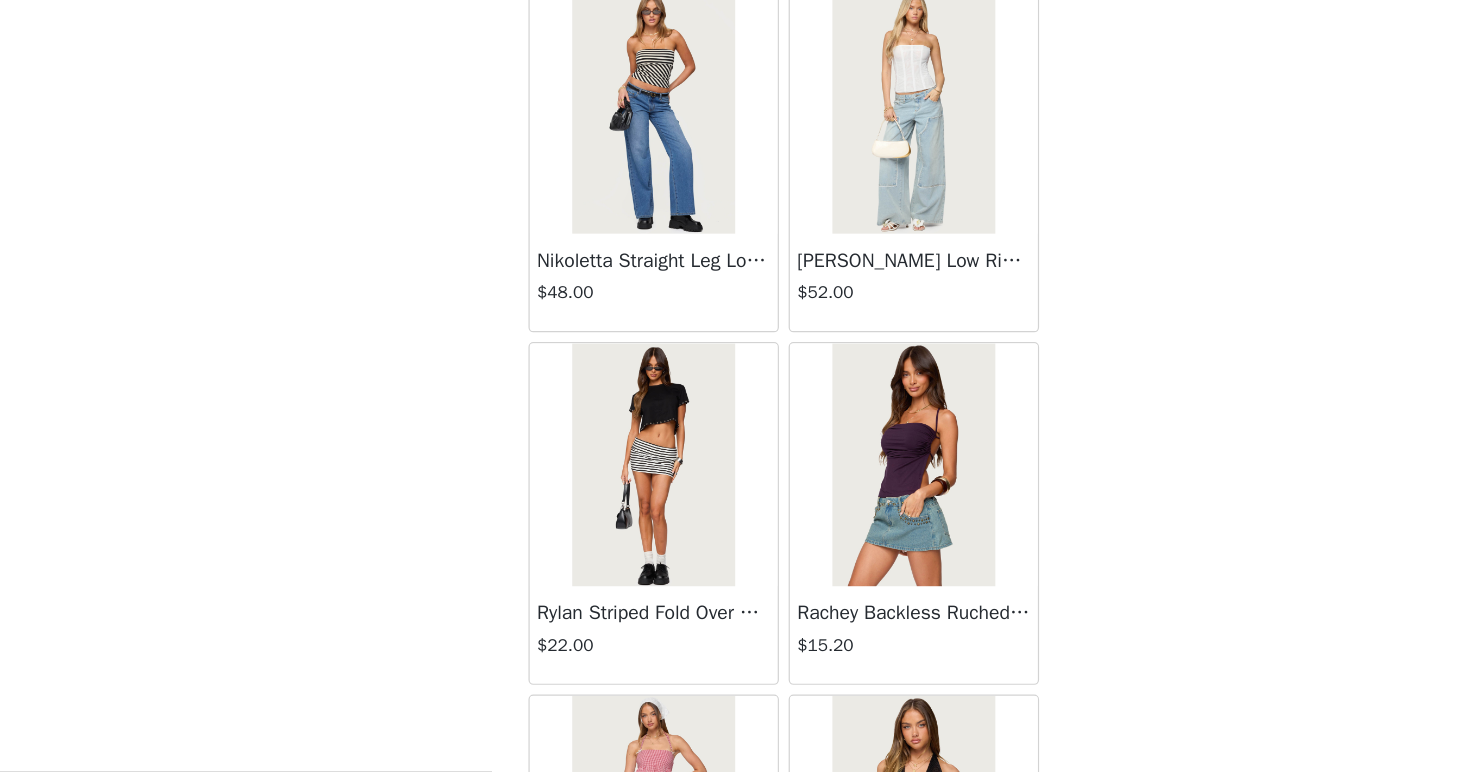 click at bounding box center (627, 519) 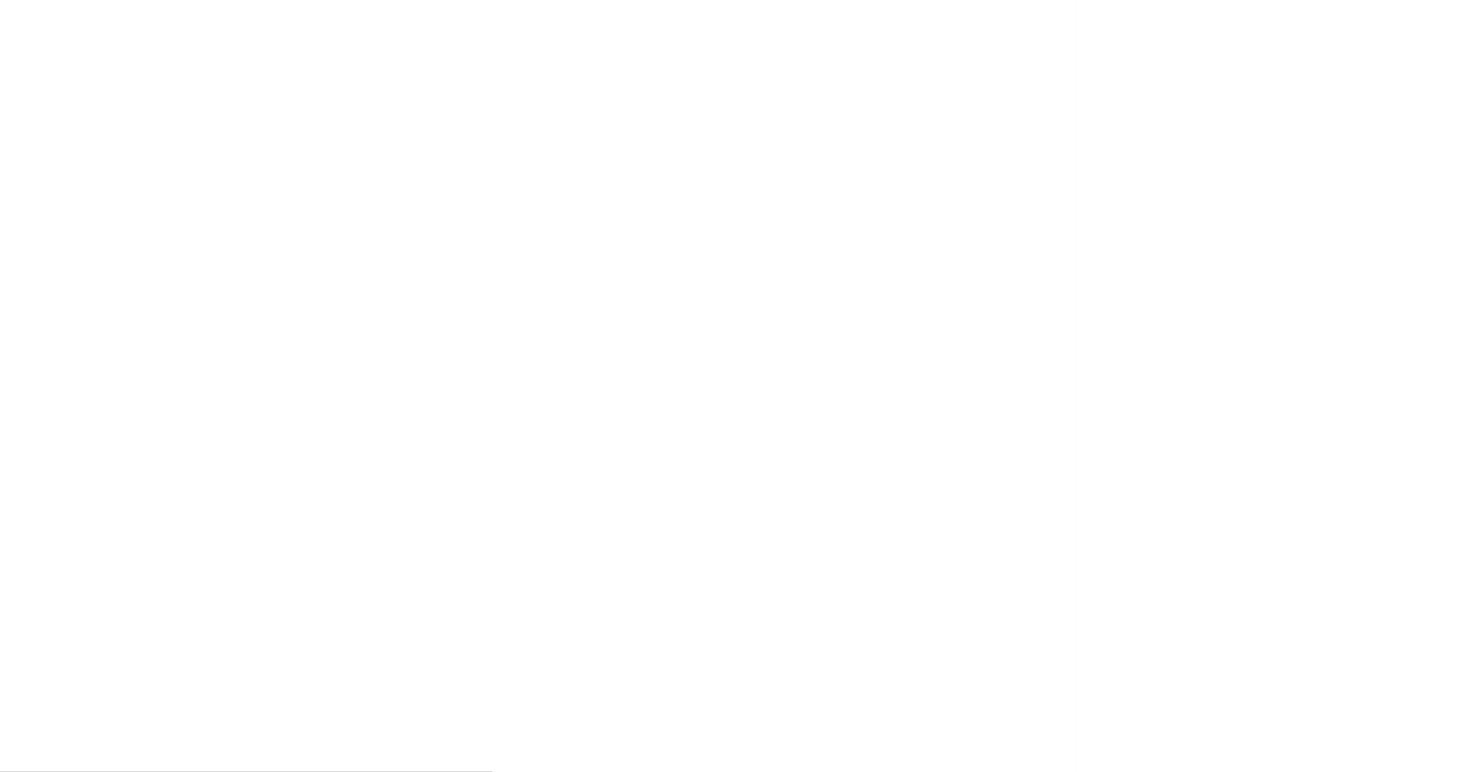 scroll, scrollTop: 0, scrollLeft: 0, axis: both 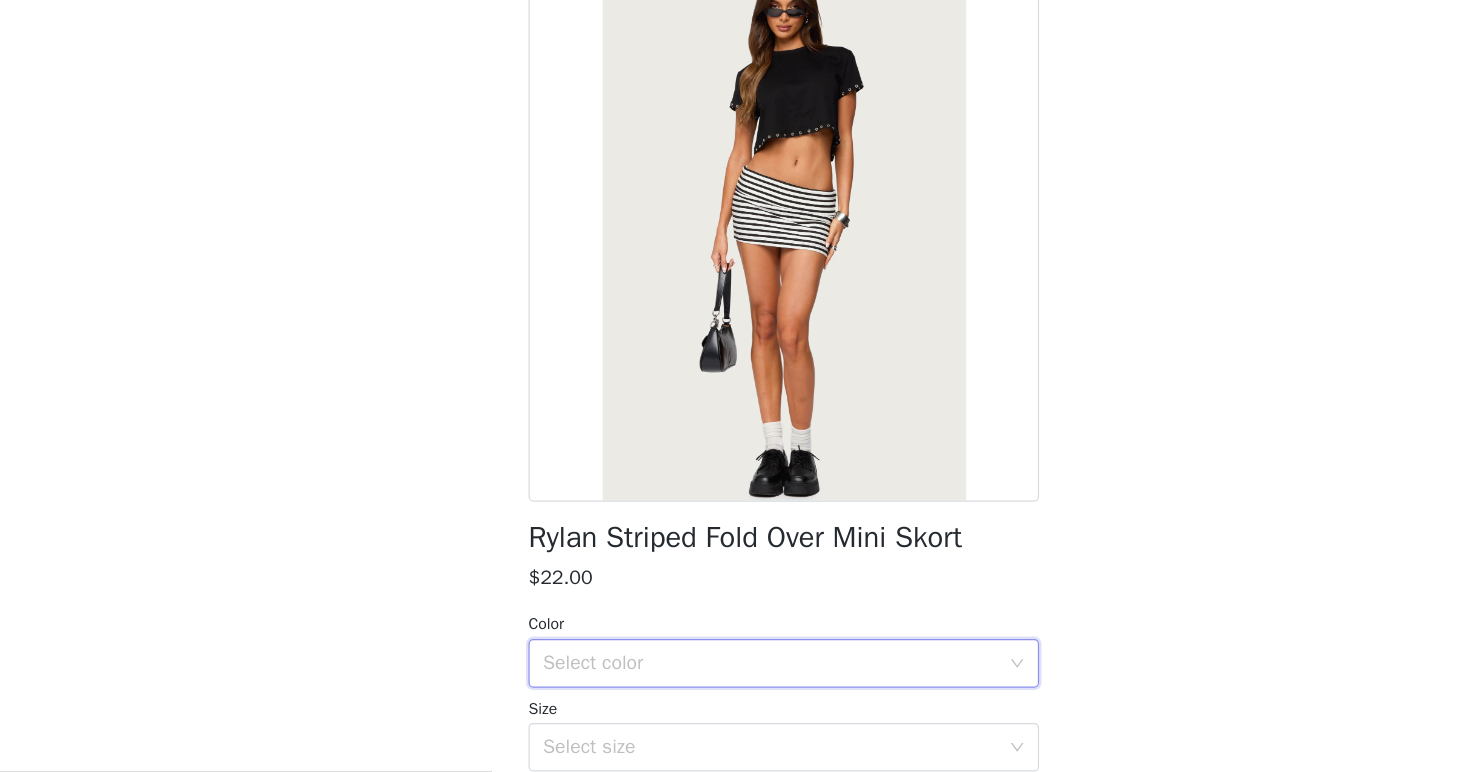 click on "Select color" at bounding box center [728, 683] 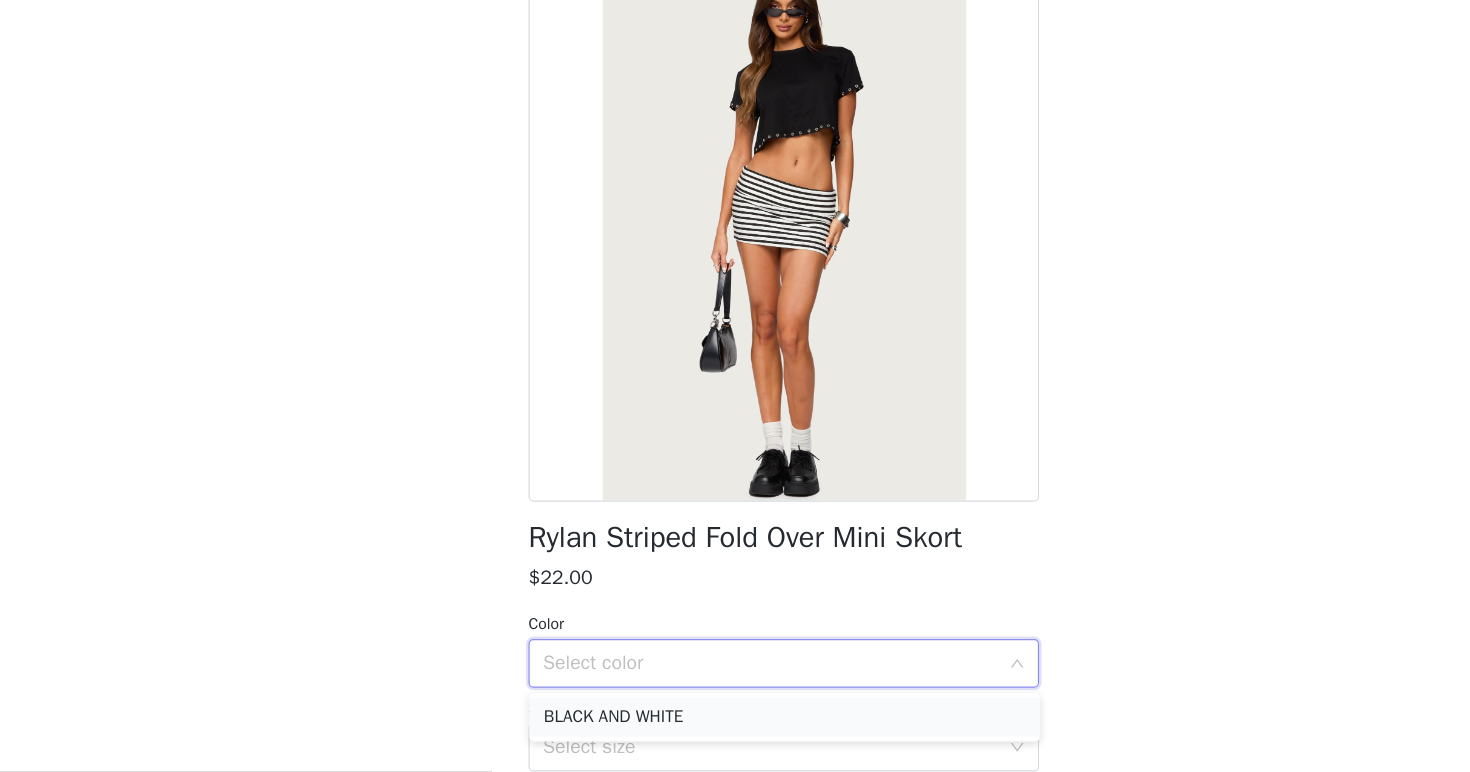 click on "BLACK AND WHITE" at bounding box center [735, 727] 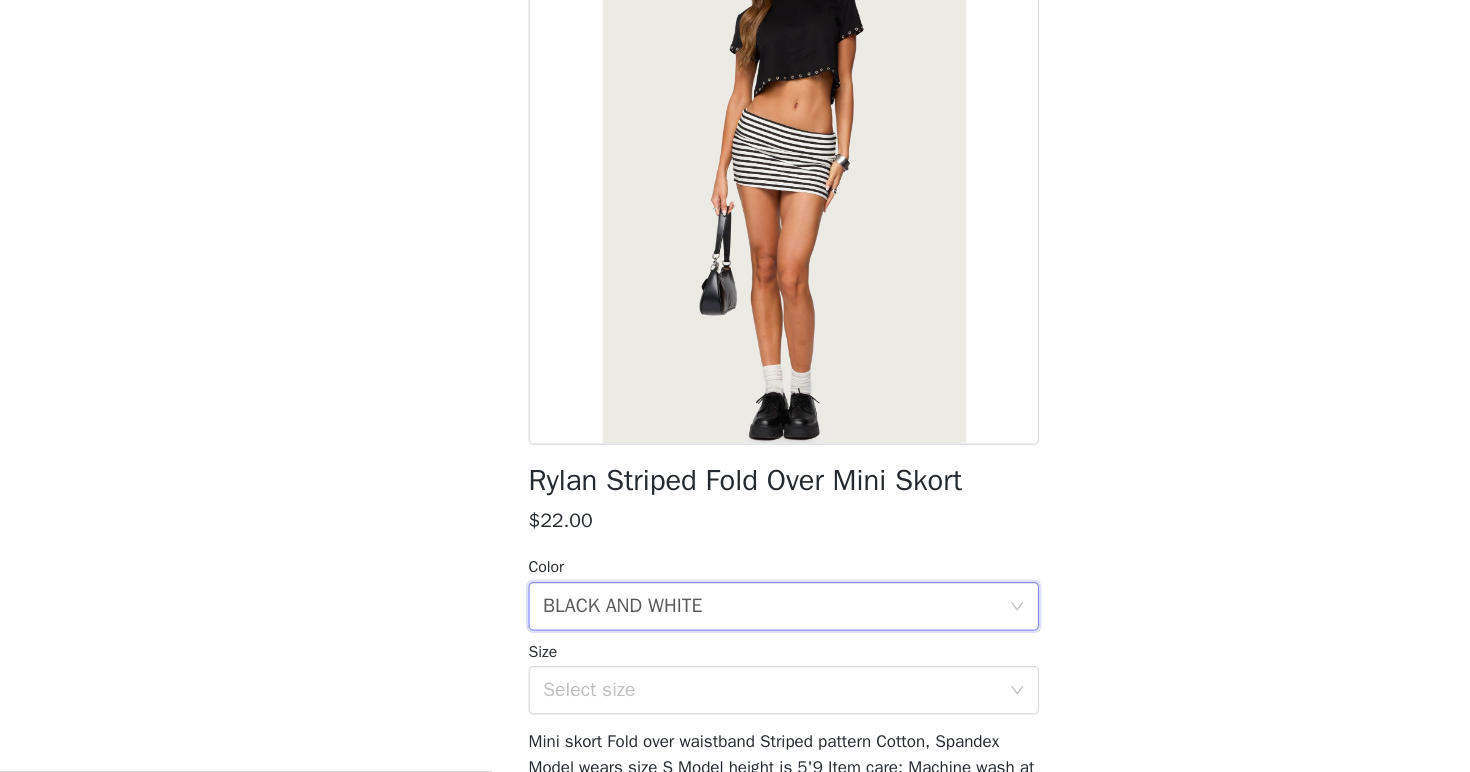 scroll, scrollTop: 48, scrollLeft: 0, axis: vertical 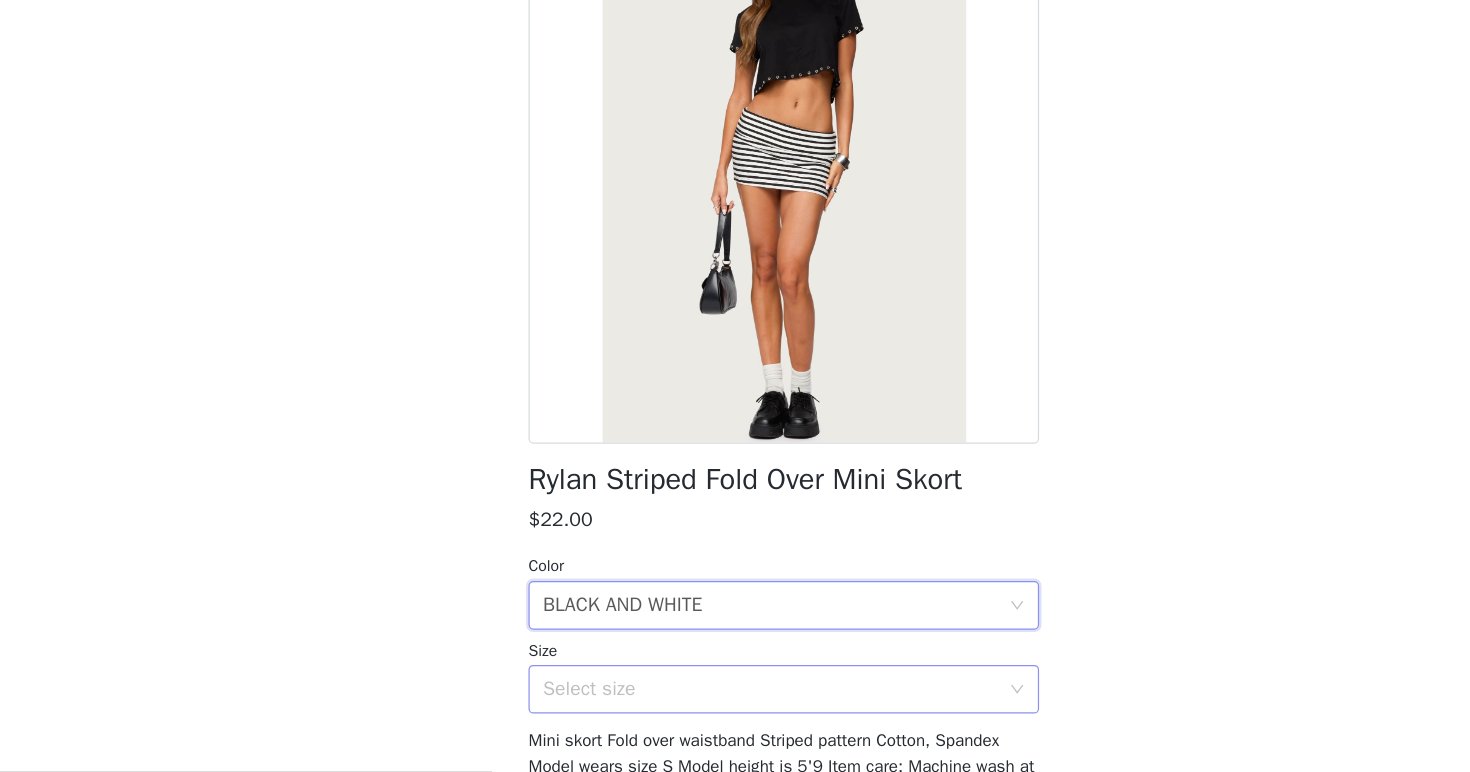 click on "Select size" at bounding box center (724, 704) 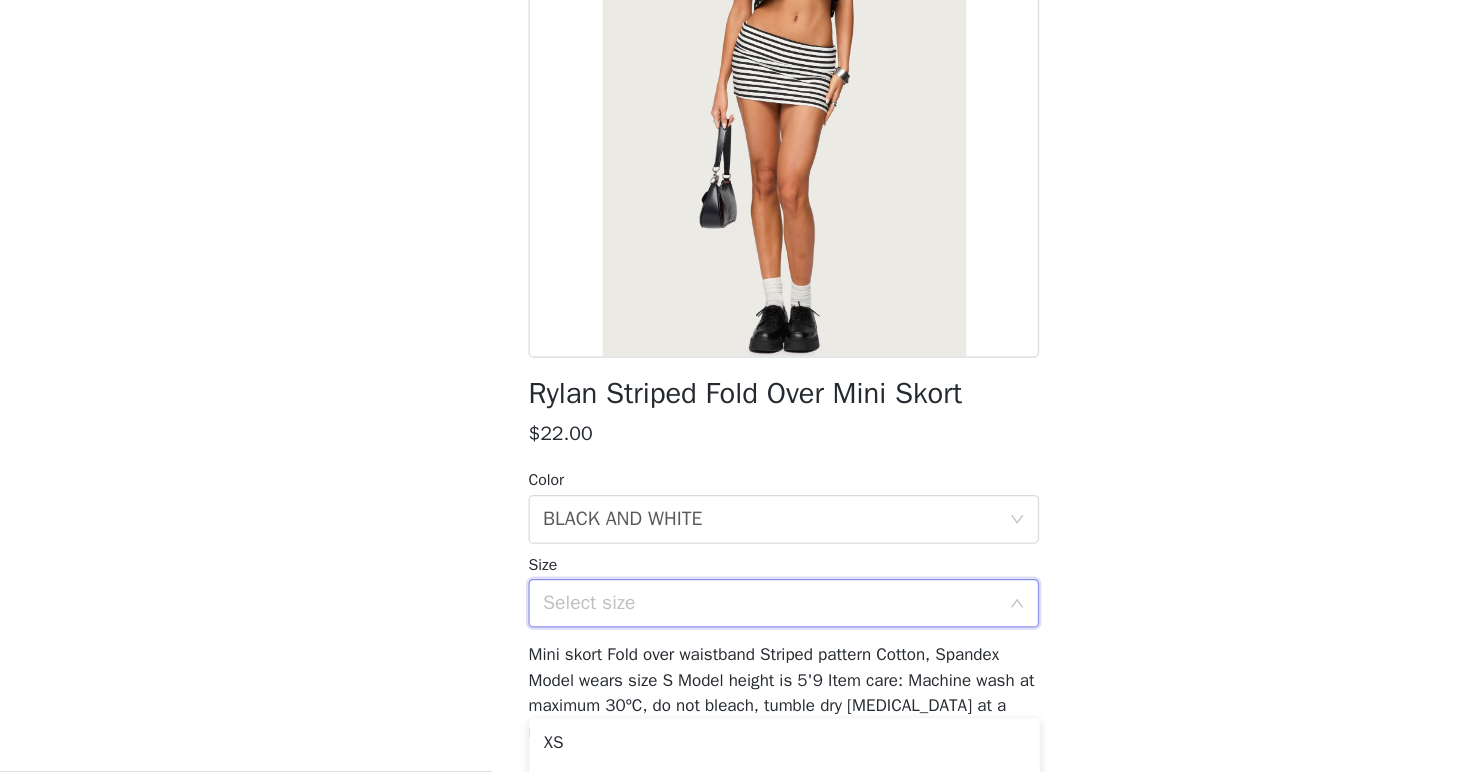 scroll, scrollTop: 180, scrollLeft: 0, axis: vertical 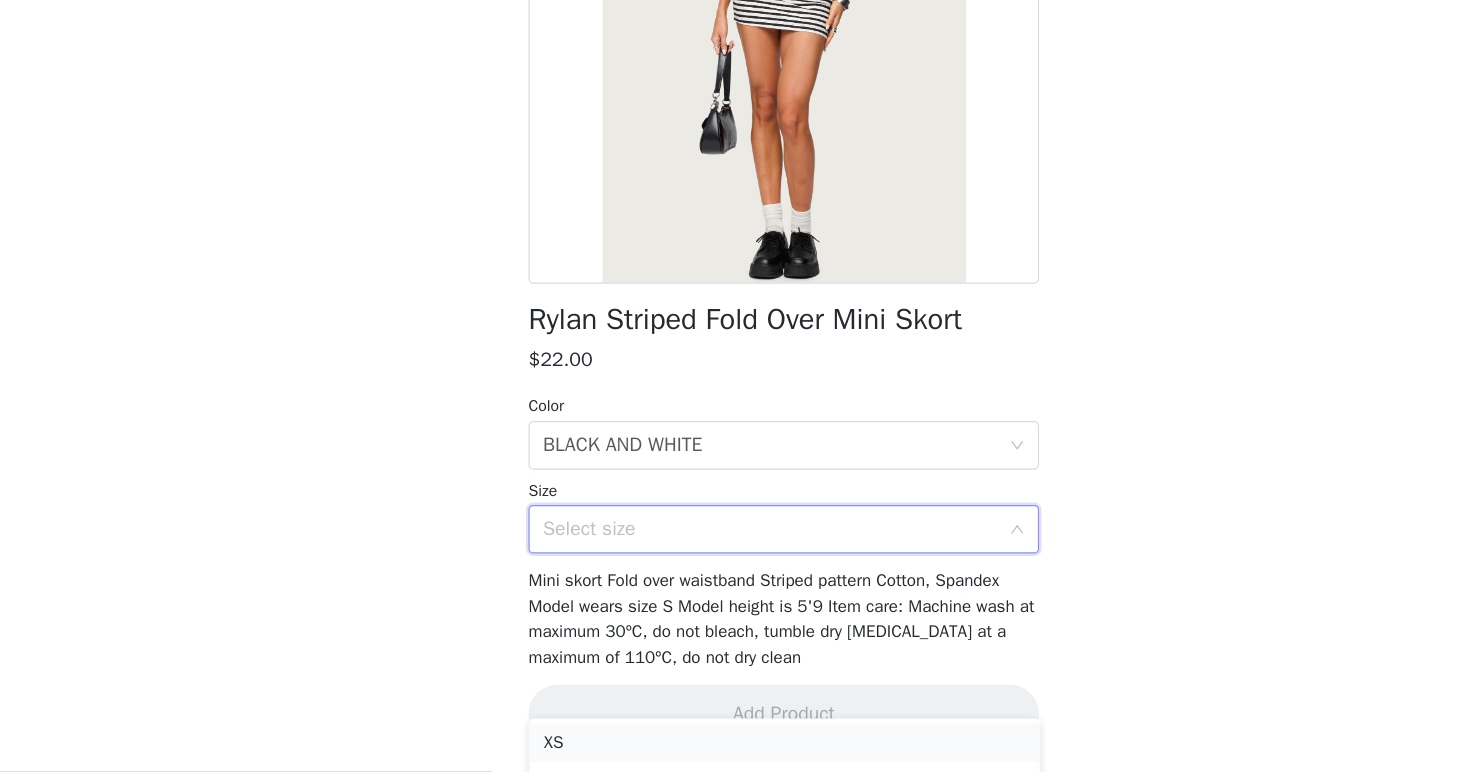 click on "XS" at bounding box center (735, 748) 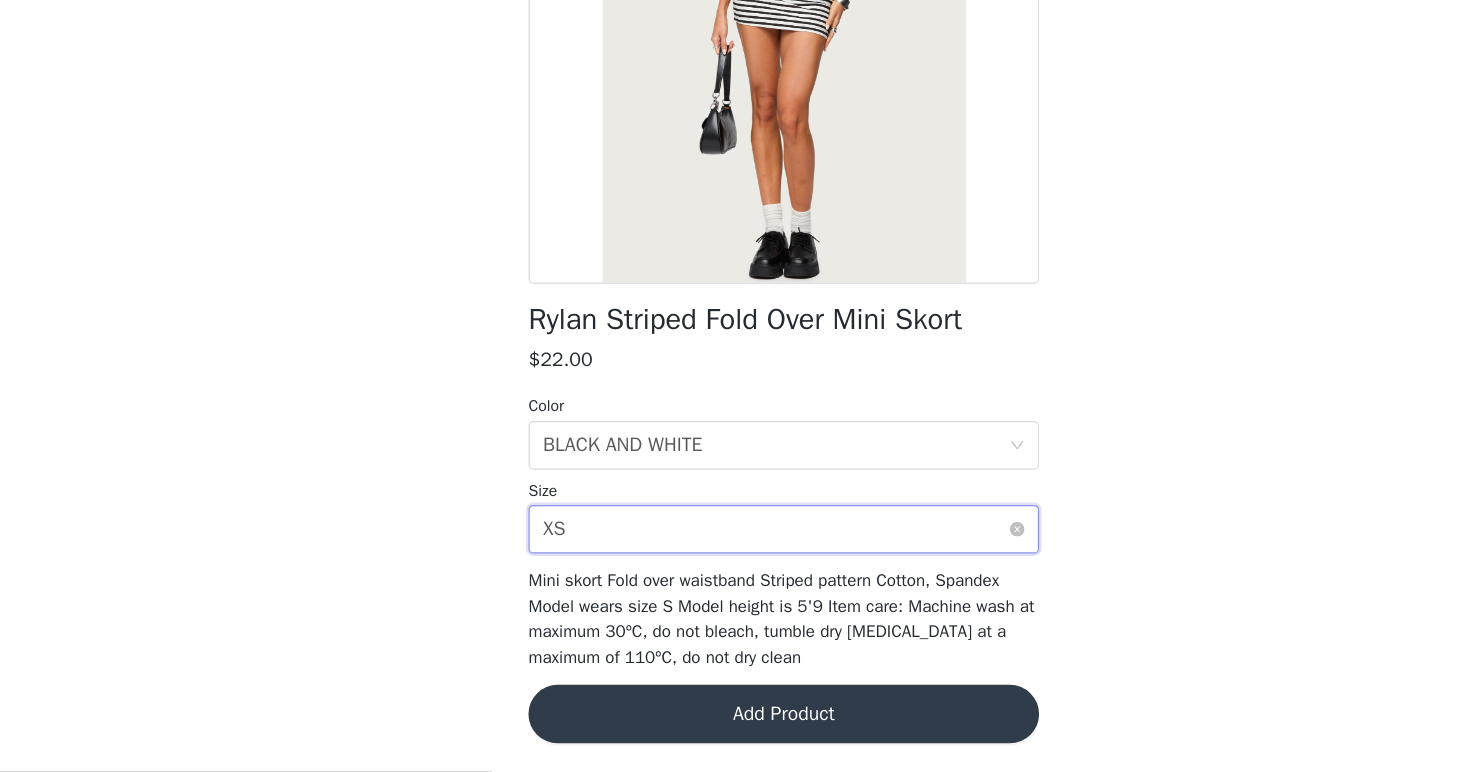 click on "Select size XS" at bounding box center [728, 572] 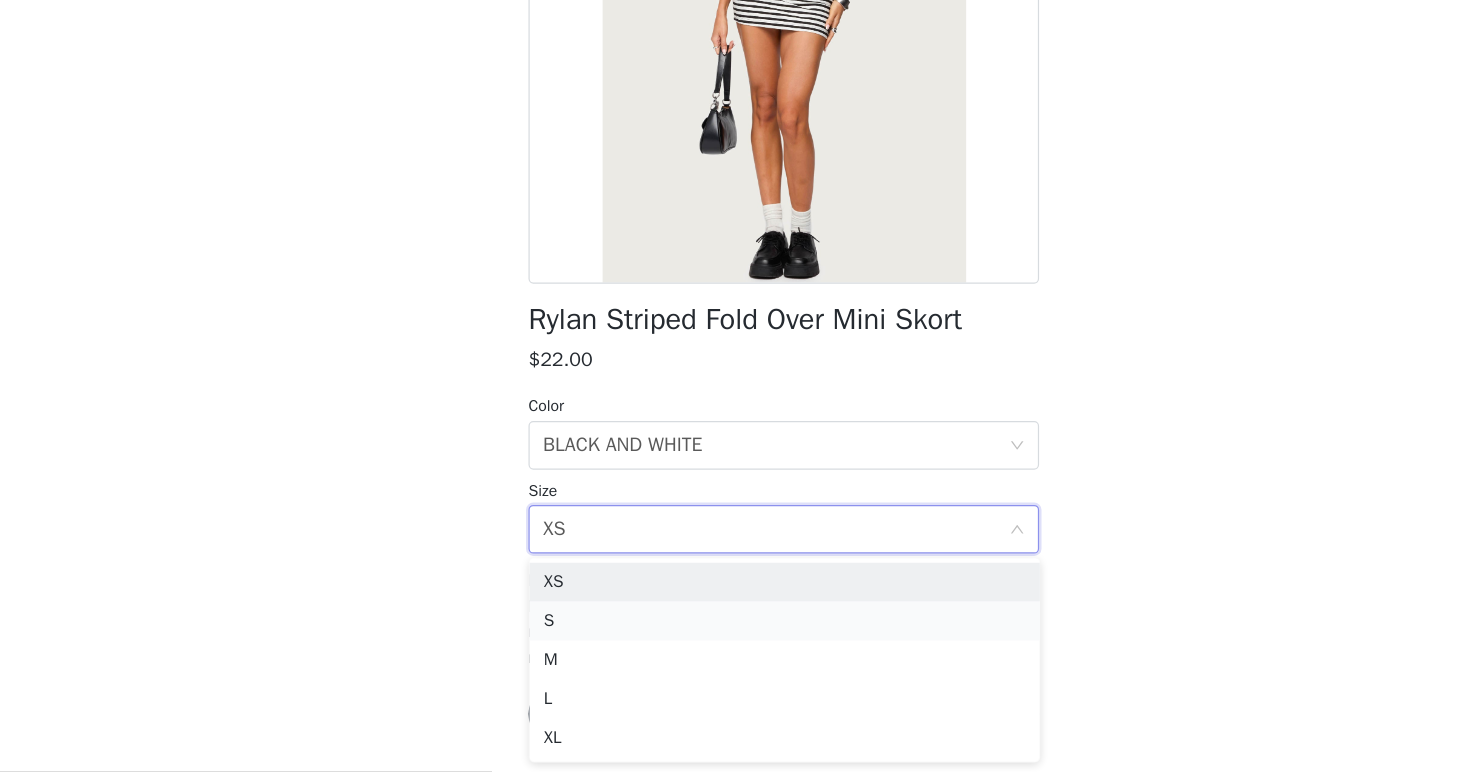 click on "S" at bounding box center [735, 648] 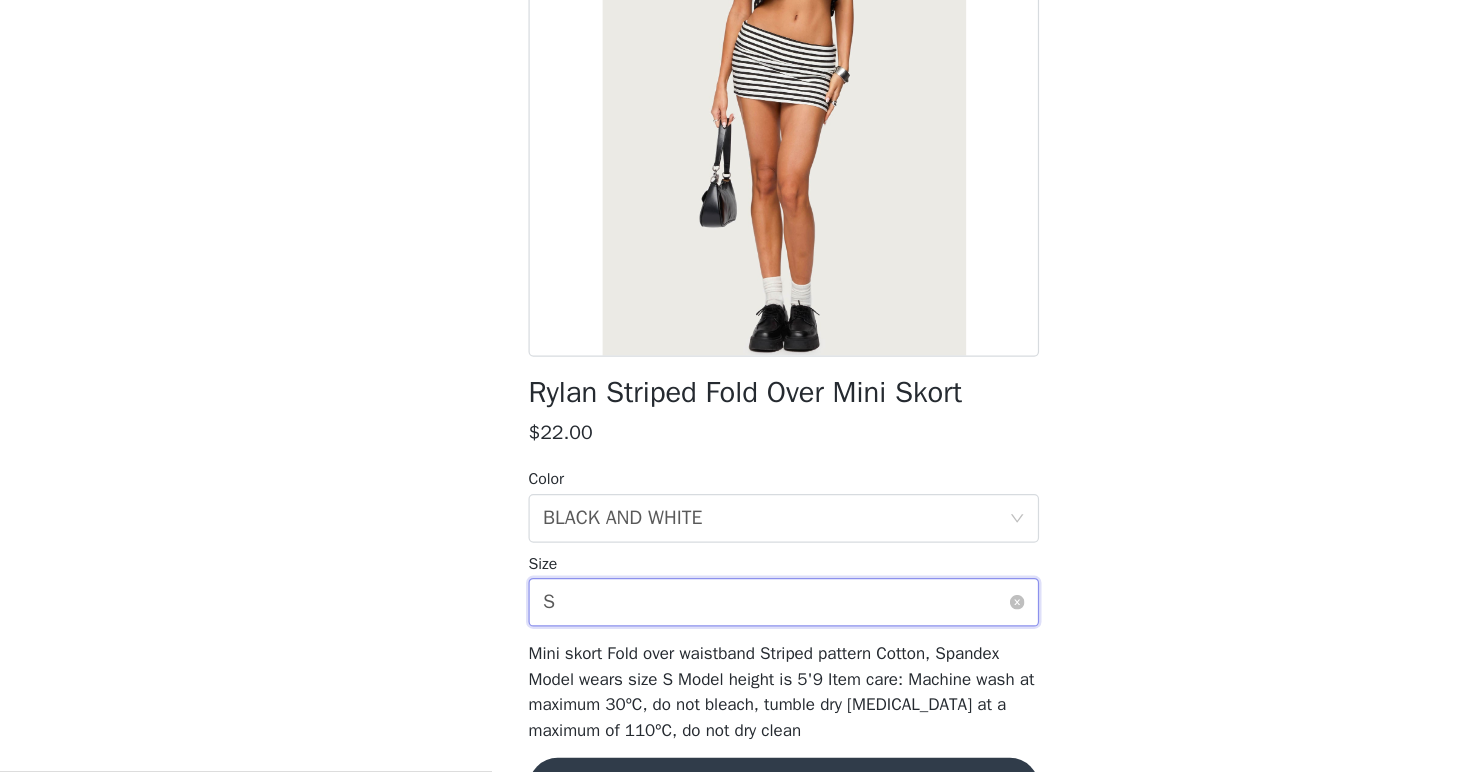 scroll, scrollTop: 180, scrollLeft: 0, axis: vertical 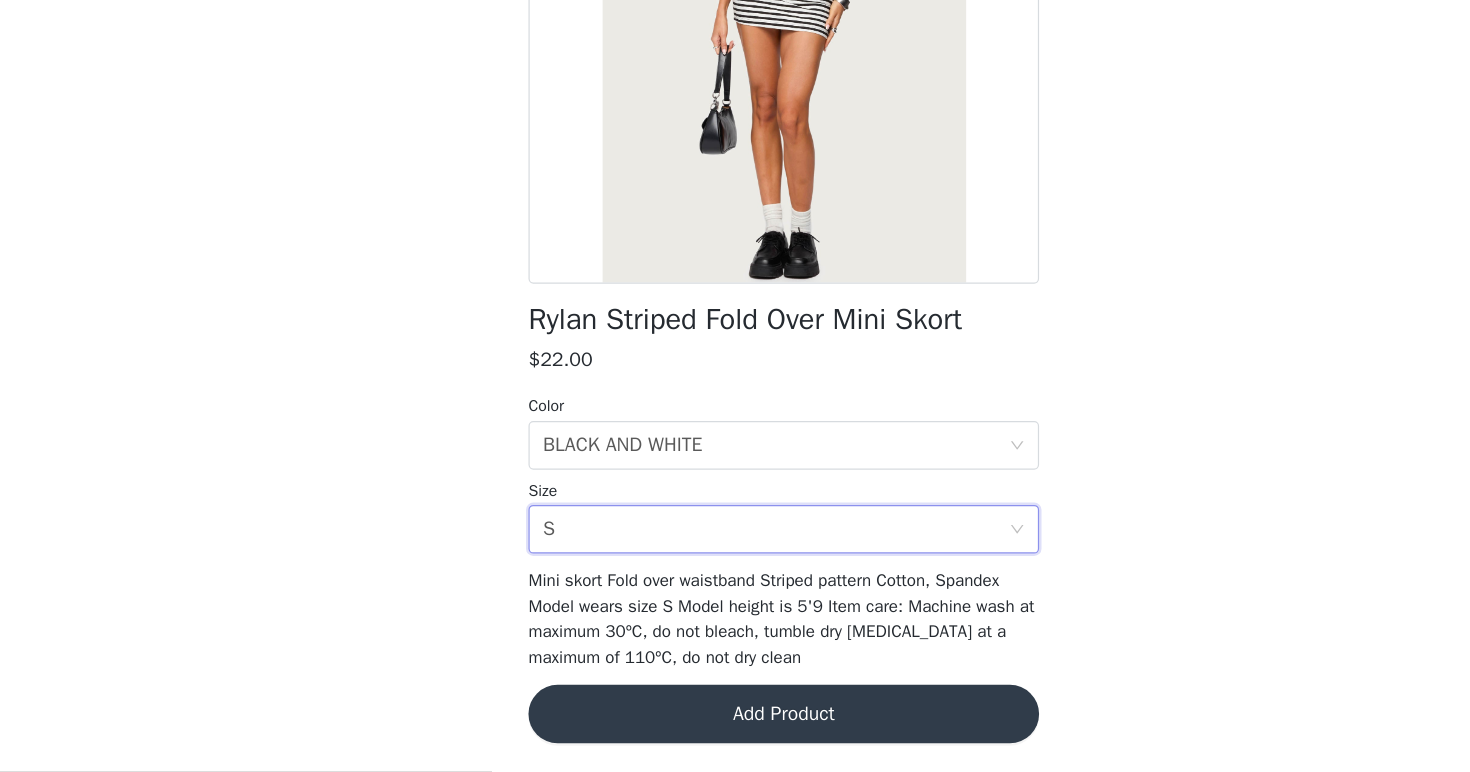 click on "Add Product" at bounding box center (735, 724) 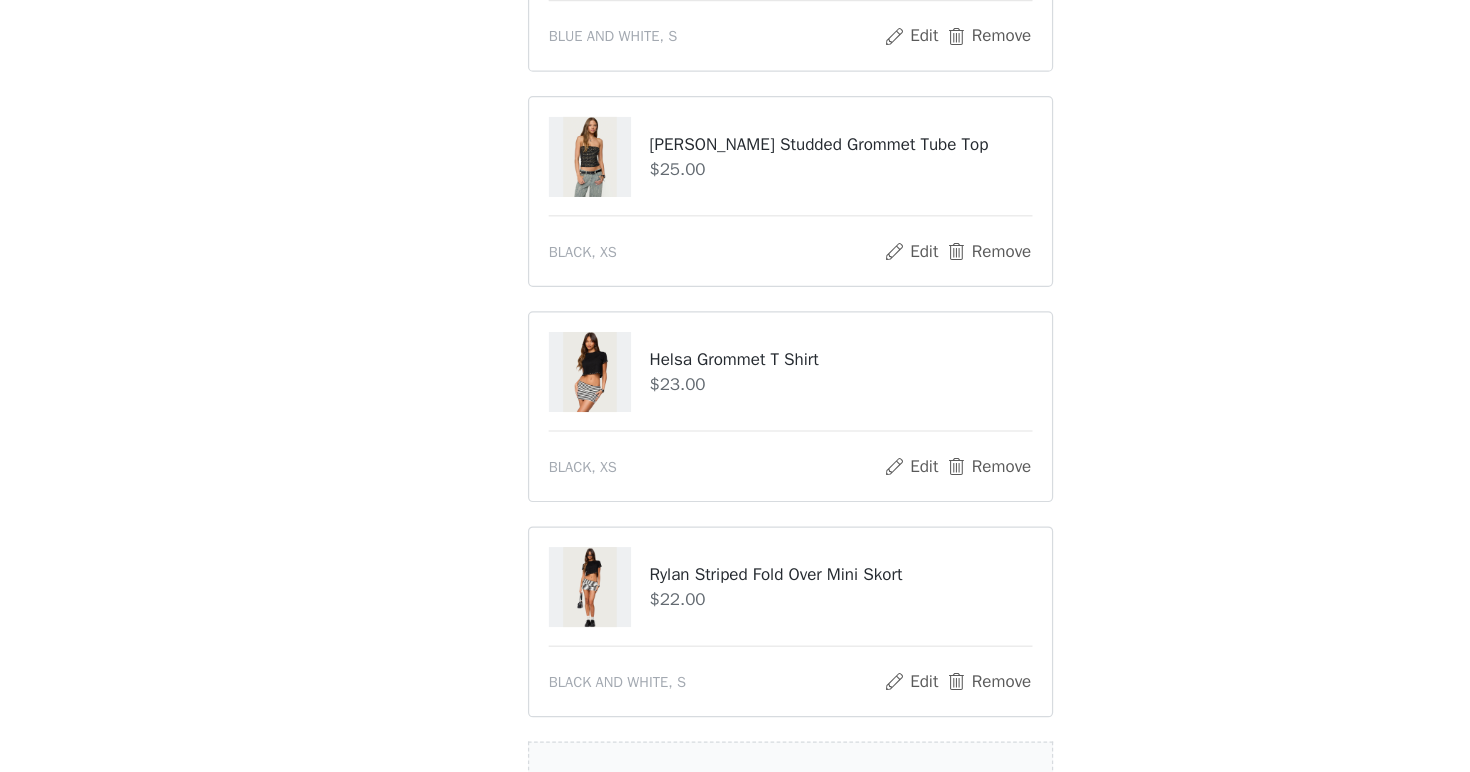 scroll, scrollTop: 1731, scrollLeft: 0, axis: vertical 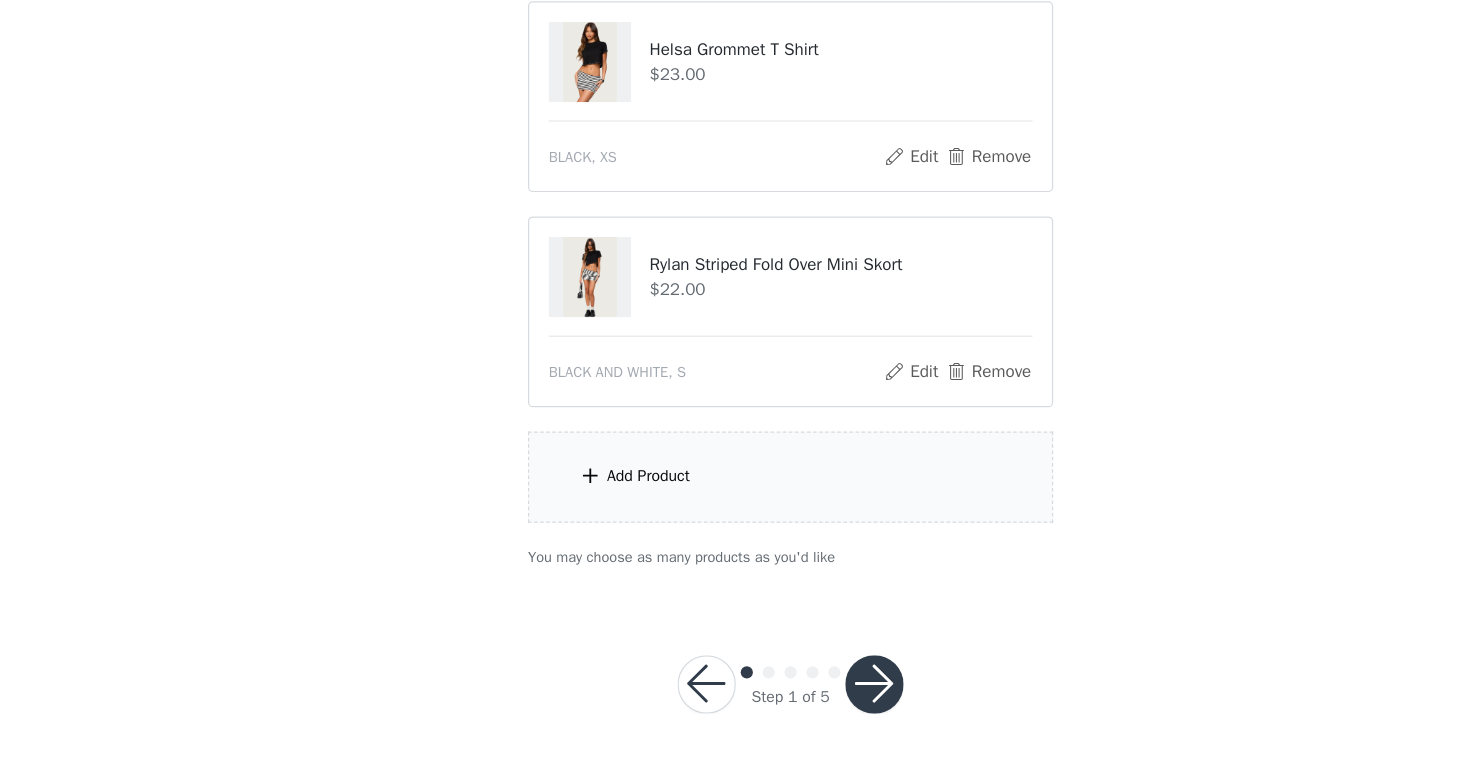 click at bounding box center (804, 700) 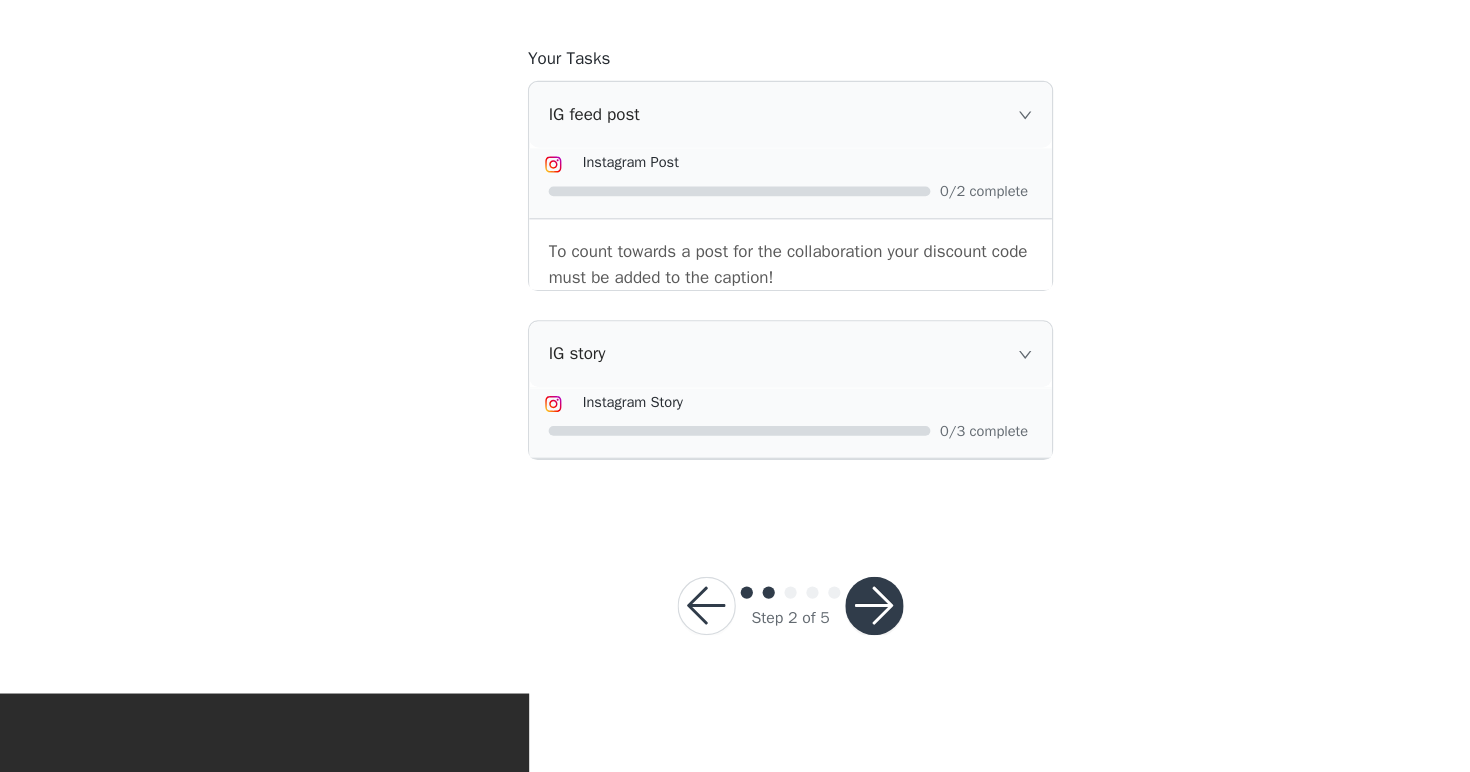 scroll, scrollTop: 1288, scrollLeft: 0, axis: vertical 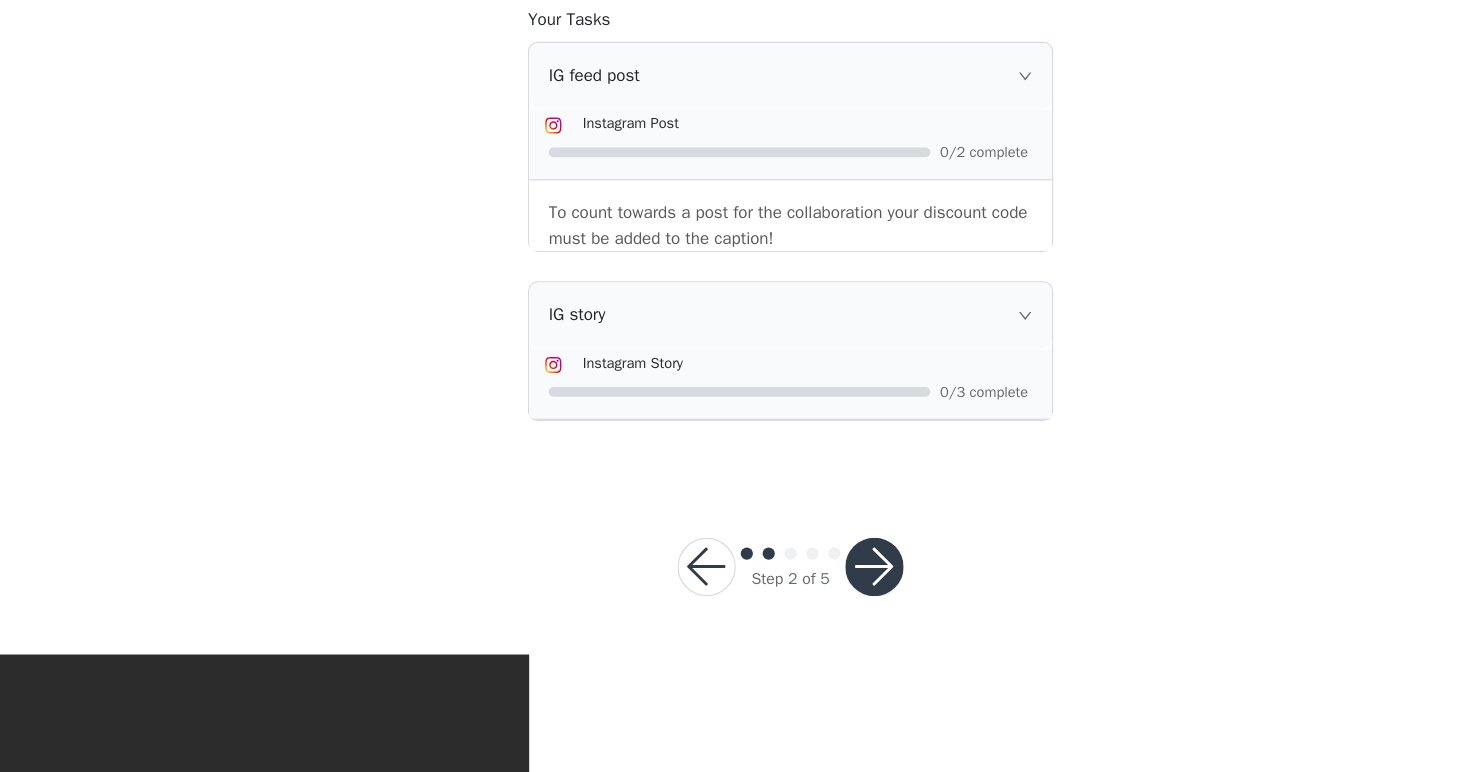 click at bounding box center (804, 603) 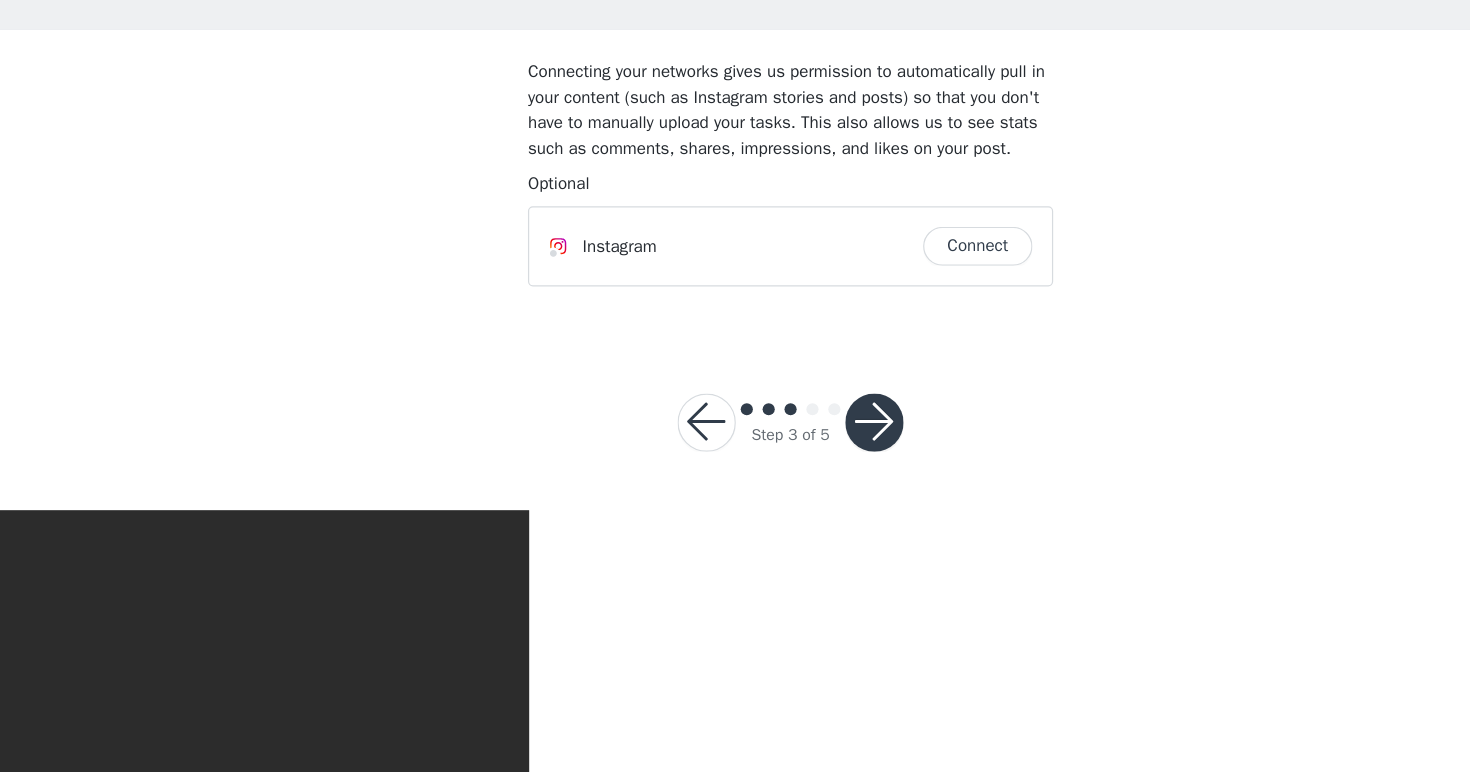 scroll, scrollTop: 0, scrollLeft: 0, axis: both 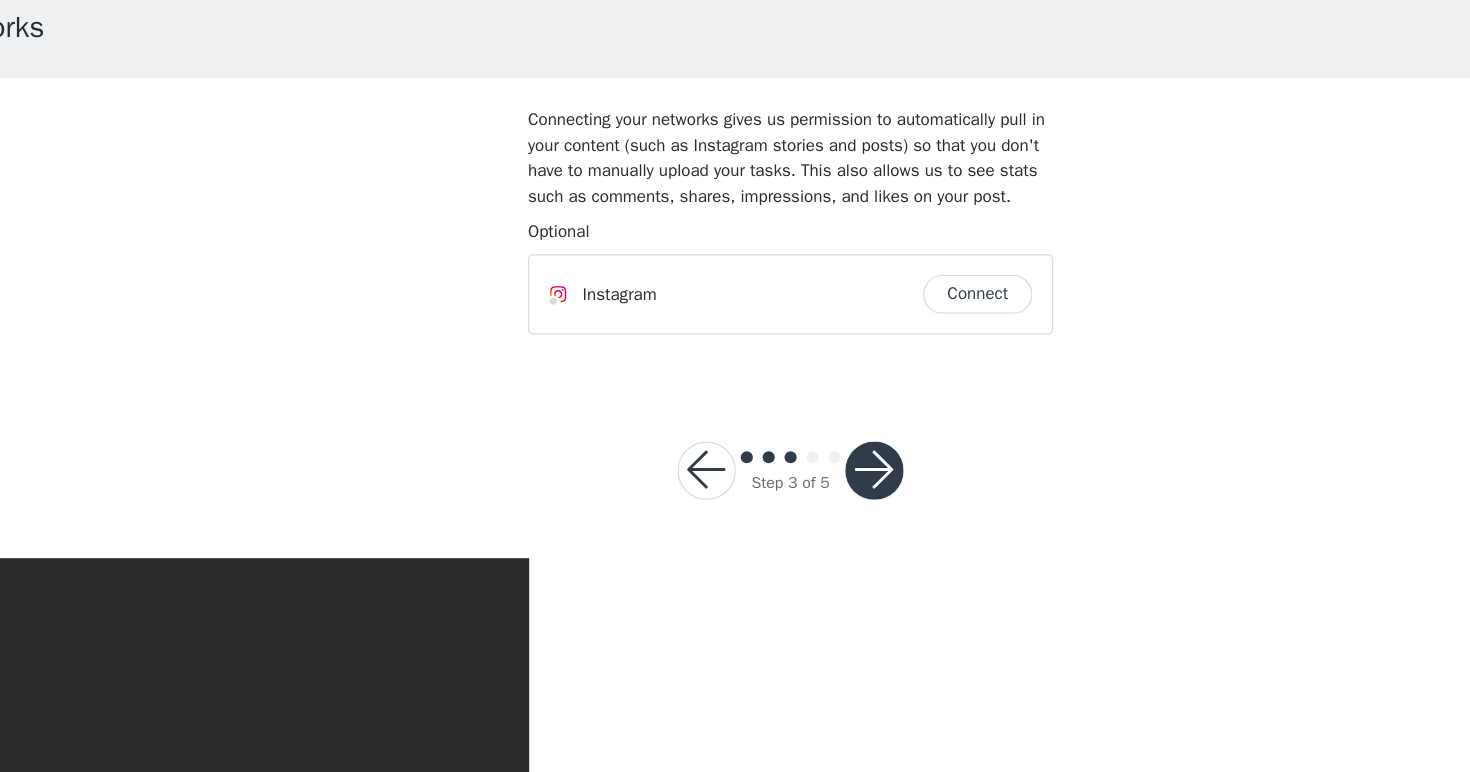 click on "Connect" at bounding box center [889, 340] 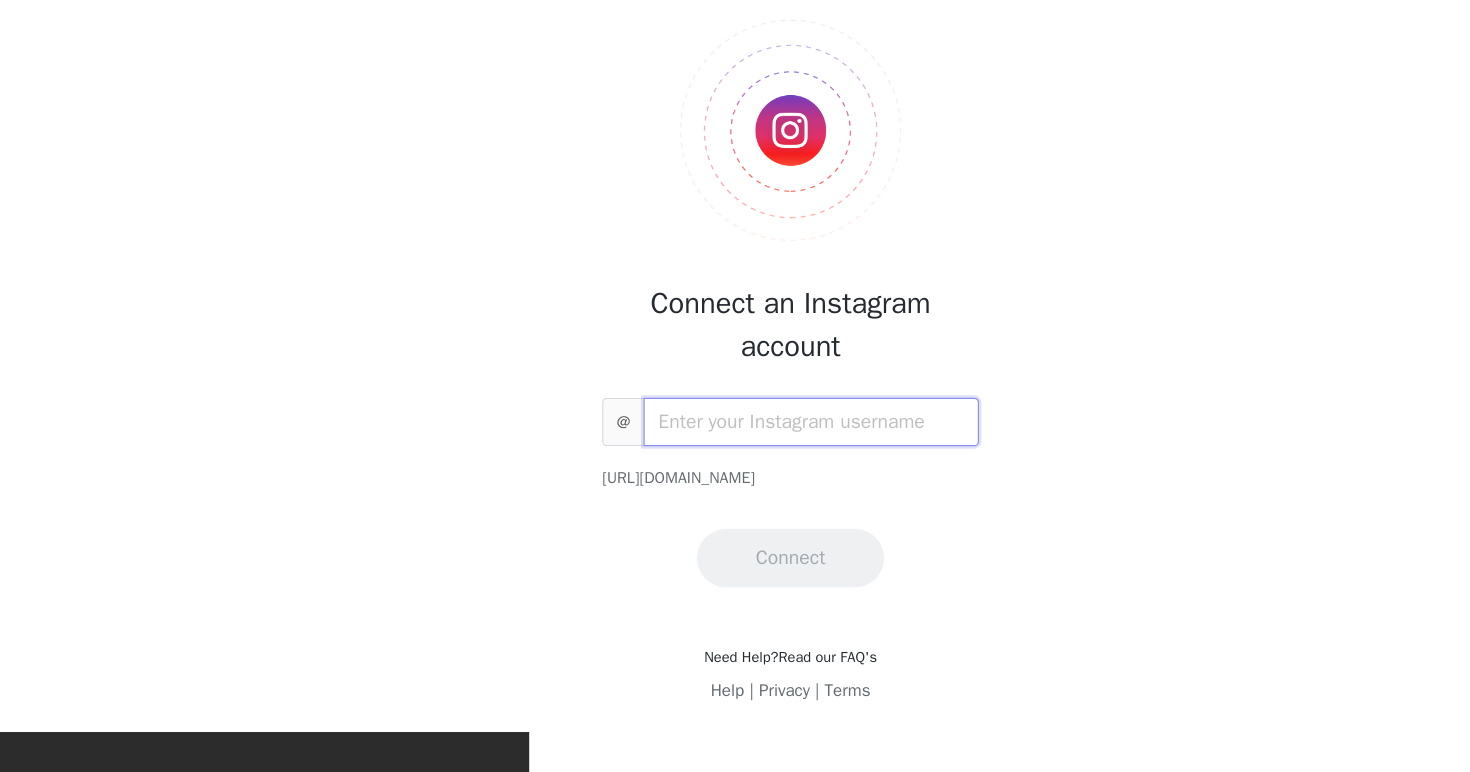 click at bounding box center [752, 445] 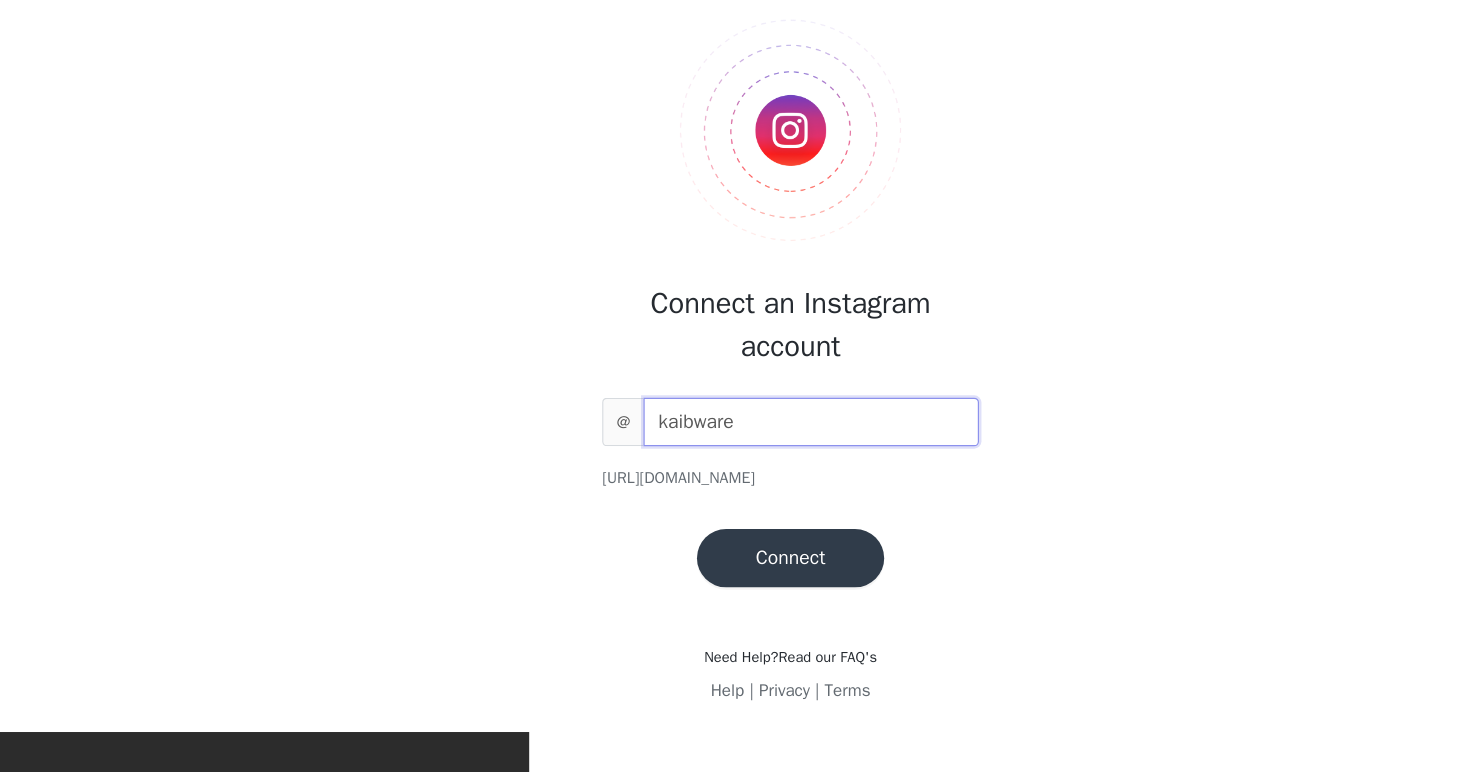 type on "kaibware" 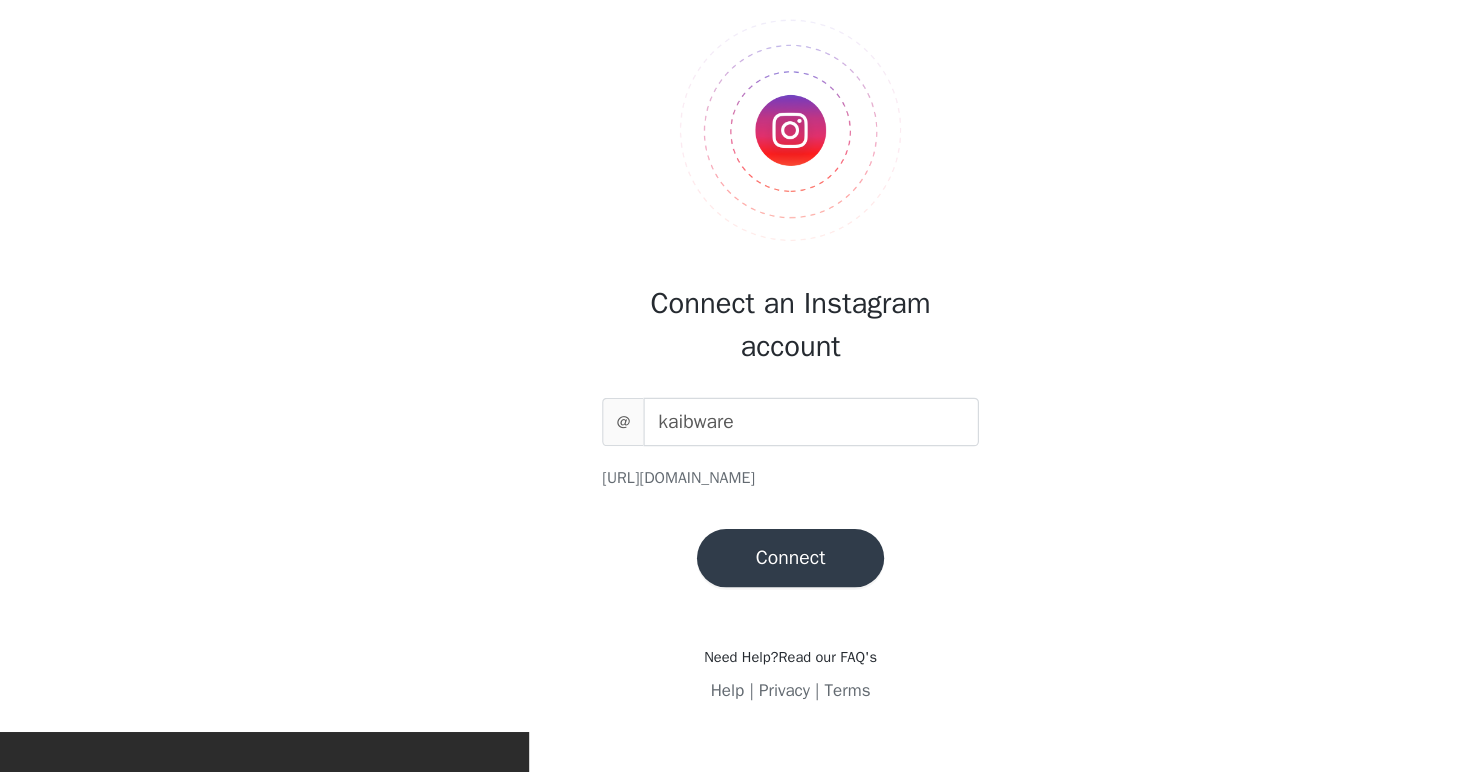 click on "Connect" at bounding box center (734, 557) 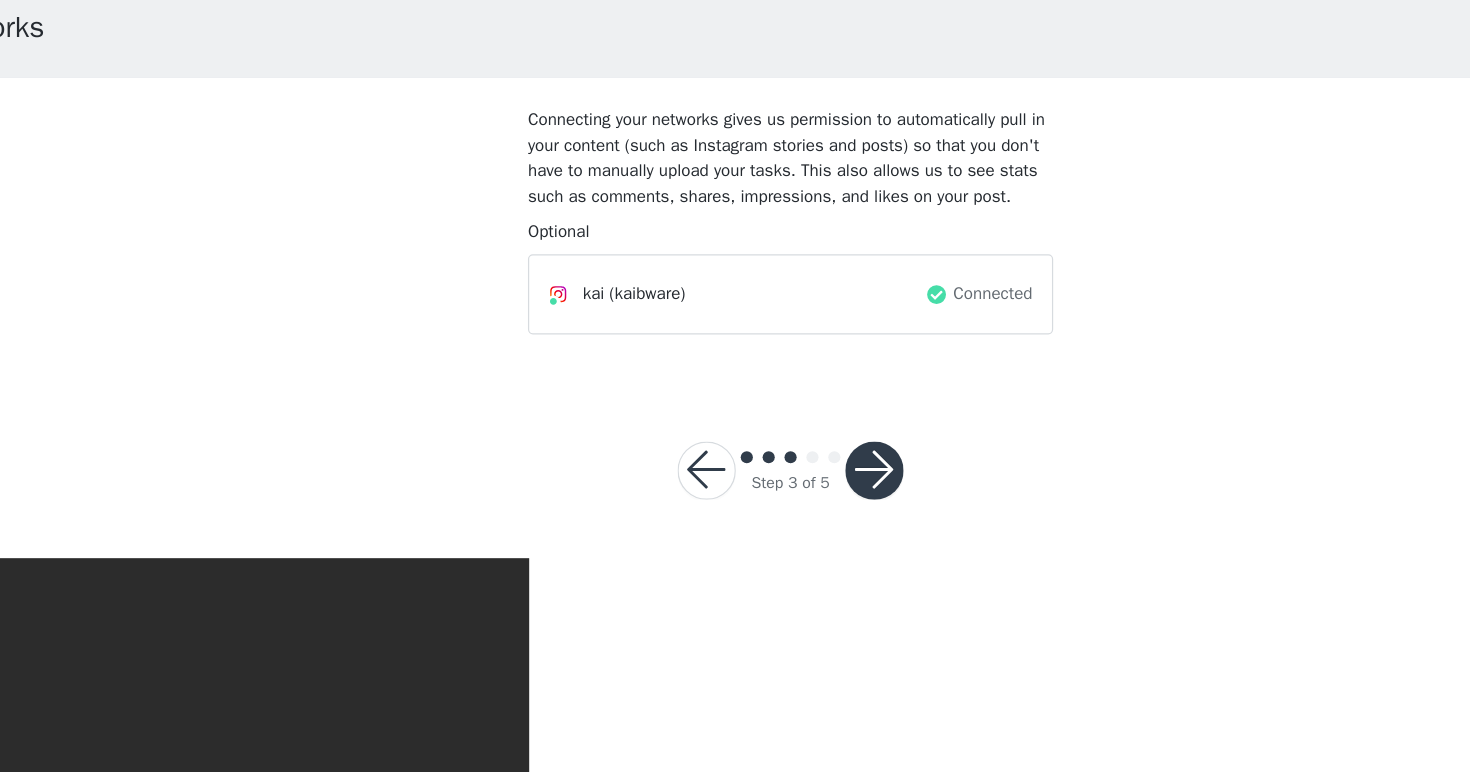 click at bounding box center (804, 485) 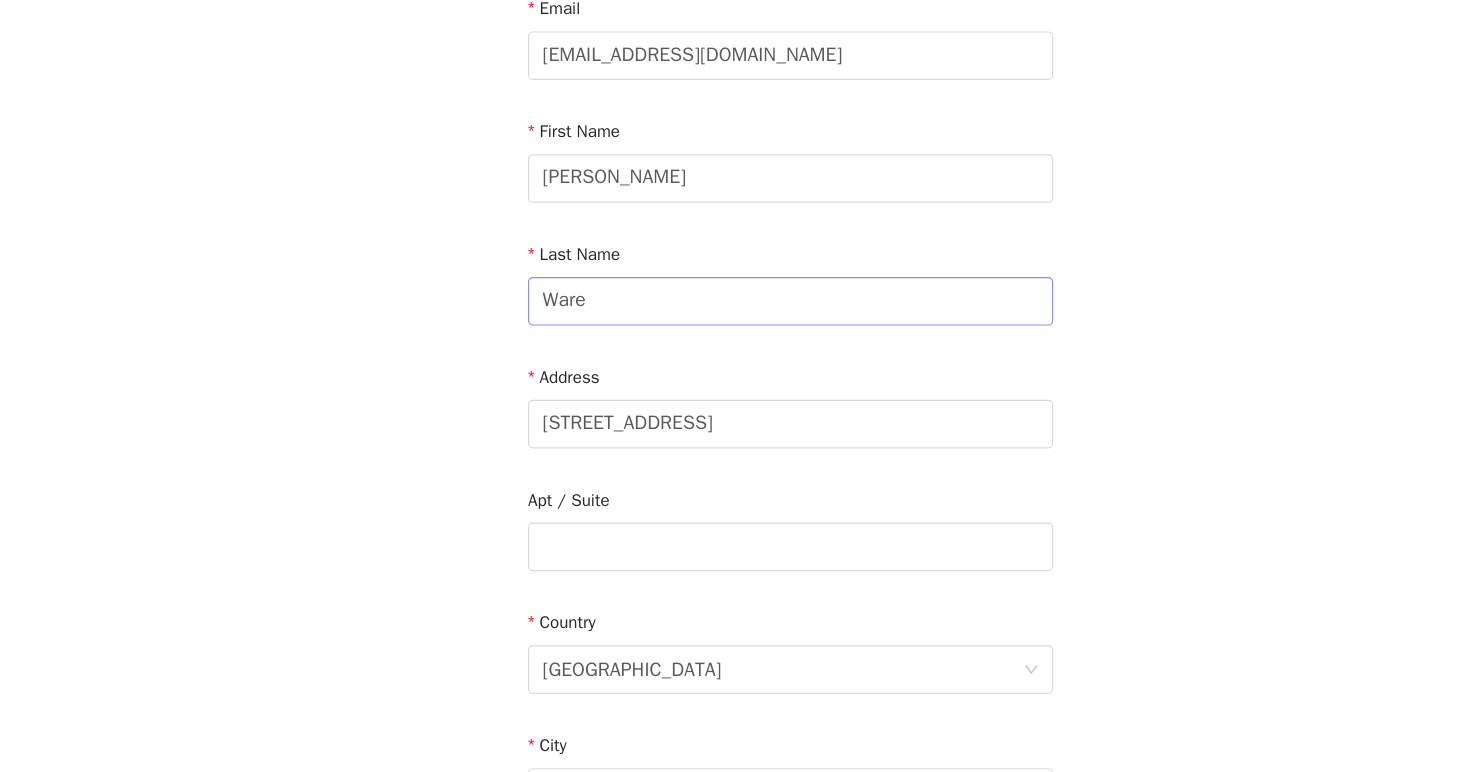 scroll, scrollTop: 153, scrollLeft: 0, axis: vertical 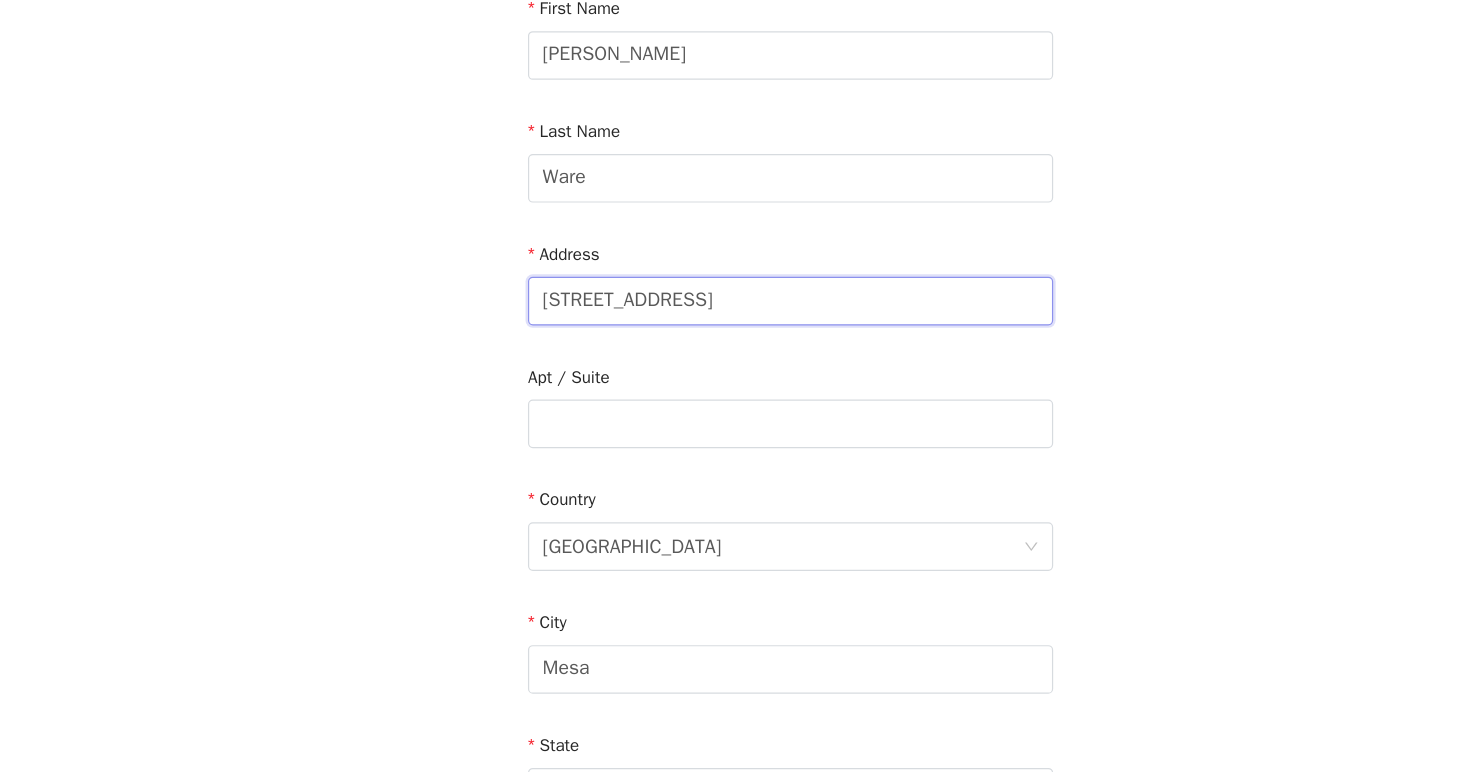 drag, startPoint x: 743, startPoint y: 393, endPoint x: 514, endPoint y: 384, distance: 229.17679 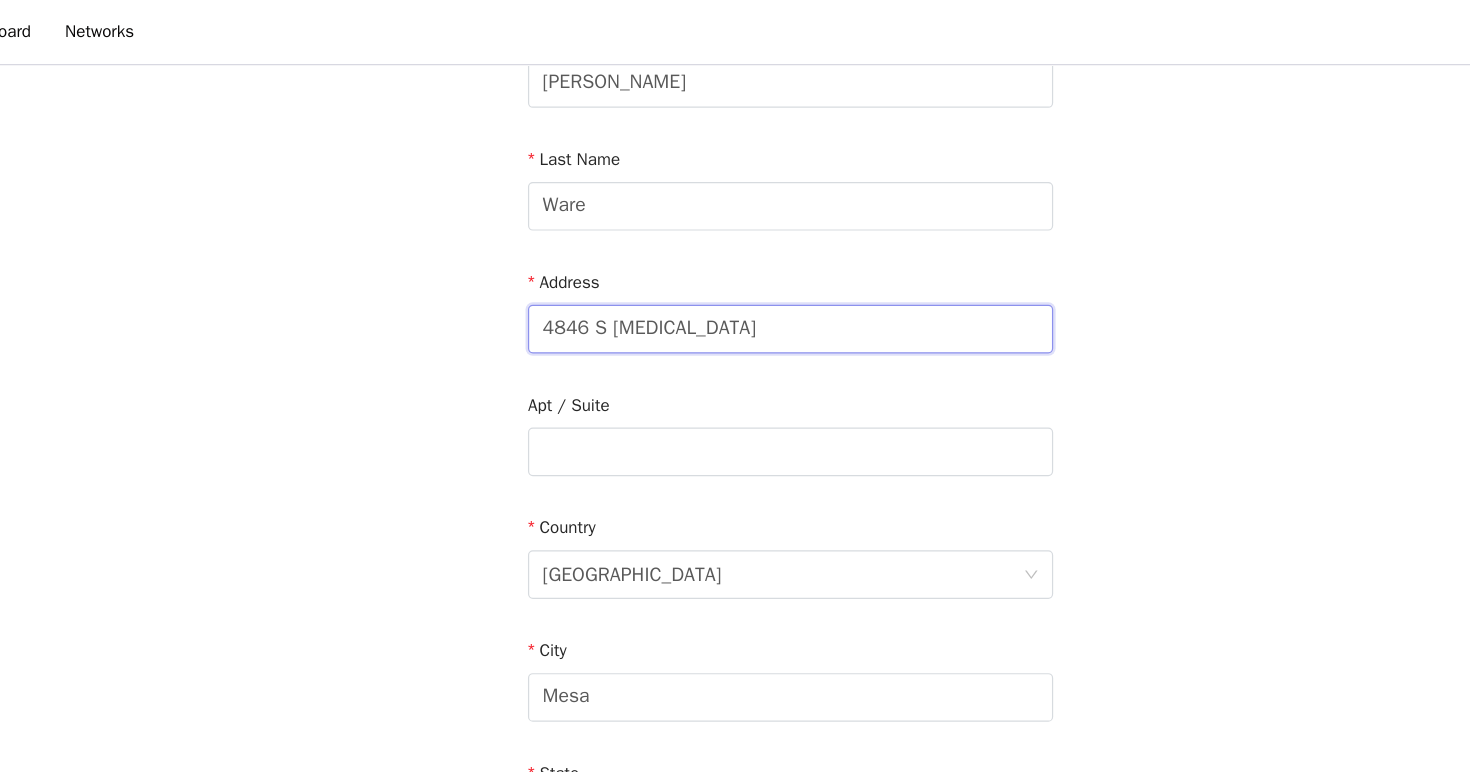 scroll, scrollTop: 591, scrollLeft: 0, axis: vertical 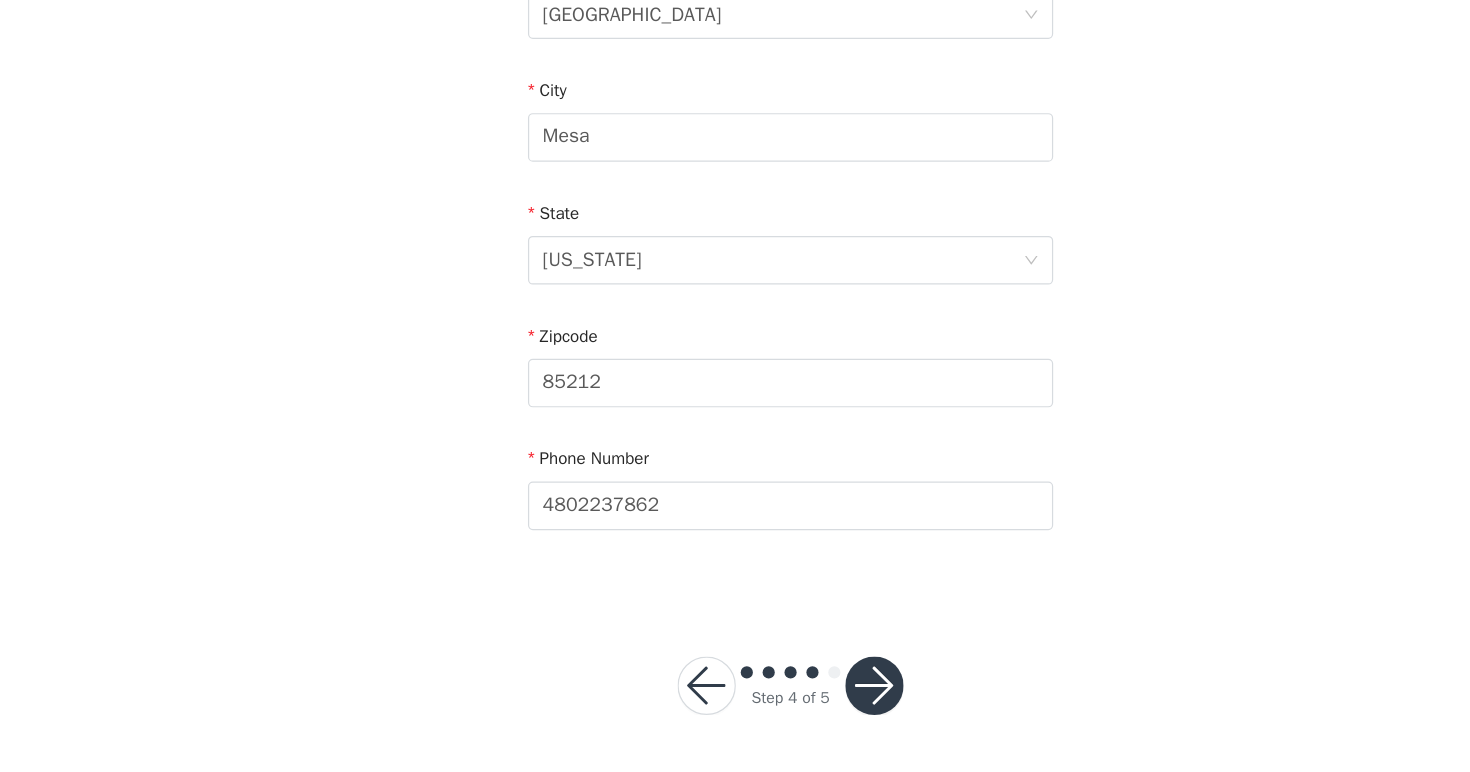 type on "4846 S [MEDICAL_DATA]" 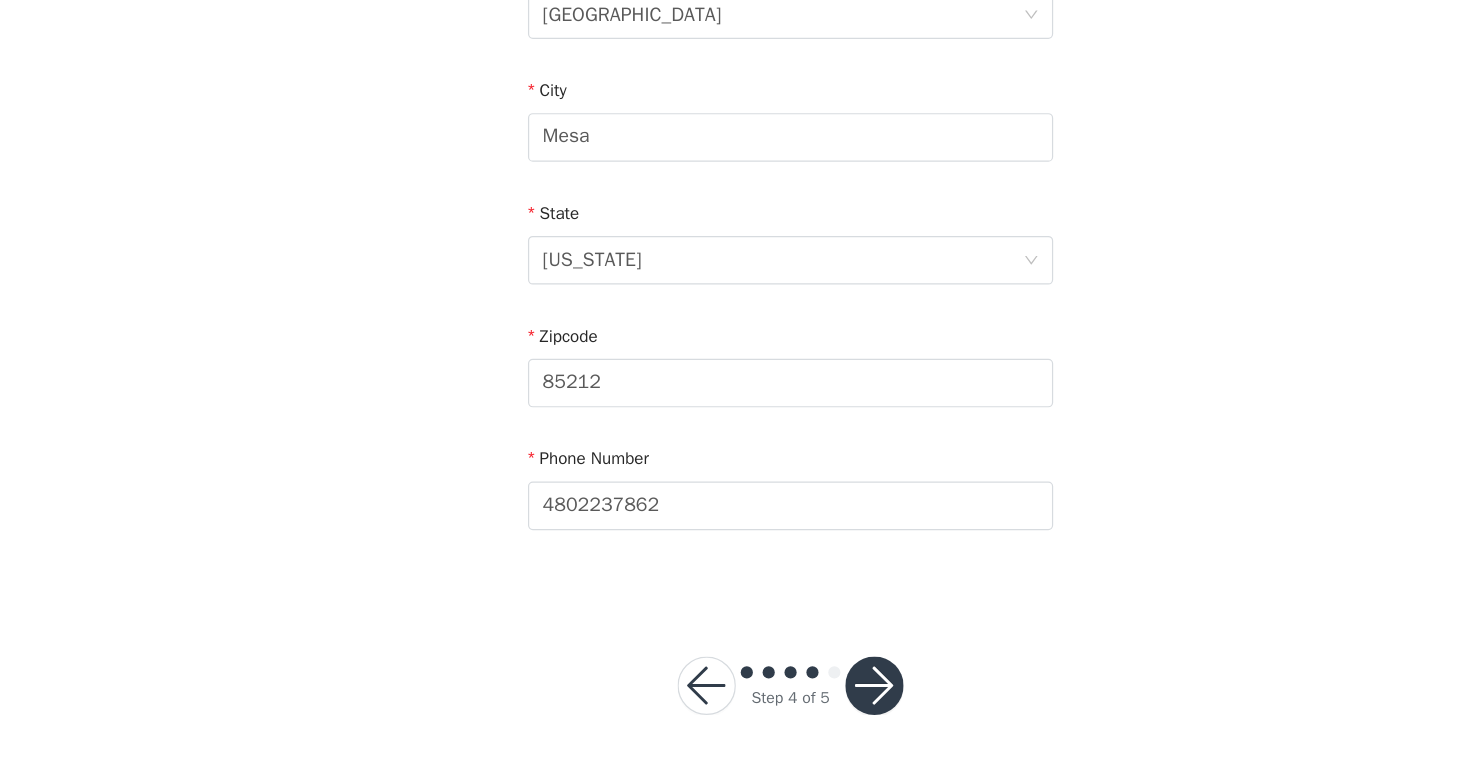 click at bounding box center (804, 701) 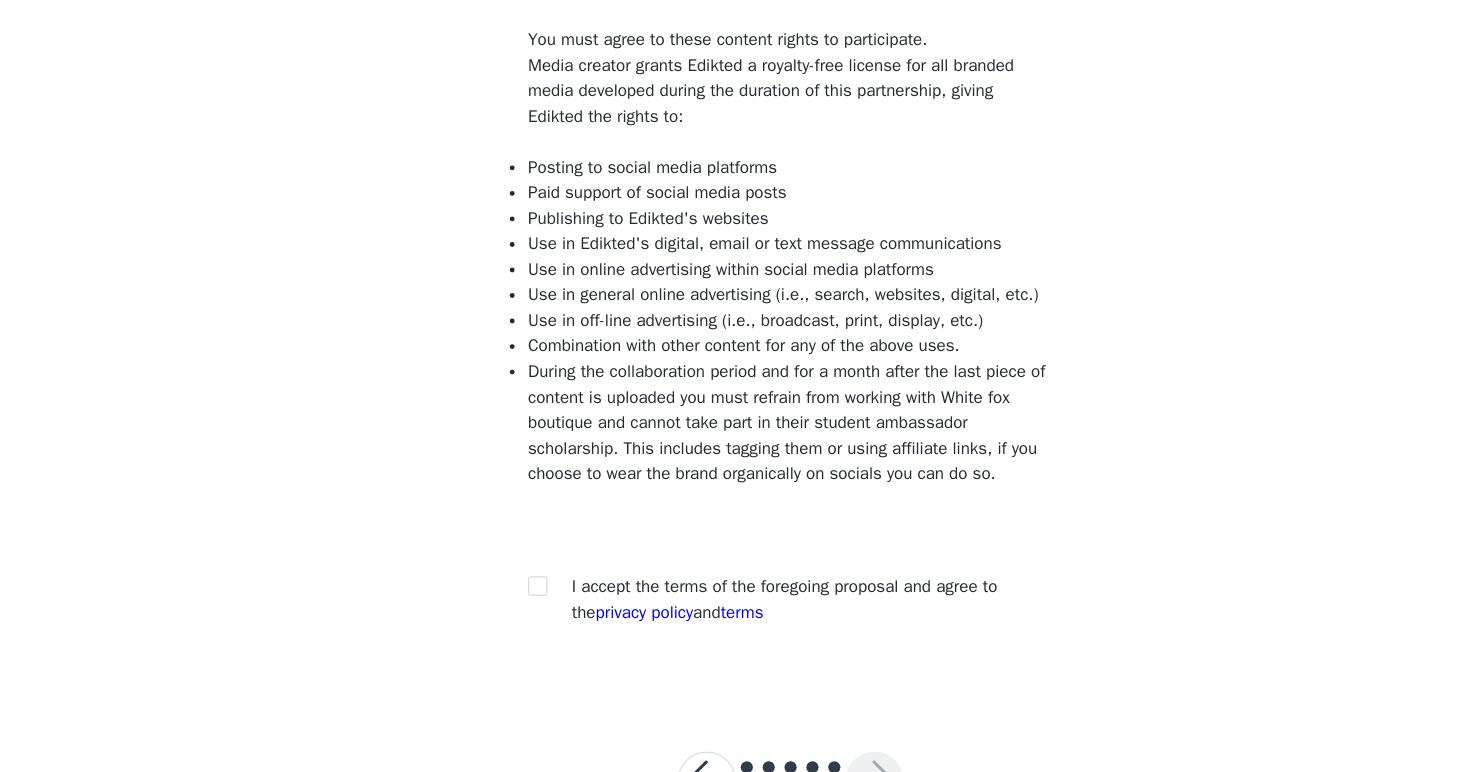 scroll, scrollTop: 192, scrollLeft: 0, axis: vertical 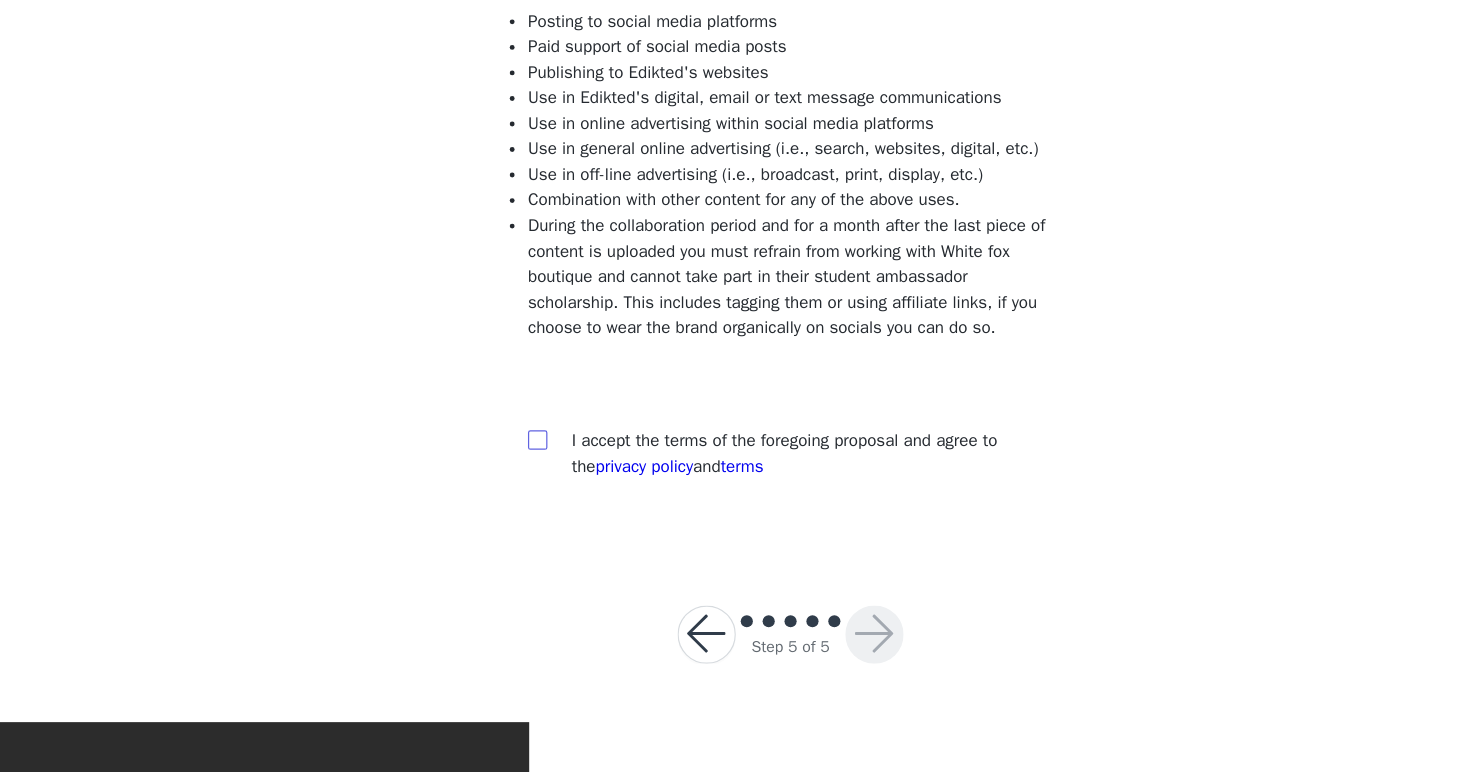 click at bounding box center (526, 498) 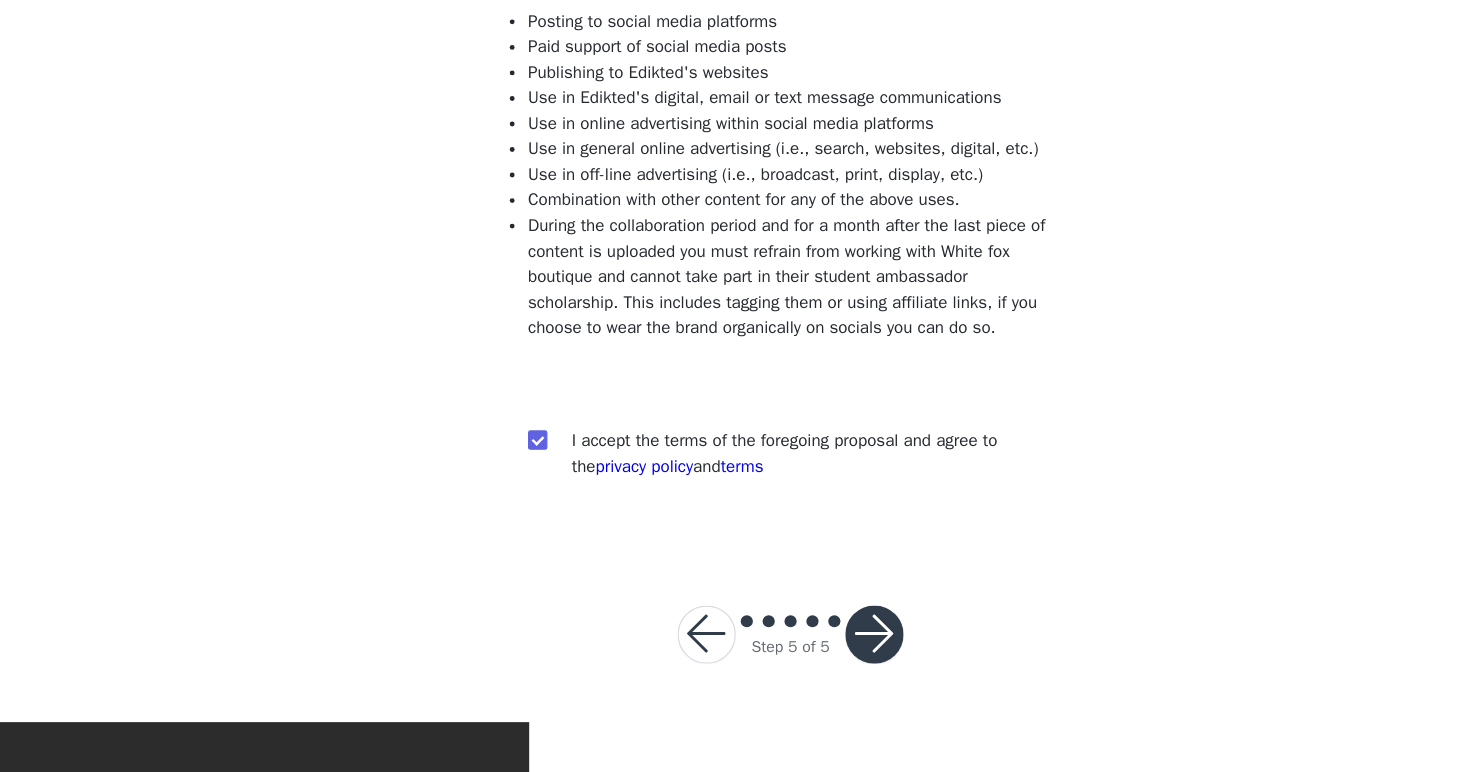 click at bounding box center (804, 659) 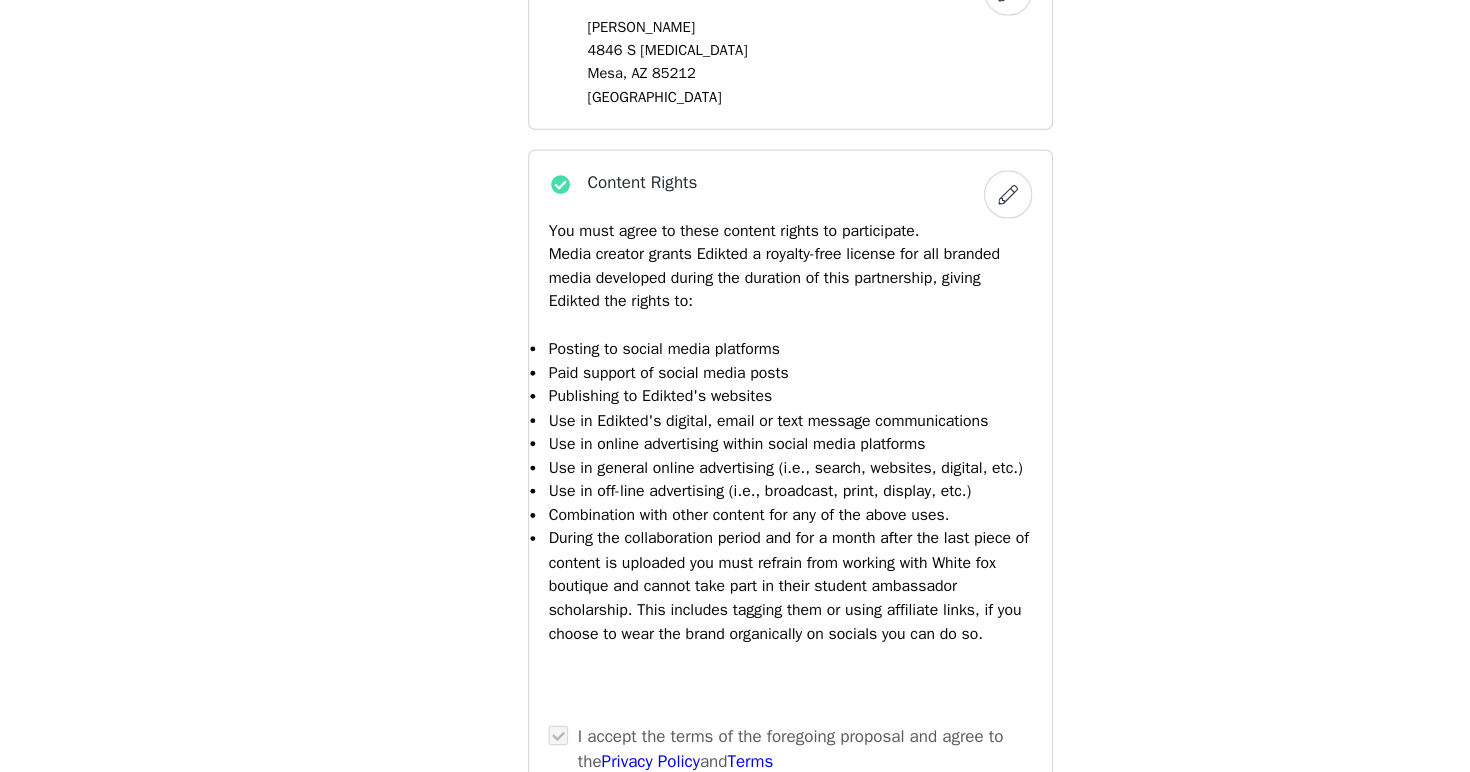 scroll, scrollTop: 2217, scrollLeft: 0, axis: vertical 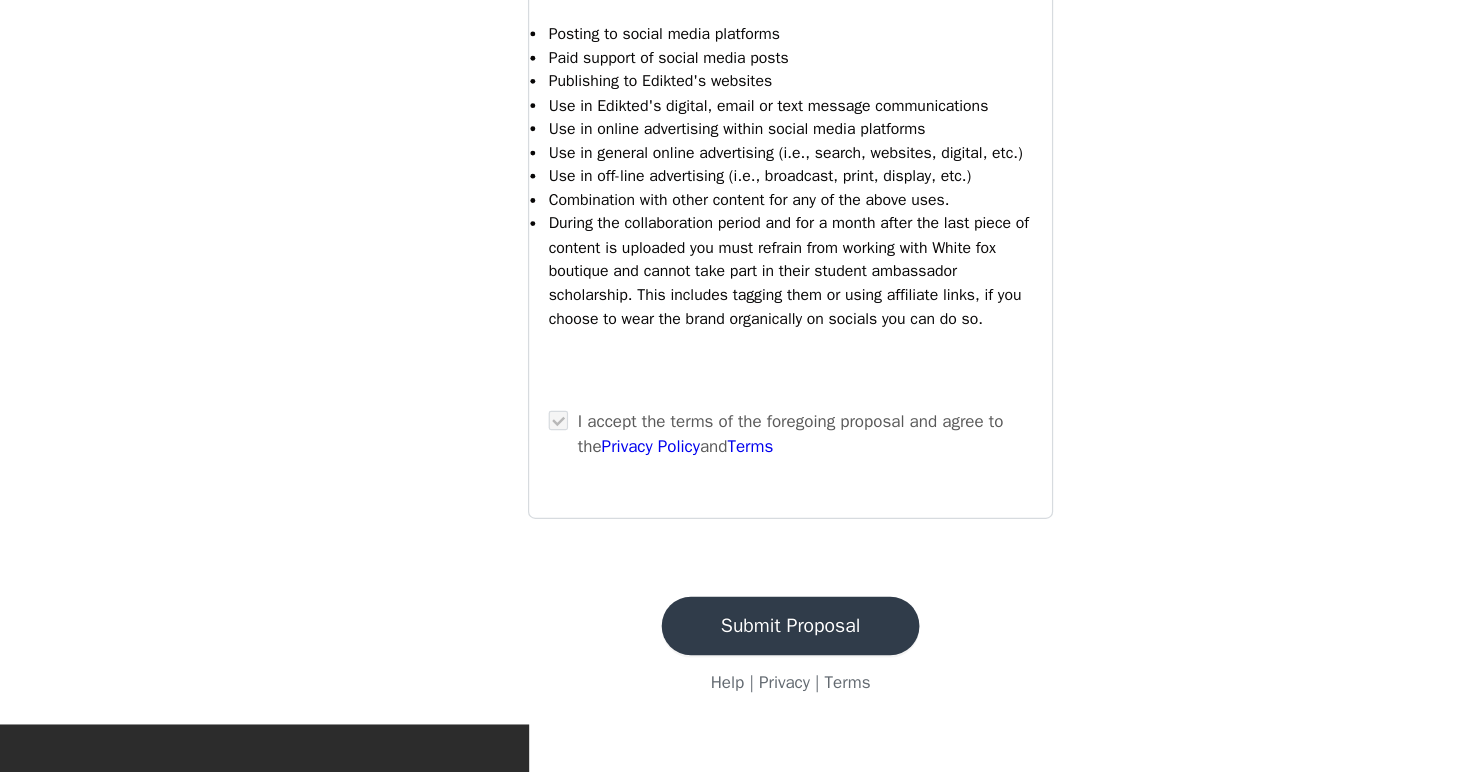 click on "Submit Proposal" at bounding box center (735, 652) 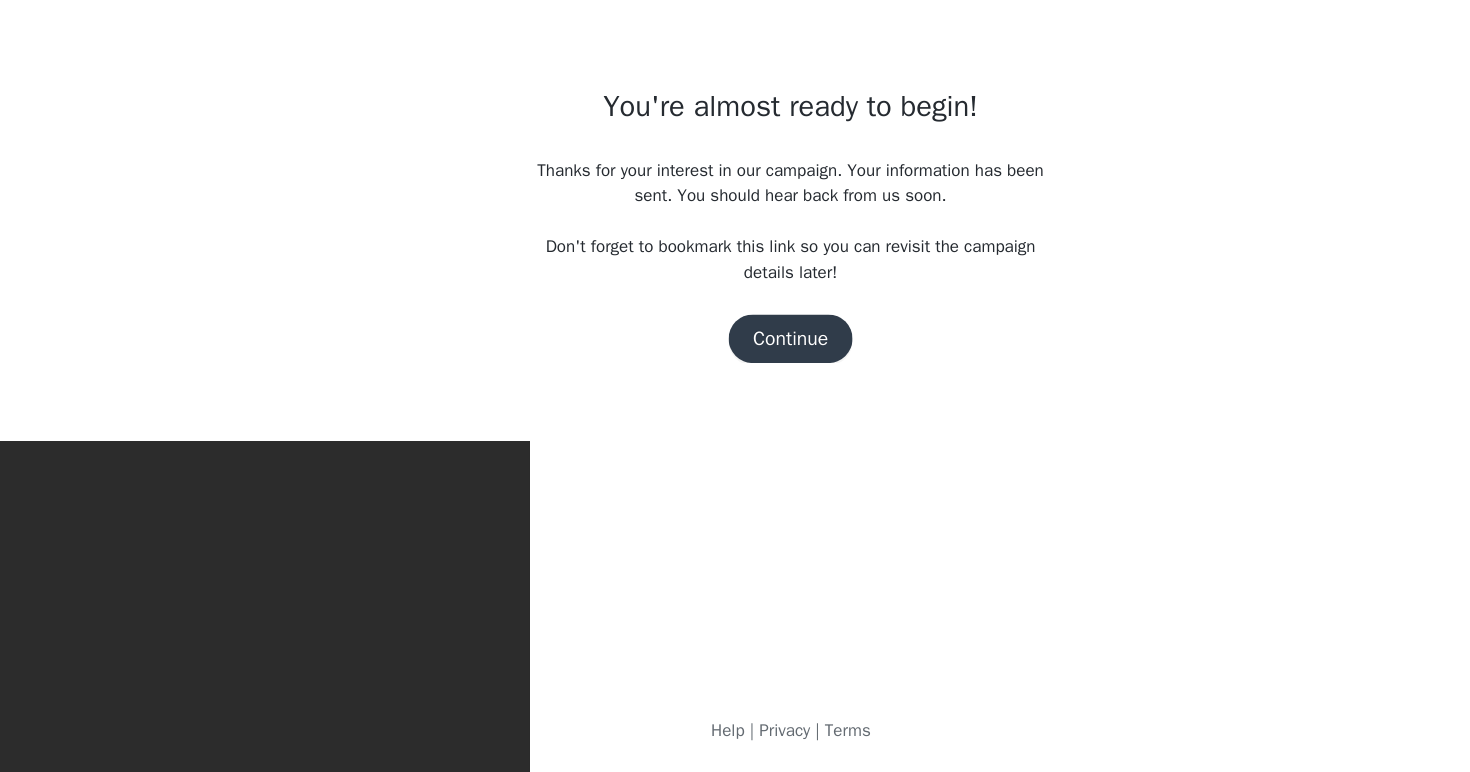 scroll, scrollTop: 0, scrollLeft: 0, axis: both 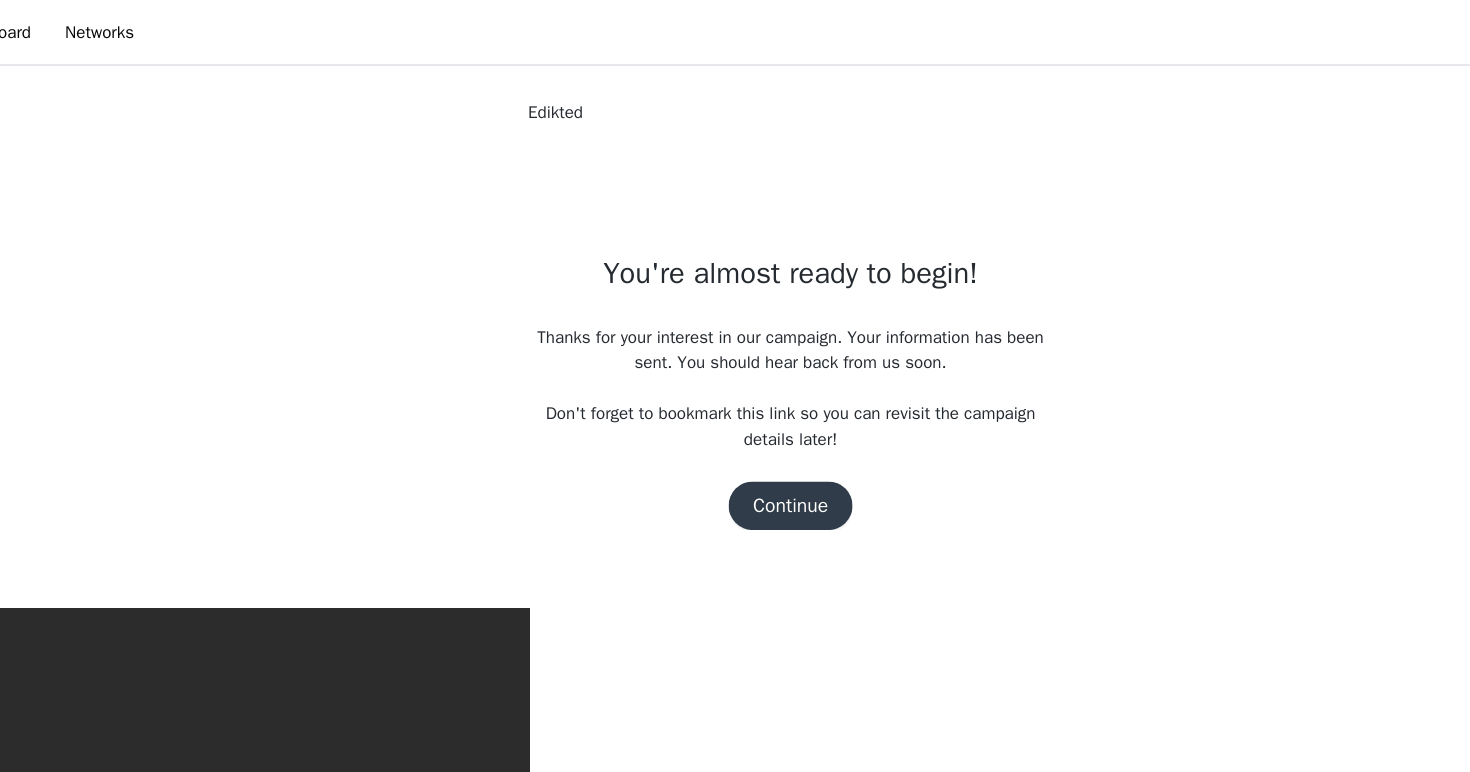 click on "Continue" at bounding box center (735, 416) 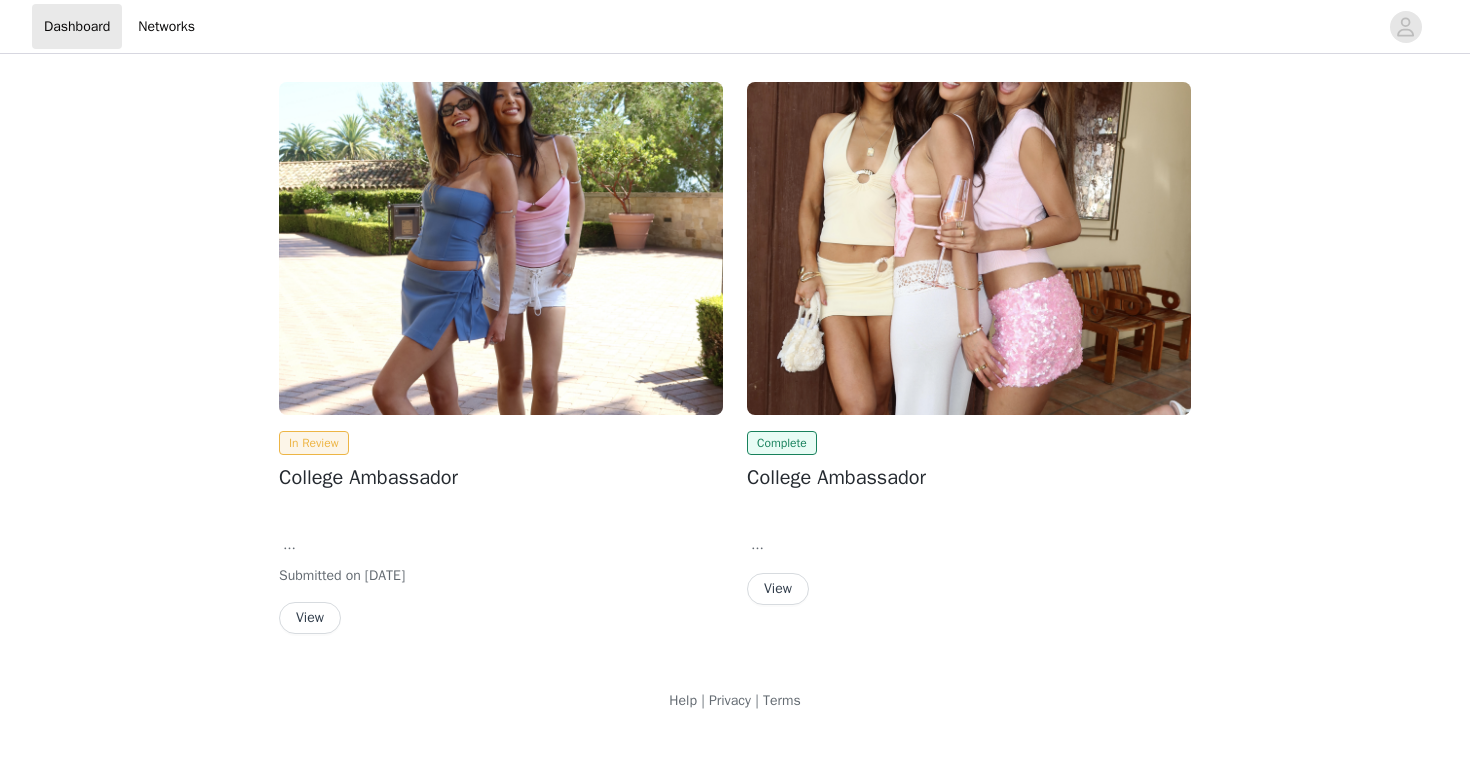 scroll, scrollTop: 0, scrollLeft: 0, axis: both 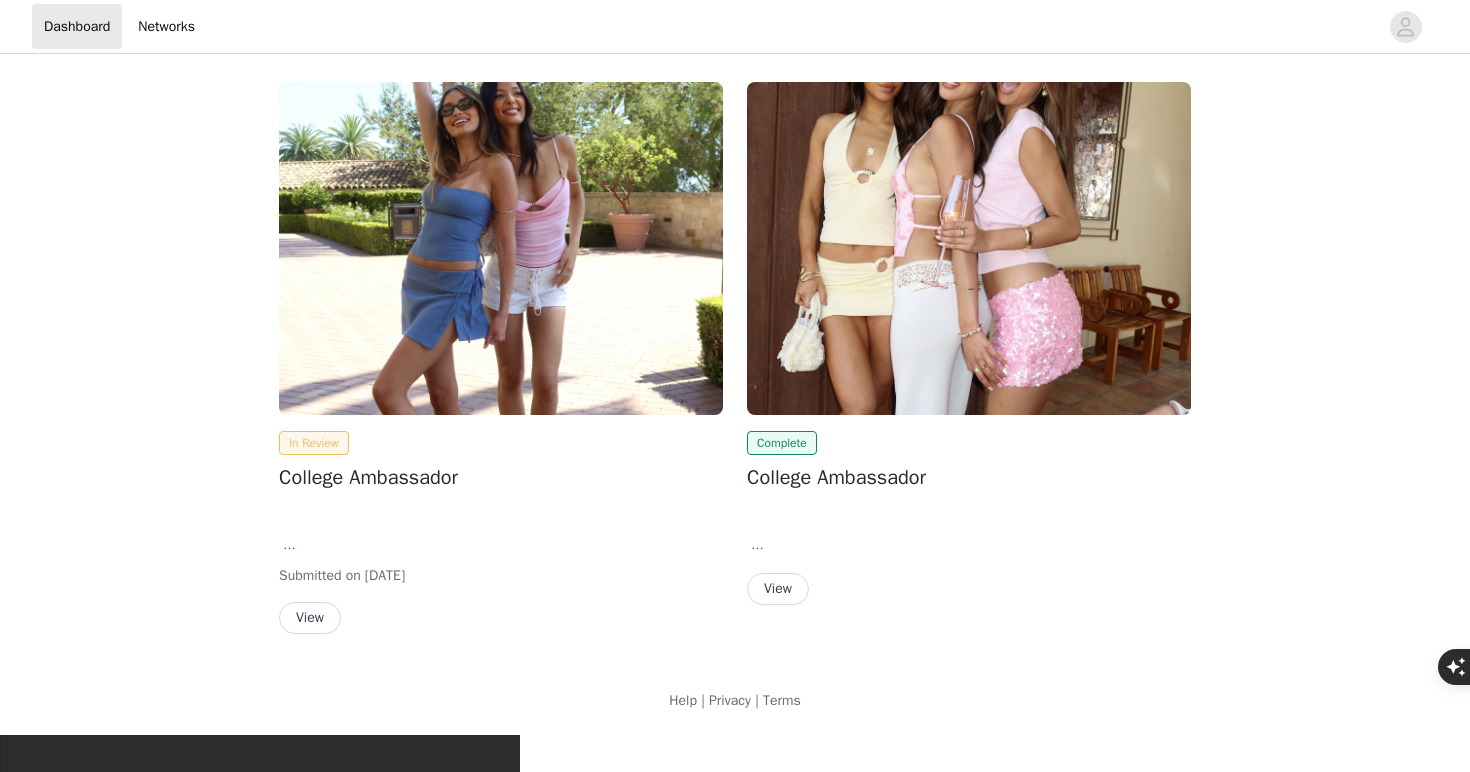 click on "In Review" at bounding box center (314, 443) 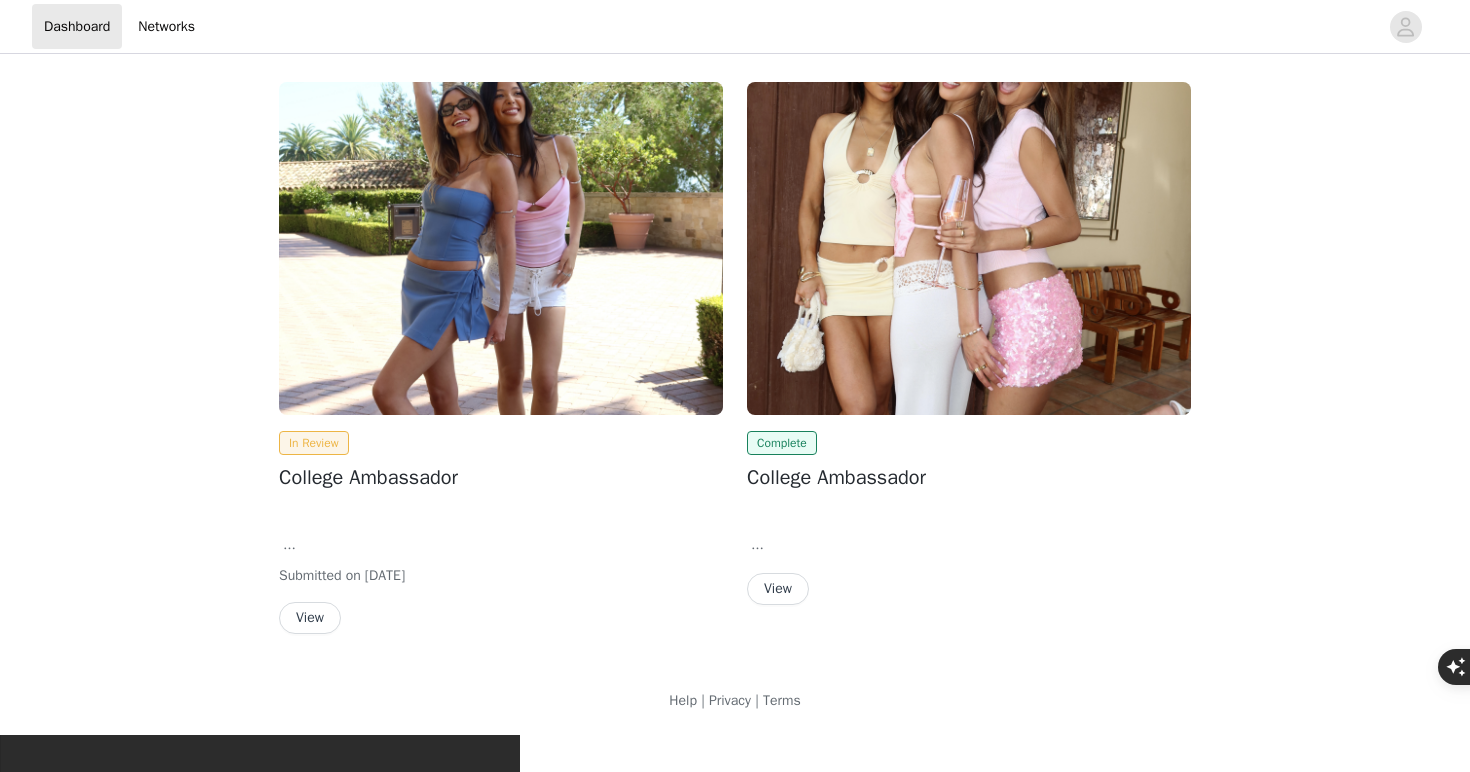 click on "View" at bounding box center [310, 618] 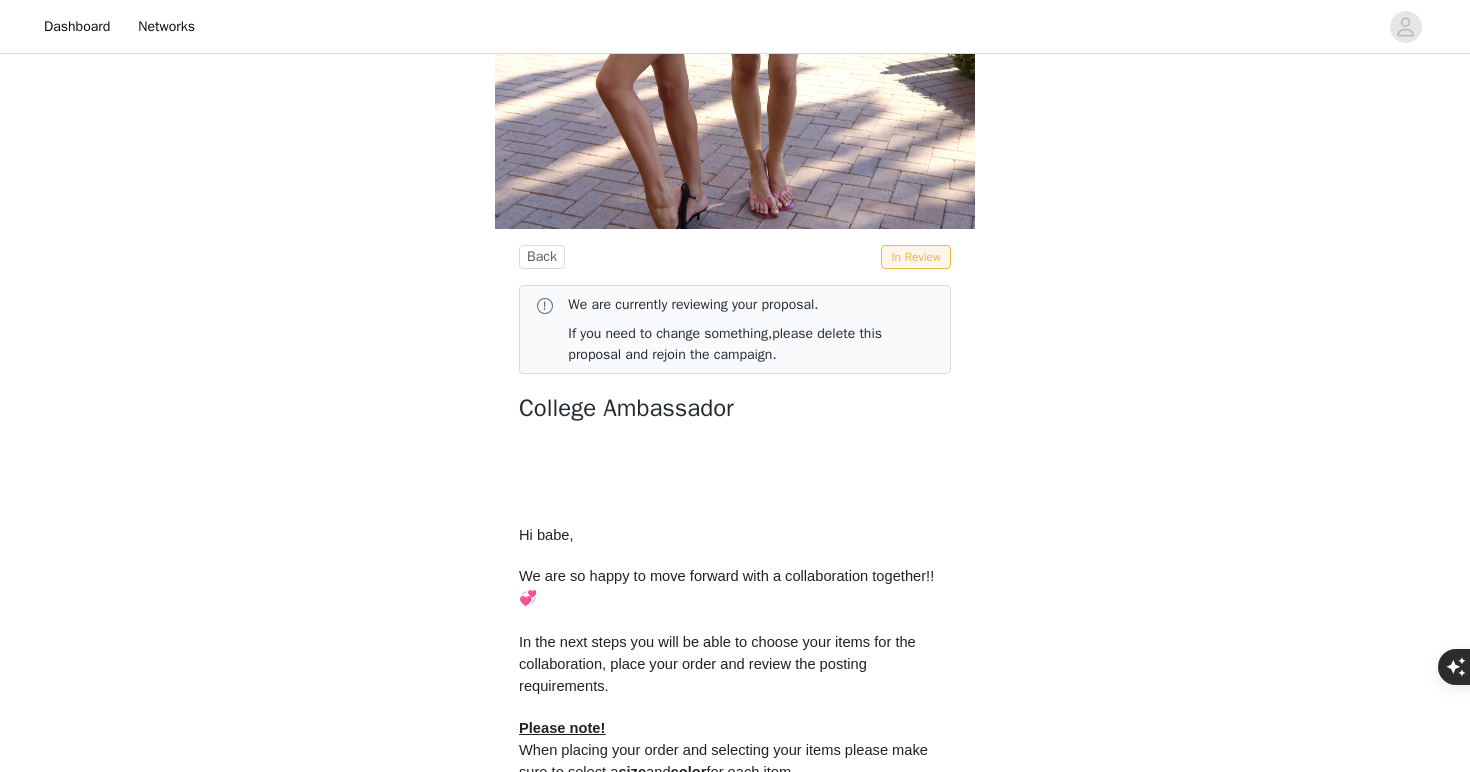 scroll, scrollTop: 0, scrollLeft: 0, axis: both 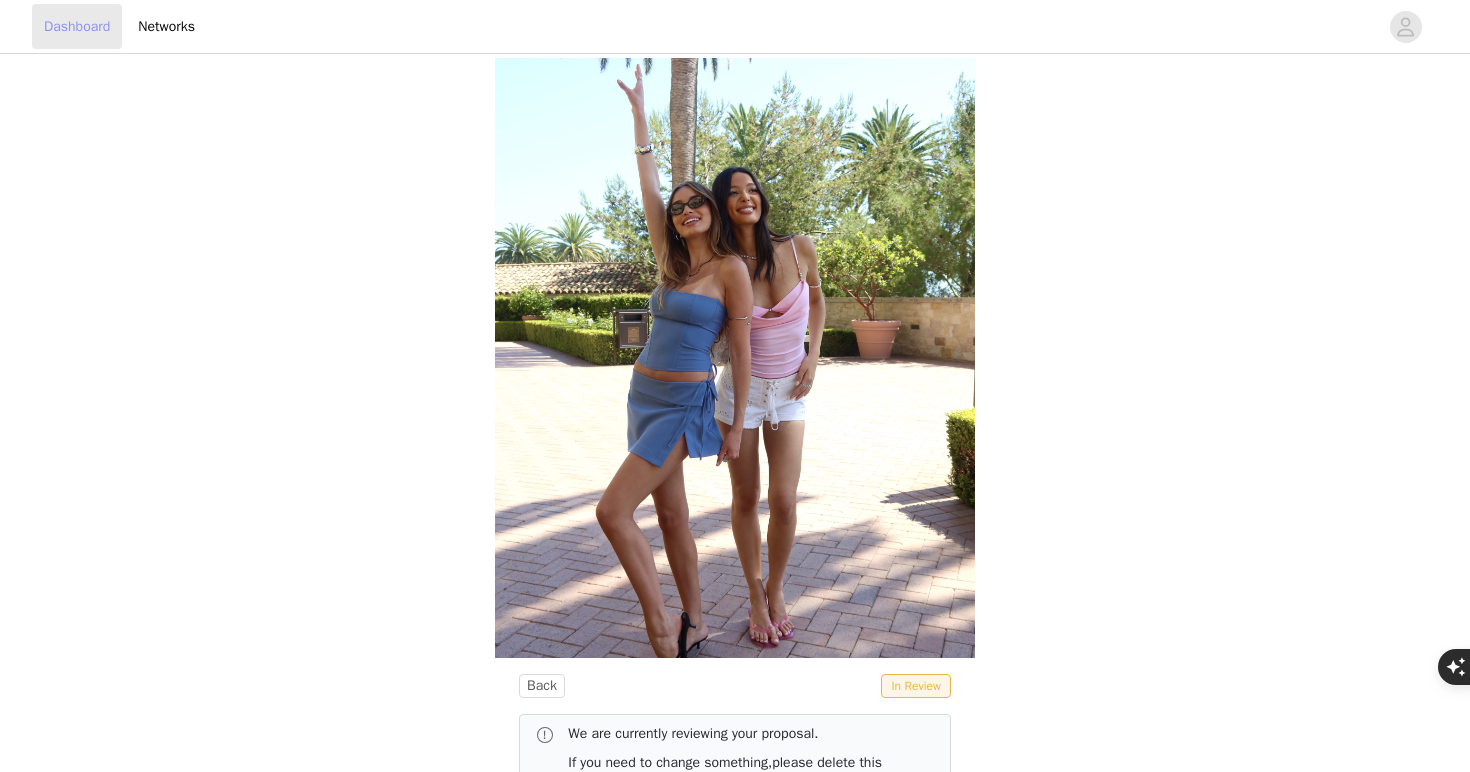 click on "Dashboard" at bounding box center (77, 26) 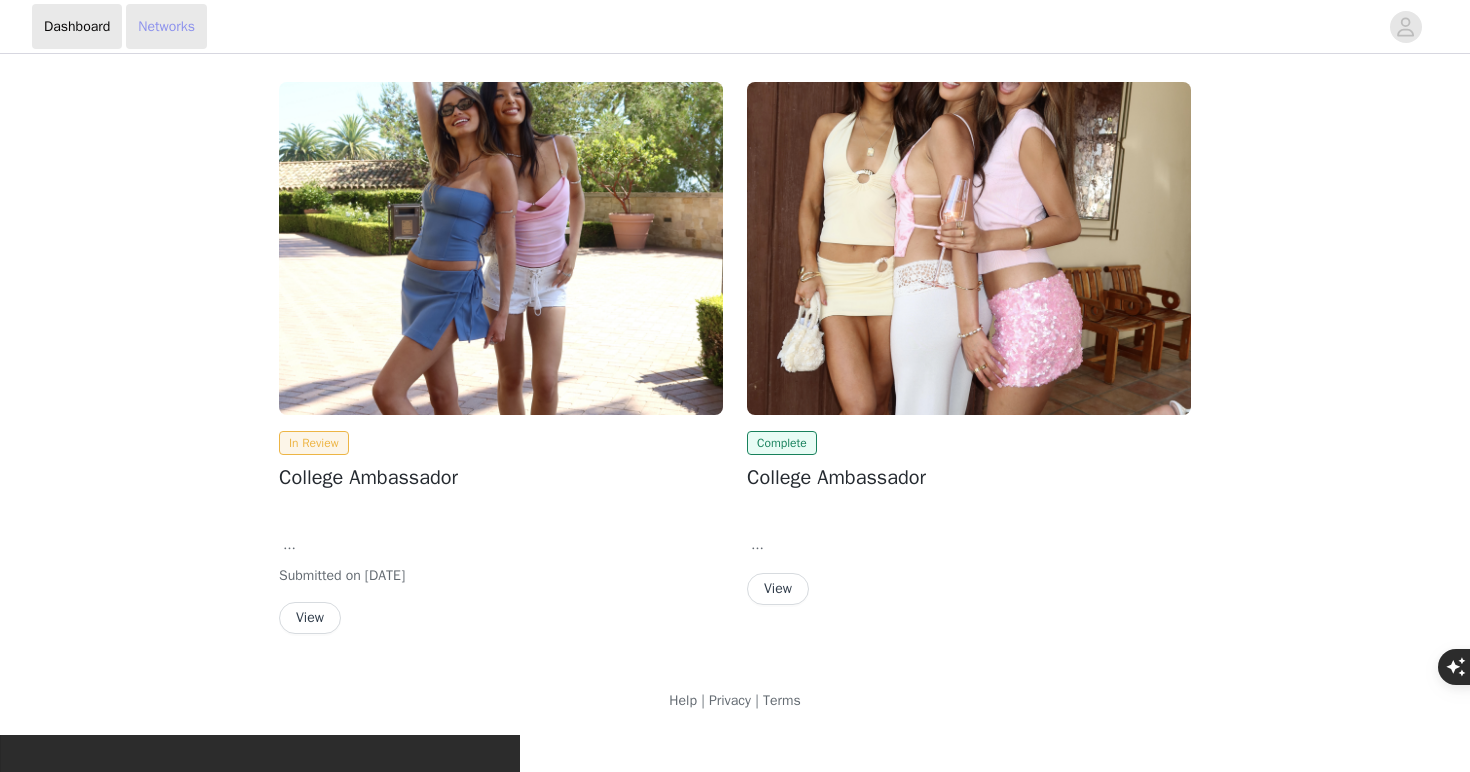 click on "Networks" at bounding box center (166, 26) 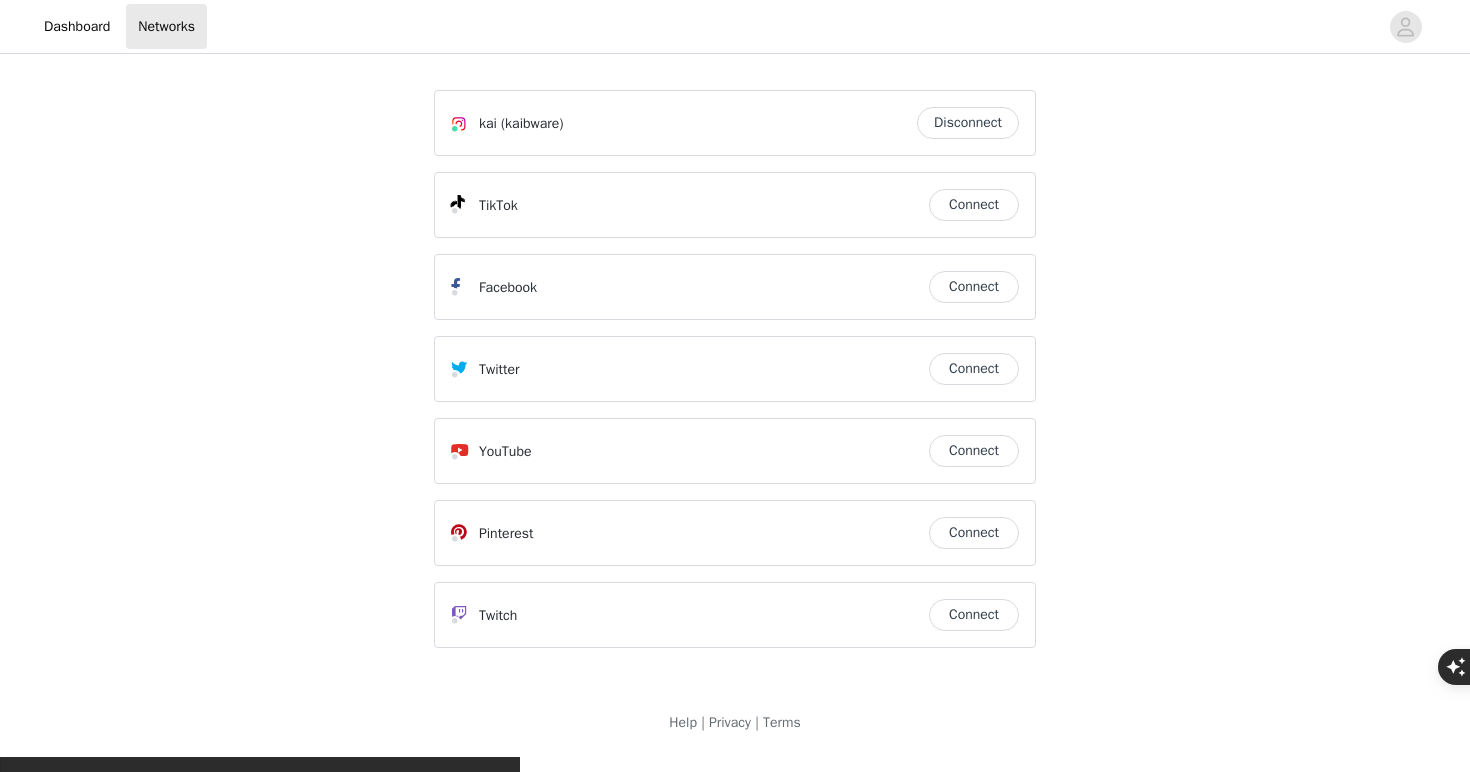 click on "Connect" at bounding box center (974, 205) 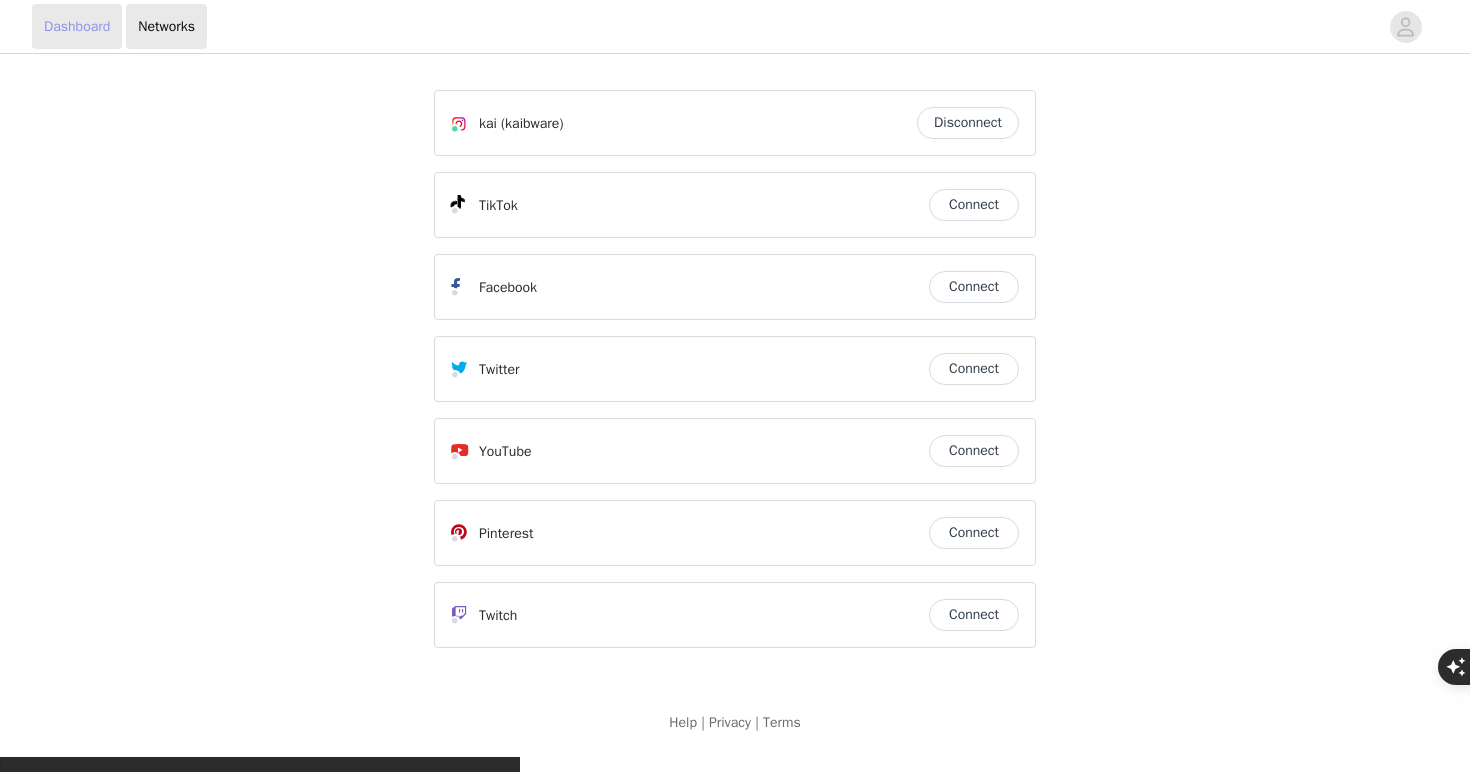click on "Dashboard" at bounding box center [77, 26] 